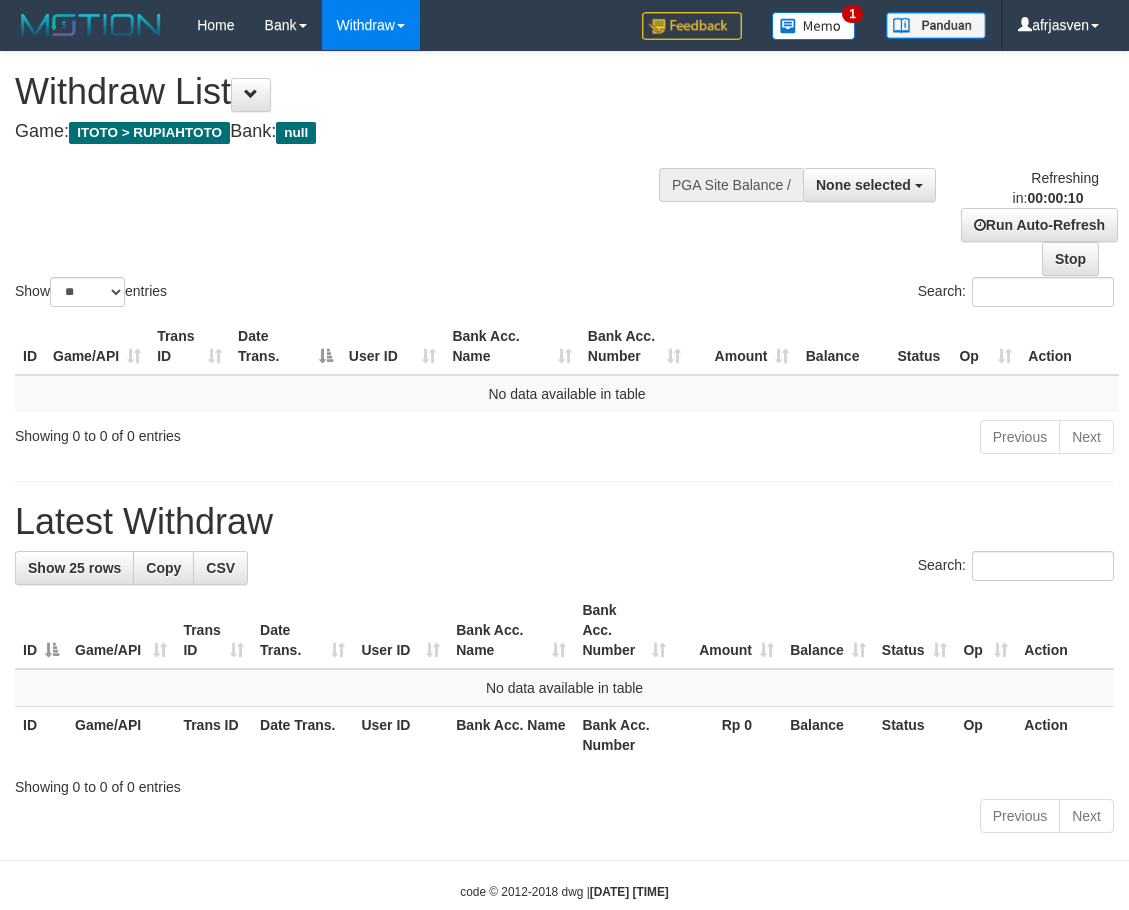 select 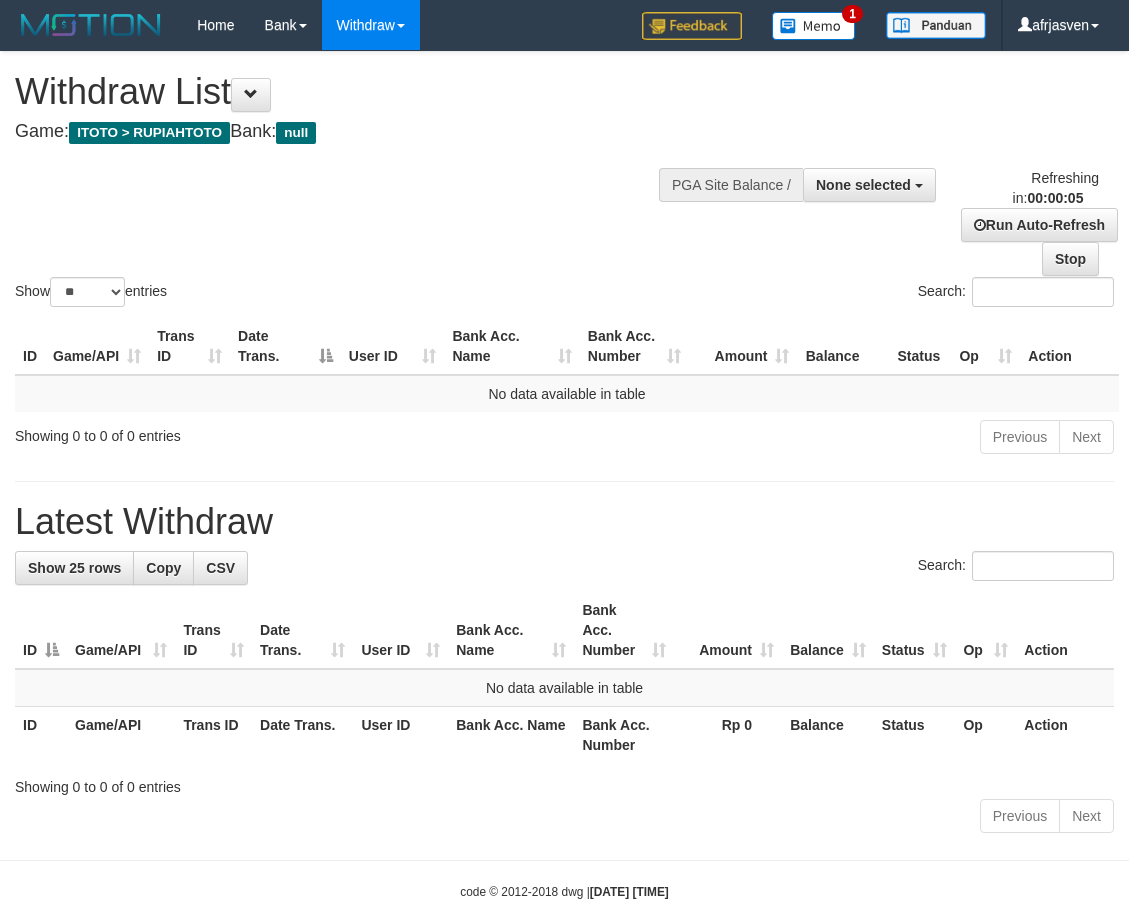 scroll, scrollTop: 0, scrollLeft: 0, axis: both 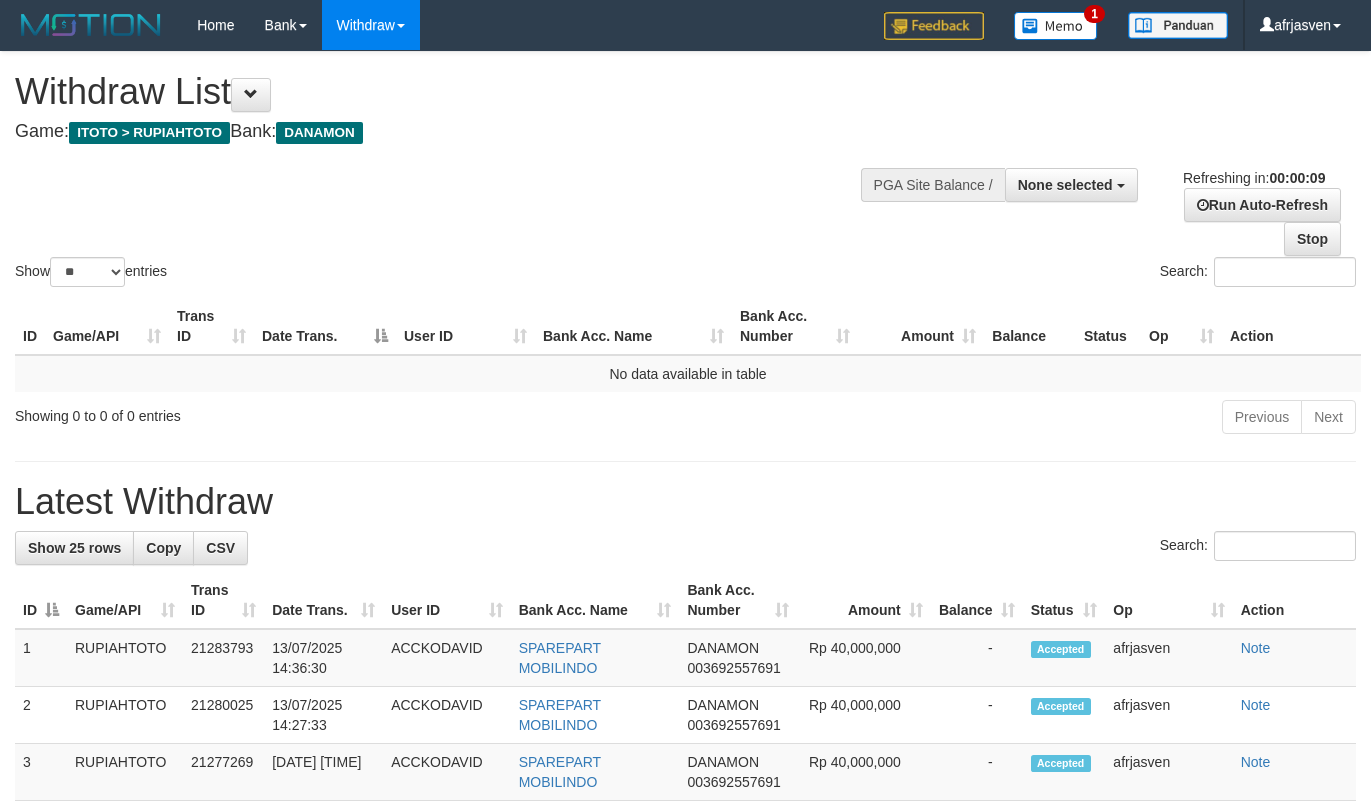 select 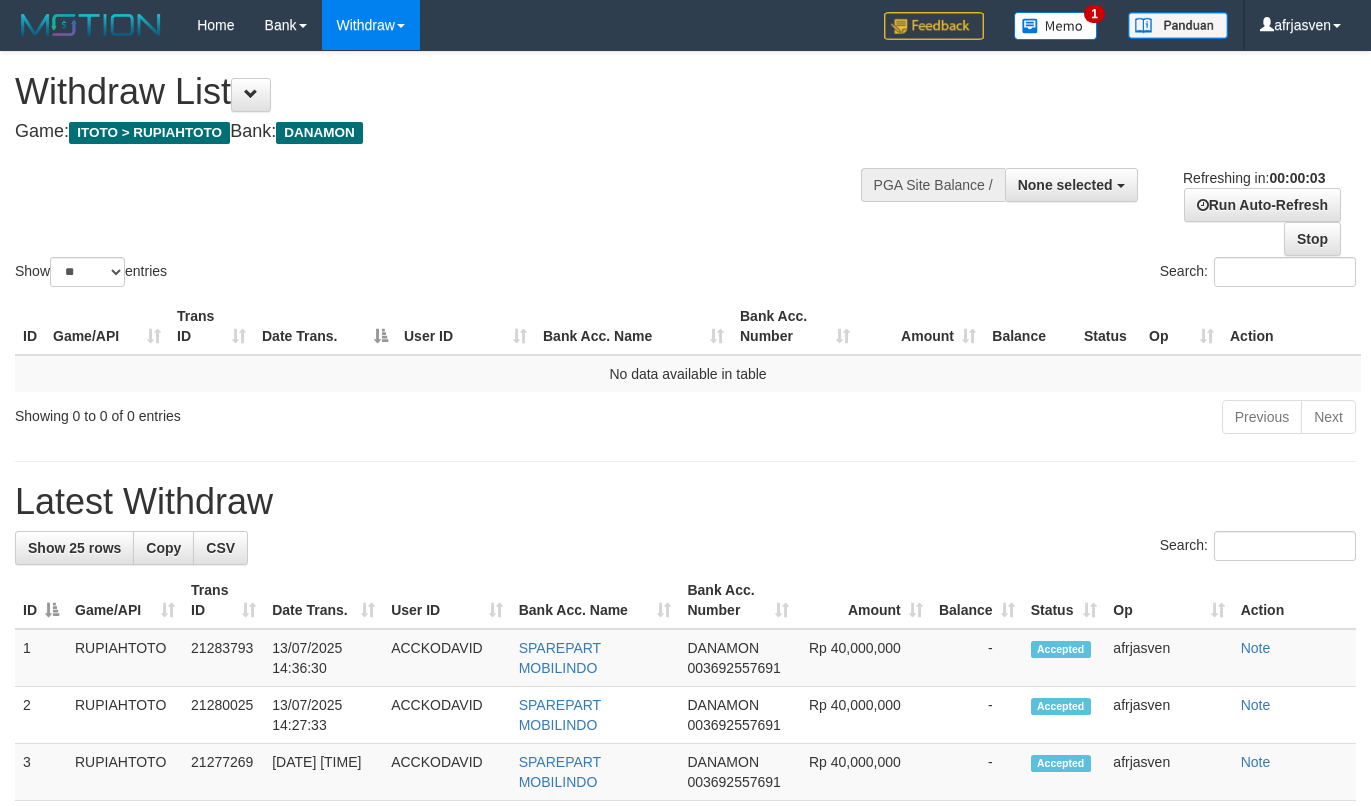 scroll, scrollTop: 0, scrollLeft: 0, axis: both 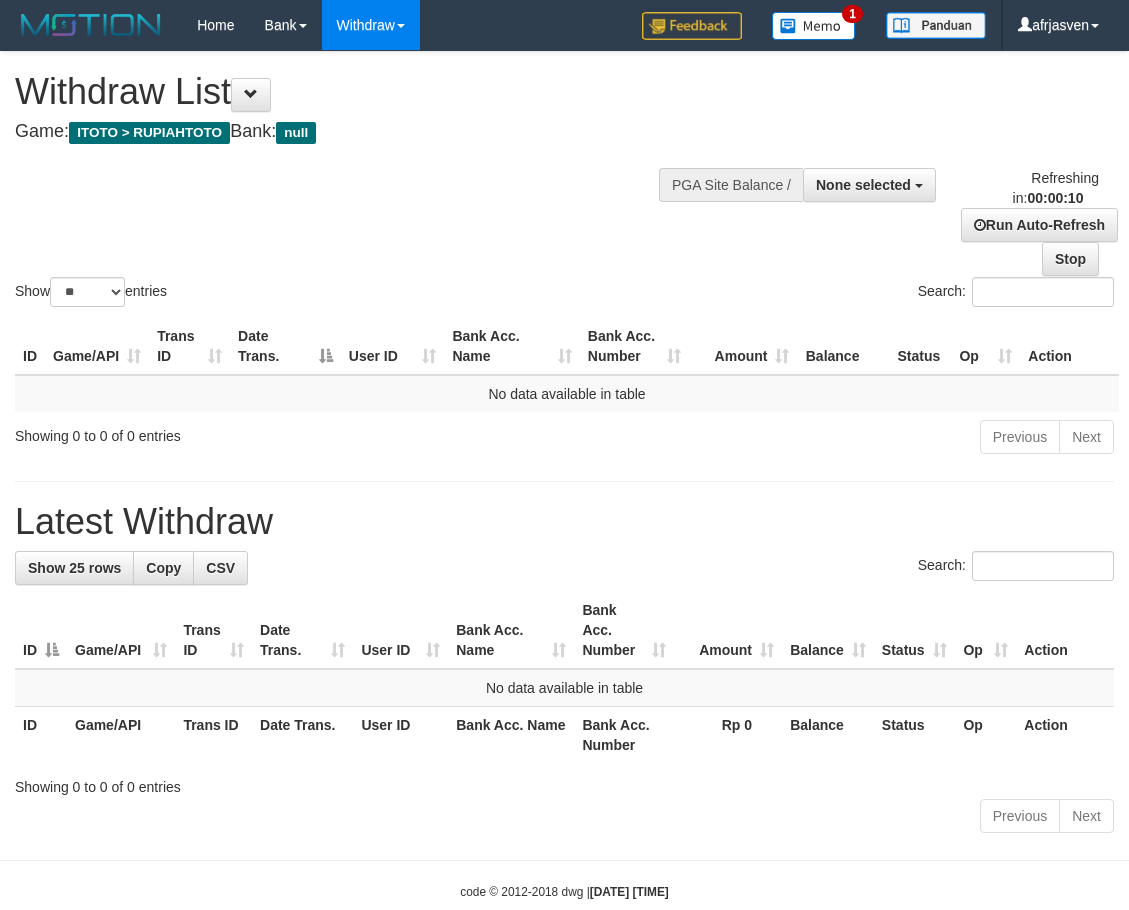 select 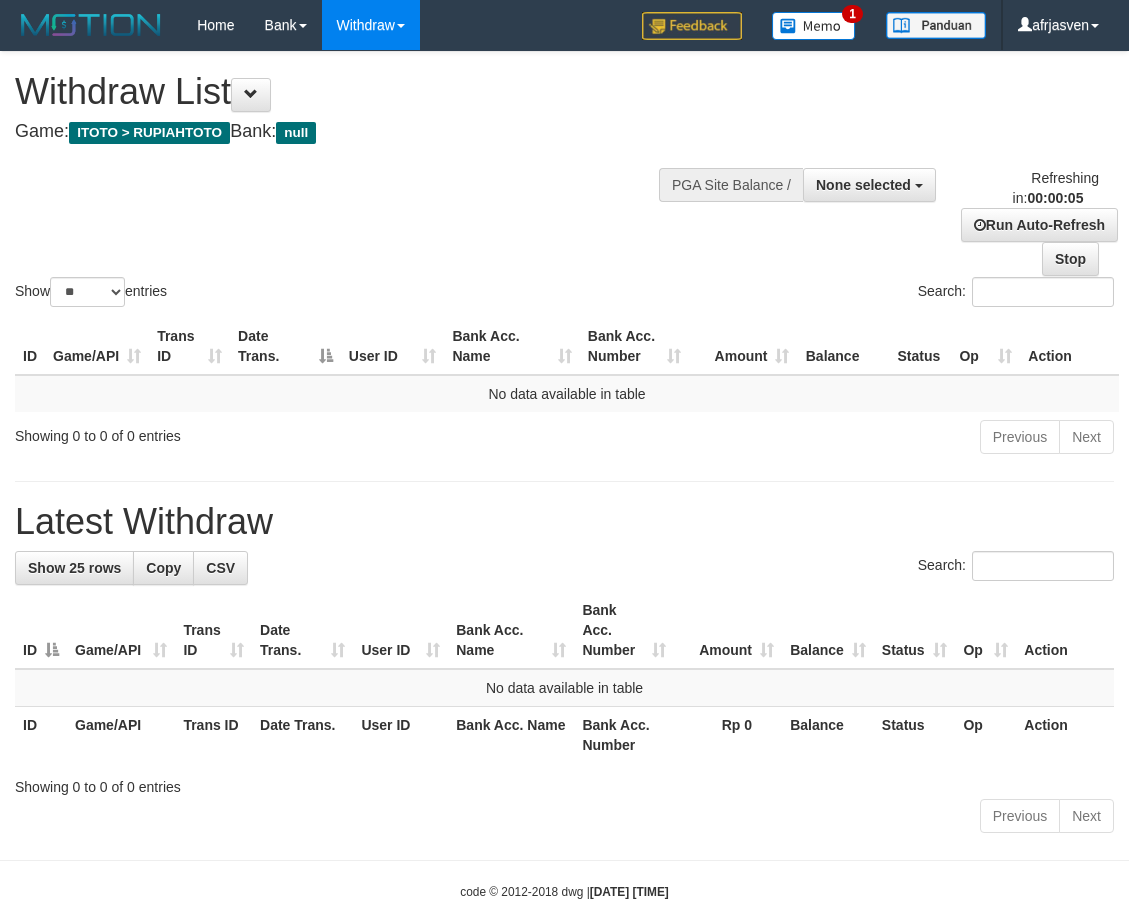 scroll, scrollTop: 0, scrollLeft: 0, axis: both 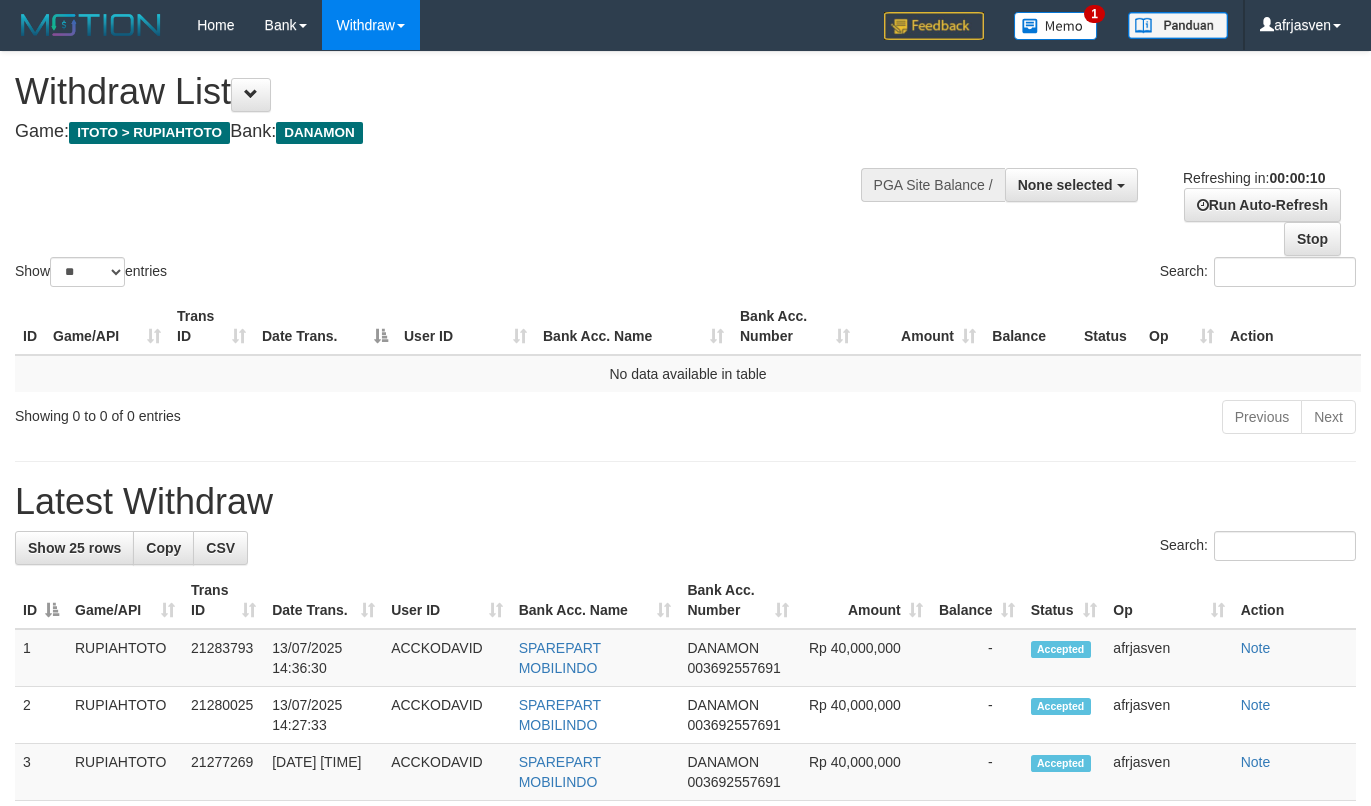 select 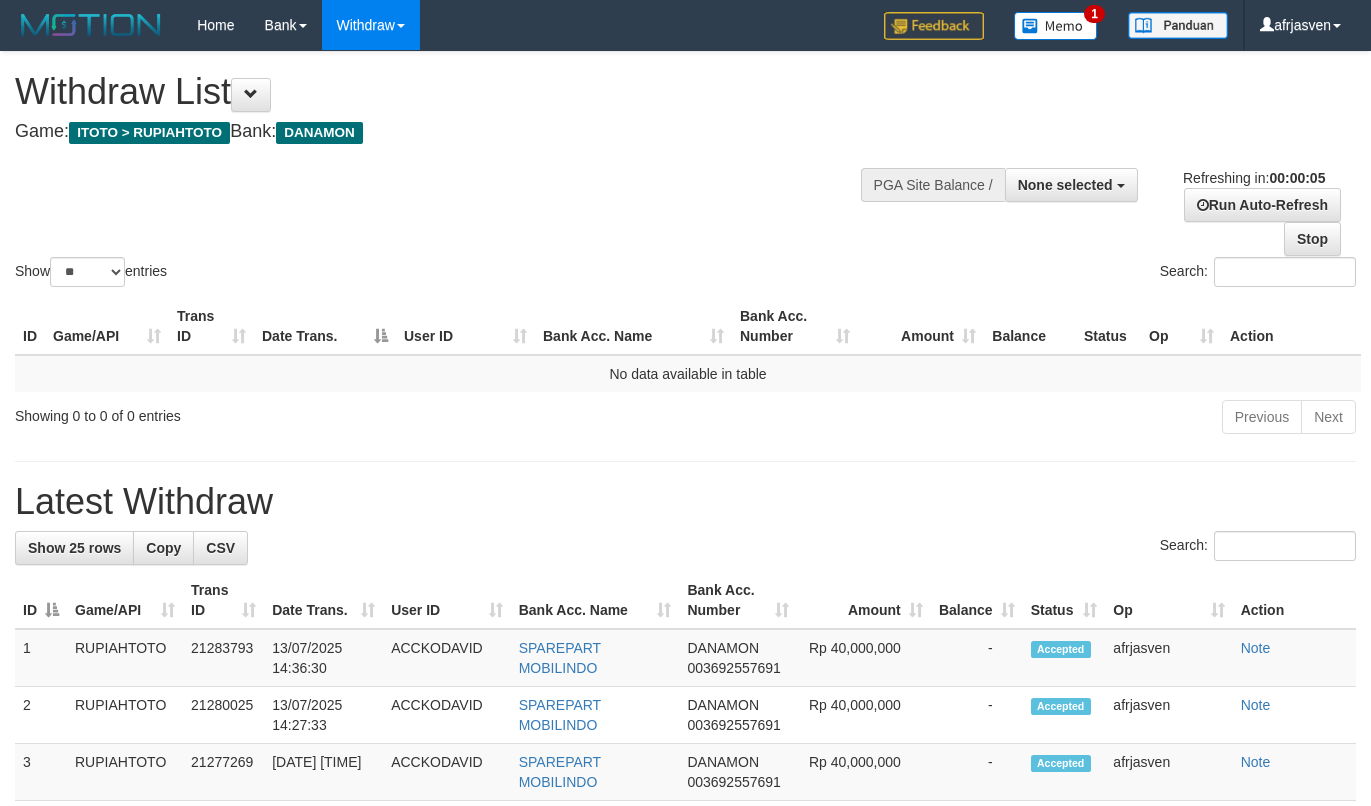 scroll, scrollTop: 0, scrollLeft: 0, axis: both 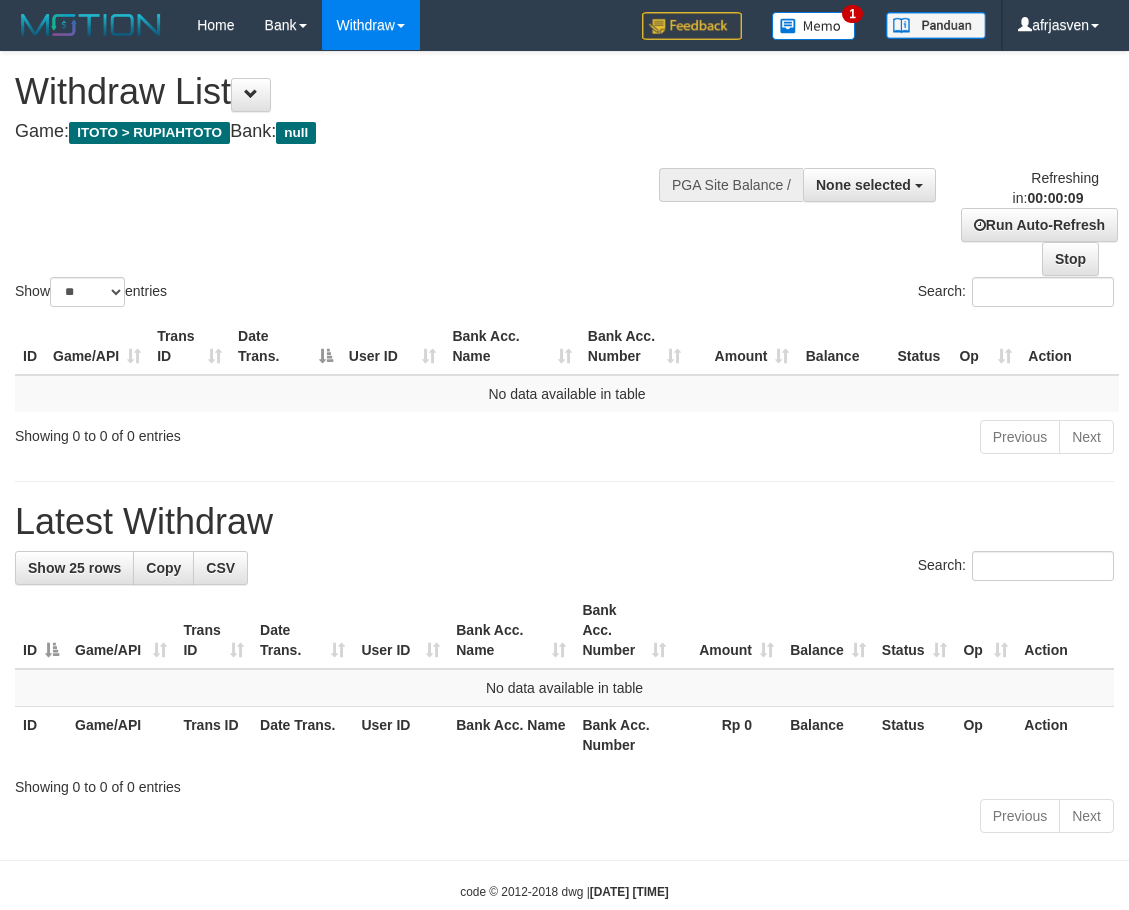 select 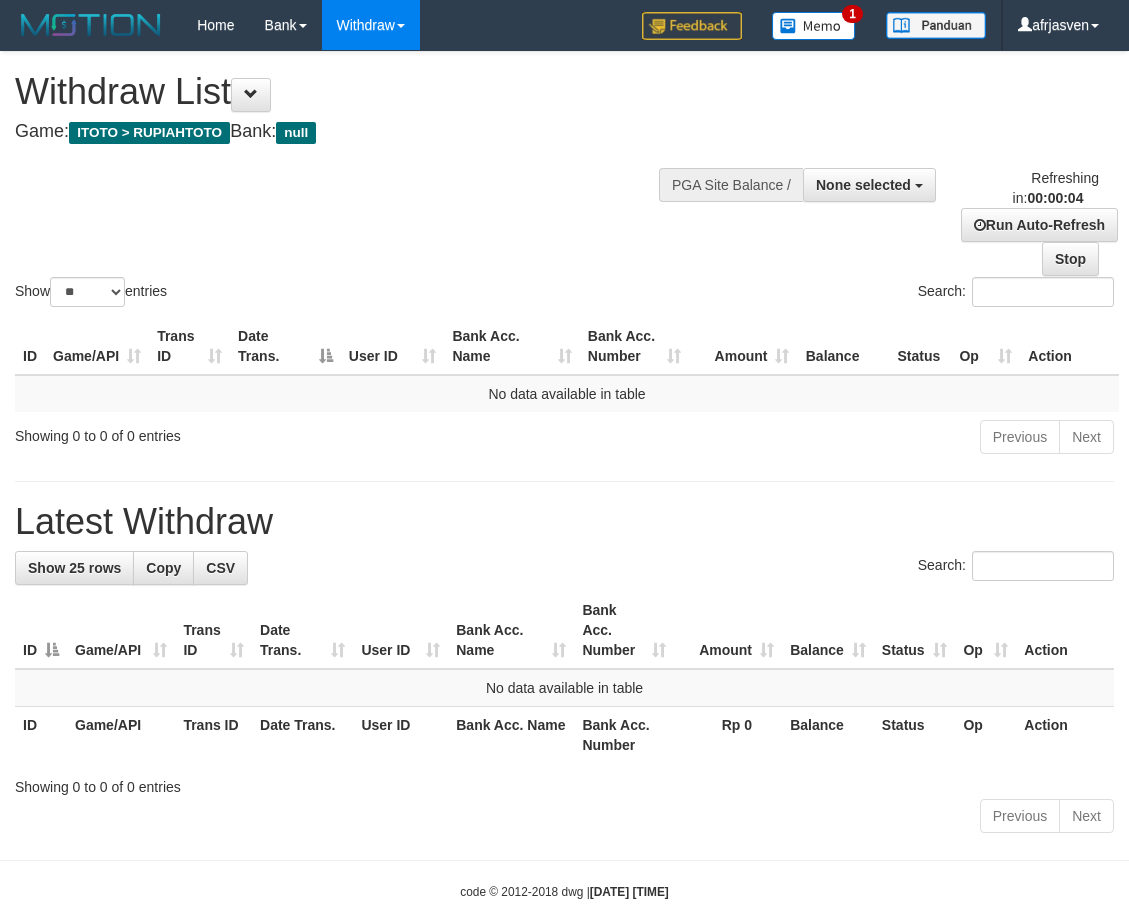 scroll, scrollTop: 0, scrollLeft: 0, axis: both 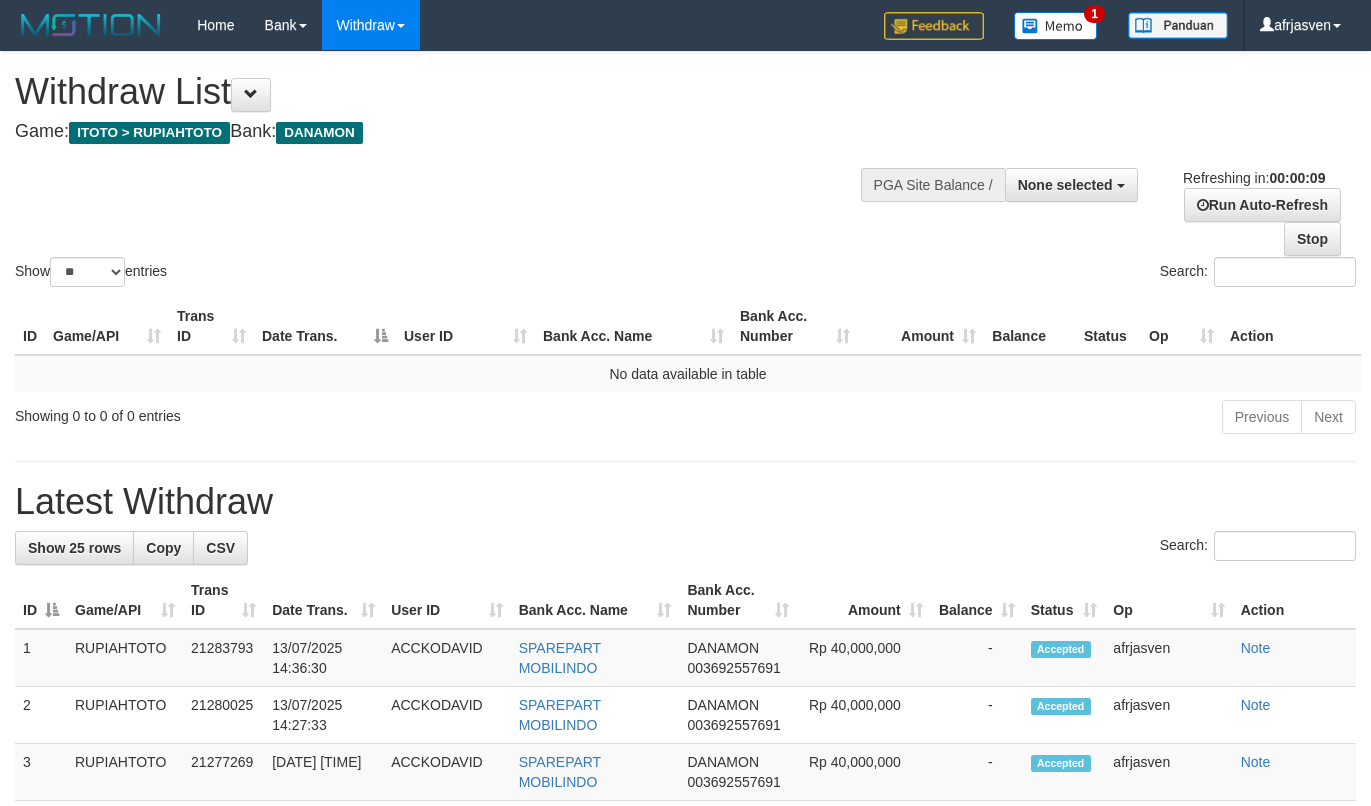 select 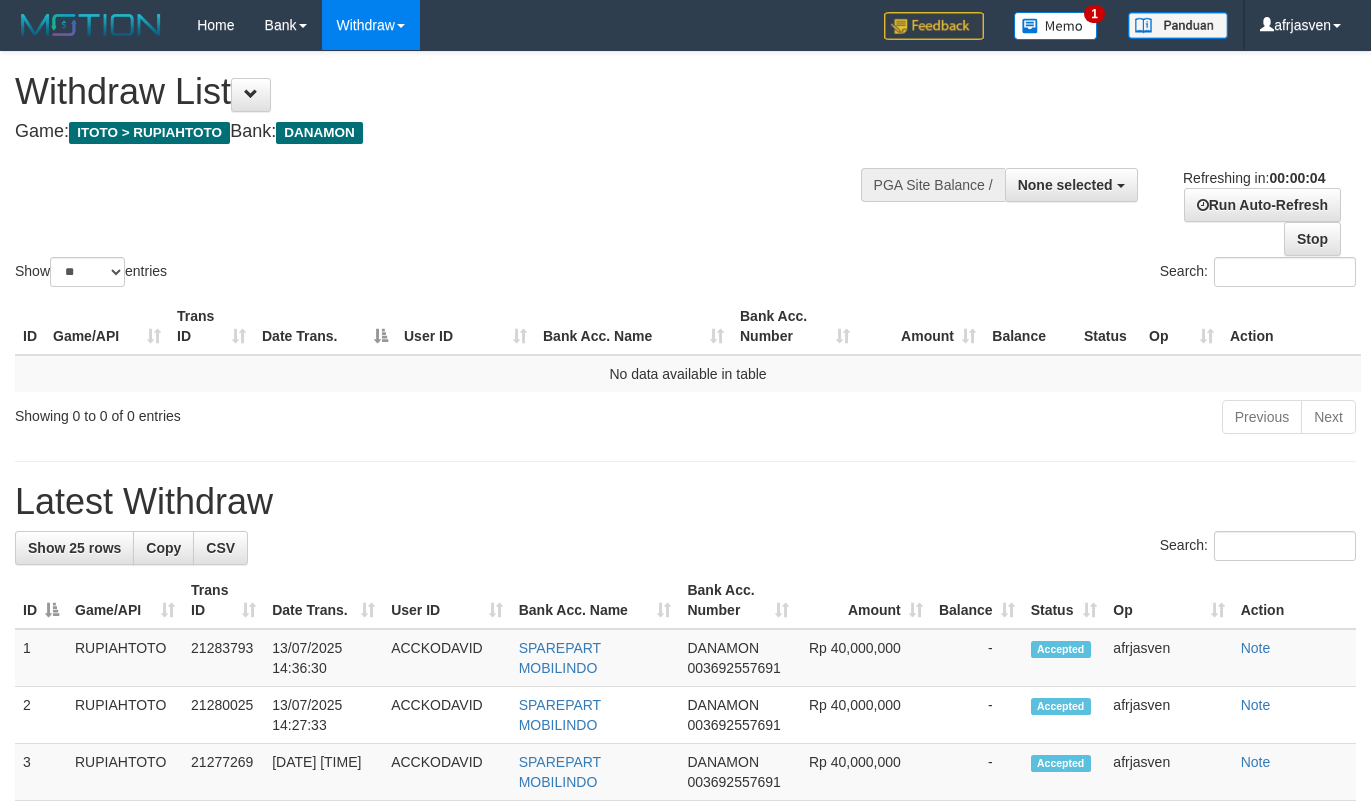 scroll, scrollTop: 0, scrollLeft: 0, axis: both 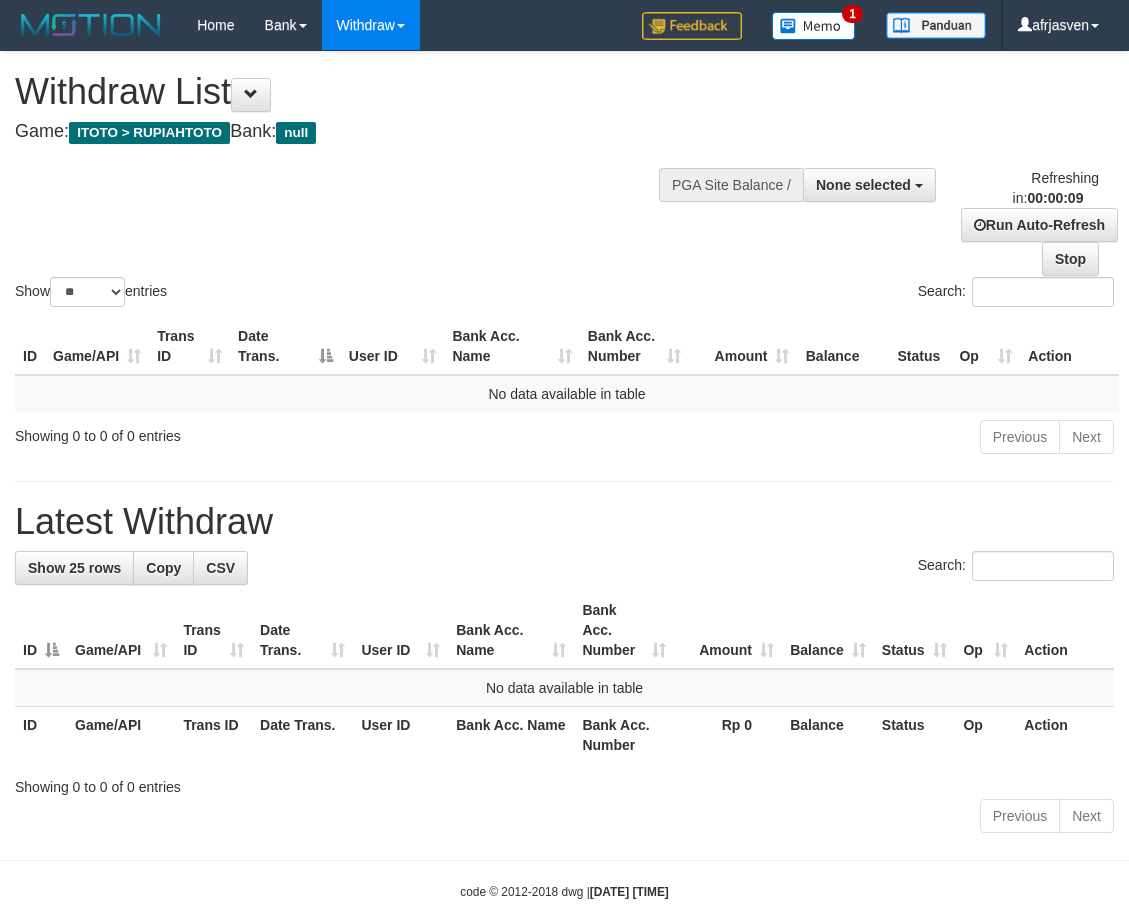 select 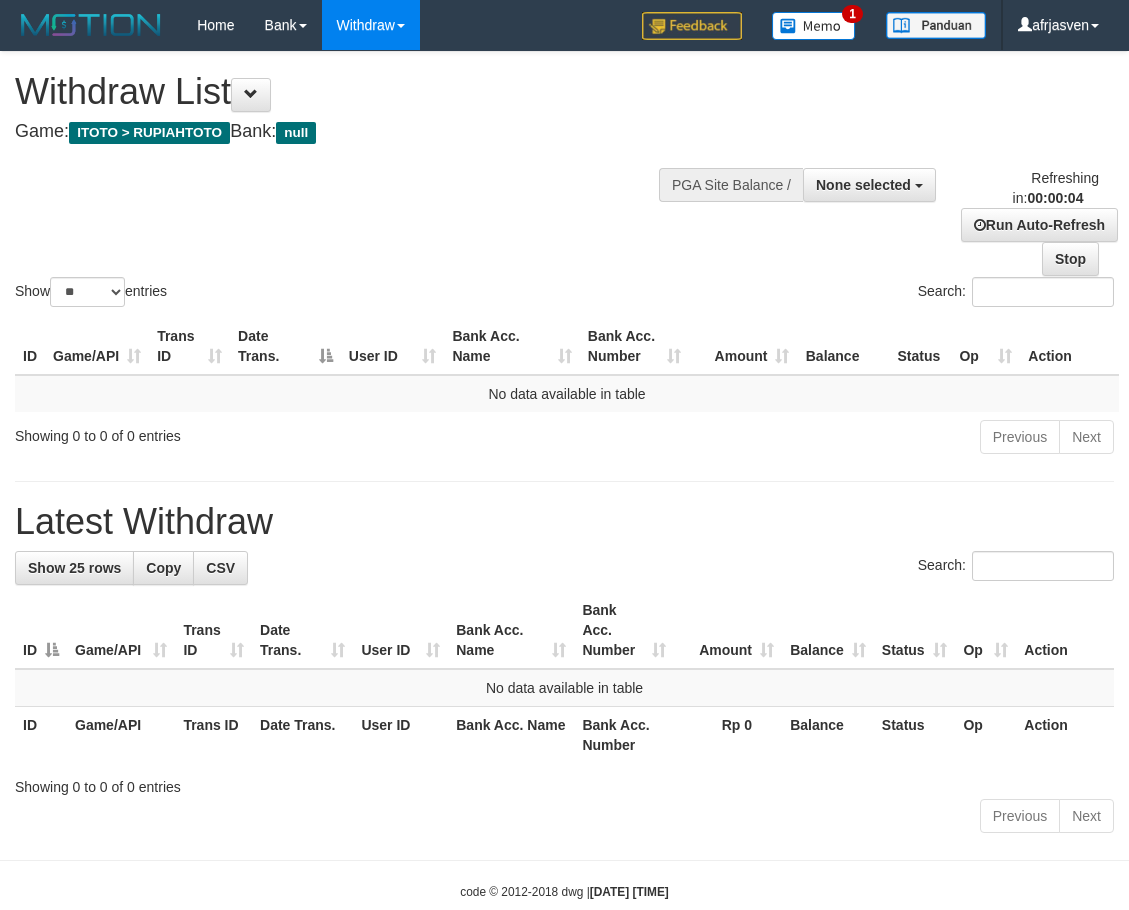 scroll, scrollTop: 0, scrollLeft: 0, axis: both 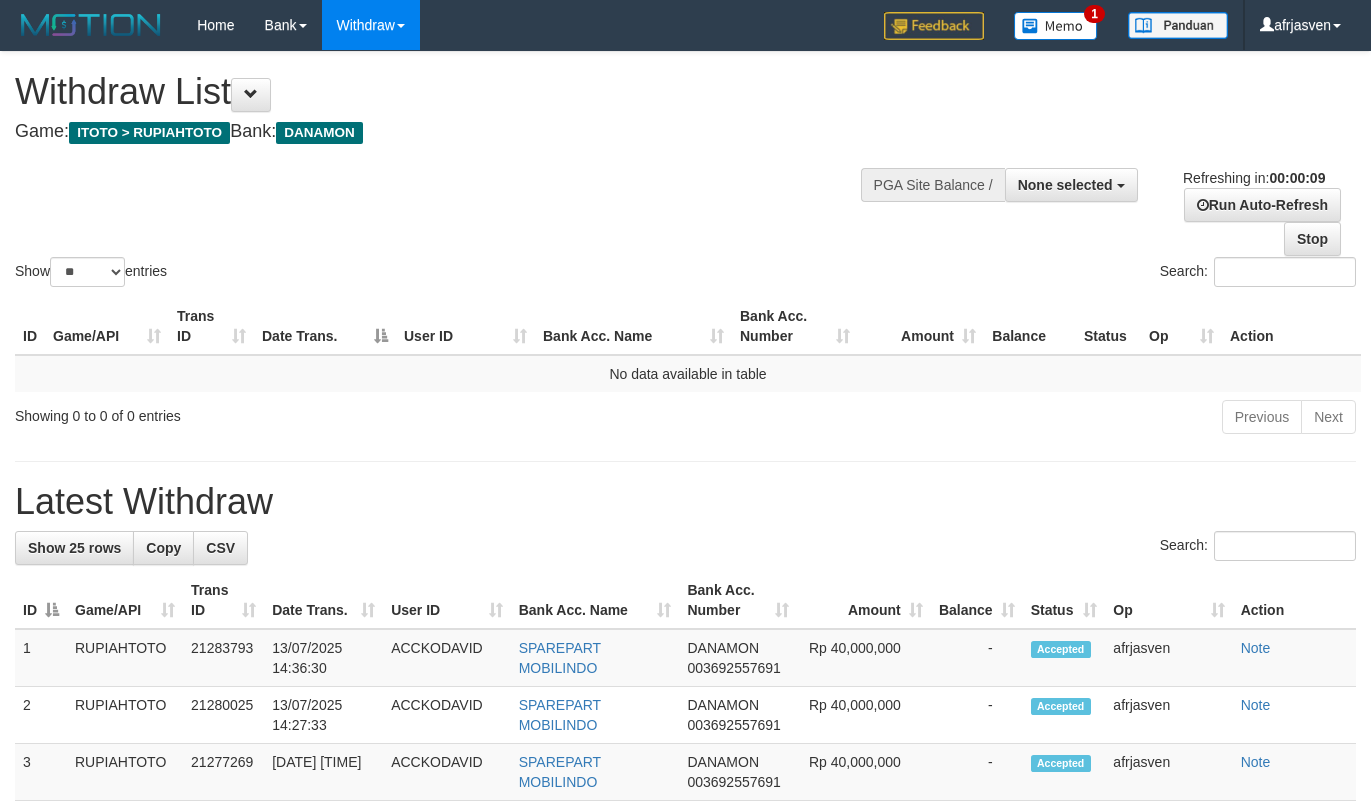 select 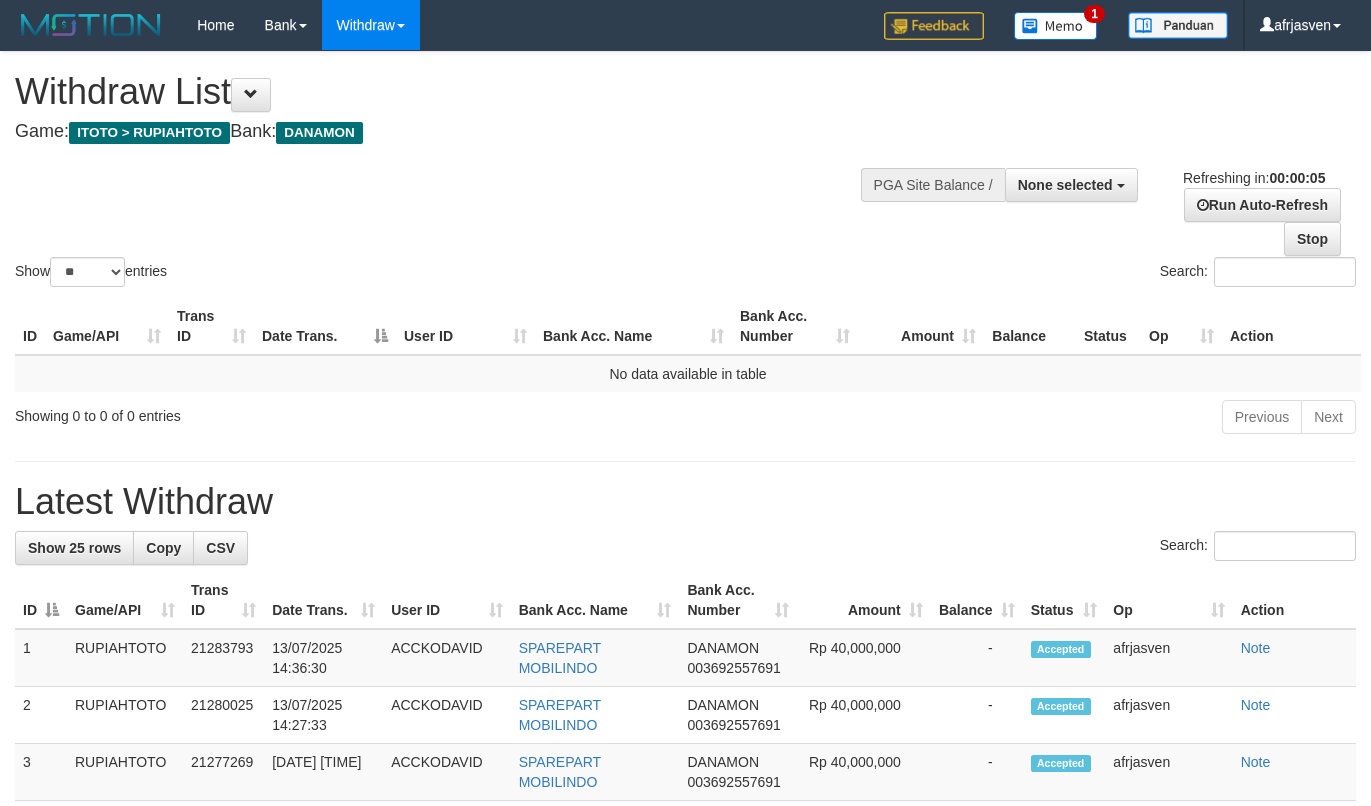 scroll, scrollTop: 0, scrollLeft: 0, axis: both 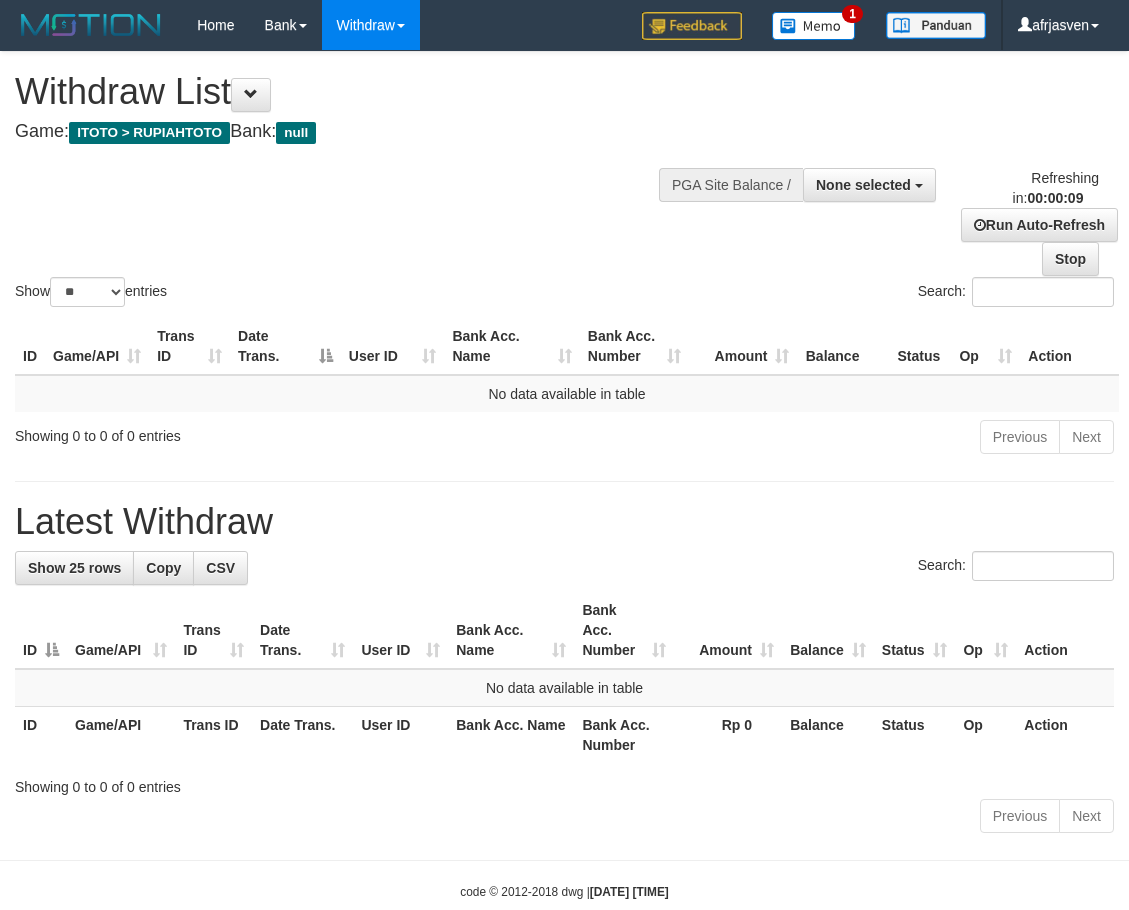 select 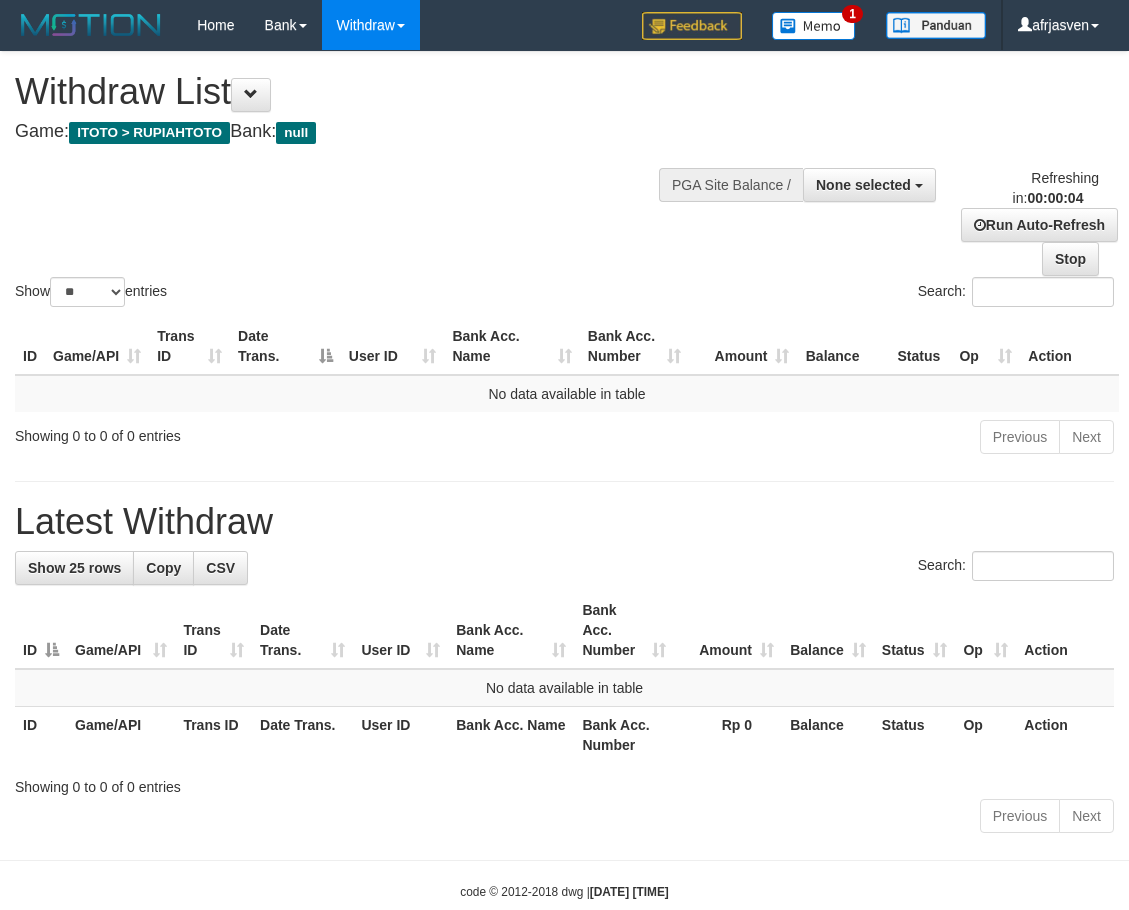 scroll, scrollTop: 0, scrollLeft: 0, axis: both 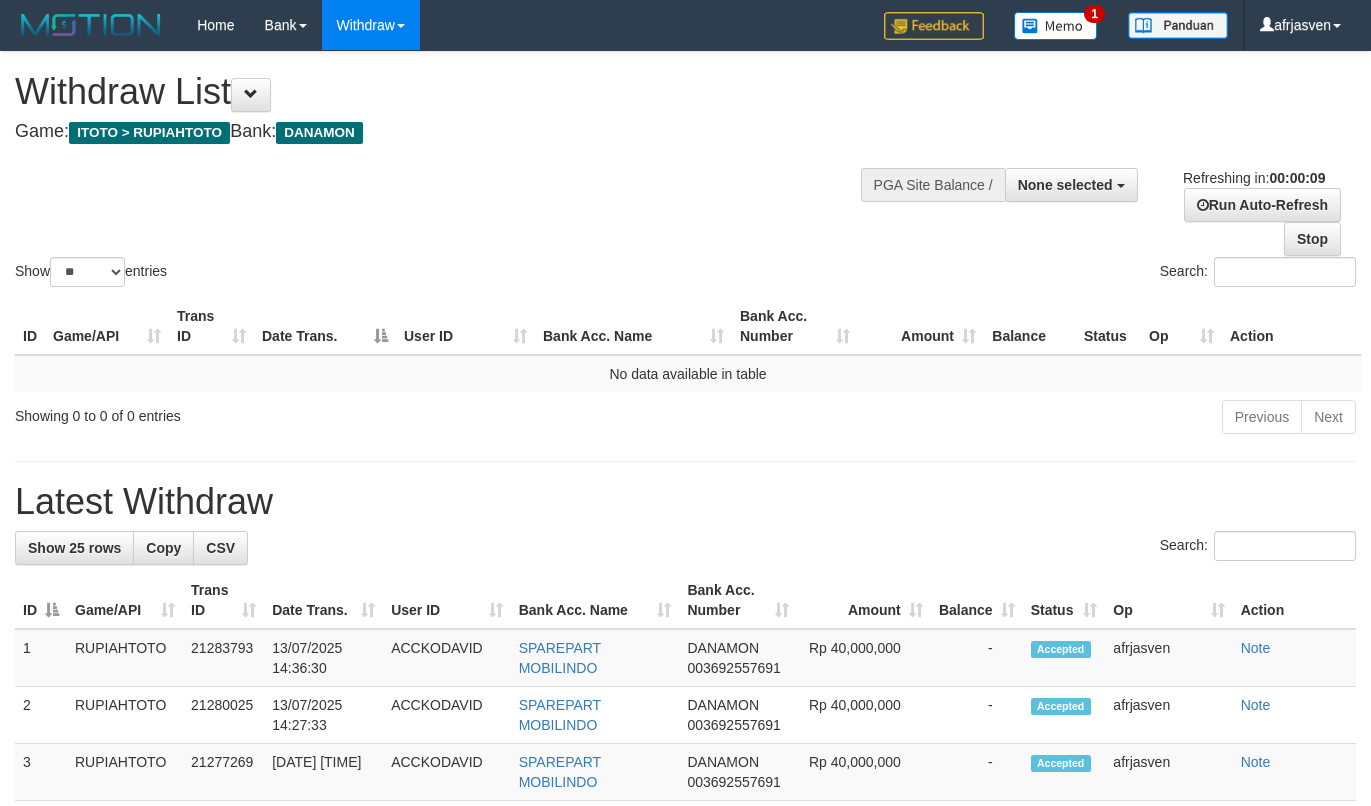 select 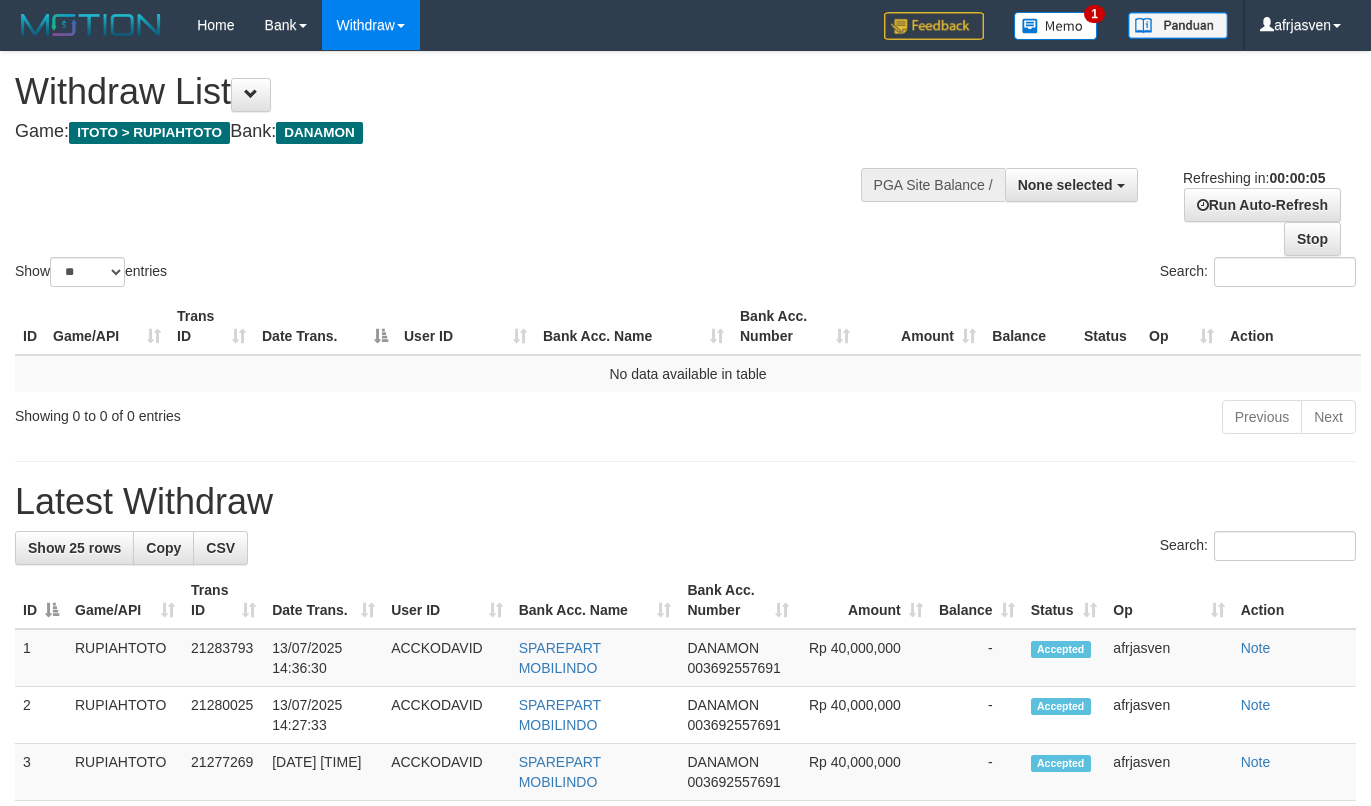 scroll, scrollTop: 0, scrollLeft: 0, axis: both 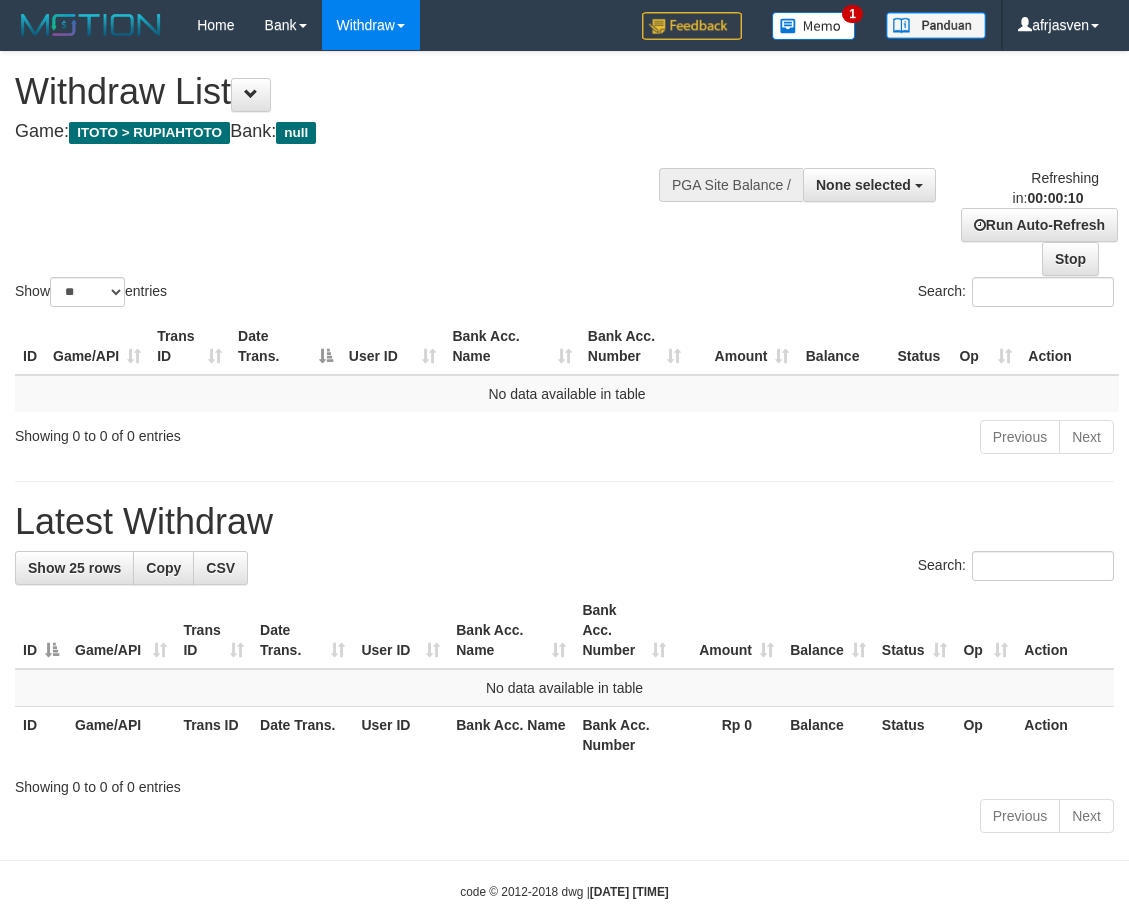 select 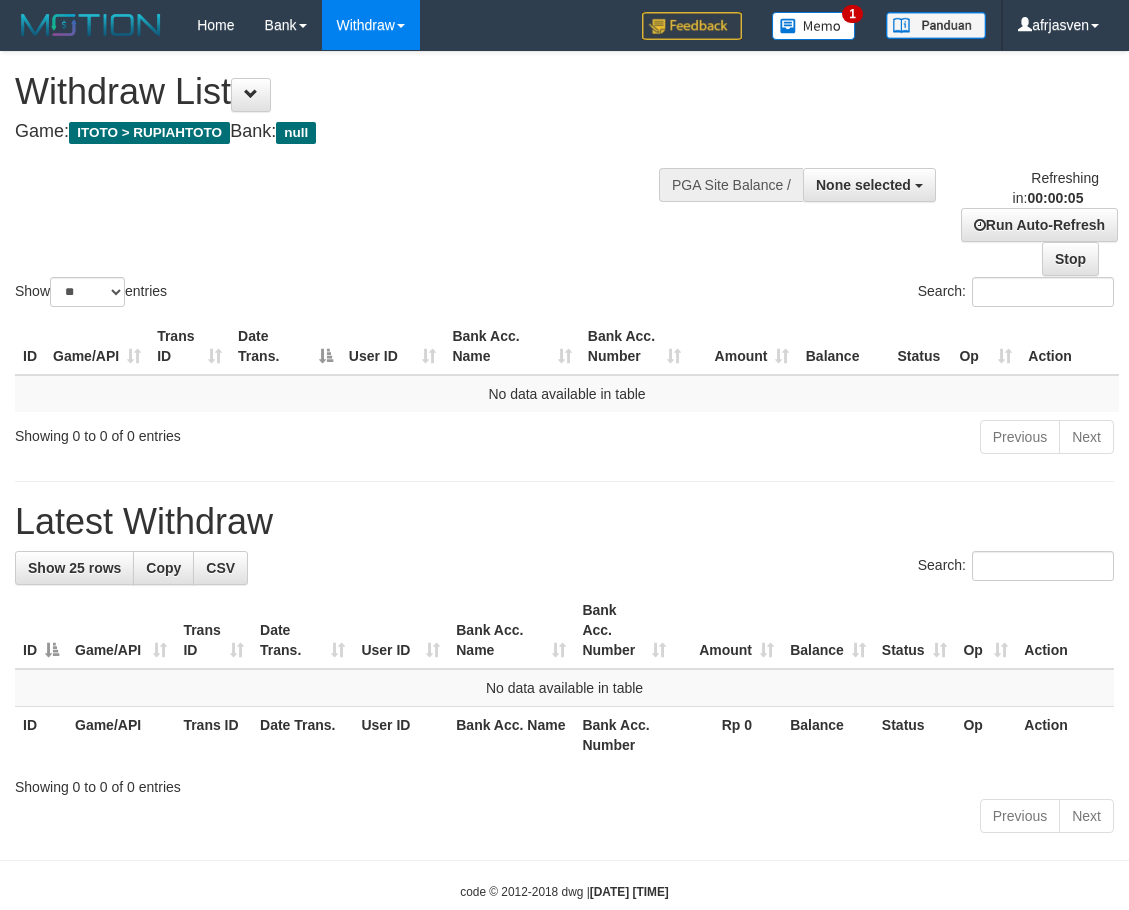 scroll, scrollTop: 0, scrollLeft: 0, axis: both 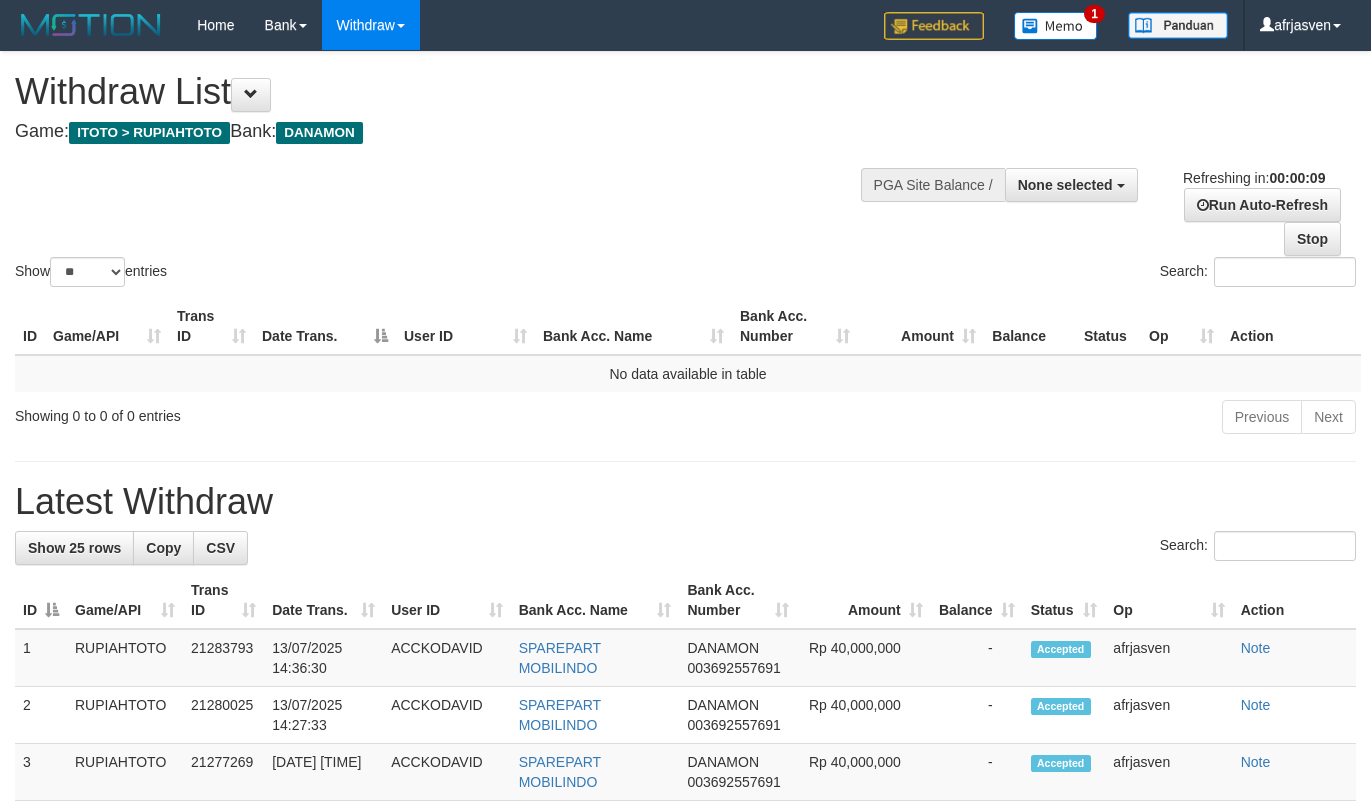 select 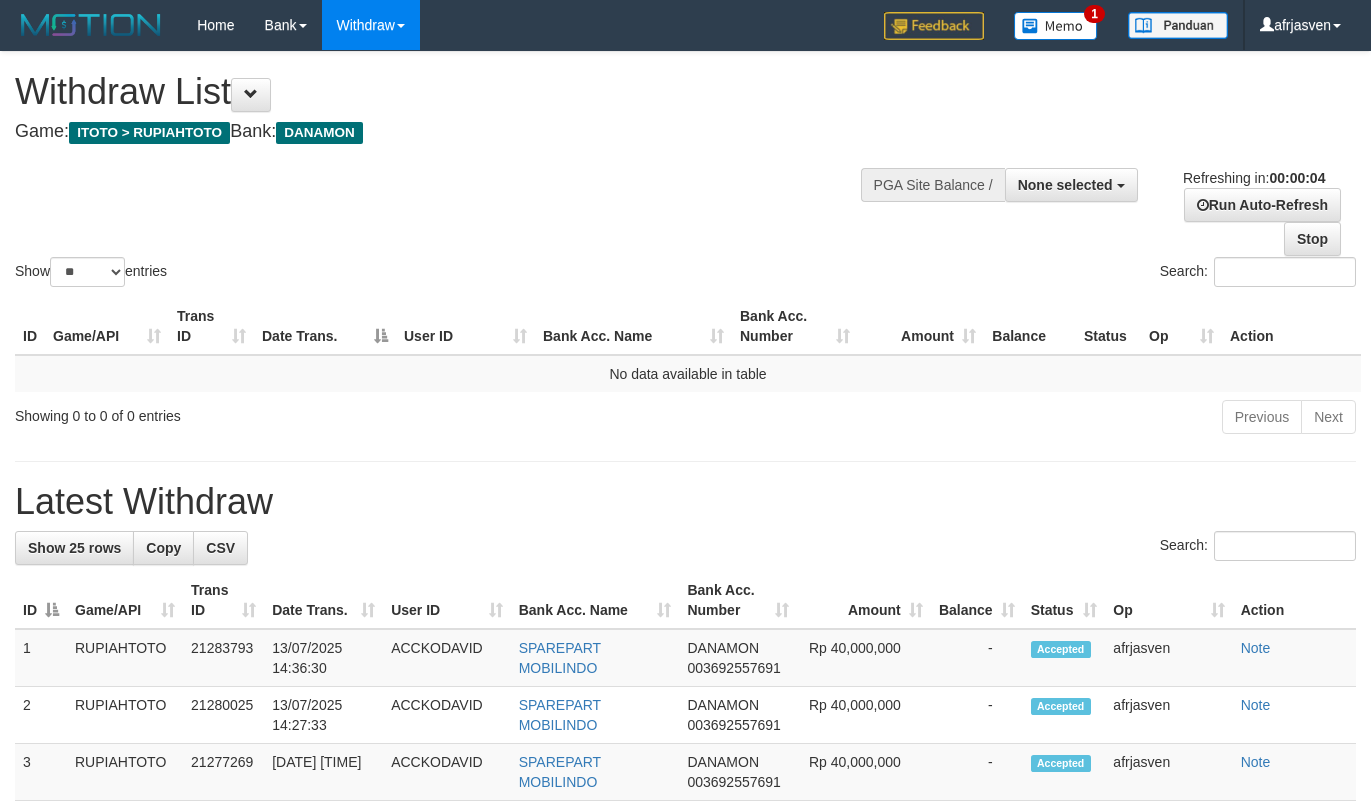 scroll, scrollTop: 0, scrollLeft: 0, axis: both 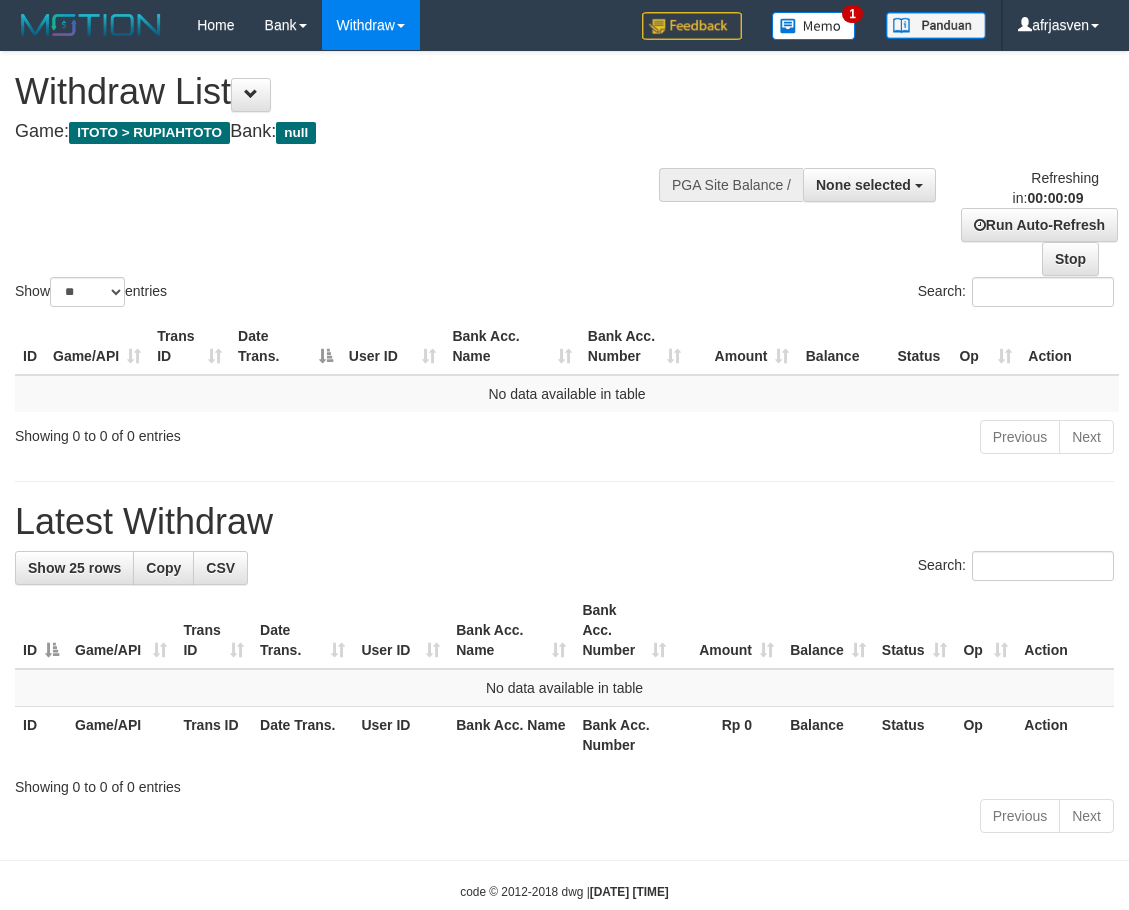 select 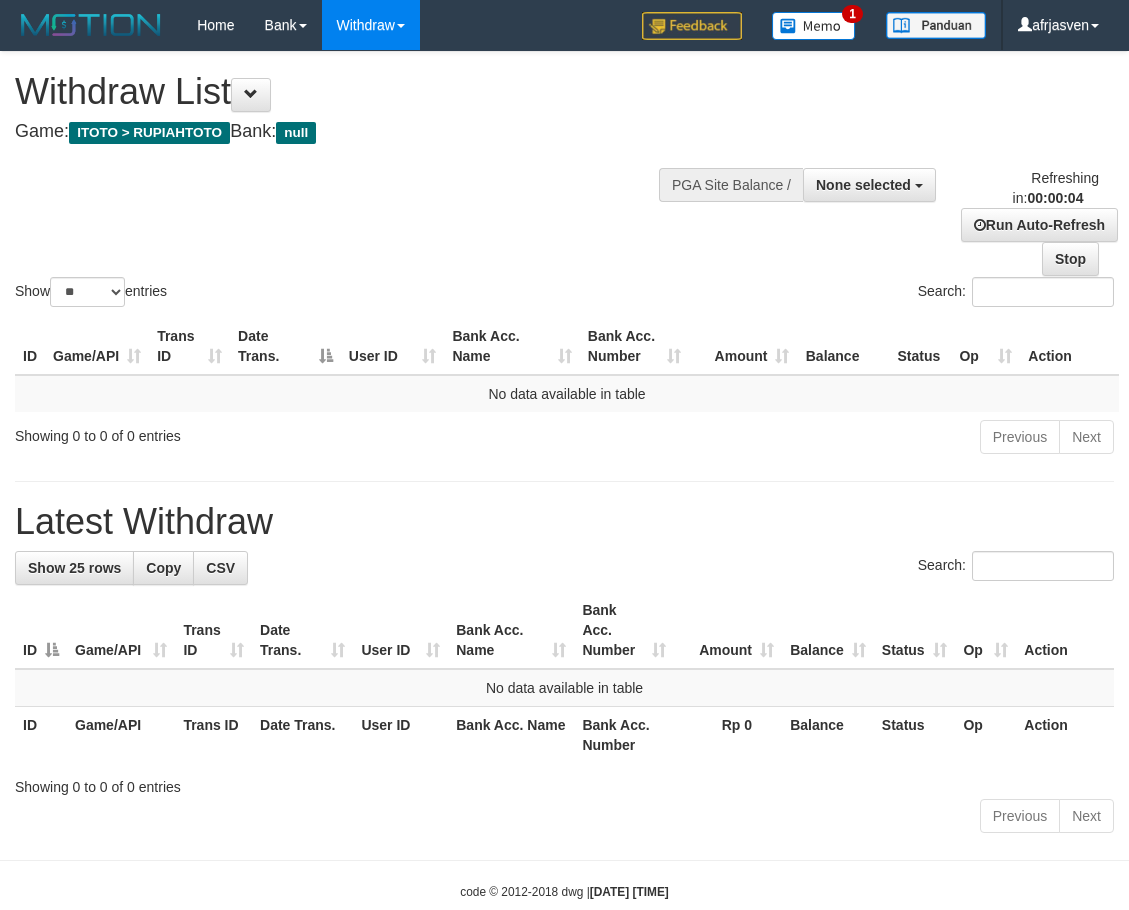 scroll, scrollTop: 0, scrollLeft: 0, axis: both 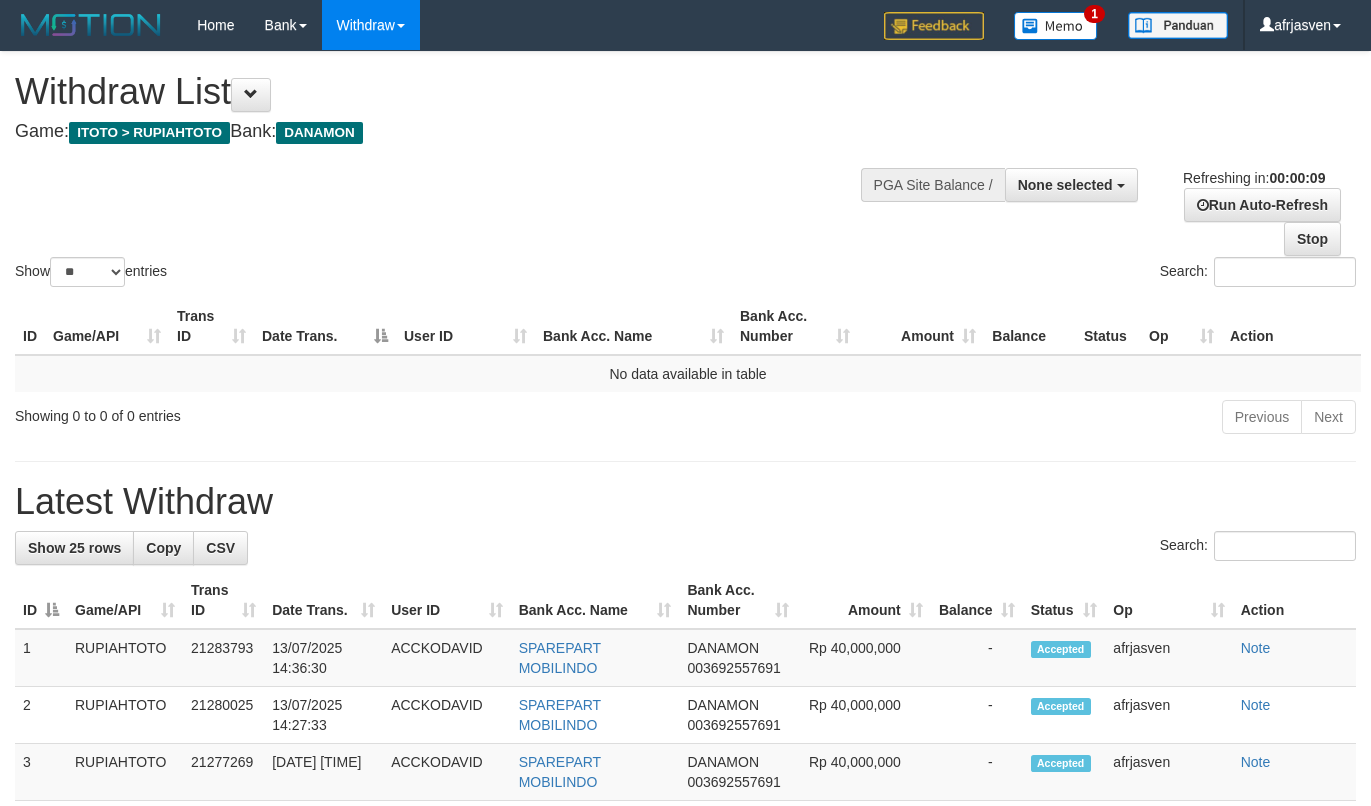 select 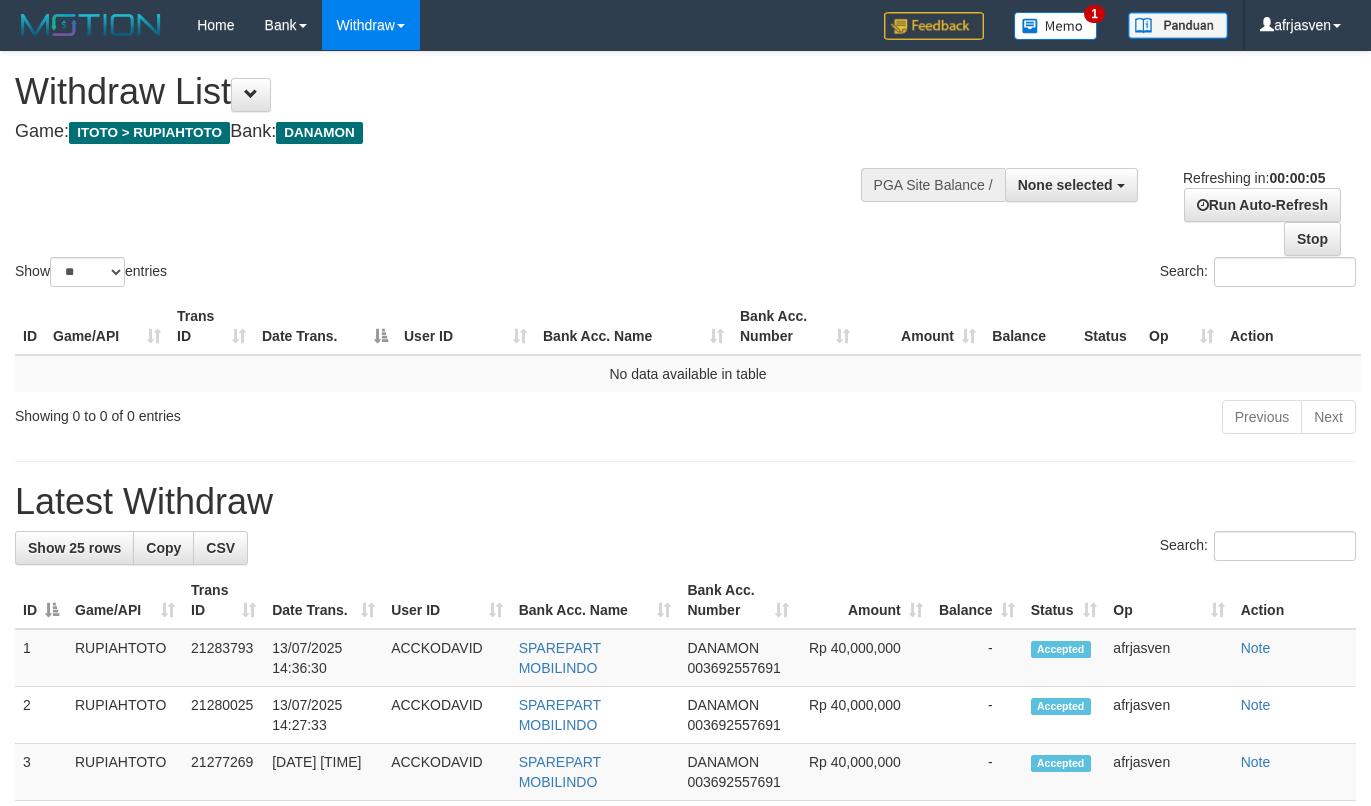 scroll, scrollTop: 0, scrollLeft: 0, axis: both 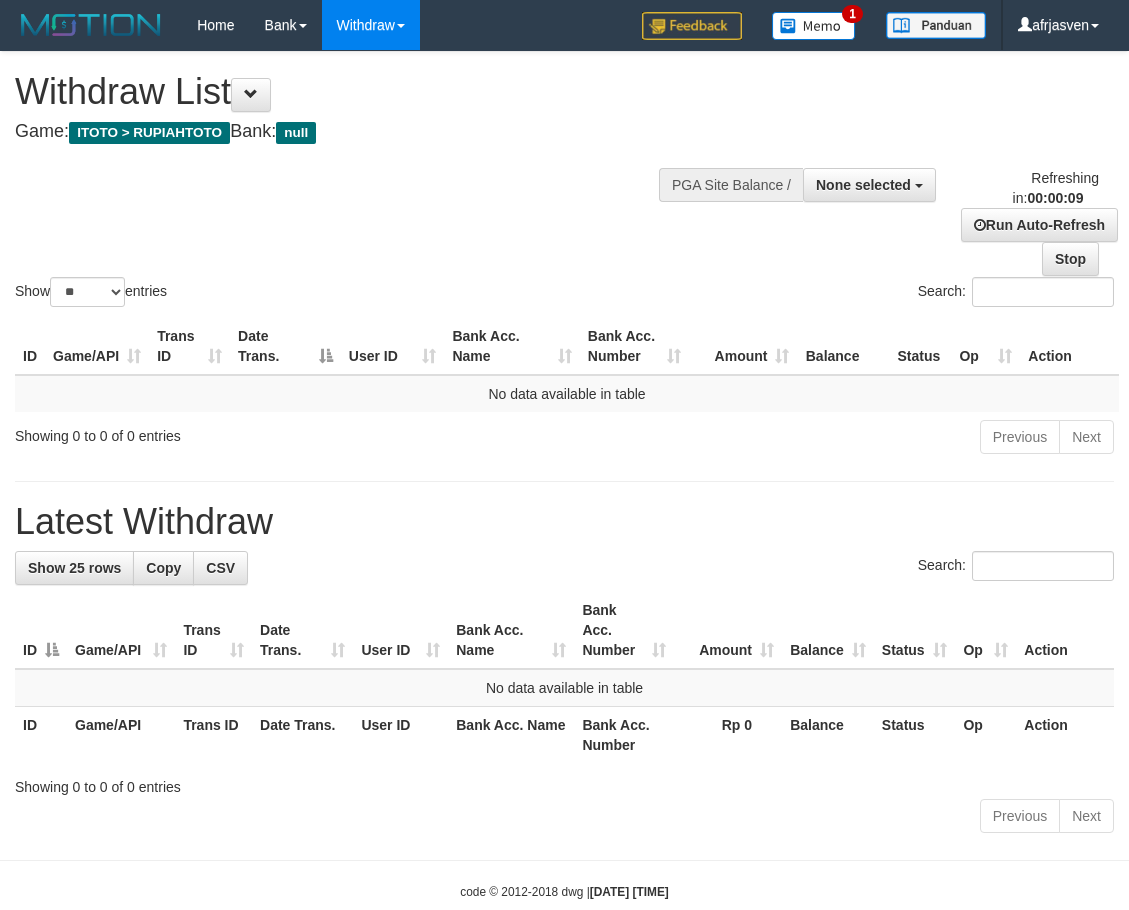 select 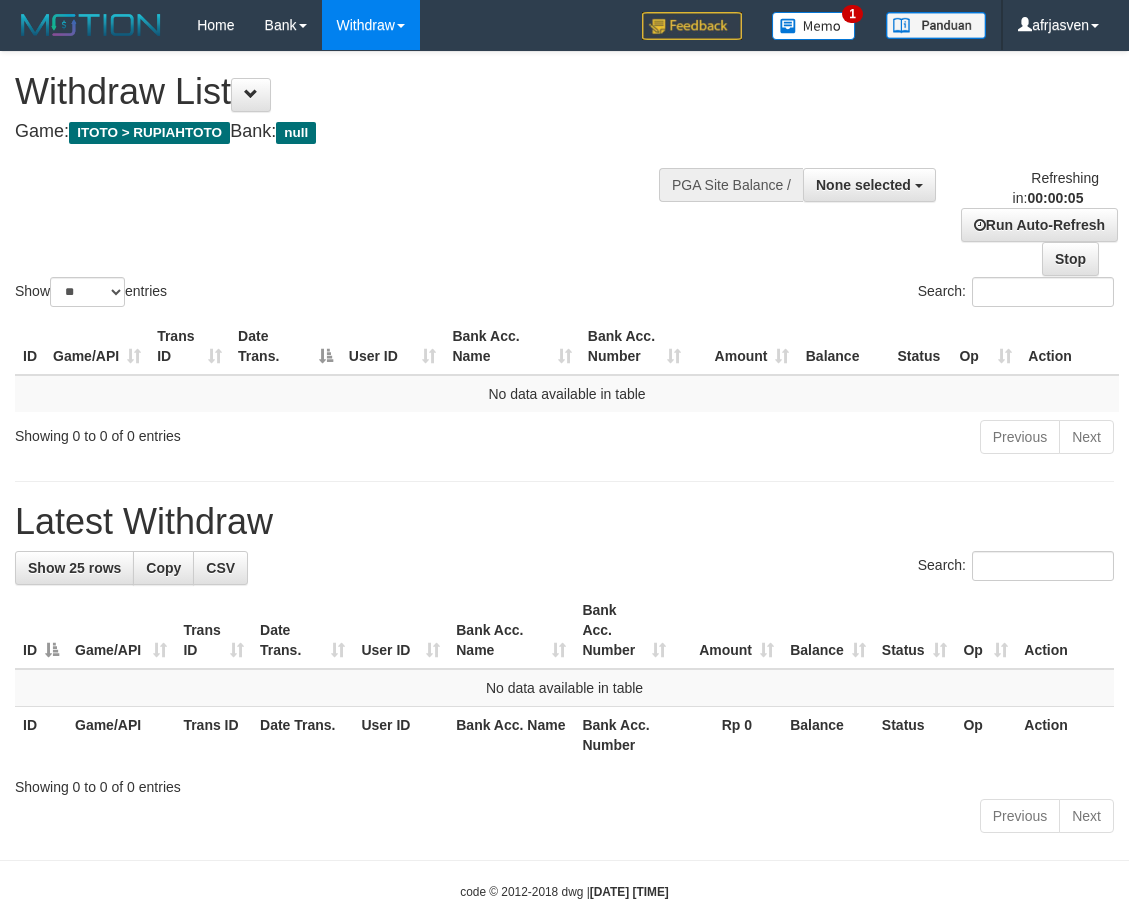 scroll, scrollTop: 0, scrollLeft: 0, axis: both 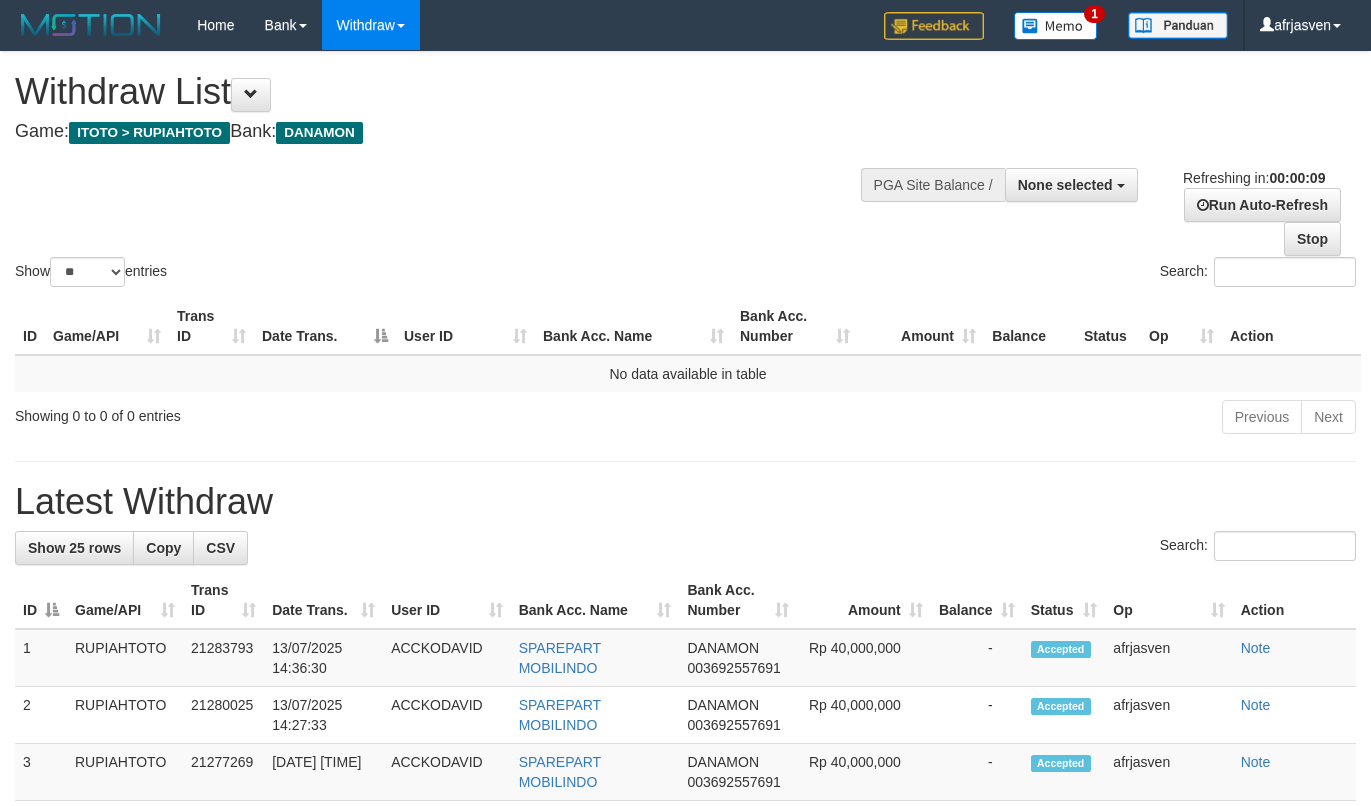 select 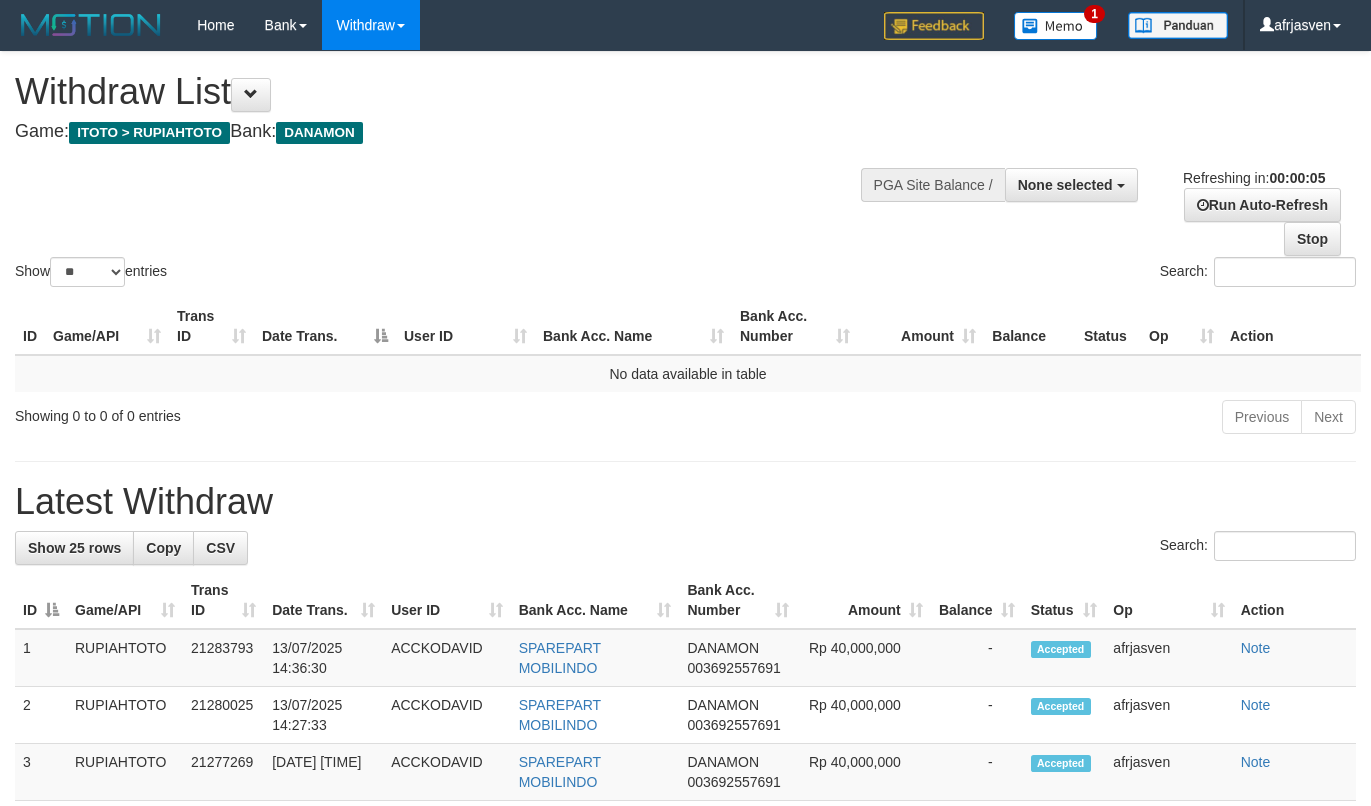 scroll, scrollTop: 0, scrollLeft: 0, axis: both 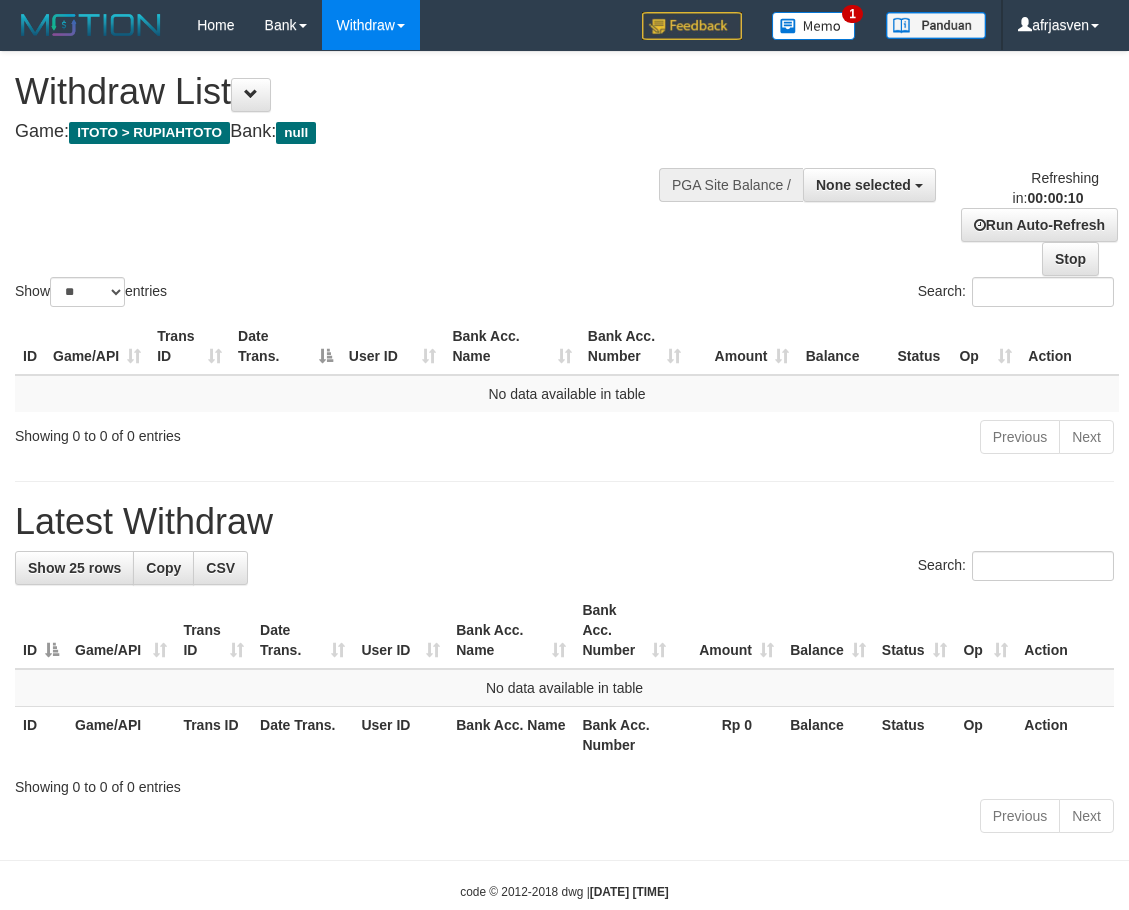 select 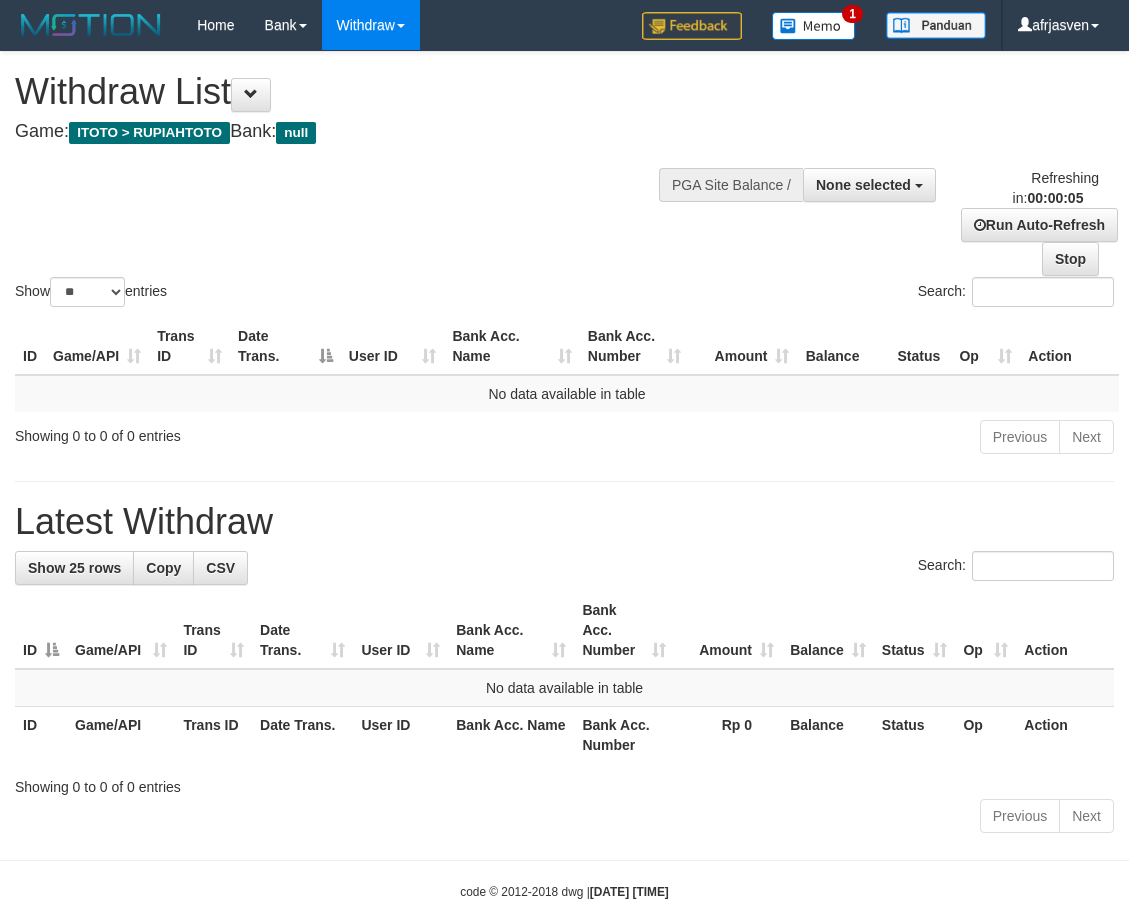 scroll, scrollTop: 0, scrollLeft: 0, axis: both 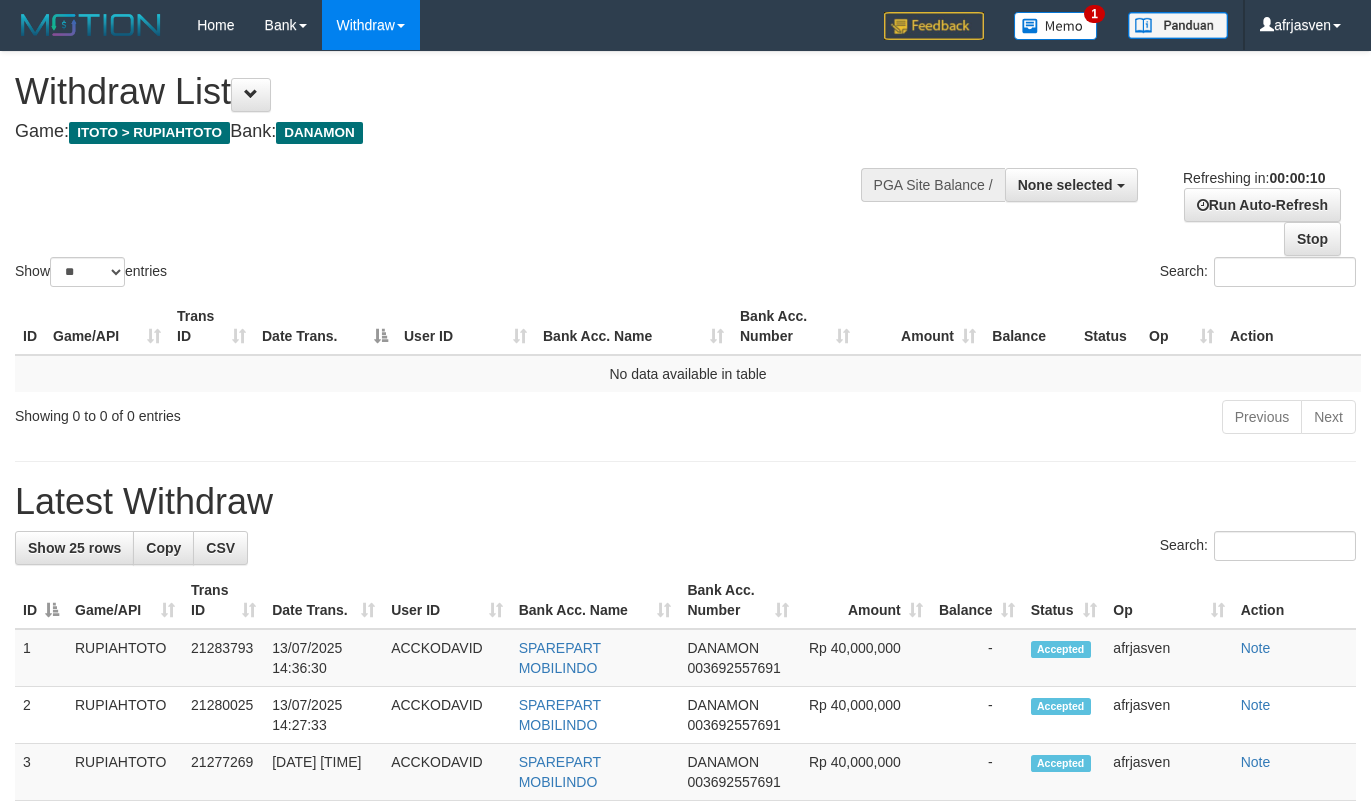 select 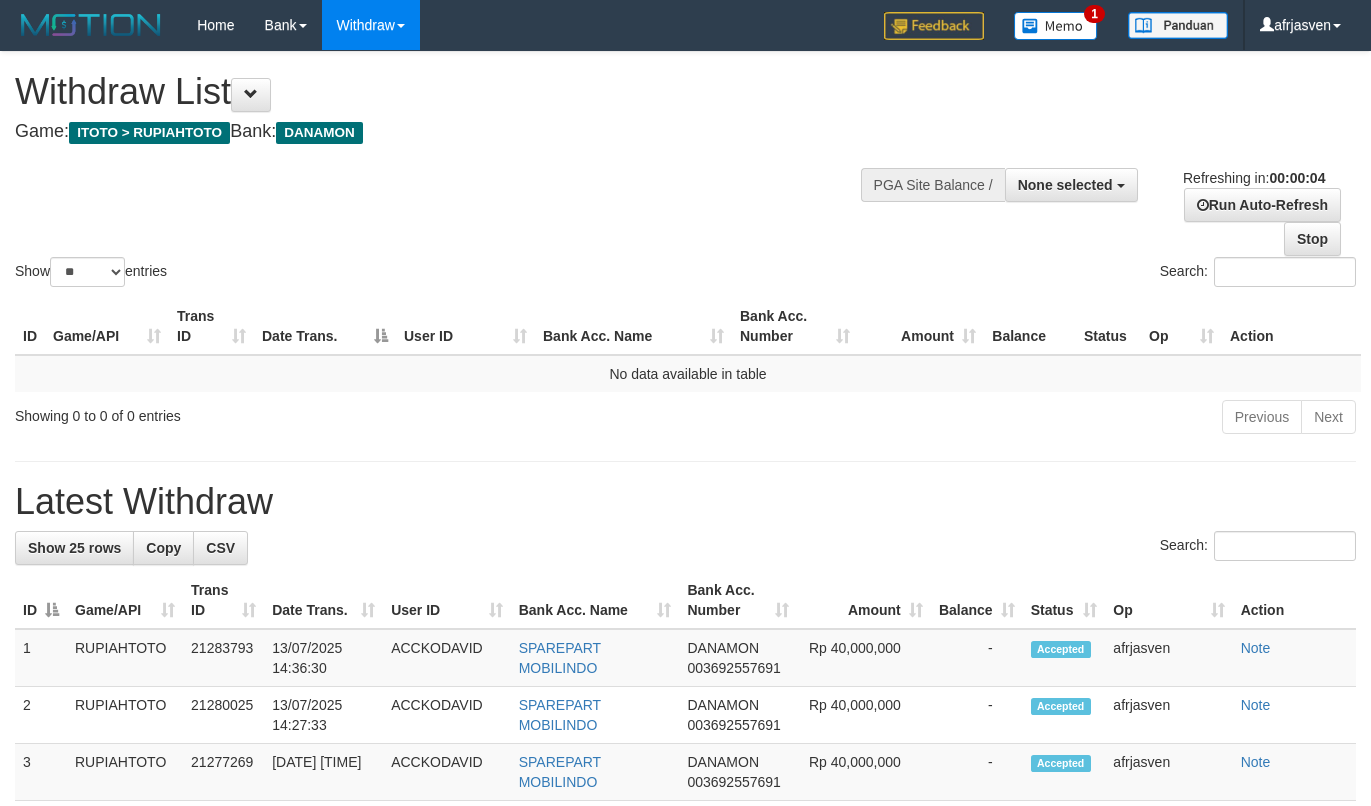 scroll, scrollTop: 0, scrollLeft: 0, axis: both 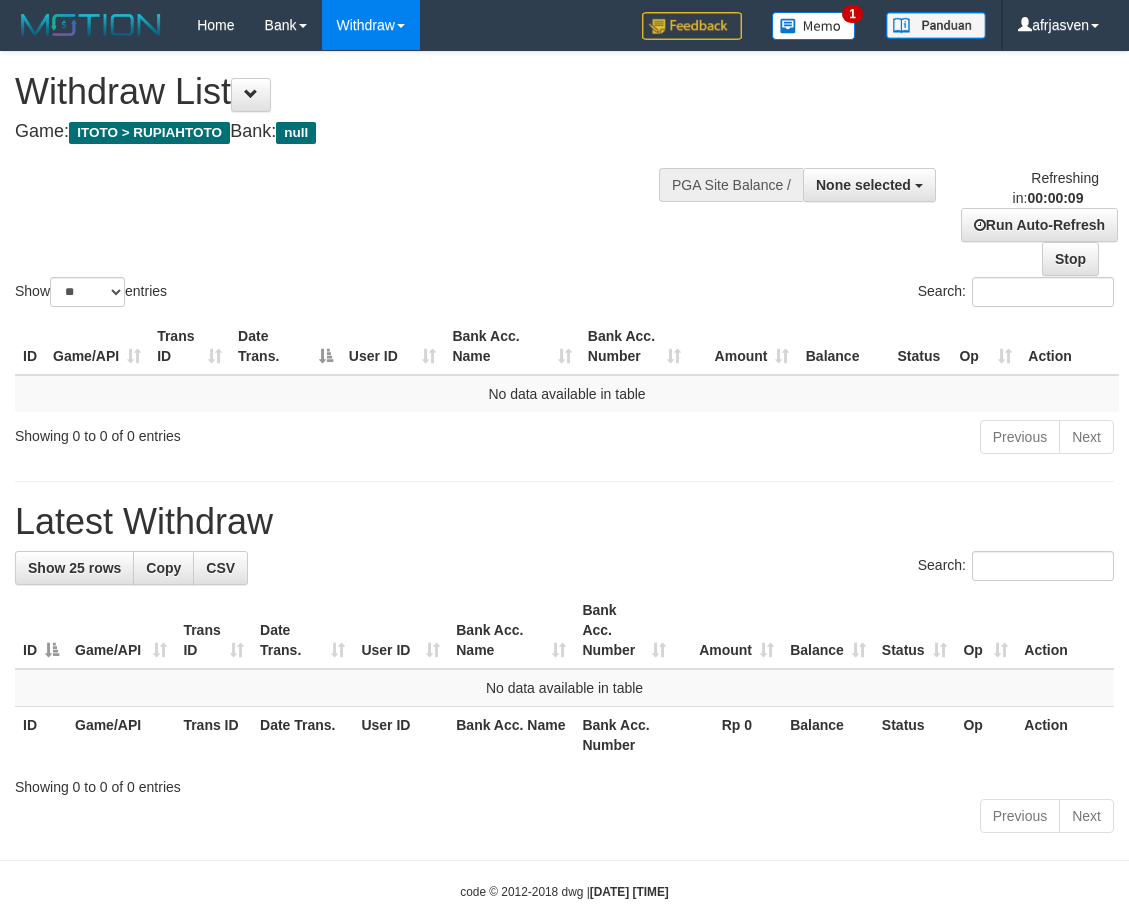select 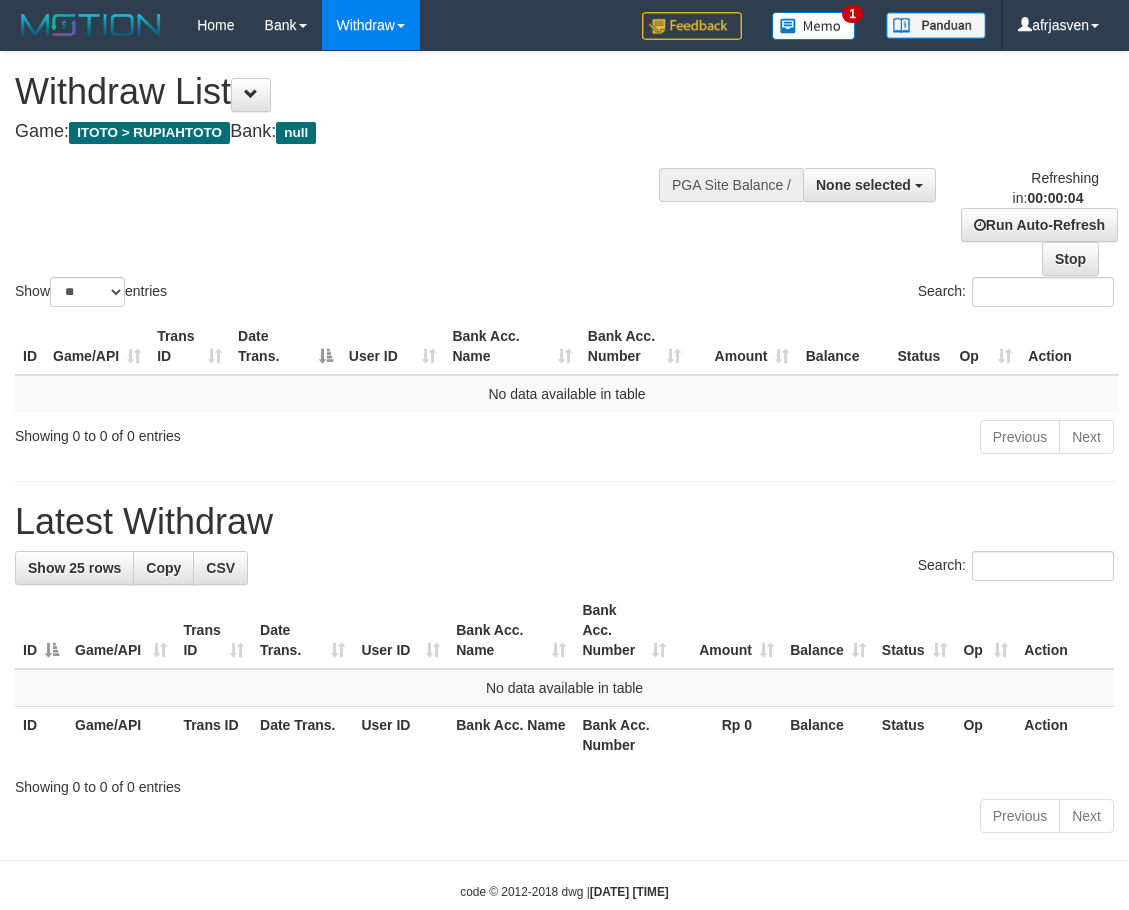 scroll, scrollTop: 0, scrollLeft: 0, axis: both 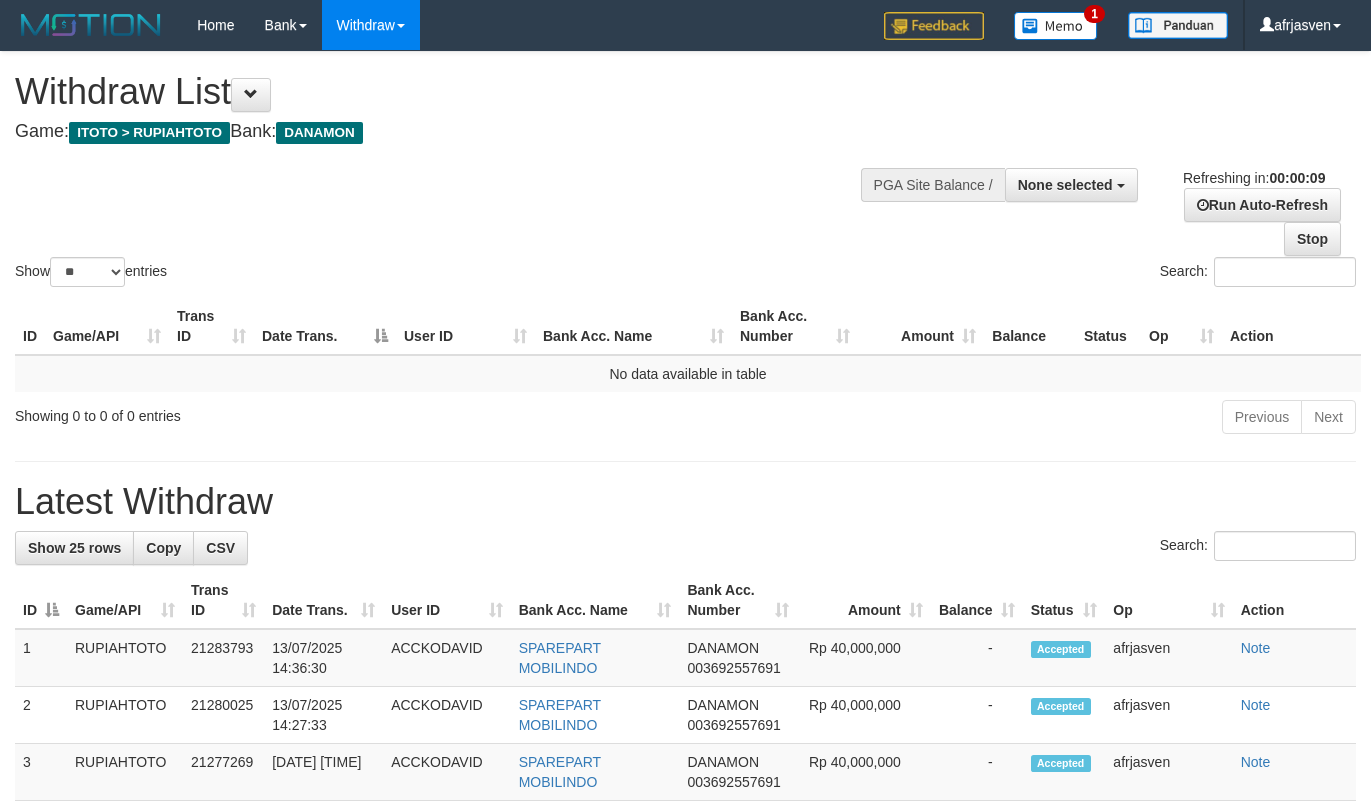select 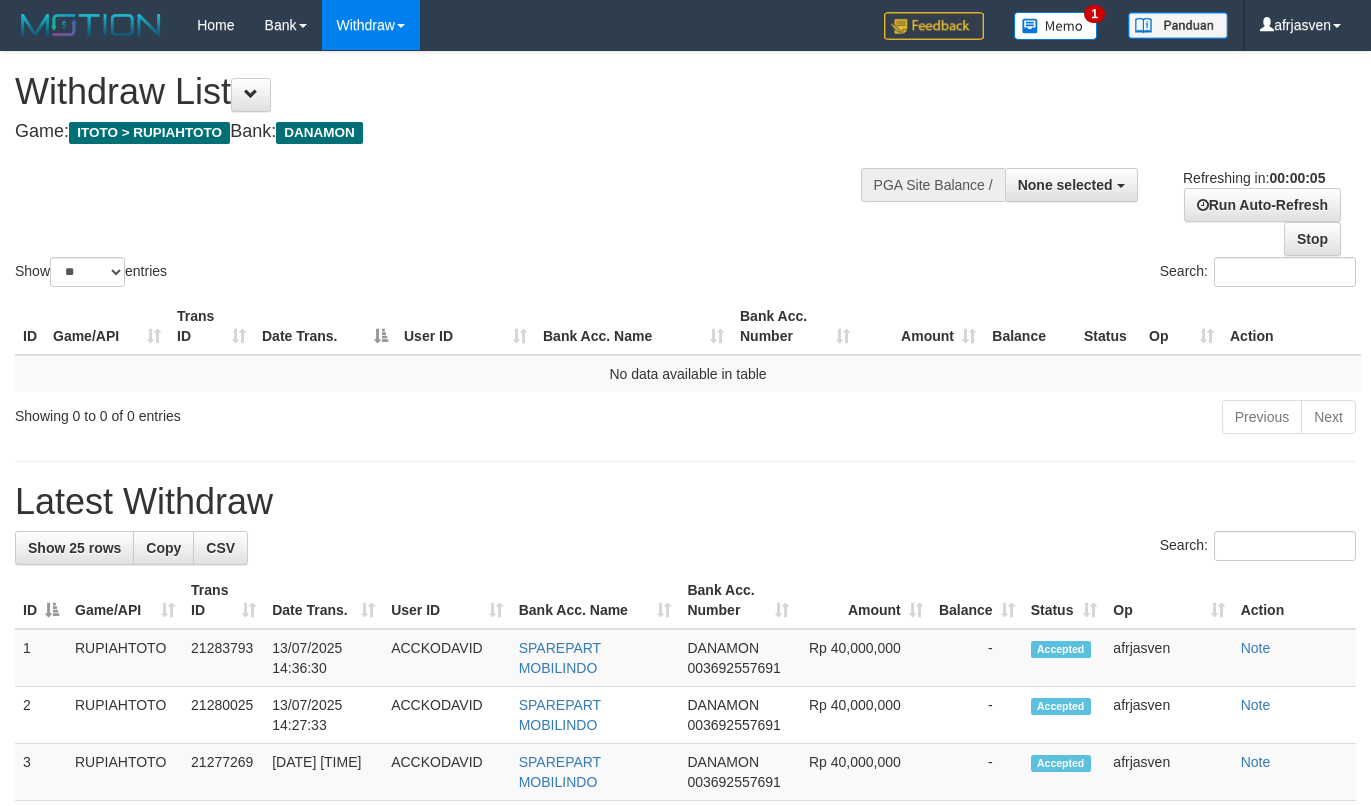 scroll, scrollTop: 0, scrollLeft: 0, axis: both 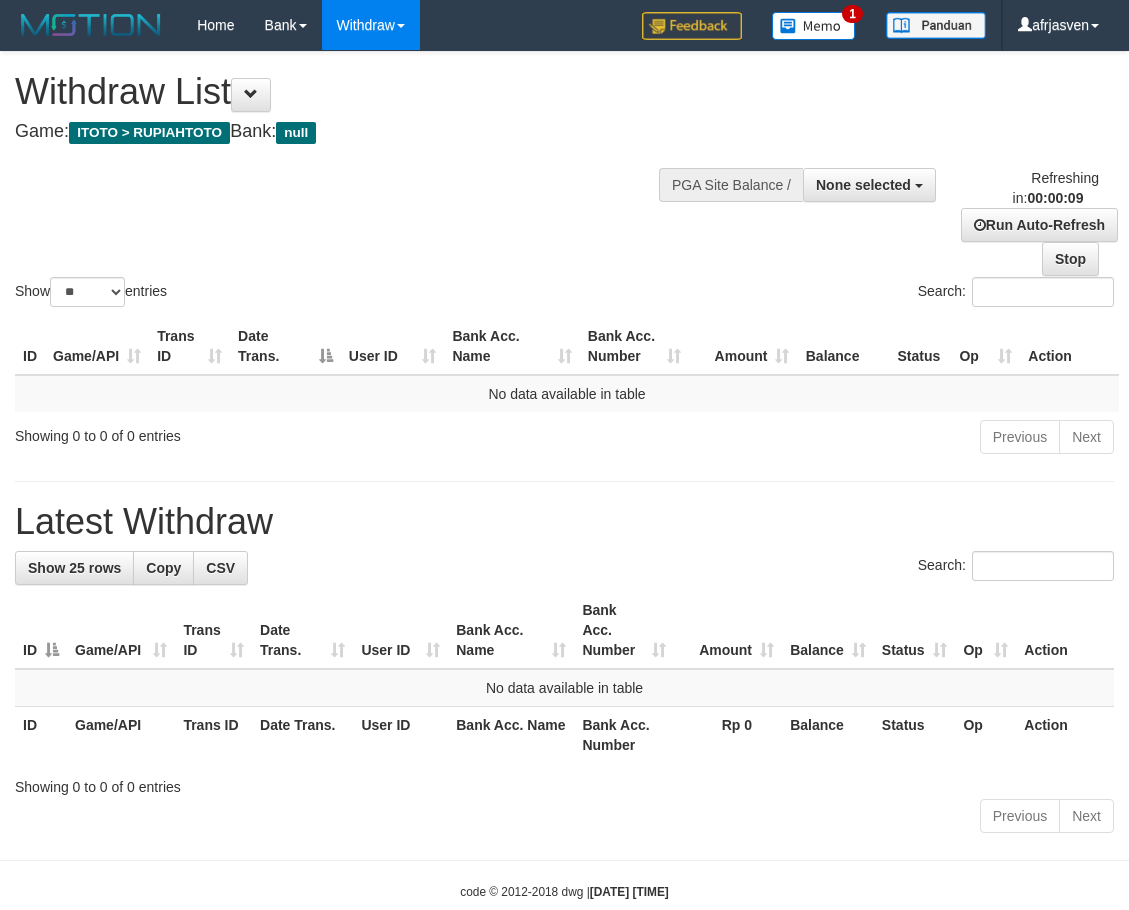select 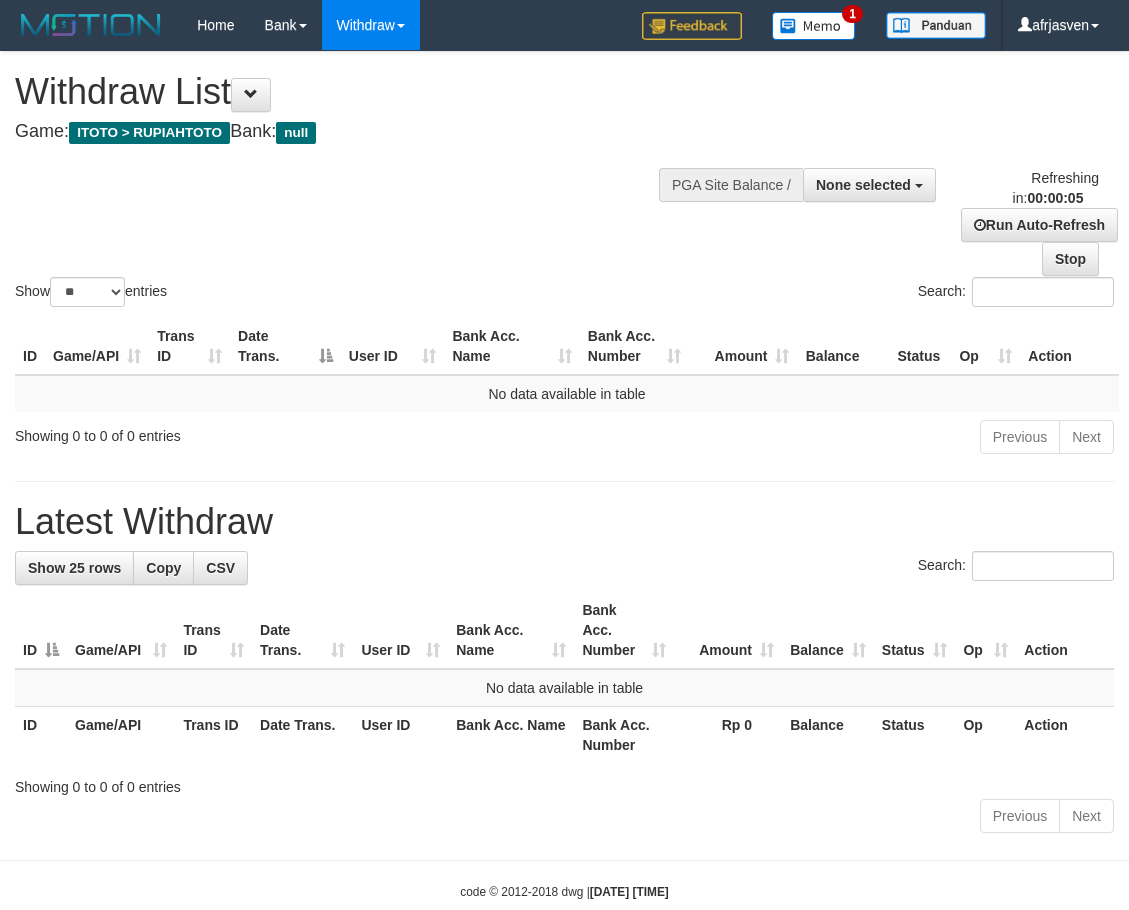 scroll, scrollTop: 0, scrollLeft: 0, axis: both 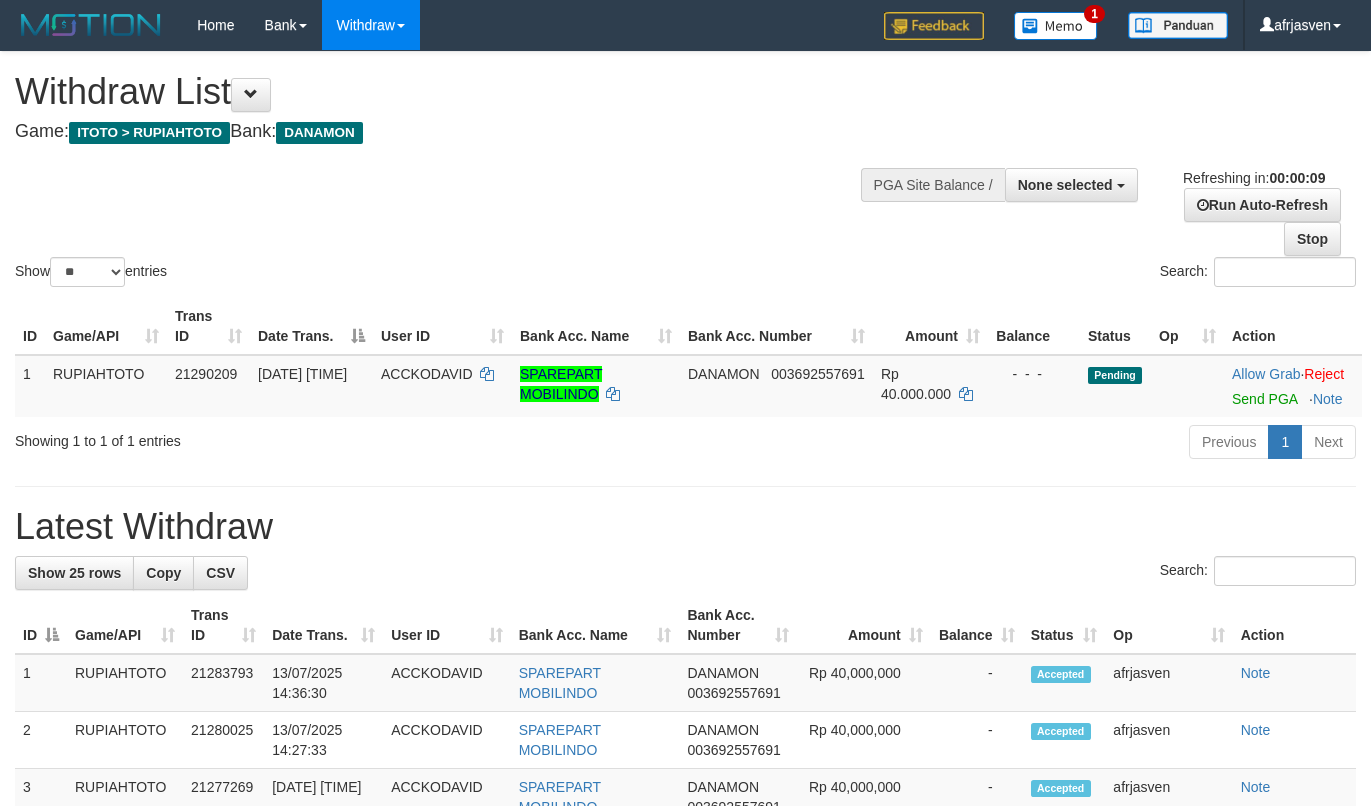 select 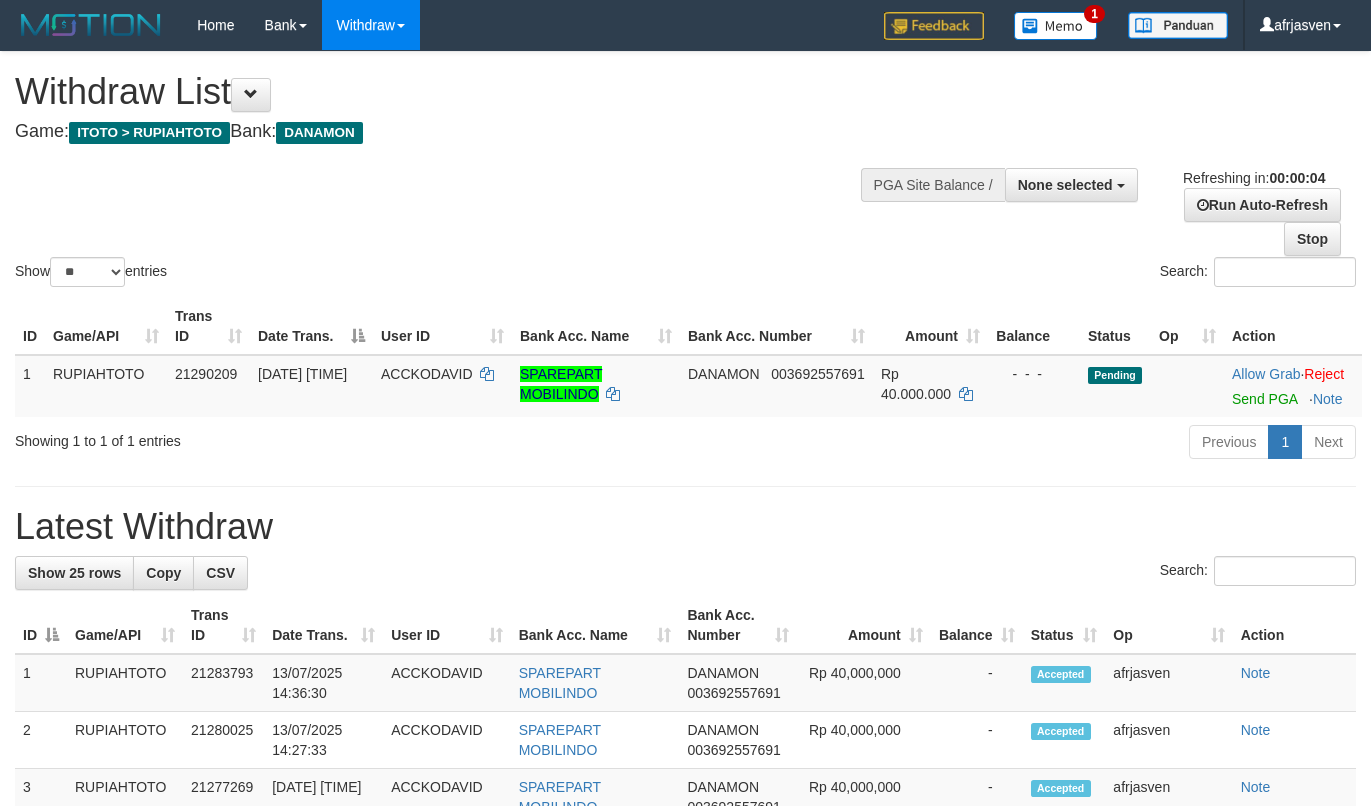 scroll, scrollTop: 0, scrollLeft: 0, axis: both 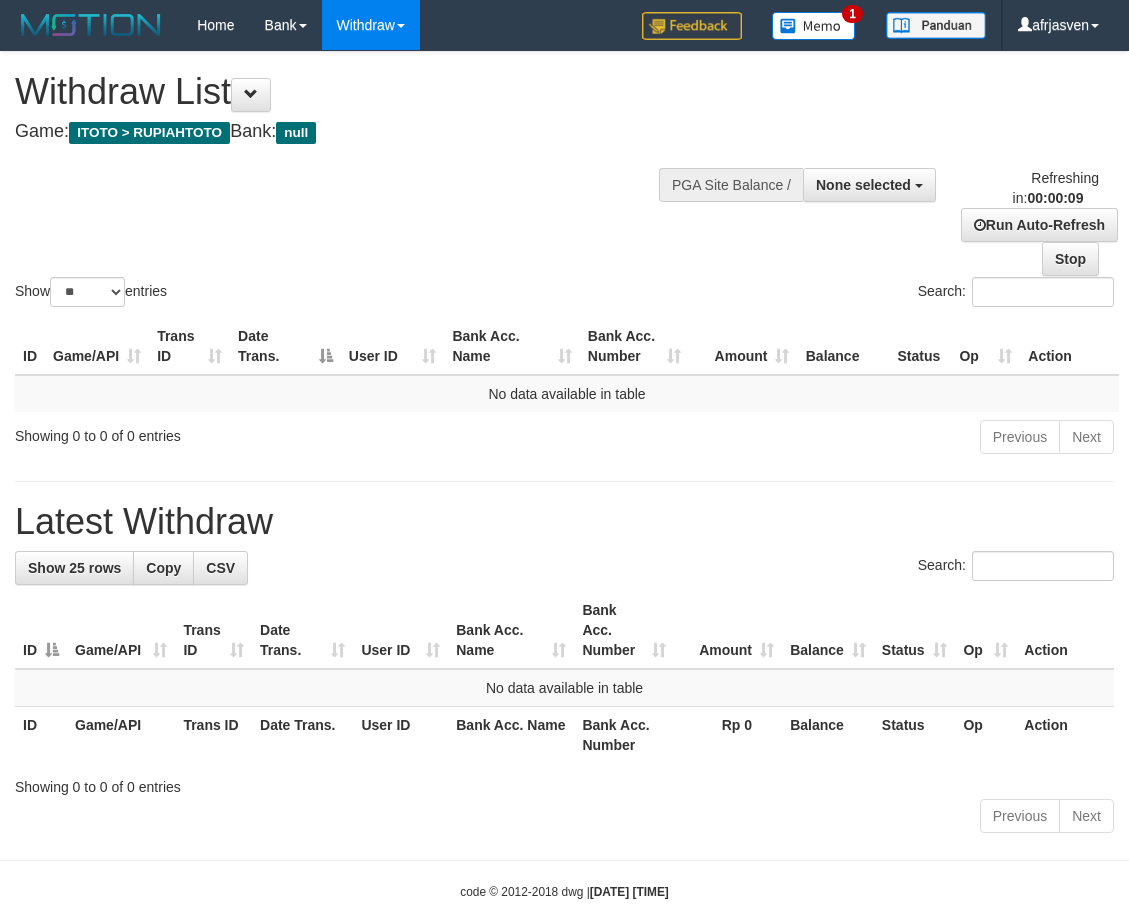 select 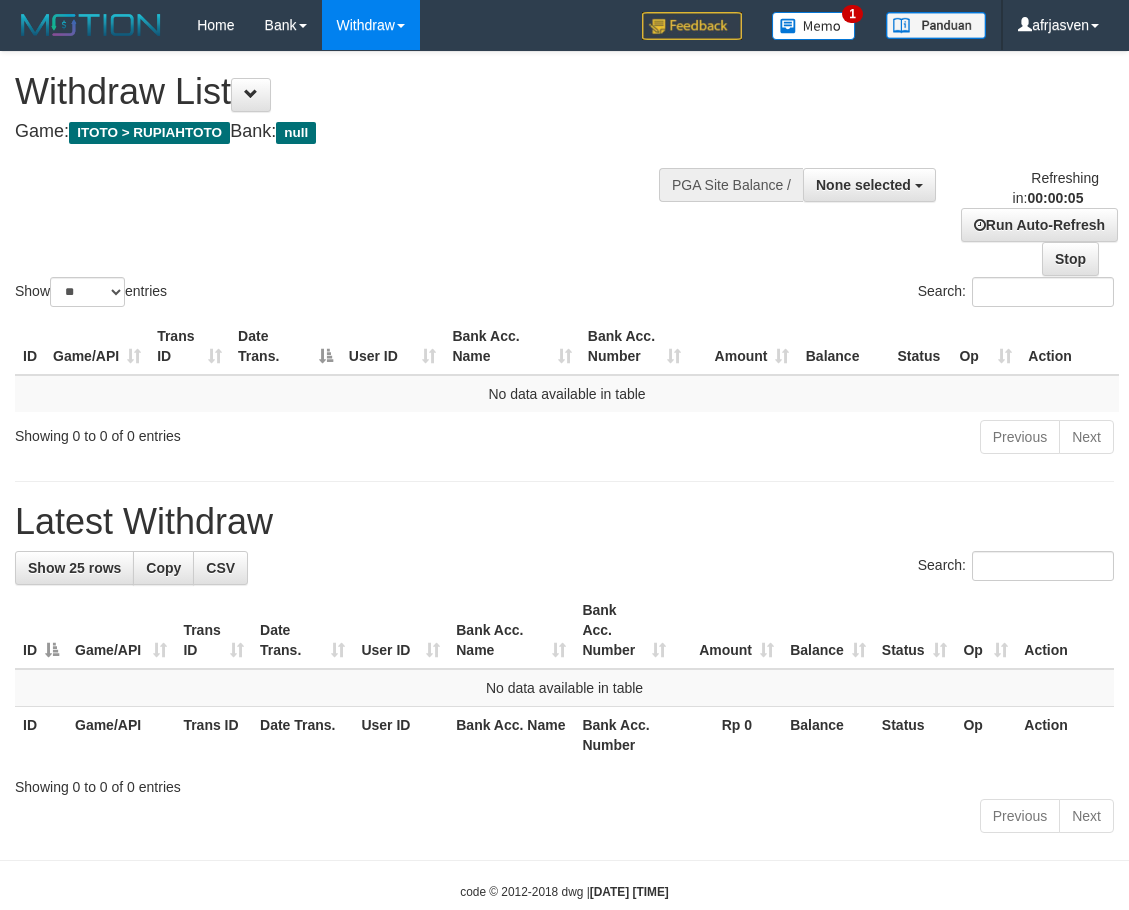 scroll, scrollTop: 0, scrollLeft: 0, axis: both 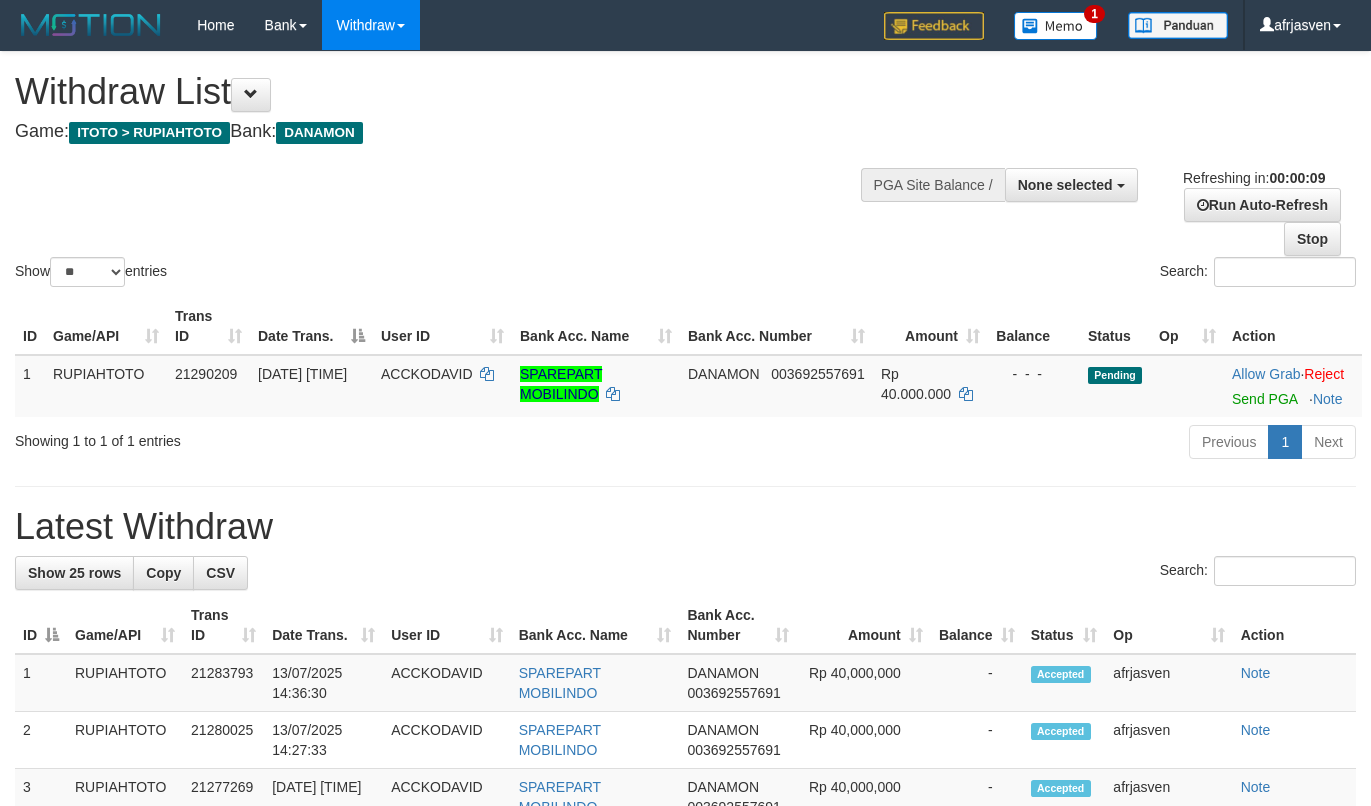 select 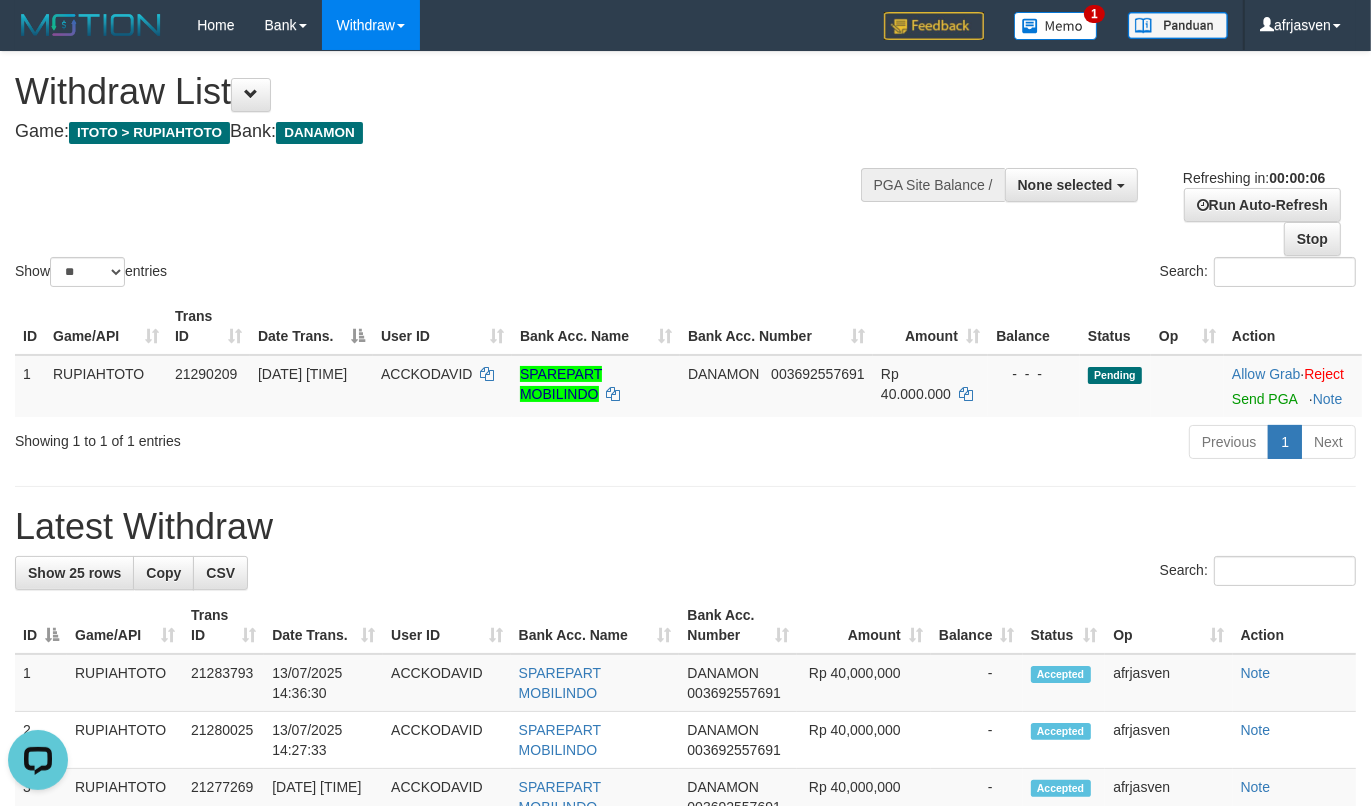 scroll, scrollTop: 0, scrollLeft: 0, axis: both 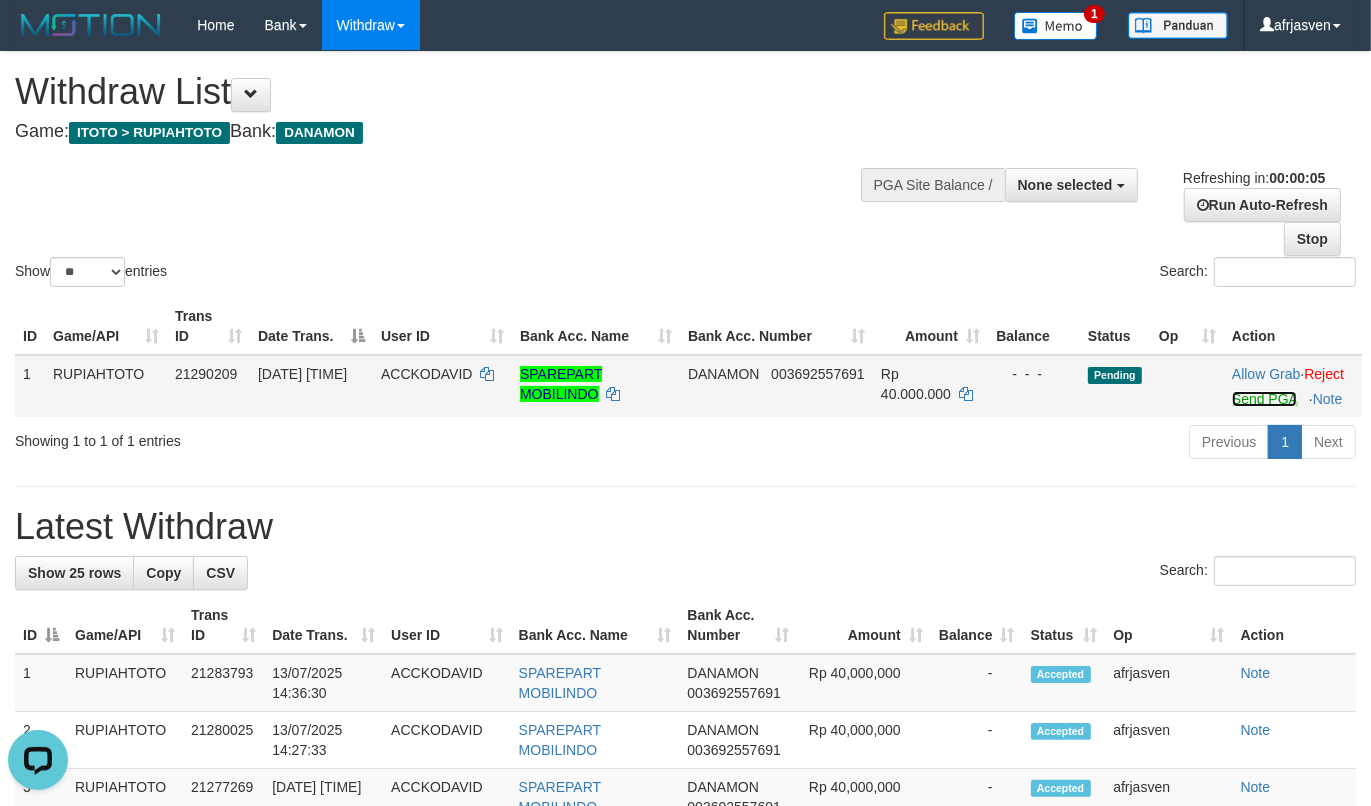 click on "Send PGA" at bounding box center [1264, 399] 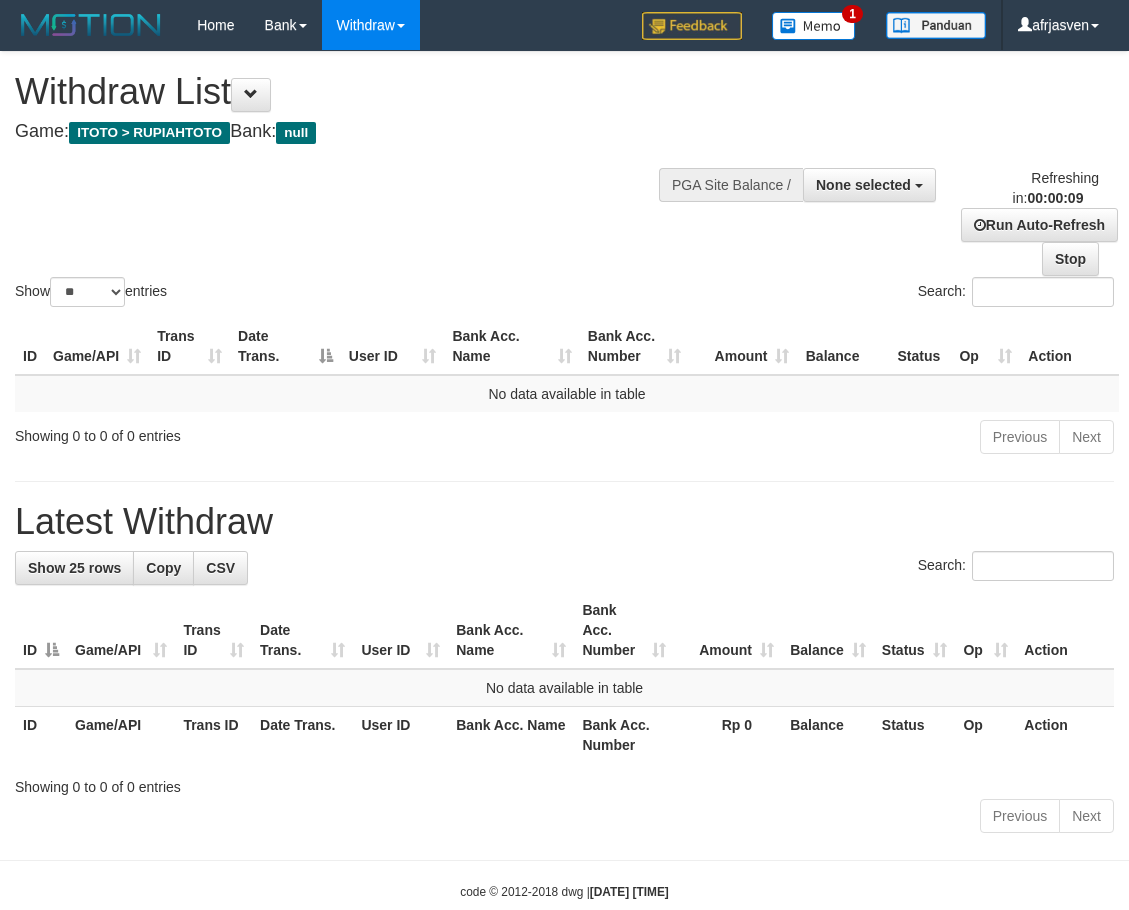 select 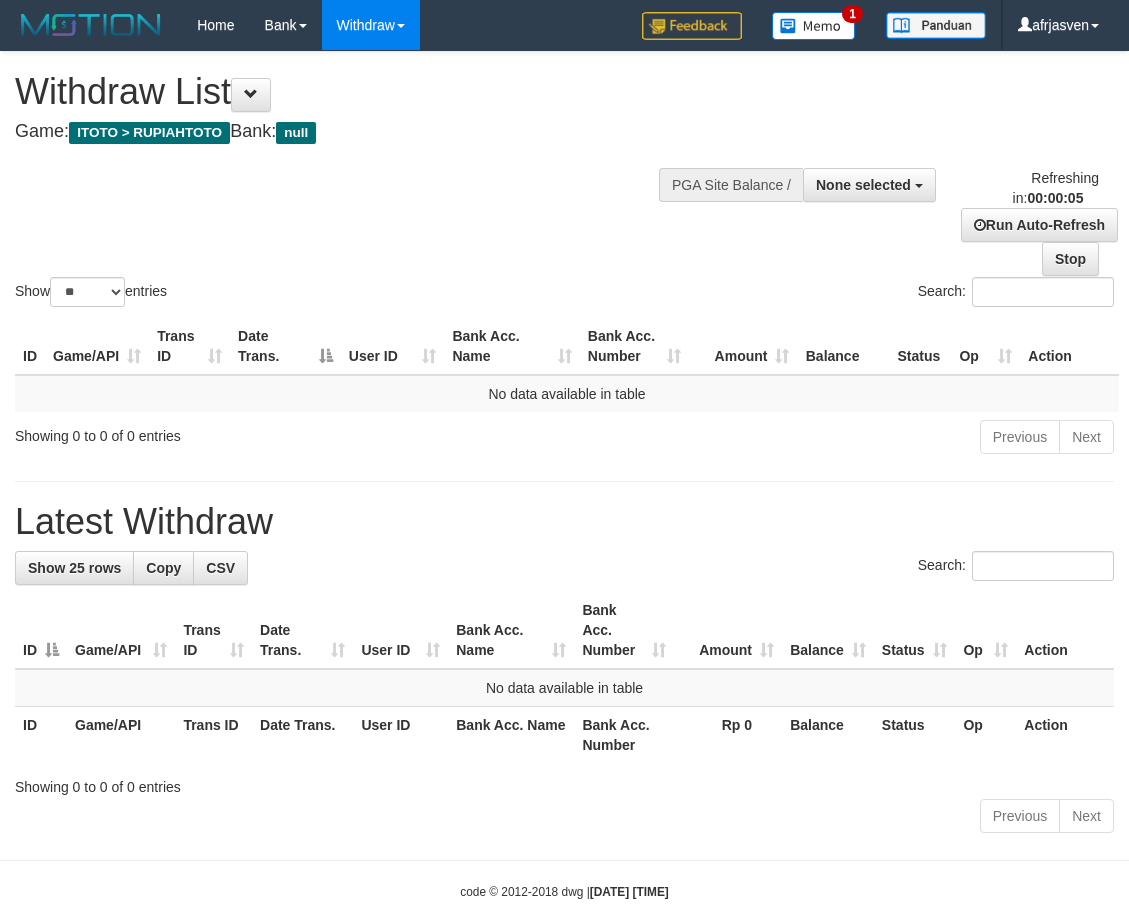 scroll, scrollTop: 0, scrollLeft: 0, axis: both 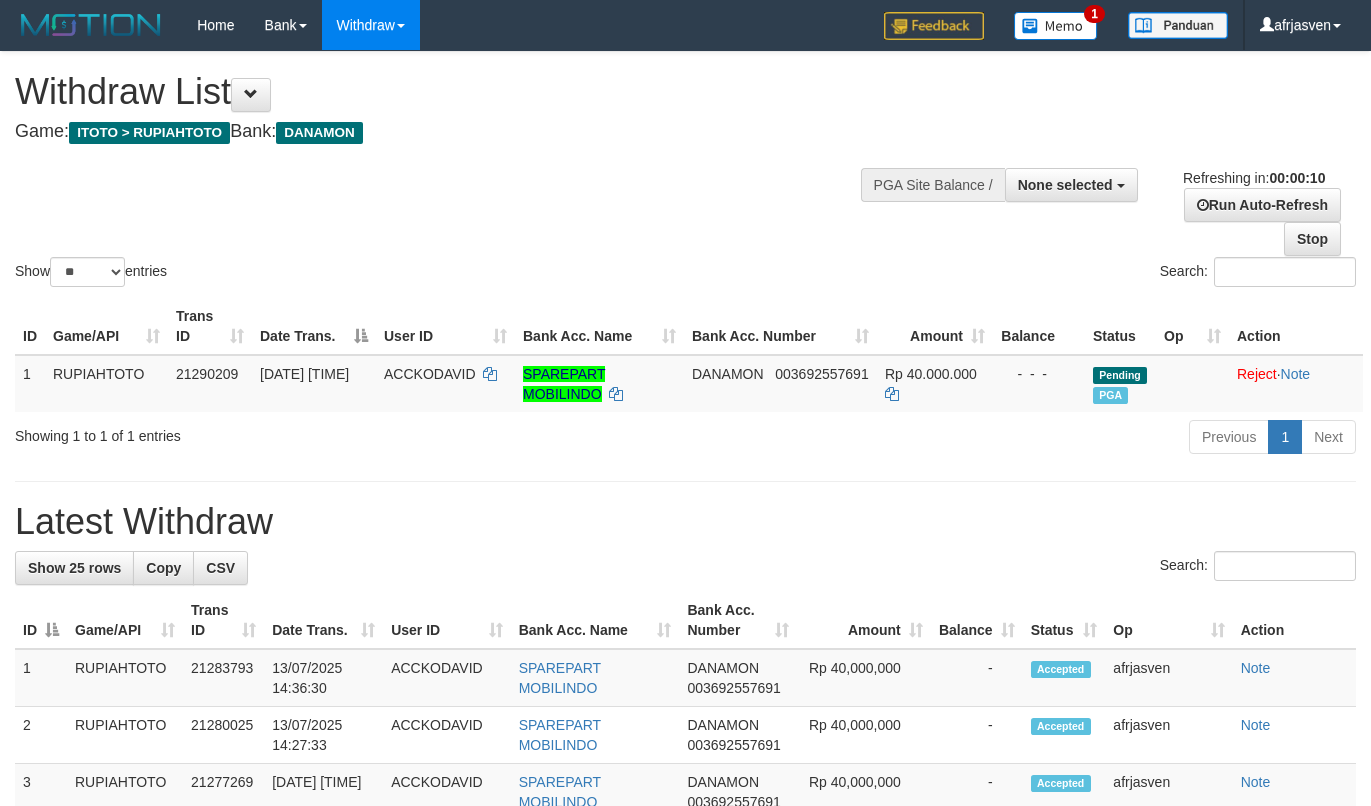 select 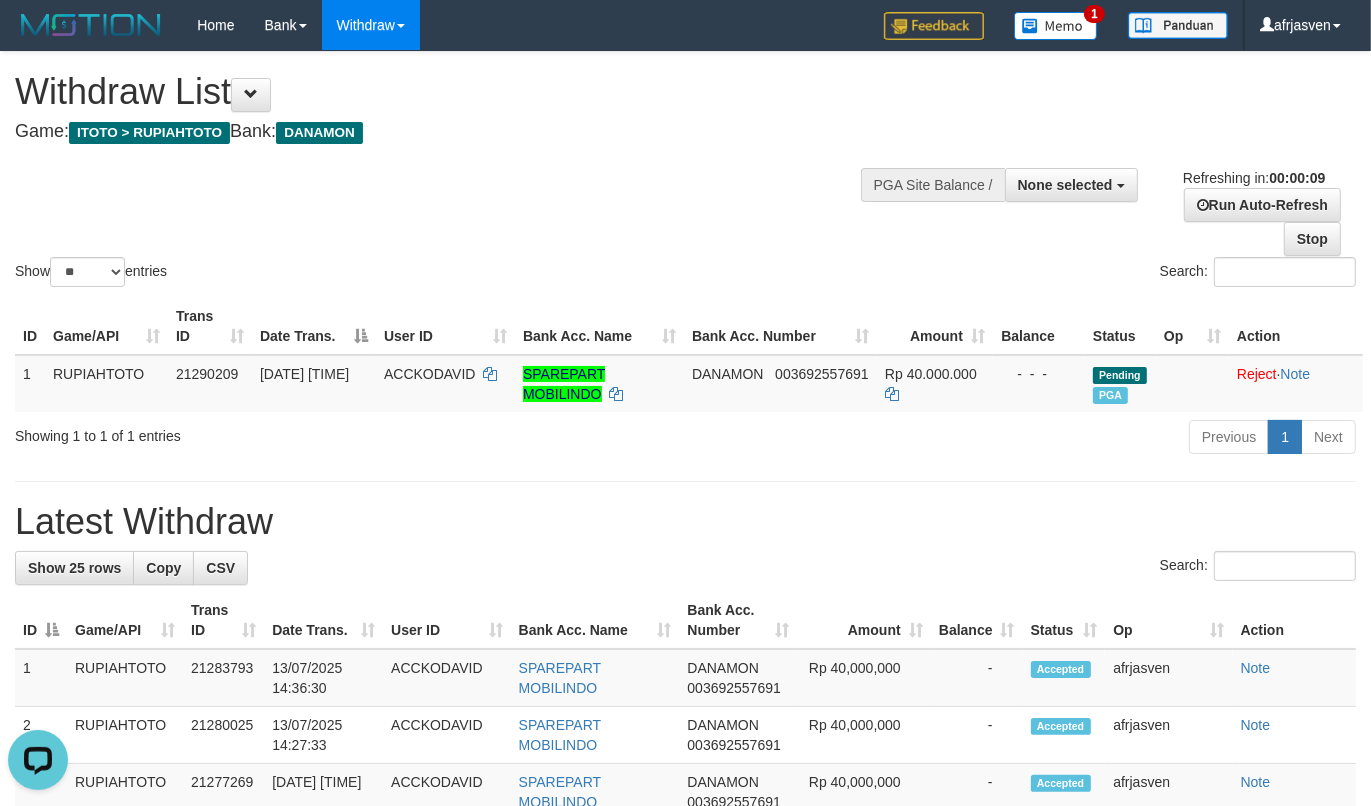 scroll, scrollTop: 0, scrollLeft: 0, axis: both 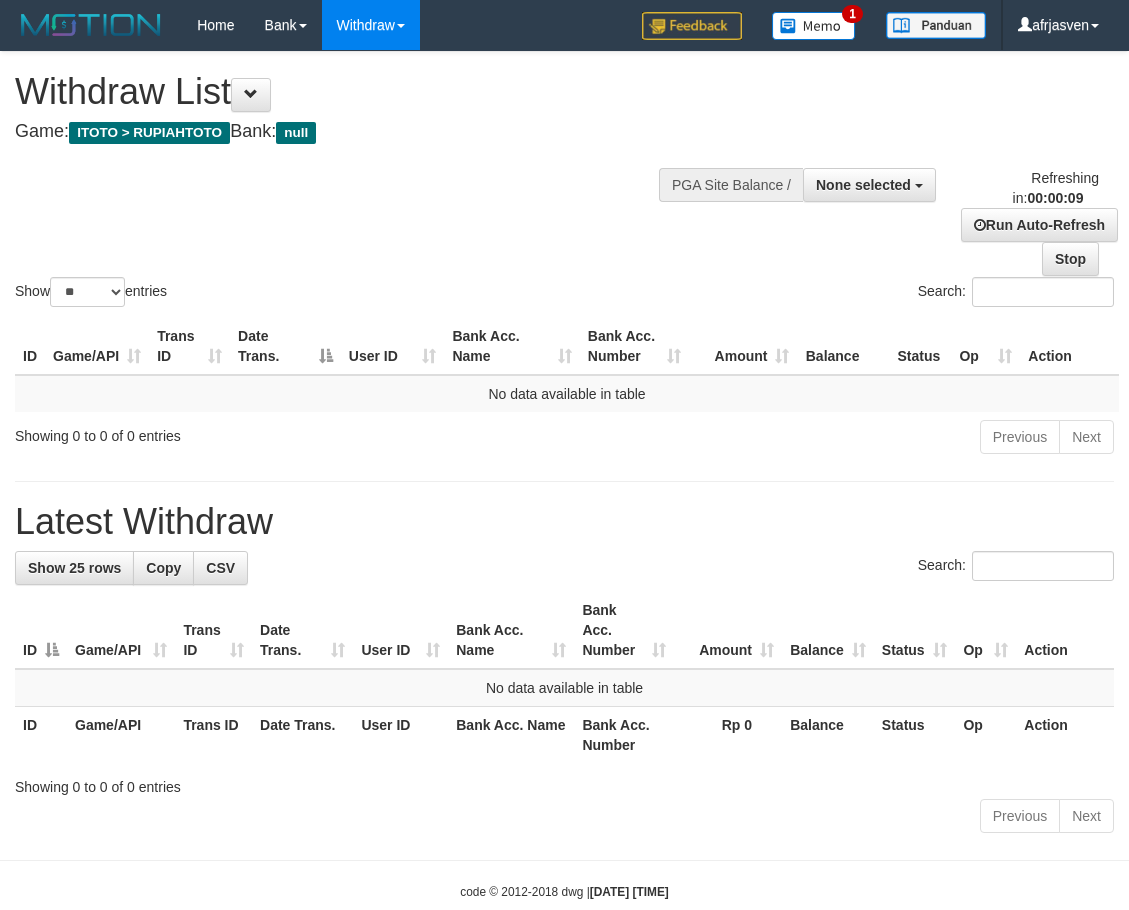 select 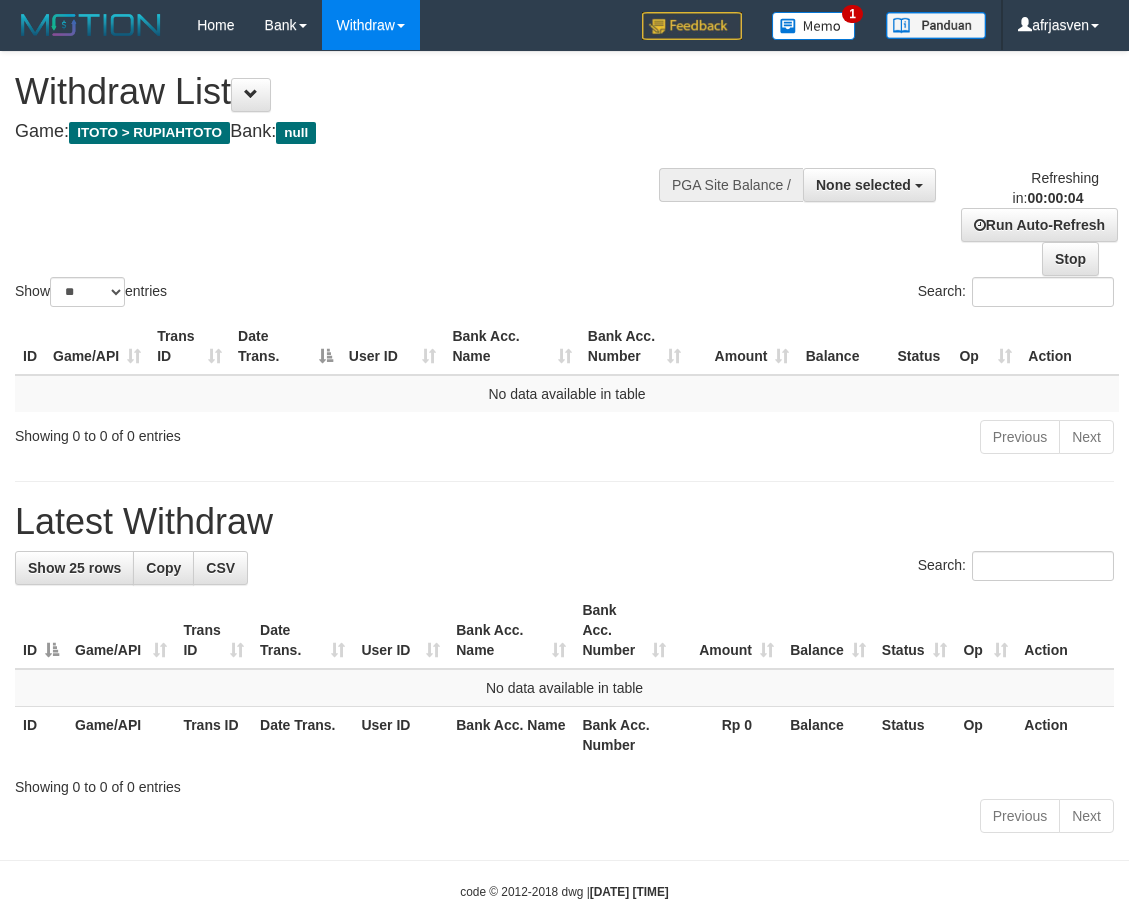 scroll, scrollTop: 0, scrollLeft: 0, axis: both 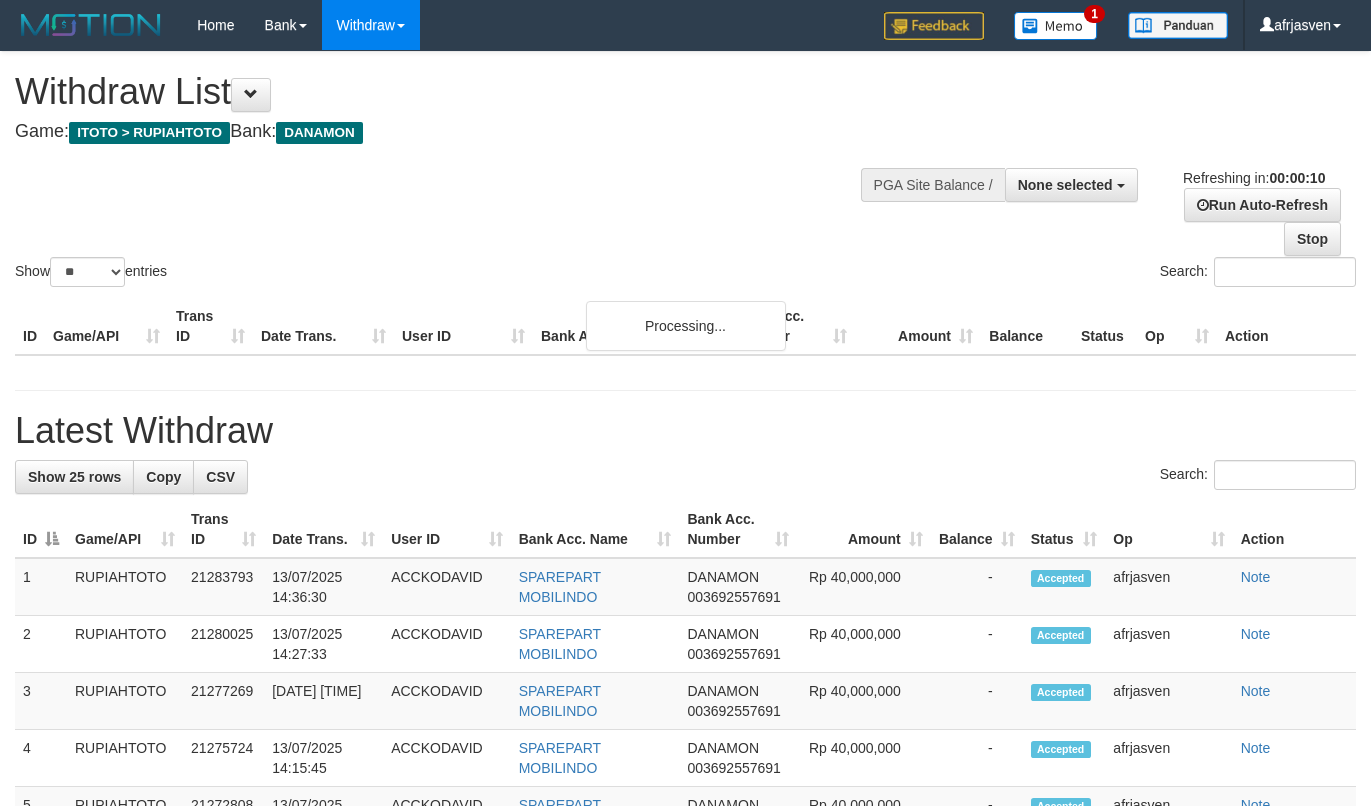 select 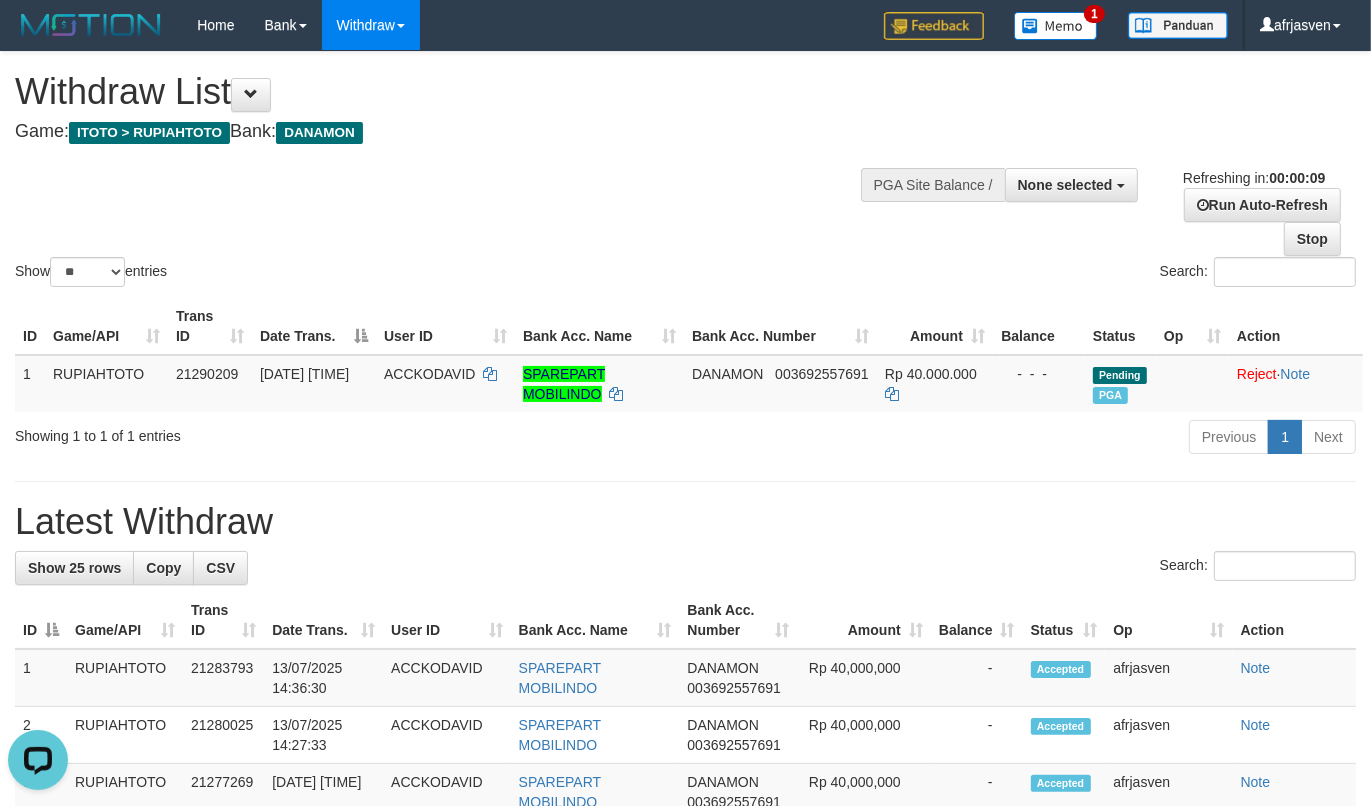 scroll, scrollTop: 0, scrollLeft: 0, axis: both 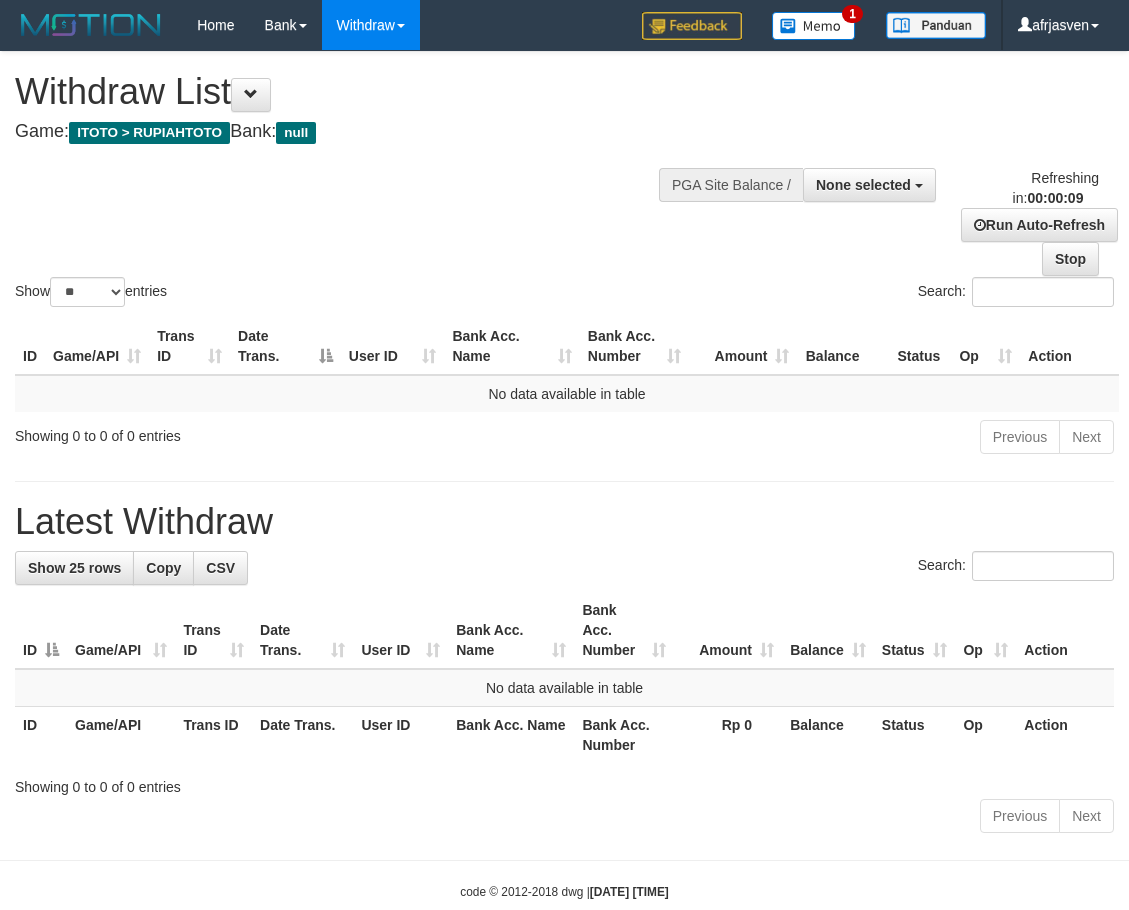 select 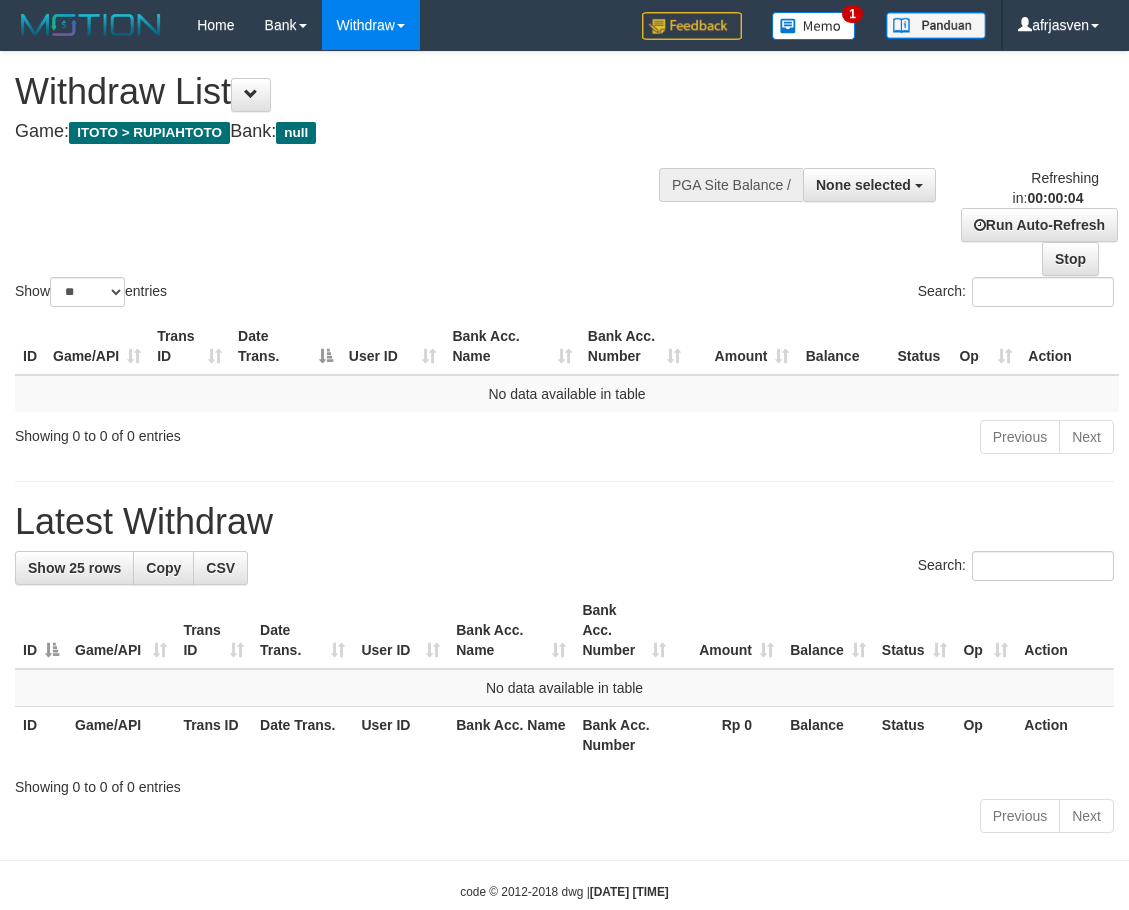 scroll, scrollTop: 0, scrollLeft: 0, axis: both 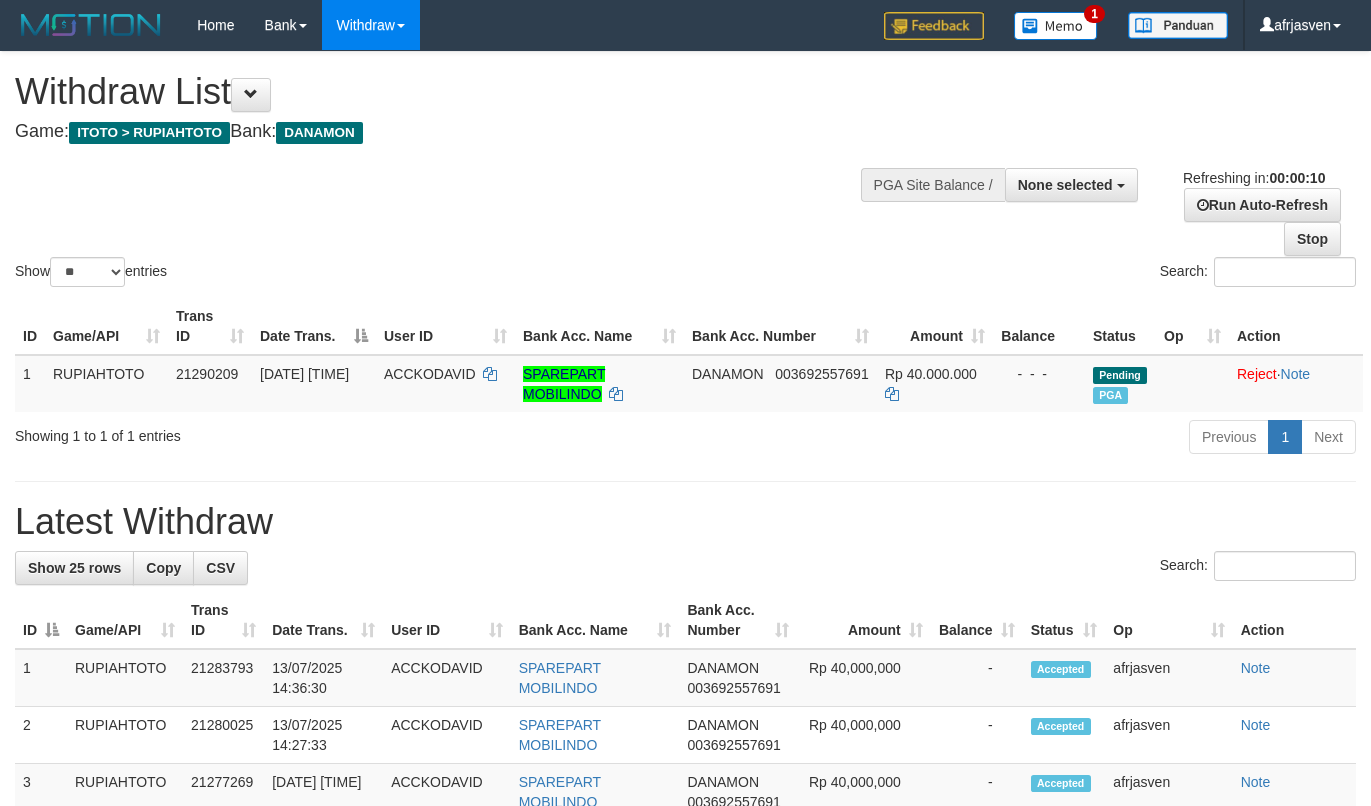 select 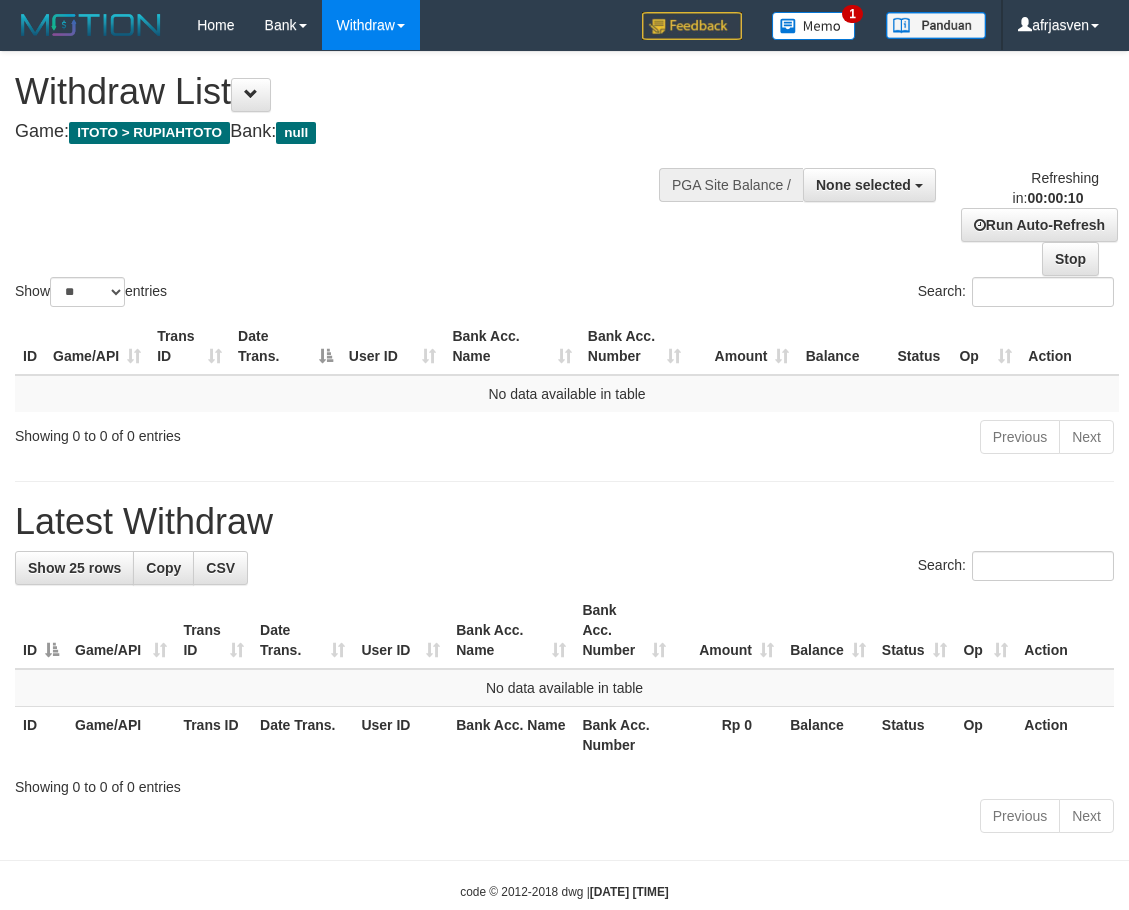 select 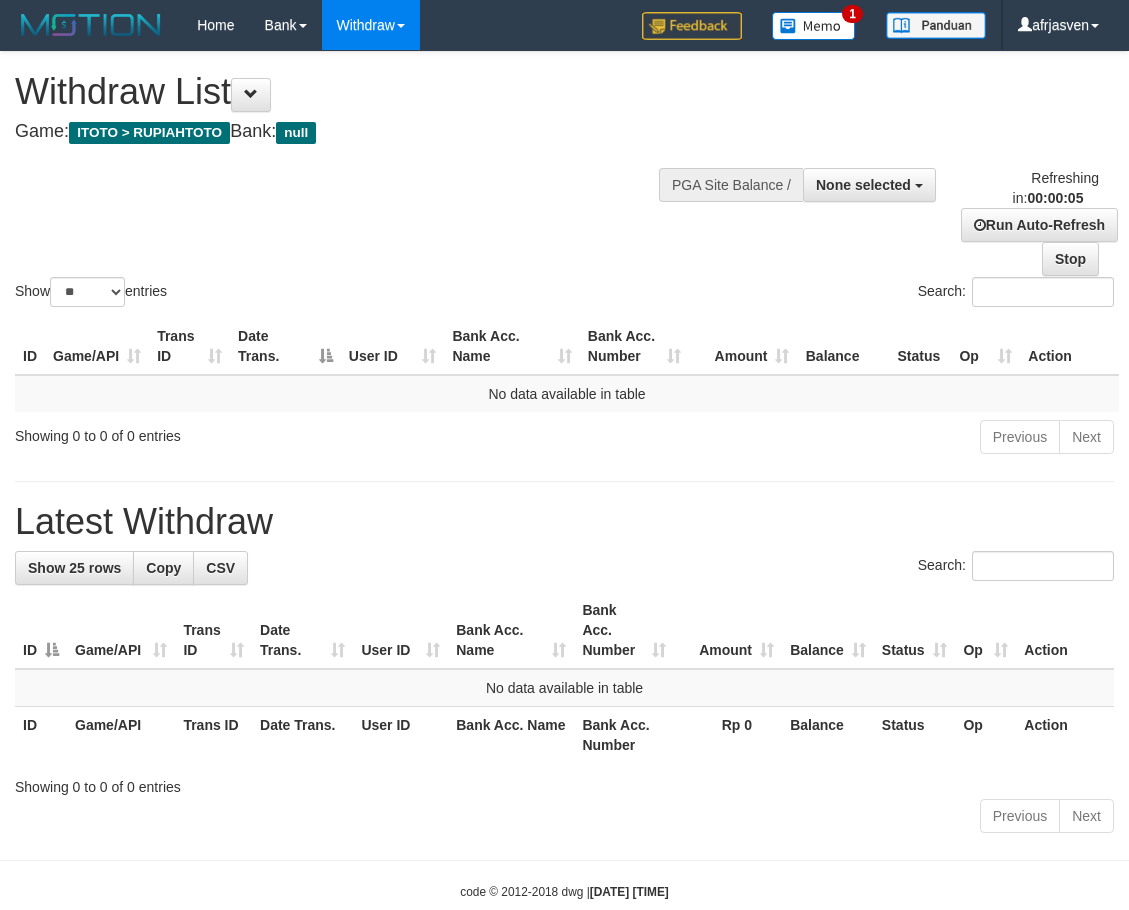 scroll, scrollTop: 0, scrollLeft: 0, axis: both 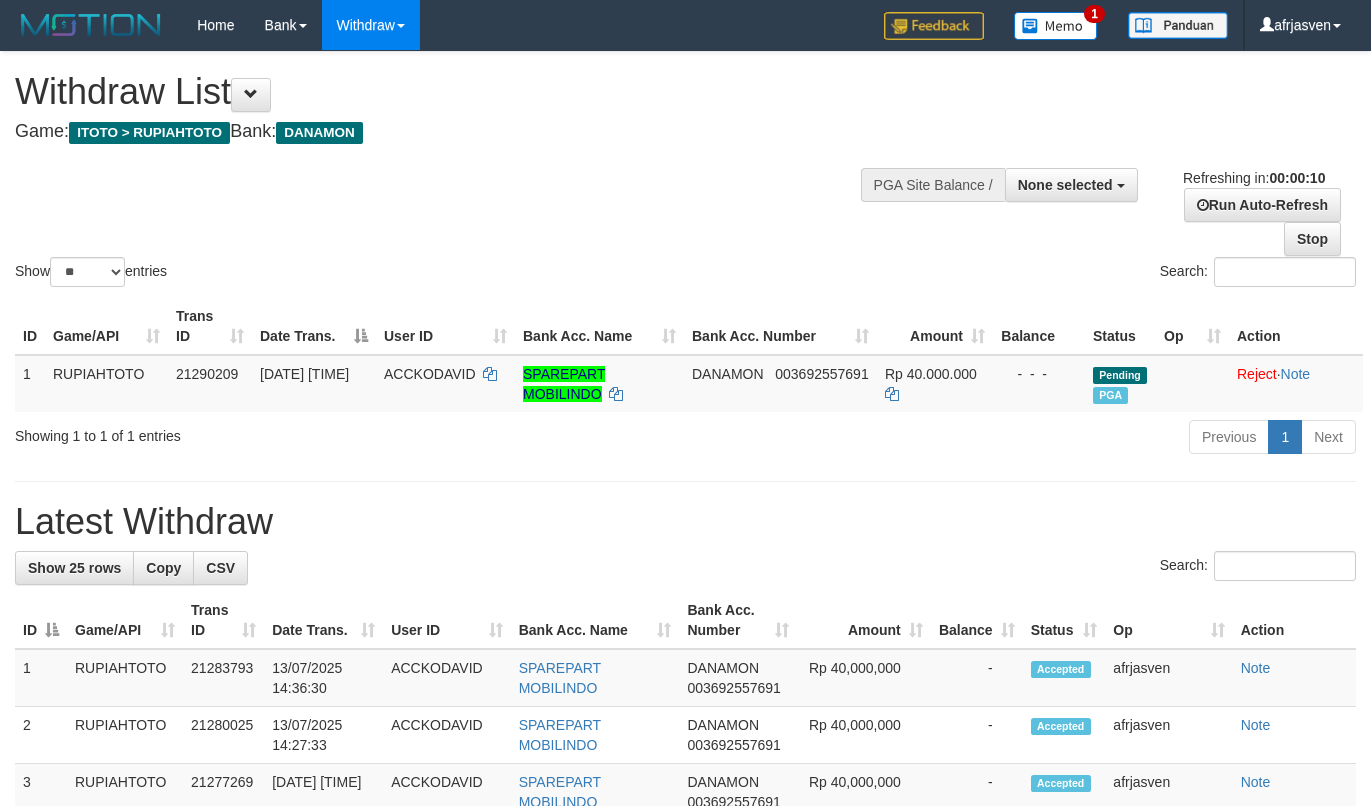 select 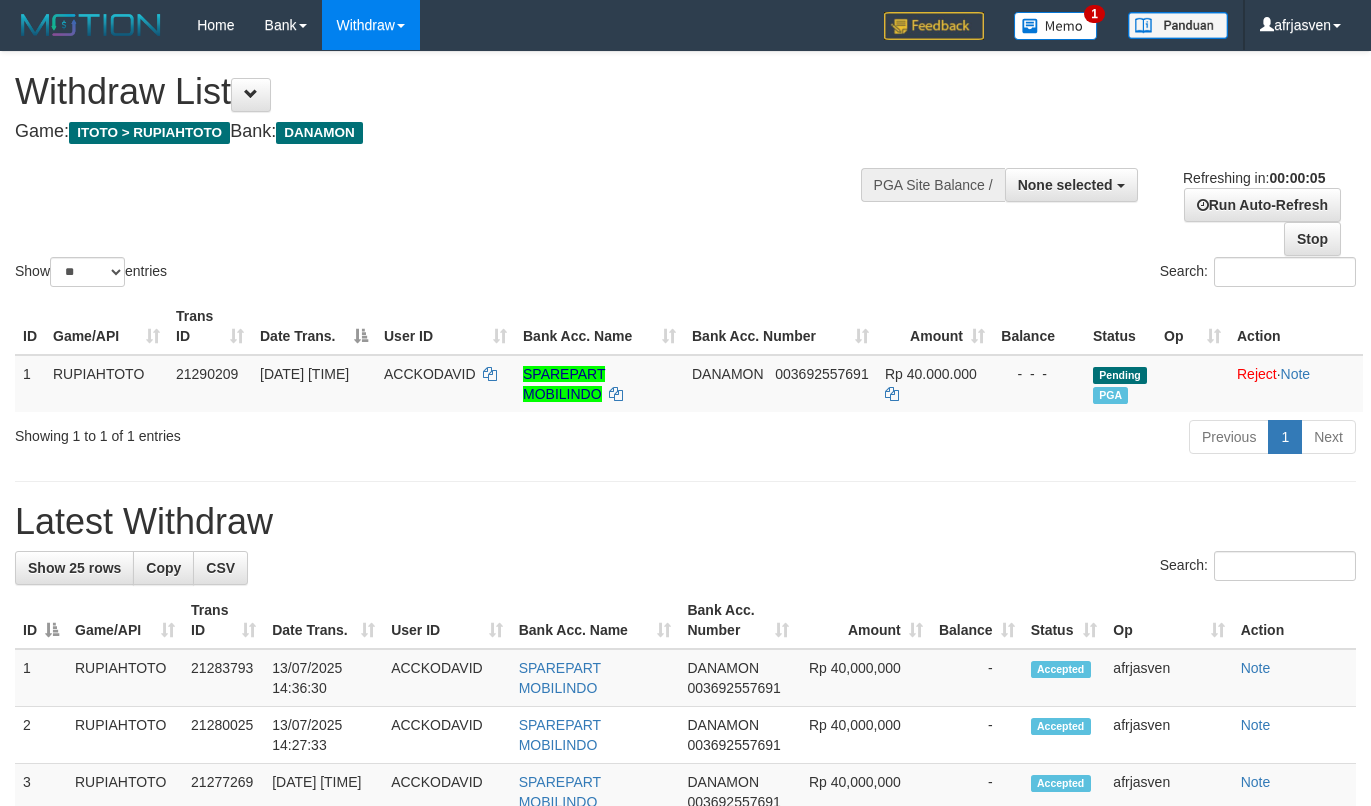 scroll, scrollTop: 0, scrollLeft: 0, axis: both 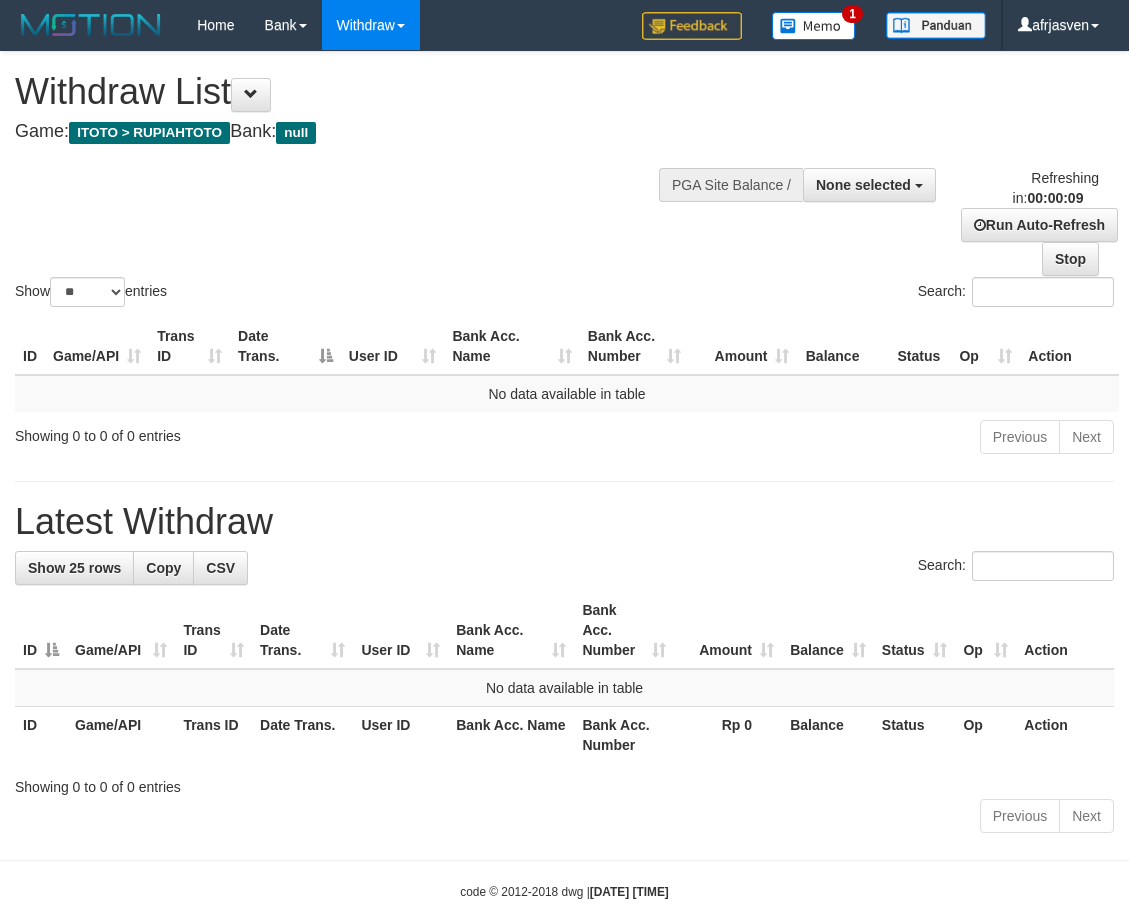 select 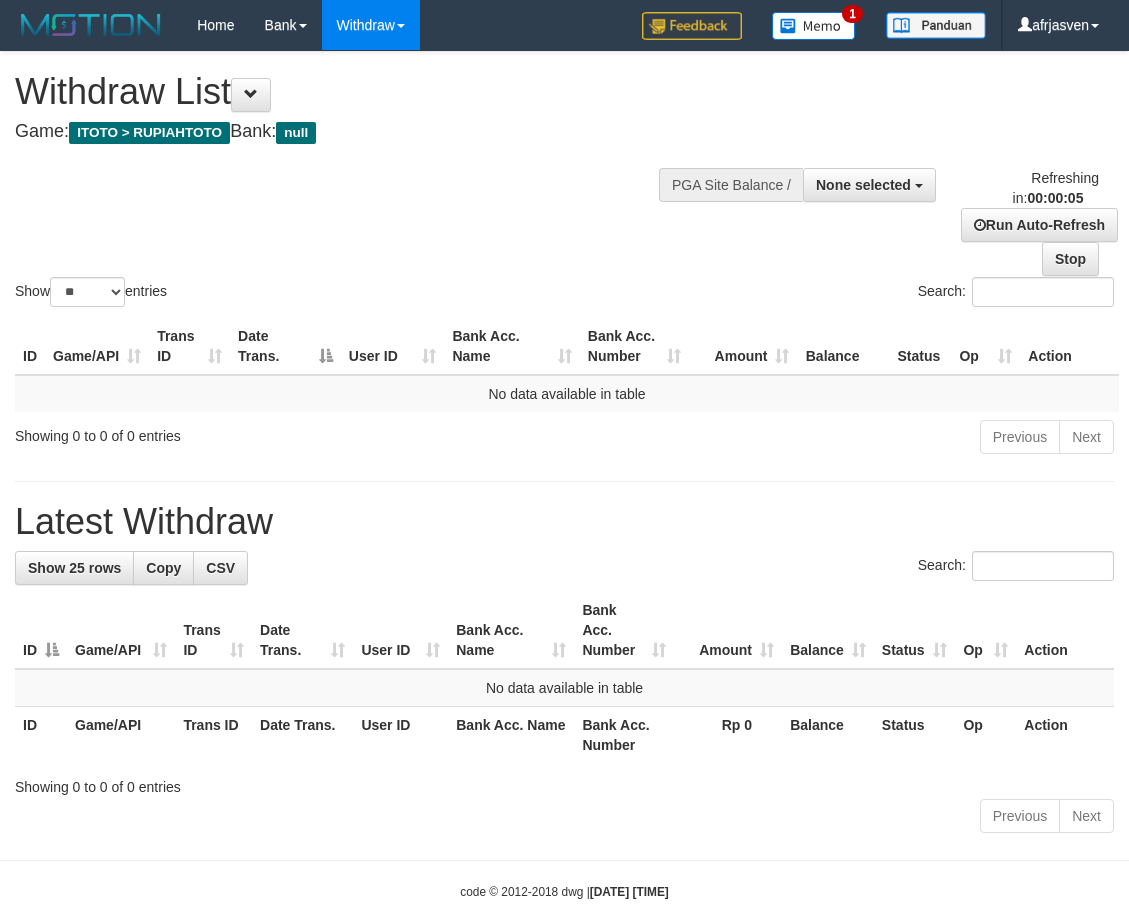 scroll, scrollTop: 0, scrollLeft: 0, axis: both 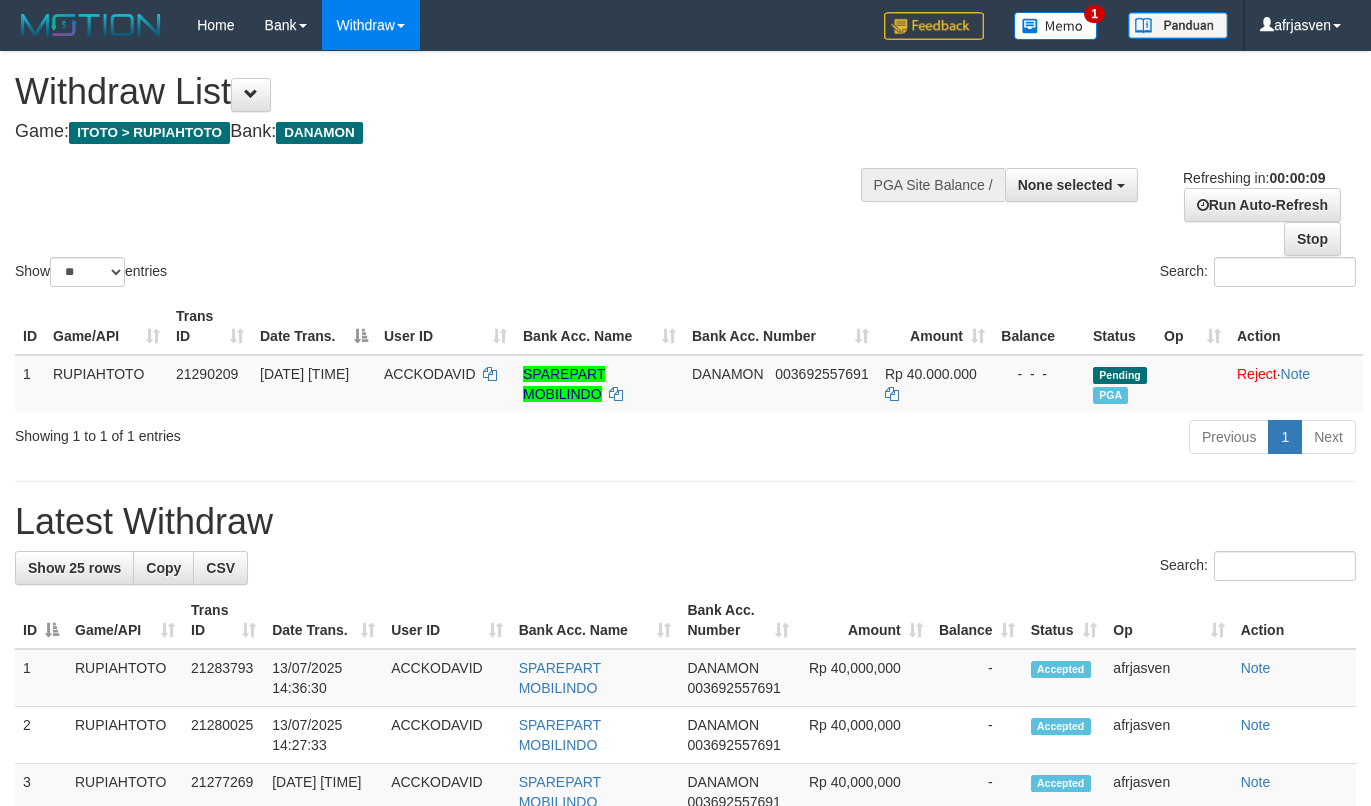 select 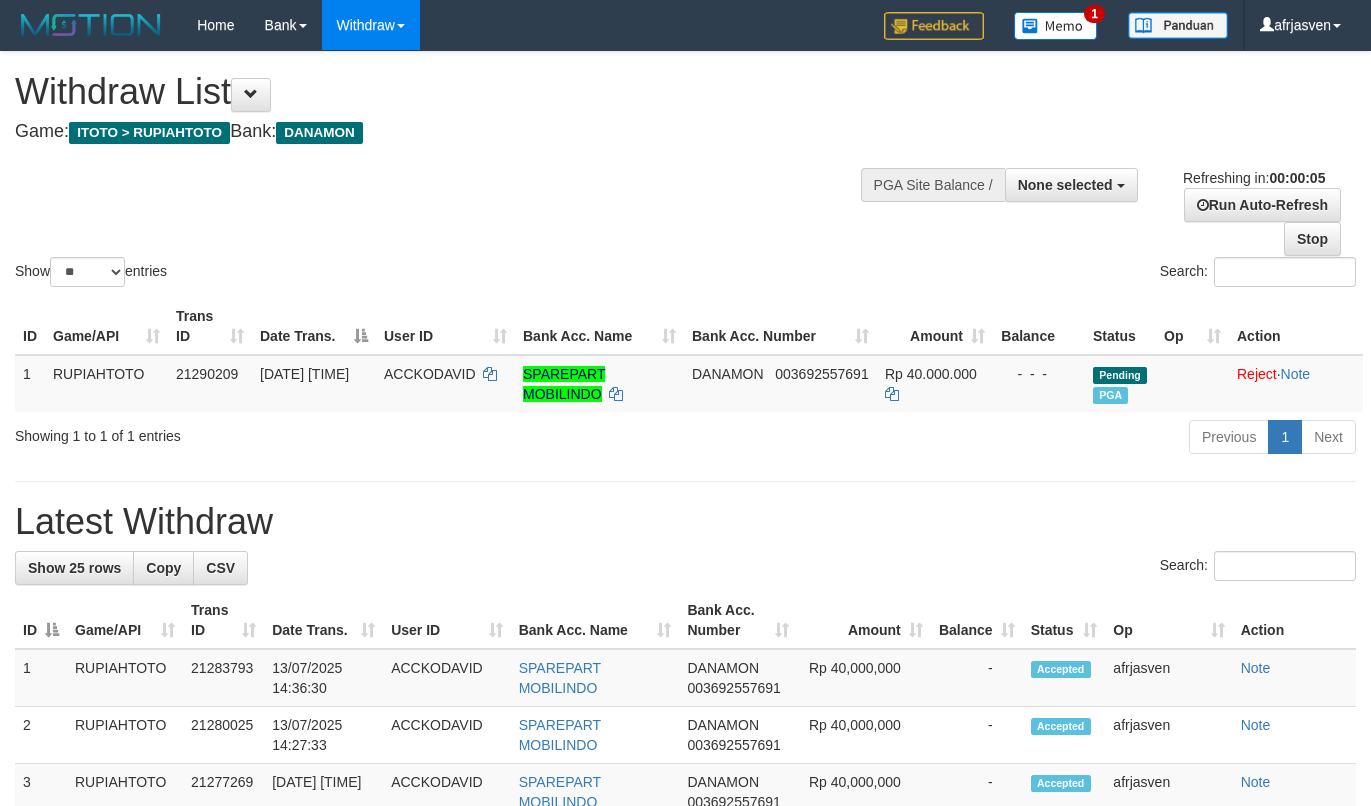 scroll, scrollTop: 0, scrollLeft: 0, axis: both 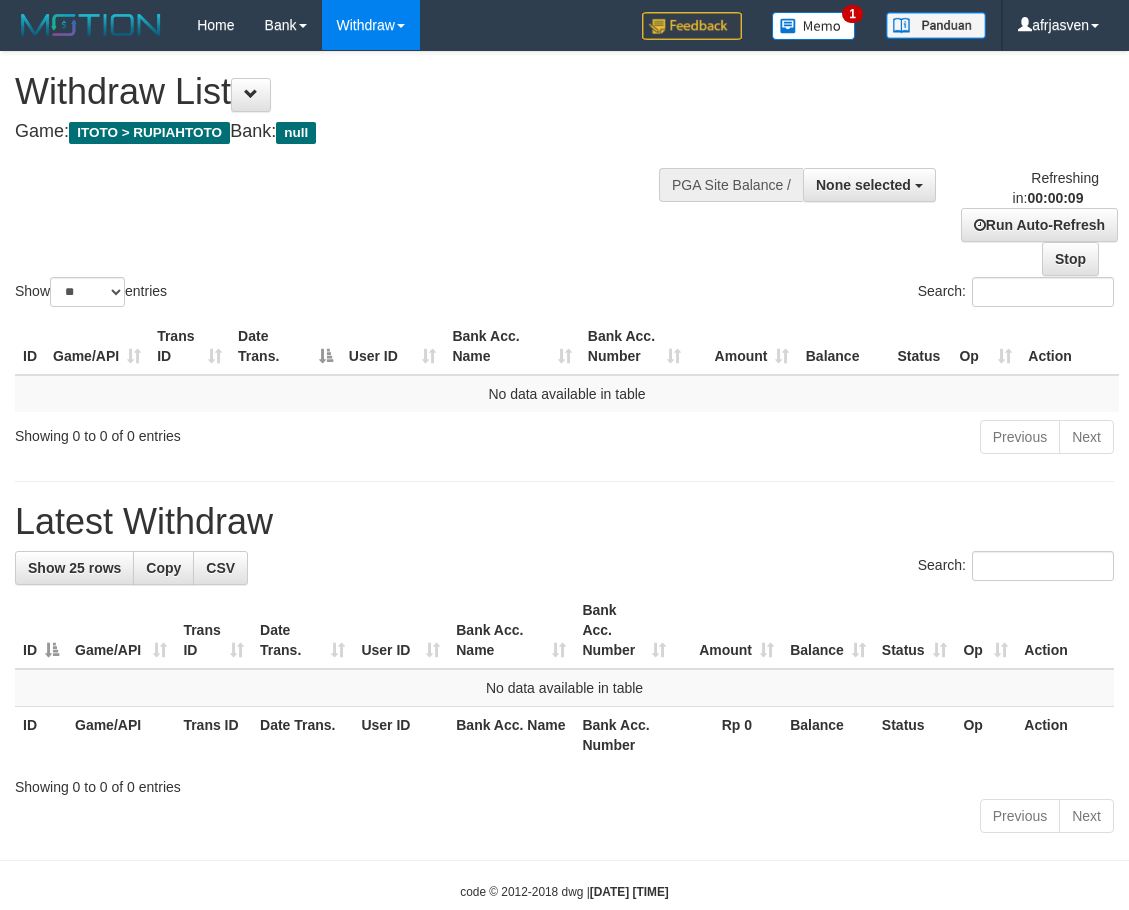 select 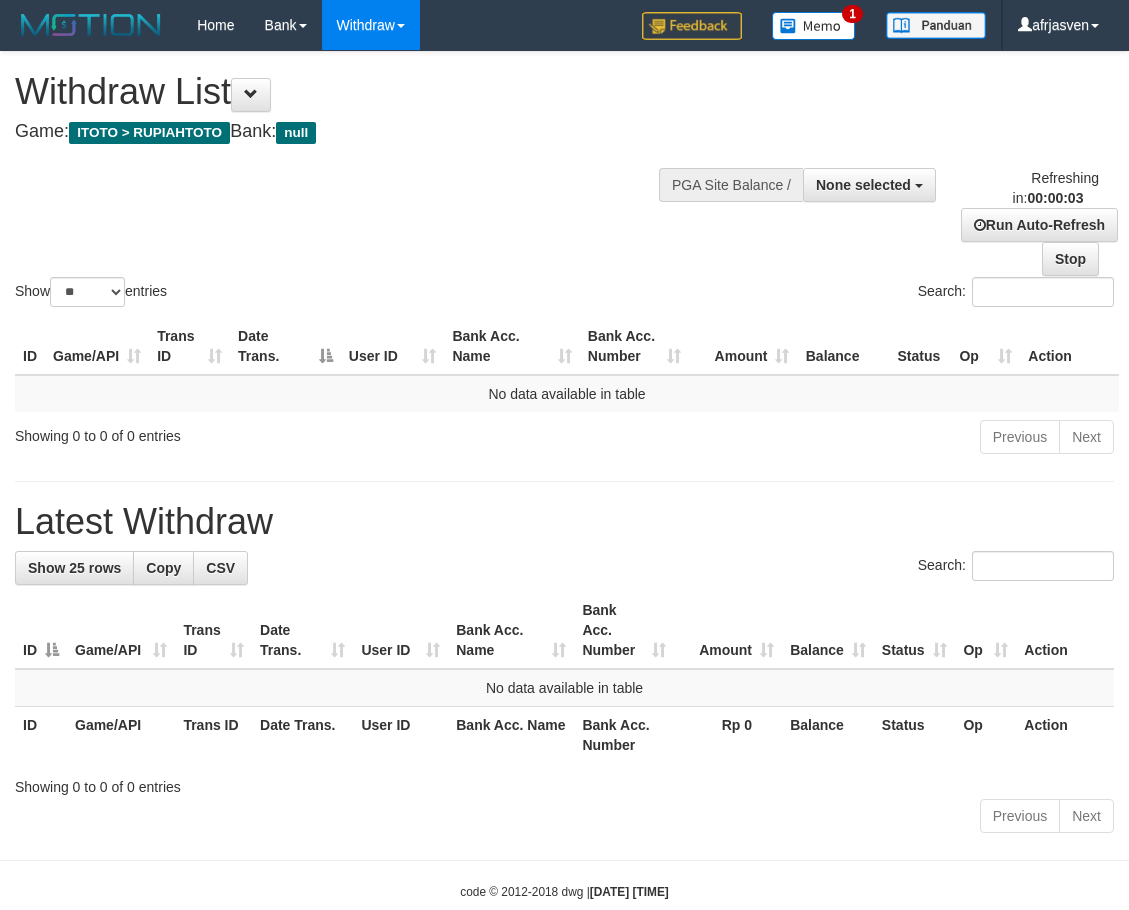 scroll, scrollTop: 0, scrollLeft: 0, axis: both 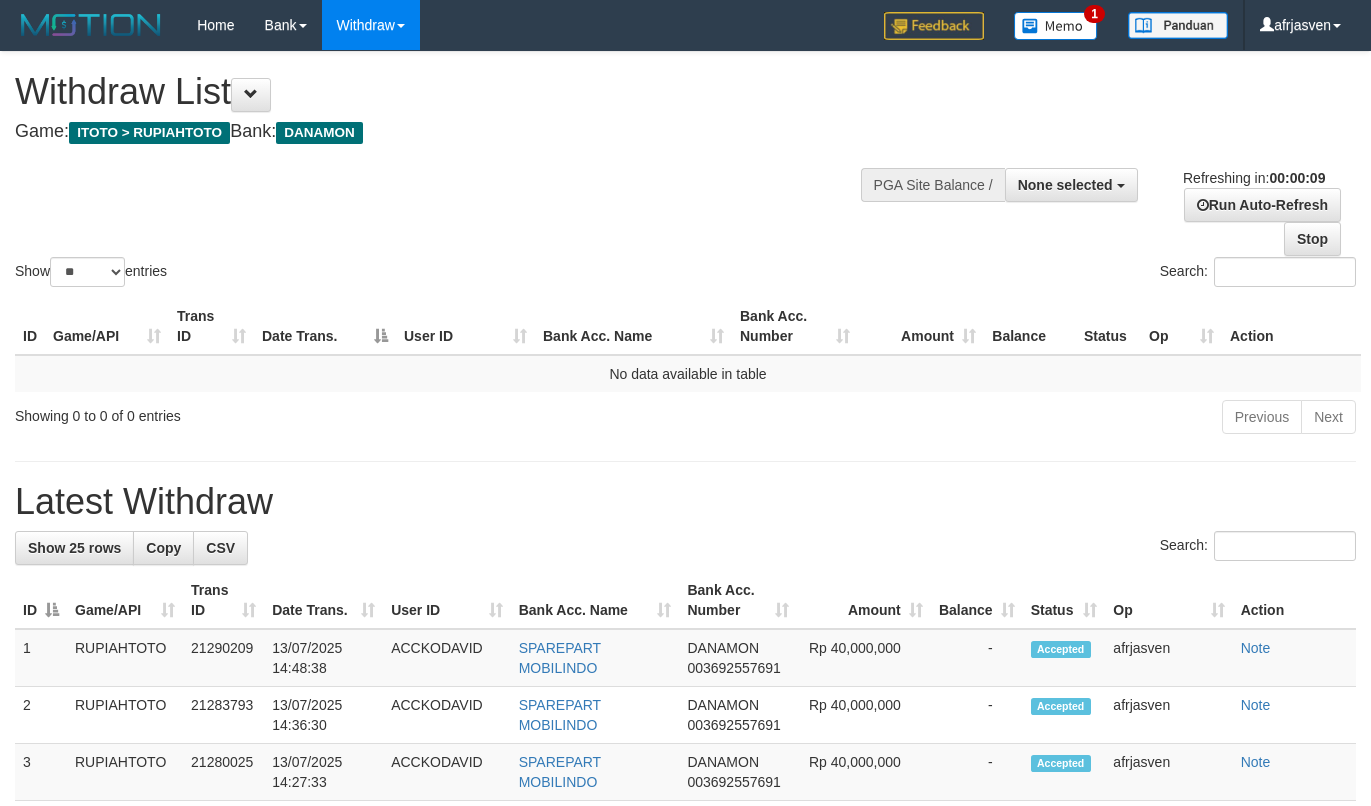 select 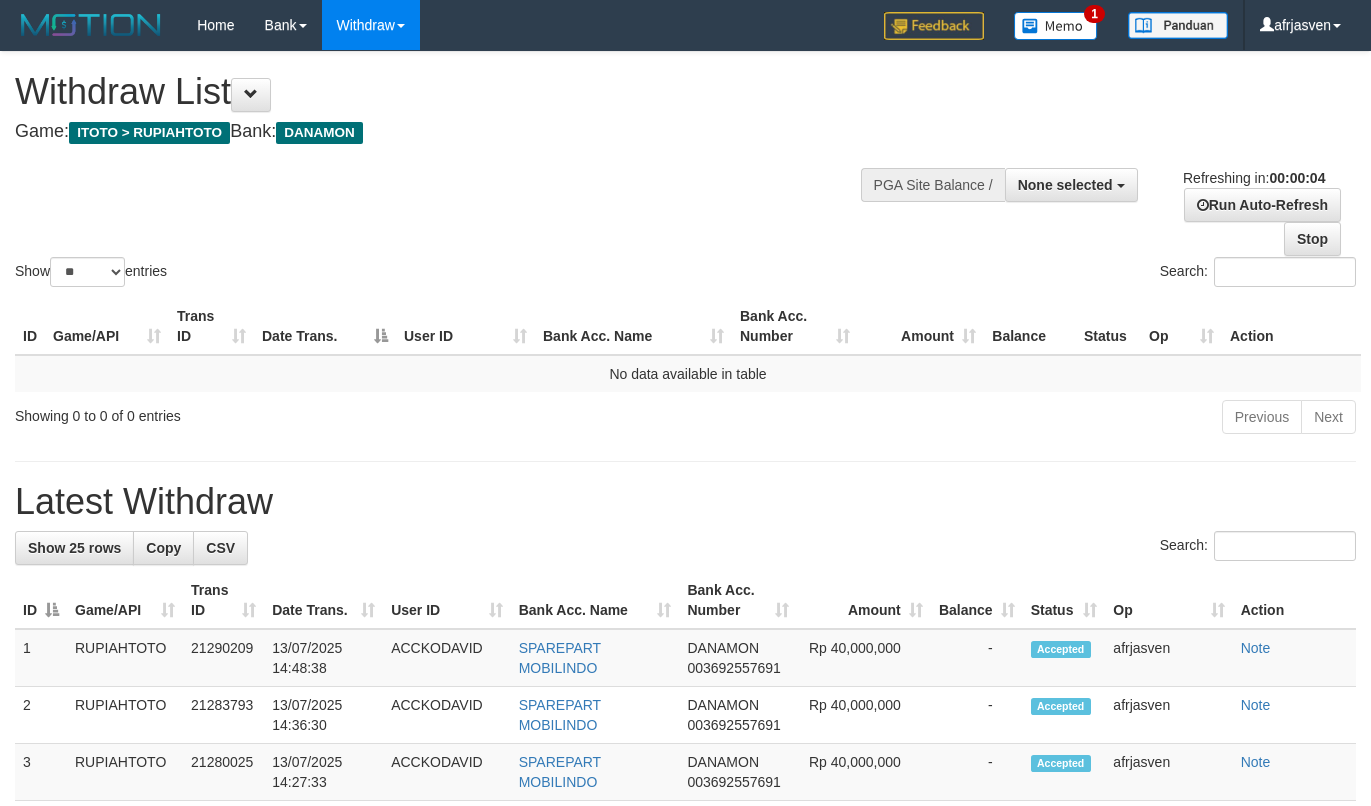 scroll, scrollTop: 0, scrollLeft: 0, axis: both 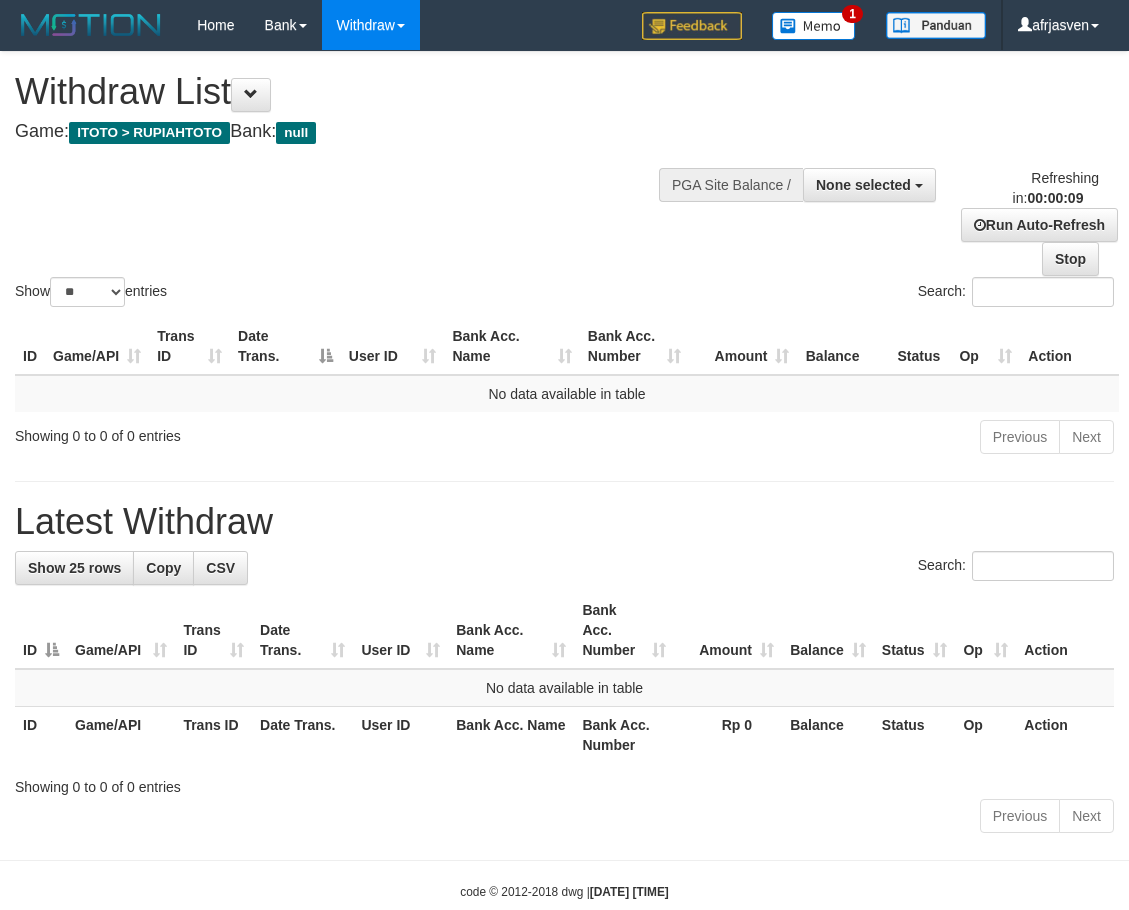 select 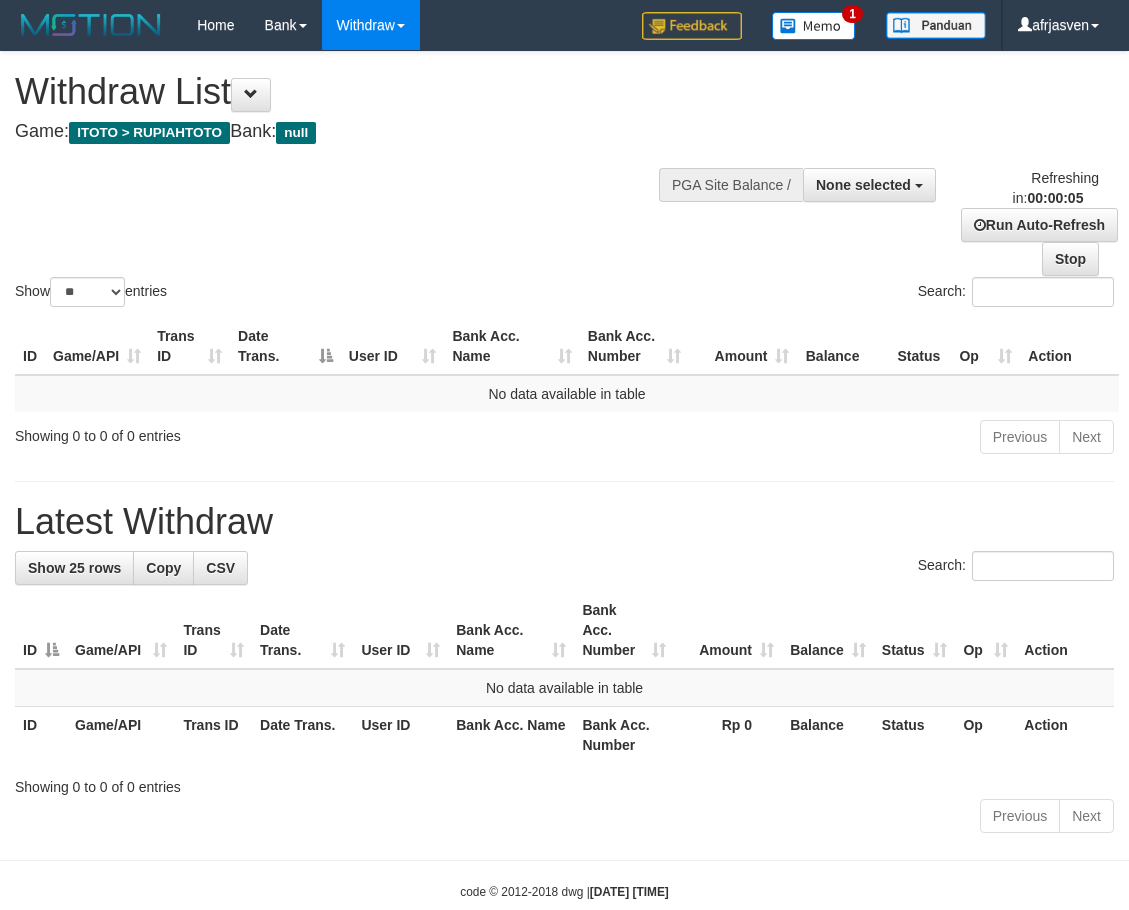 scroll, scrollTop: 0, scrollLeft: 0, axis: both 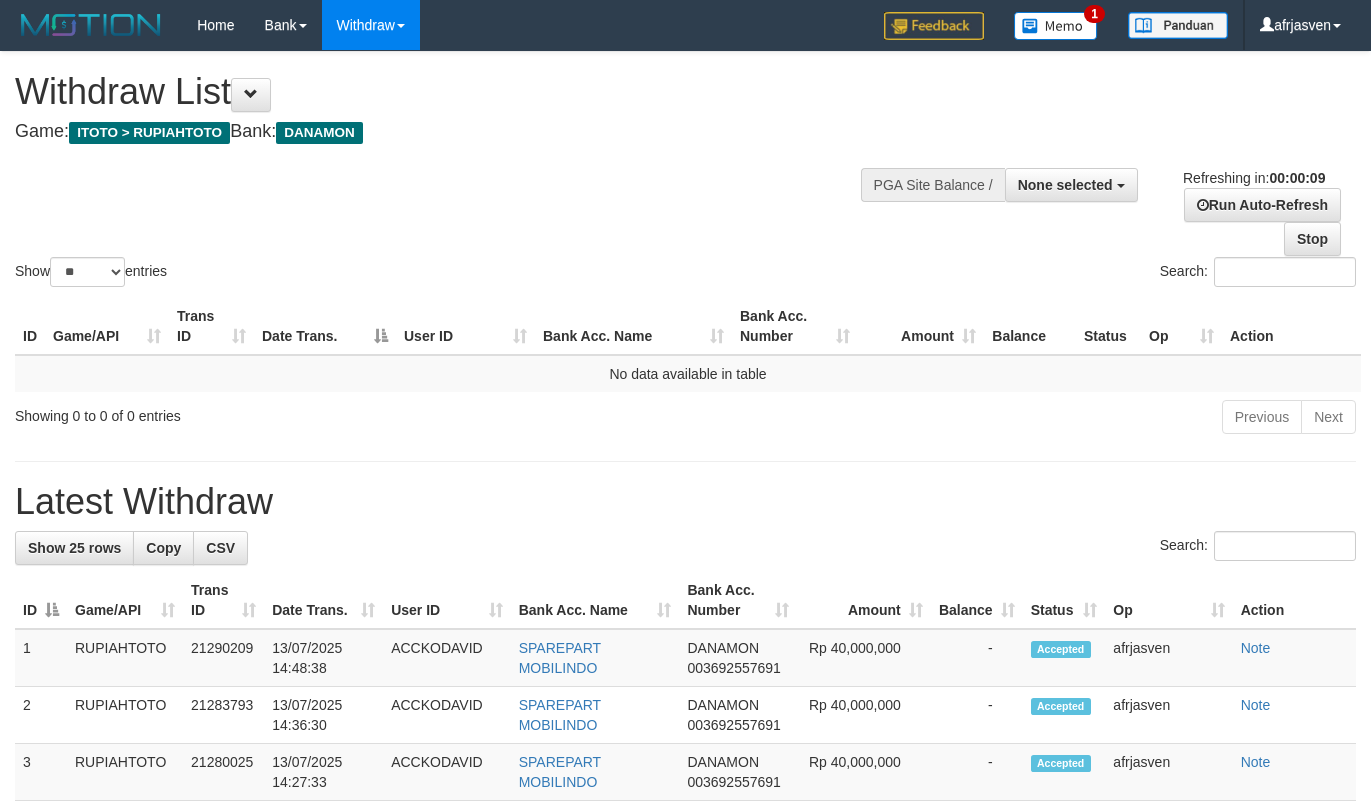 select 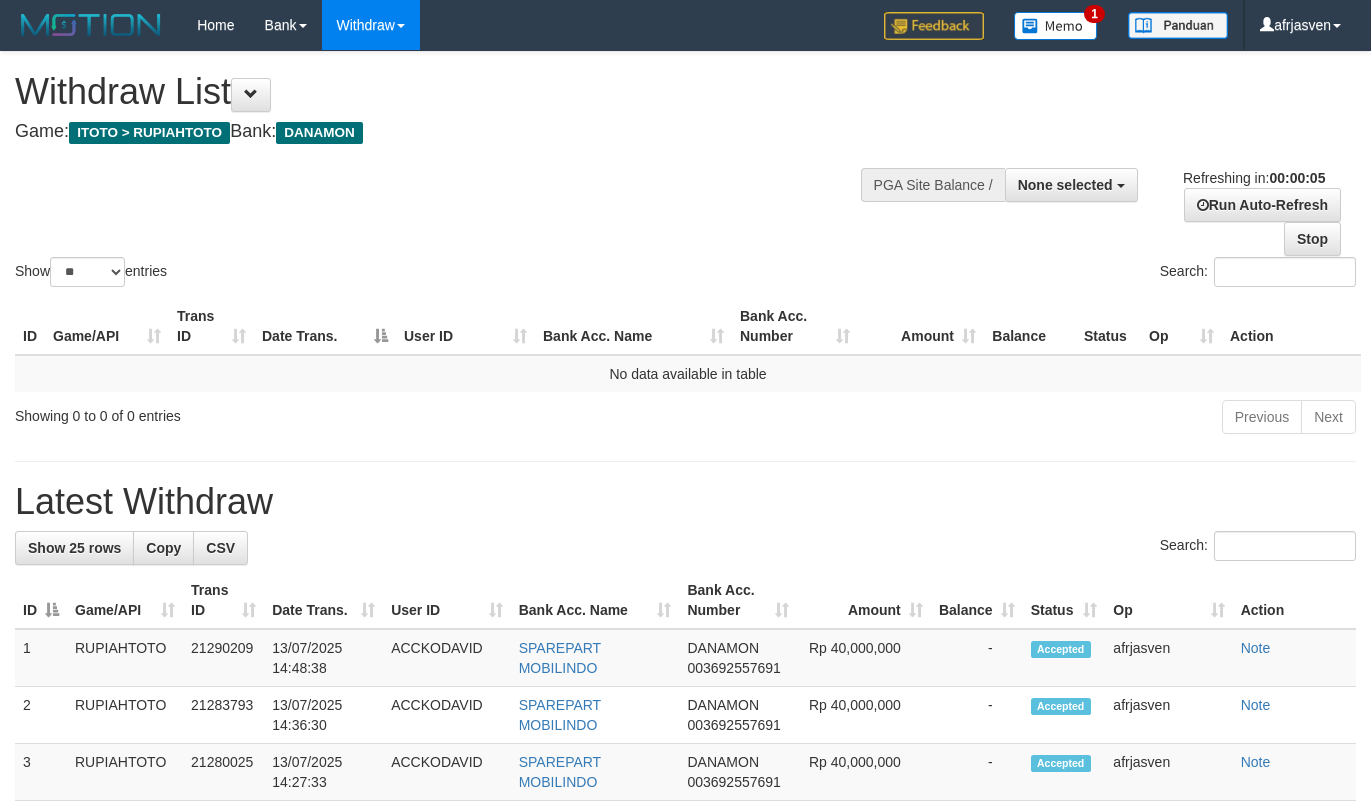 scroll, scrollTop: 0, scrollLeft: 0, axis: both 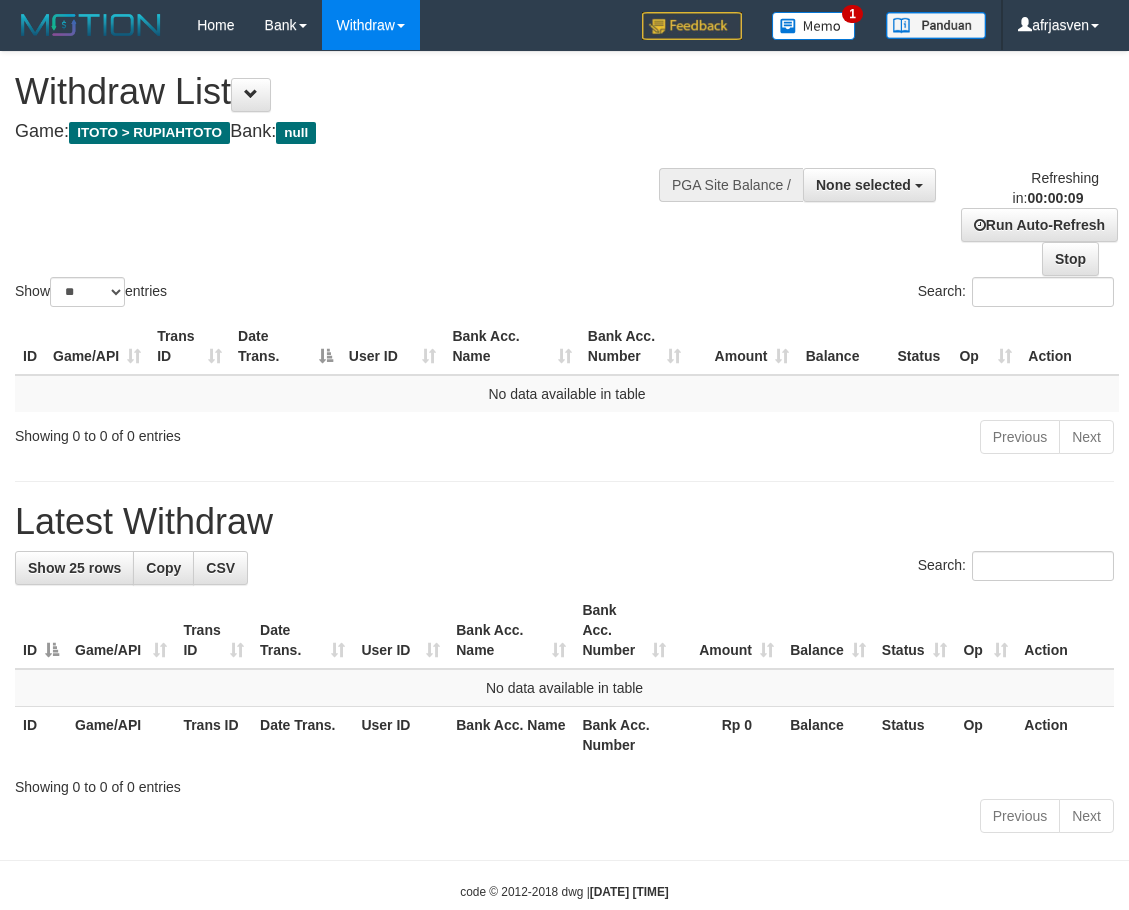 select 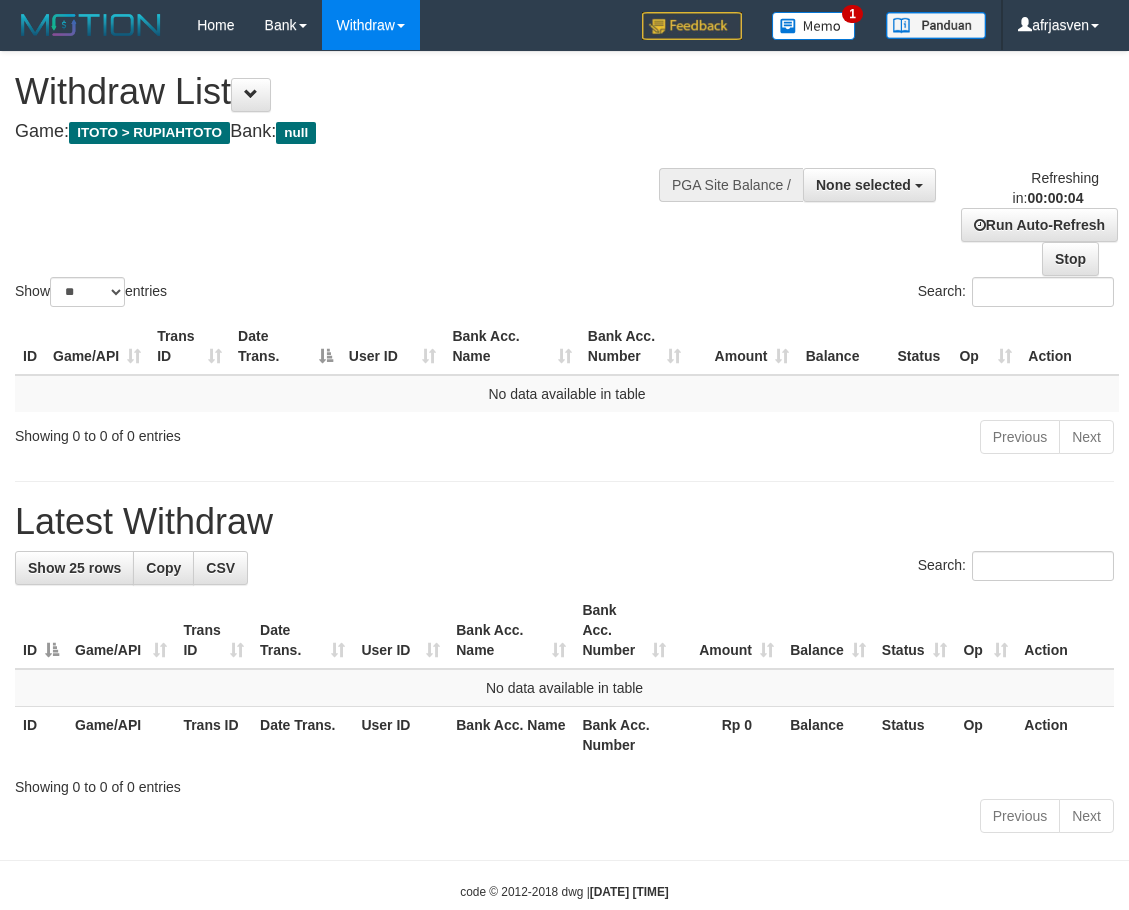 scroll, scrollTop: 0, scrollLeft: 0, axis: both 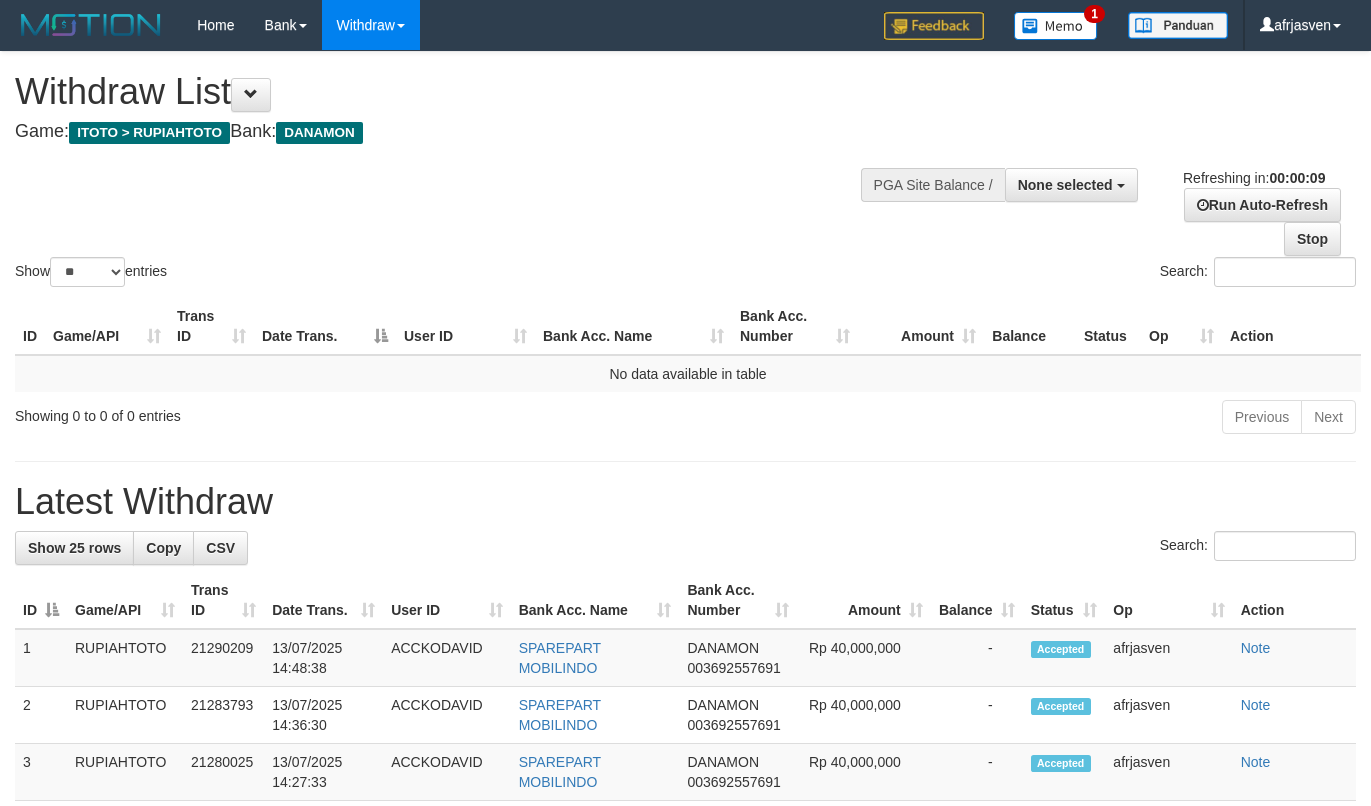 select 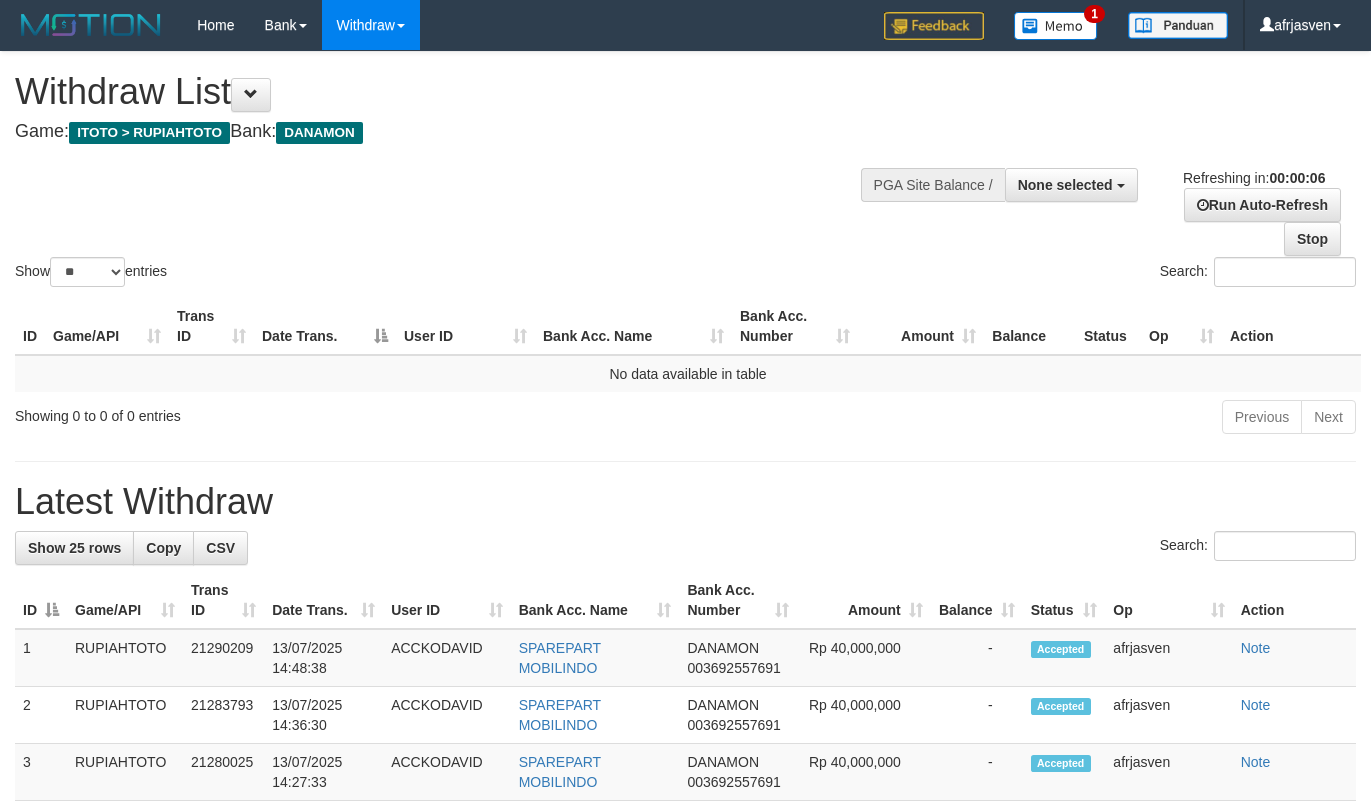 scroll, scrollTop: 0, scrollLeft: 0, axis: both 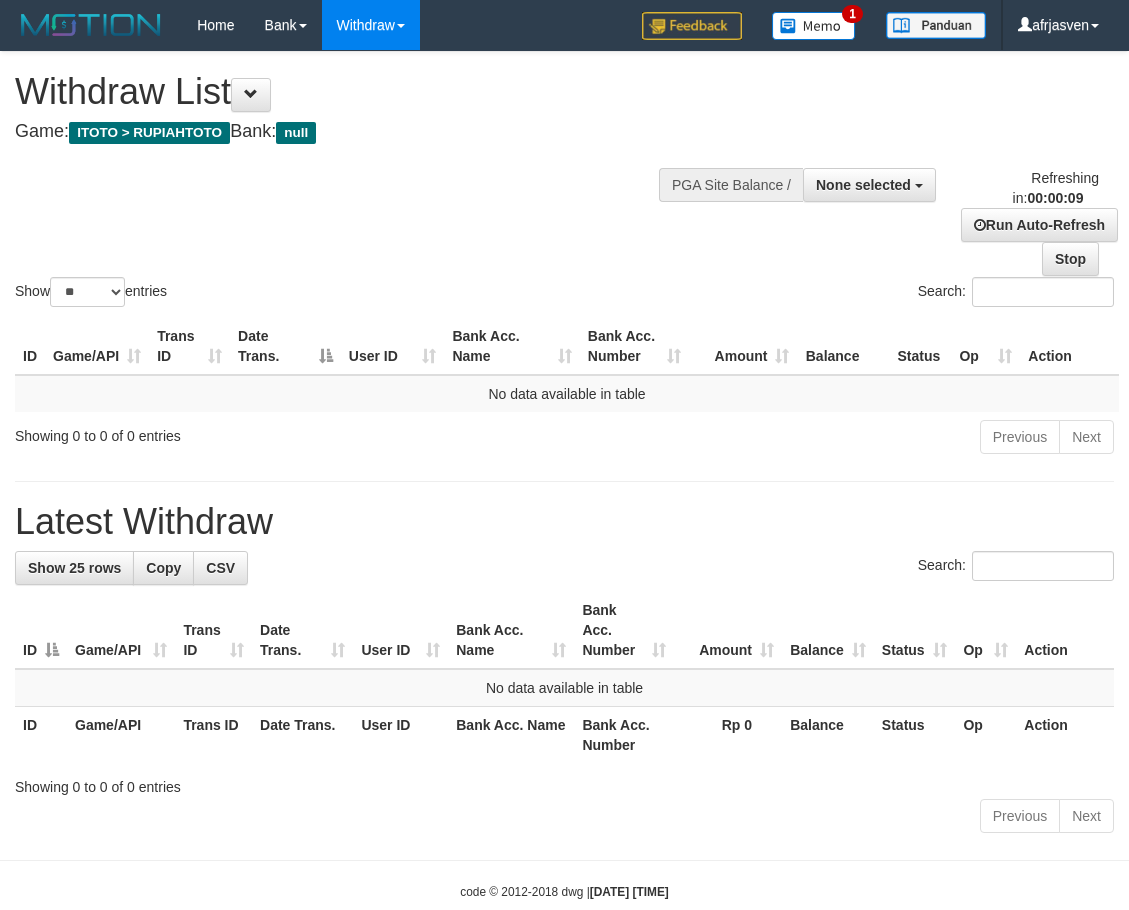 select 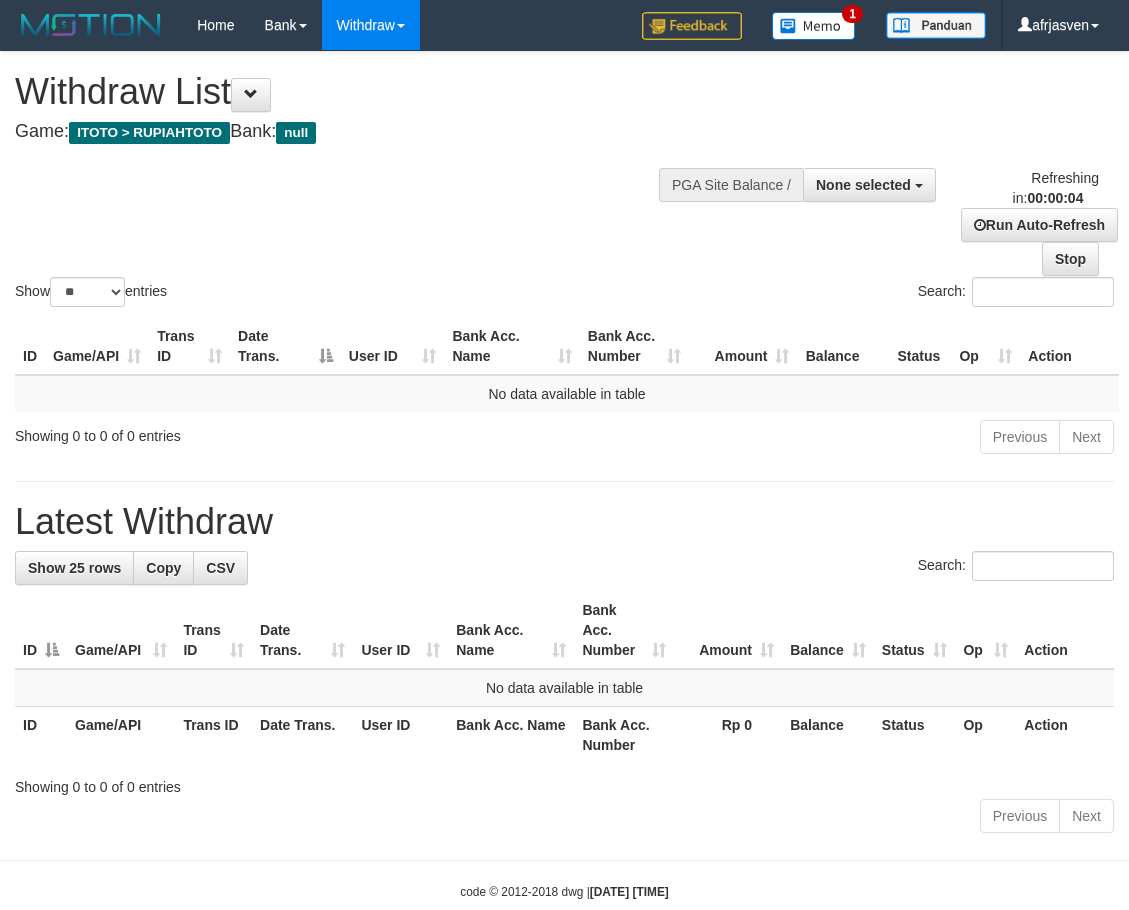 scroll, scrollTop: 0, scrollLeft: 0, axis: both 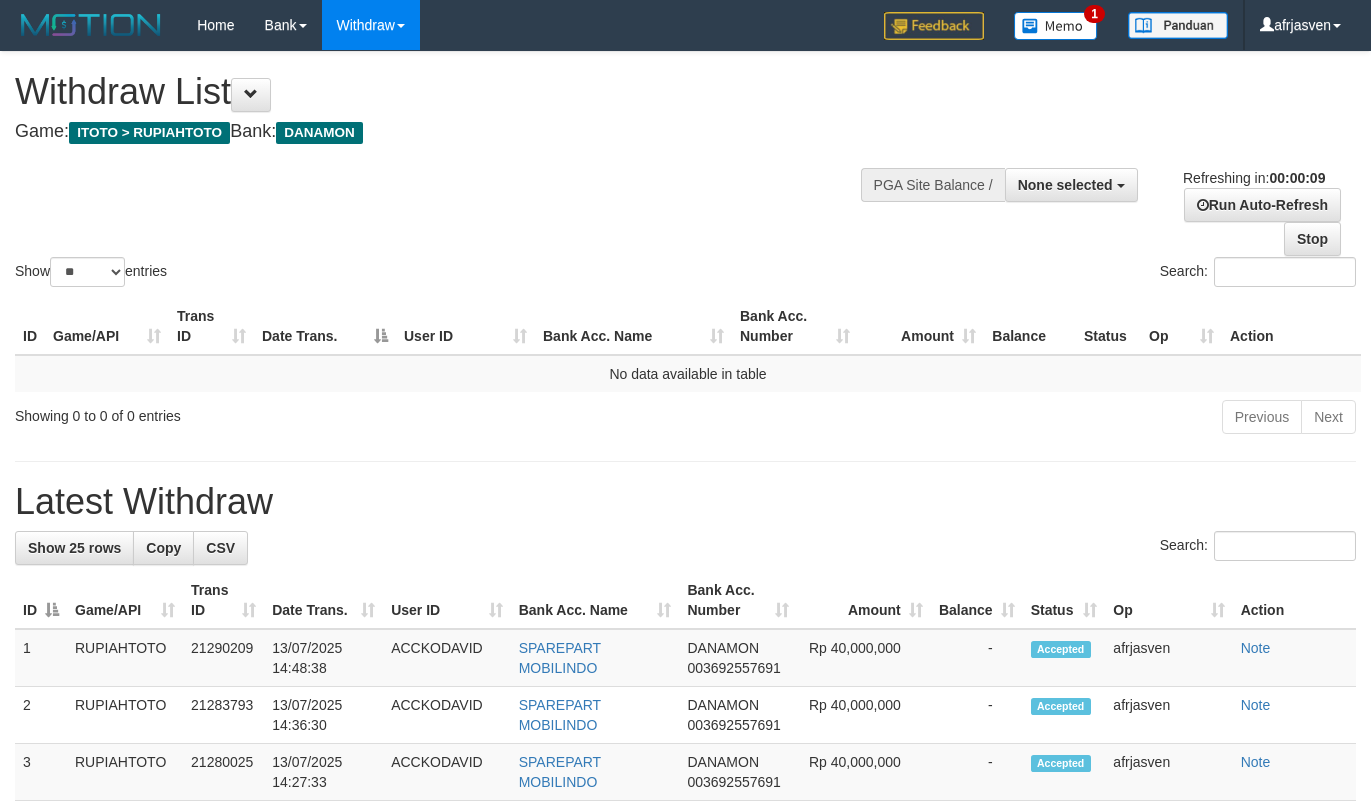 select 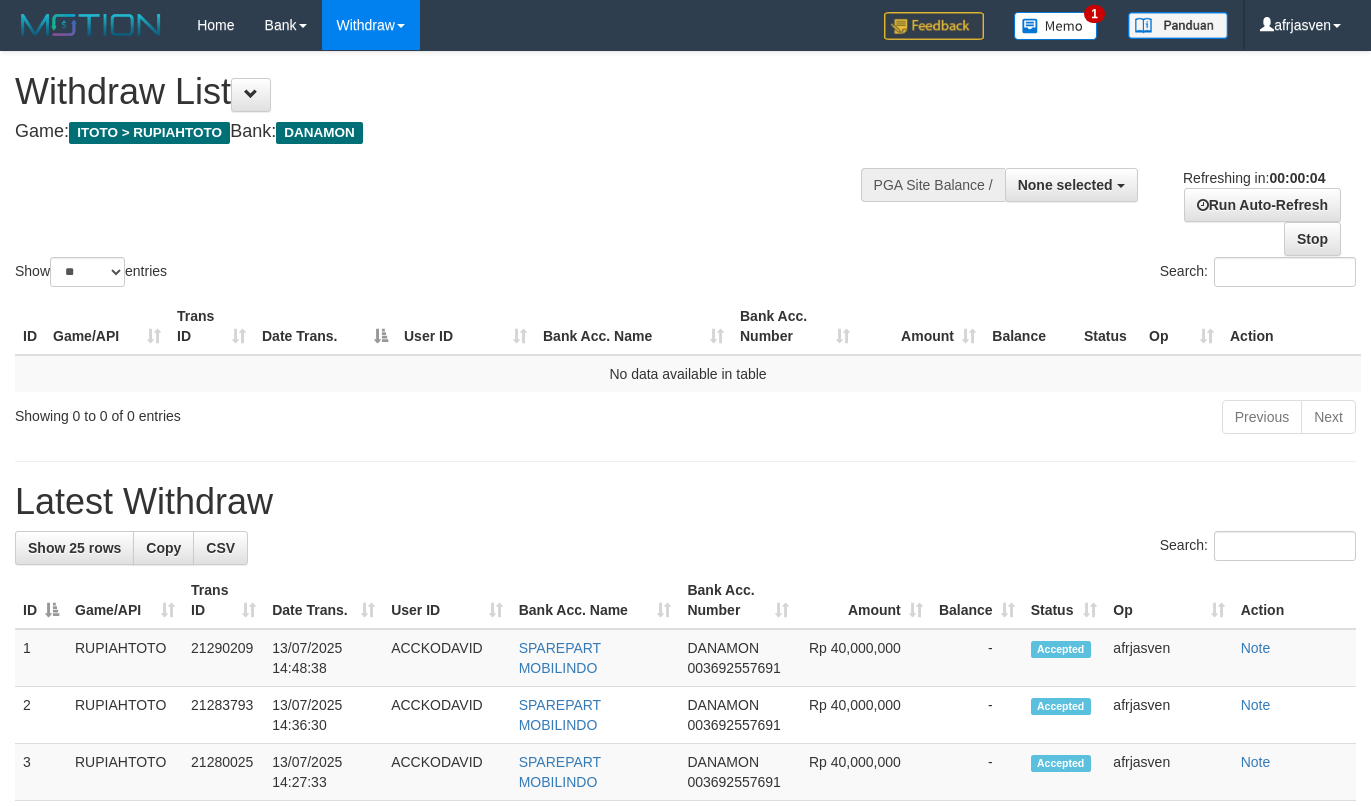 scroll, scrollTop: 0, scrollLeft: 0, axis: both 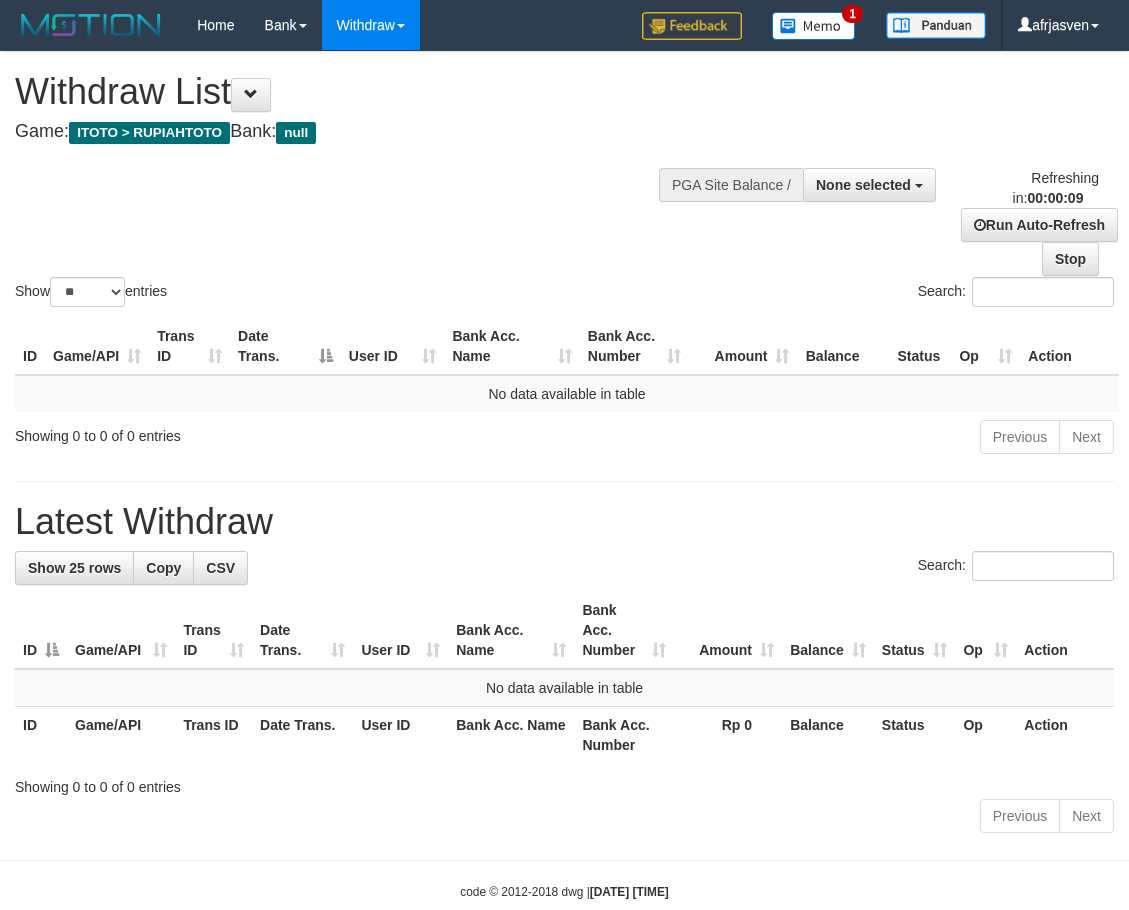 select 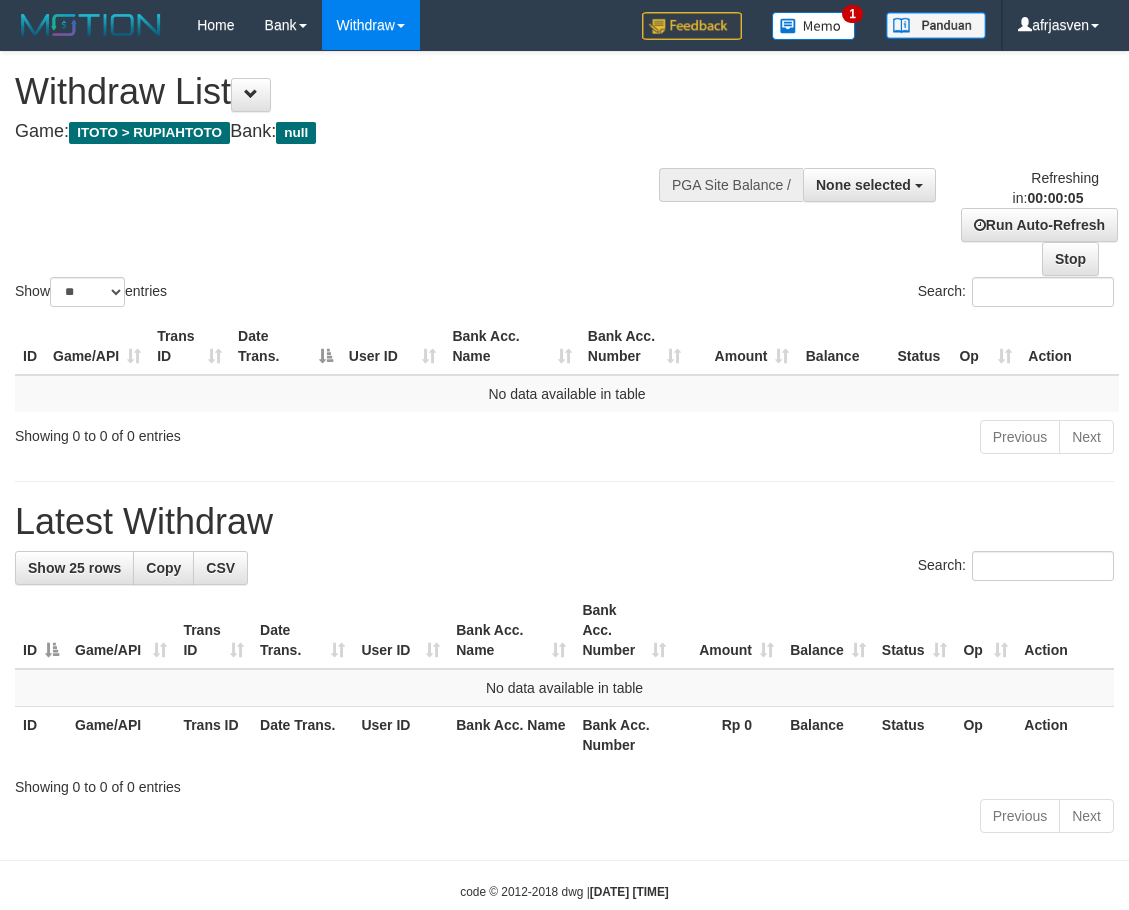 scroll, scrollTop: 0, scrollLeft: 0, axis: both 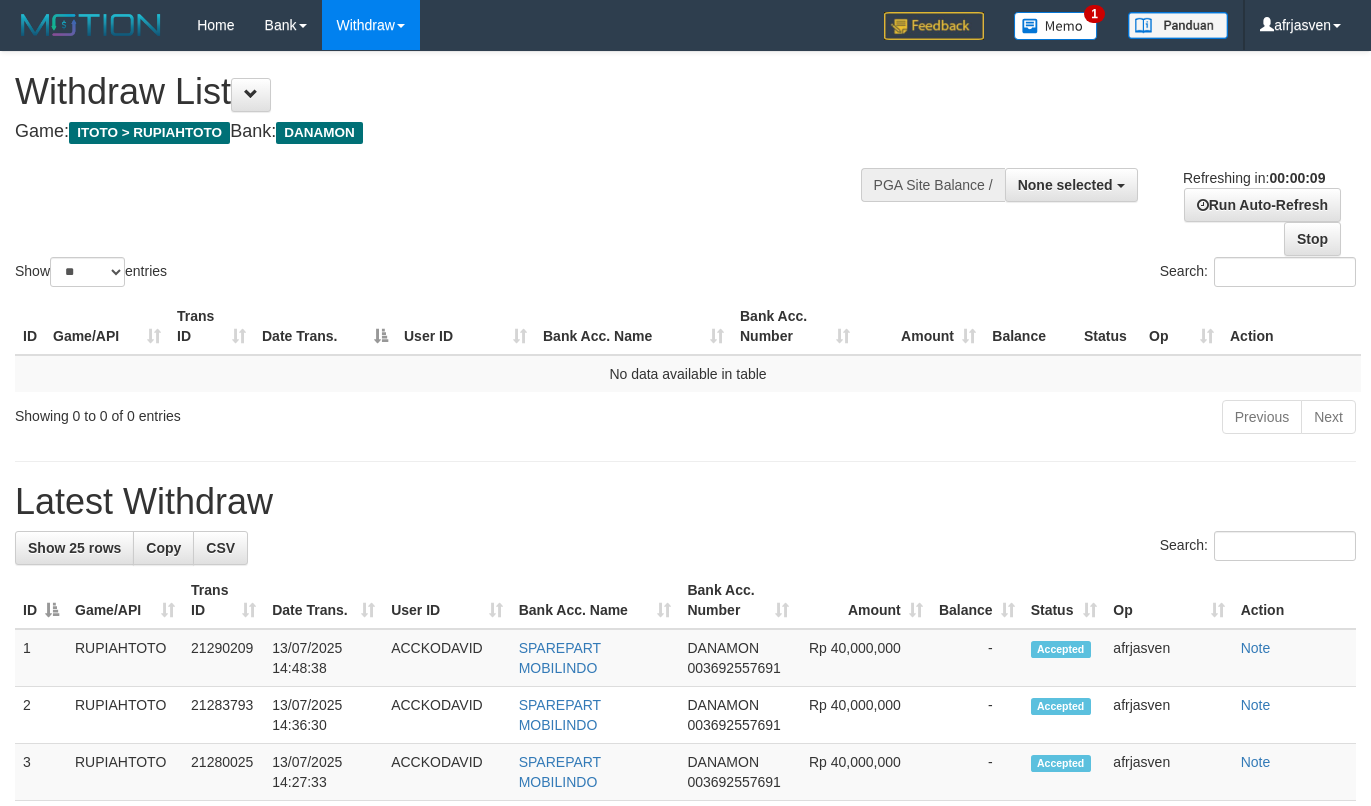 select 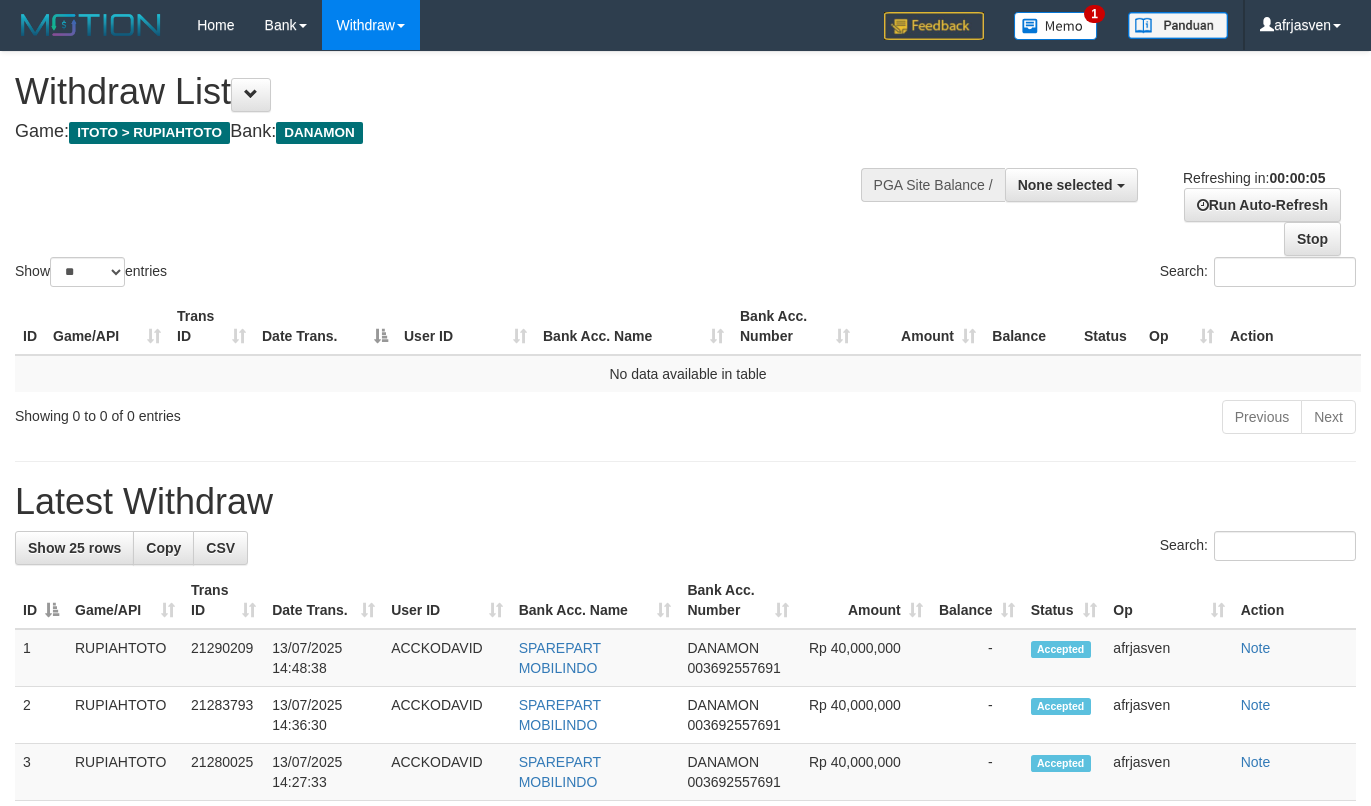 scroll, scrollTop: 0, scrollLeft: 0, axis: both 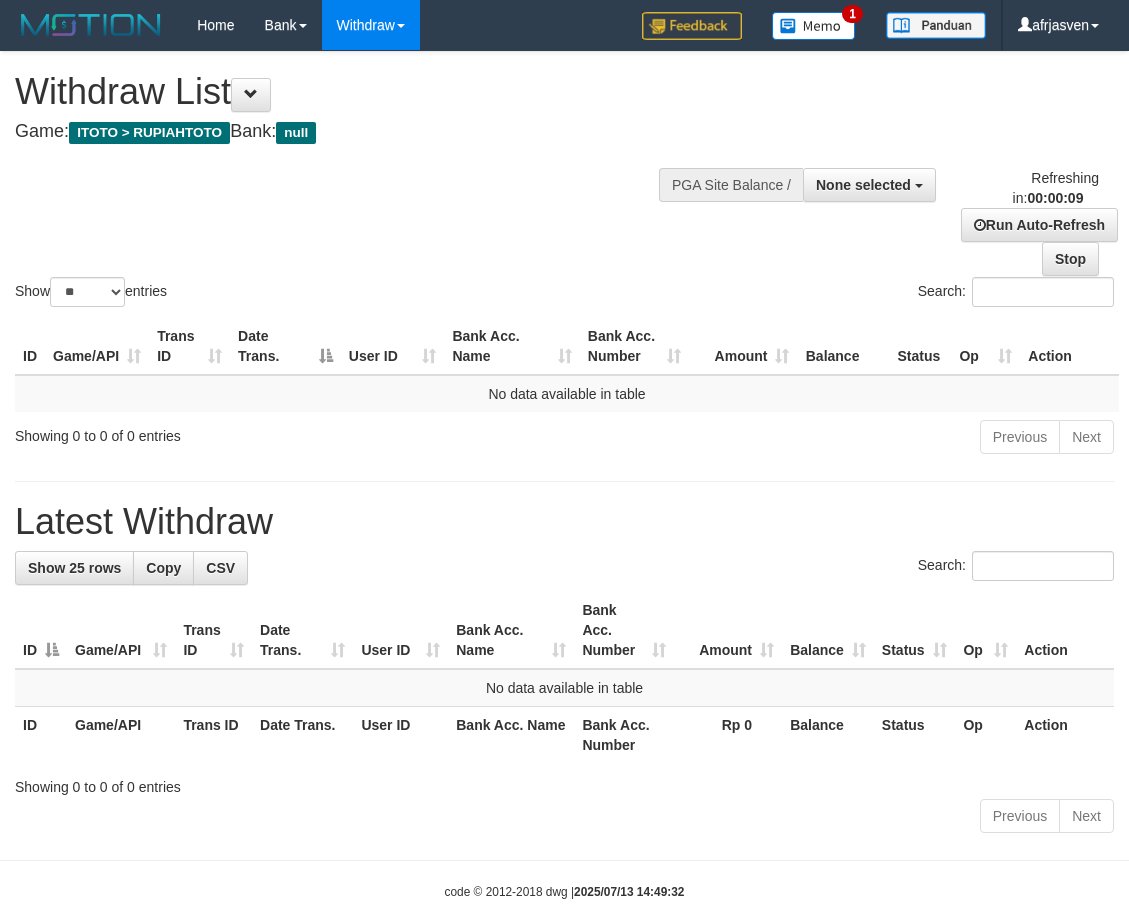 select 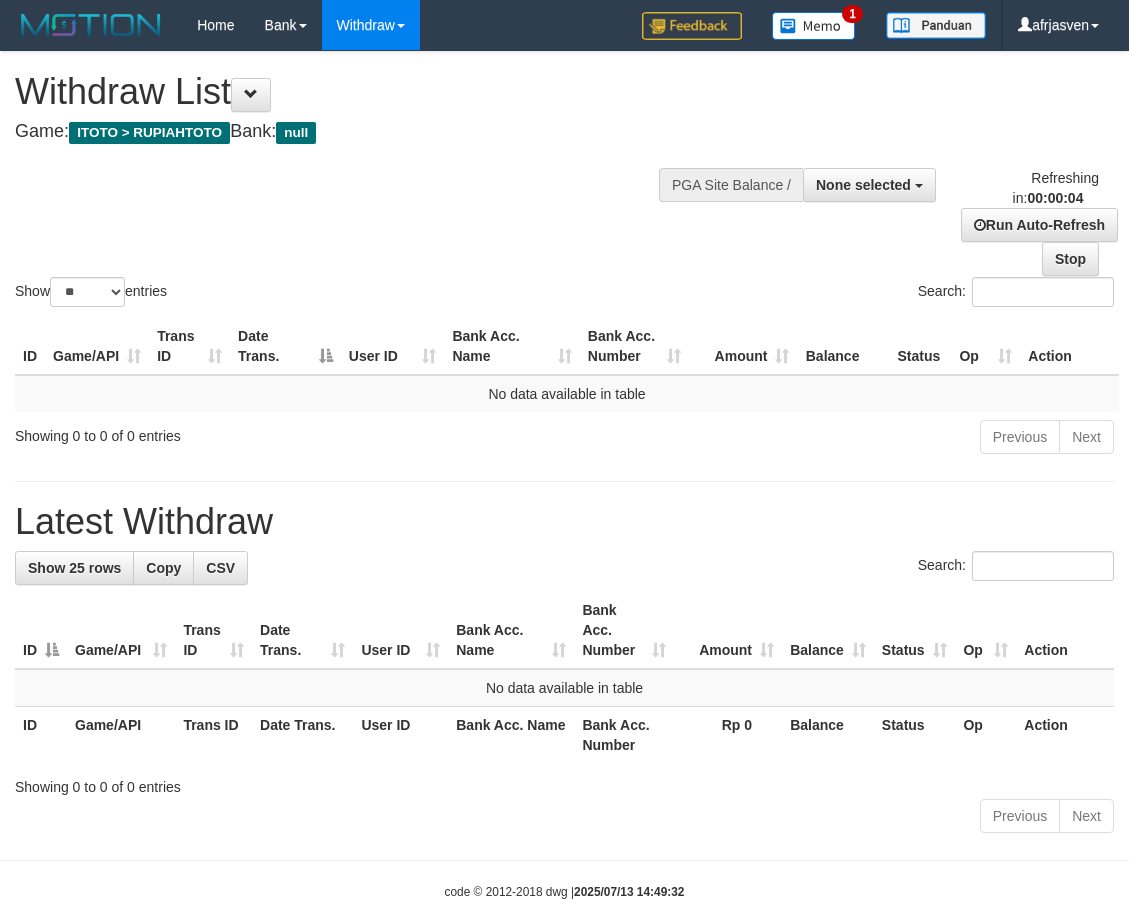scroll, scrollTop: 0, scrollLeft: 0, axis: both 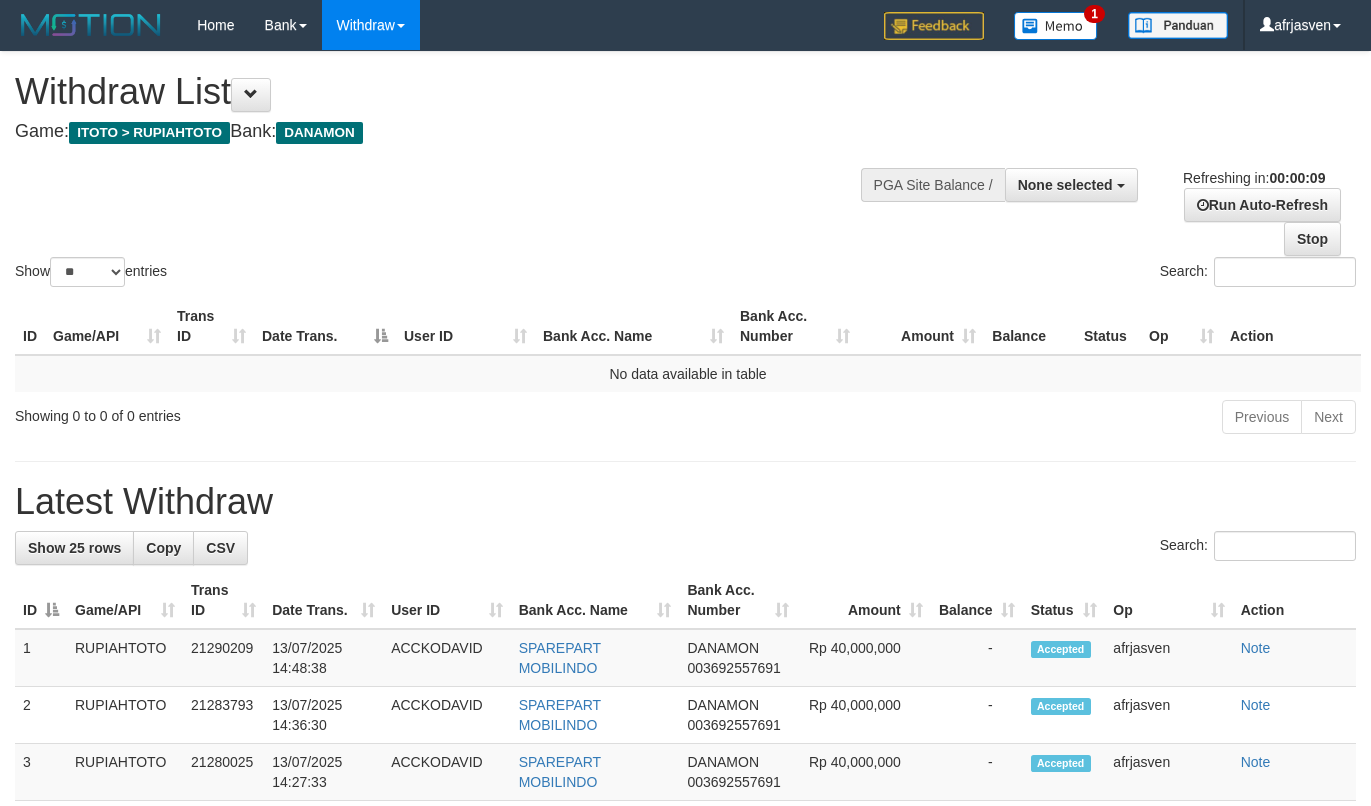select 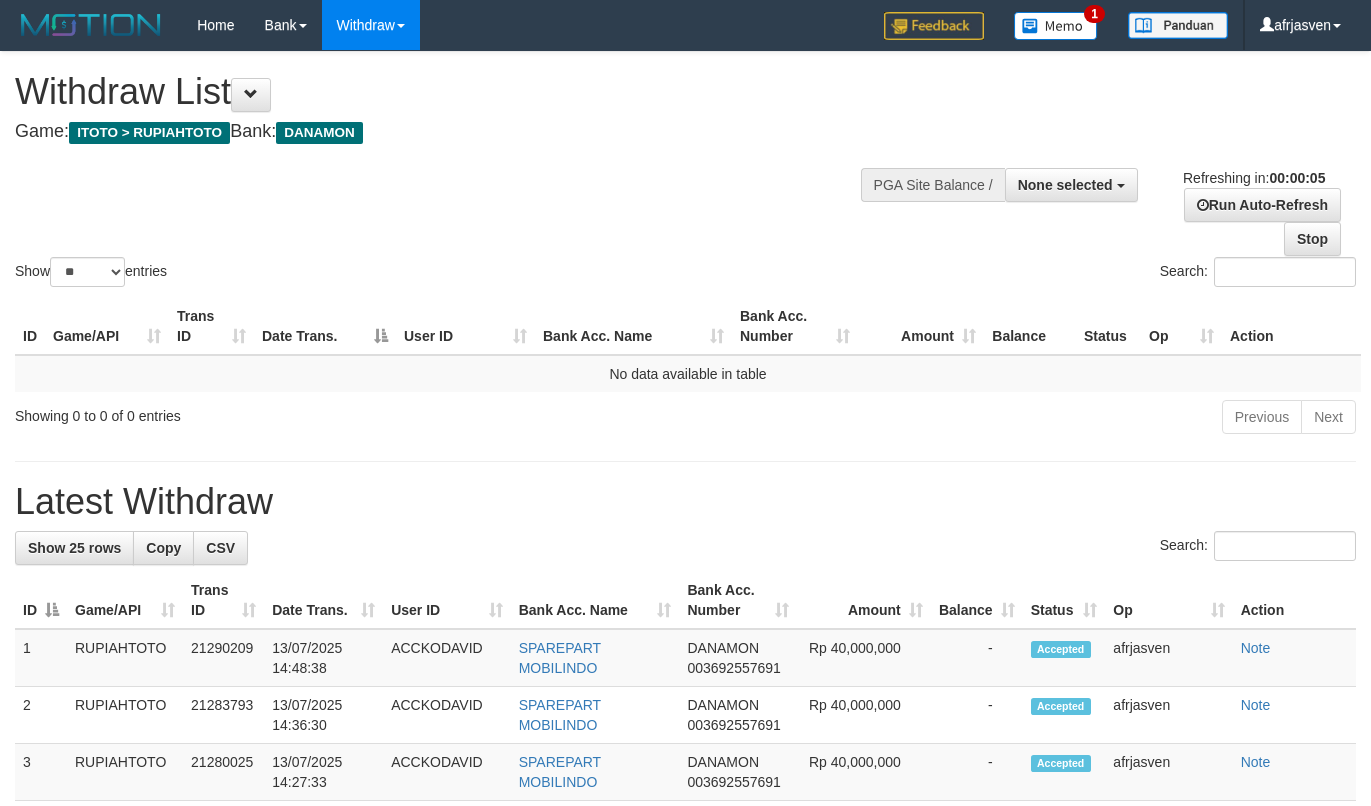 scroll, scrollTop: 0, scrollLeft: 0, axis: both 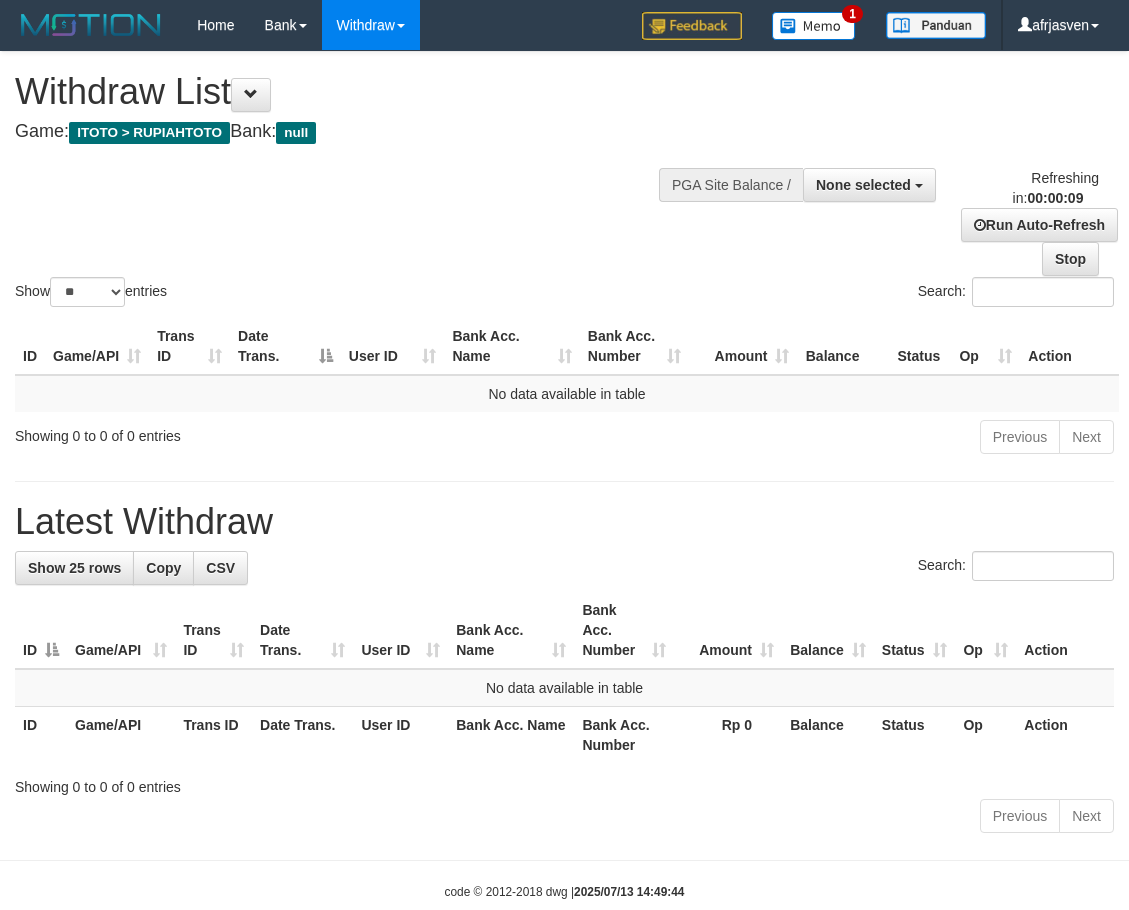 select 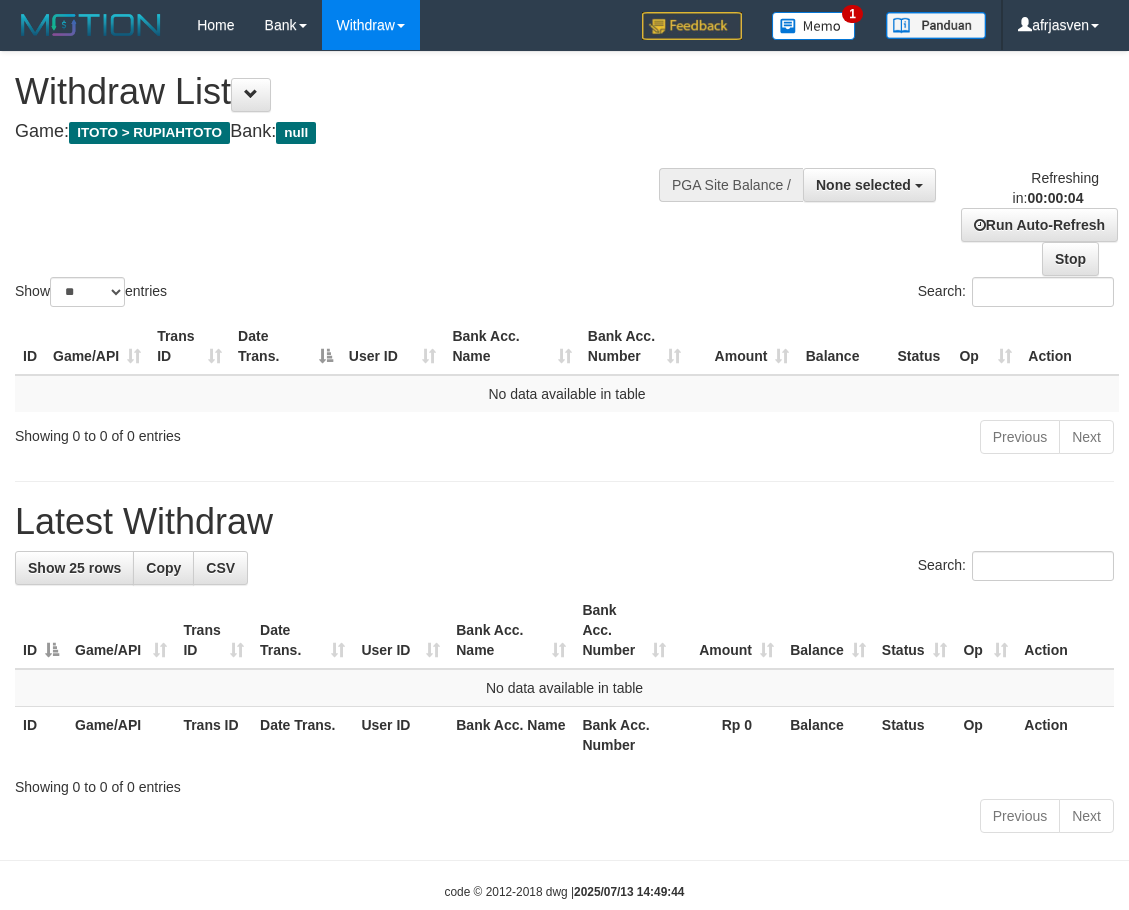 scroll, scrollTop: 0, scrollLeft: 0, axis: both 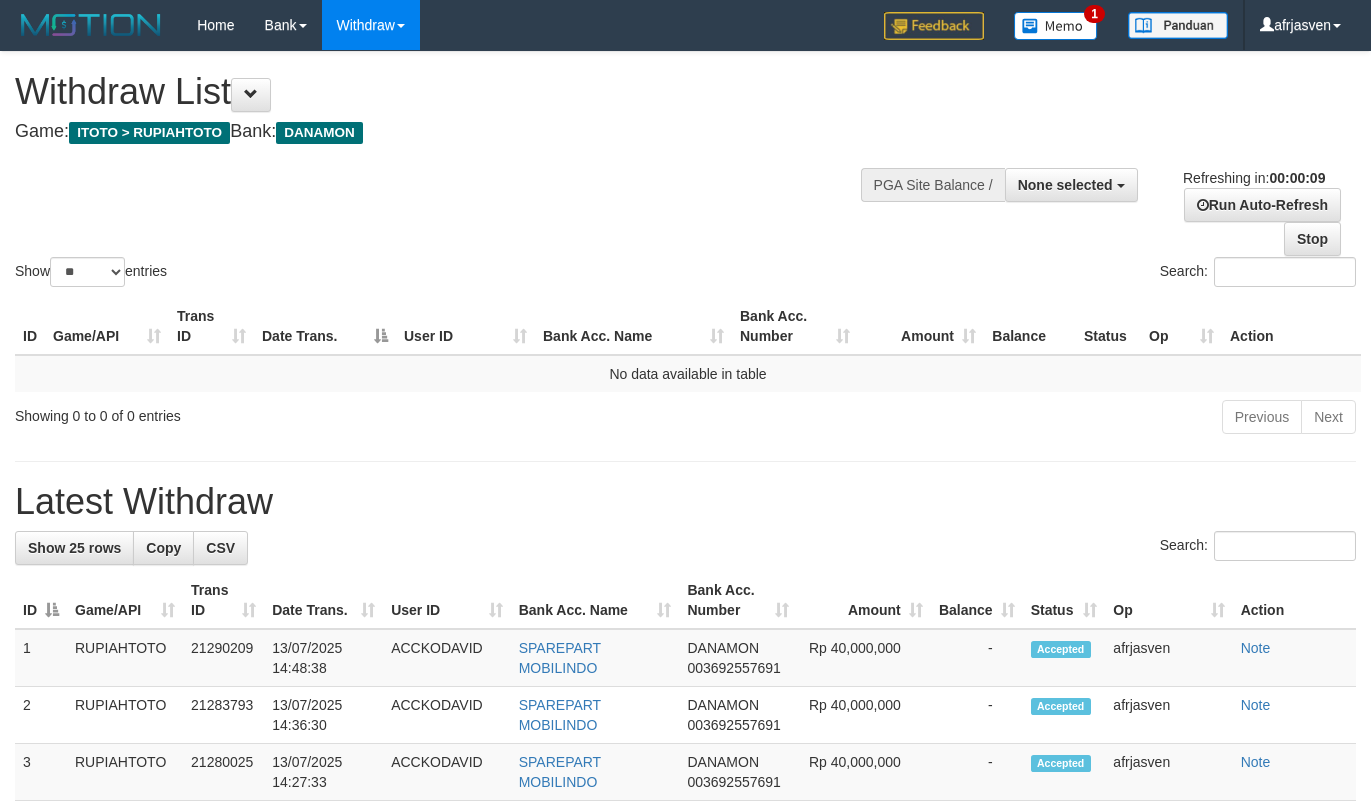 select 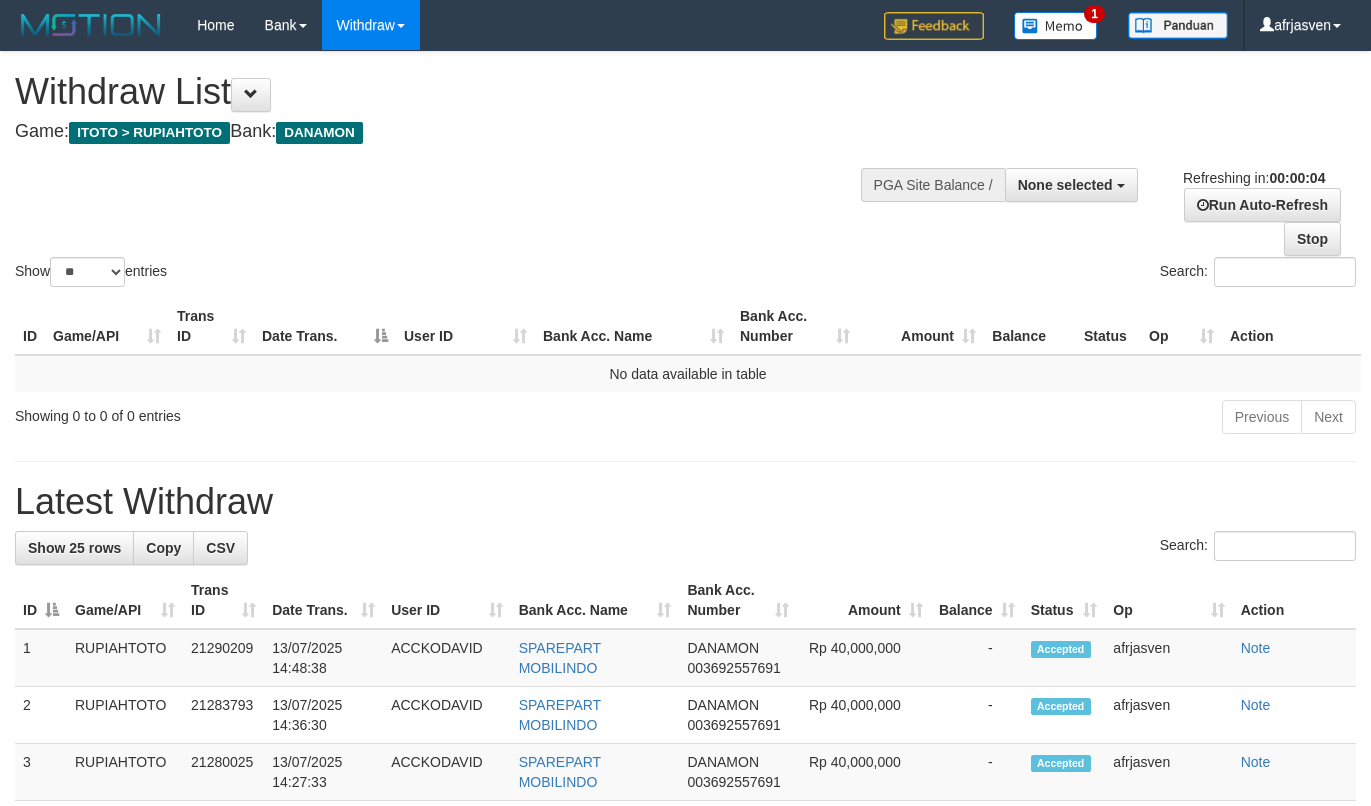 scroll, scrollTop: 0, scrollLeft: 0, axis: both 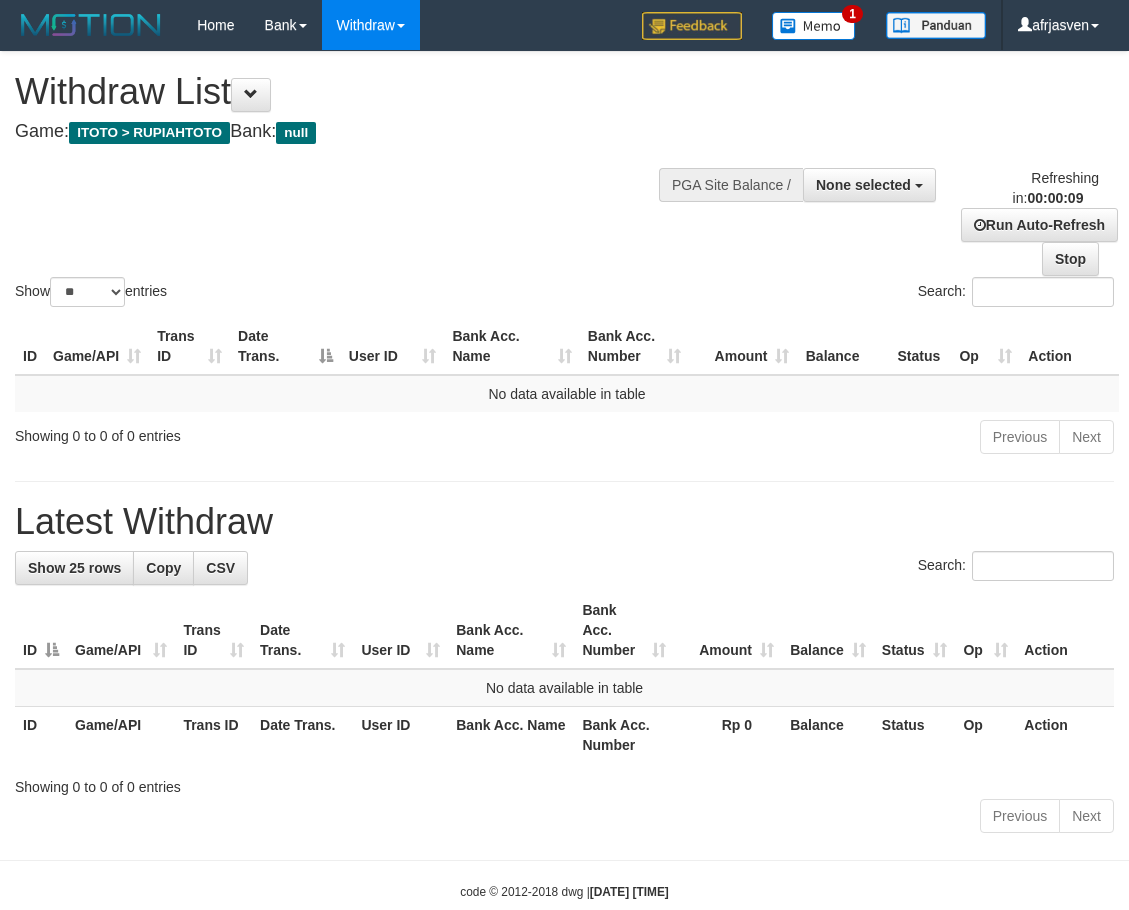 select 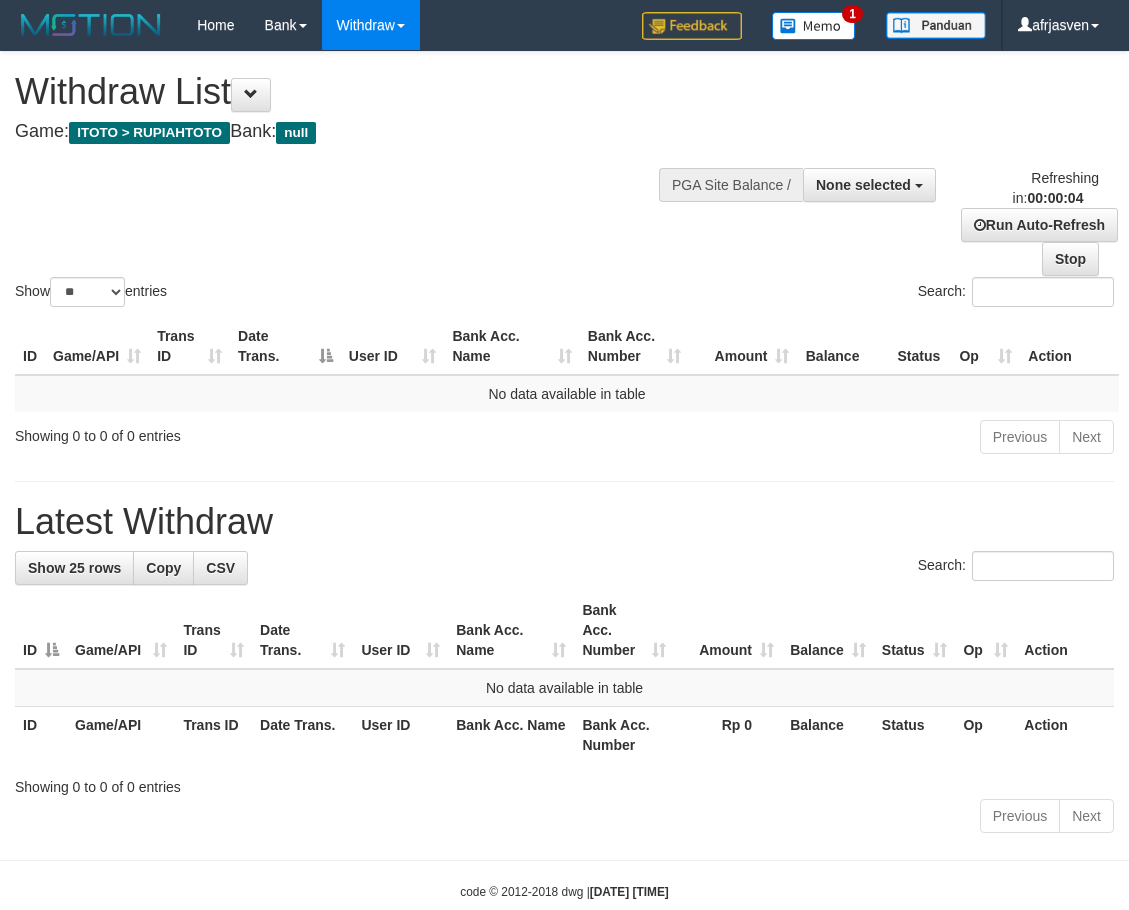 scroll, scrollTop: 0, scrollLeft: 0, axis: both 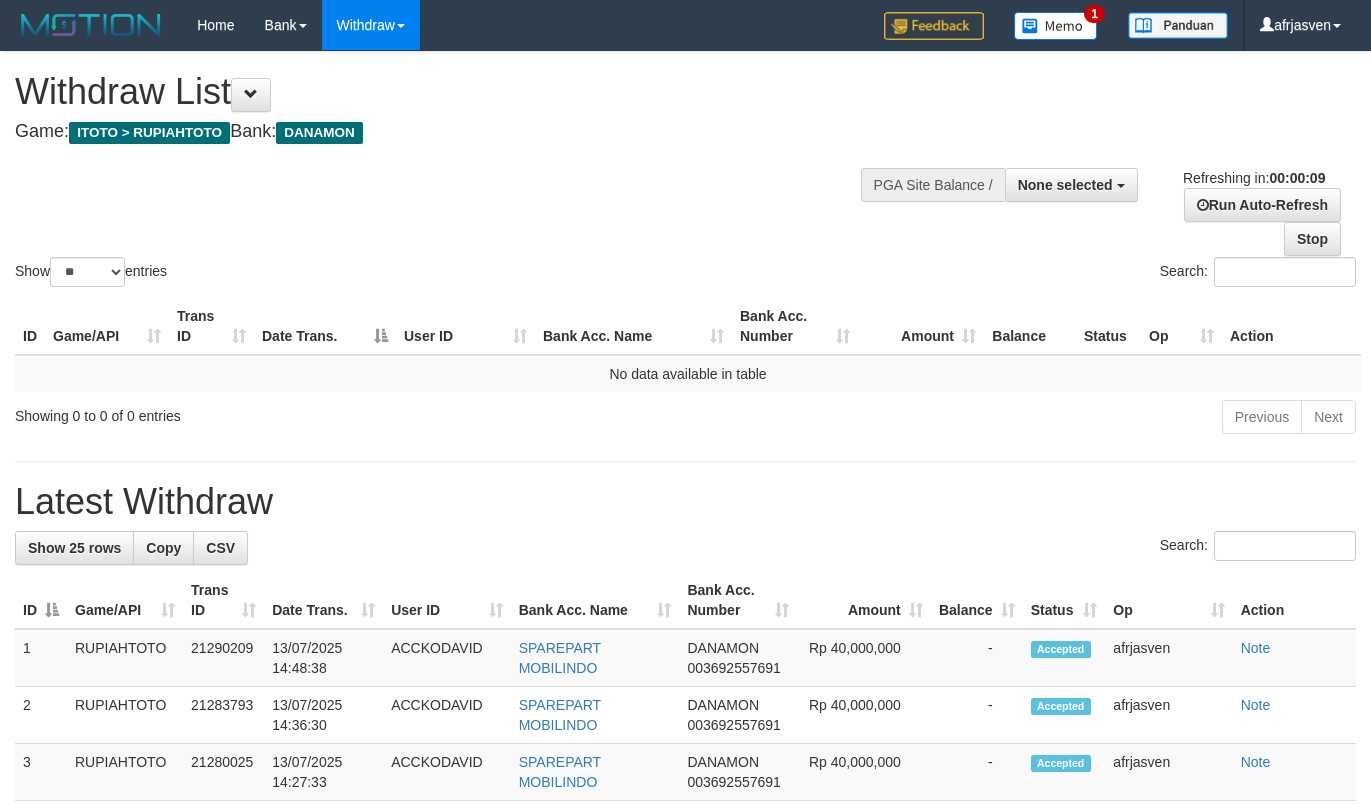 select 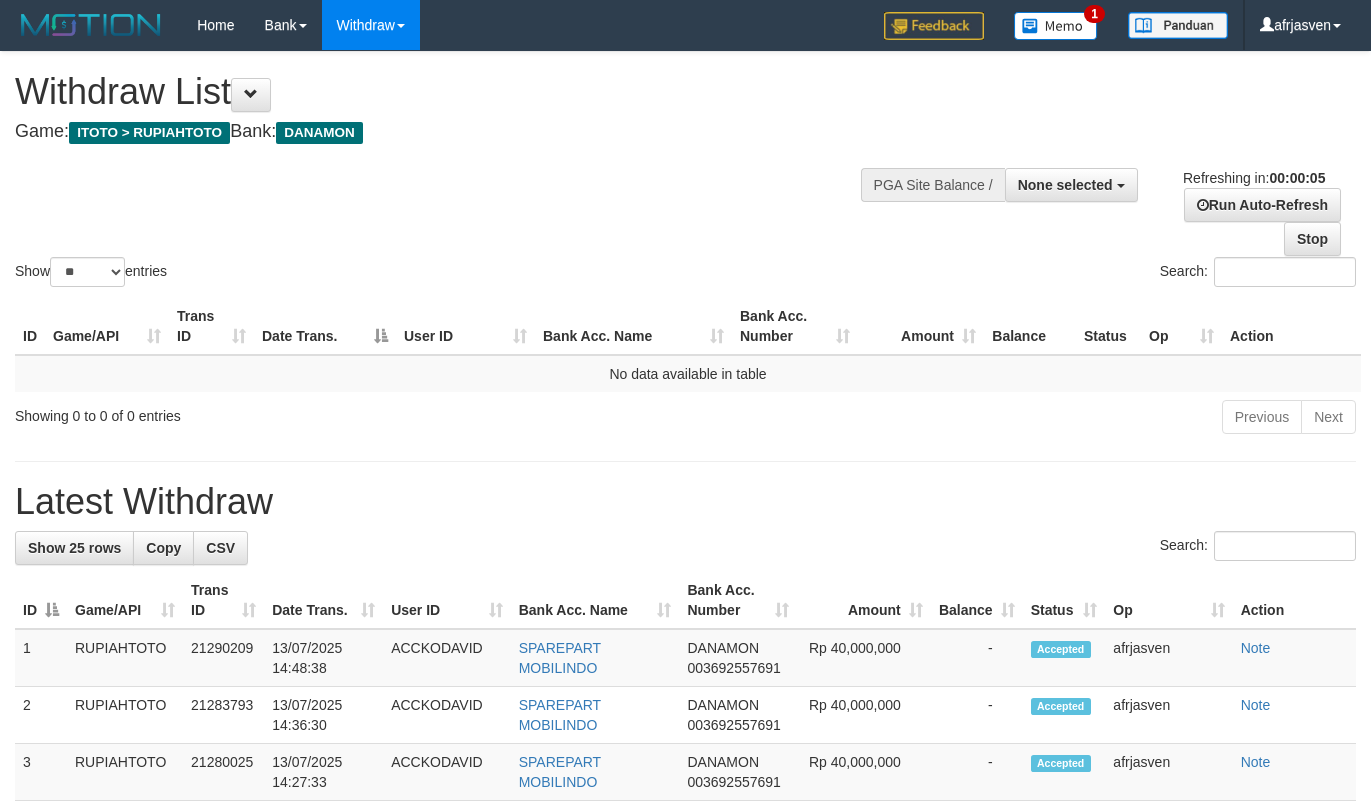 scroll, scrollTop: 0, scrollLeft: 0, axis: both 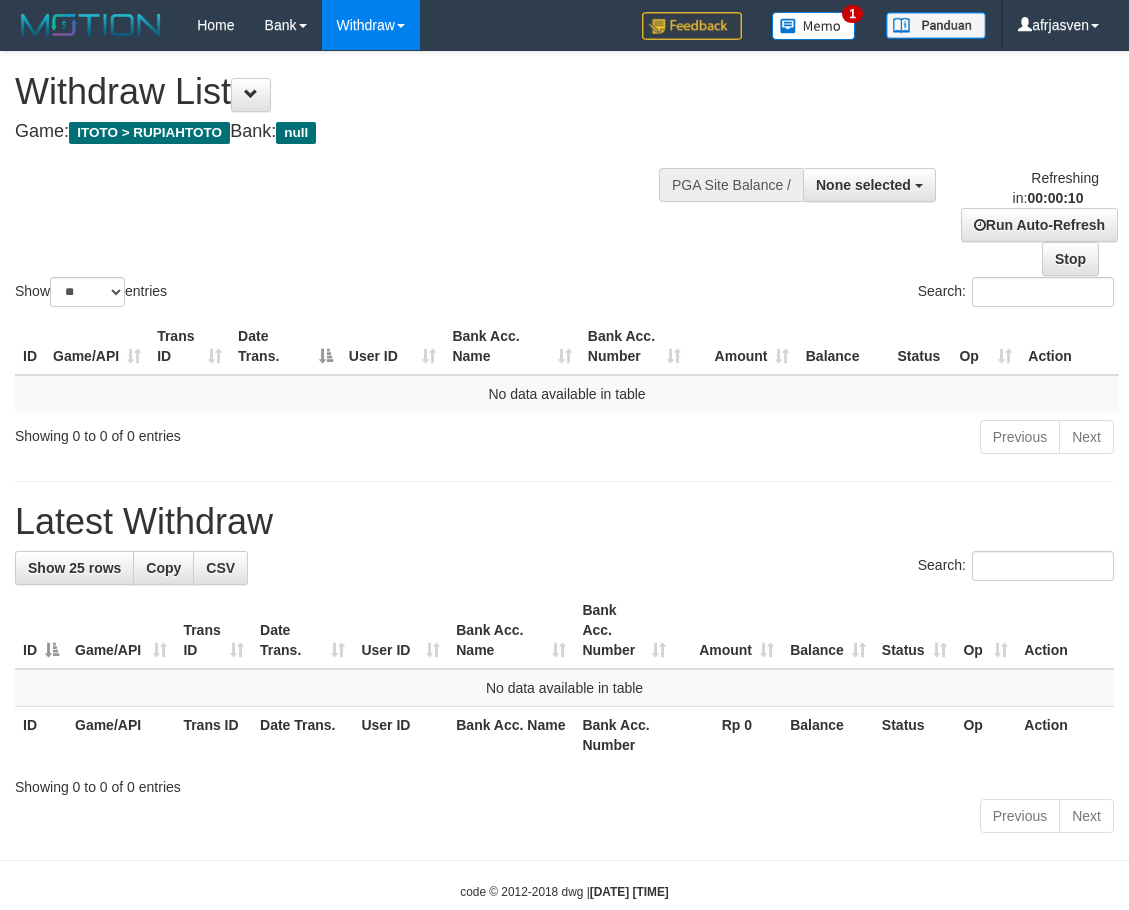 select 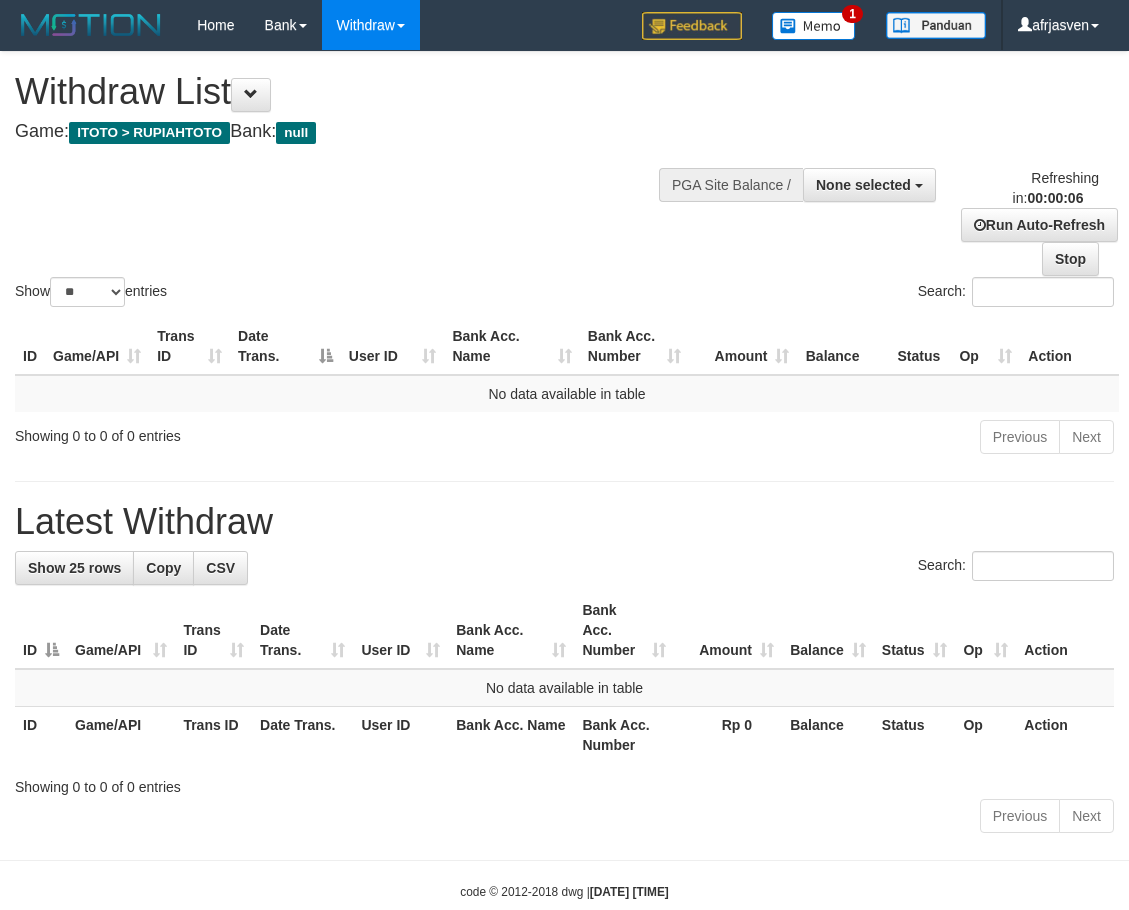 scroll, scrollTop: 0, scrollLeft: 0, axis: both 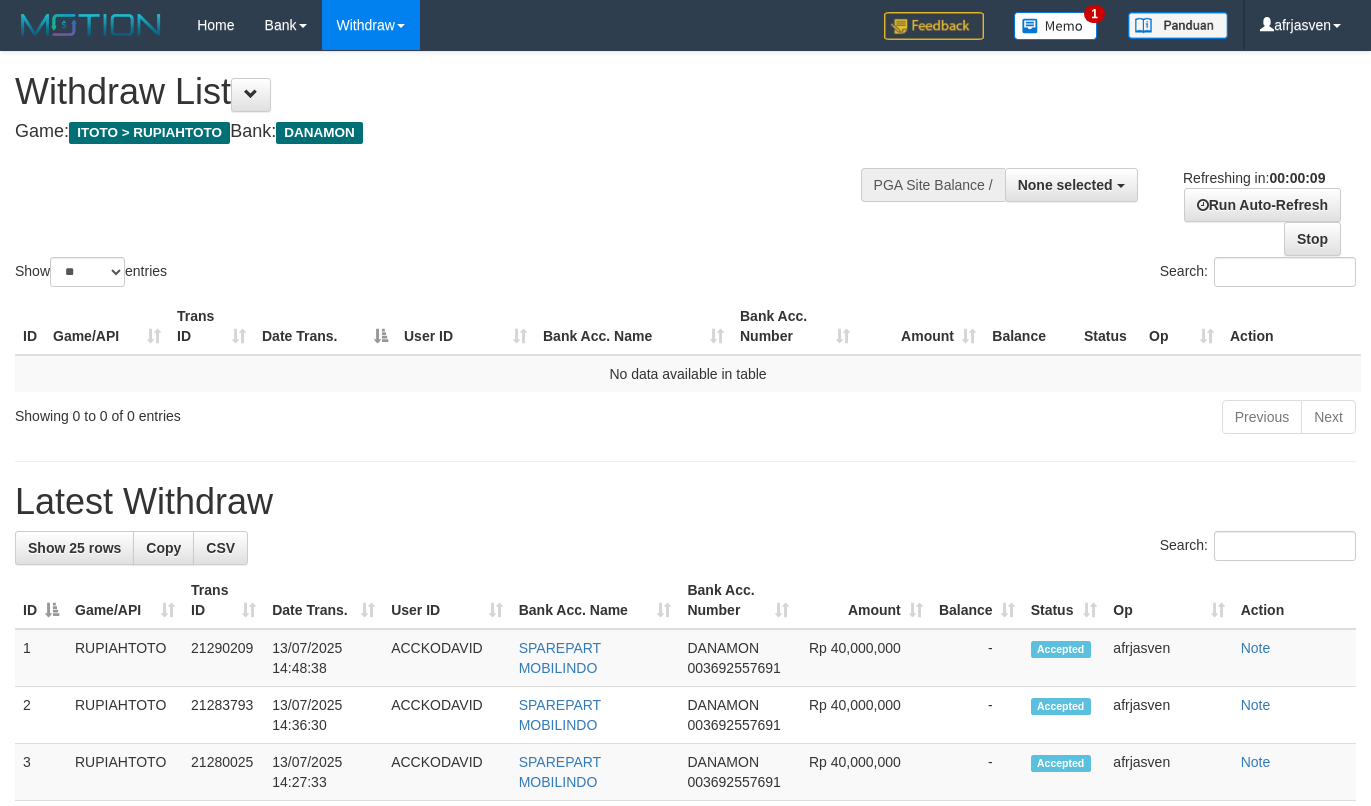 select 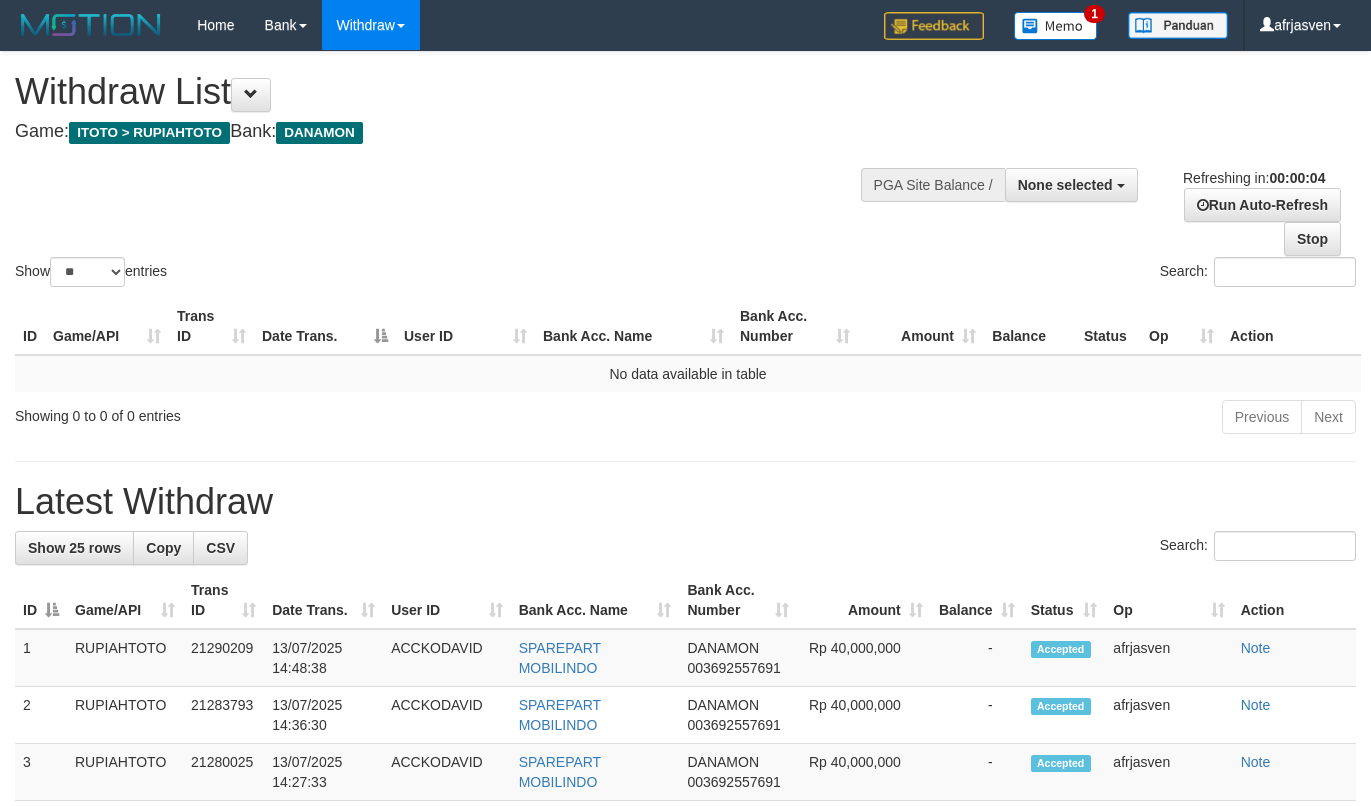 scroll, scrollTop: 0, scrollLeft: 0, axis: both 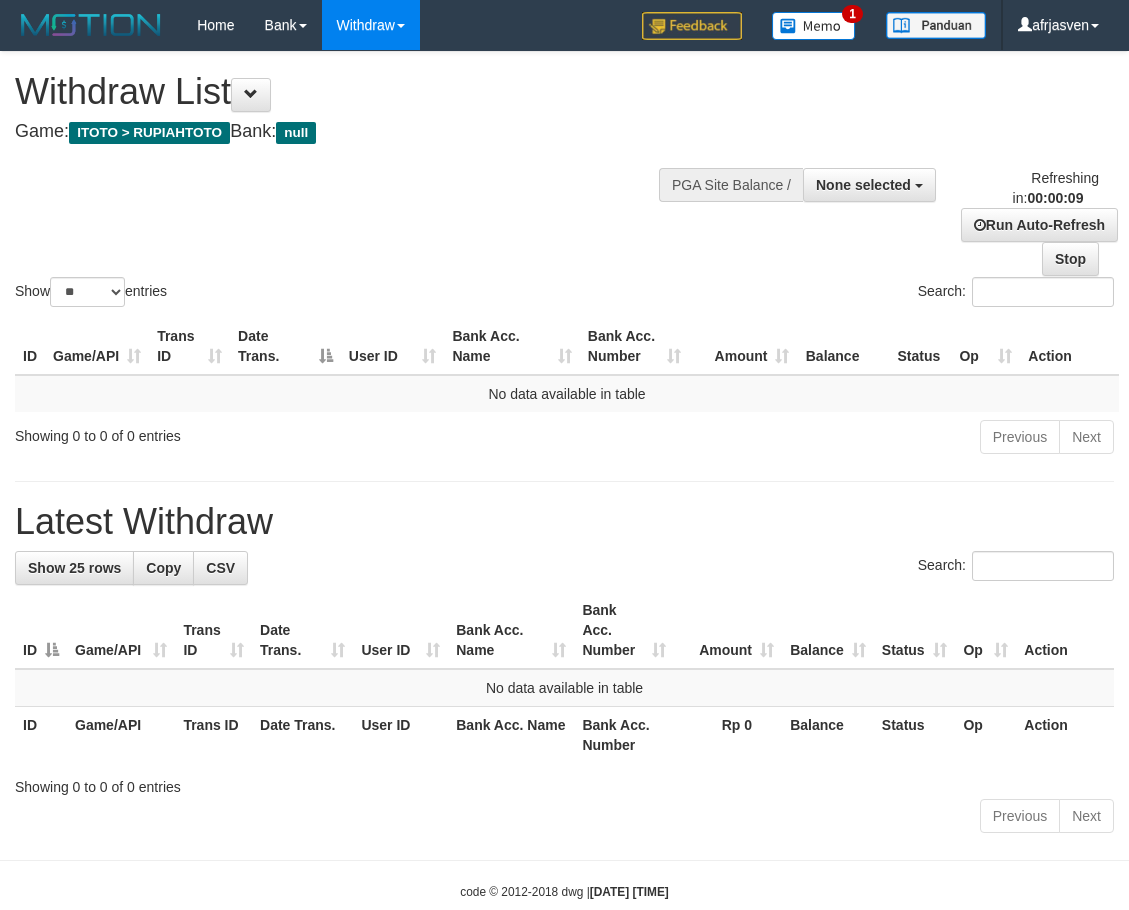 select 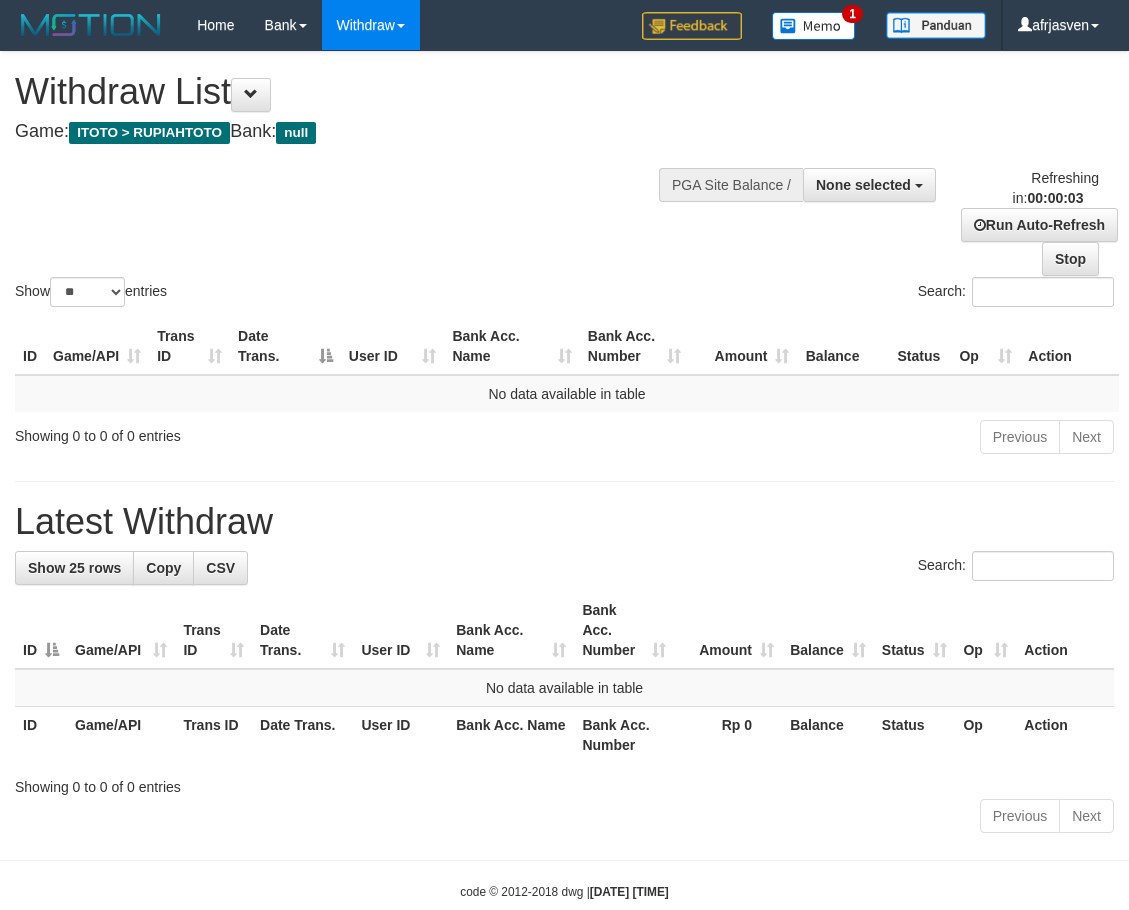 scroll, scrollTop: 0, scrollLeft: 0, axis: both 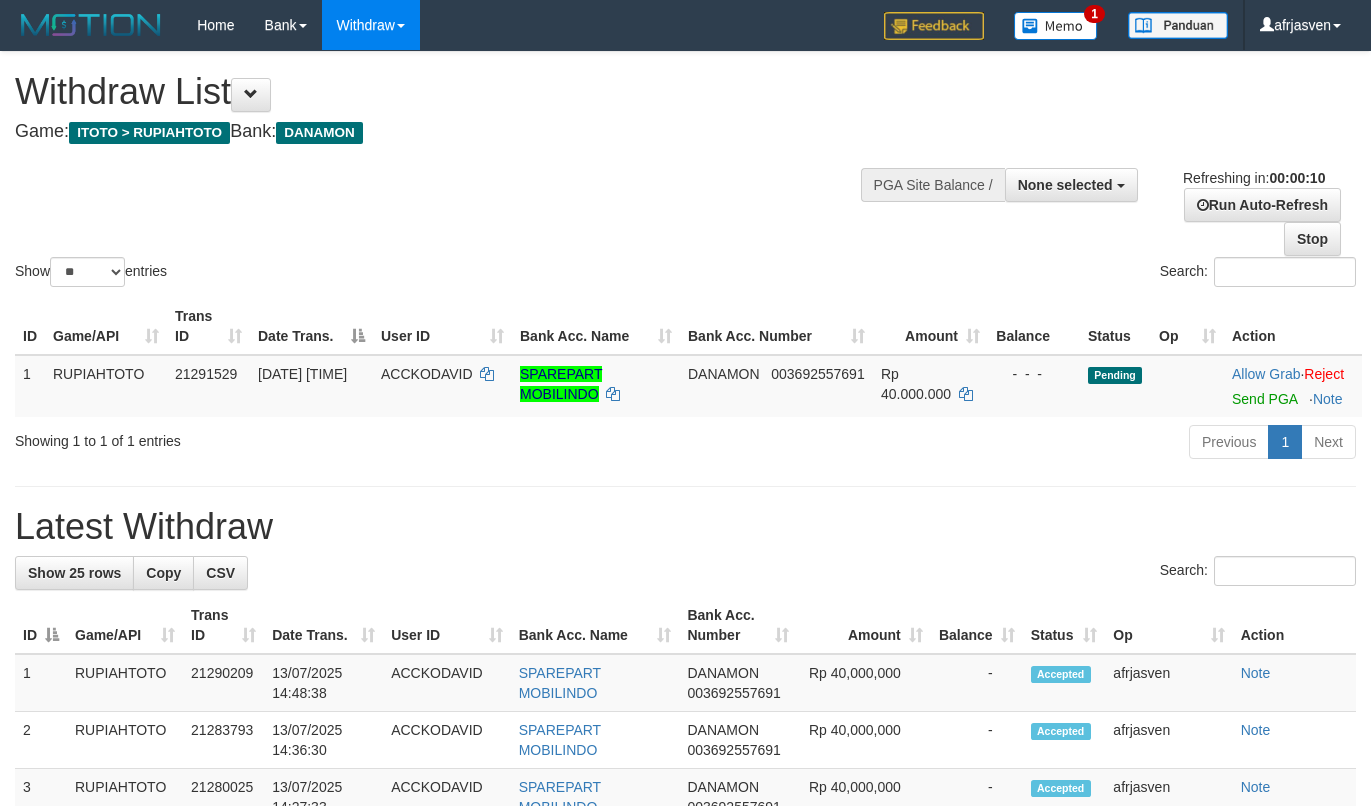 select 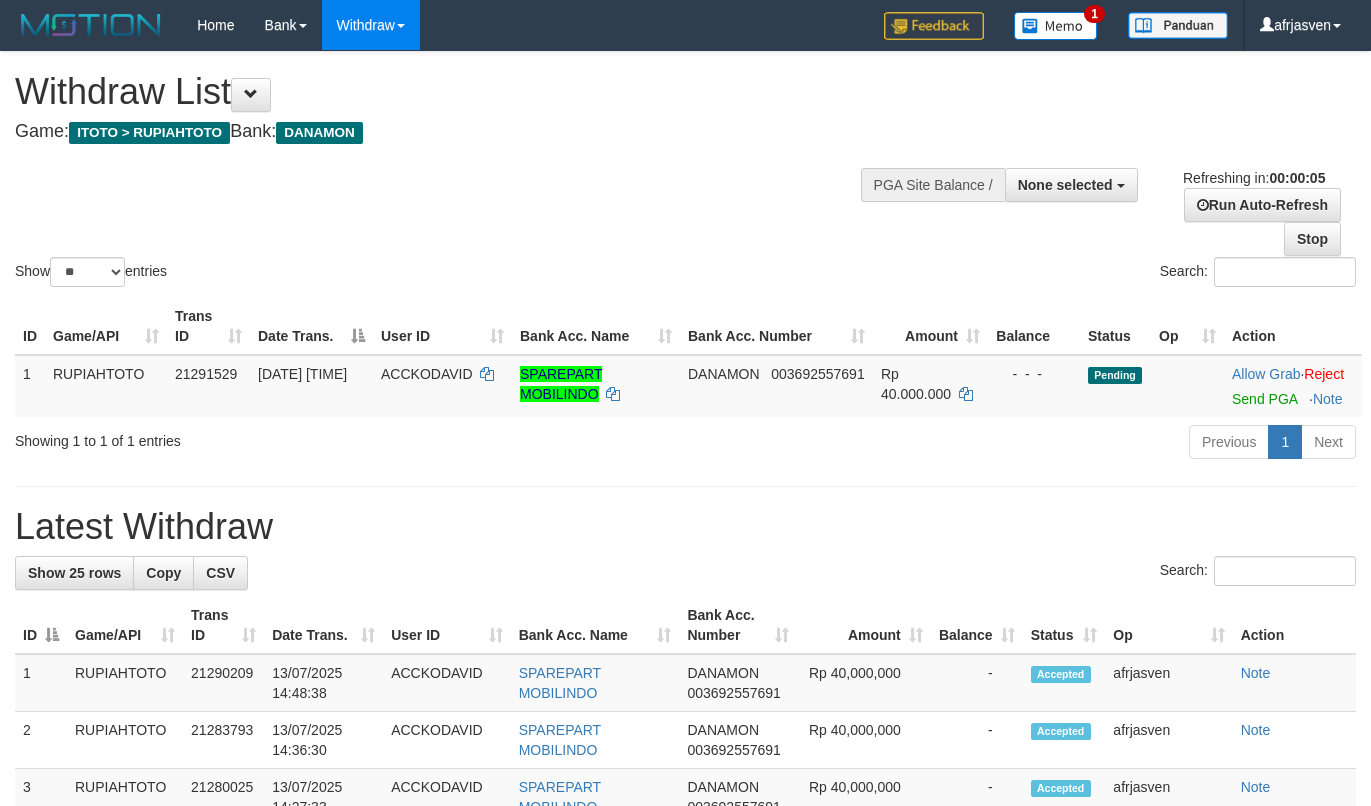 scroll, scrollTop: 0, scrollLeft: 0, axis: both 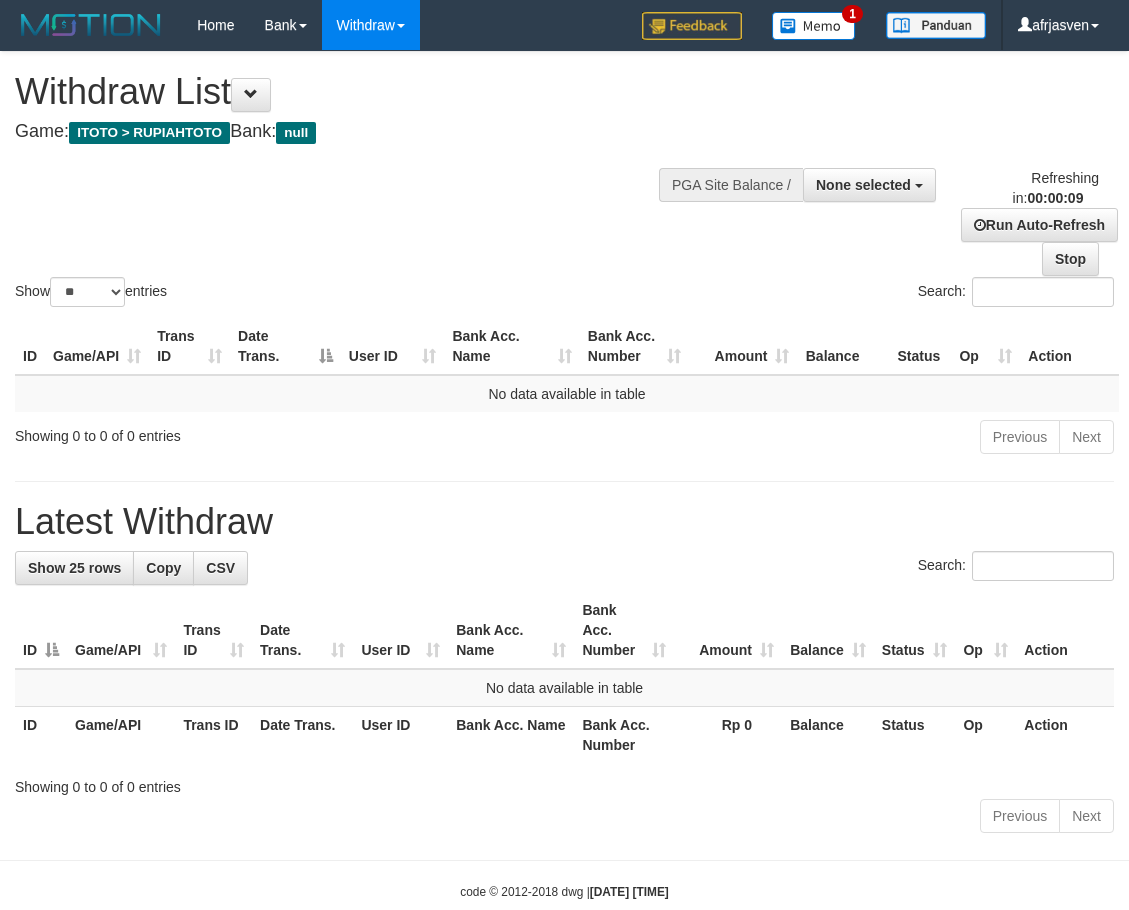 select 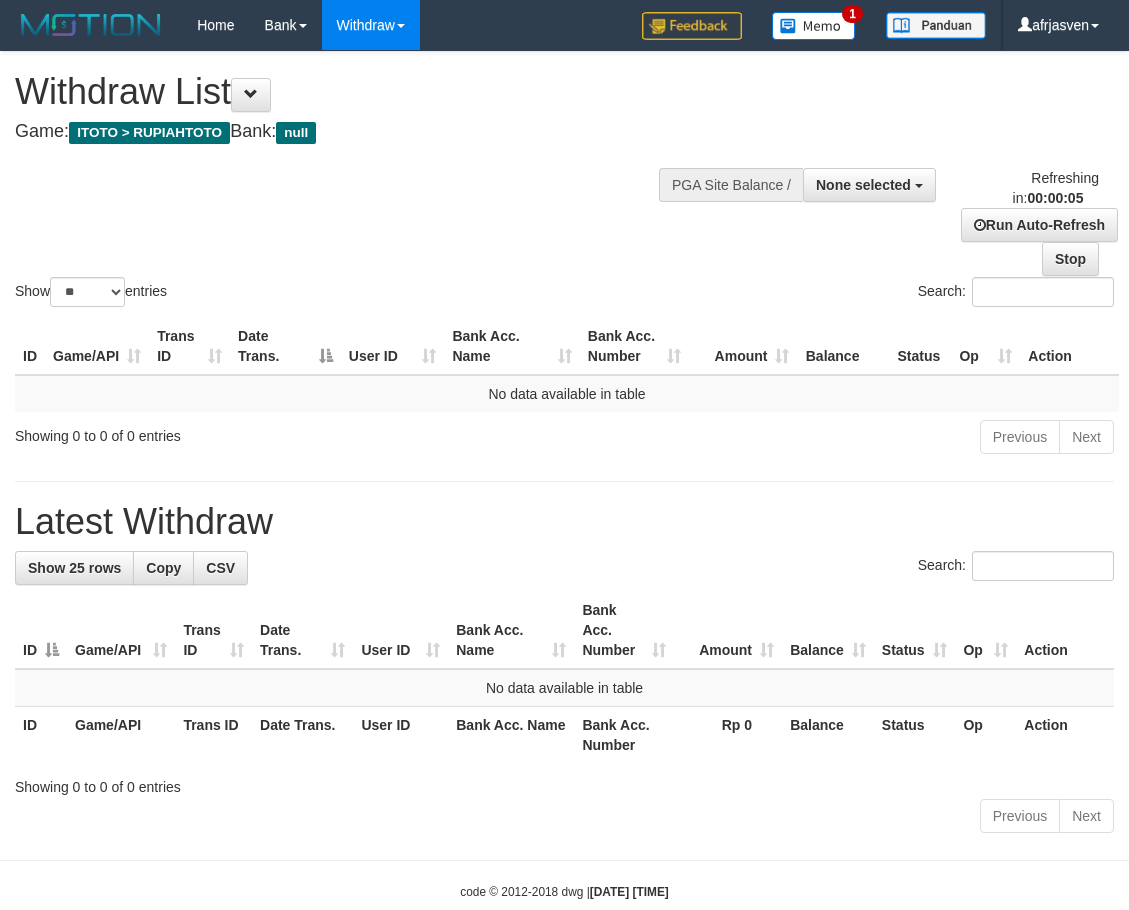 scroll, scrollTop: 0, scrollLeft: 0, axis: both 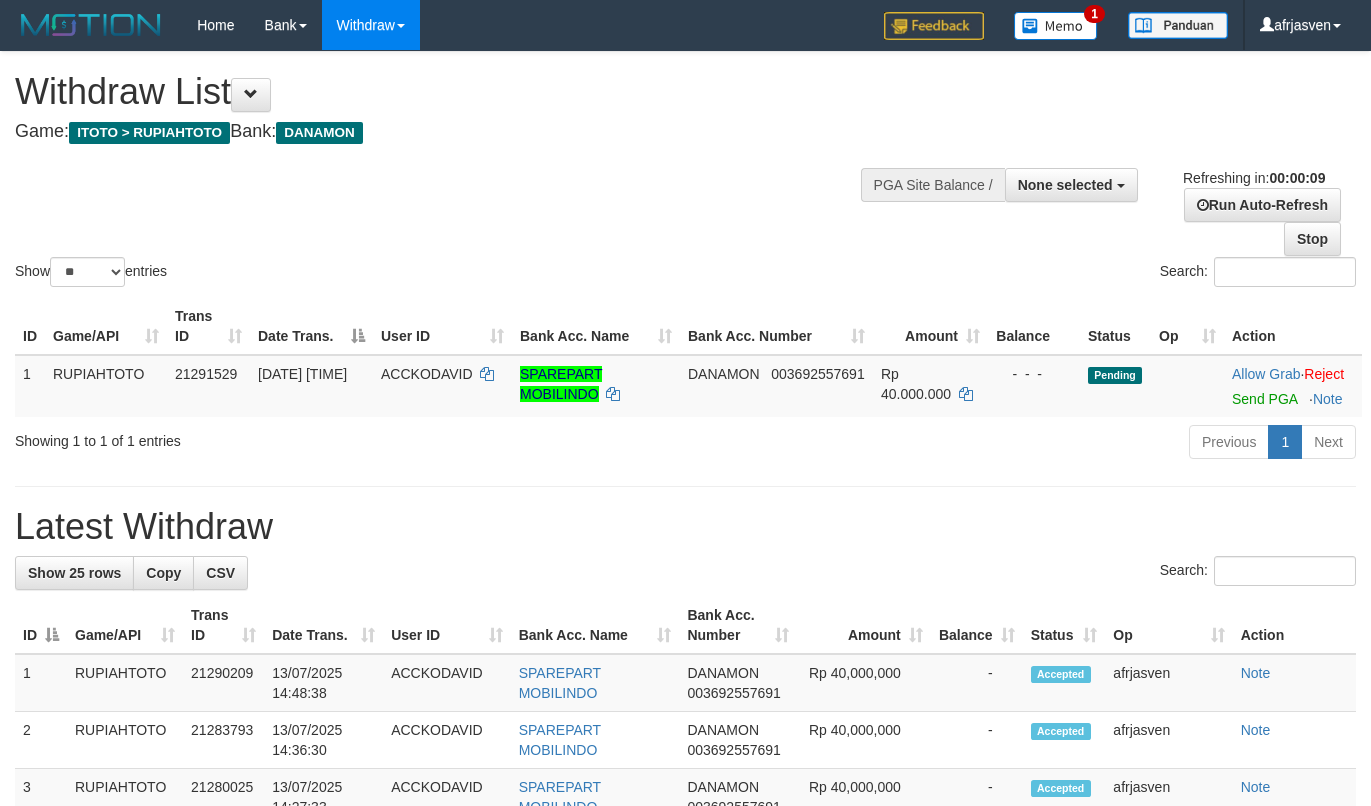 select 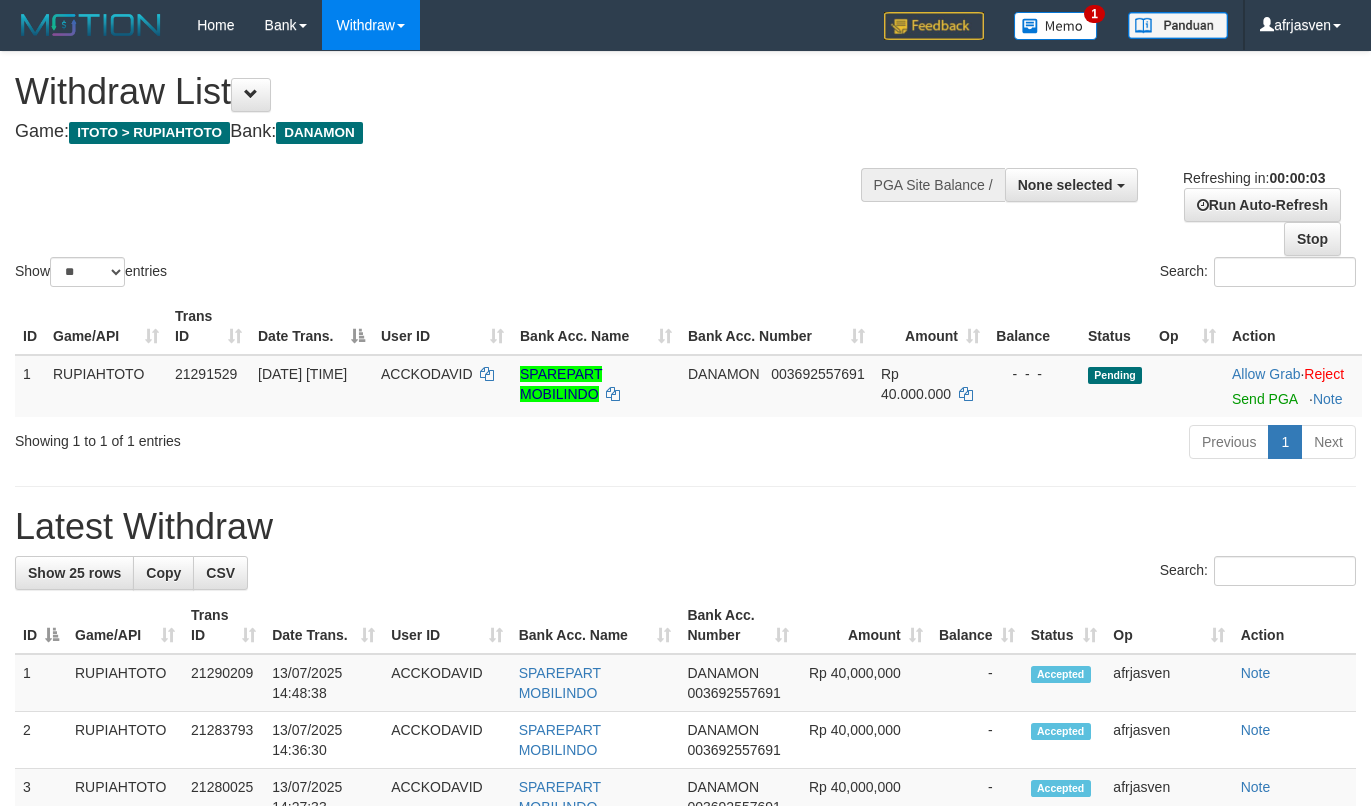 scroll, scrollTop: 0, scrollLeft: 0, axis: both 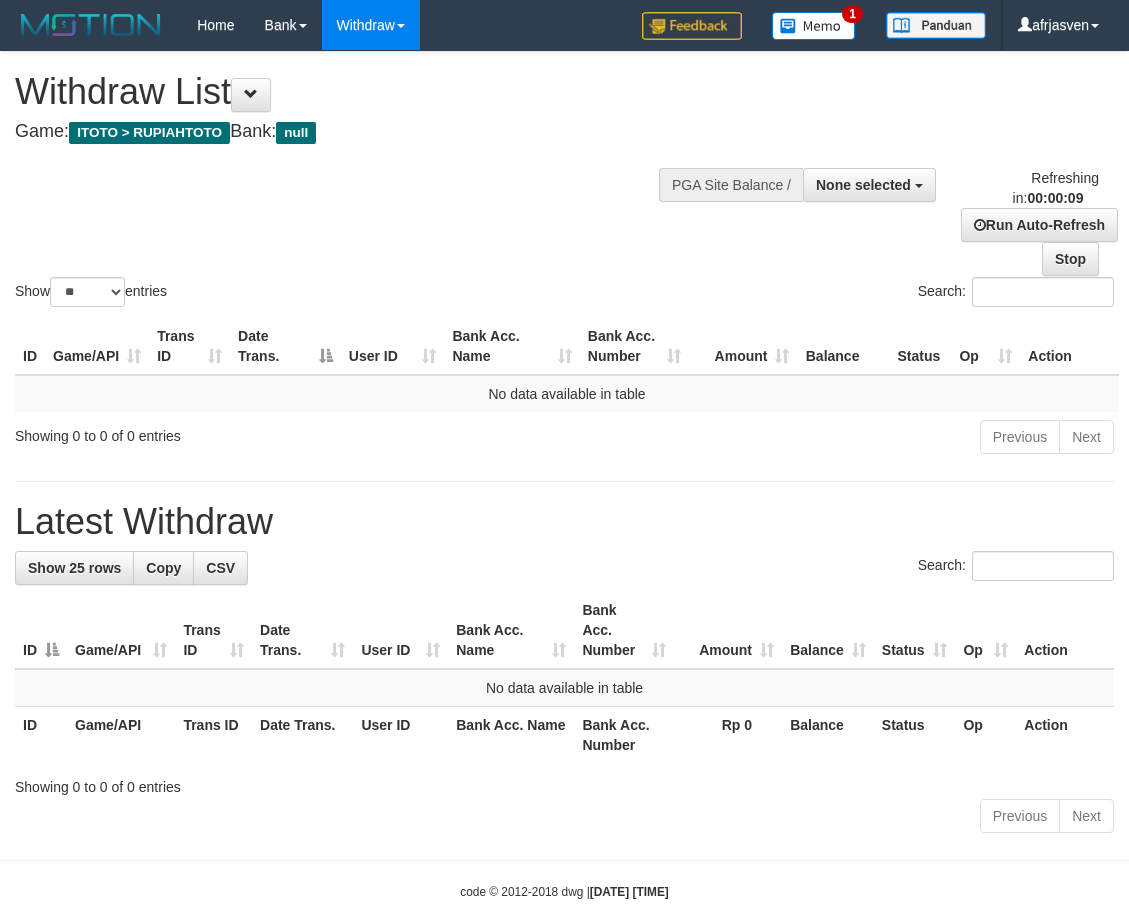 select 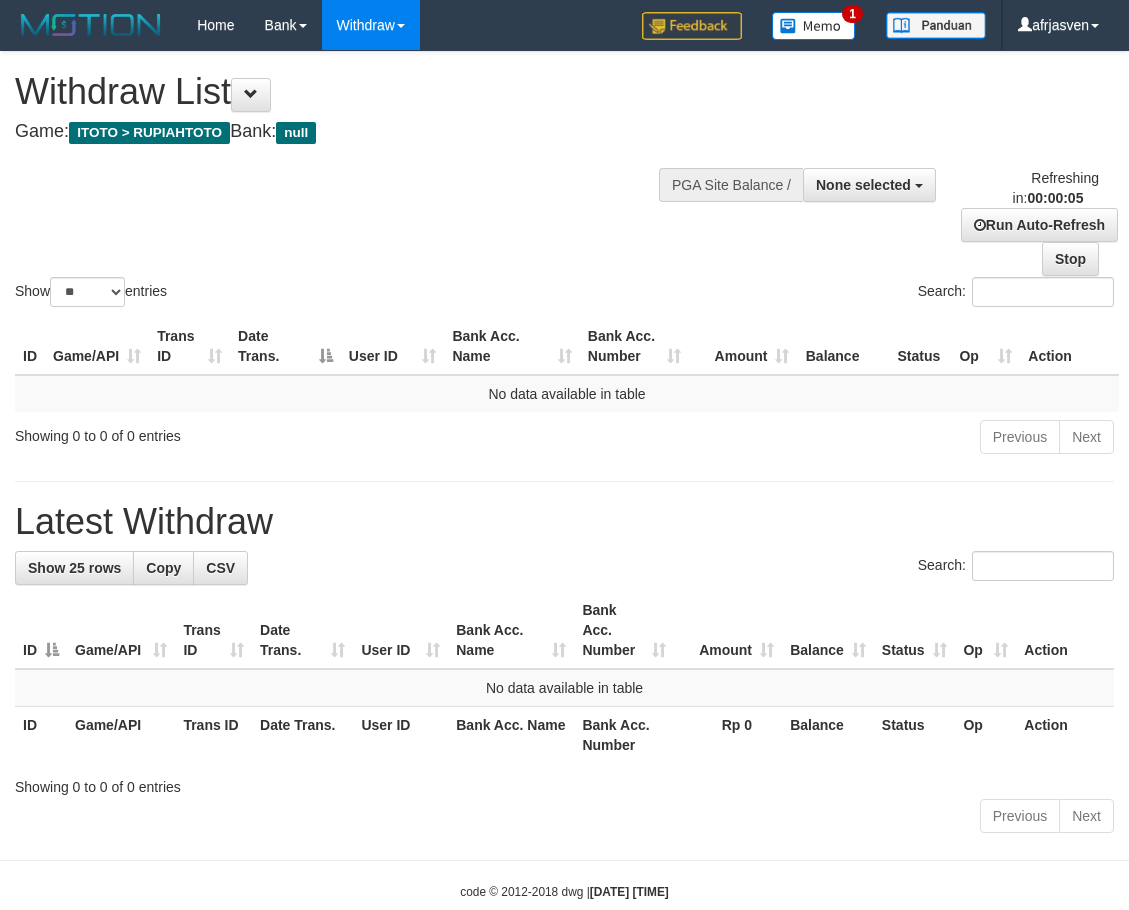 scroll, scrollTop: 0, scrollLeft: 0, axis: both 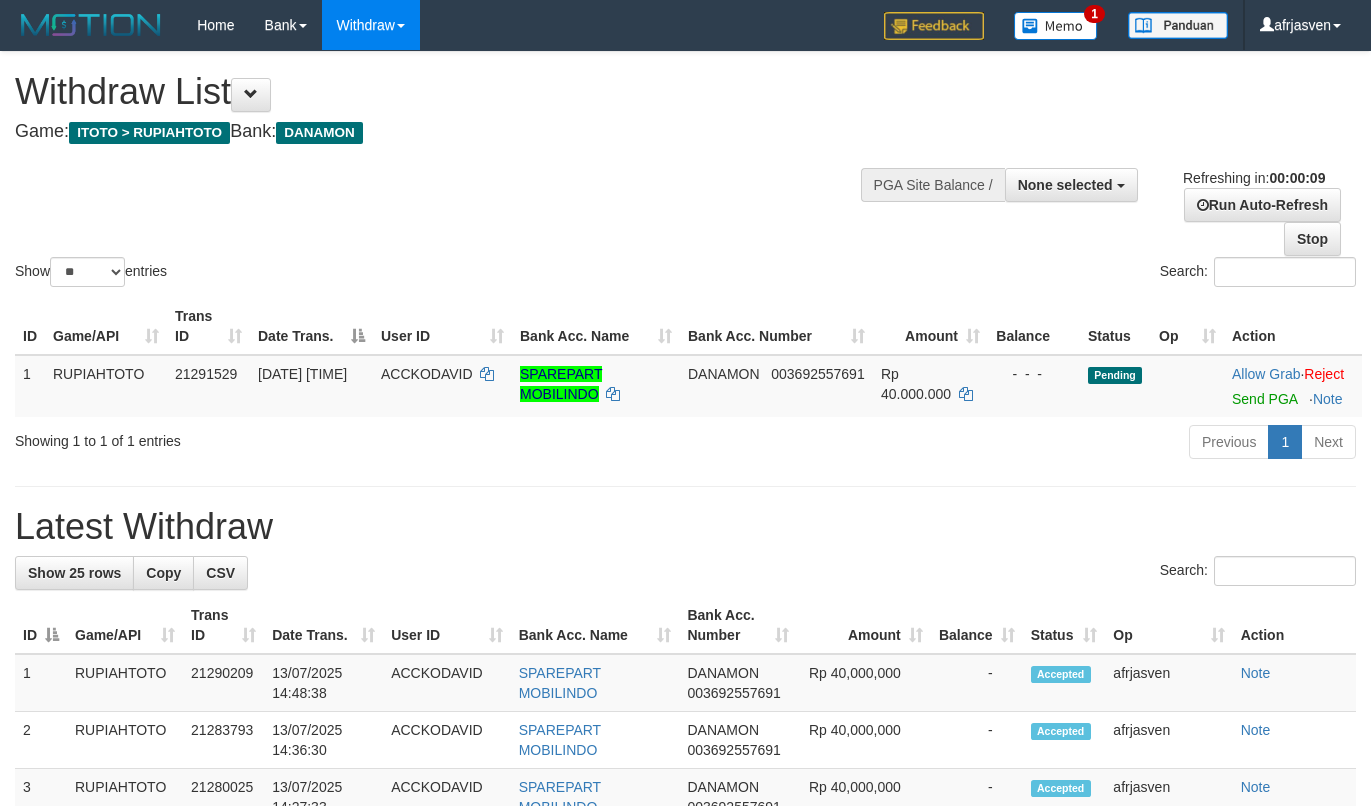 select 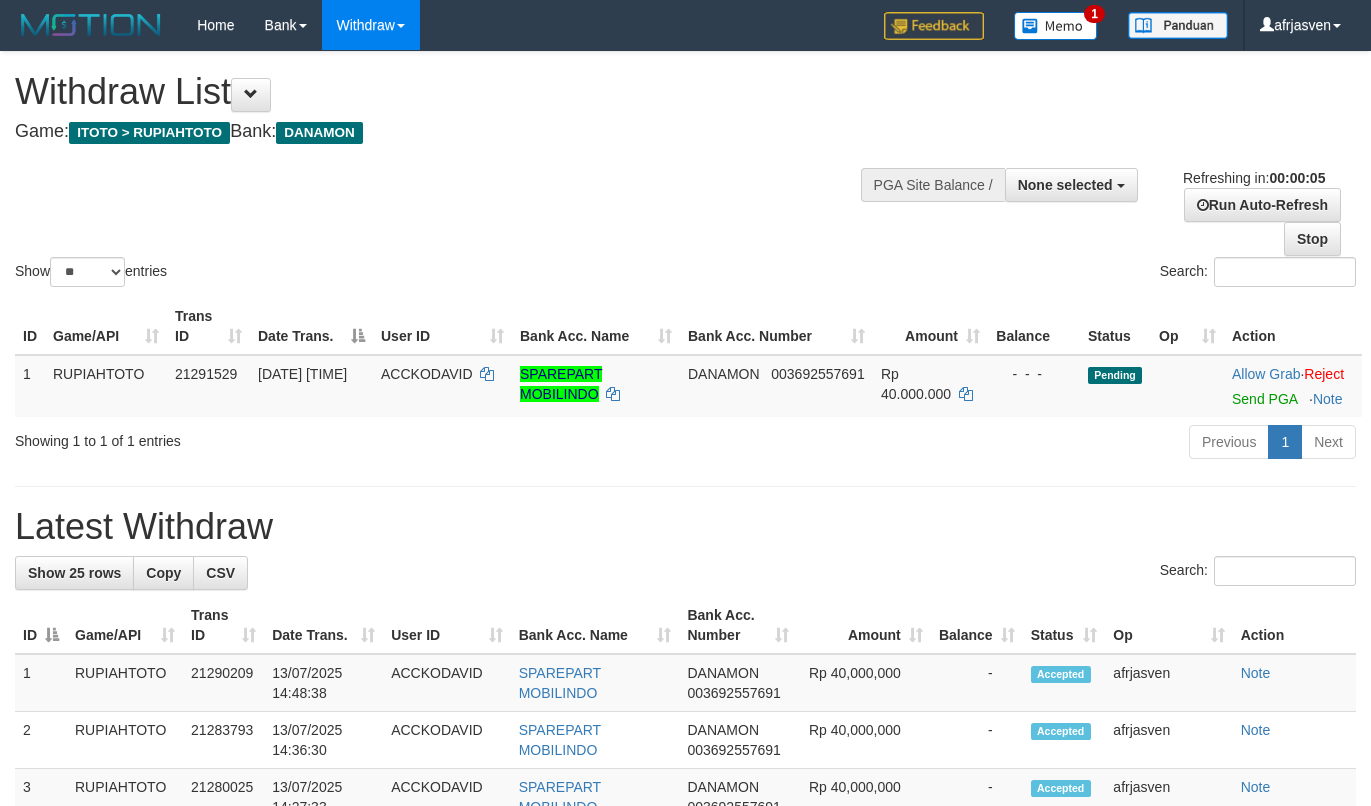 scroll, scrollTop: 0, scrollLeft: 0, axis: both 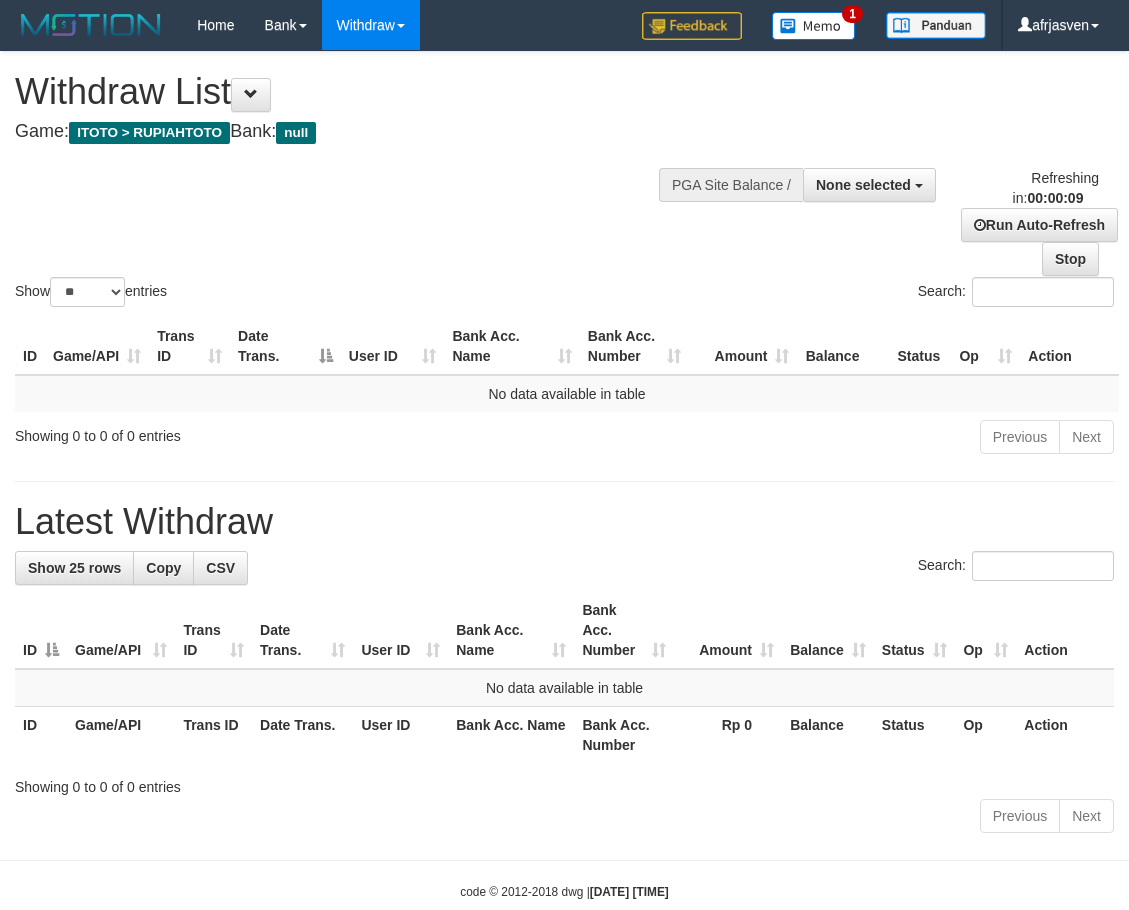 select 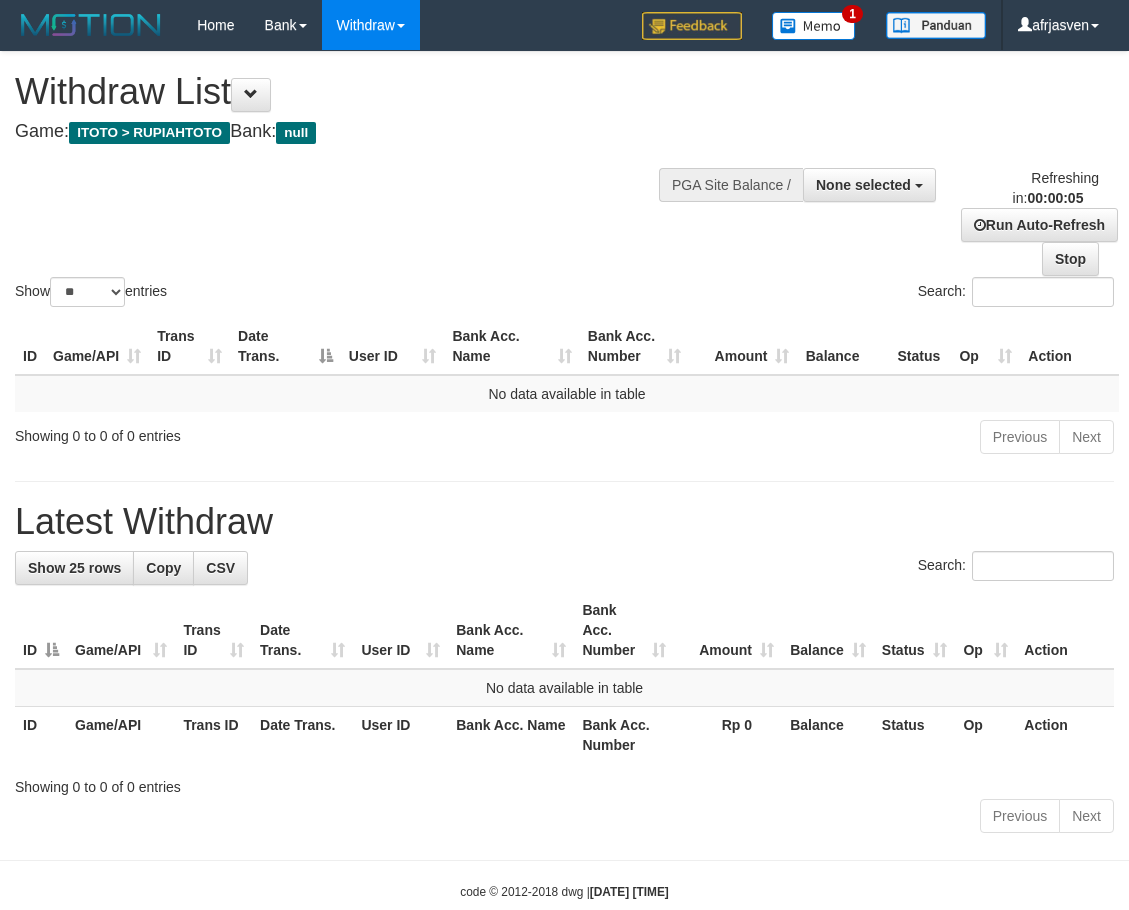 scroll, scrollTop: 0, scrollLeft: 0, axis: both 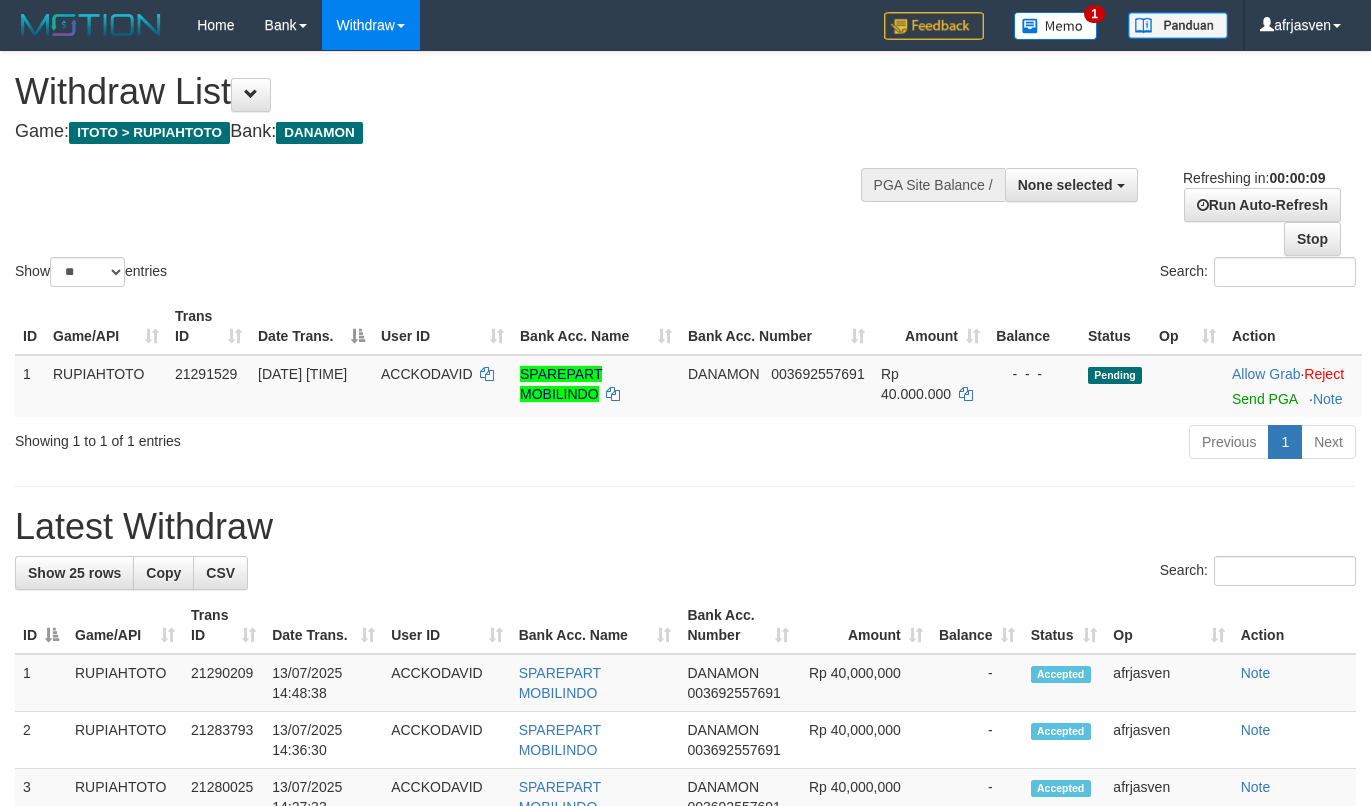 select 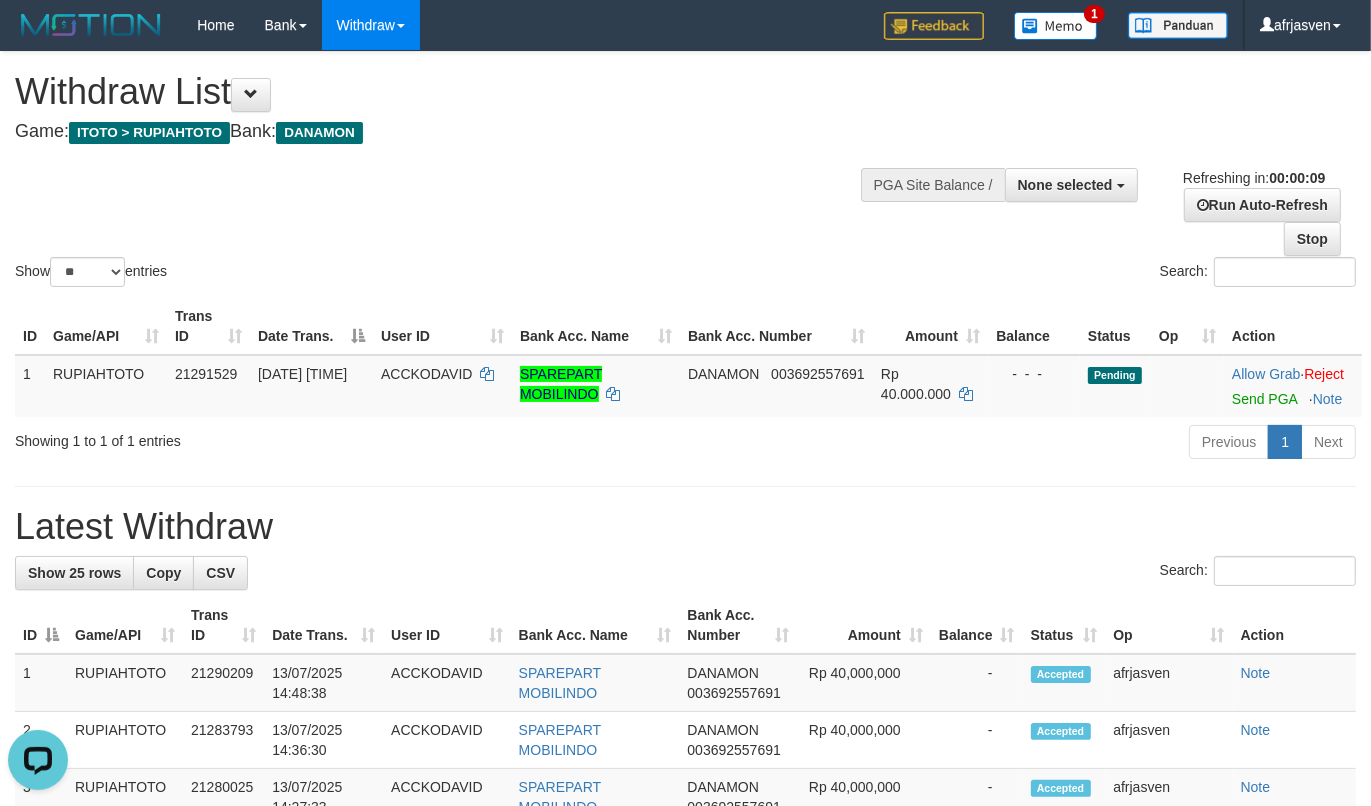 scroll, scrollTop: 0, scrollLeft: 0, axis: both 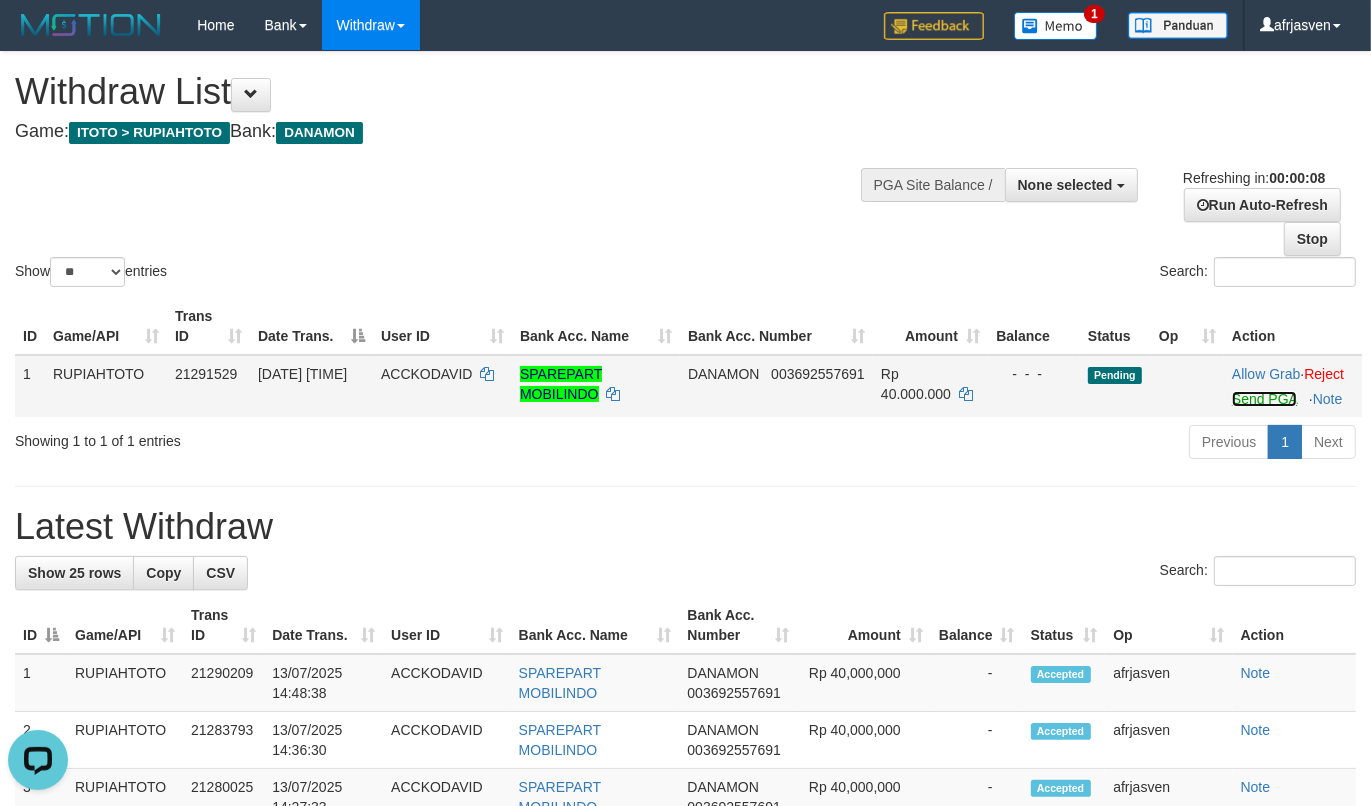 click on "Send PGA" at bounding box center [1264, 399] 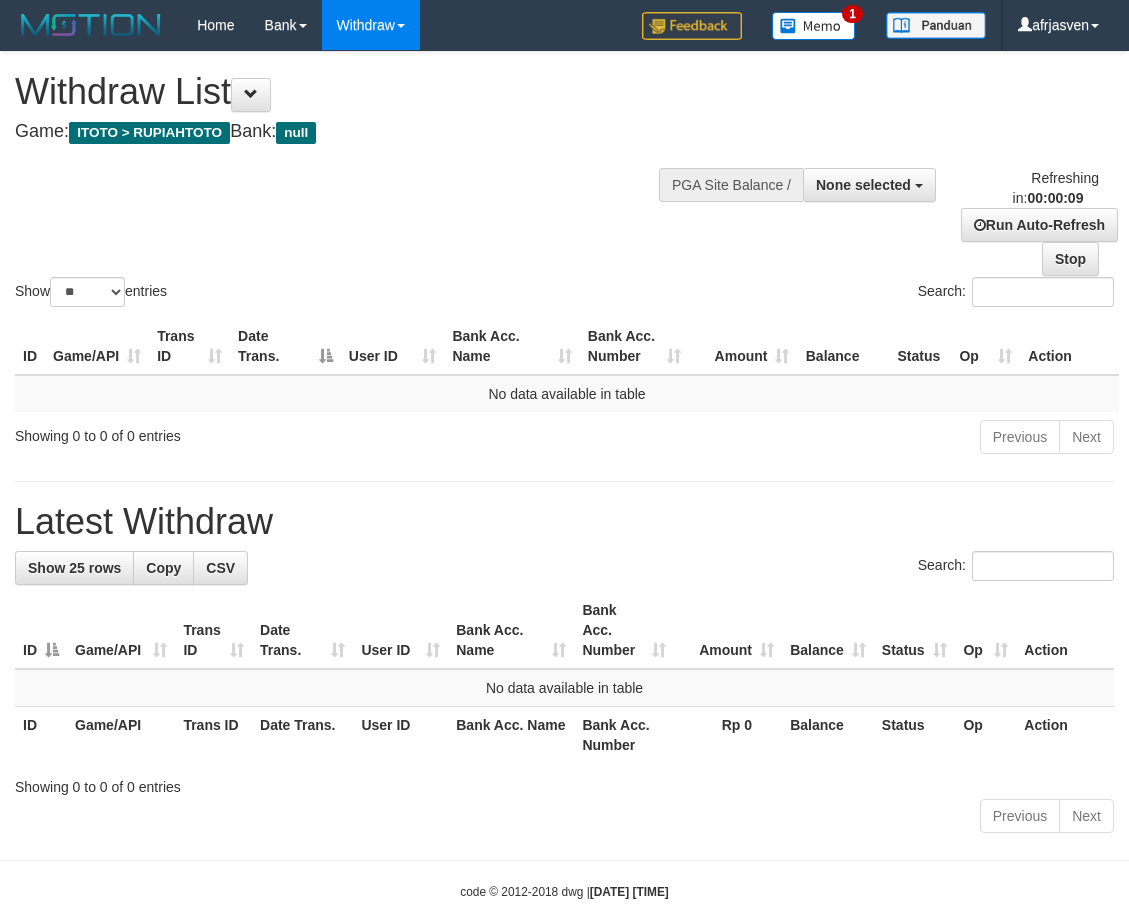 select 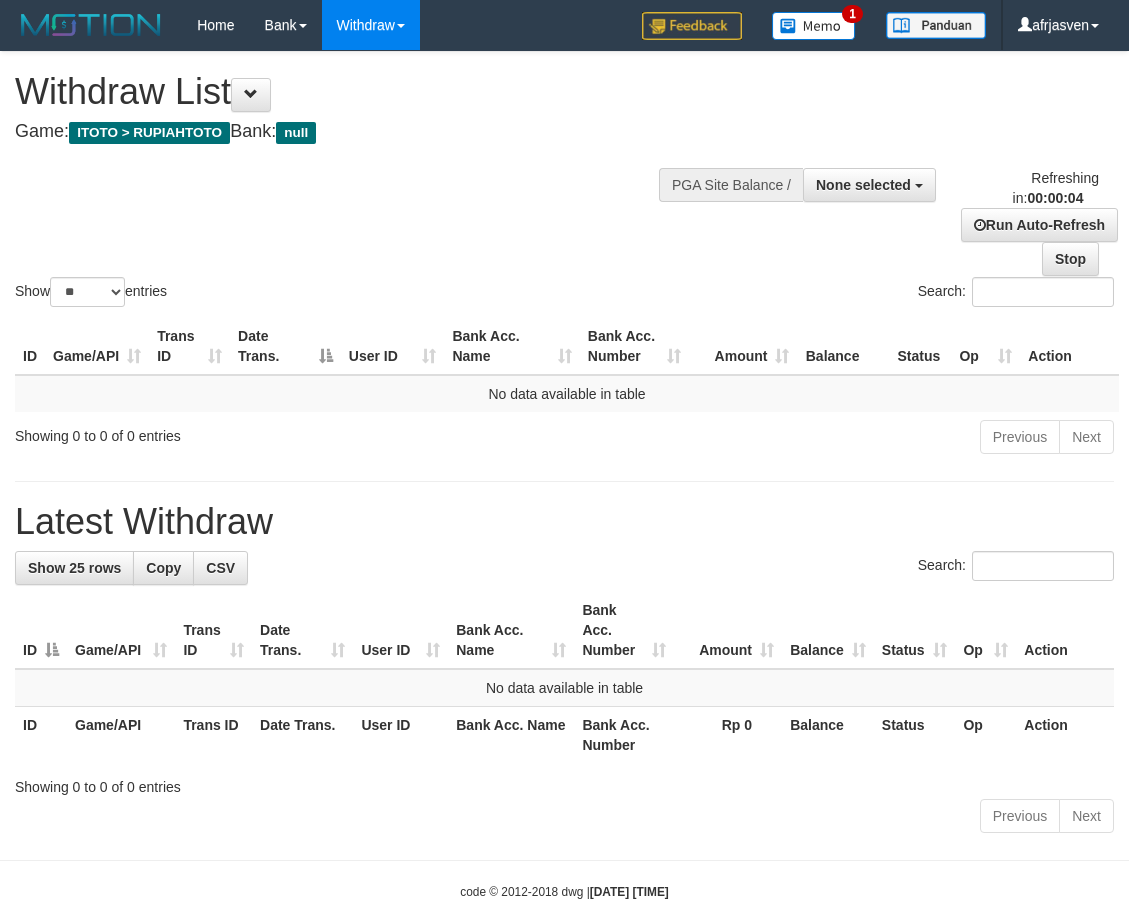 scroll, scrollTop: 0, scrollLeft: 0, axis: both 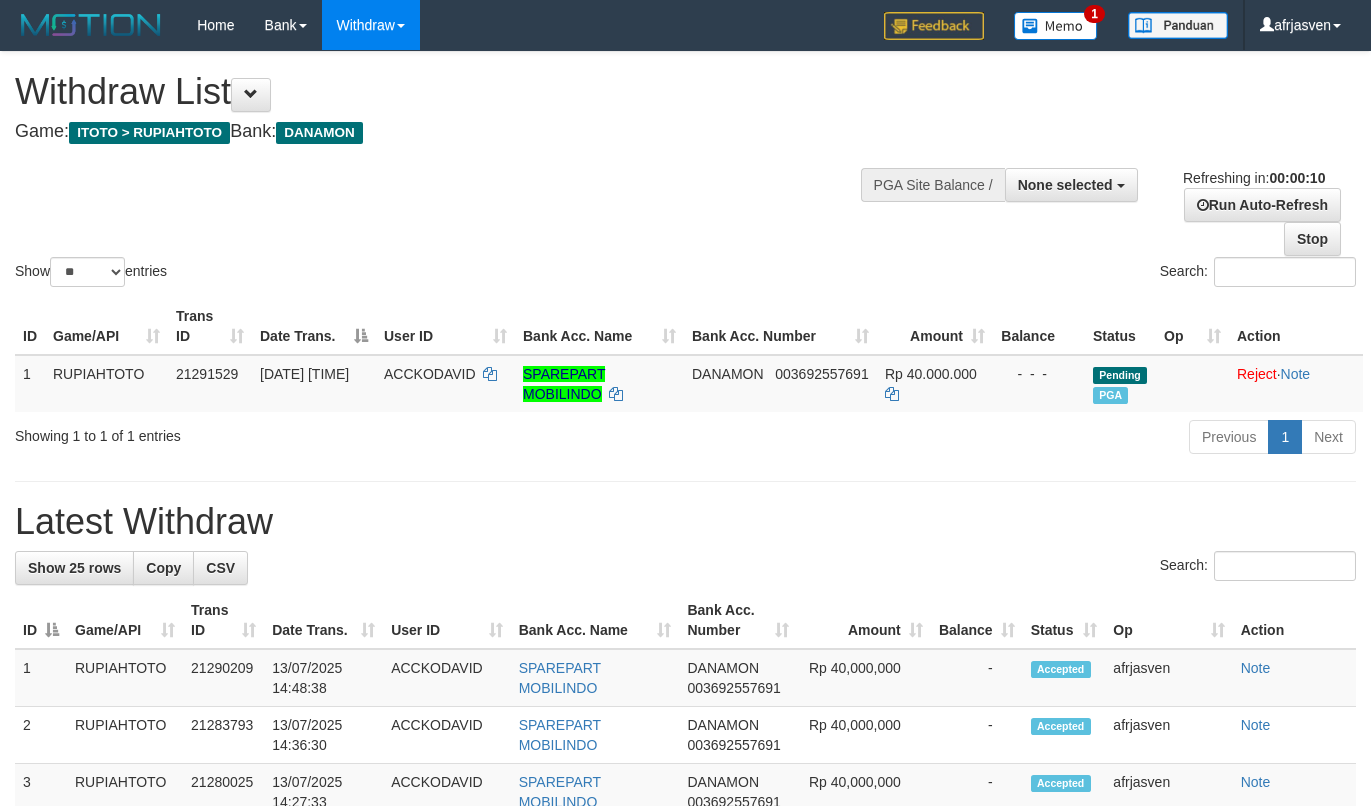 select 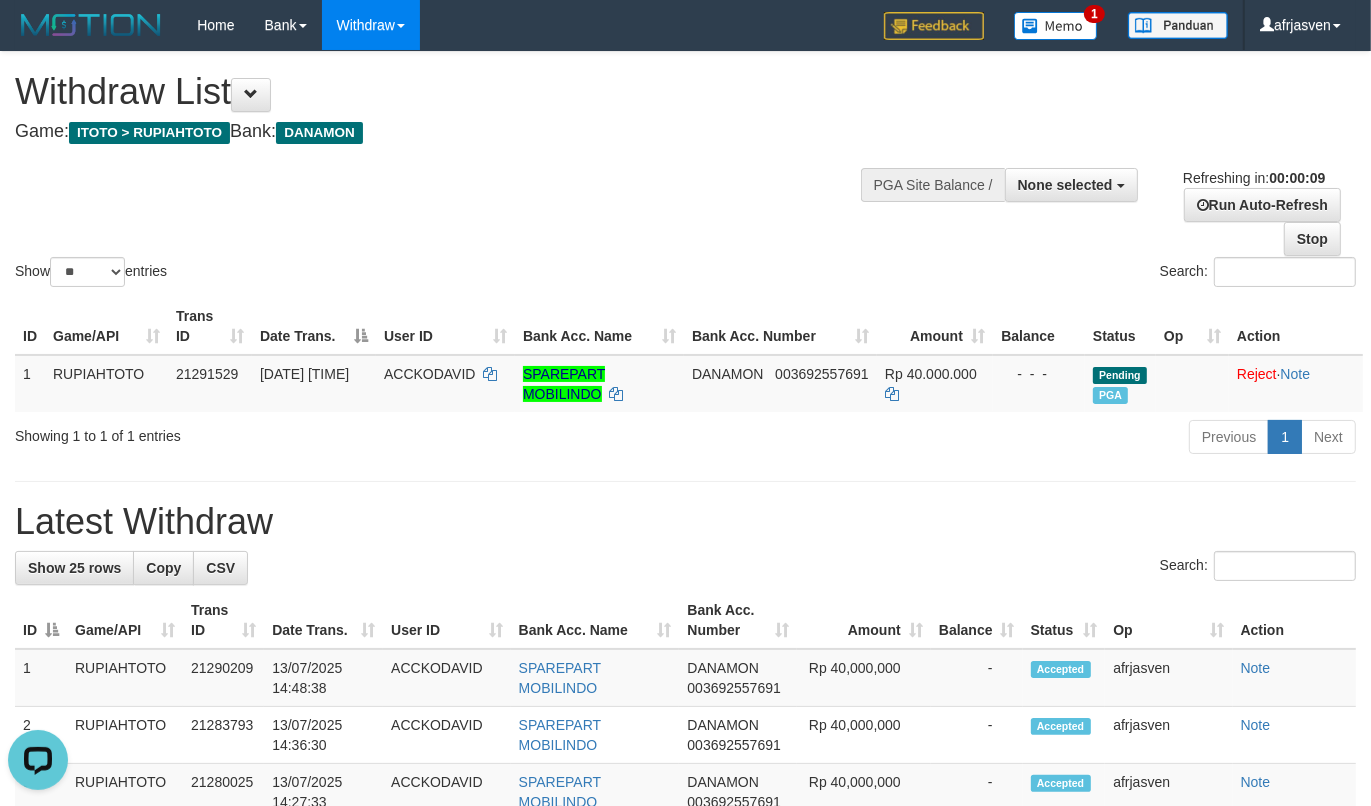 scroll, scrollTop: 0, scrollLeft: 0, axis: both 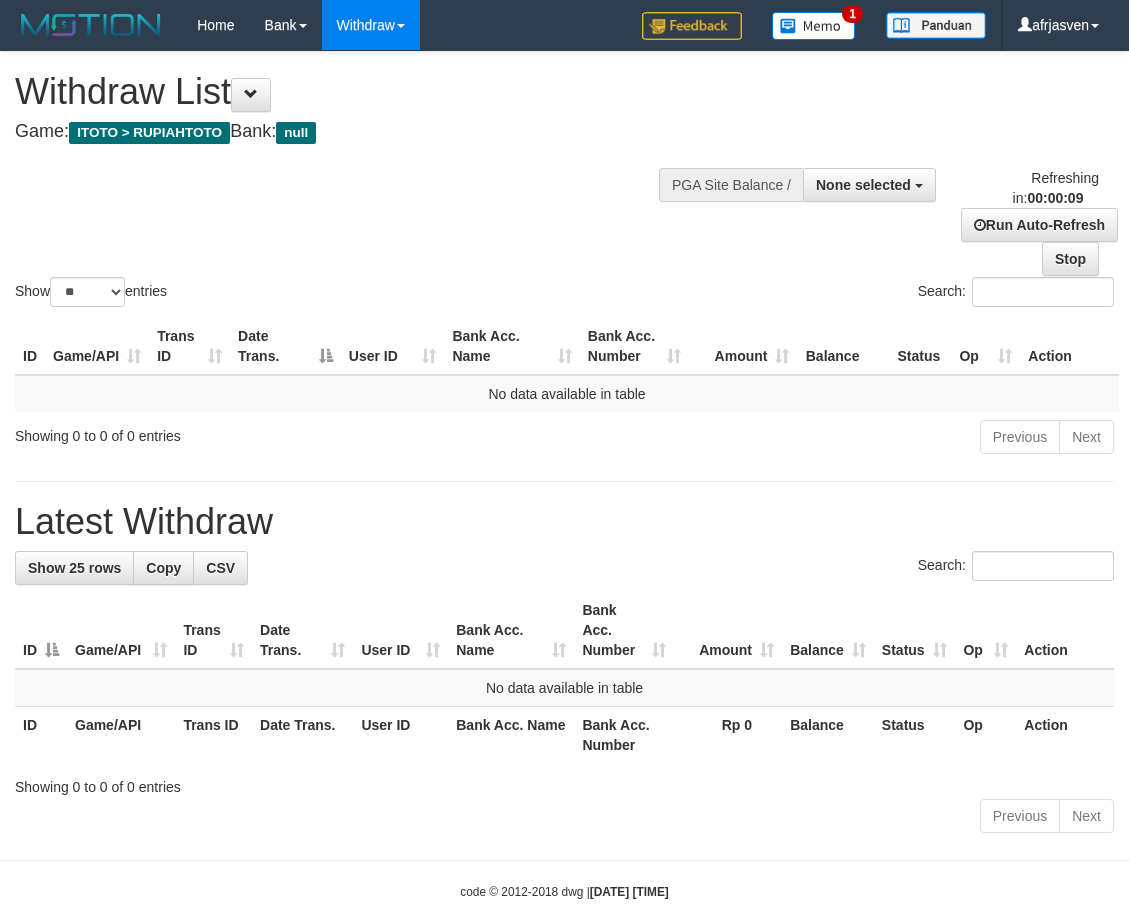 select 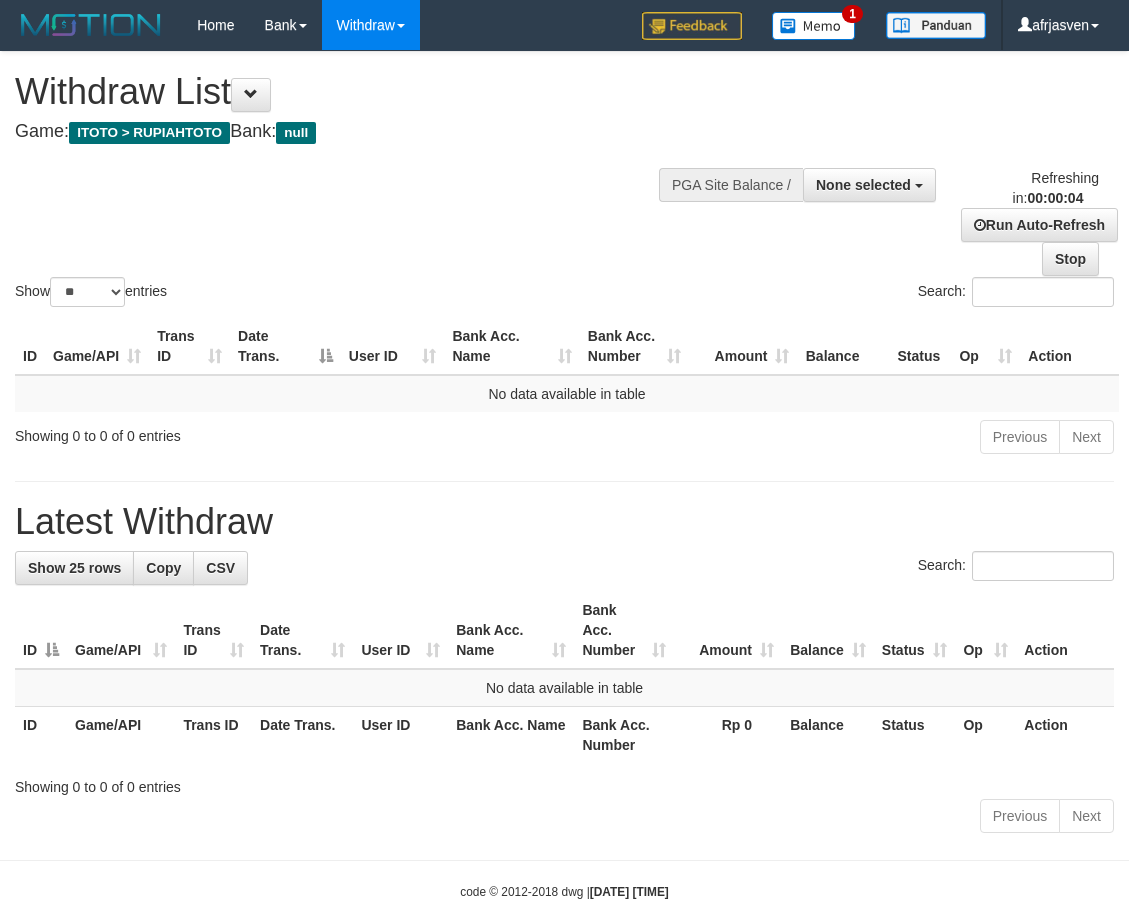 scroll, scrollTop: 0, scrollLeft: 0, axis: both 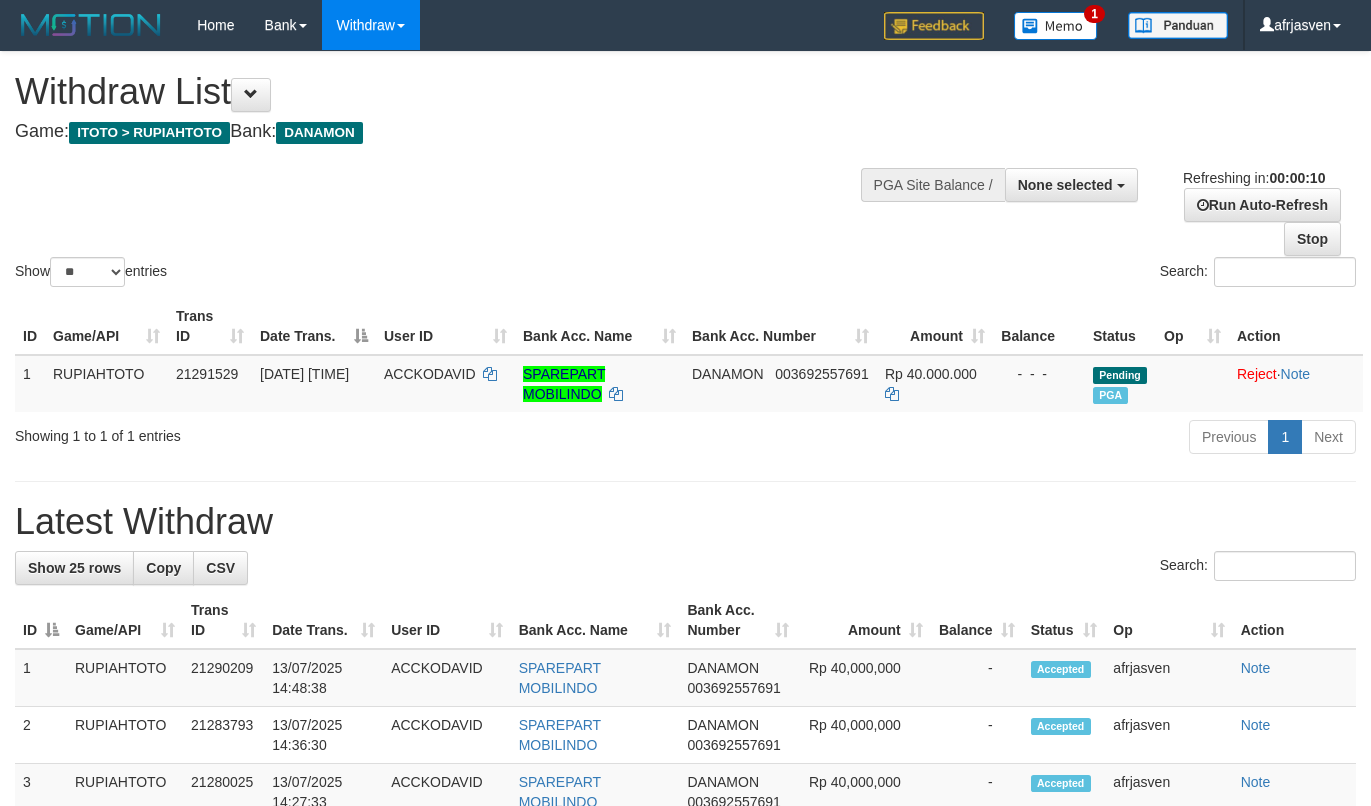 select 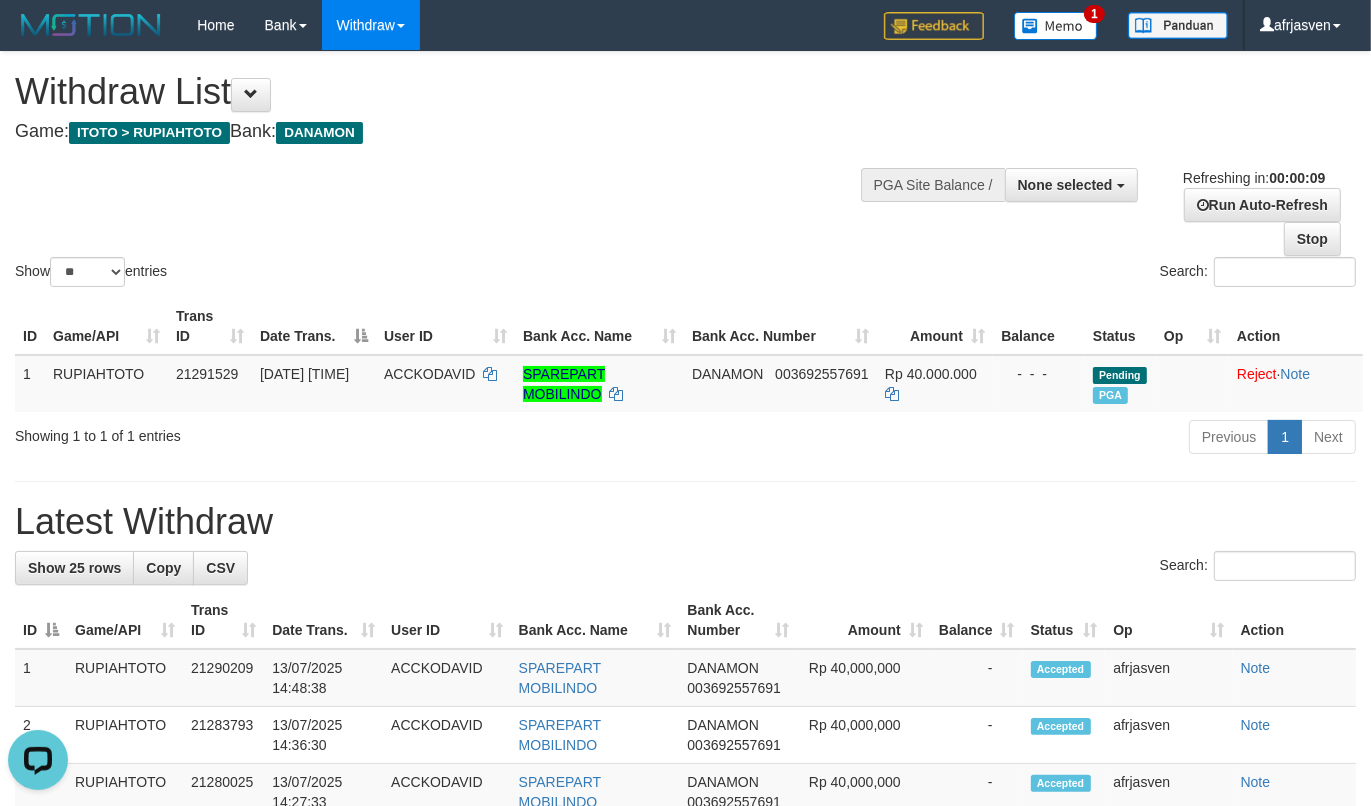 scroll, scrollTop: 0, scrollLeft: 0, axis: both 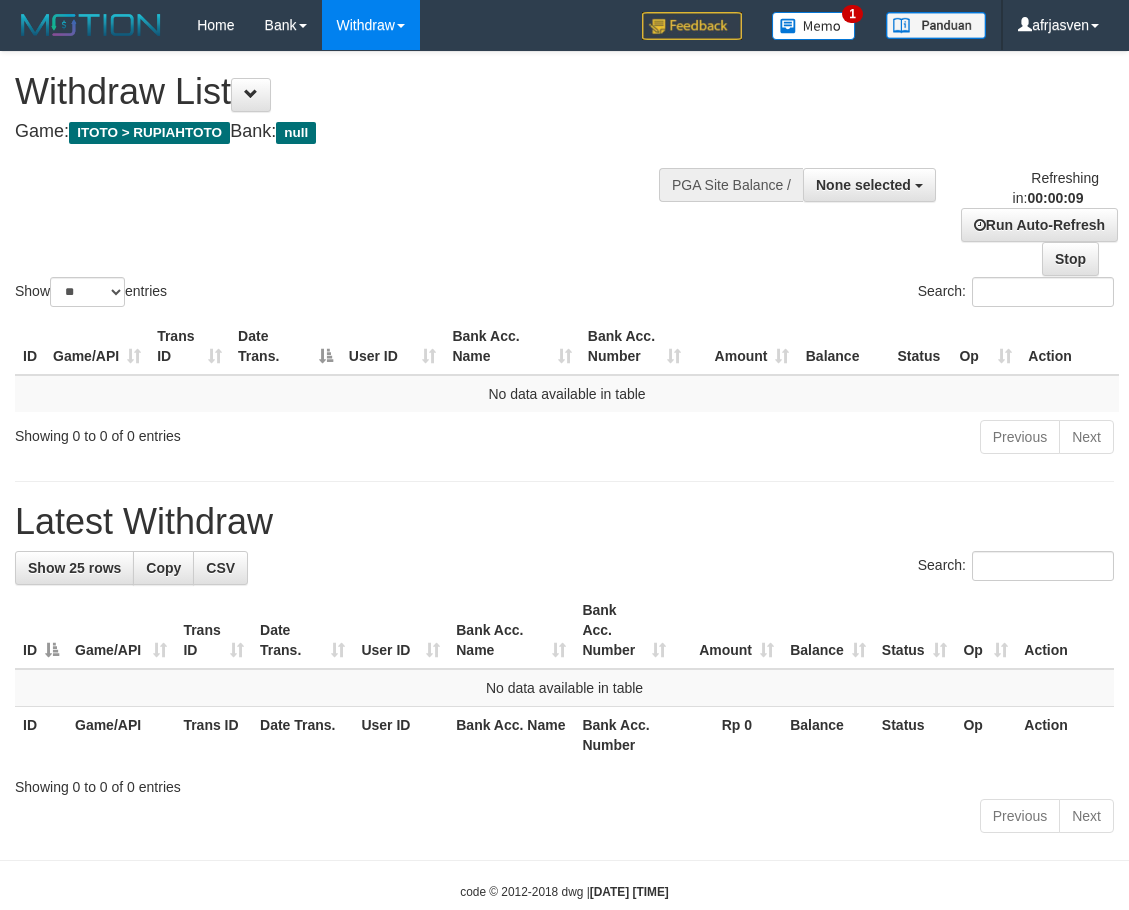 select 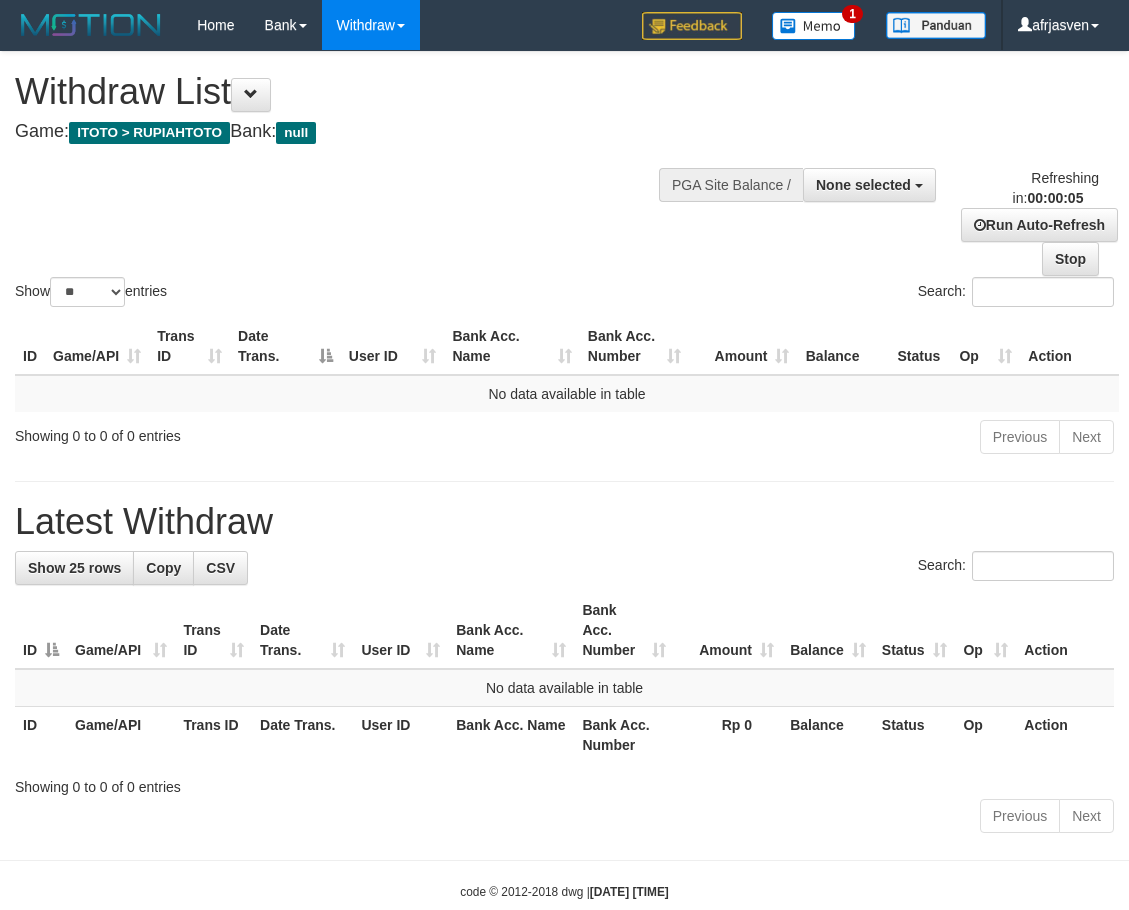 scroll, scrollTop: 0, scrollLeft: 0, axis: both 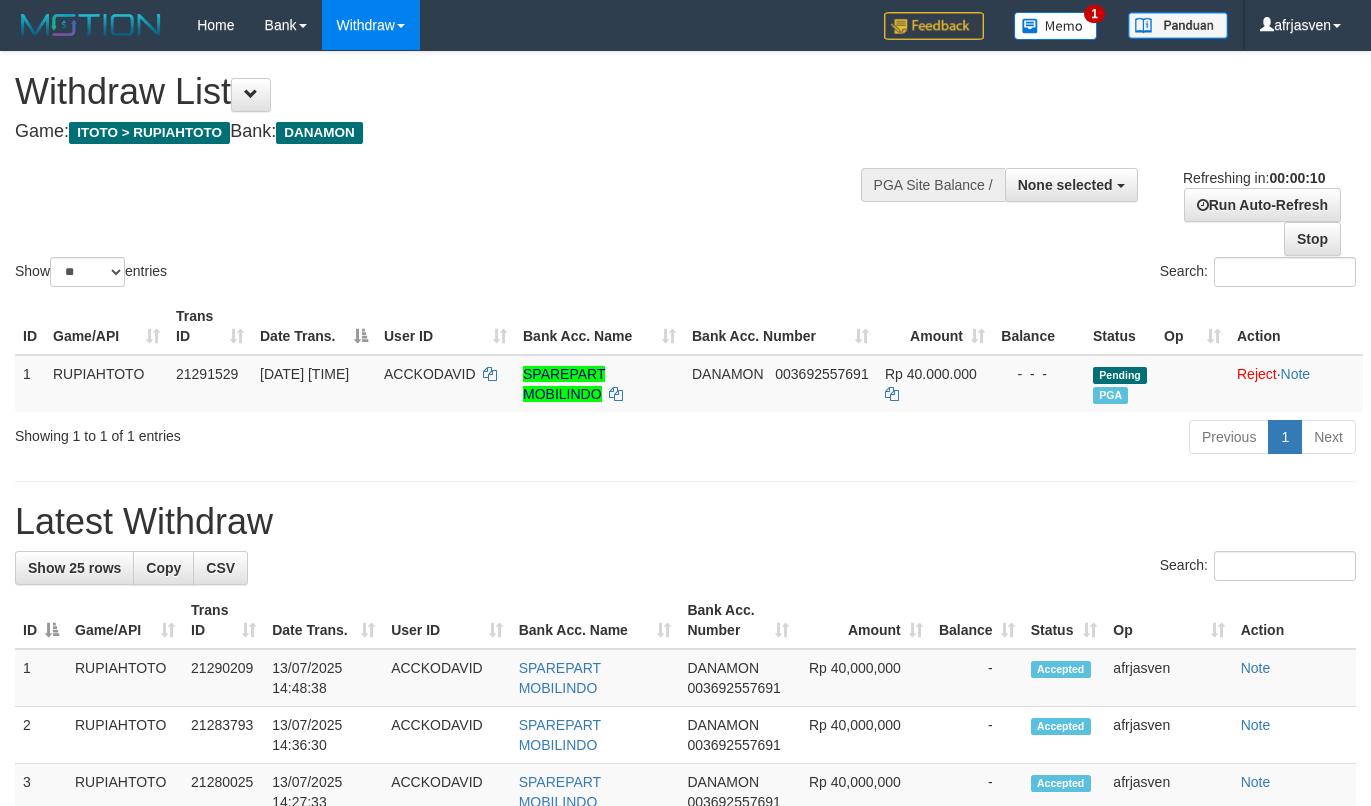 select 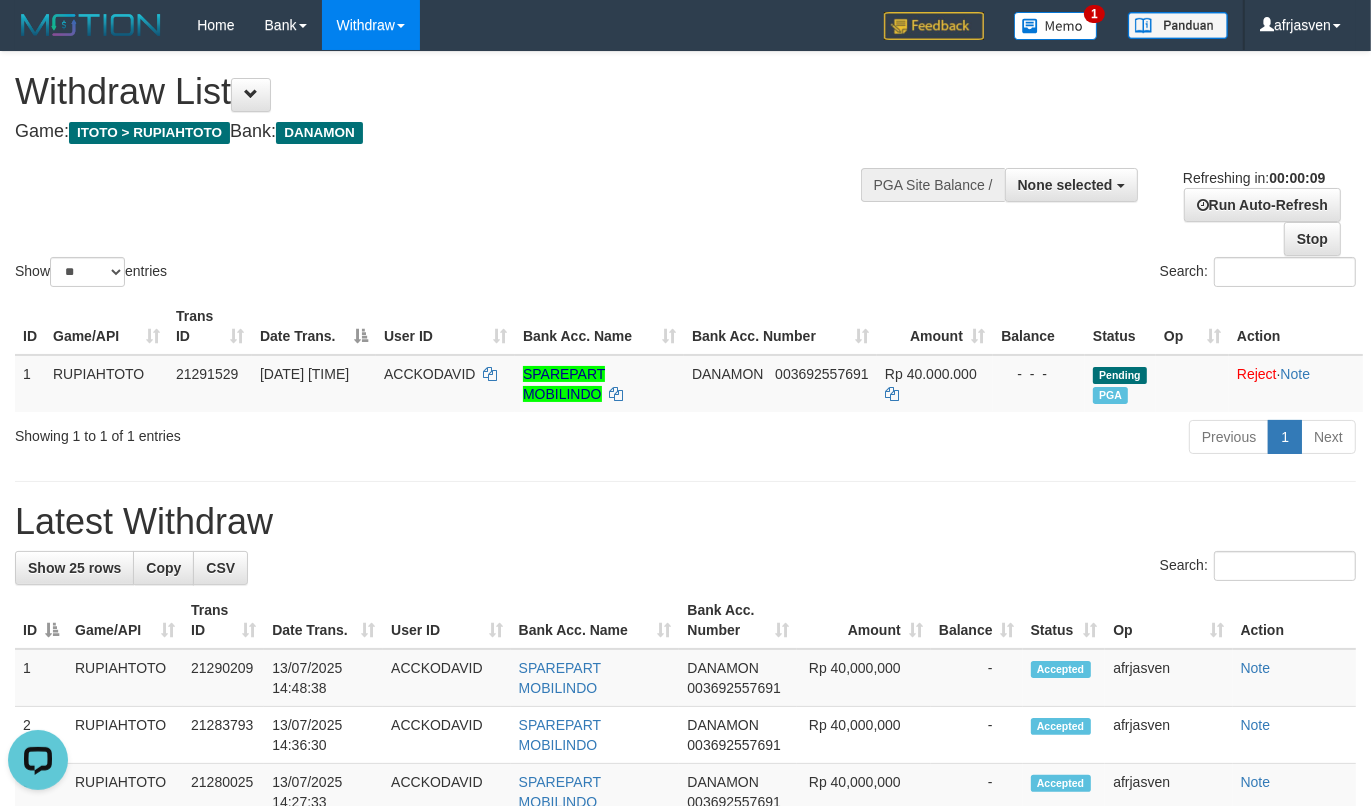 scroll, scrollTop: 0, scrollLeft: 0, axis: both 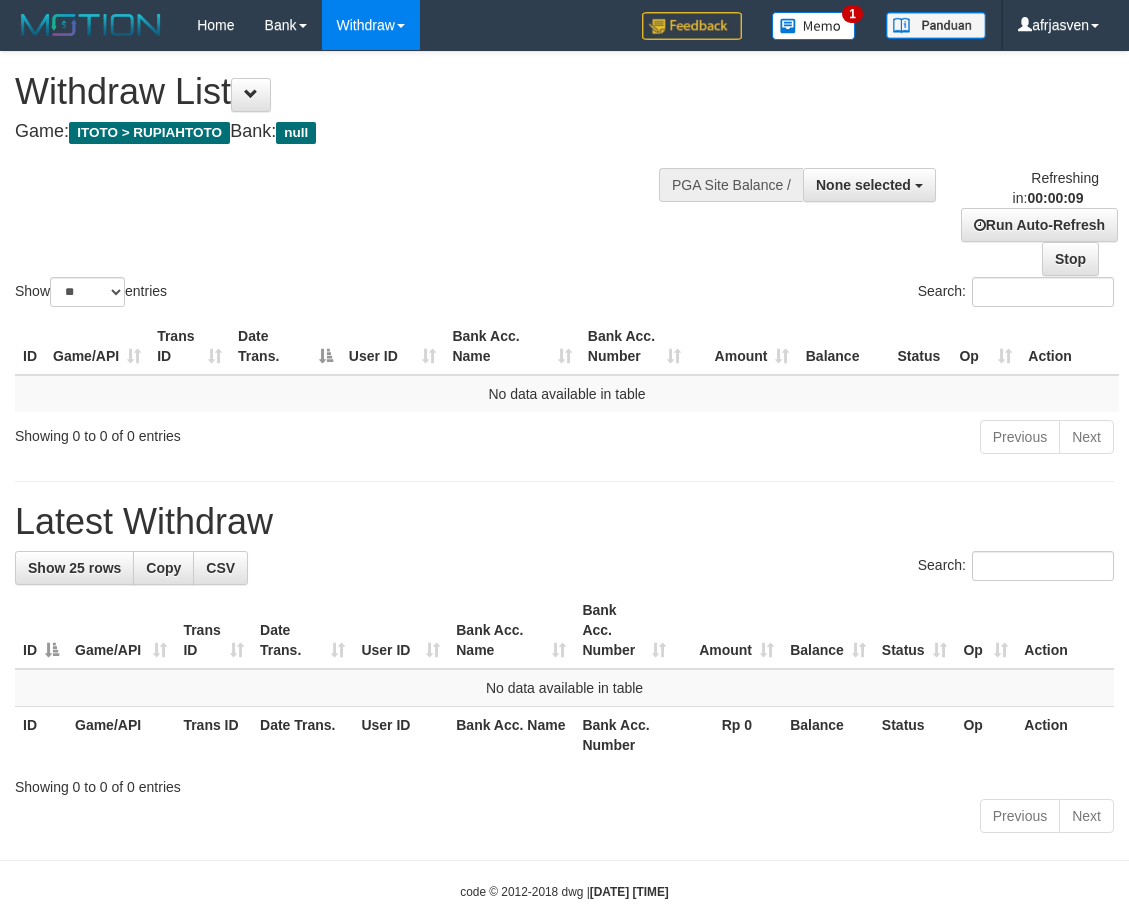 select 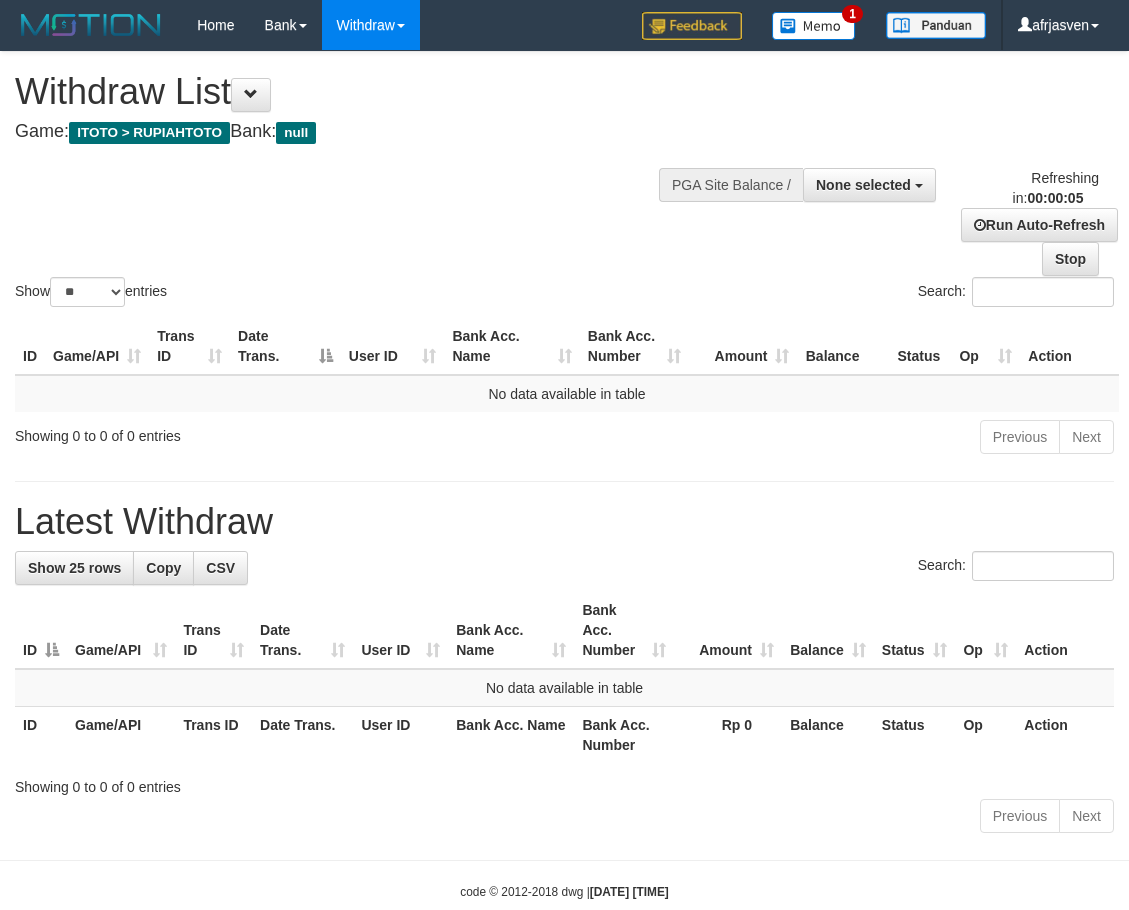 scroll, scrollTop: 0, scrollLeft: 0, axis: both 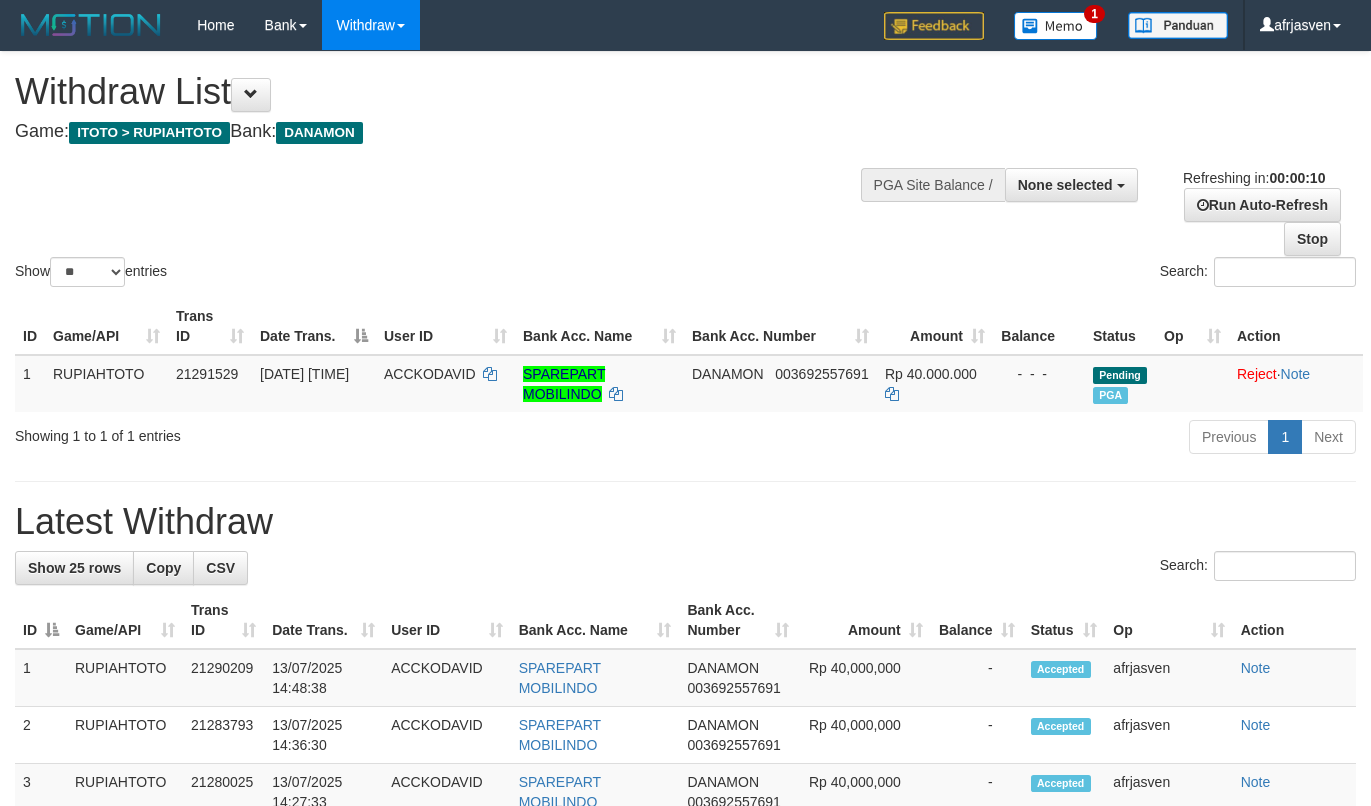 select 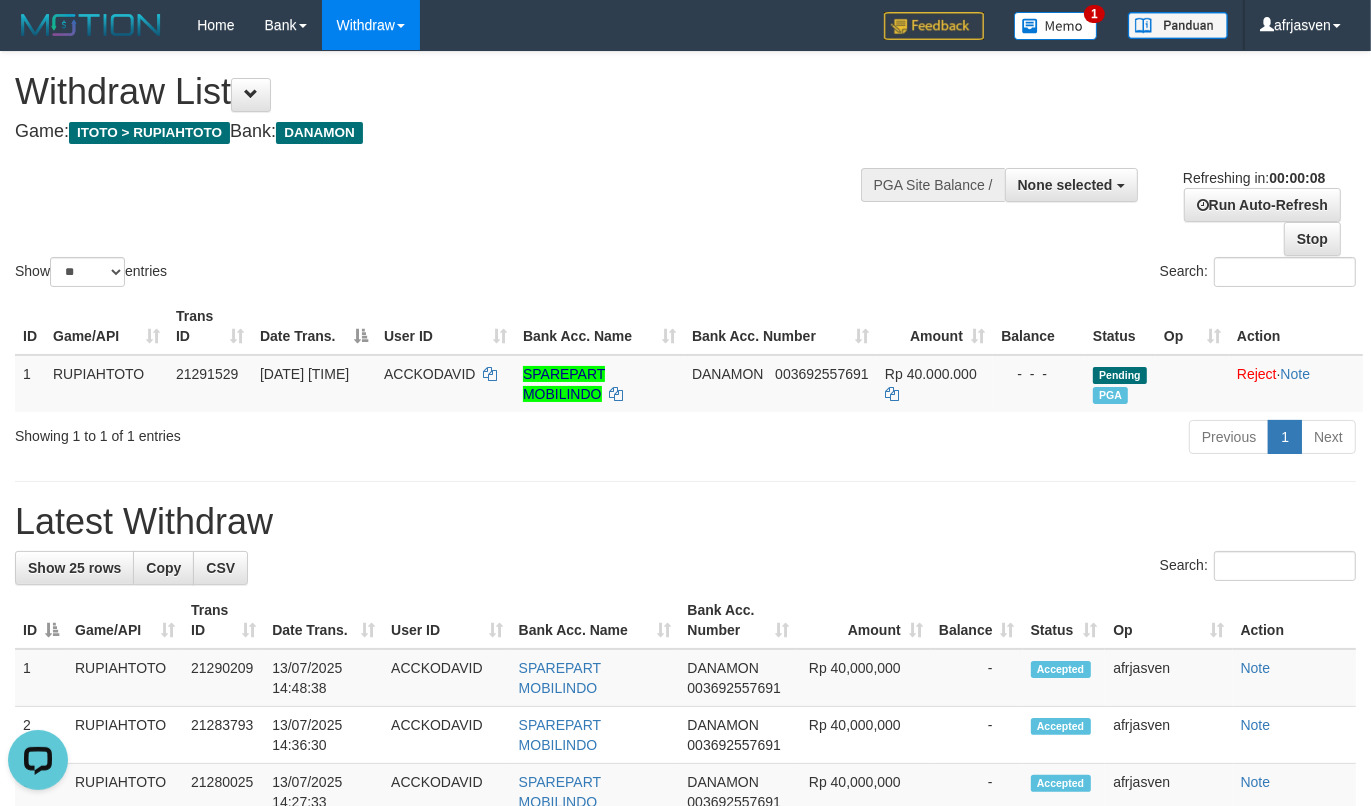 scroll, scrollTop: 0, scrollLeft: 0, axis: both 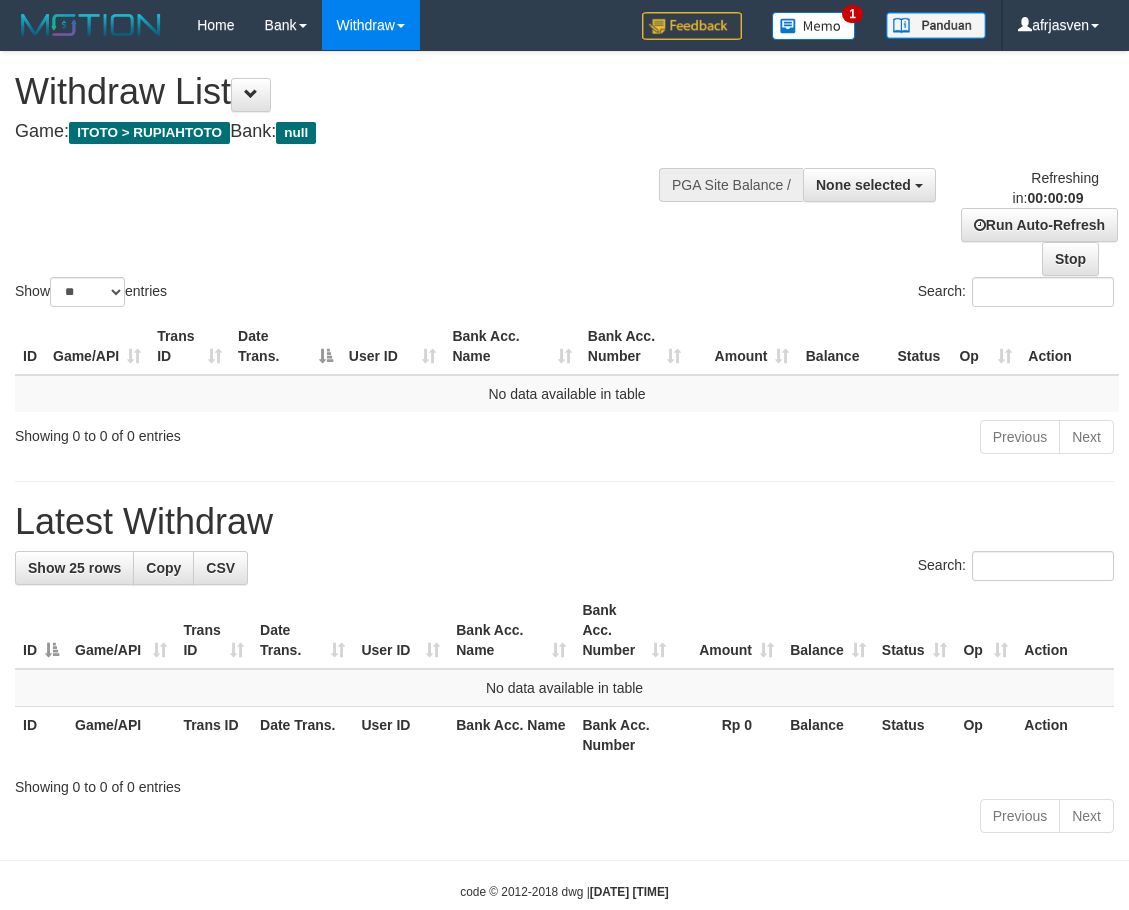 select 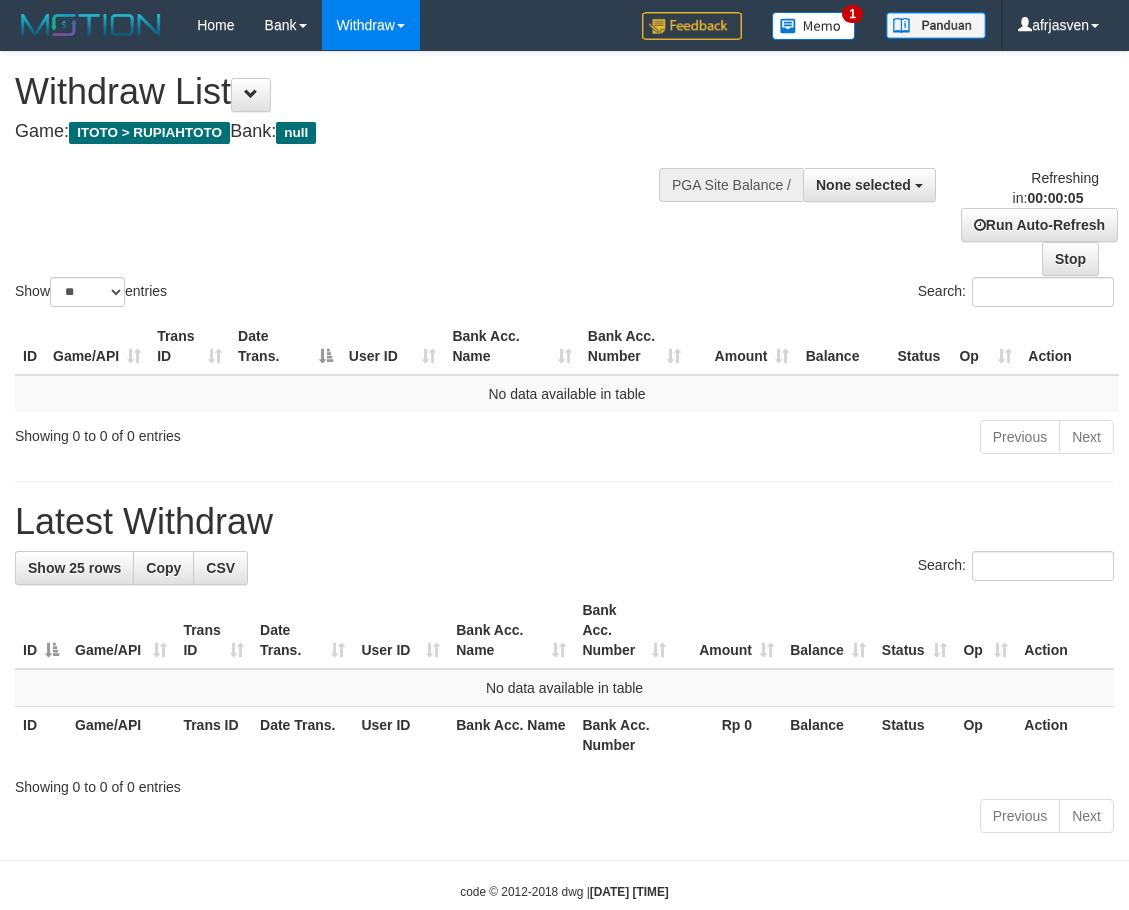 scroll, scrollTop: 0, scrollLeft: 0, axis: both 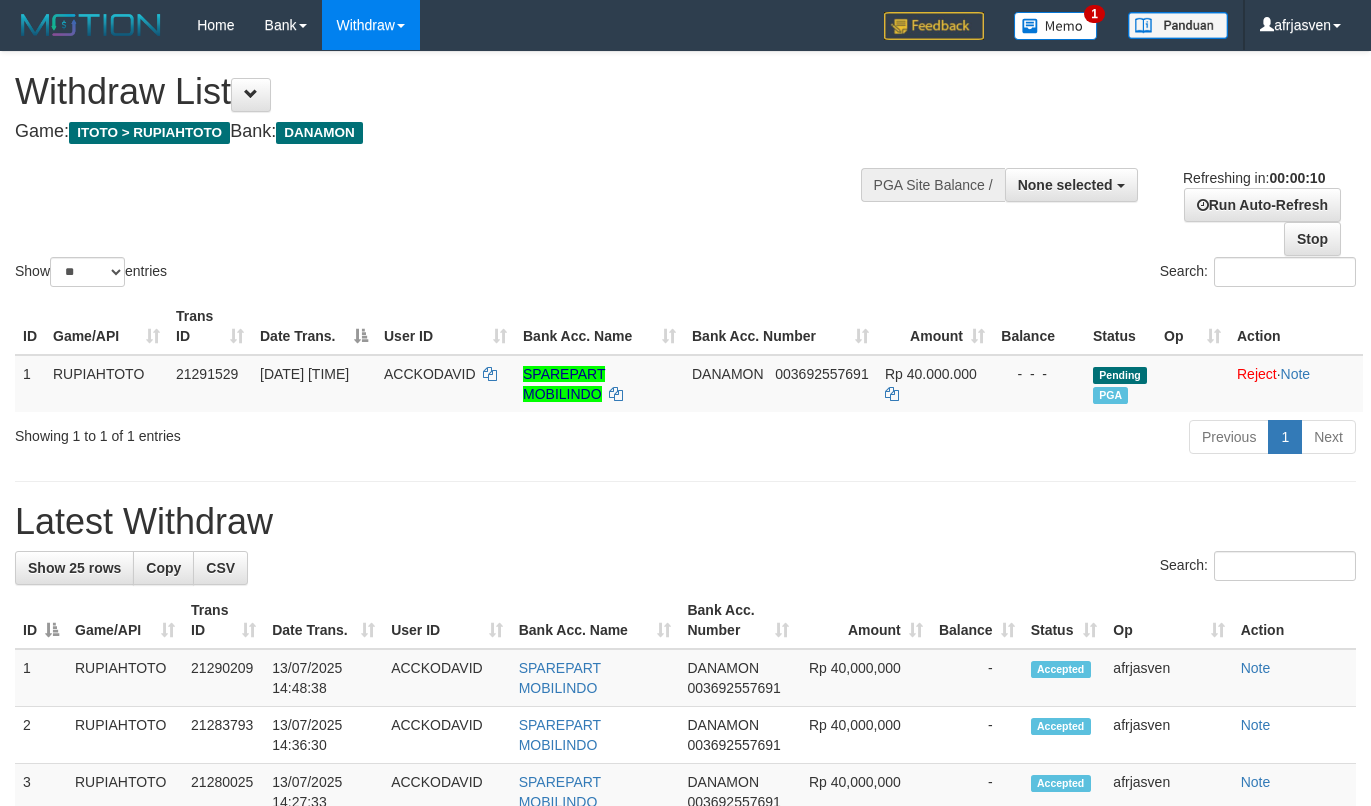 select 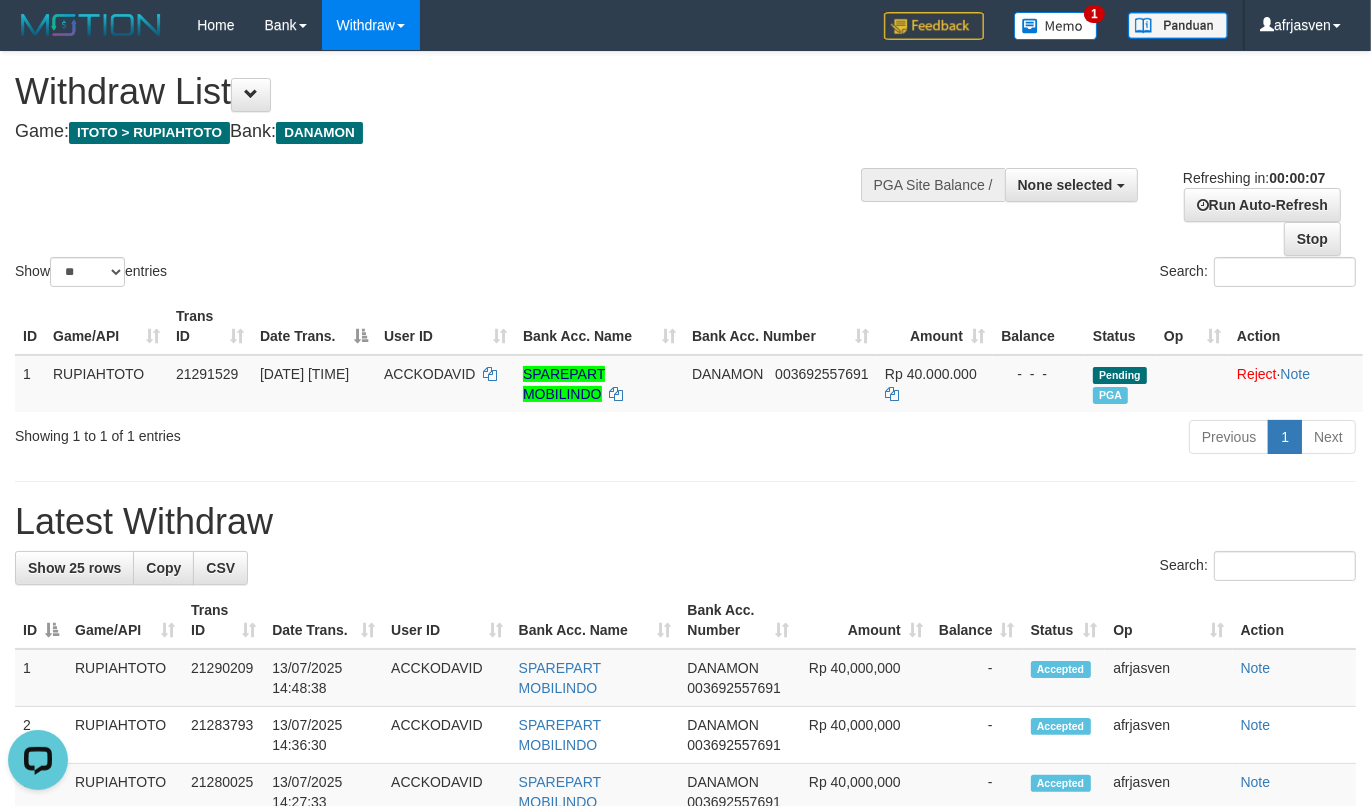 scroll, scrollTop: 0, scrollLeft: 0, axis: both 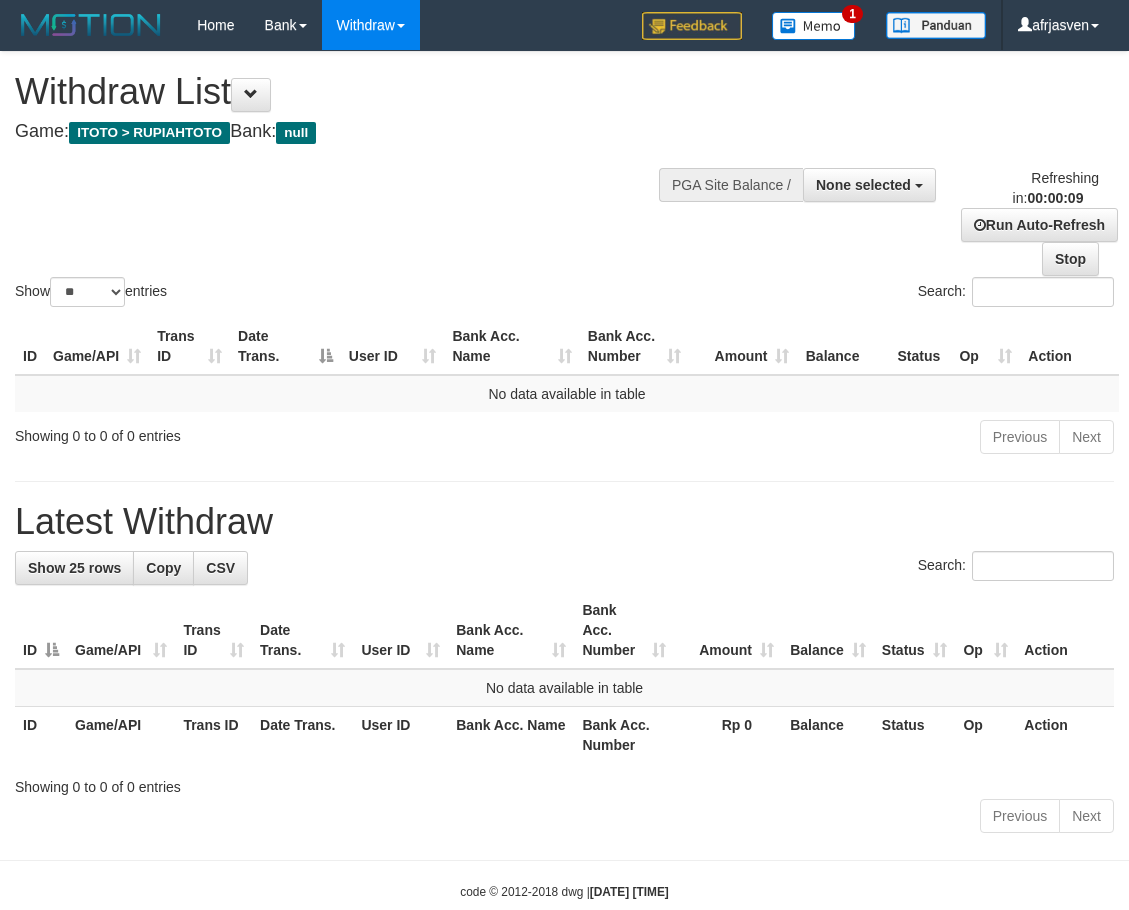 select 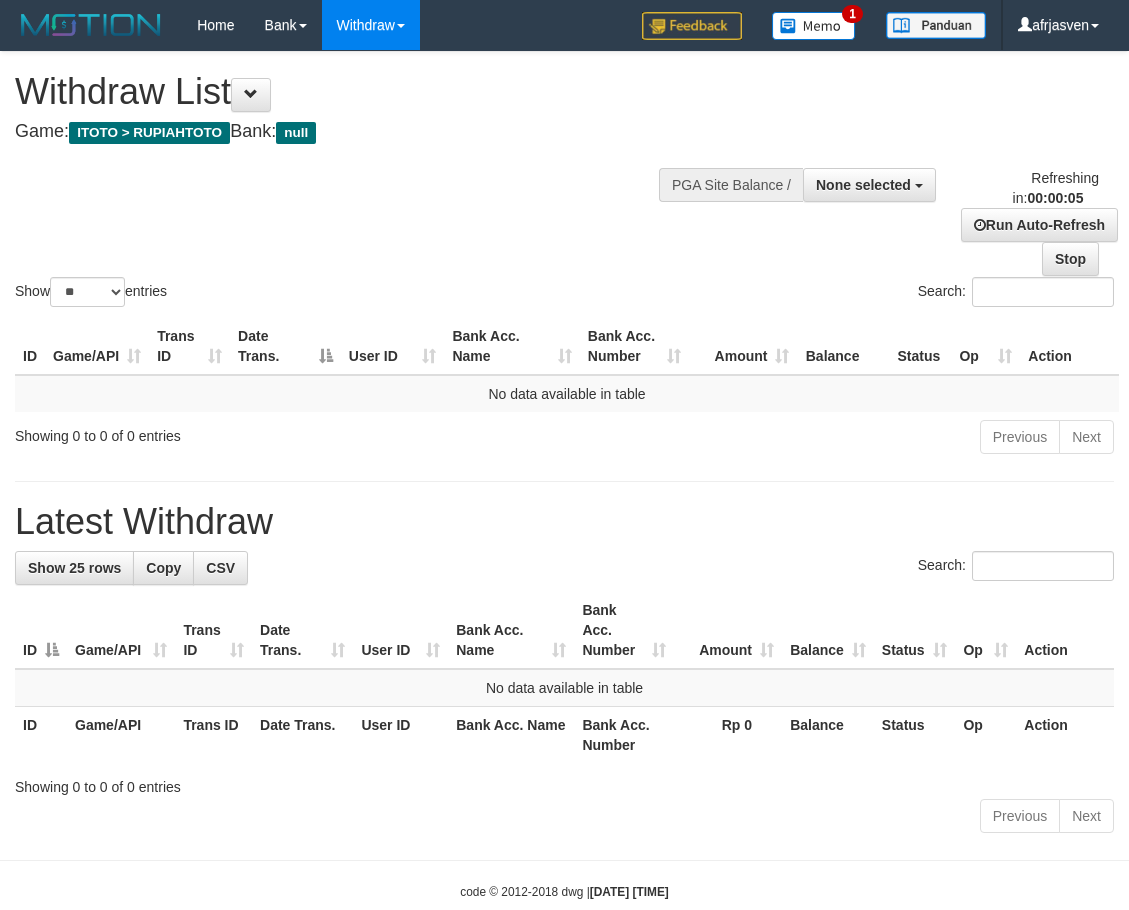 scroll, scrollTop: 0, scrollLeft: 0, axis: both 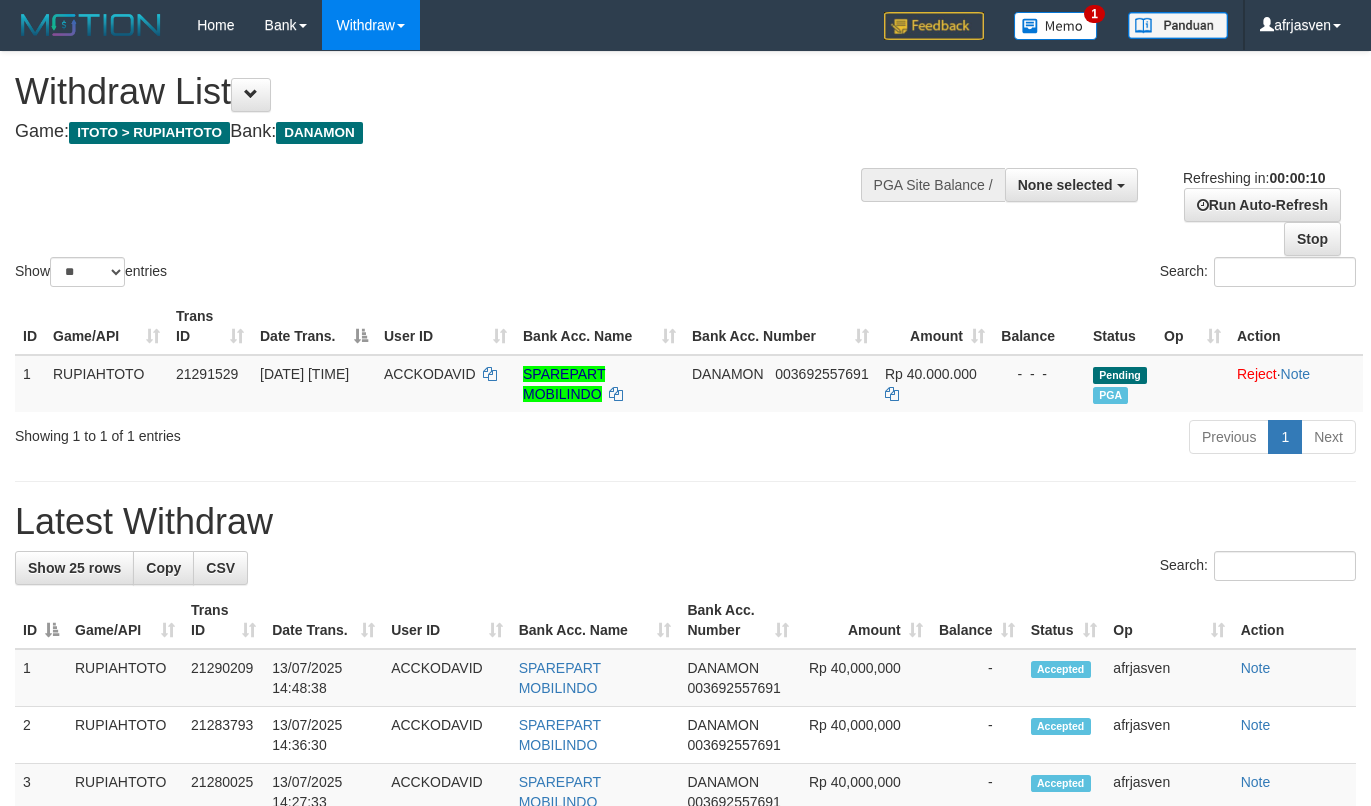 select 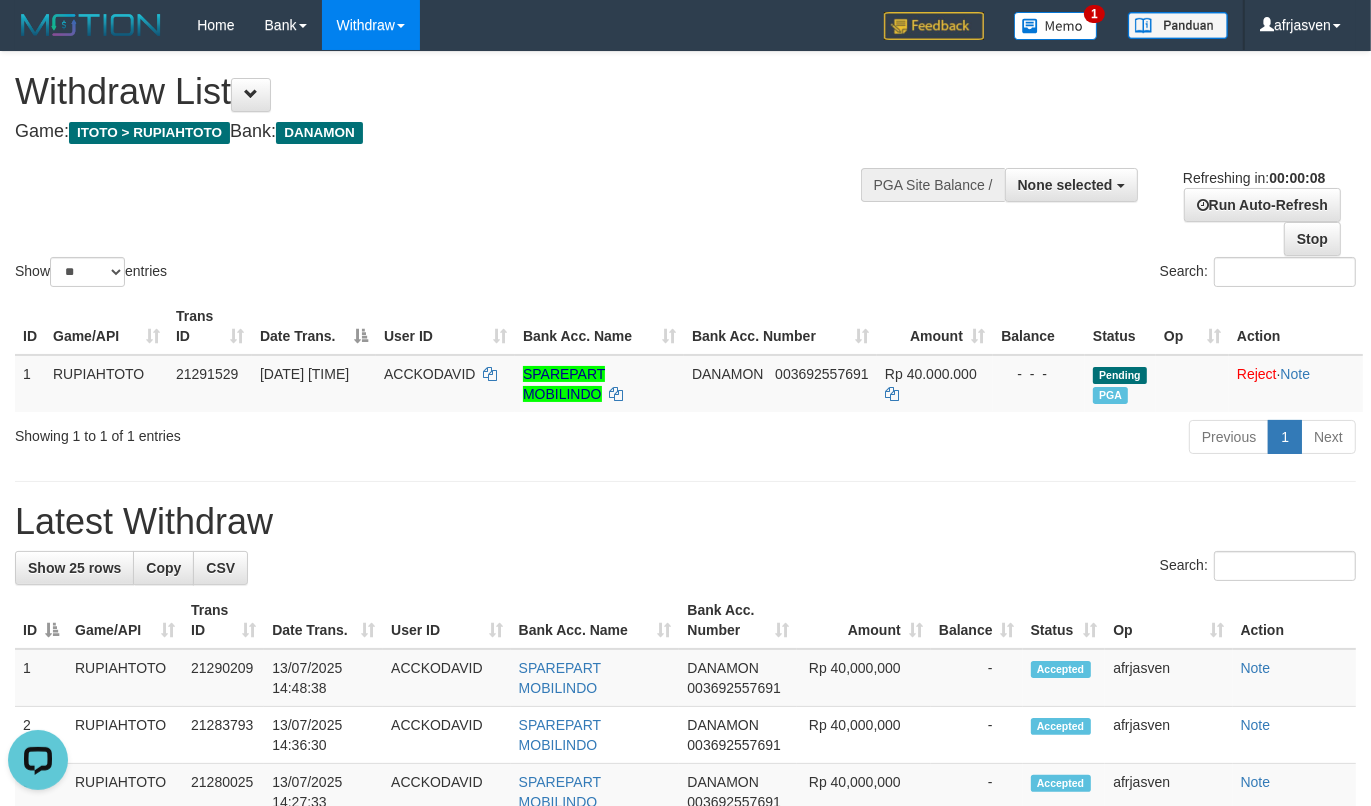 scroll, scrollTop: 0, scrollLeft: 0, axis: both 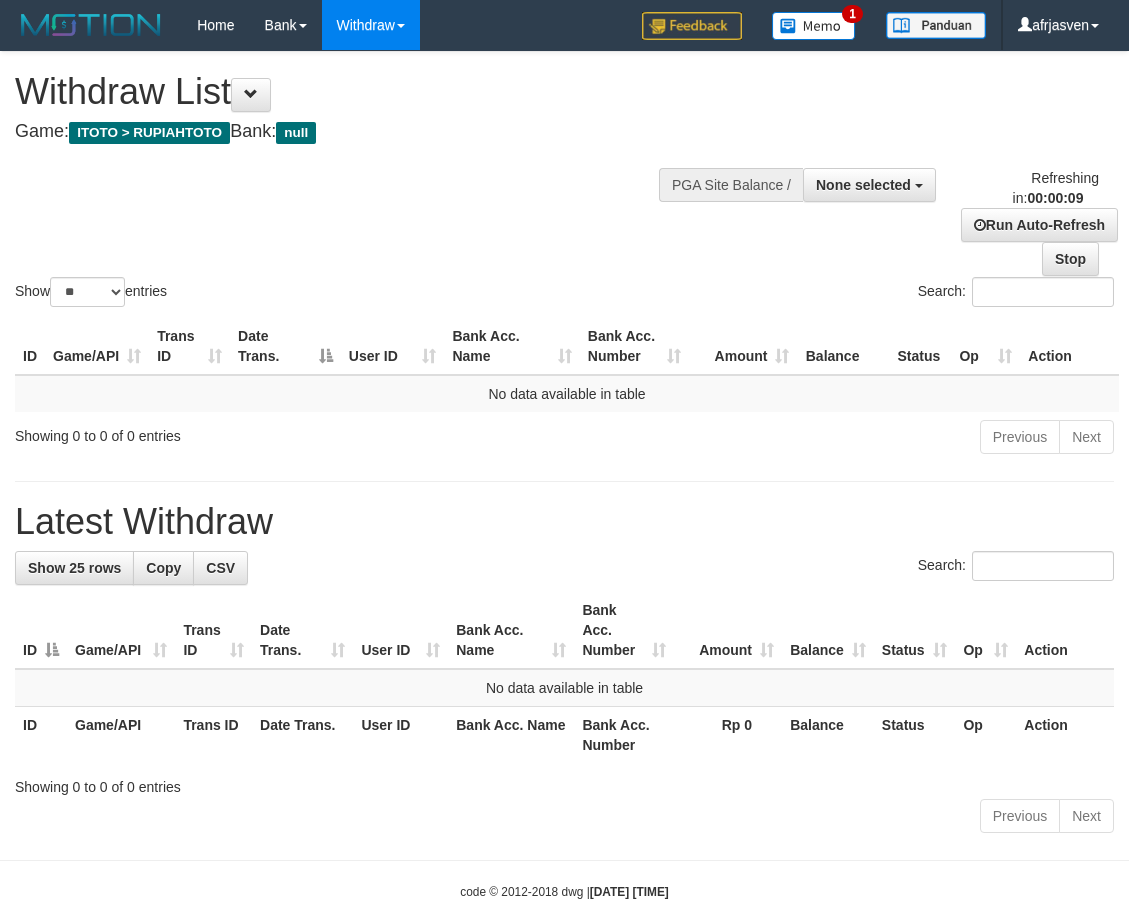 select 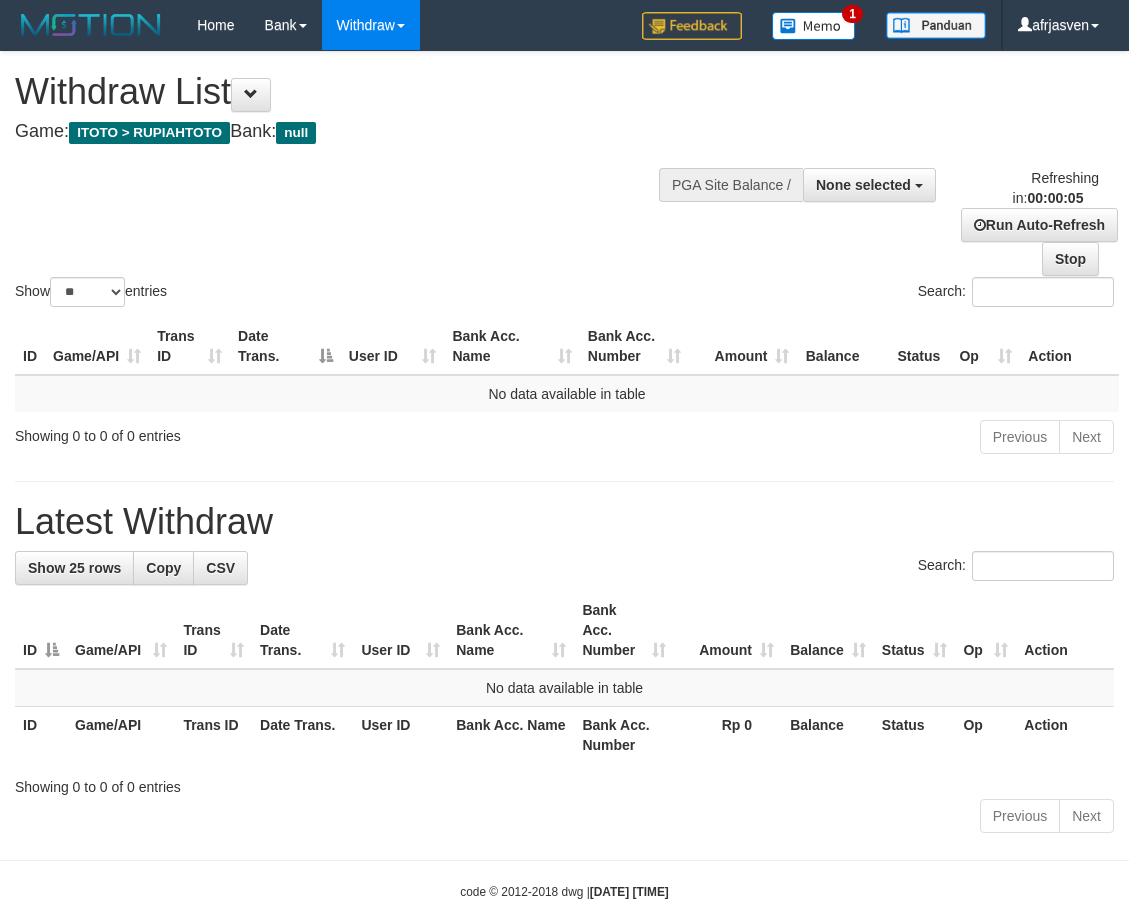 scroll, scrollTop: 0, scrollLeft: 0, axis: both 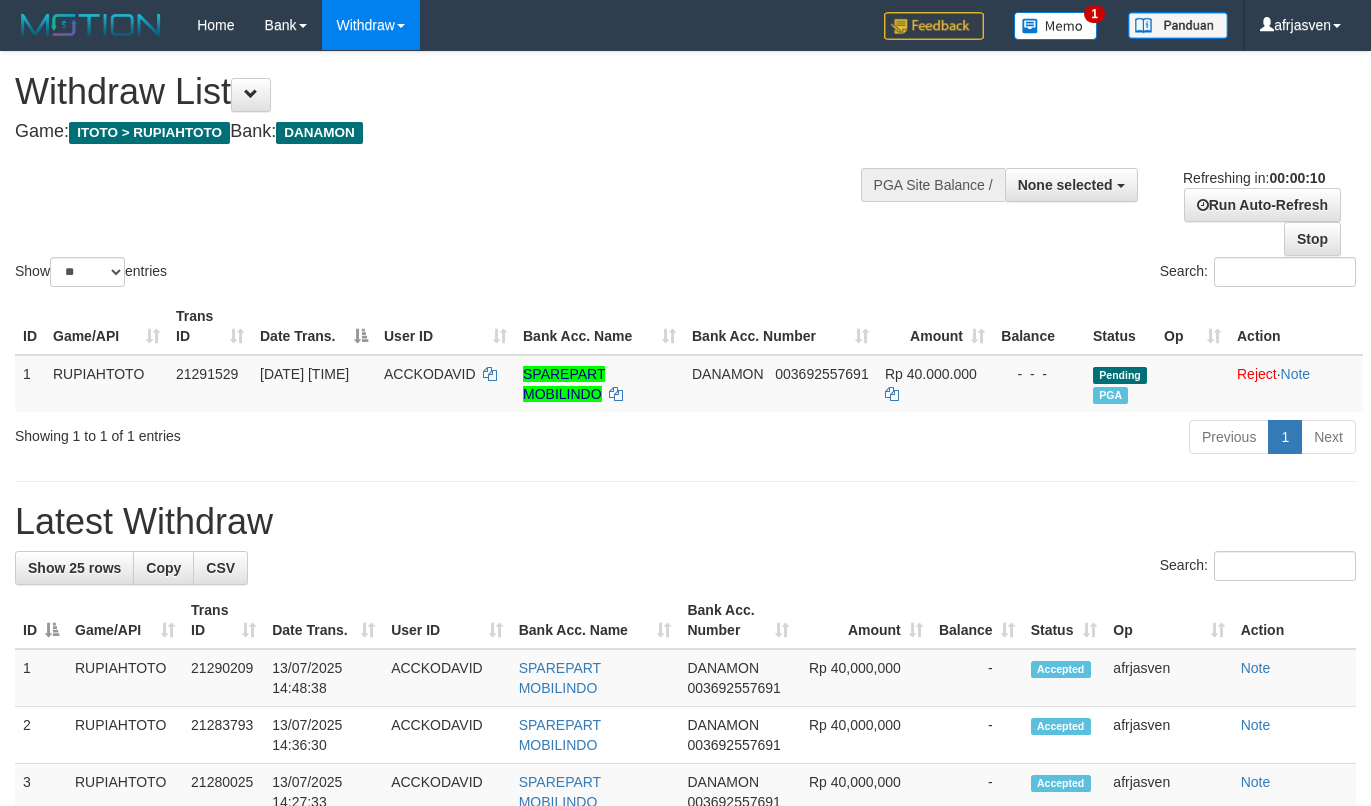 select 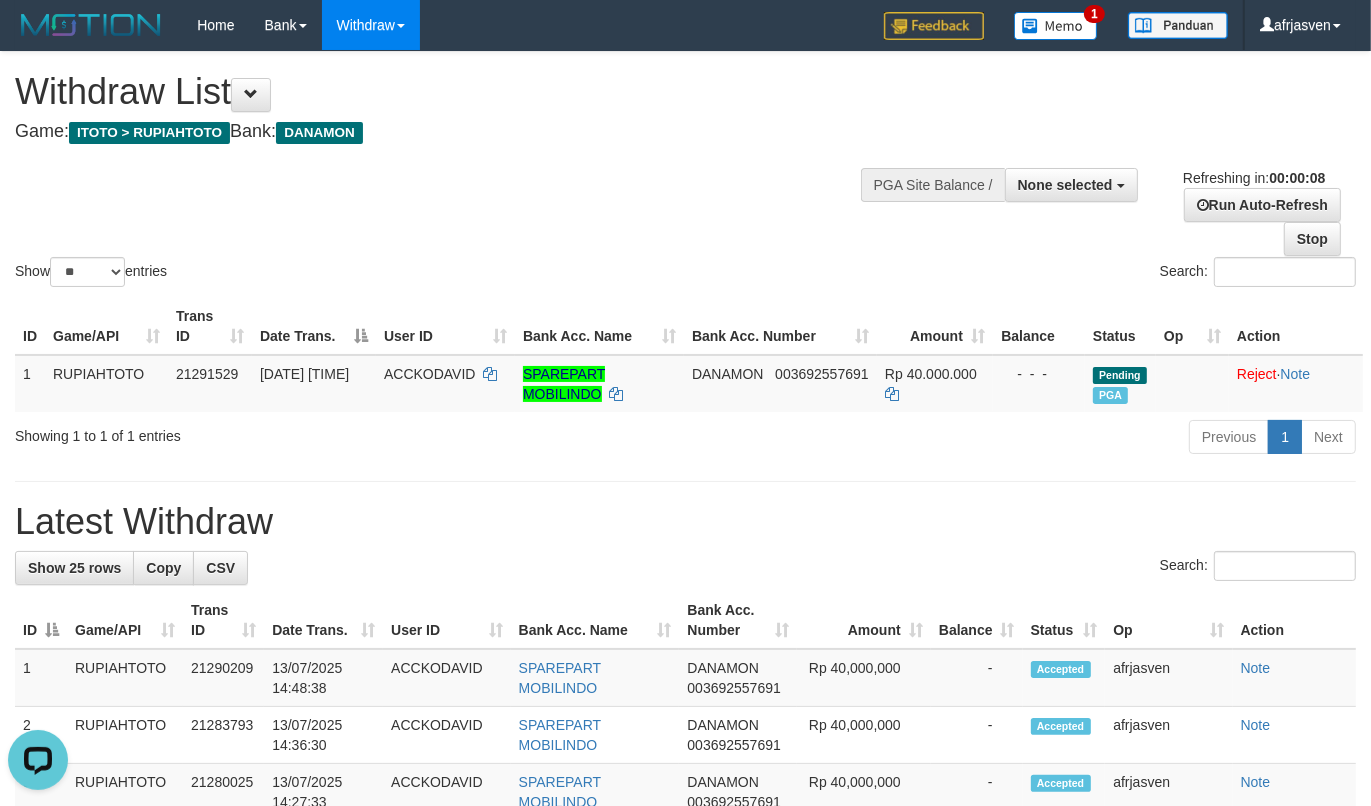 scroll, scrollTop: 0, scrollLeft: 0, axis: both 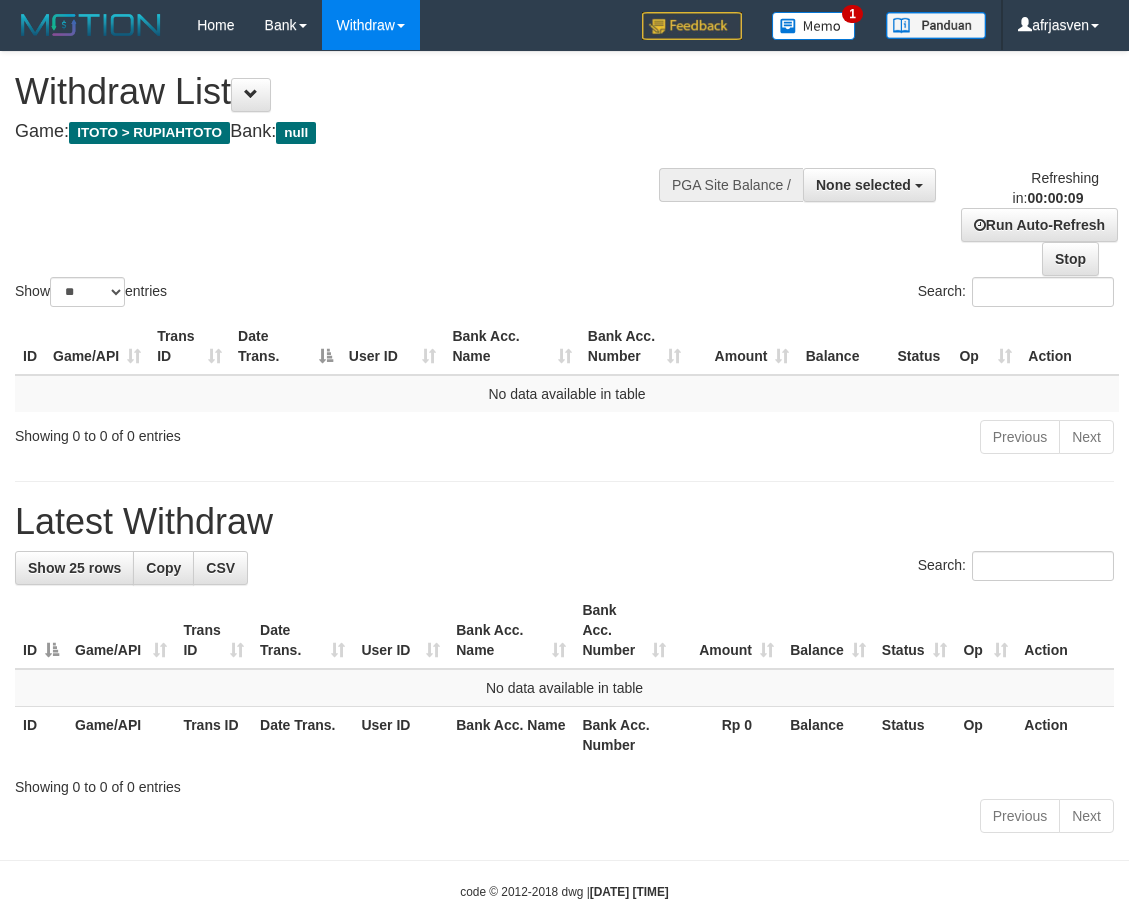 select 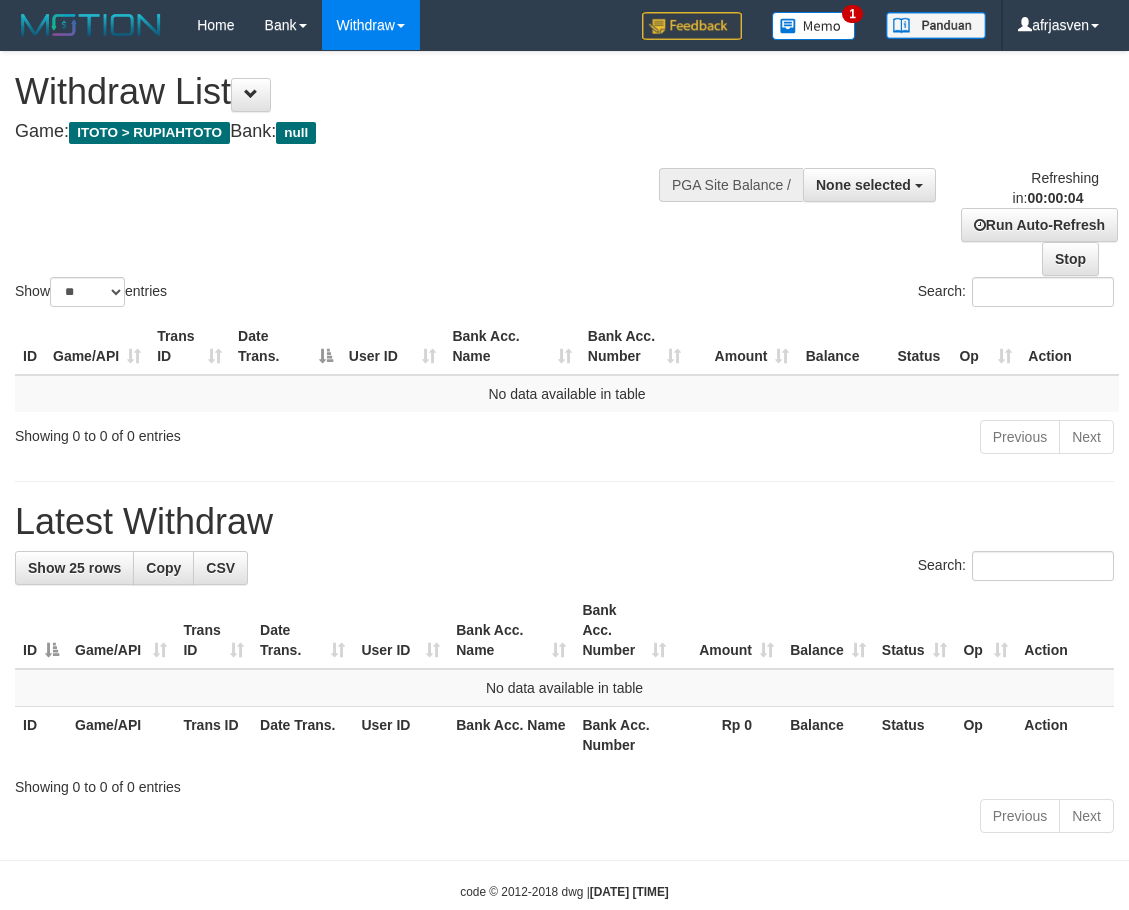 scroll, scrollTop: 0, scrollLeft: 0, axis: both 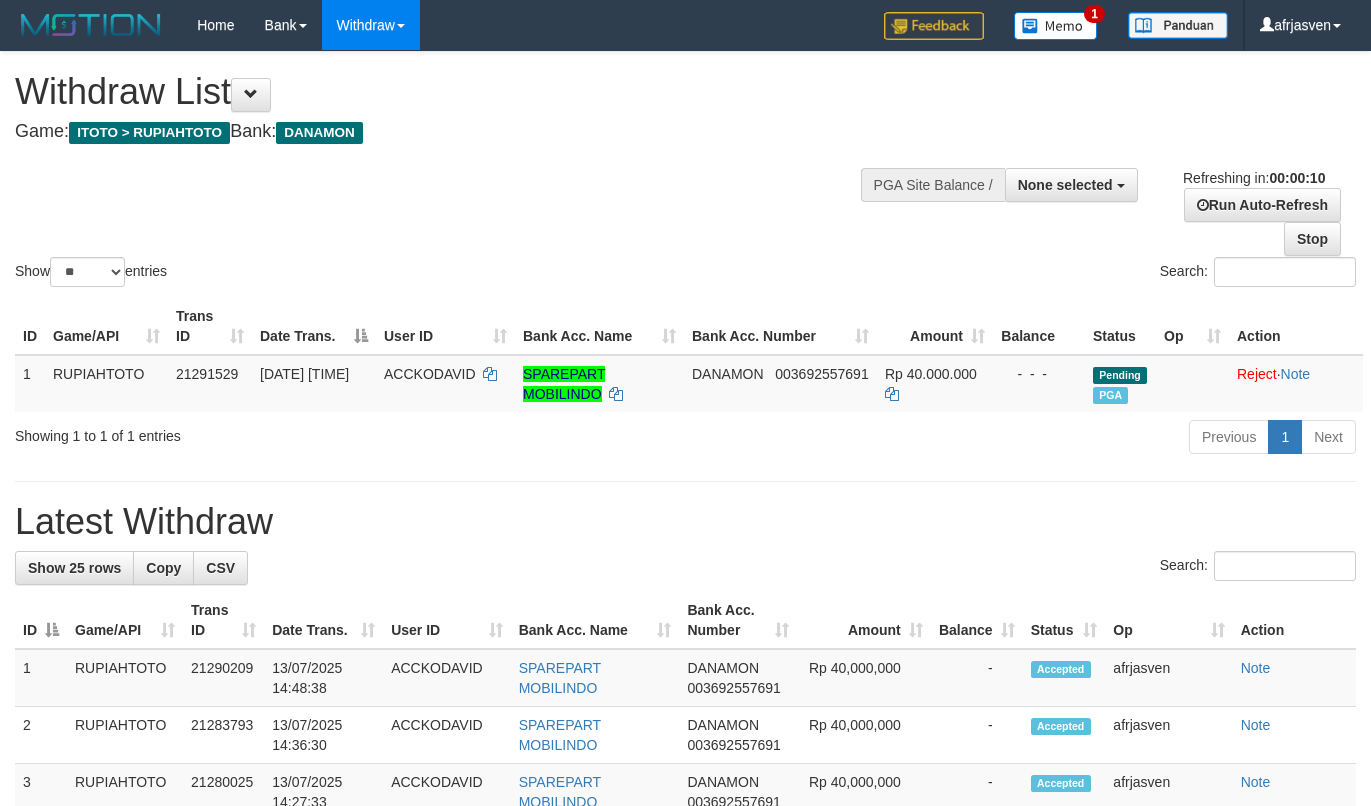 select 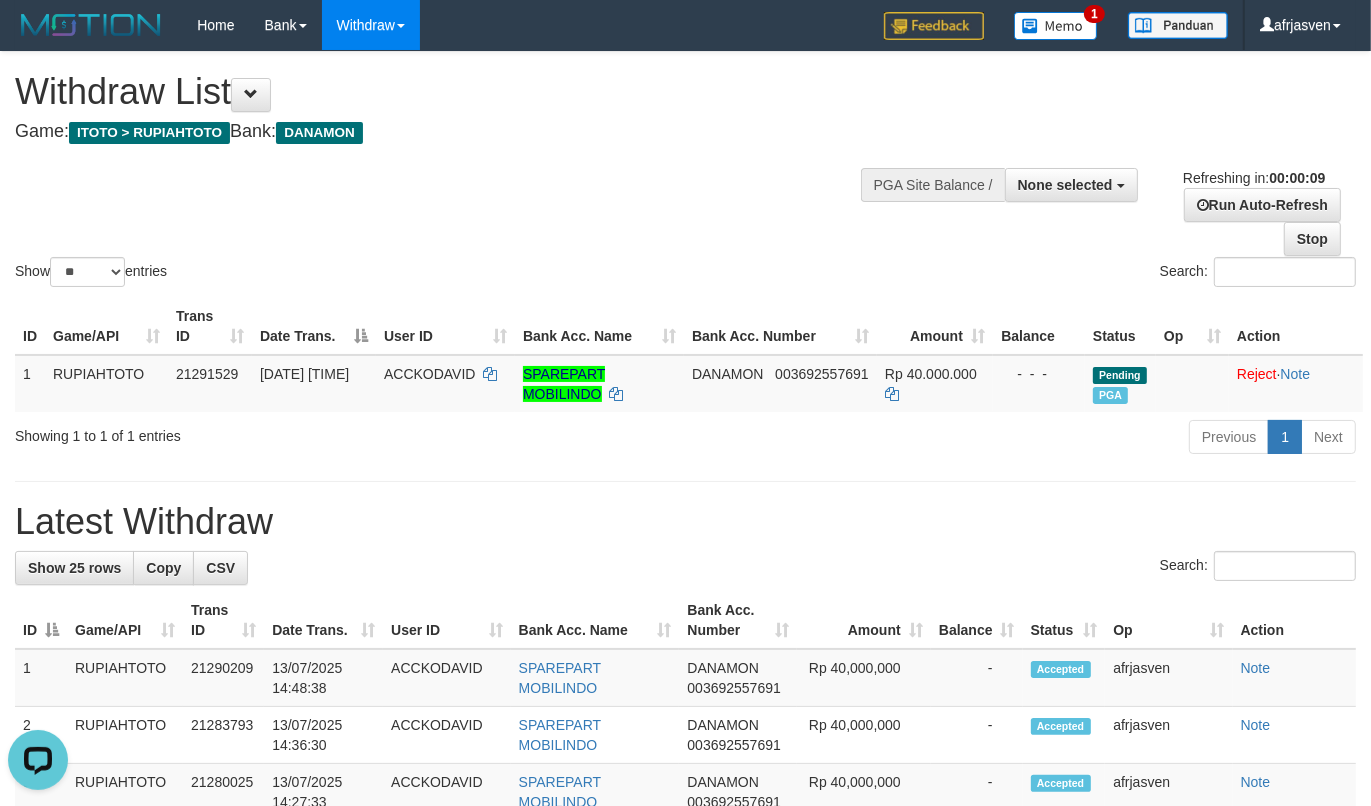 scroll, scrollTop: 0, scrollLeft: 0, axis: both 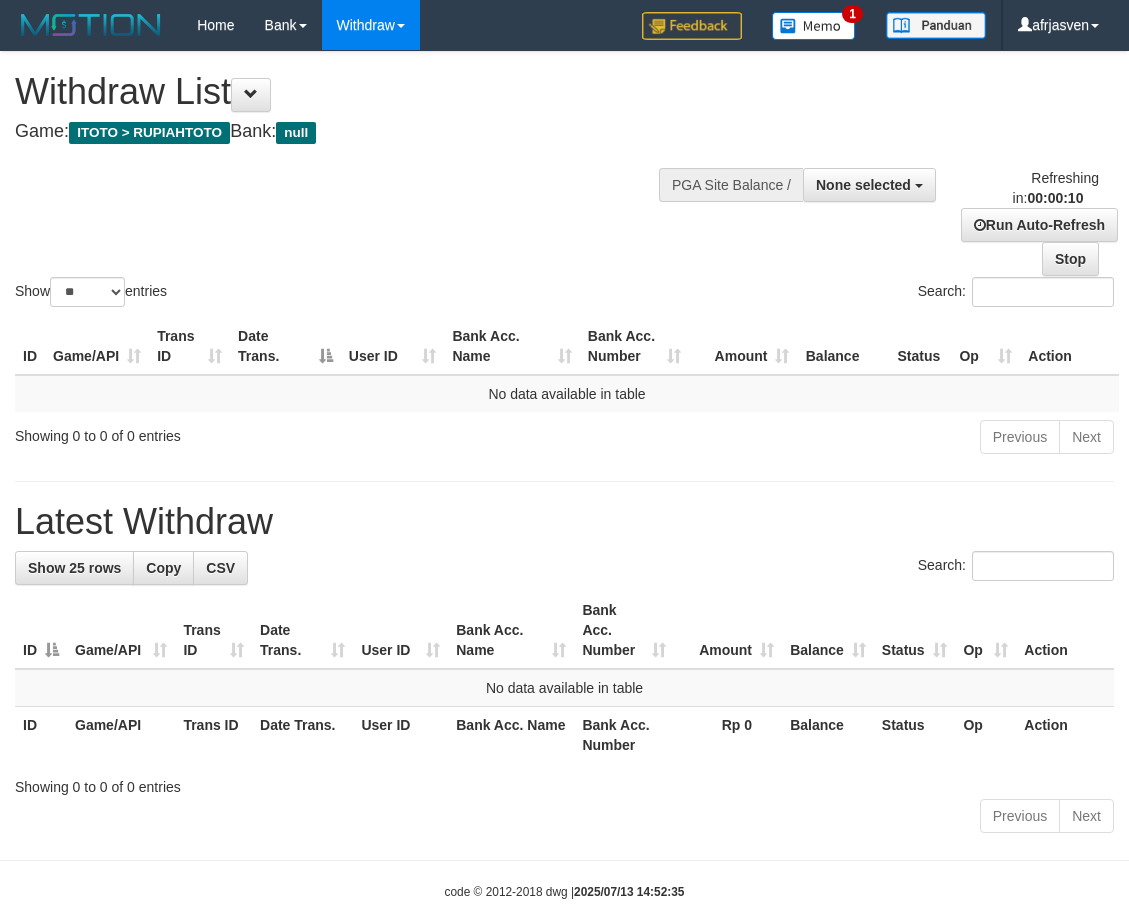 select 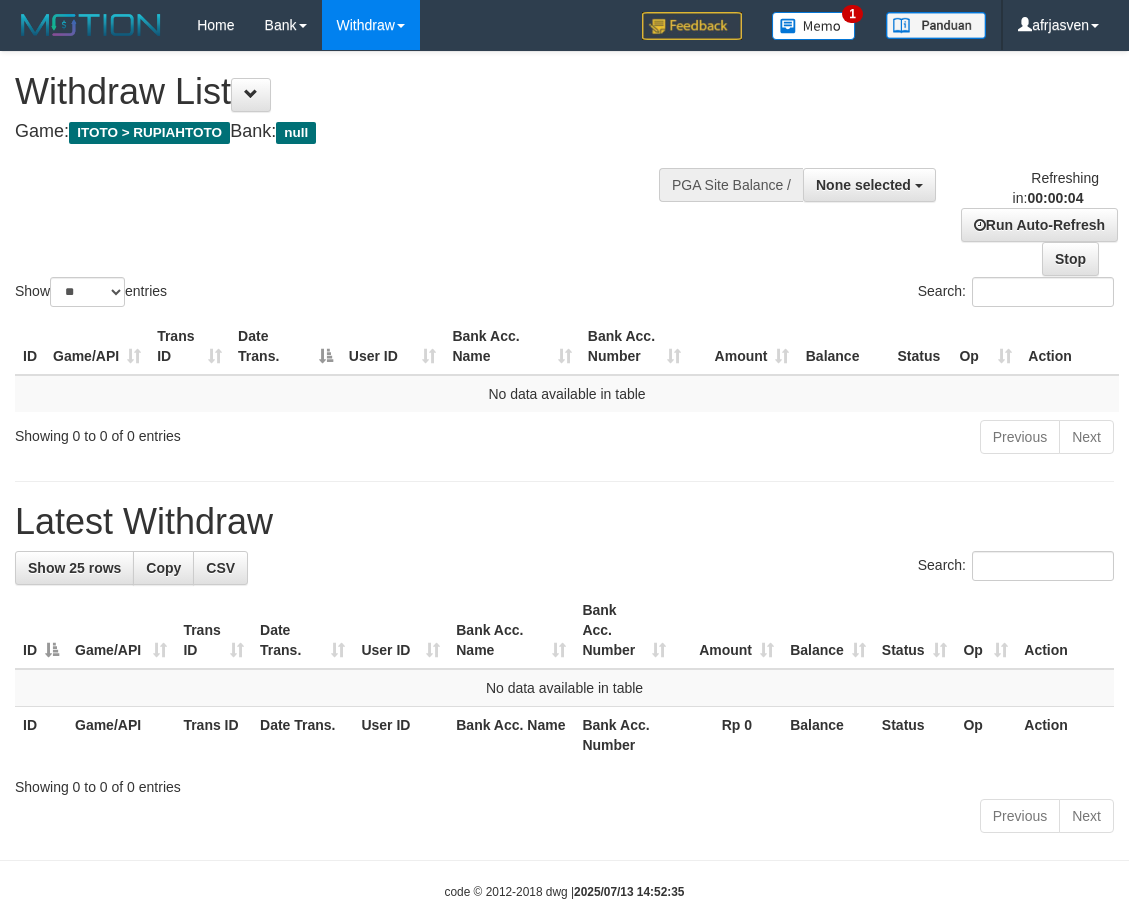 scroll, scrollTop: 0, scrollLeft: 0, axis: both 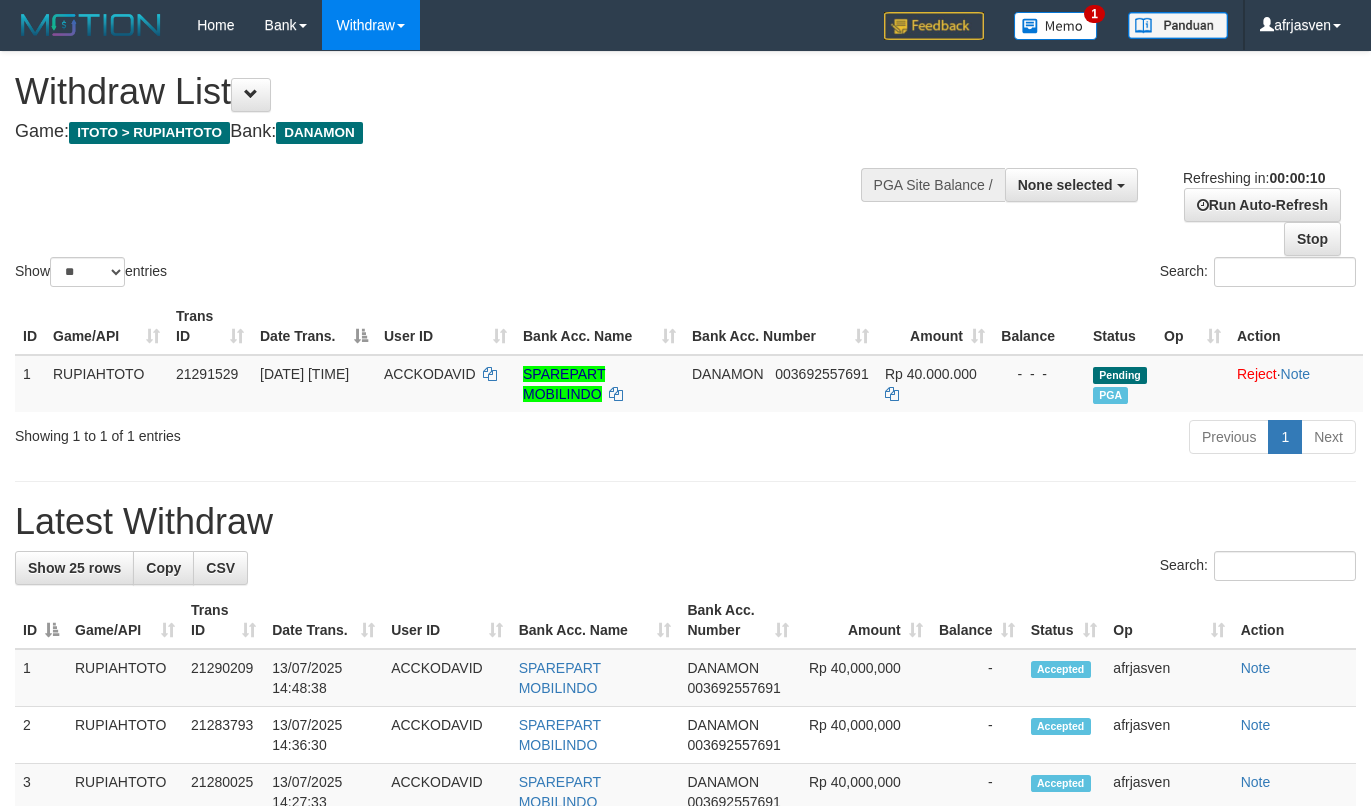 select 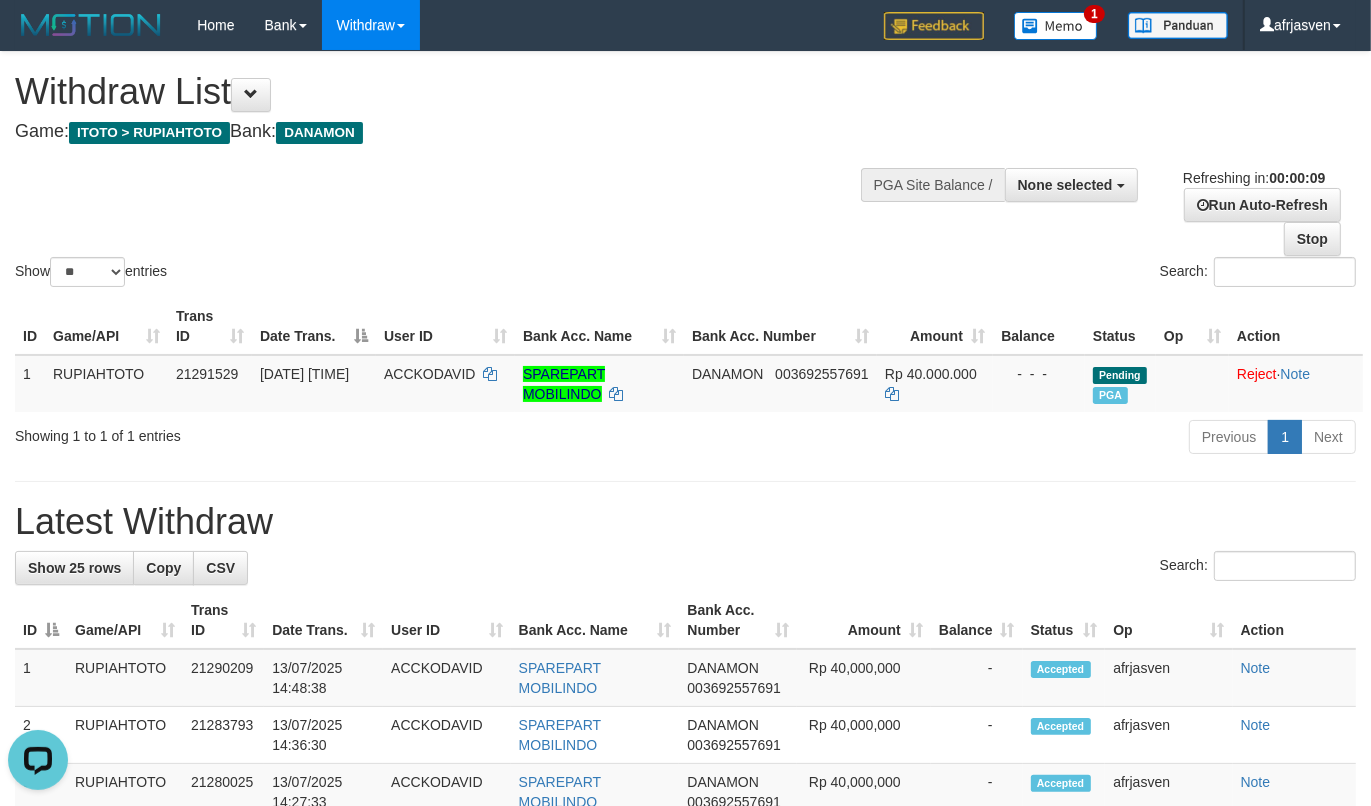 scroll, scrollTop: 0, scrollLeft: 0, axis: both 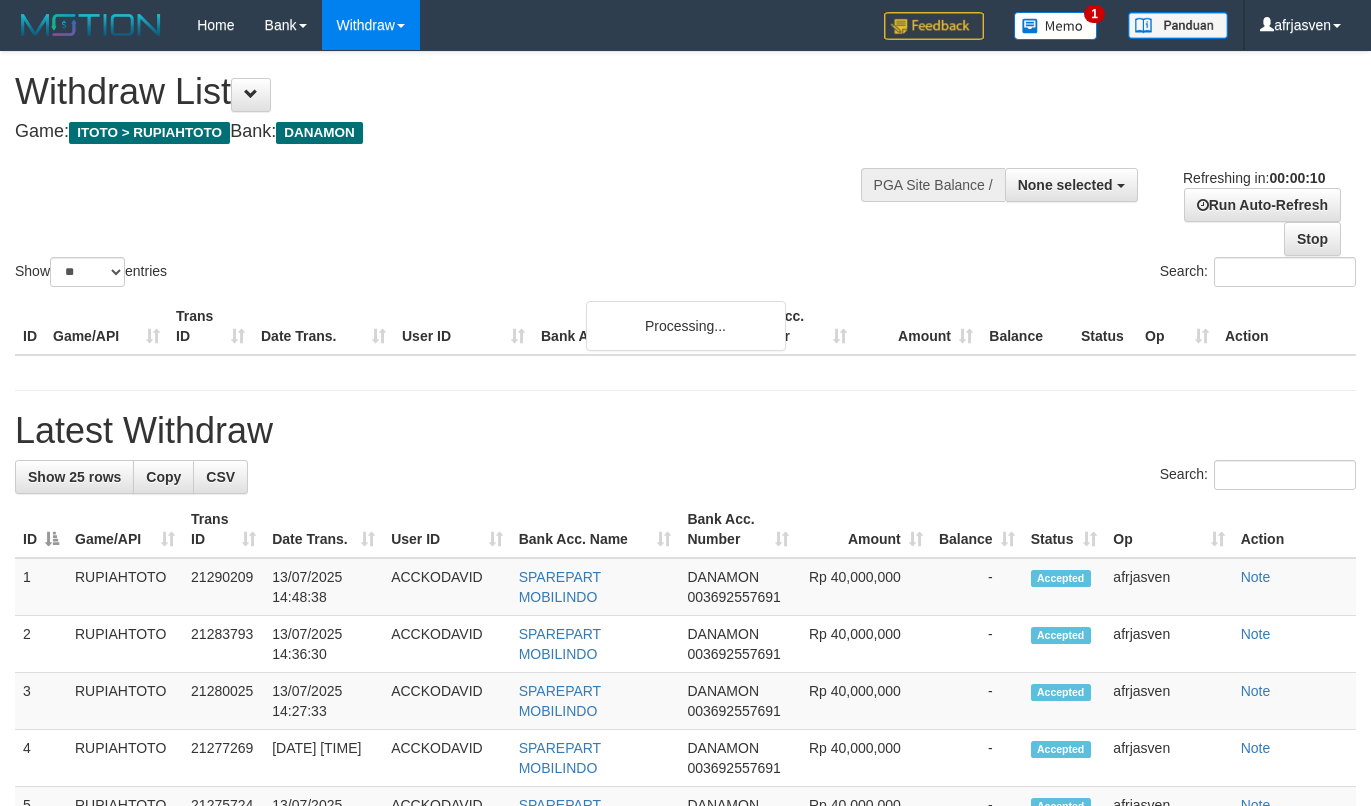 select 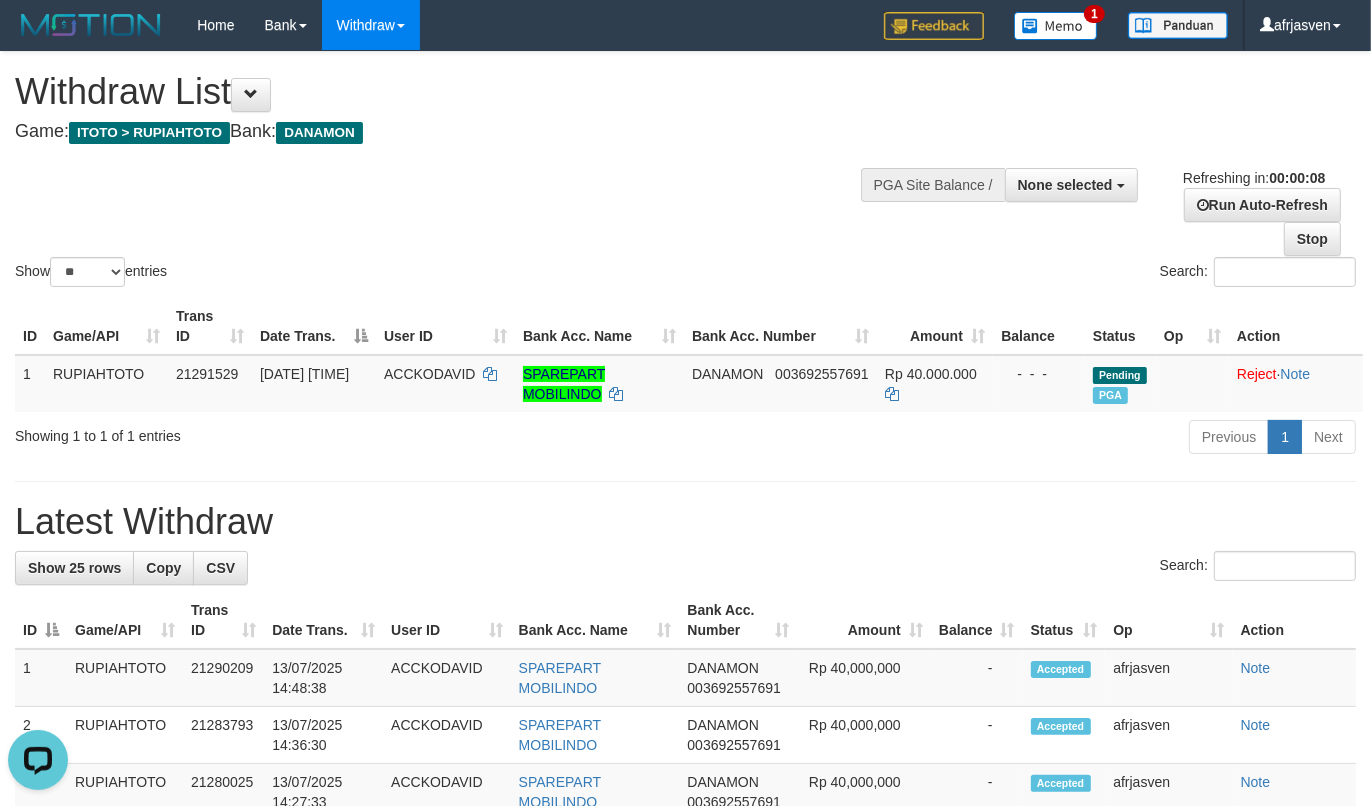 scroll, scrollTop: 0, scrollLeft: 0, axis: both 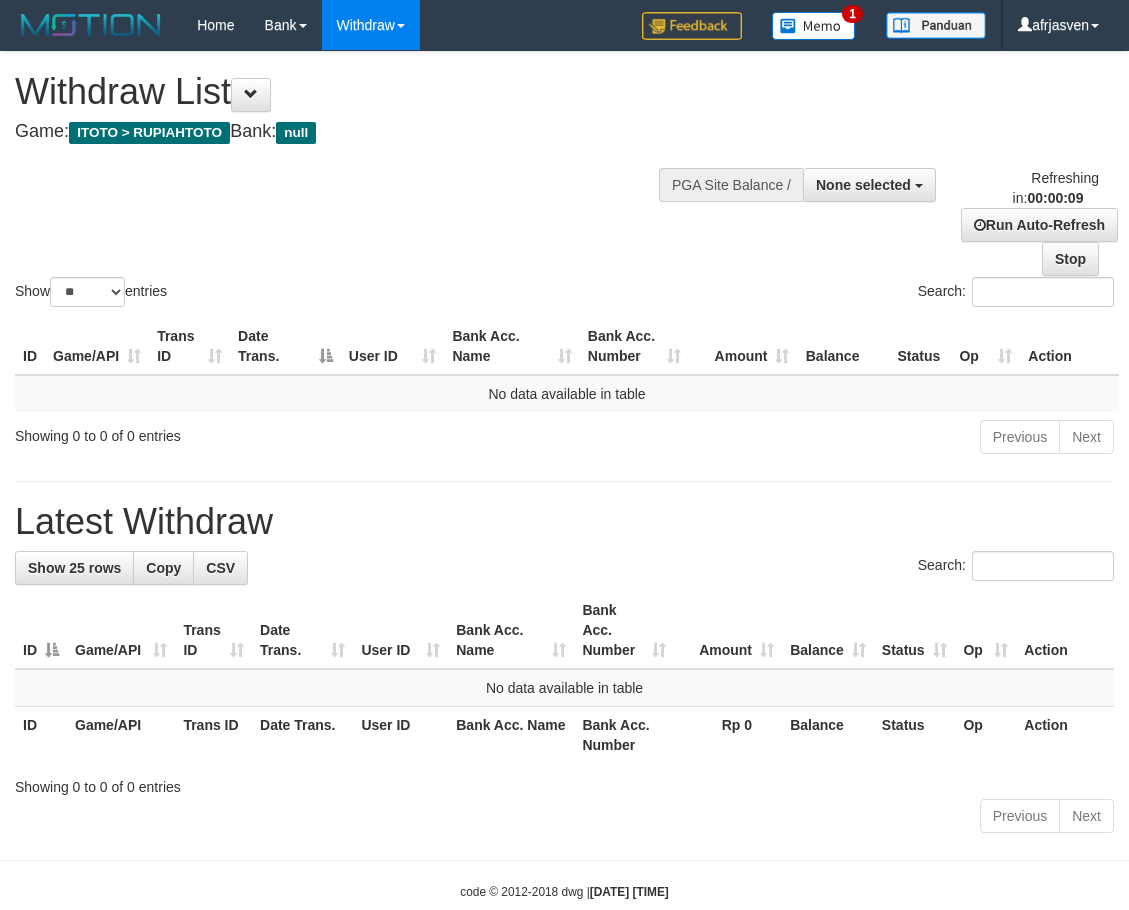 select 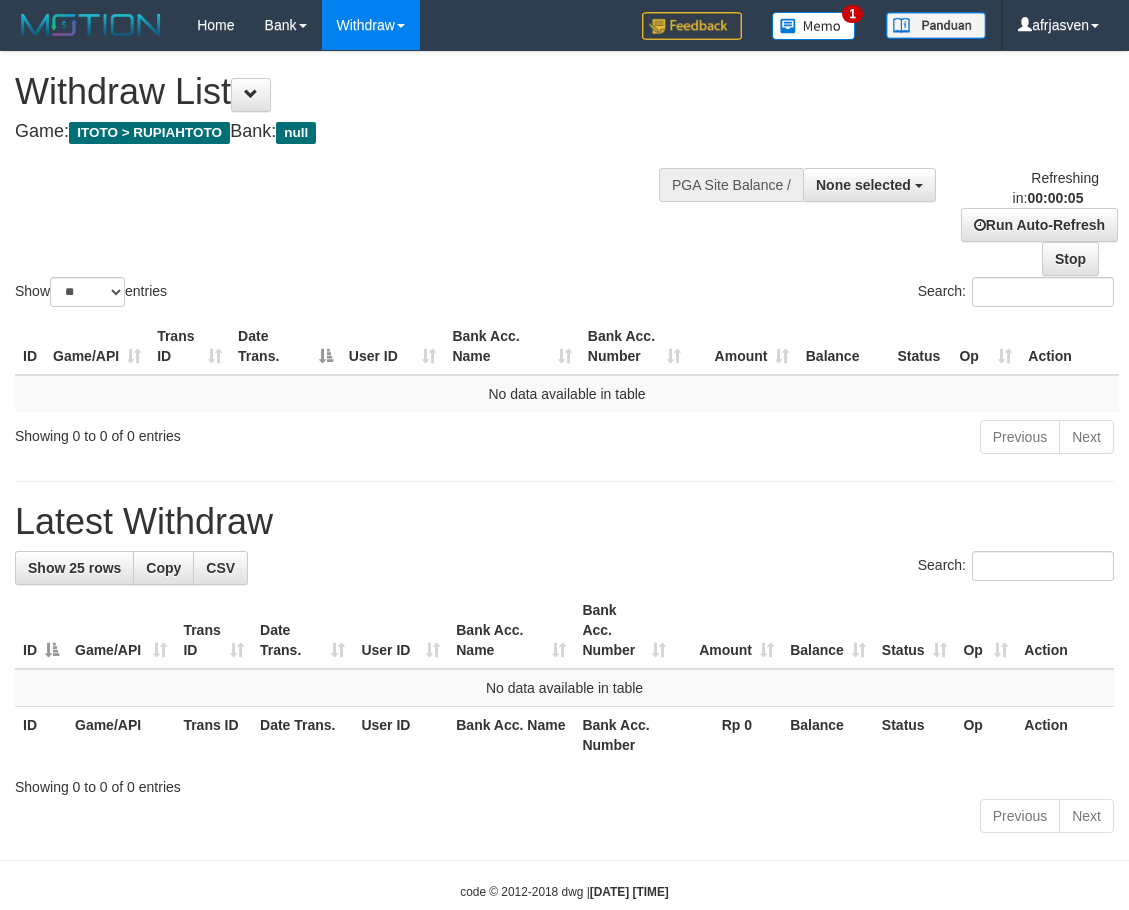 scroll, scrollTop: 0, scrollLeft: 0, axis: both 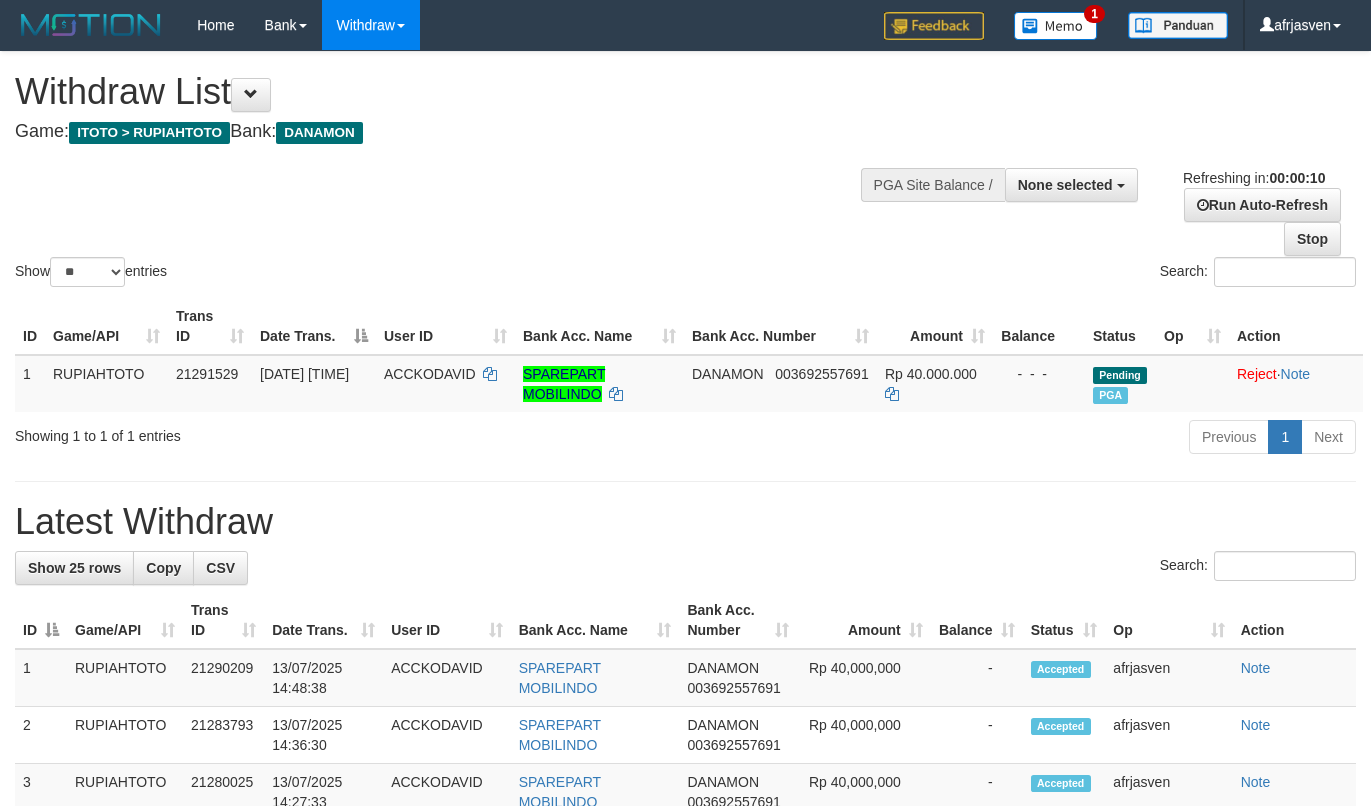 select 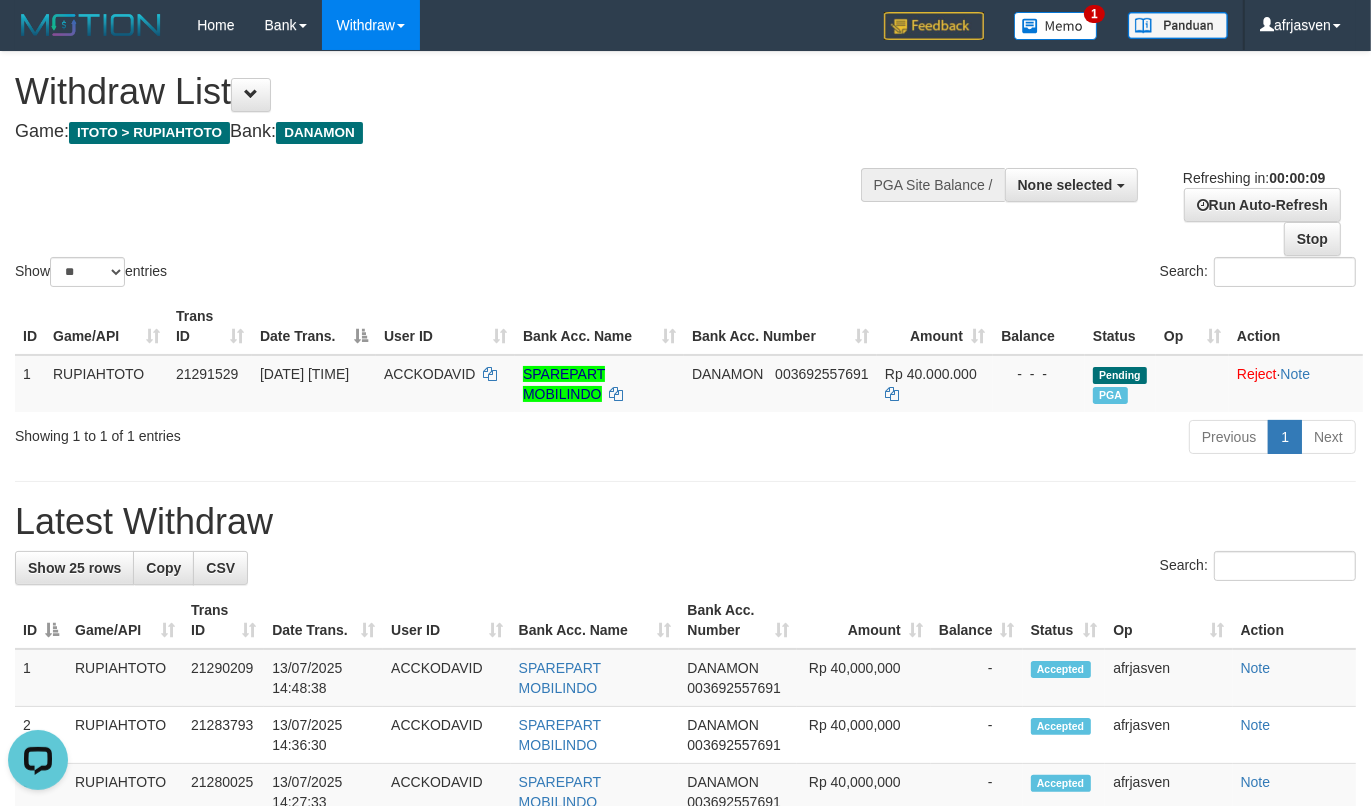 scroll, scrollTop: 0, scrollLeft: 0, axis: both 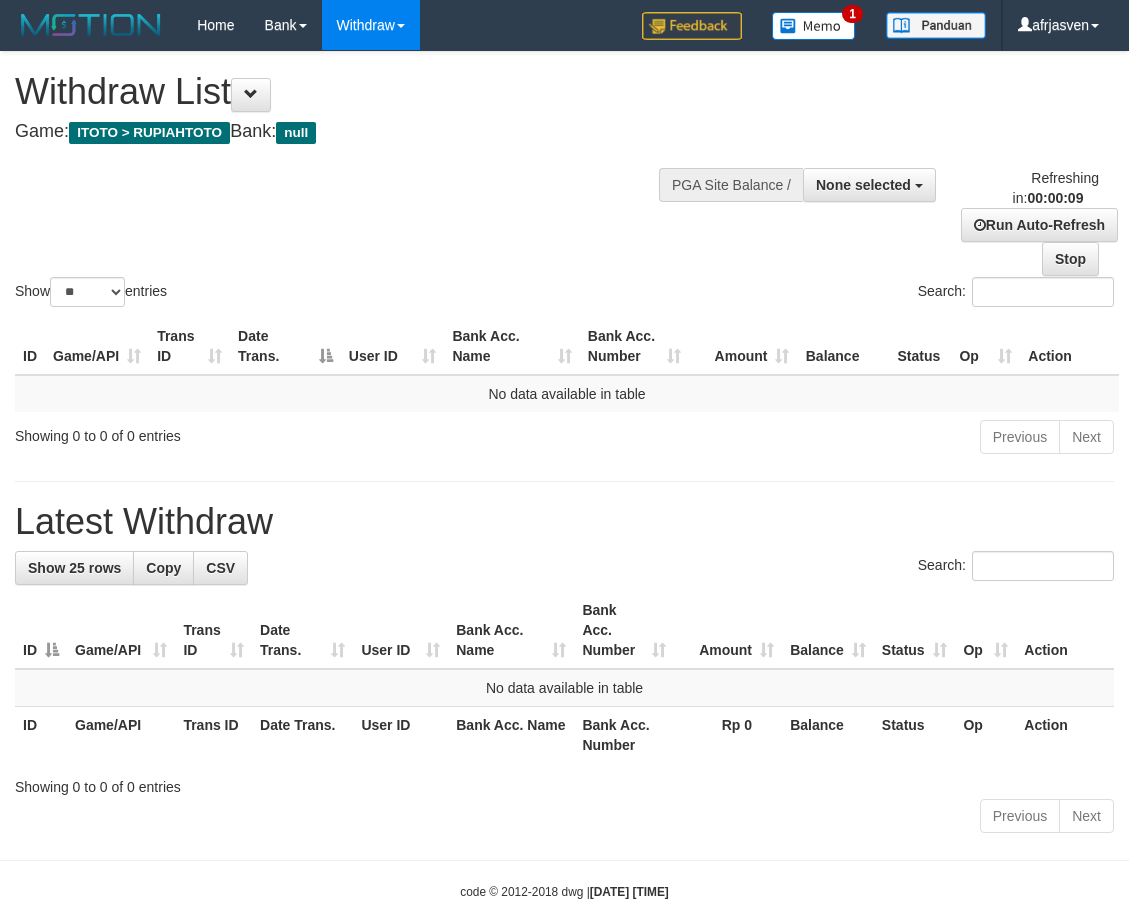 select 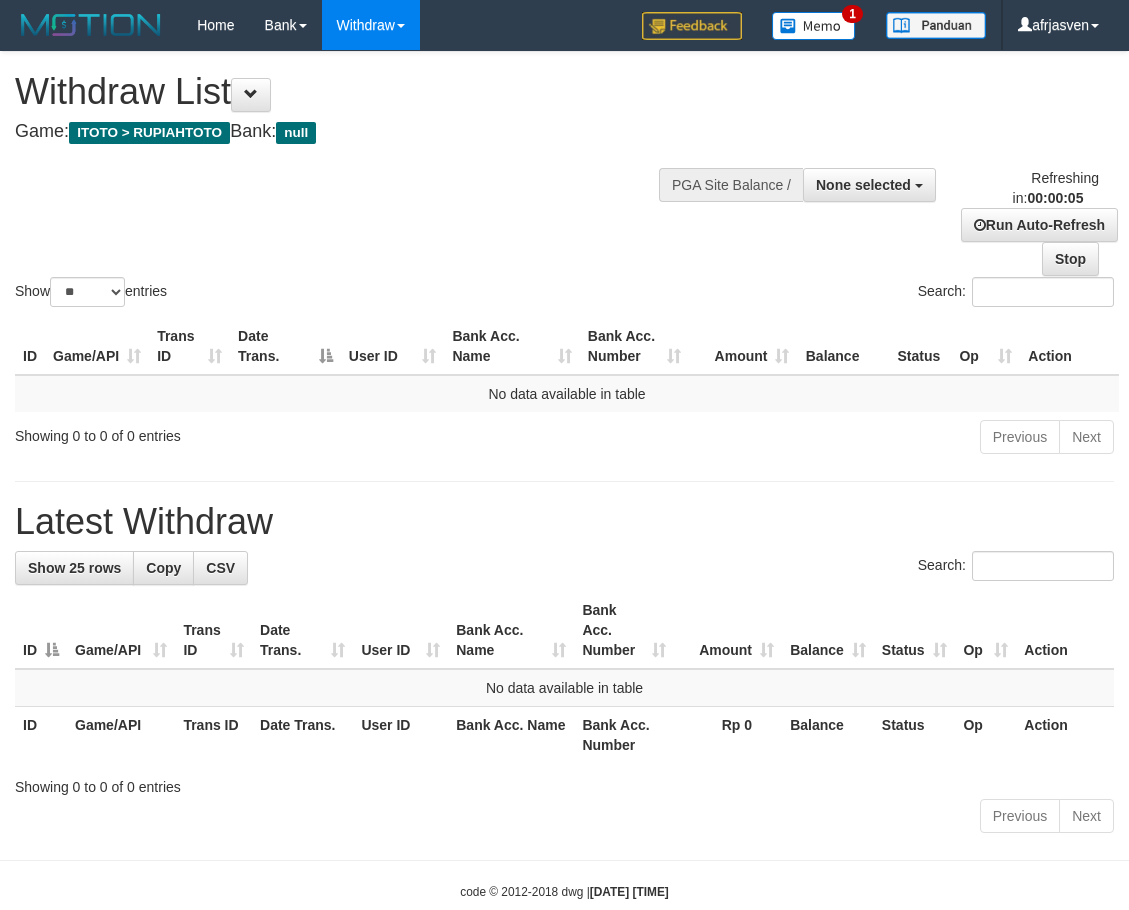 scroll, scrollTop: 0, scrollLeft: 0, axis: both 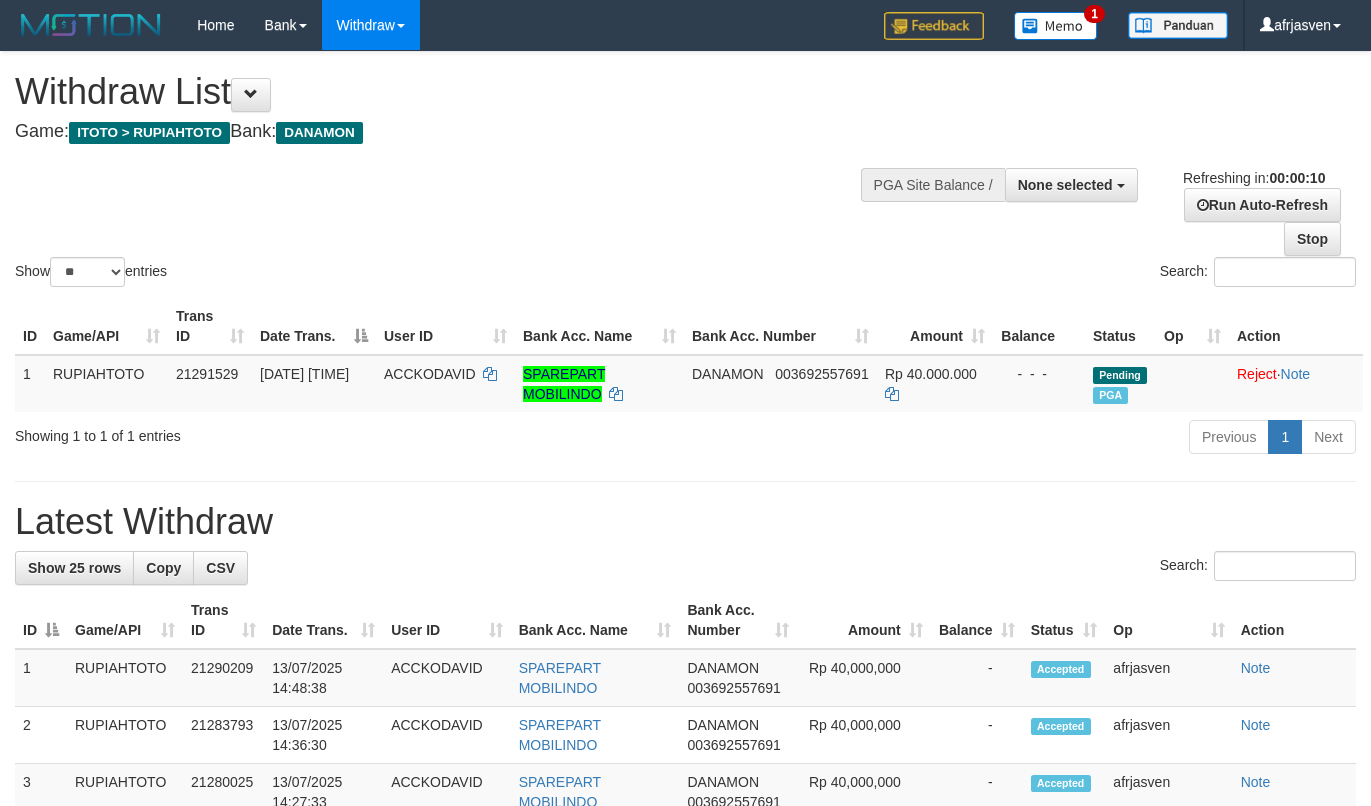 select 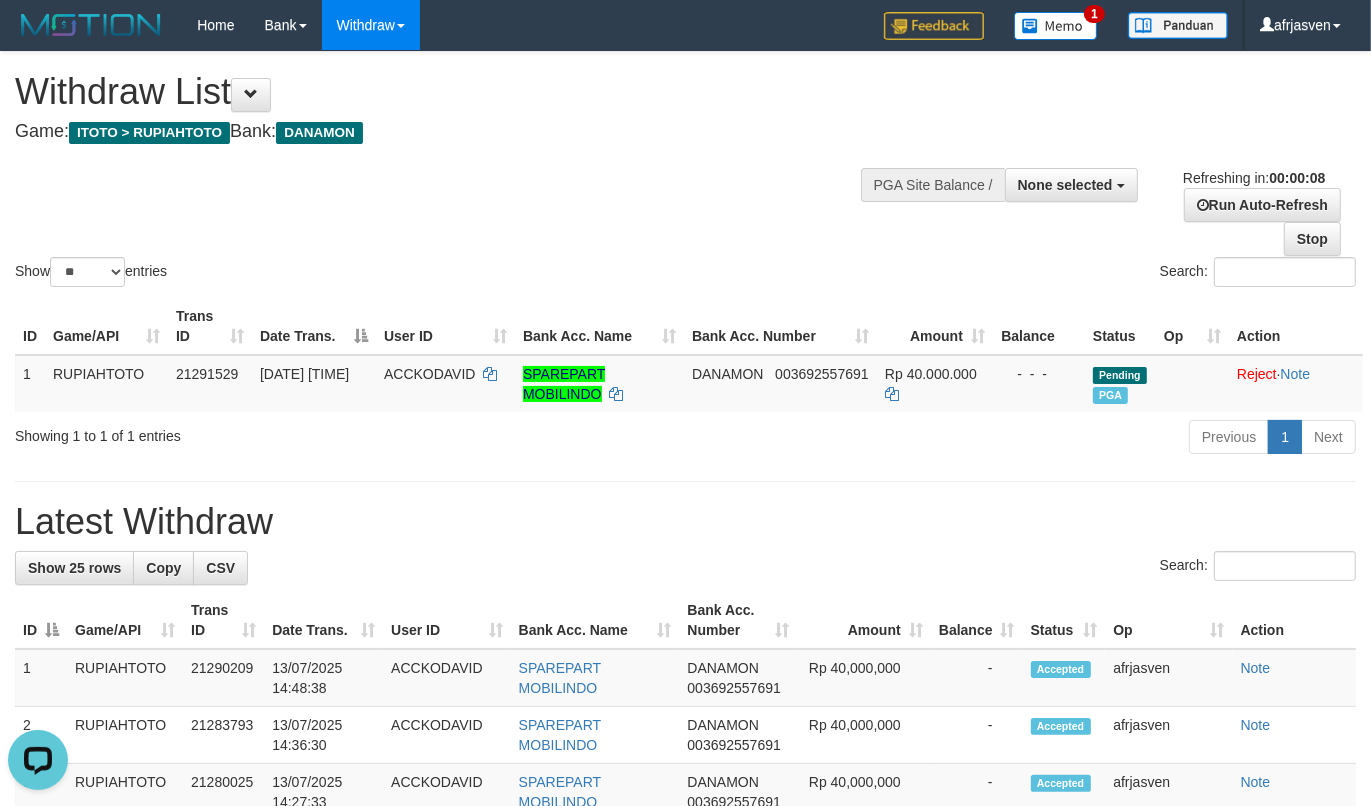 scroll, scrollTop: 0, scrollLeft: 0, axis: both 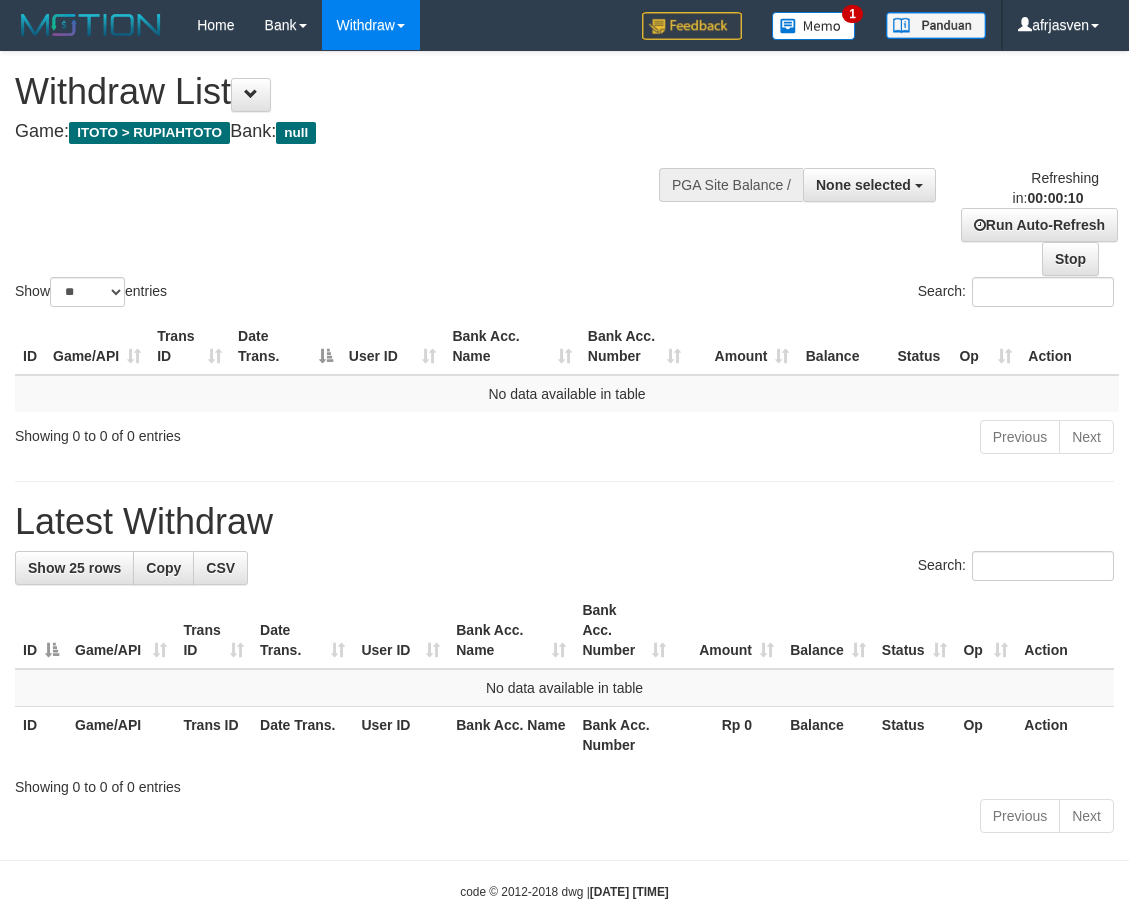 select 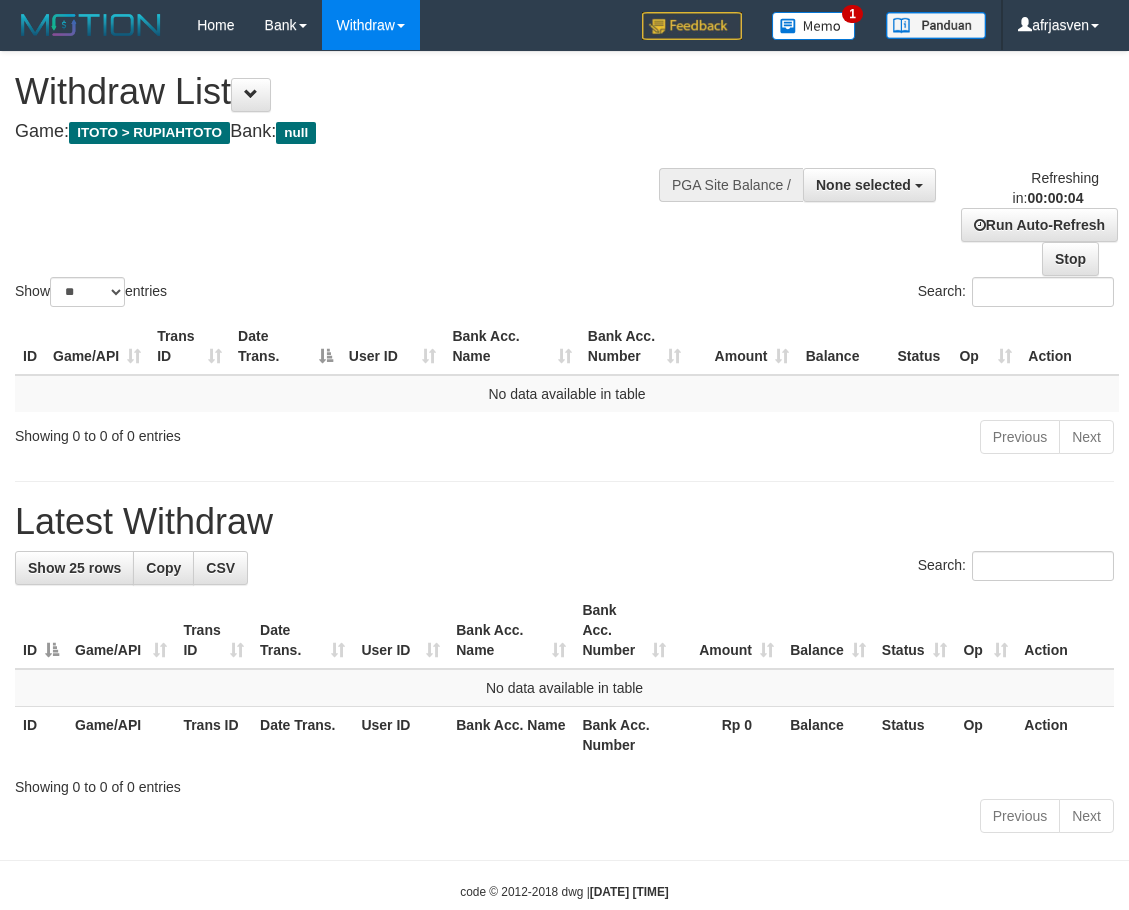 scroll, scrollTop: 0, scrollLeft: 0, axis: both 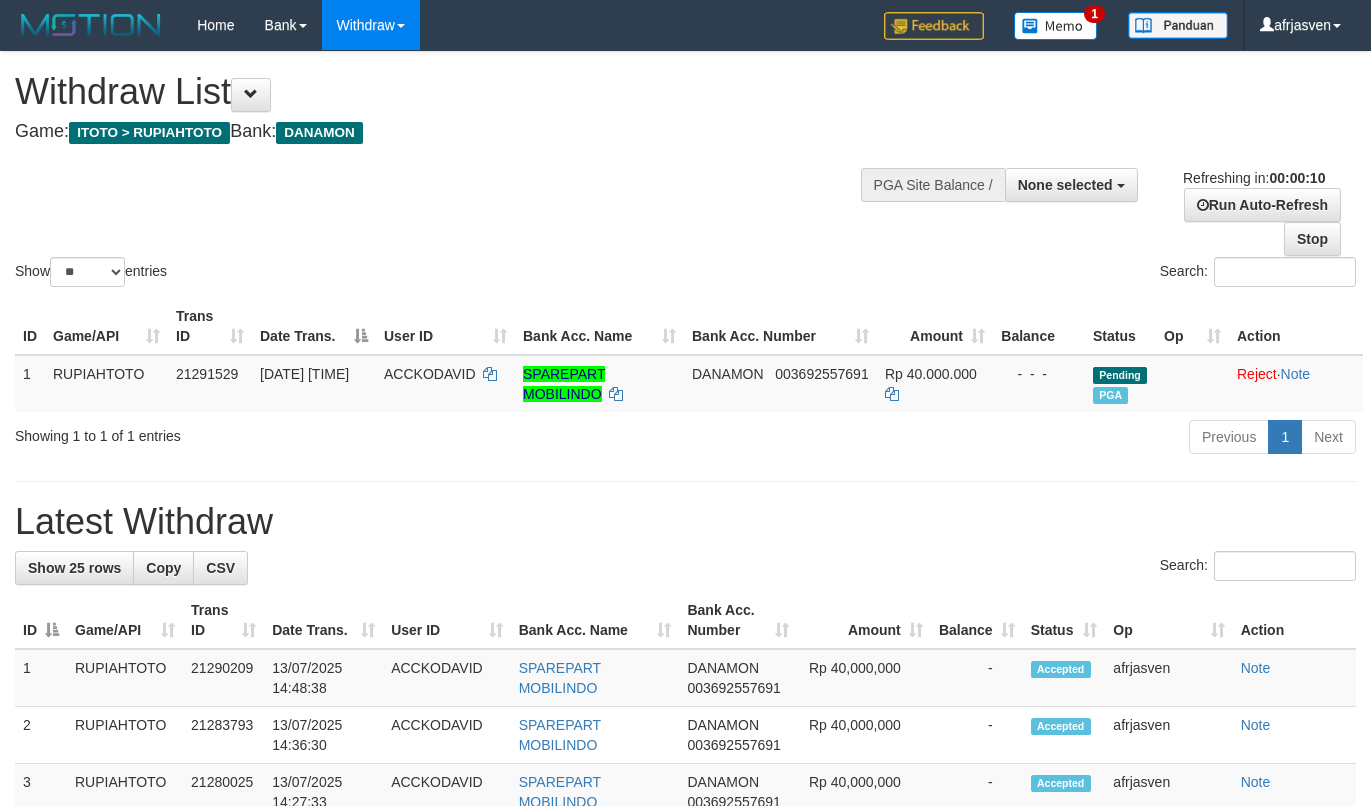 select 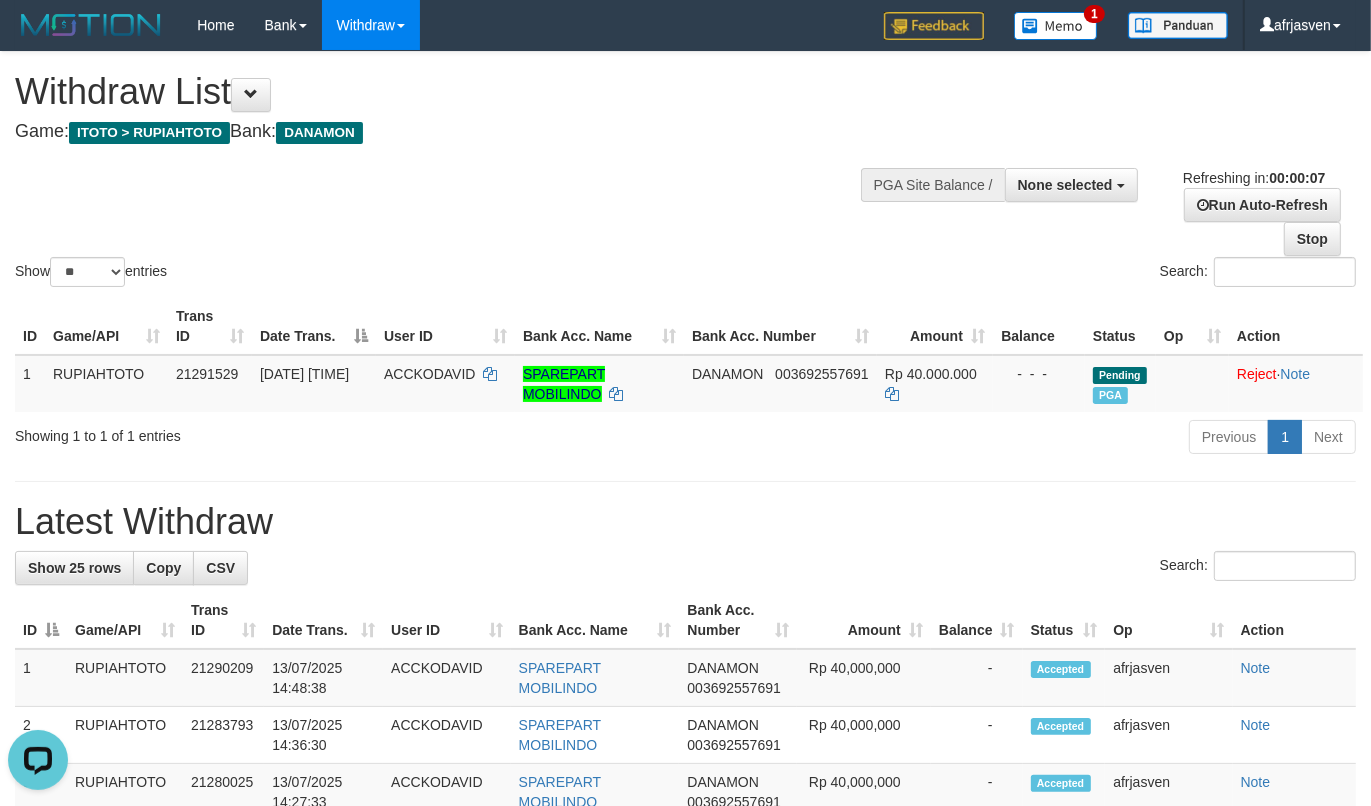 scroll, scrollTop: 0, scrollLeft: 0, axis: both 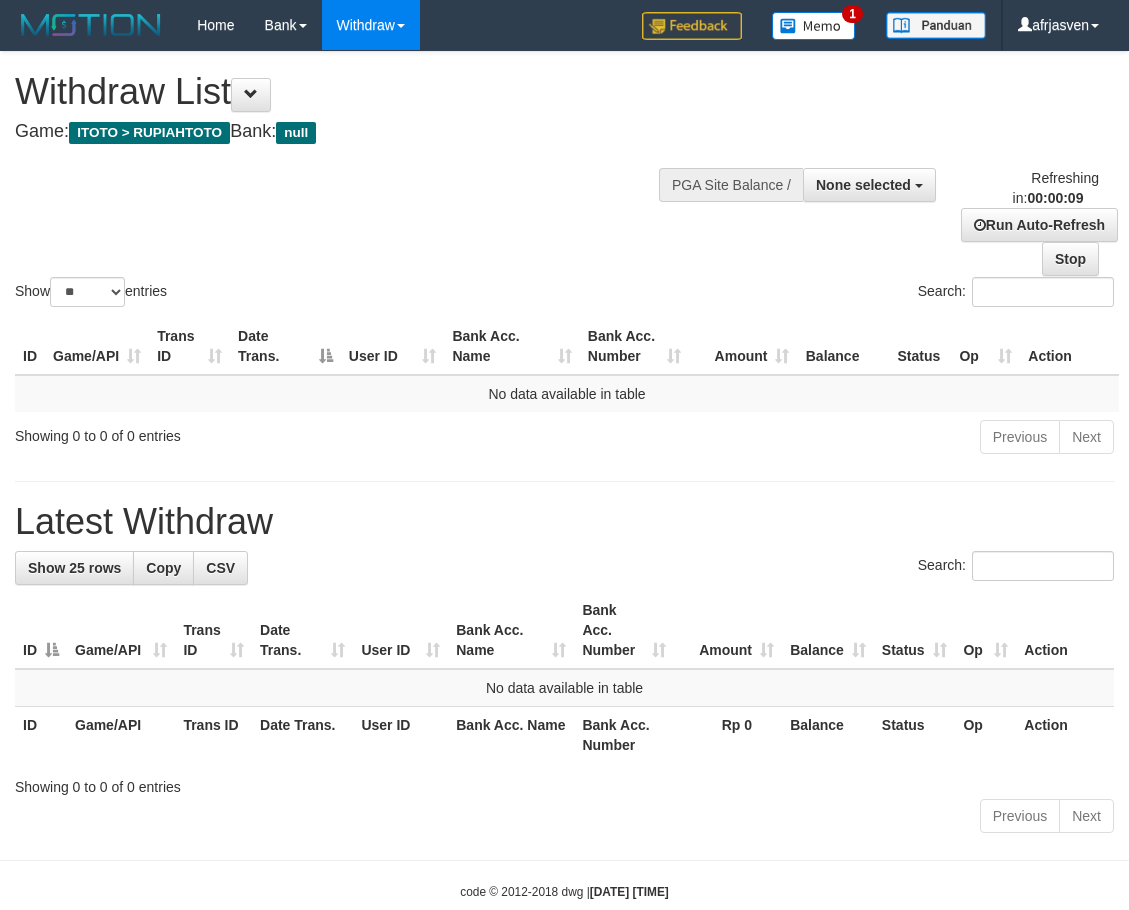 select 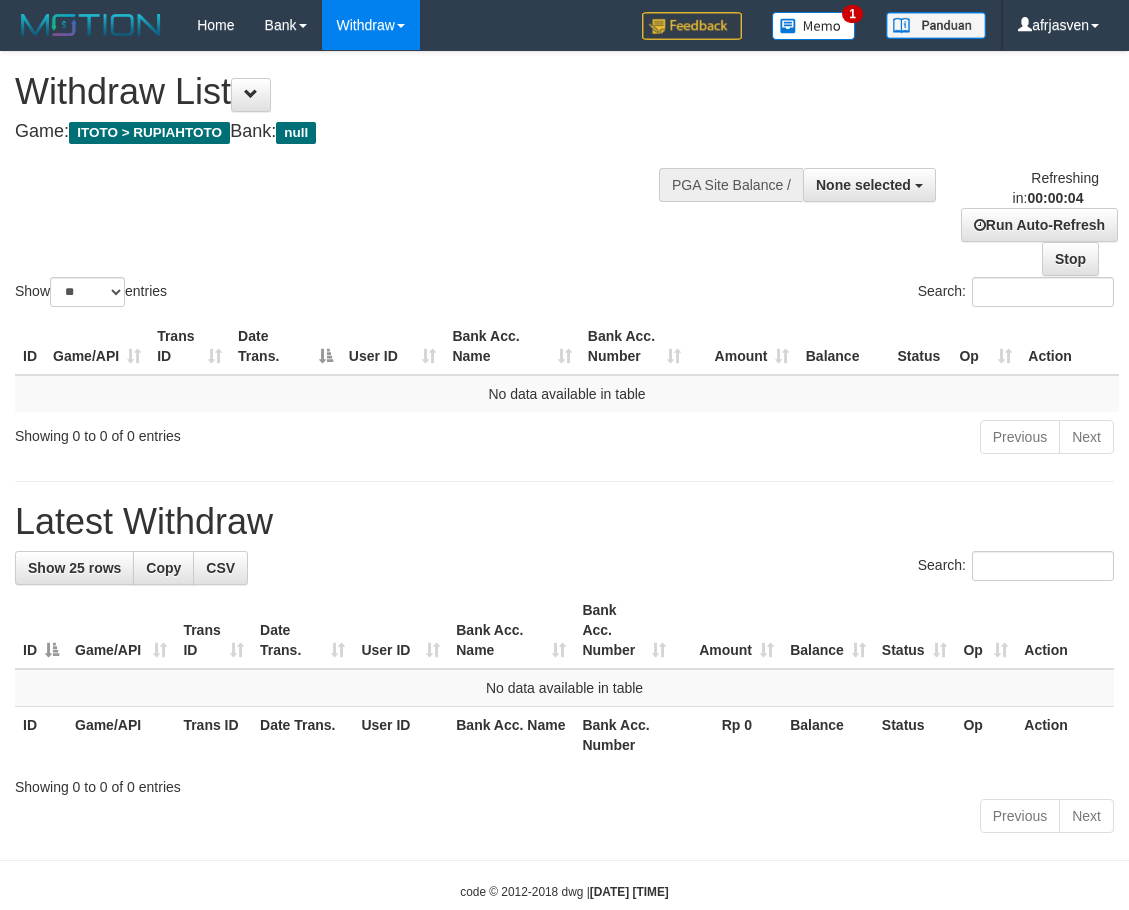 scroll, scrollTop: 0, scrollLeft: 0, axis: both 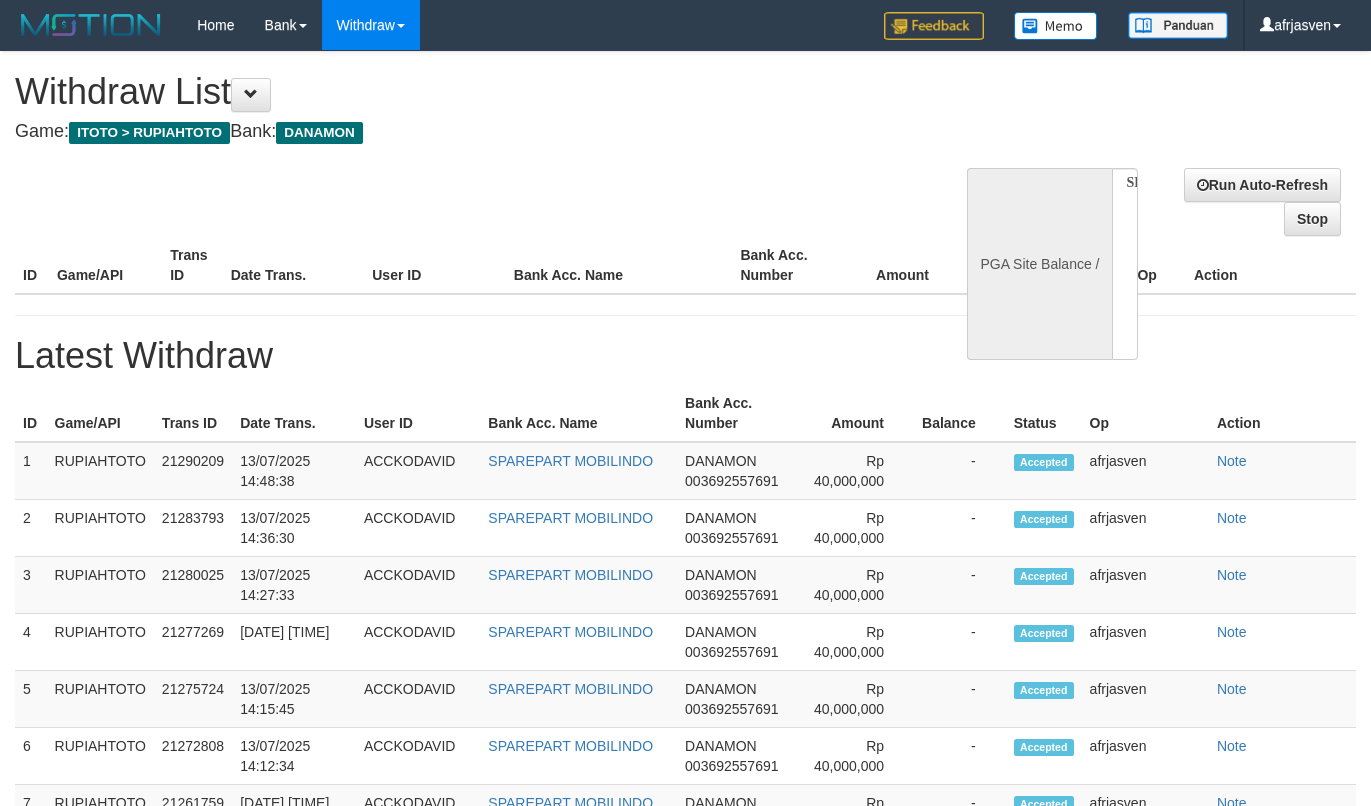 select 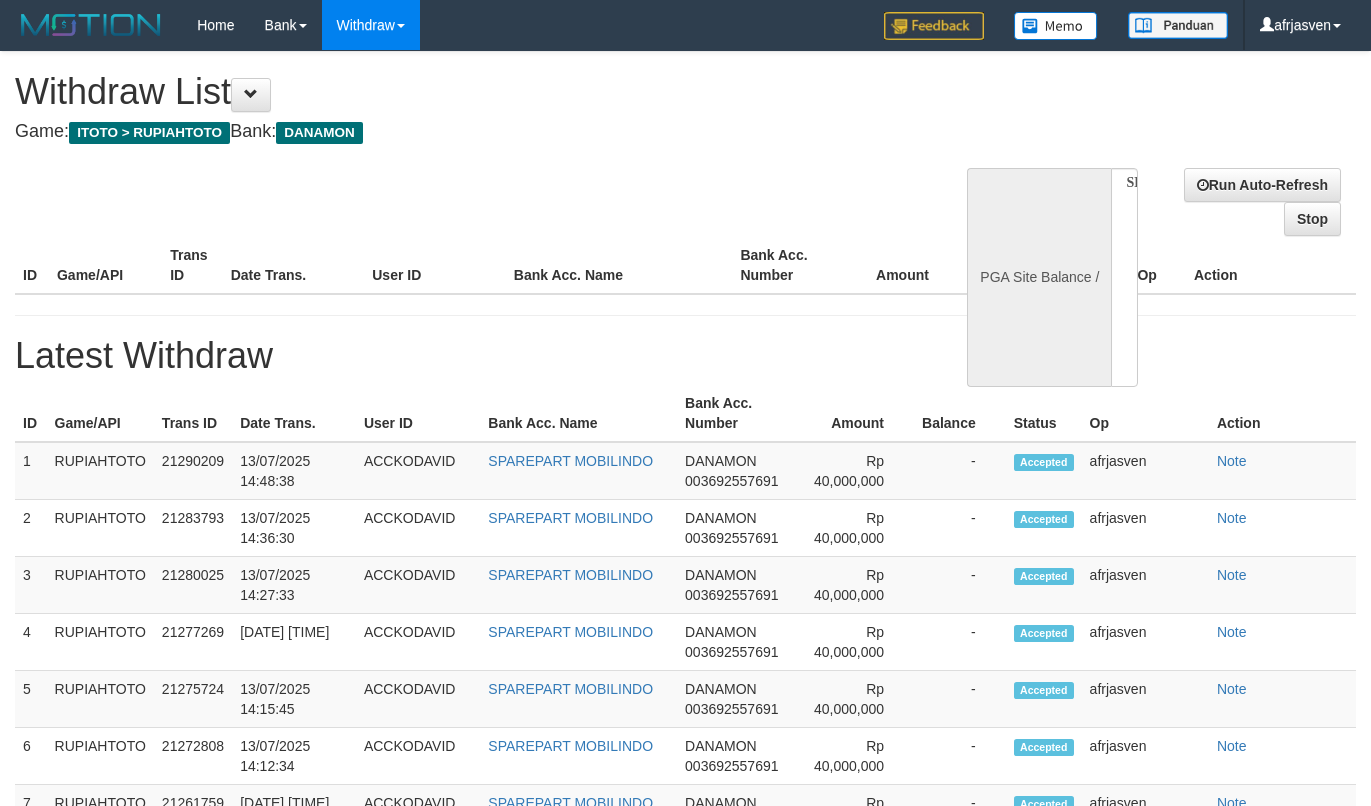 scroll, scrollTop: 0, scrollLeft: 0, axis: both 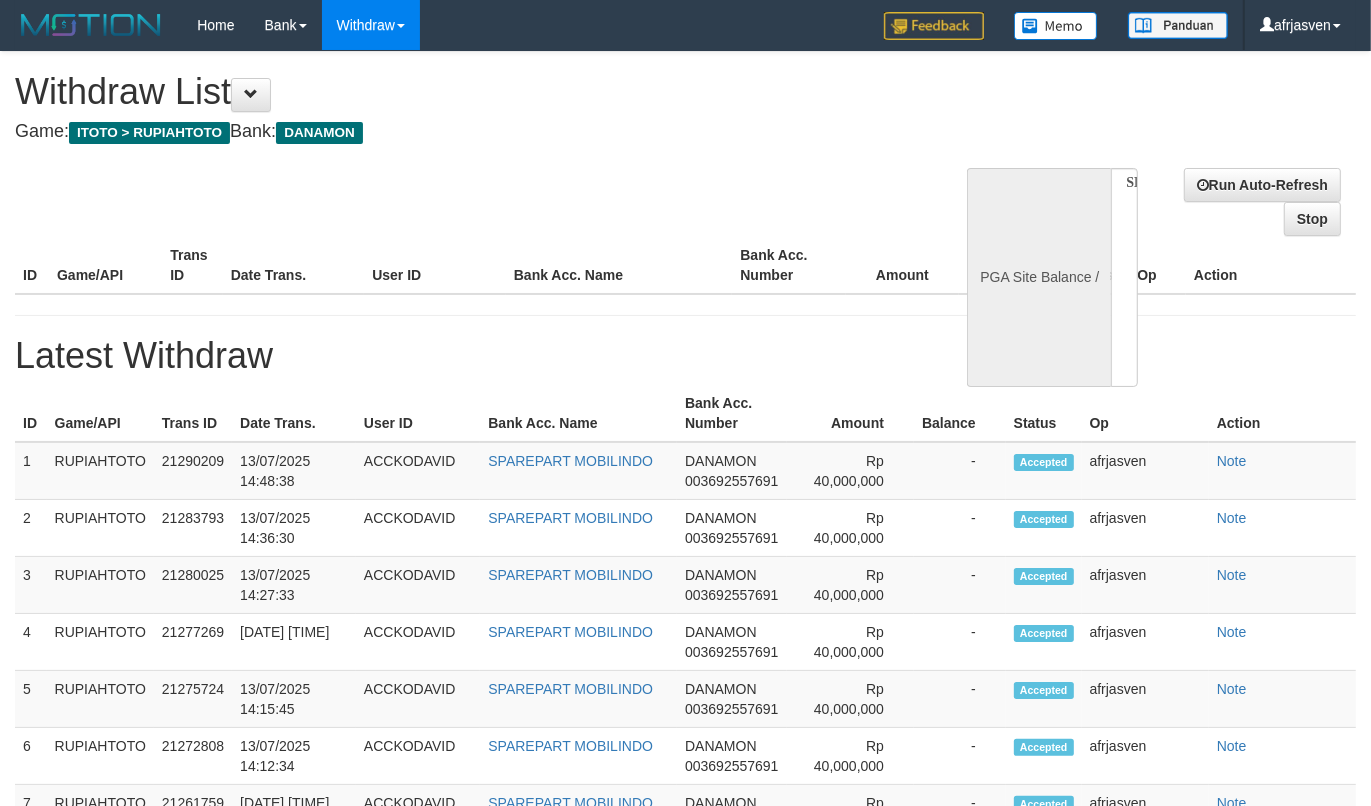 select on "**" 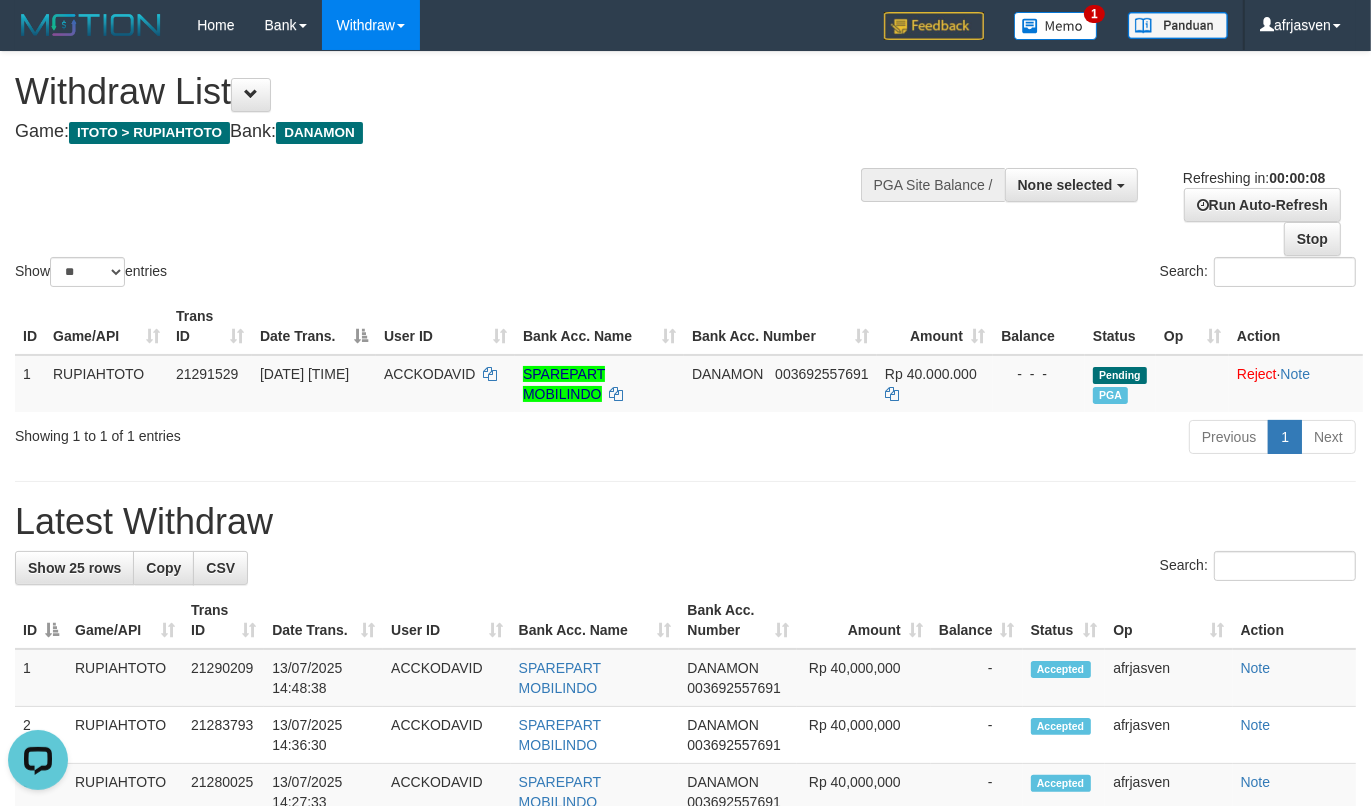 scroll, scrollTop: 0, scrollLeft: 0, axis: both 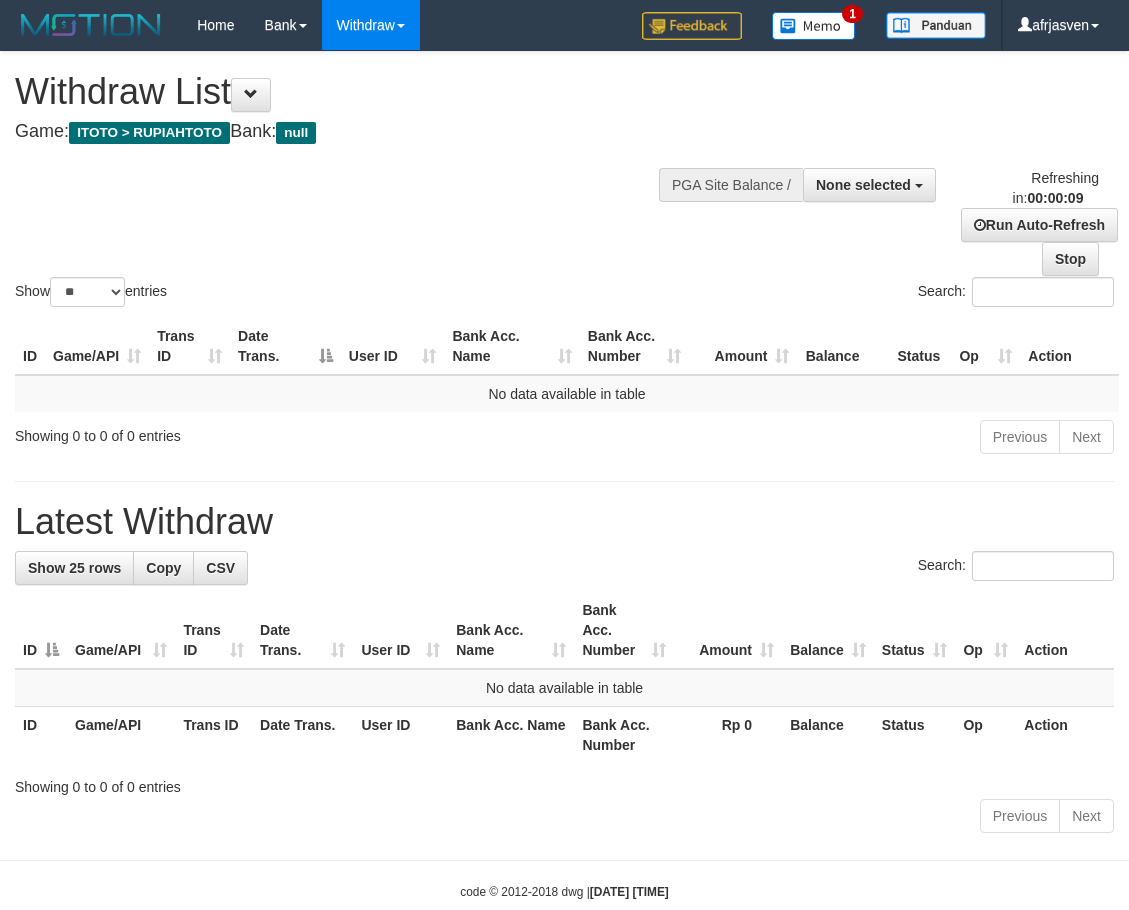 select 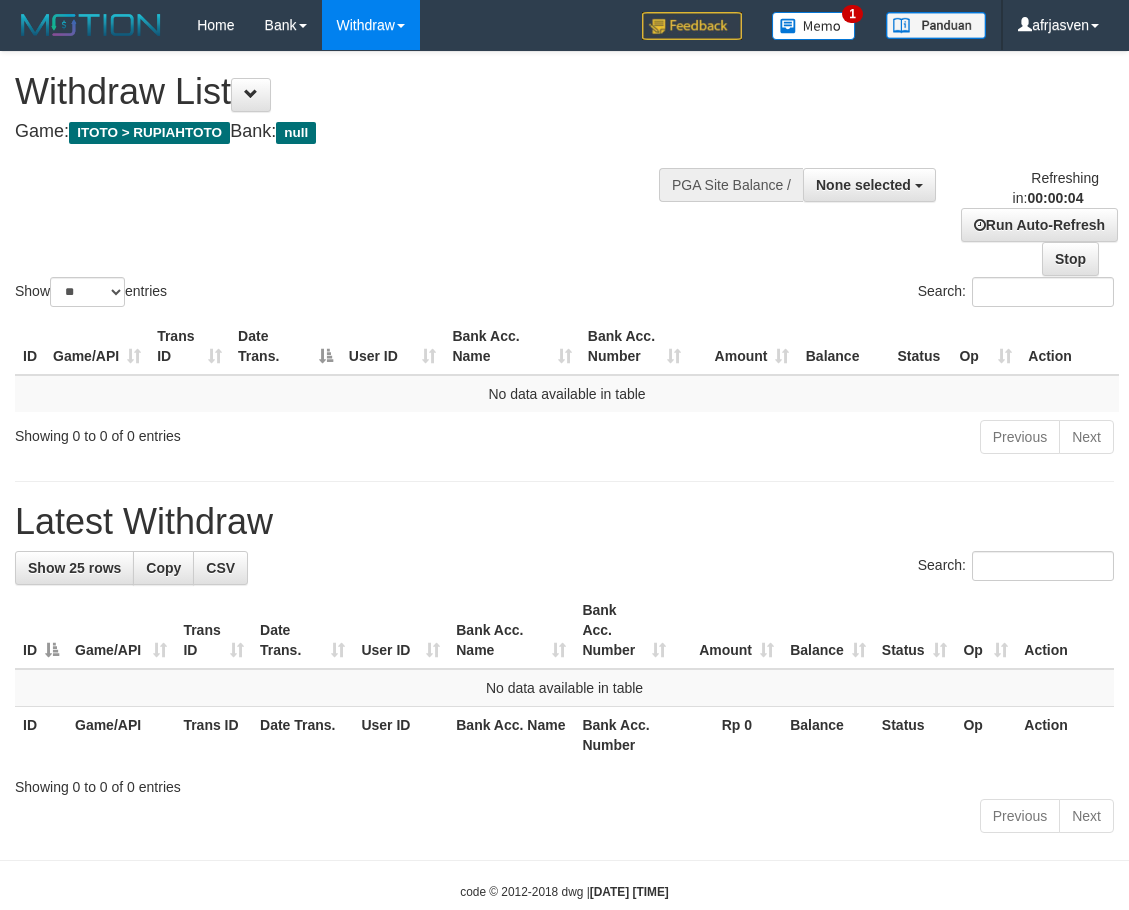 scroll, scrollTop: 0, scrollLeft: 0, axis: both 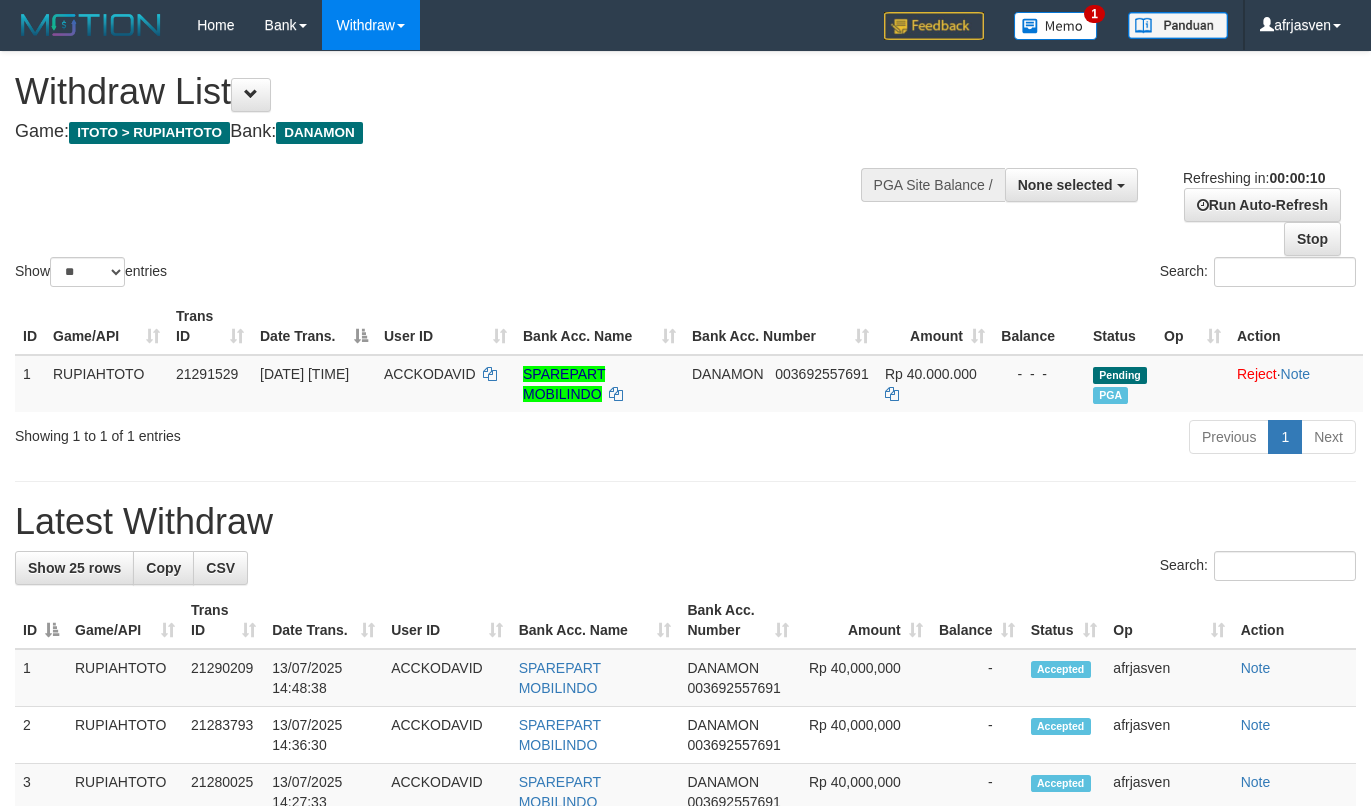 select 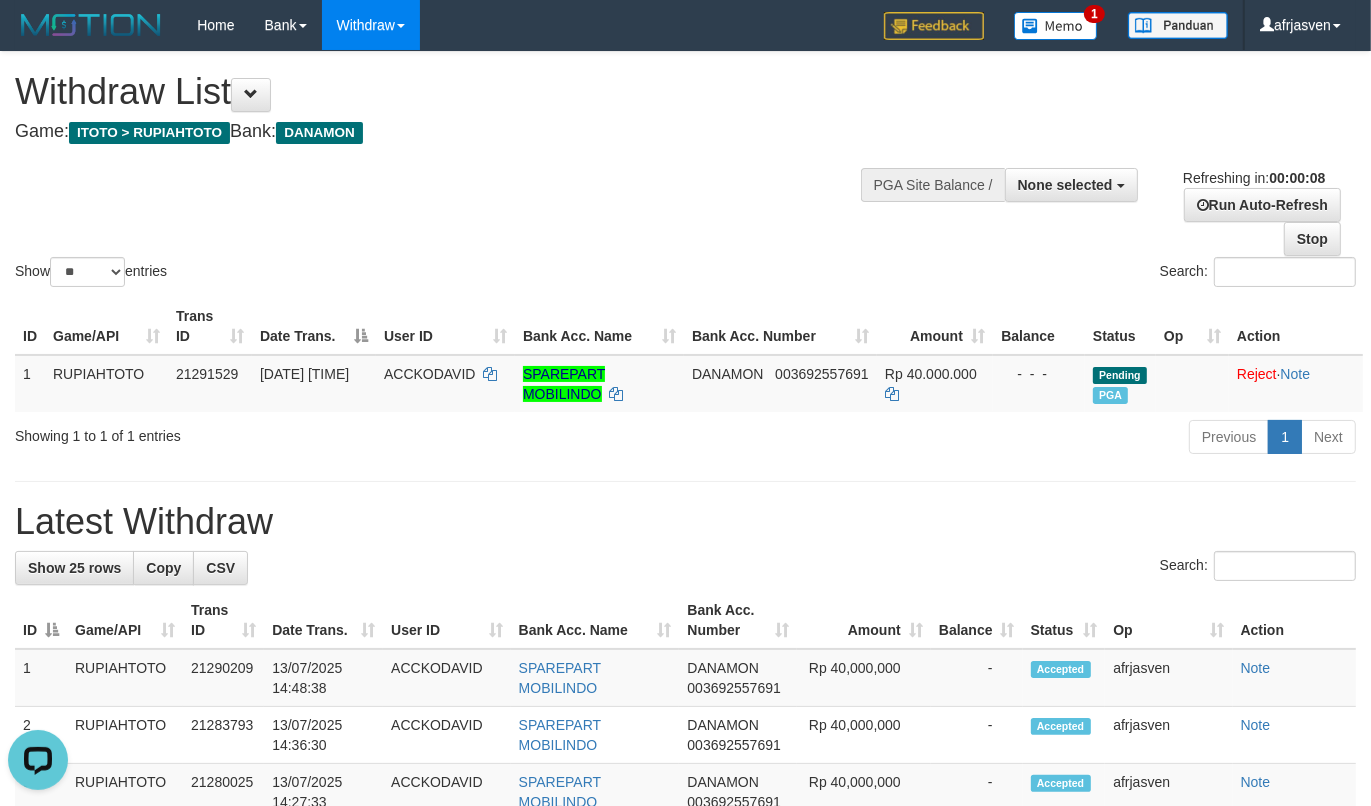 scroll, scrollTop: 0, scrollLeft: 0, axis: both 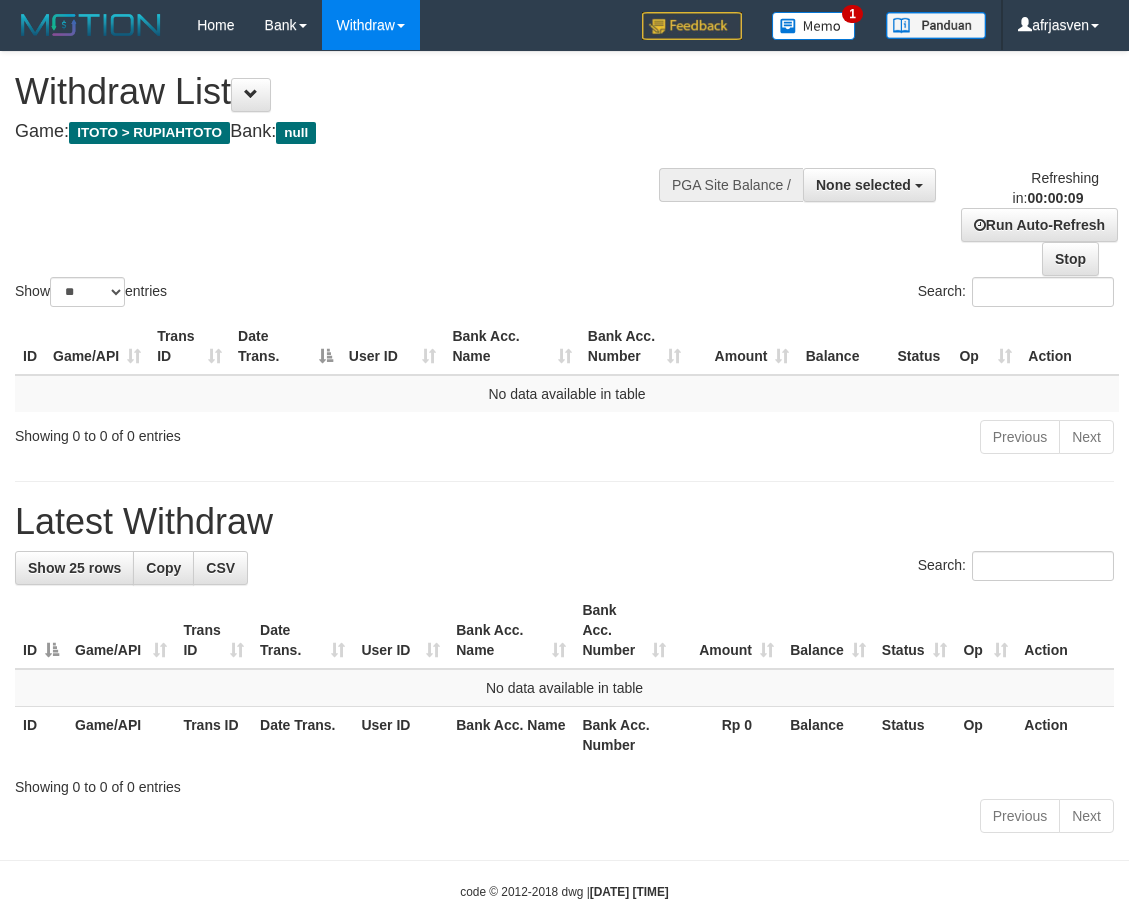 select 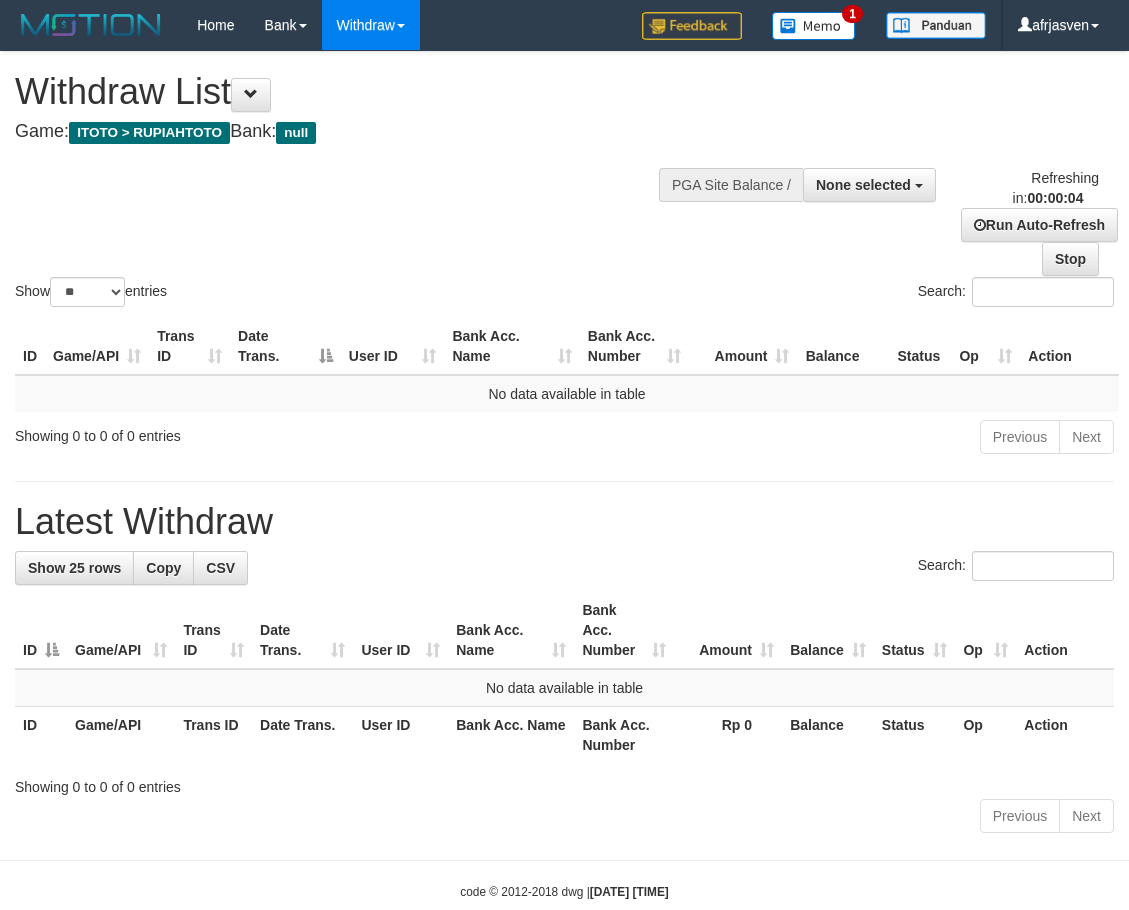 scroll, scrollTop: 0, scrollLeft: 0, axis: both 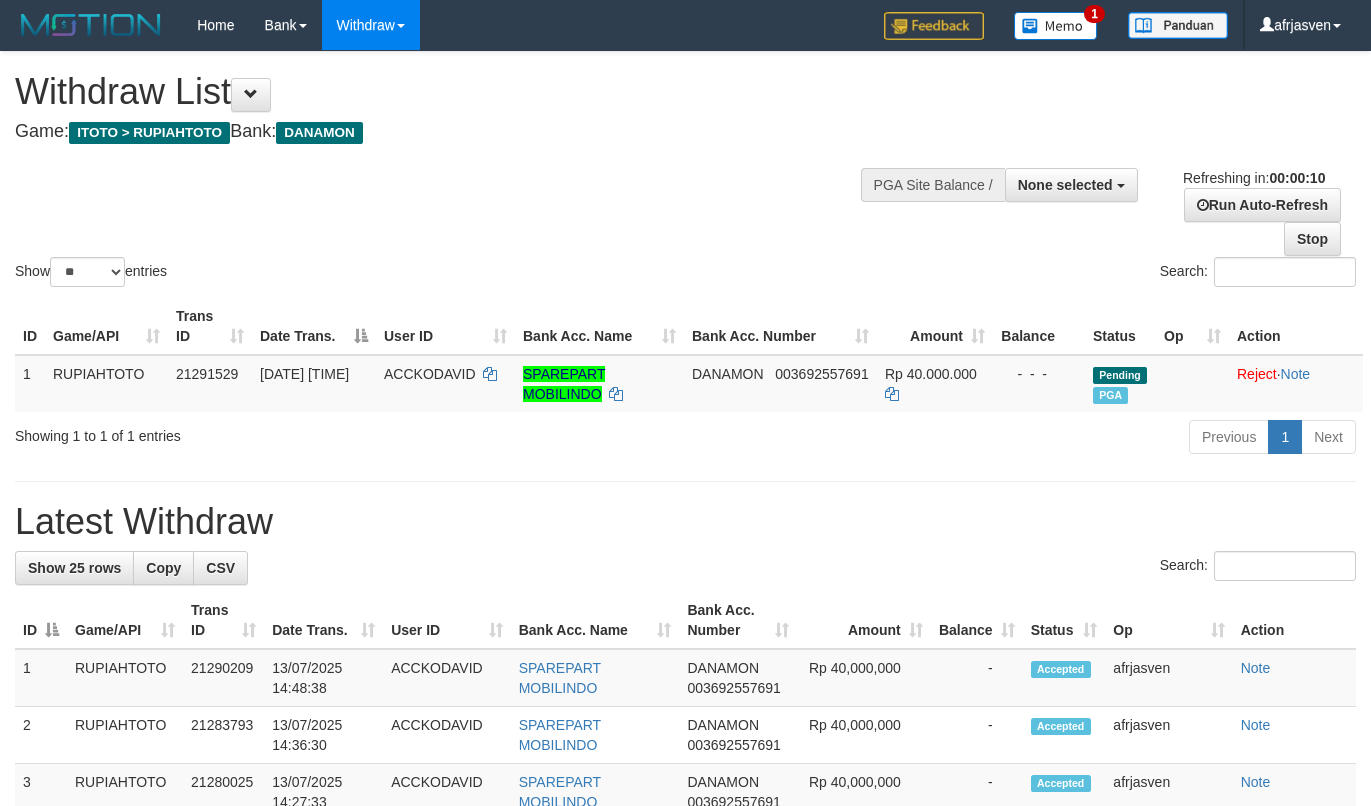 select 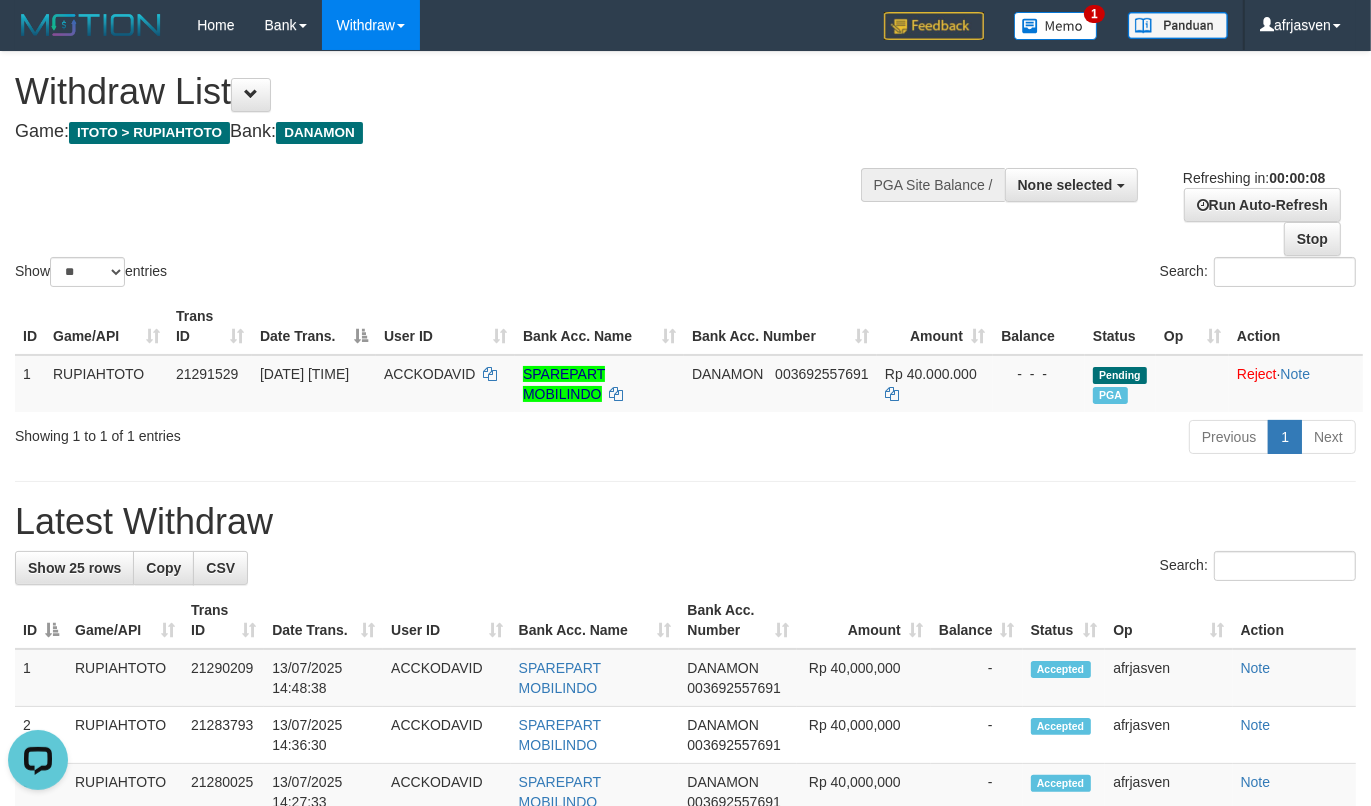 scroll, scrollTop: 0, scrollLeft: 0, axis: both 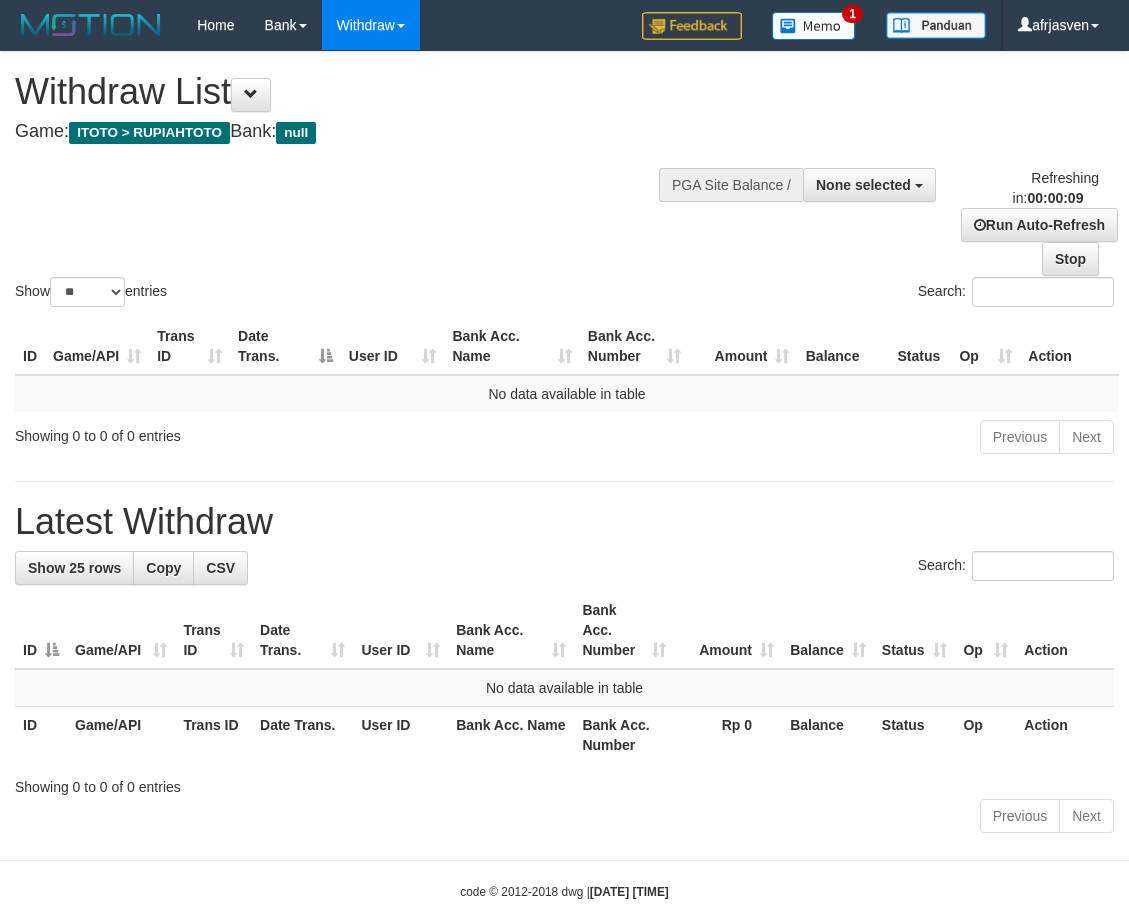 select 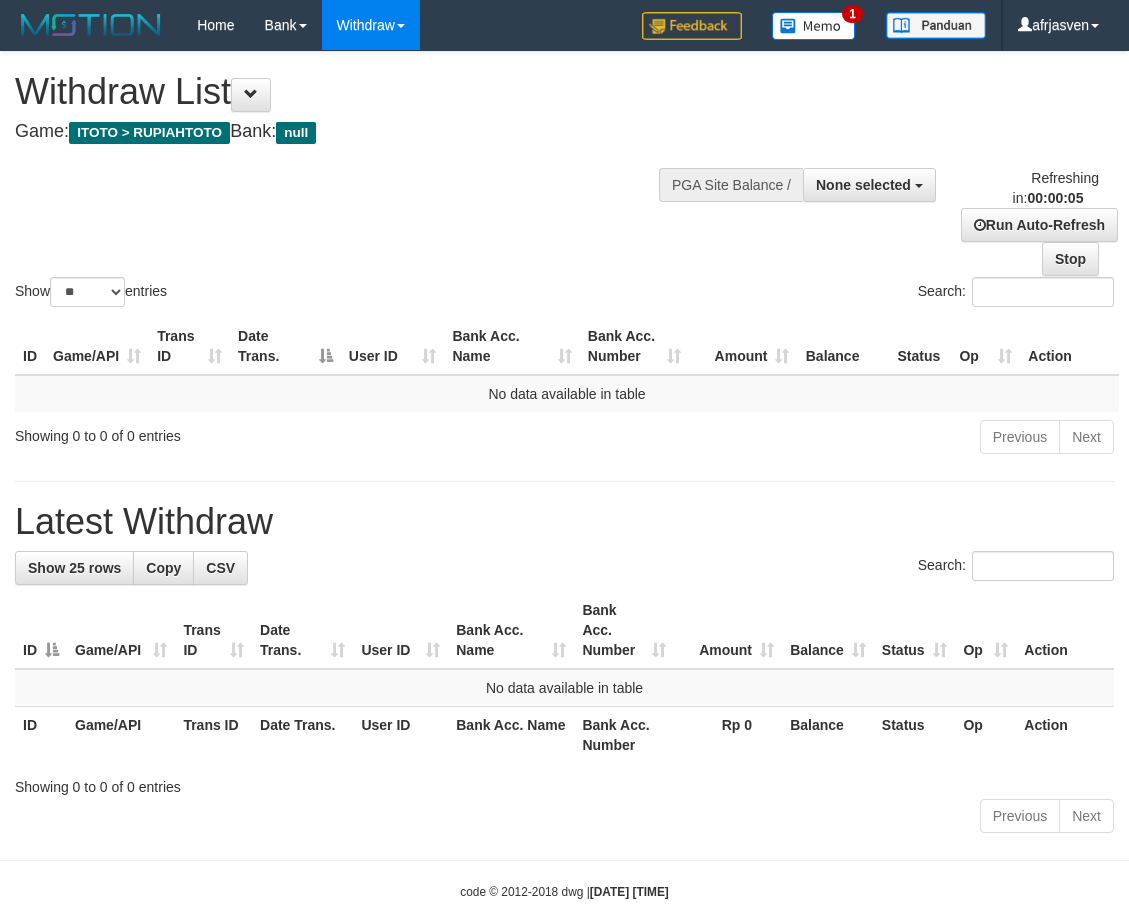 scroll, scrollTop: 0, scrollLeft: 0, axis: both 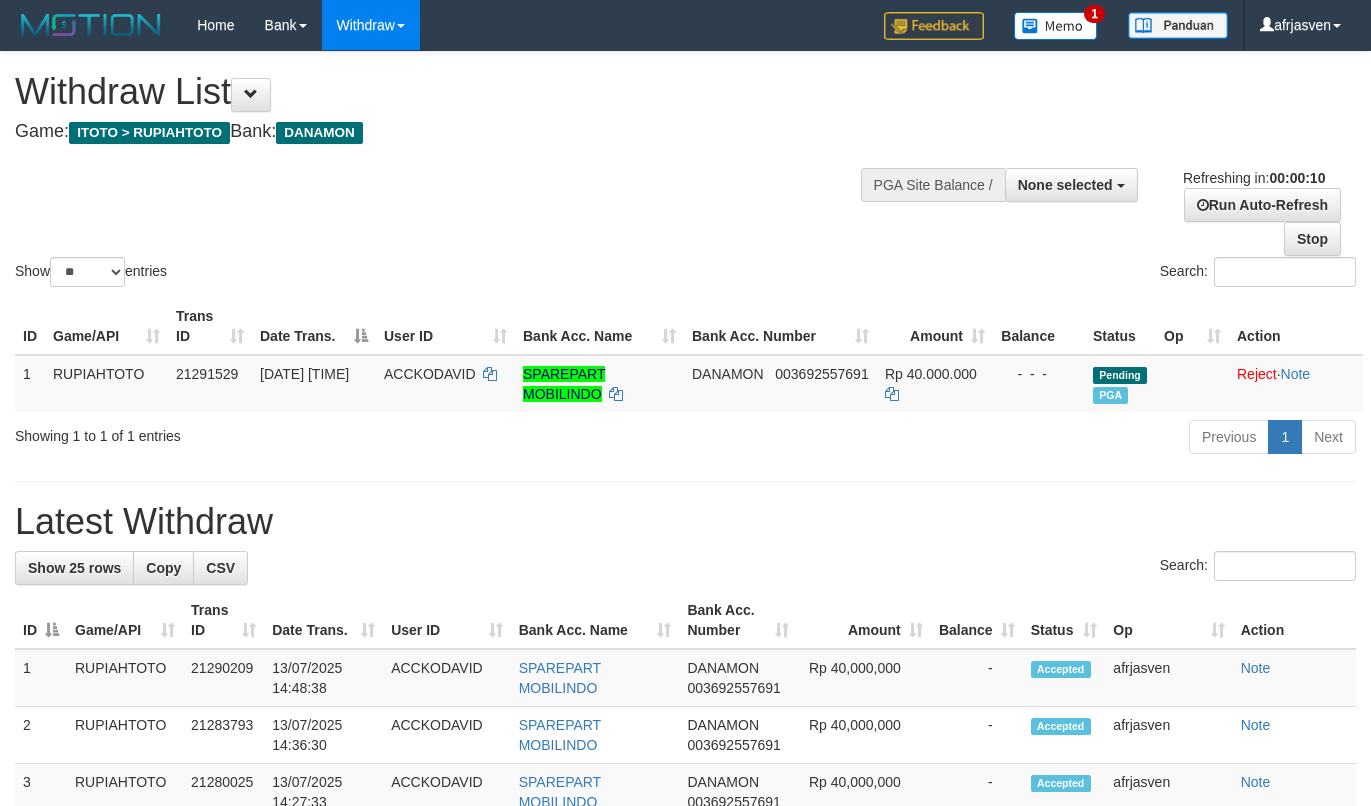 select 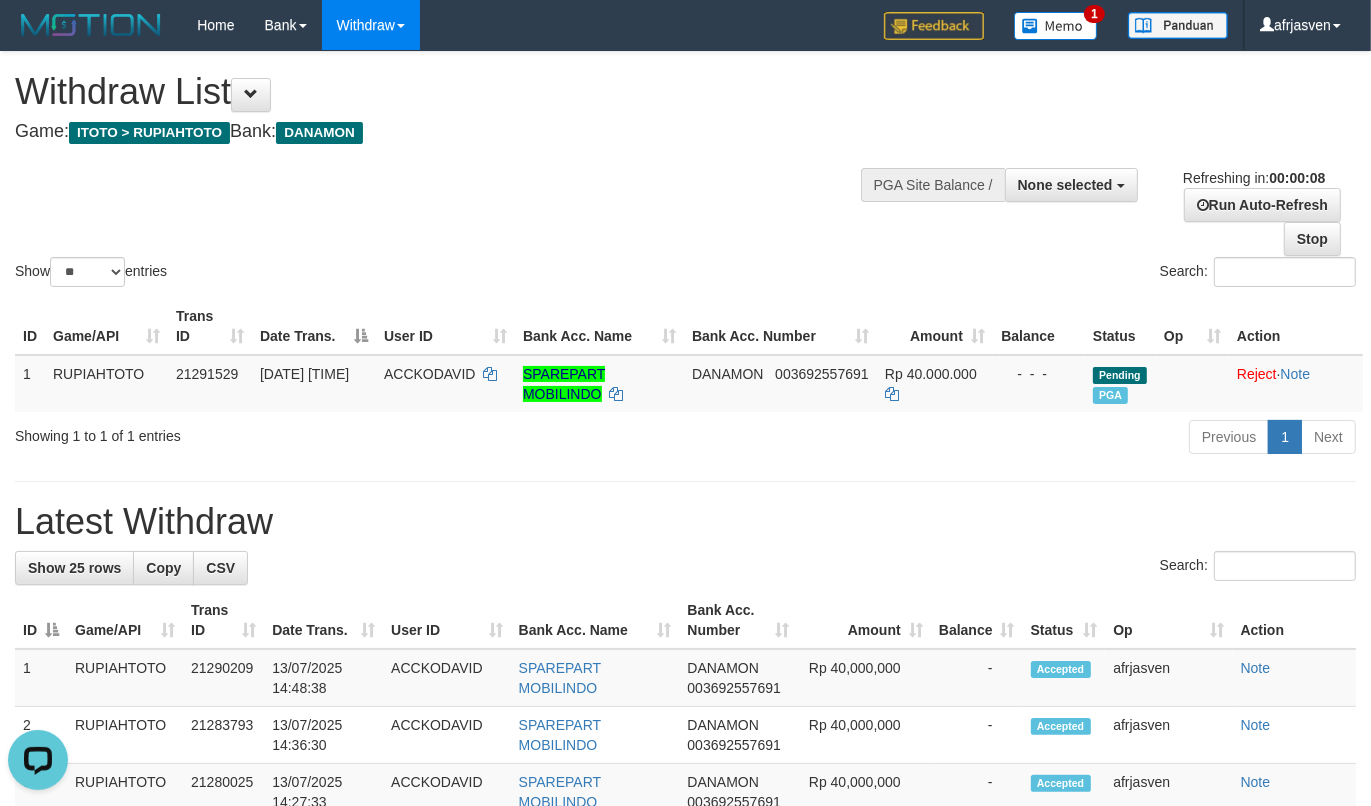 scroll, scrollTop: 0, scrollLeft: 0, axis: both 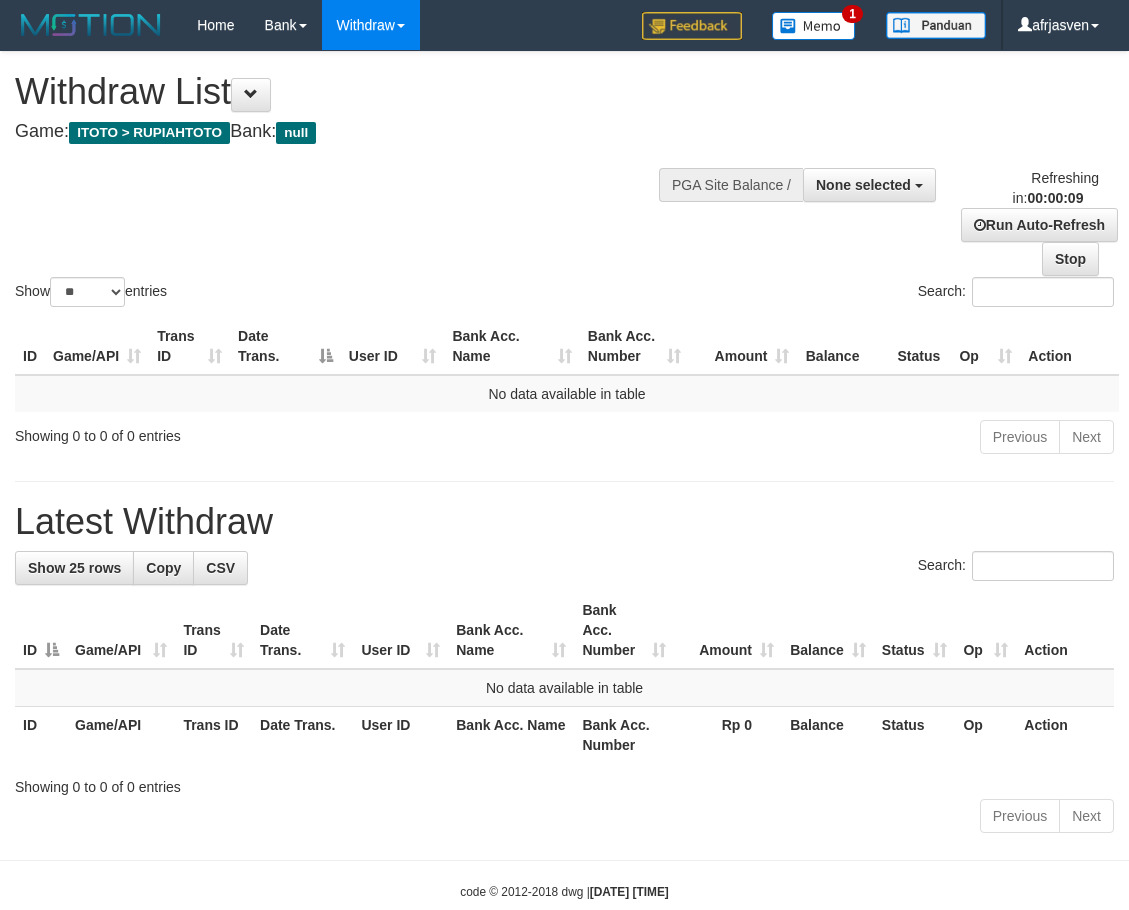 select 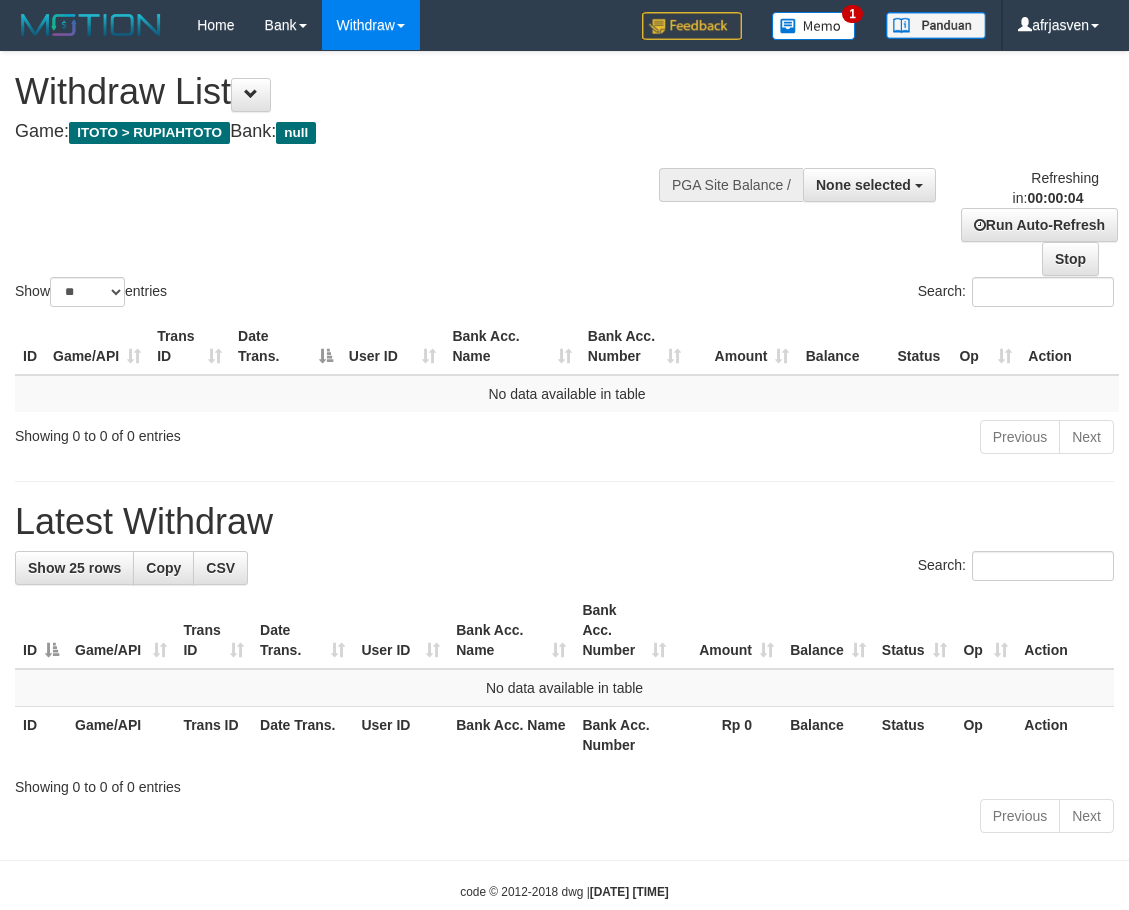 scroll, scrollTop: 0, scrollLeft: 0, axis: both 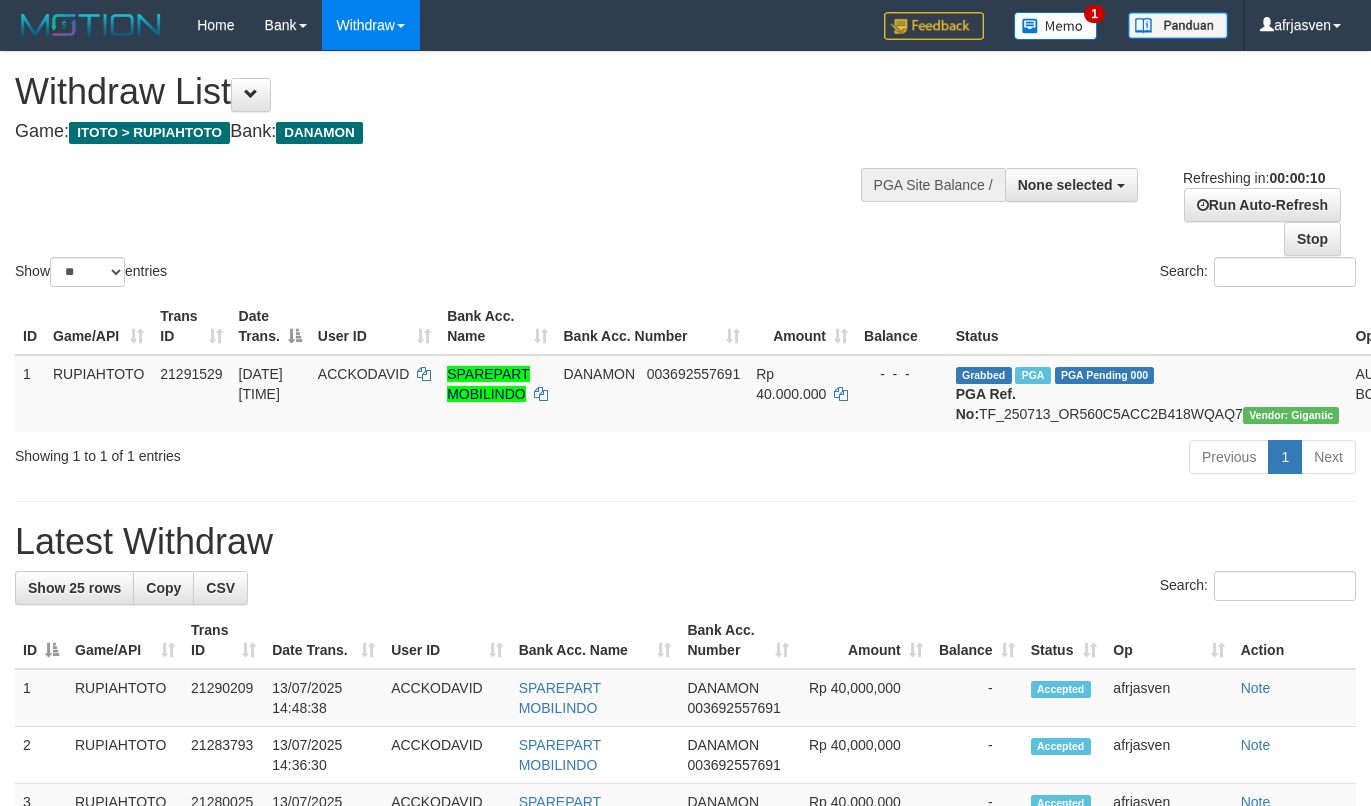 select 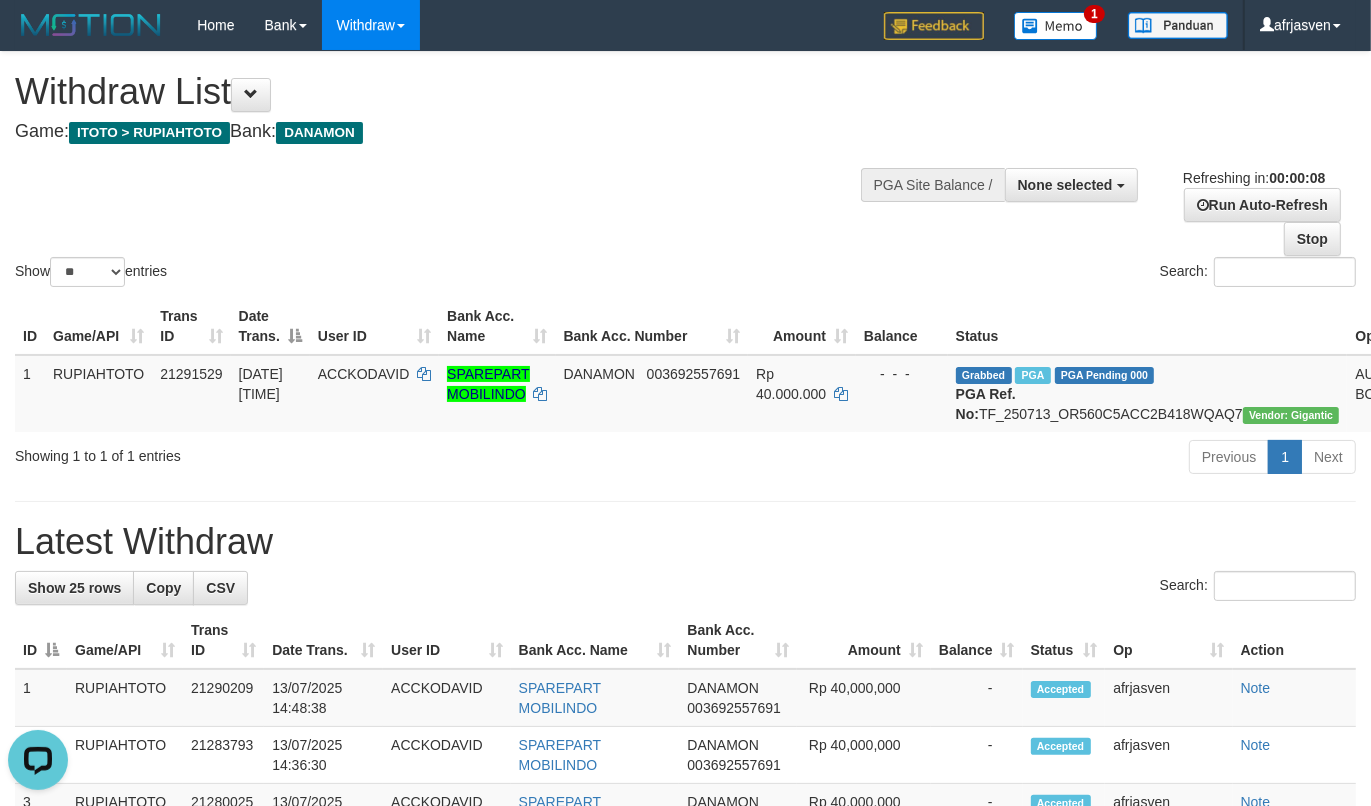 scroll, scrollTop: 0, scrollLeft: 0, axis: both 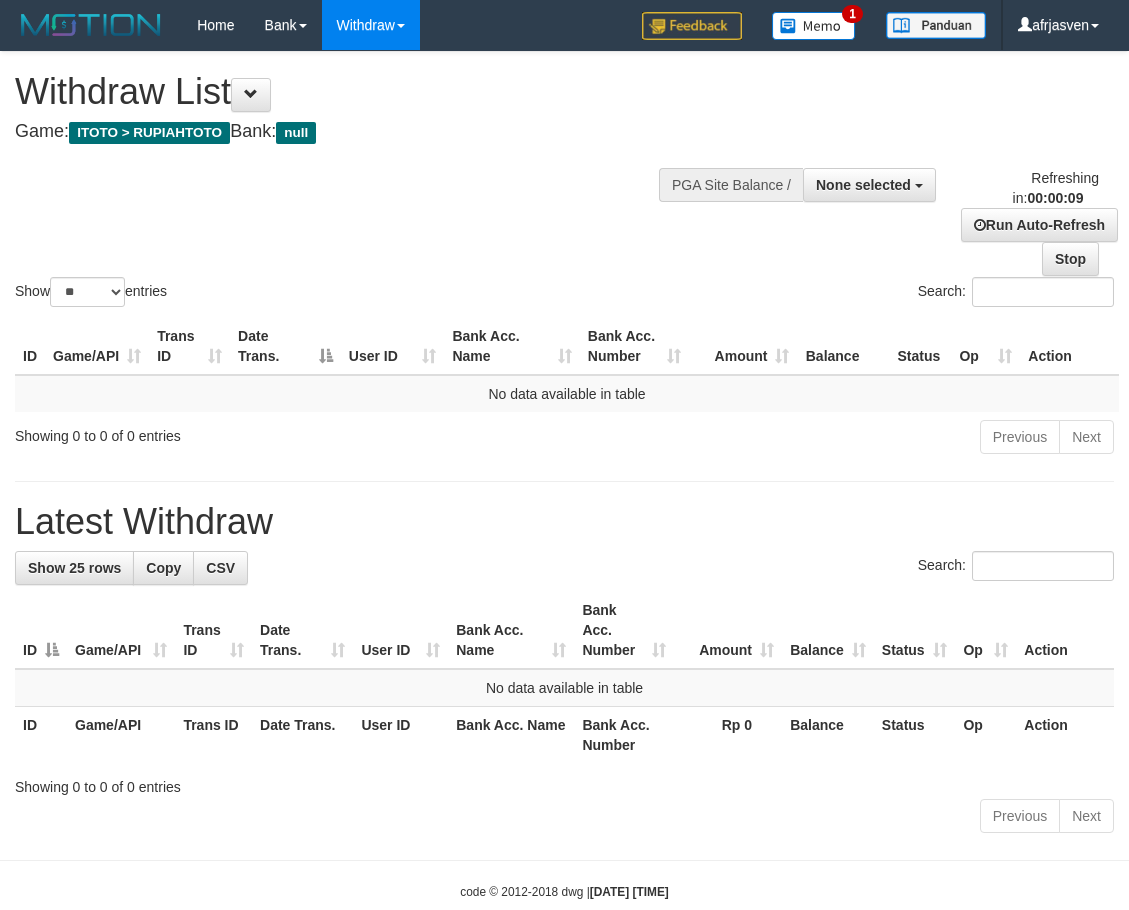 select 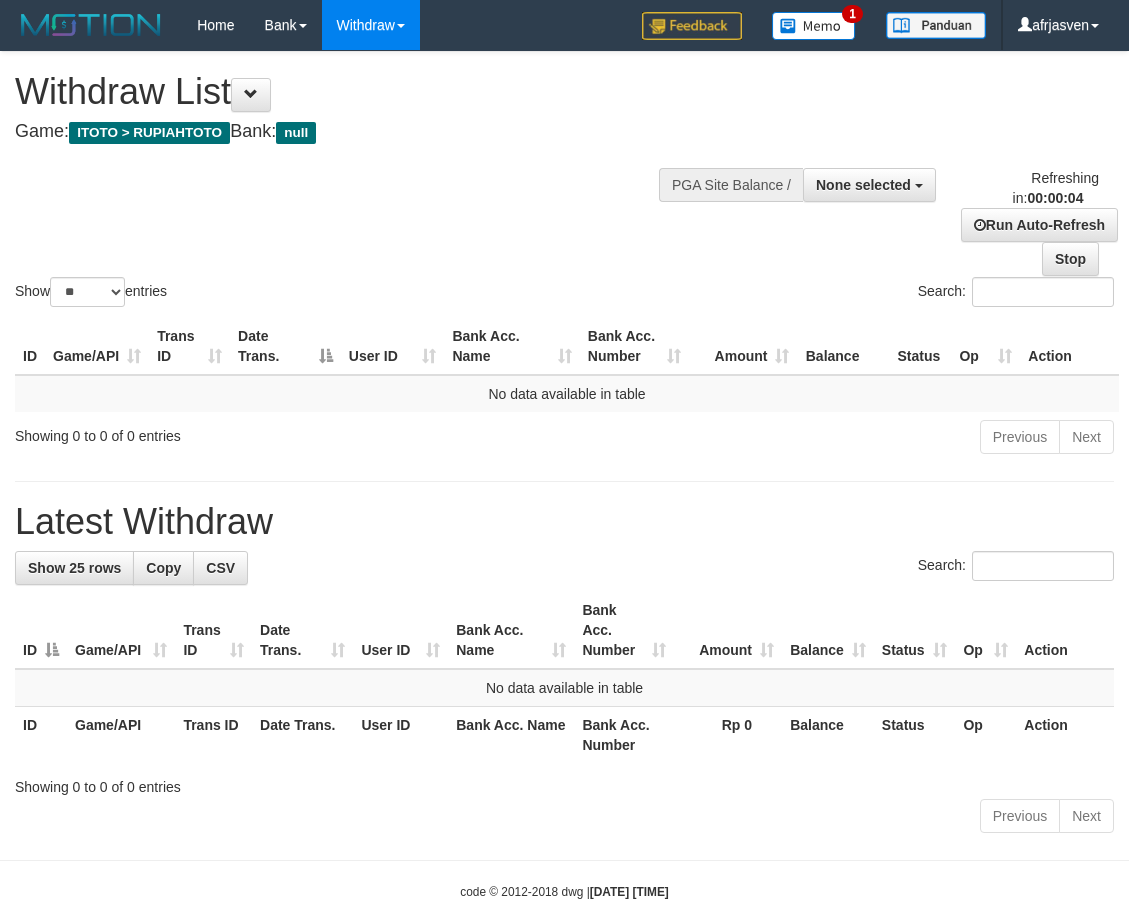 scroll, scrollTop: 0, scrollLeft: 0, axis: both 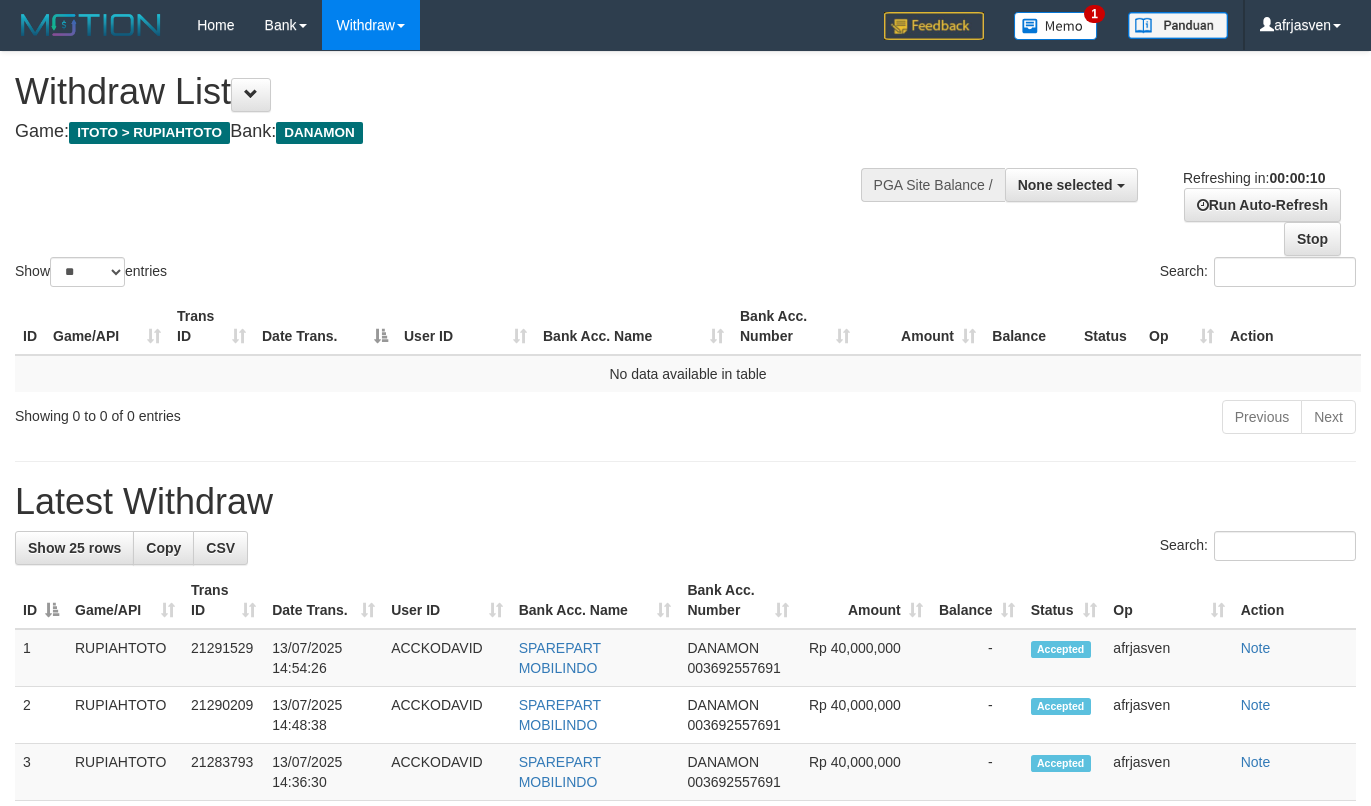 select 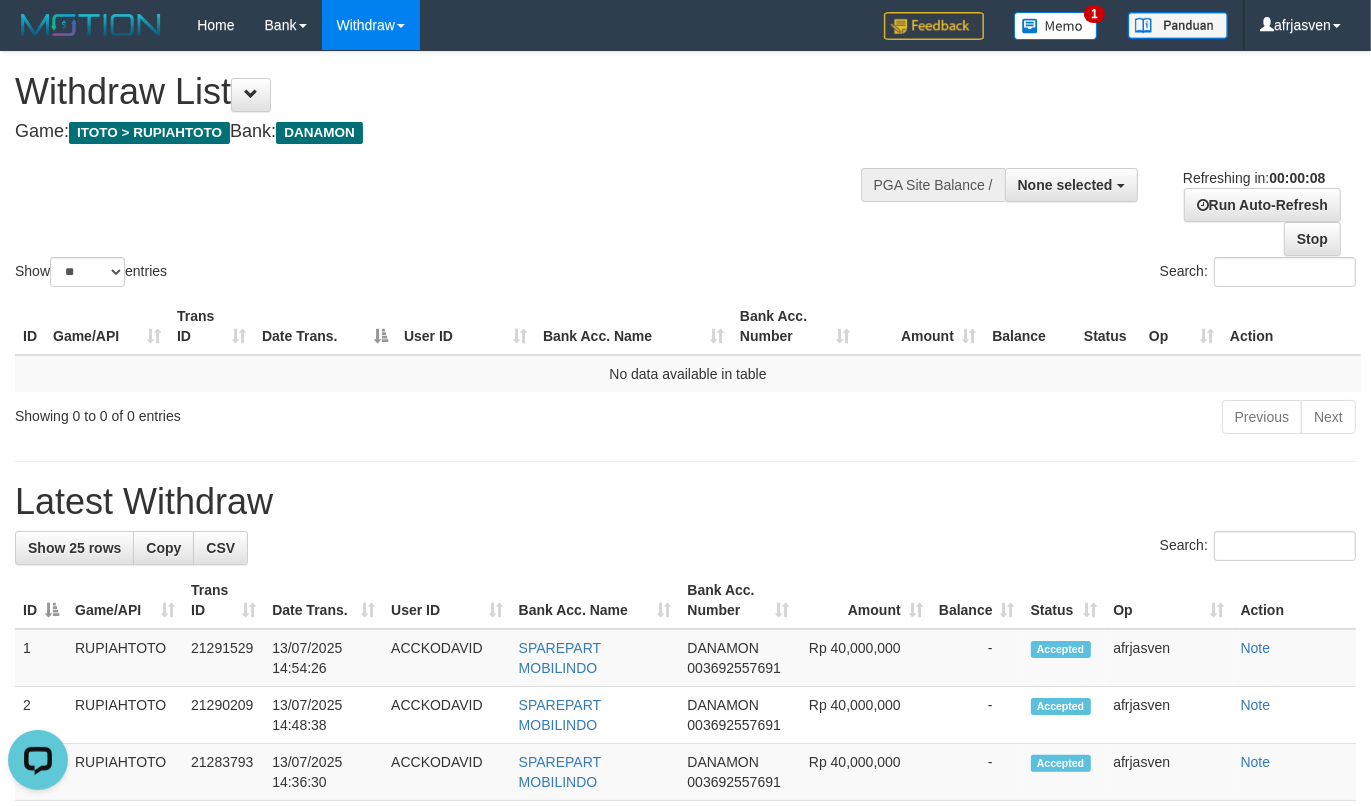 scroll, scrollTop: 0, scrollLeft: 0, axis: both 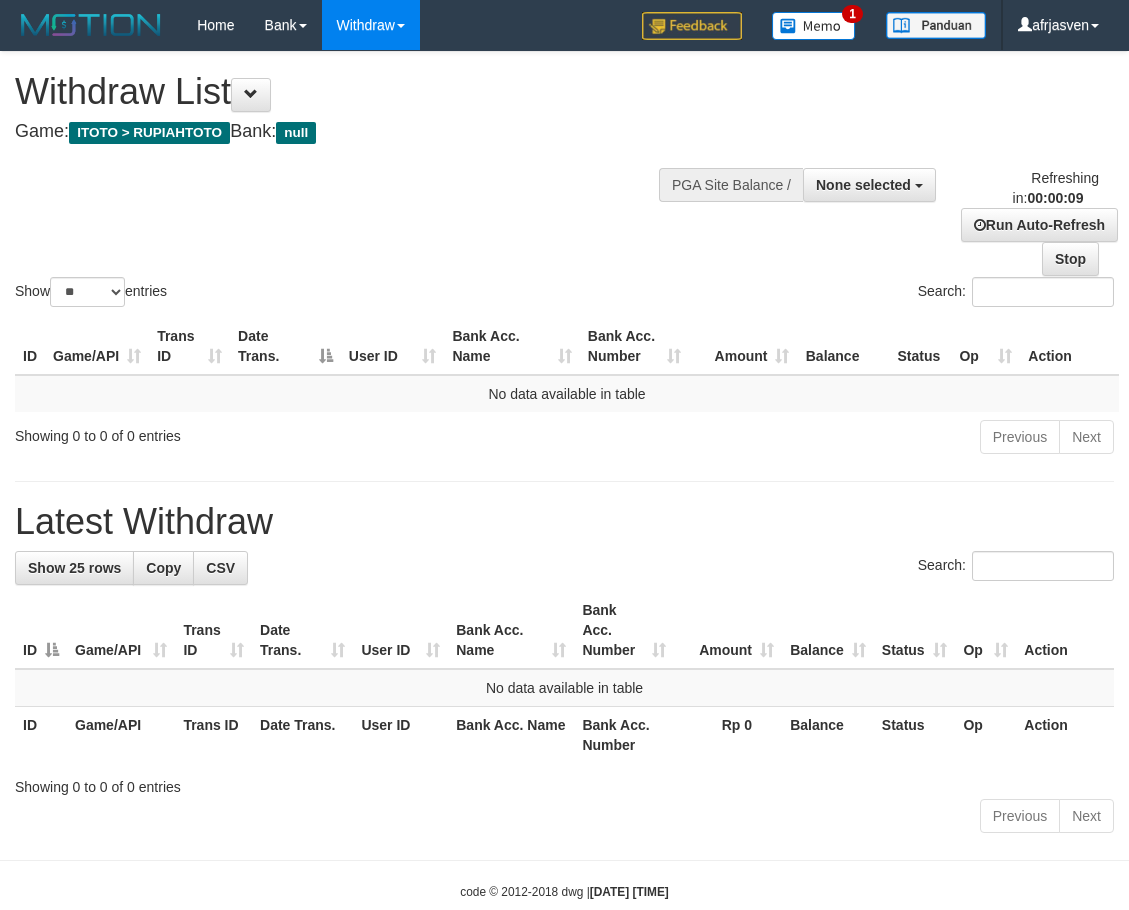 select 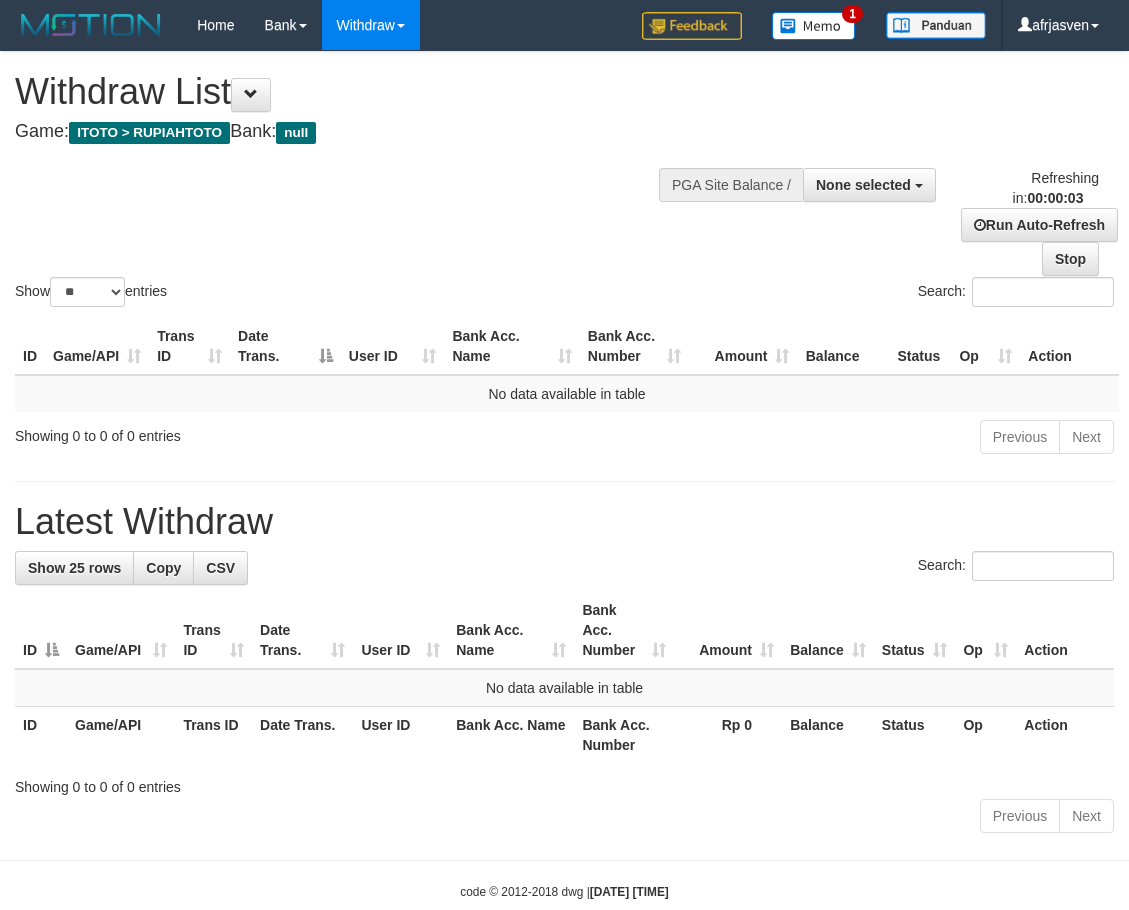 scroll, scrollTop: 0, scrollLeft: 0, axis: both 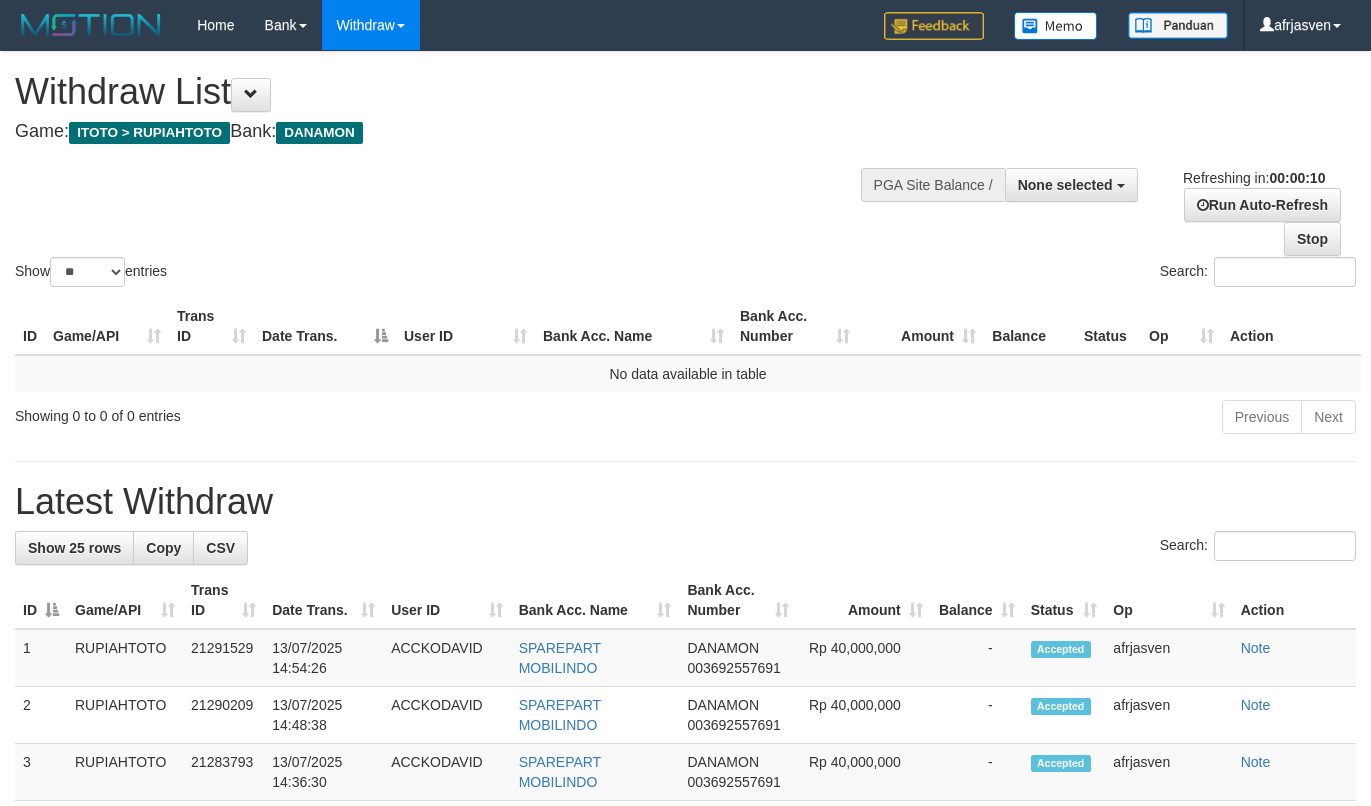 select 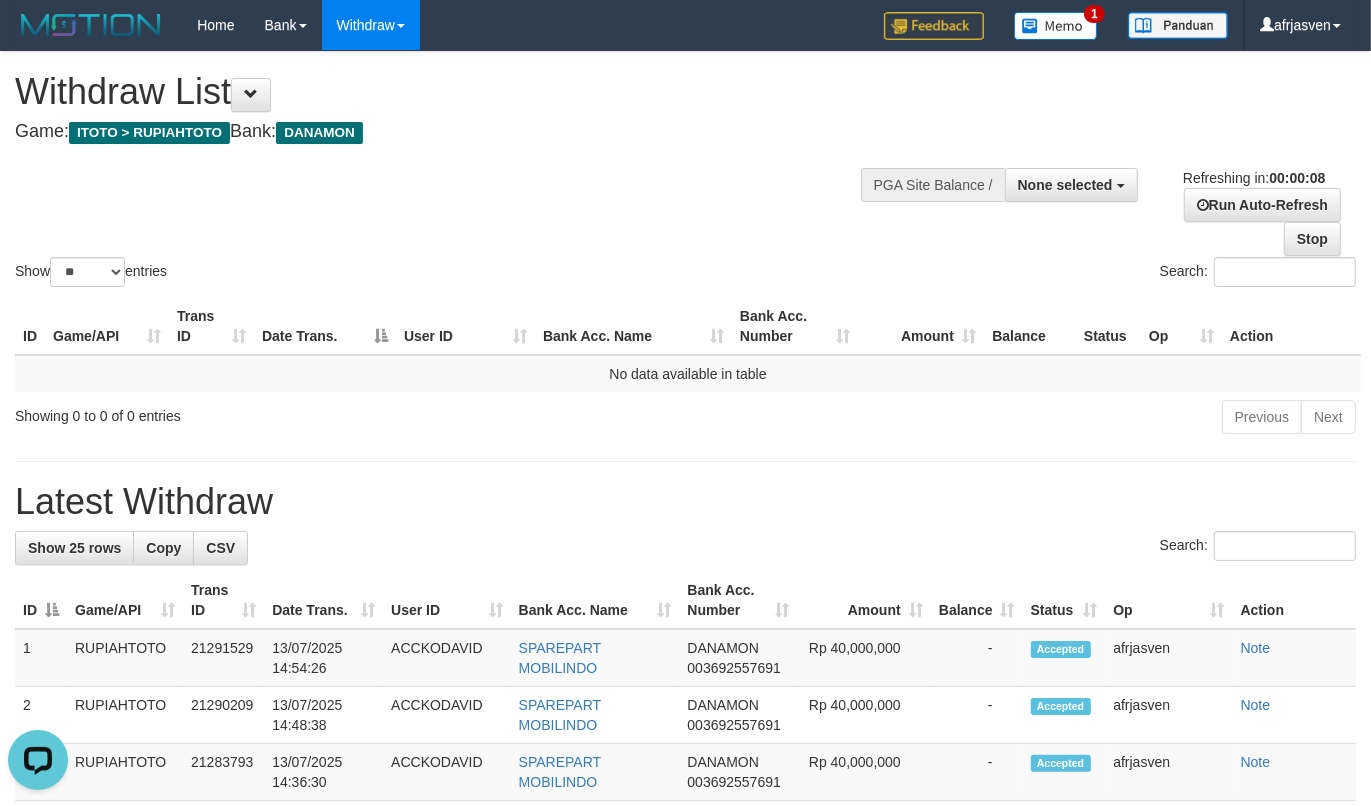 scroll, scrollTop: 0, scrollLeft: 0, axis: both 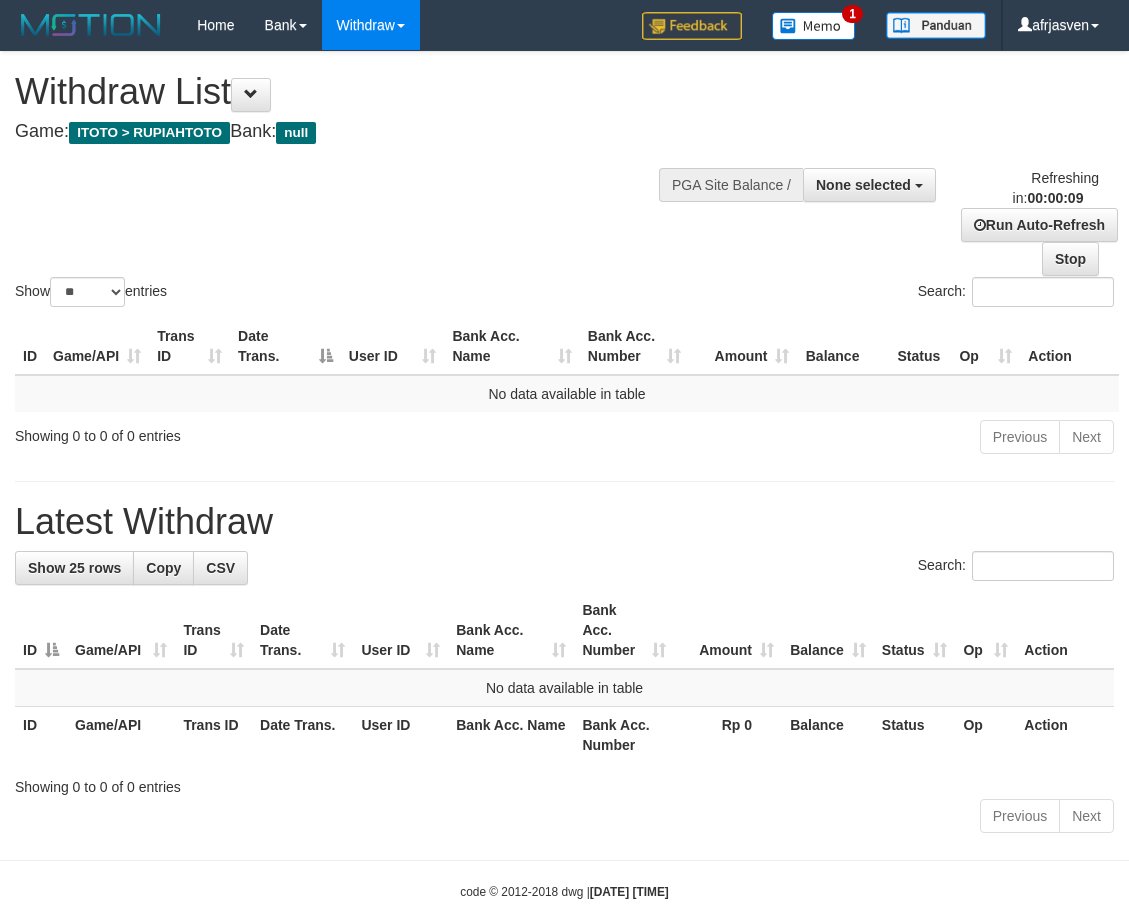 select 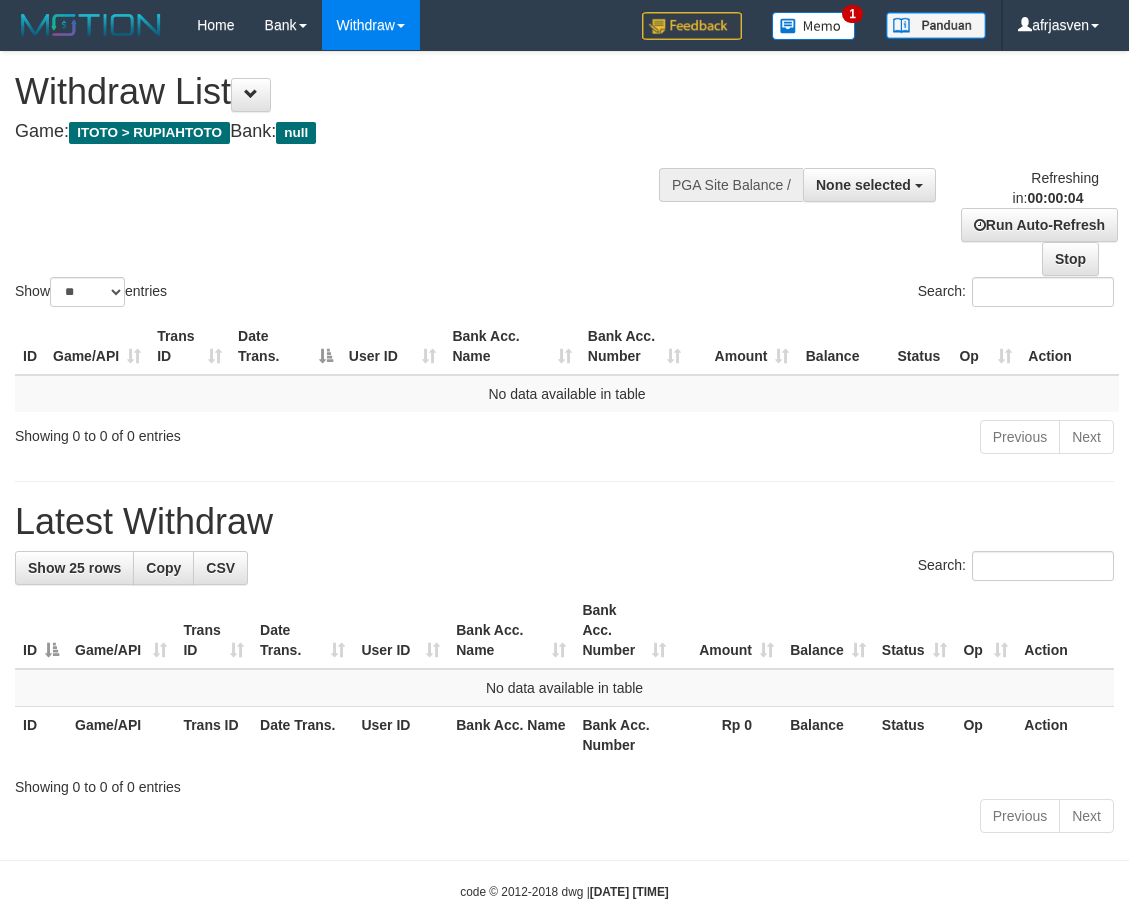 scroll, scrollTop: 0, scrollLeft: 0, axis: both 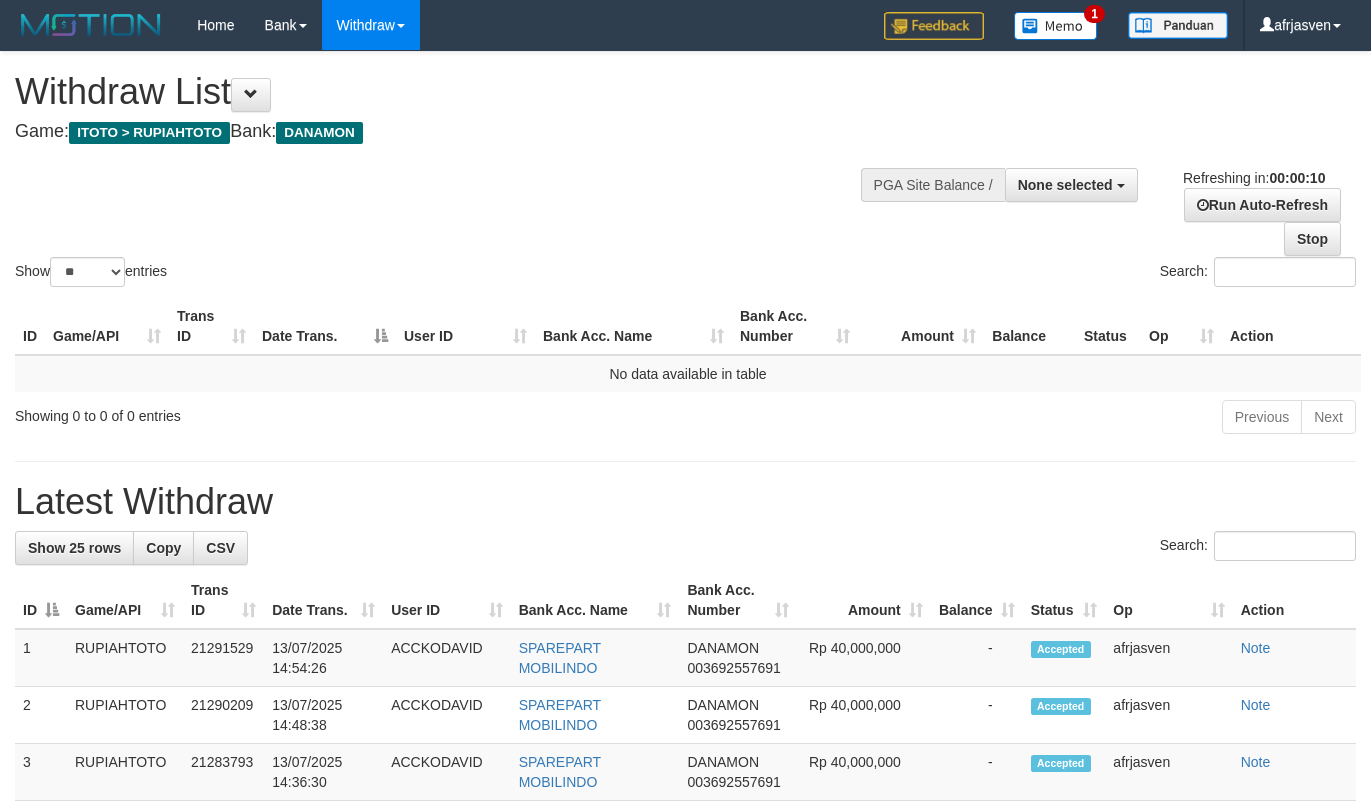 select 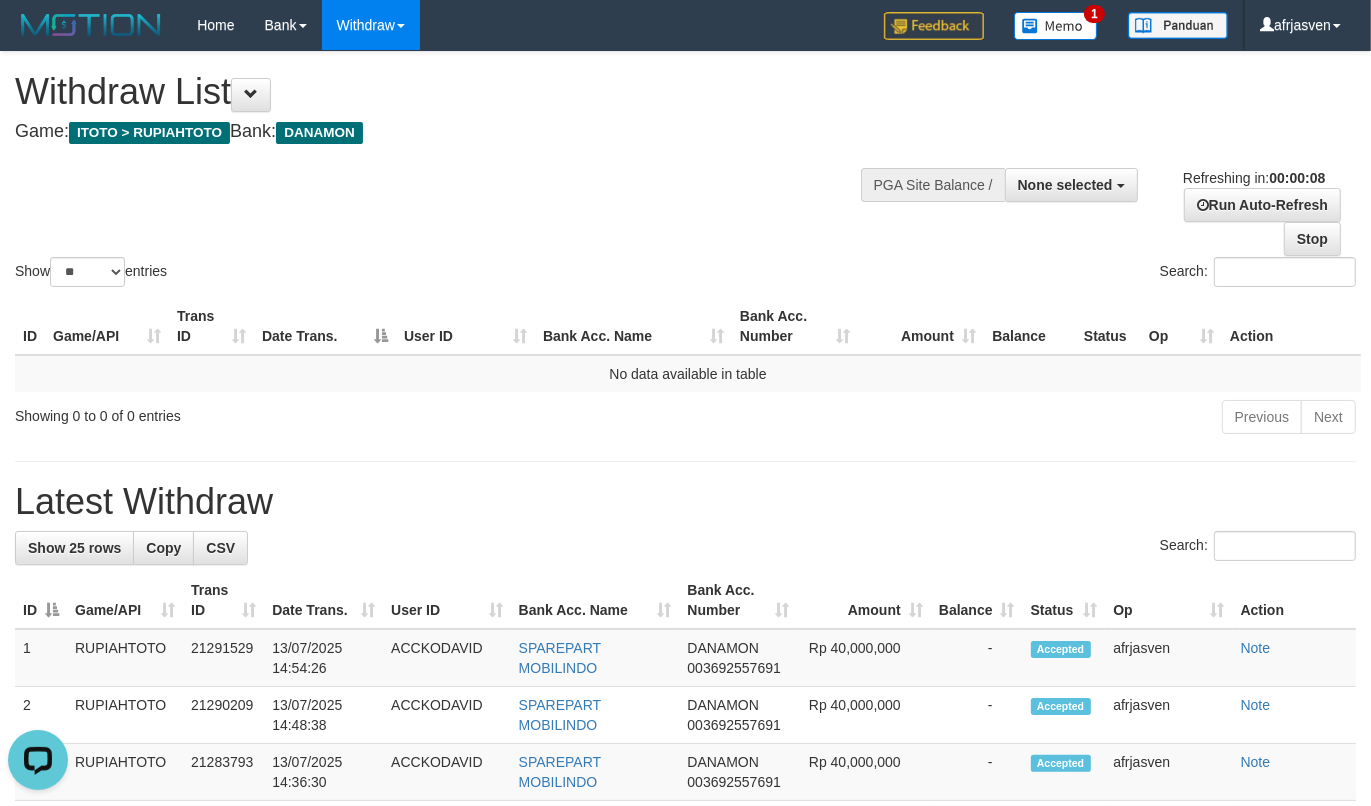 scroll, scrollTop: 0, scrollLeft: 0, axis: both 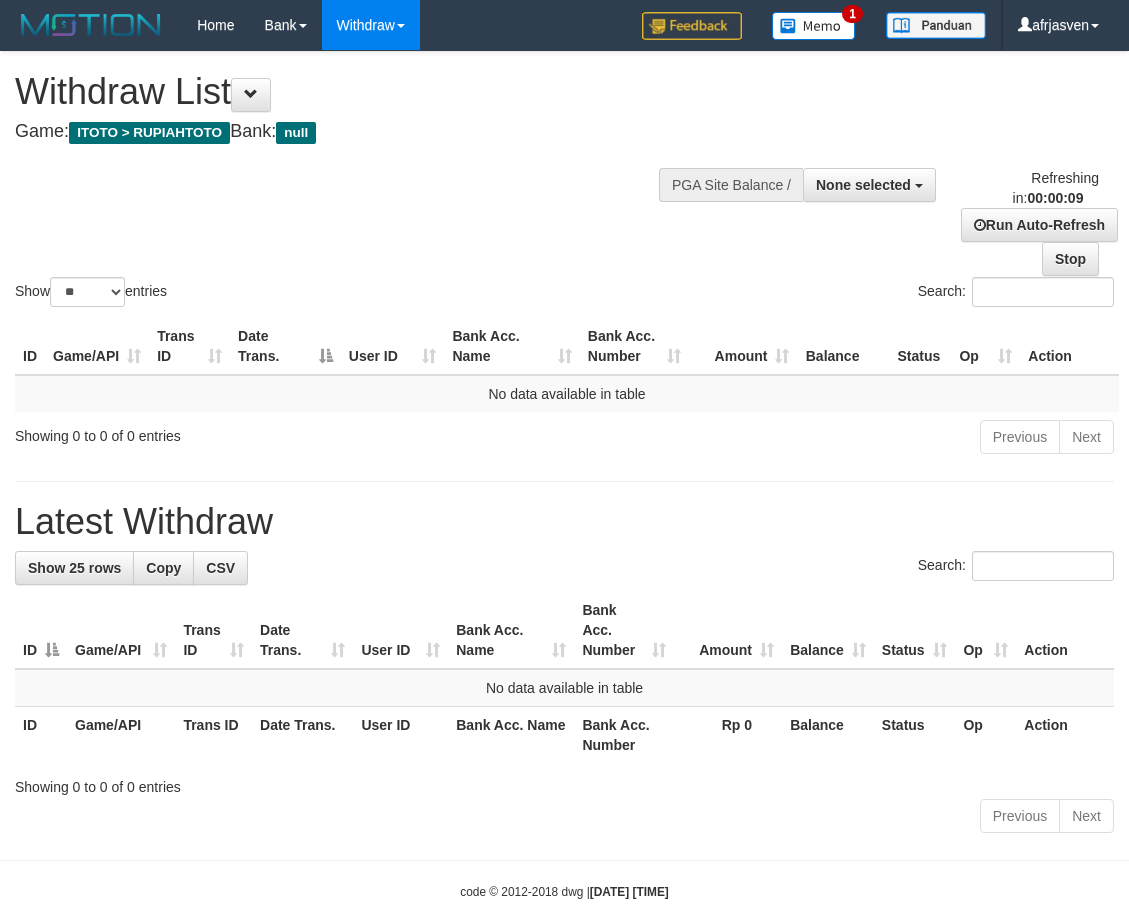 select 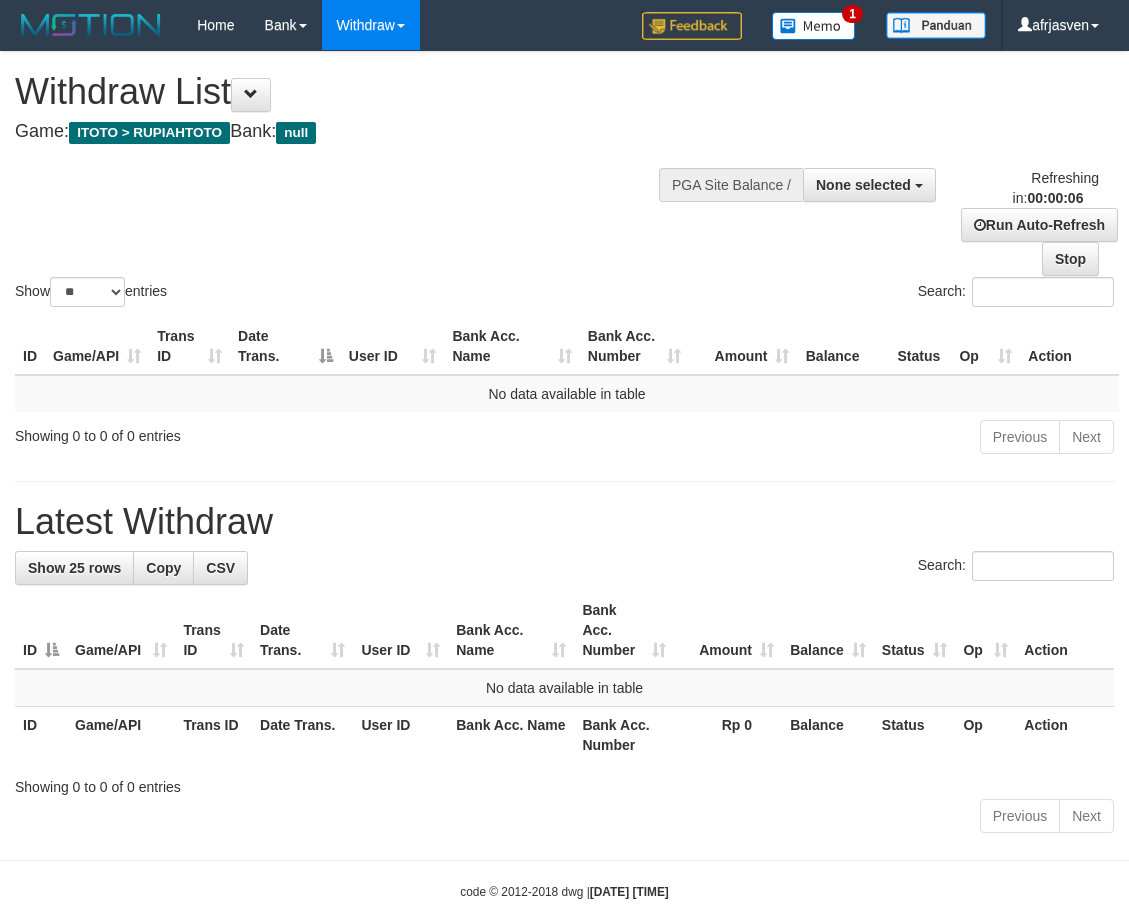 scroll, scrollTop: 0, scrollLeft: 0, axis: both 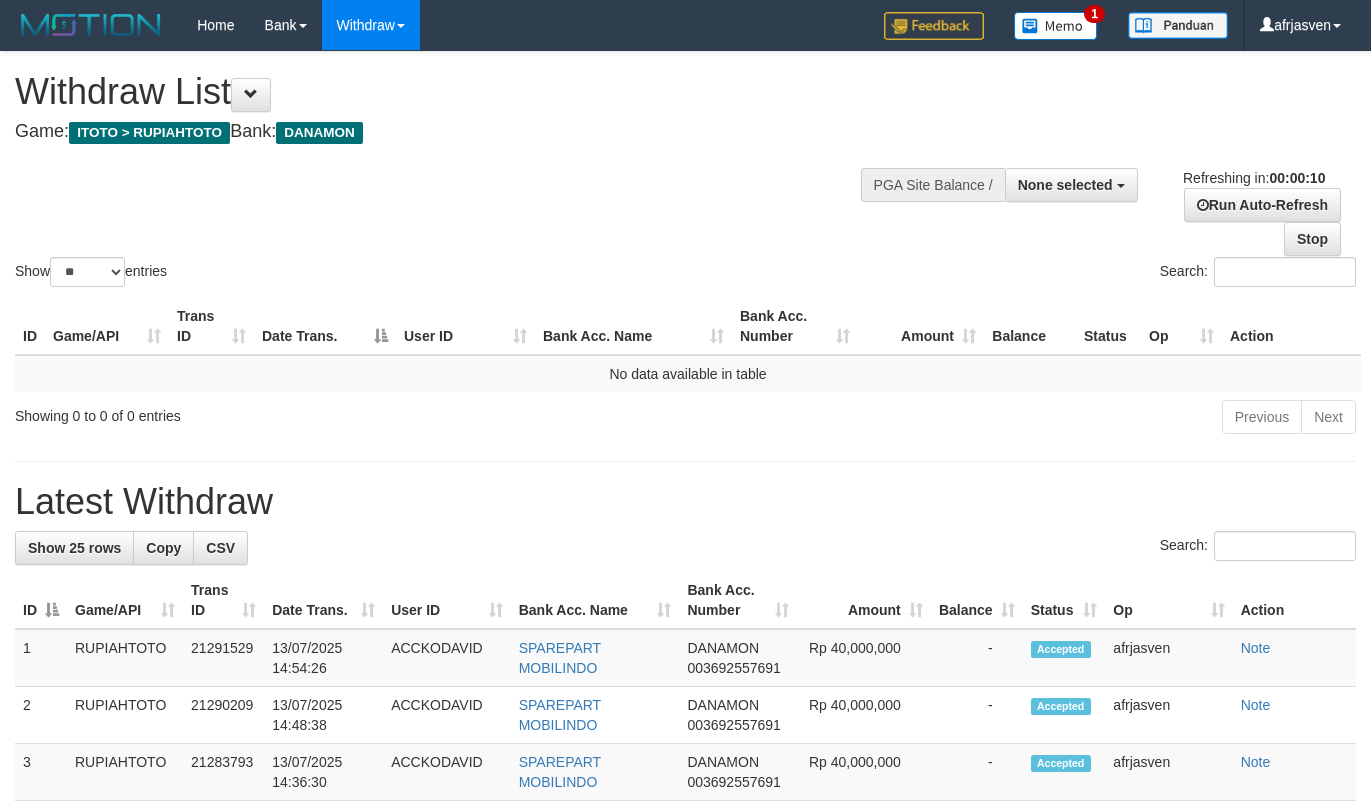 select 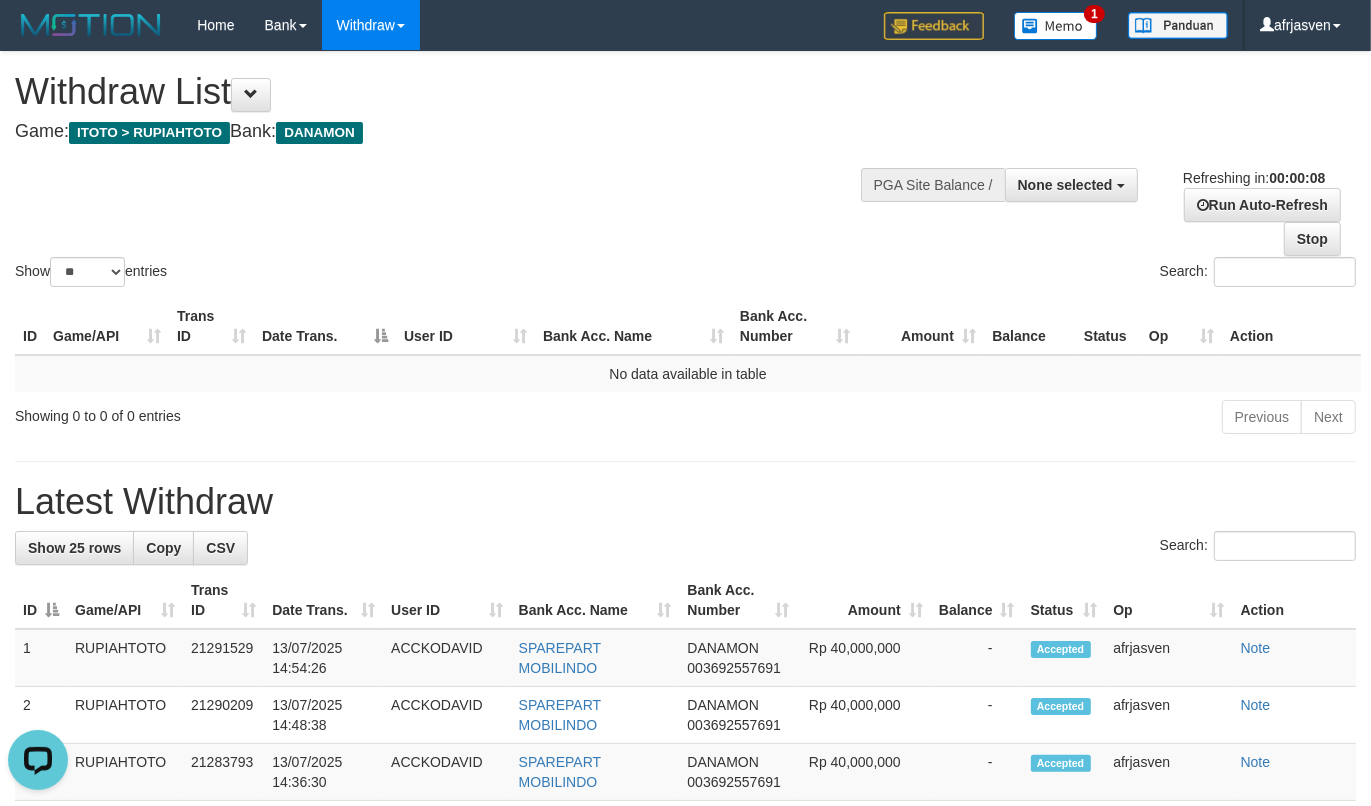 scroll, scrollTop: 0, scrollLeft: 0, axis: both 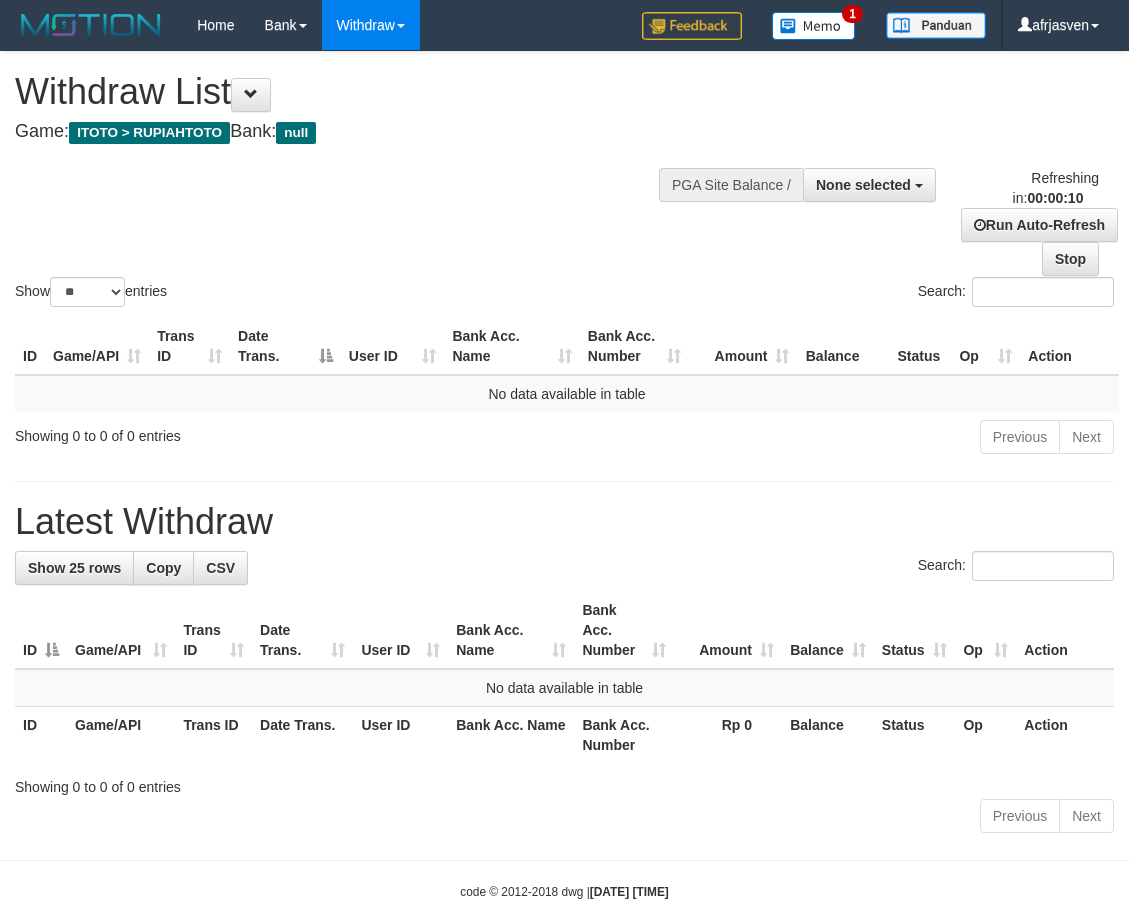 select 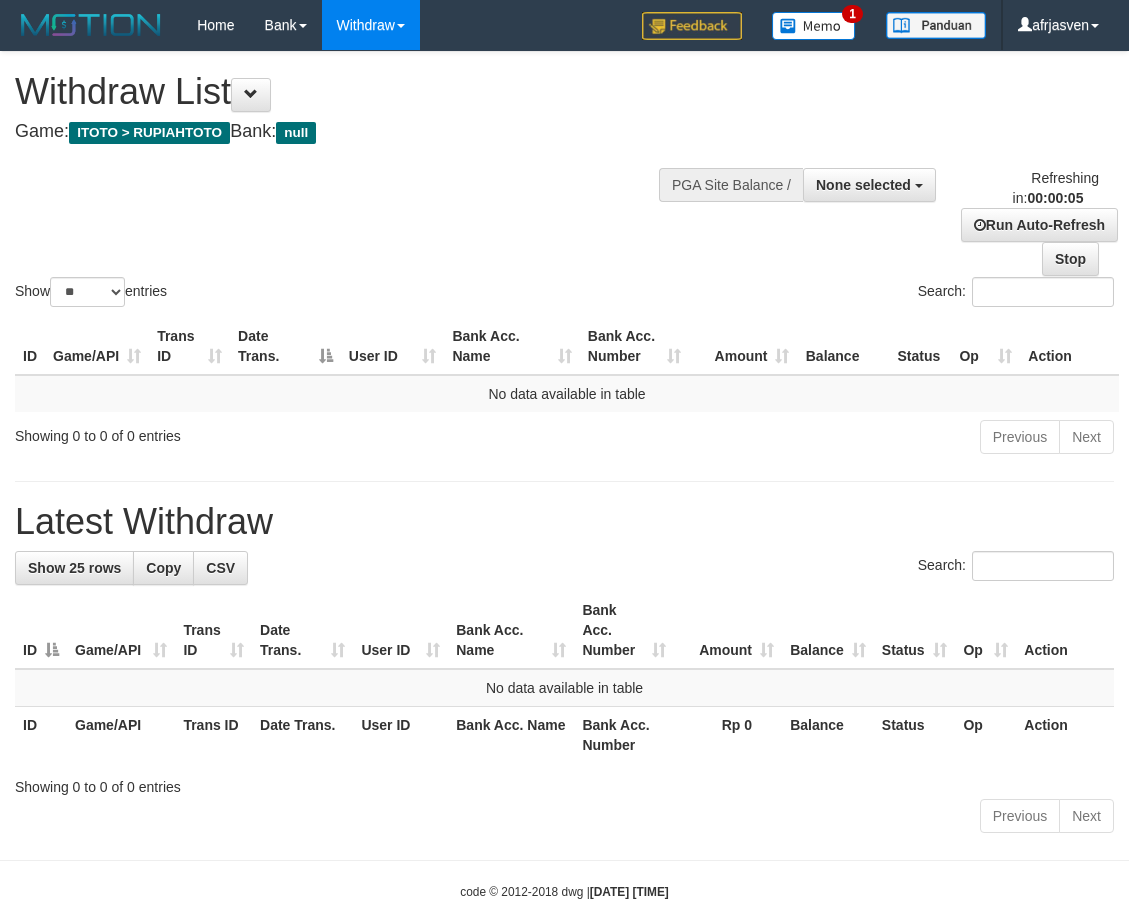 scroll, scrollTop: 0, scrollLeft: 0, axis: both 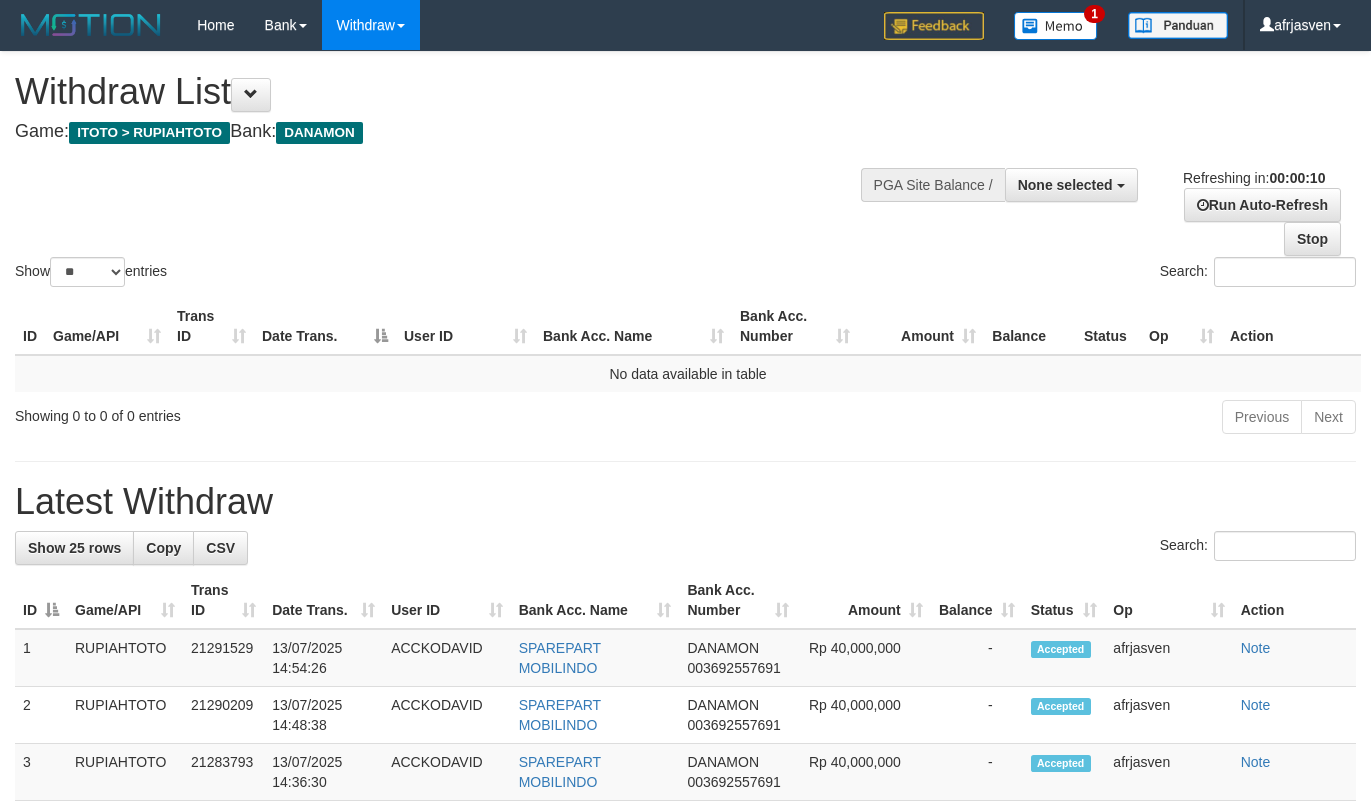select 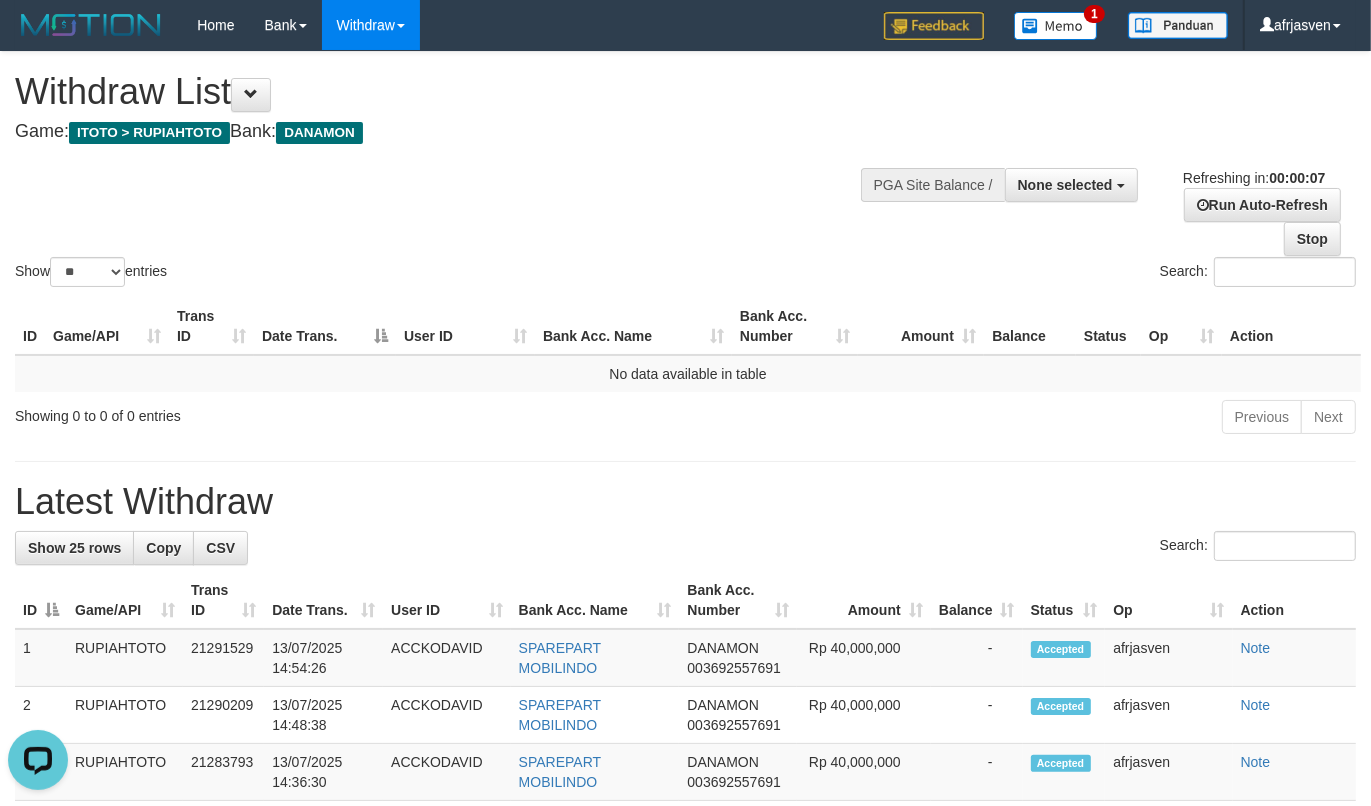 scroll, scrollTop: 0, scrollLeft: 0, axis: both 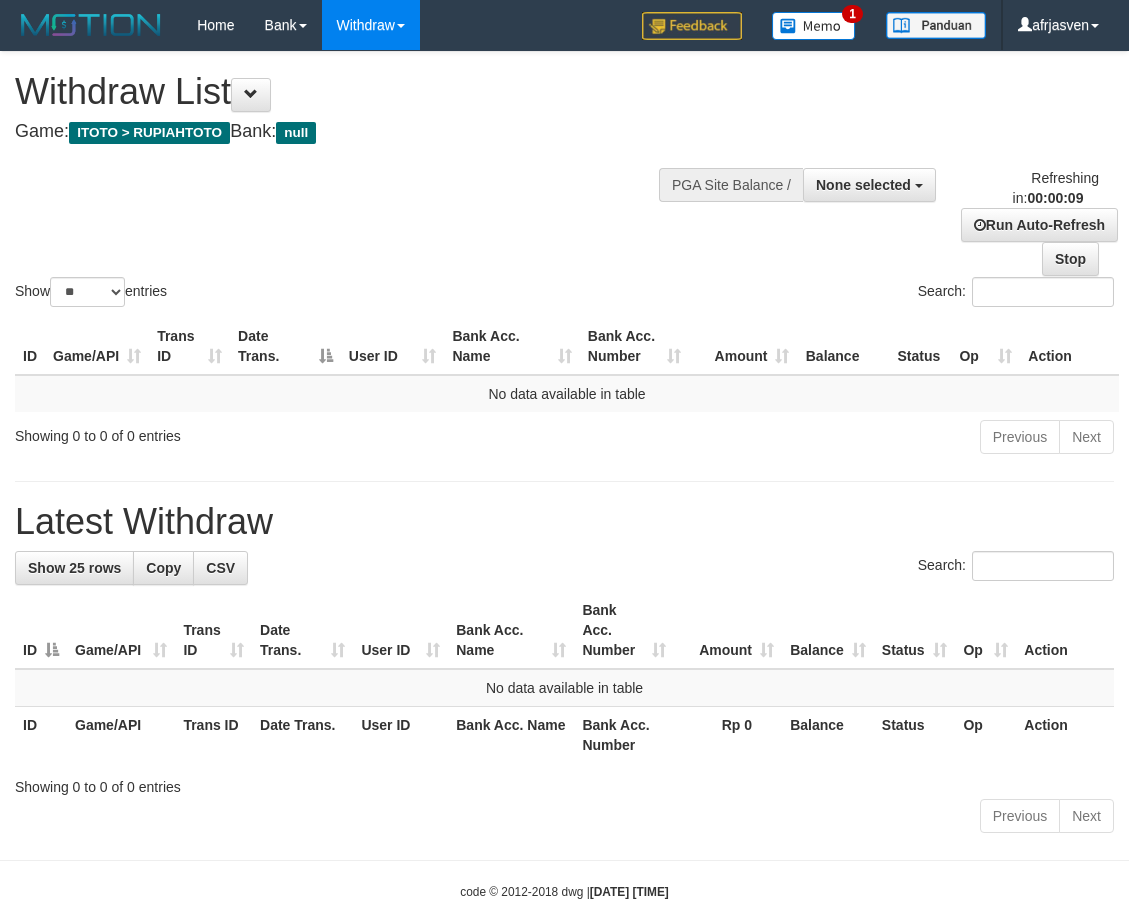select 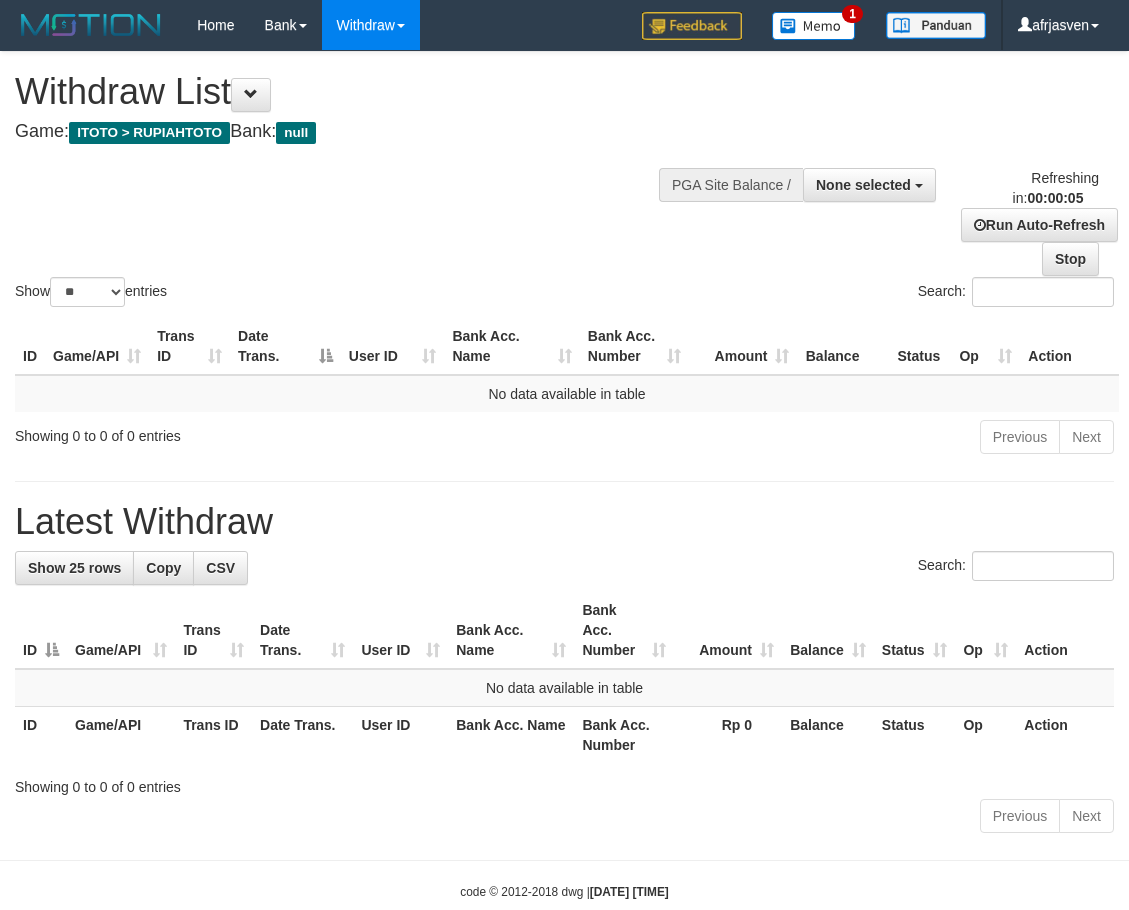 scroll, scrollTop: 0, scrollLeft: 0, axis: both 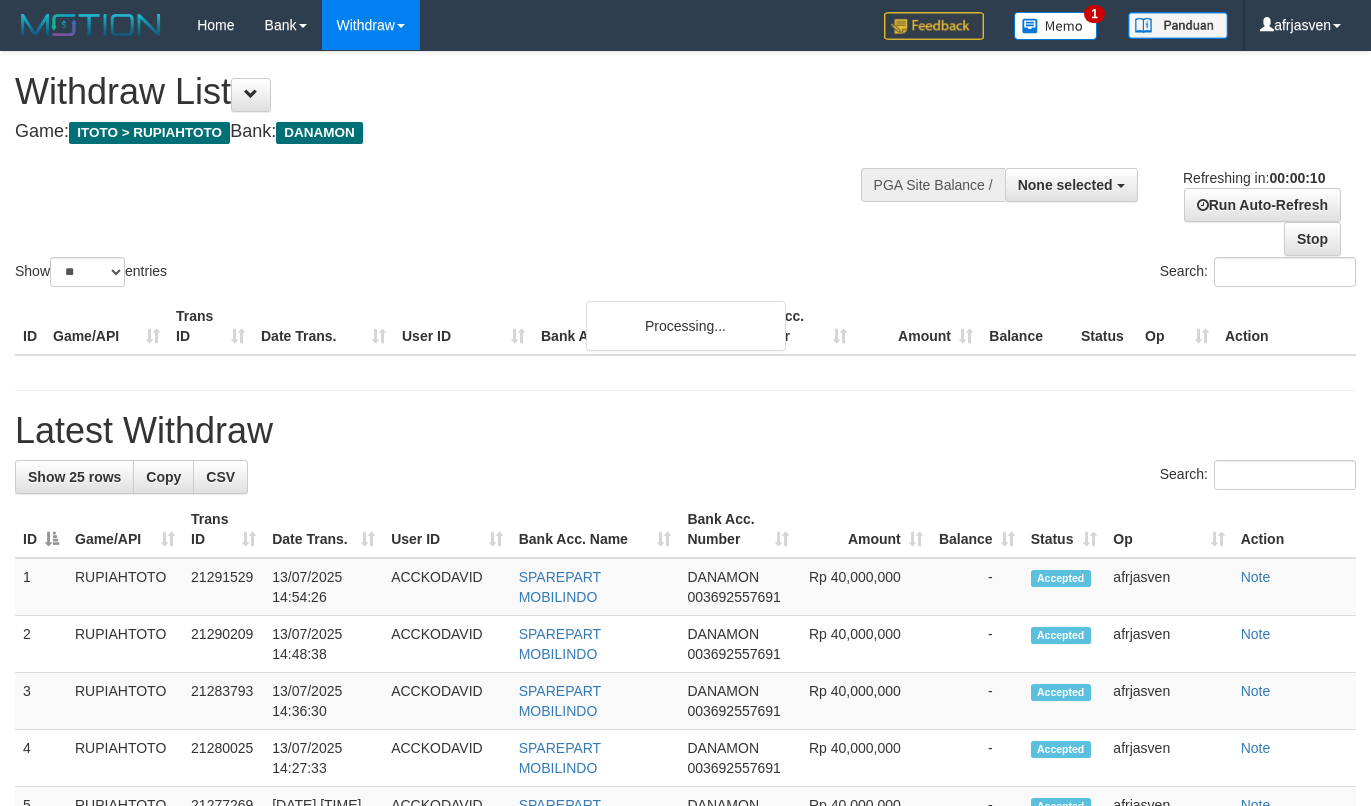 select 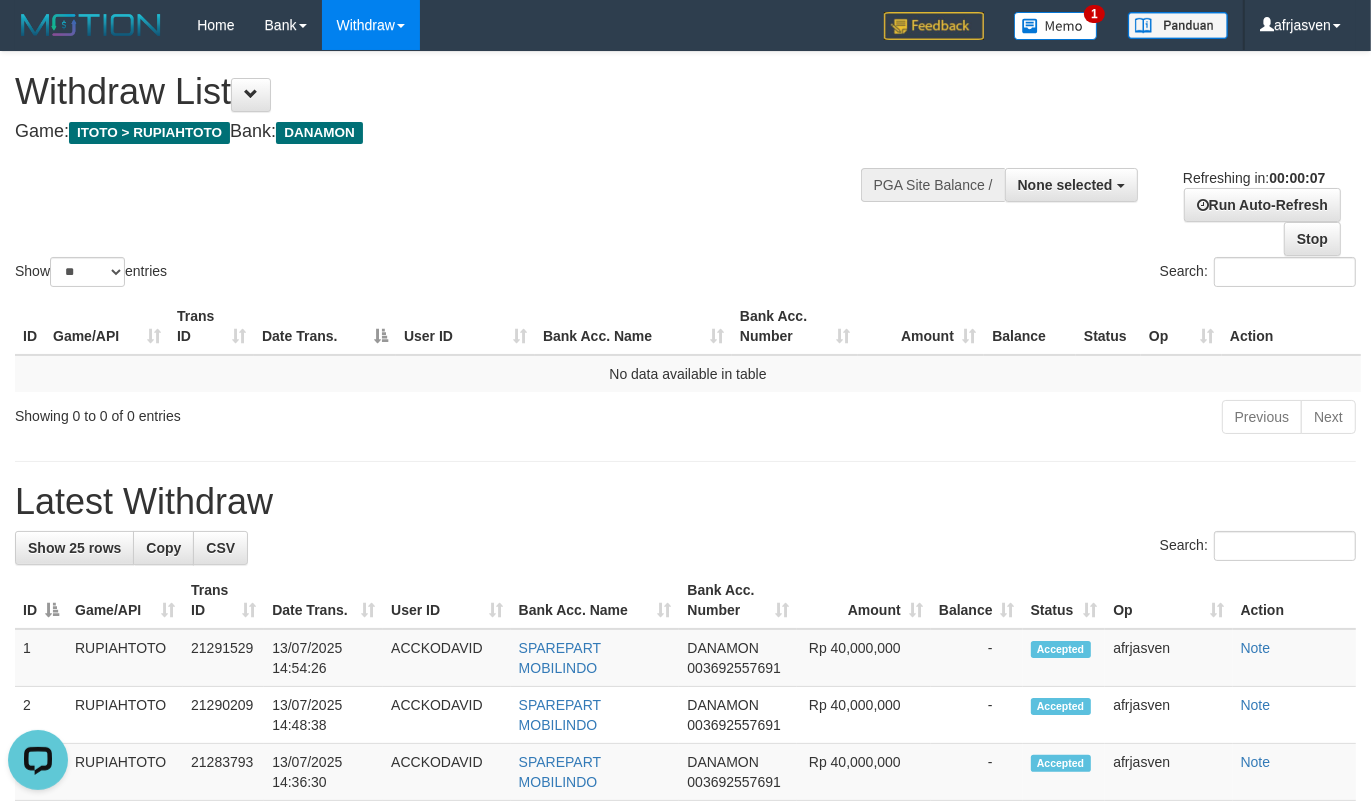 scroll, scrollTop: 0, scrollLeft: 0, axis: both 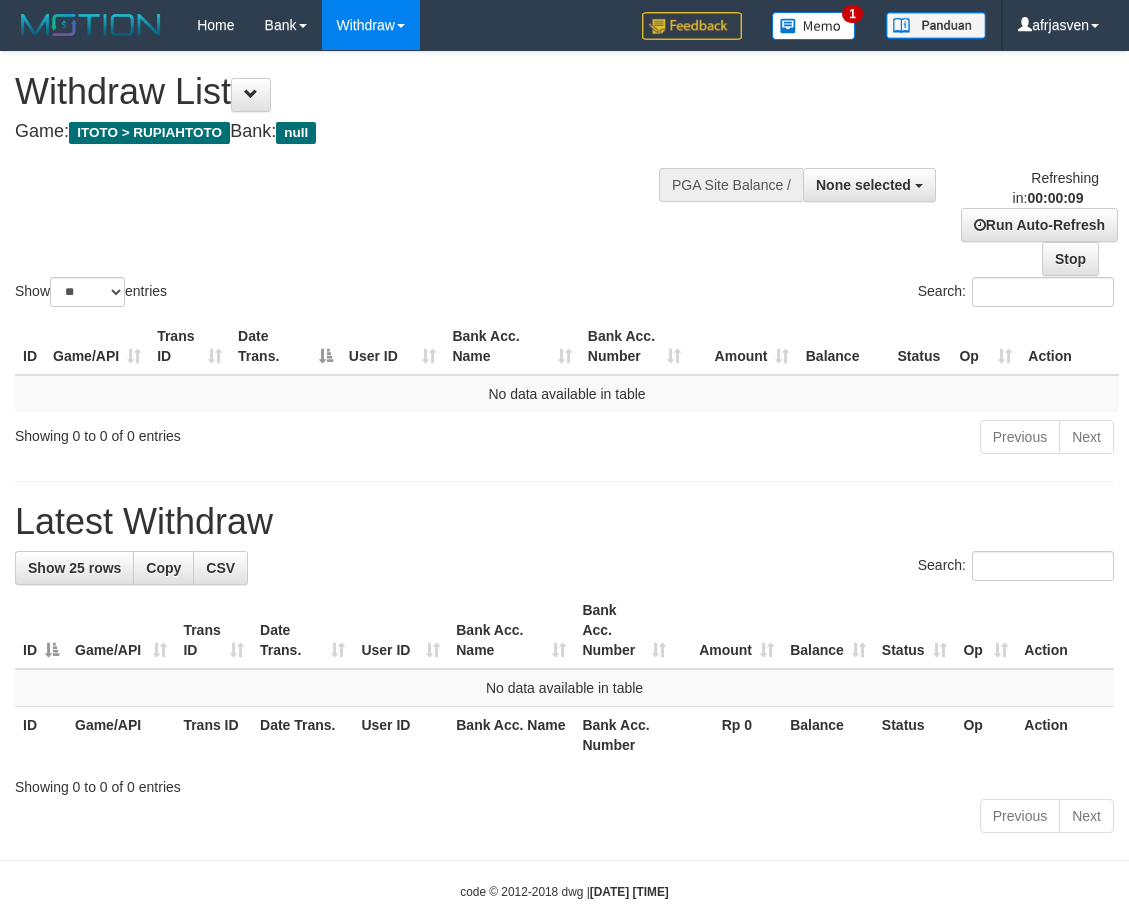 select 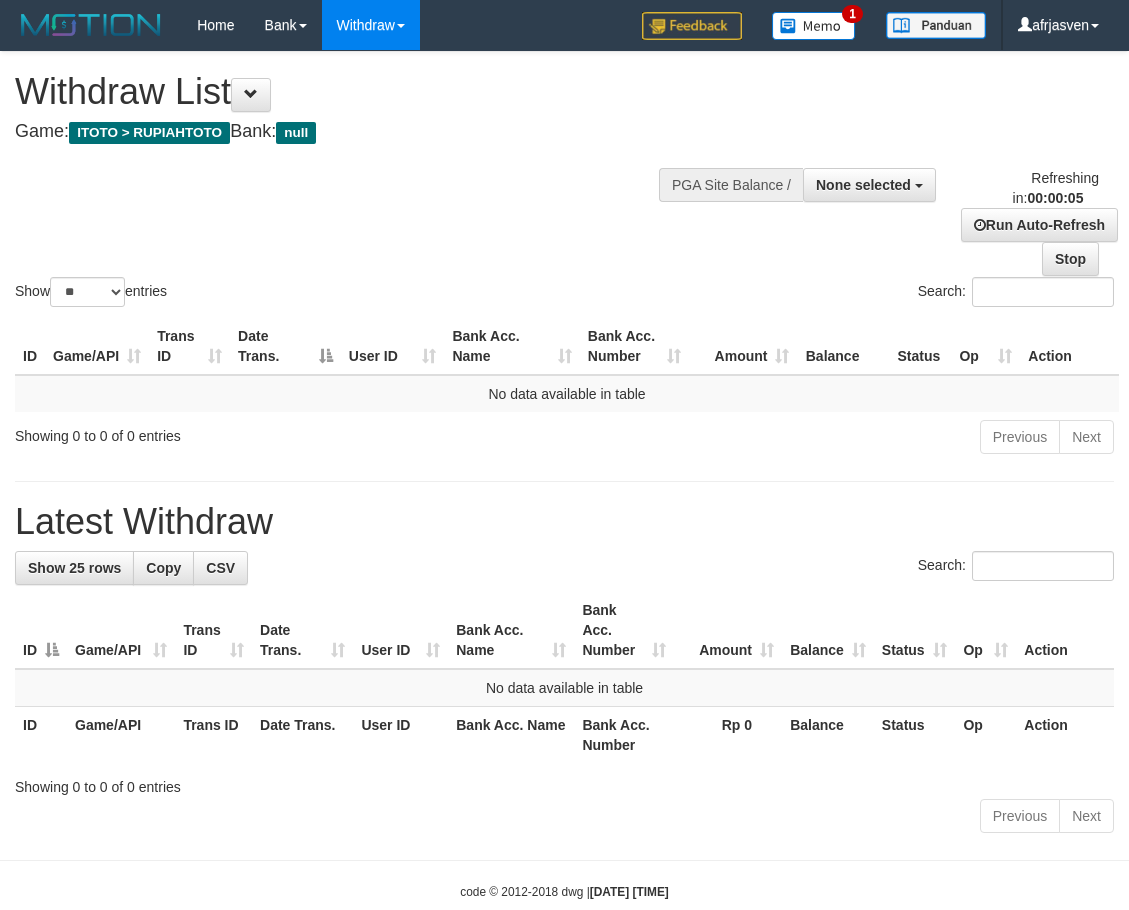scroll, scrollTop: 0, scrollLeft: 0, axis: both 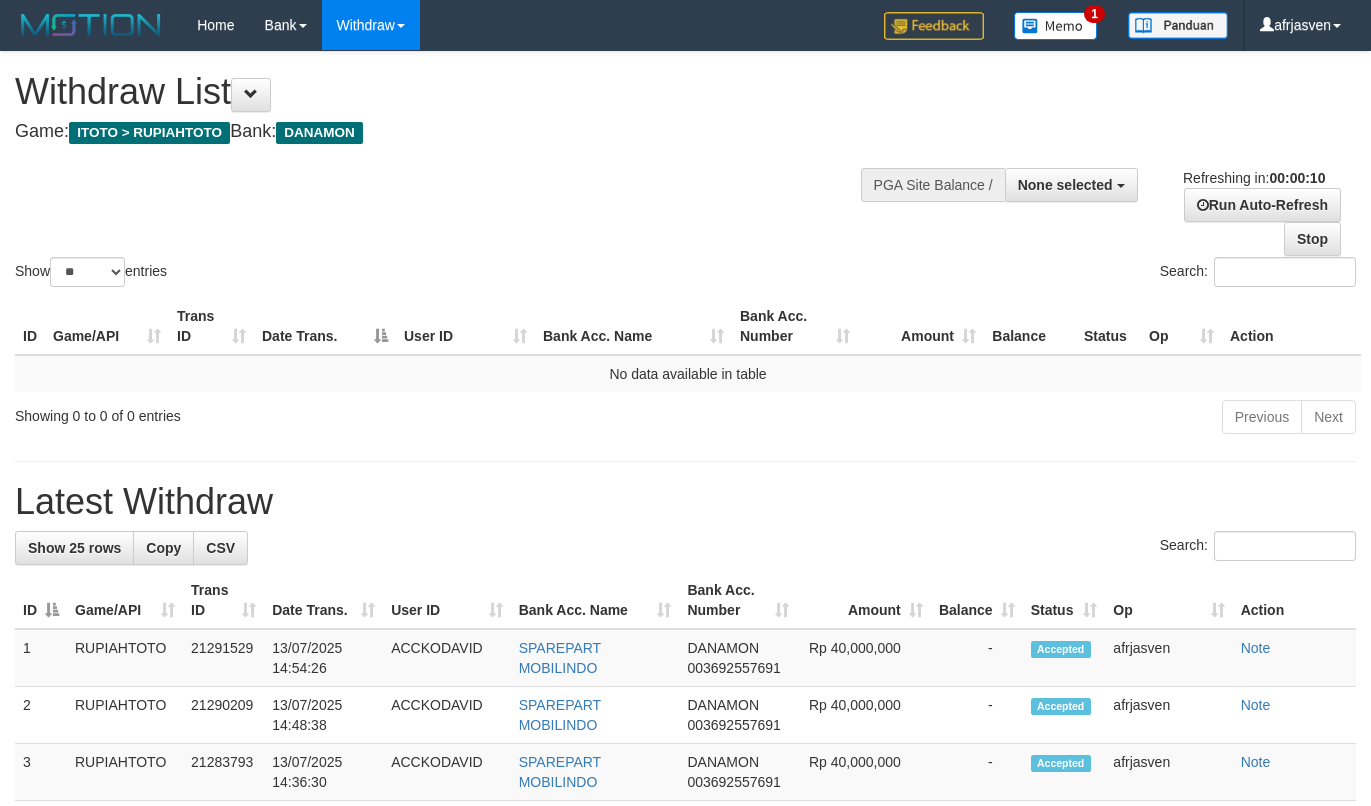 select 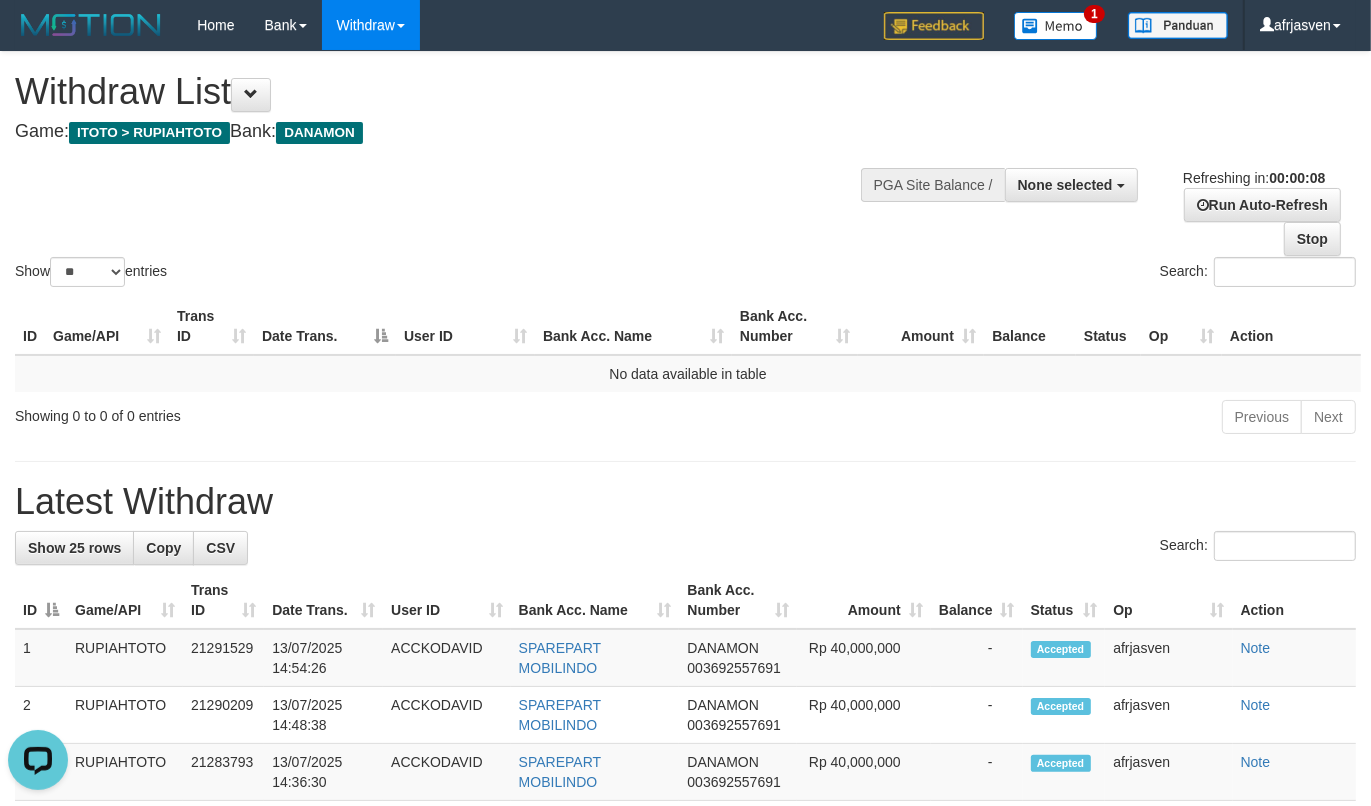 scroll, scrollTop: 0, scrollLeft: 0, axis: both 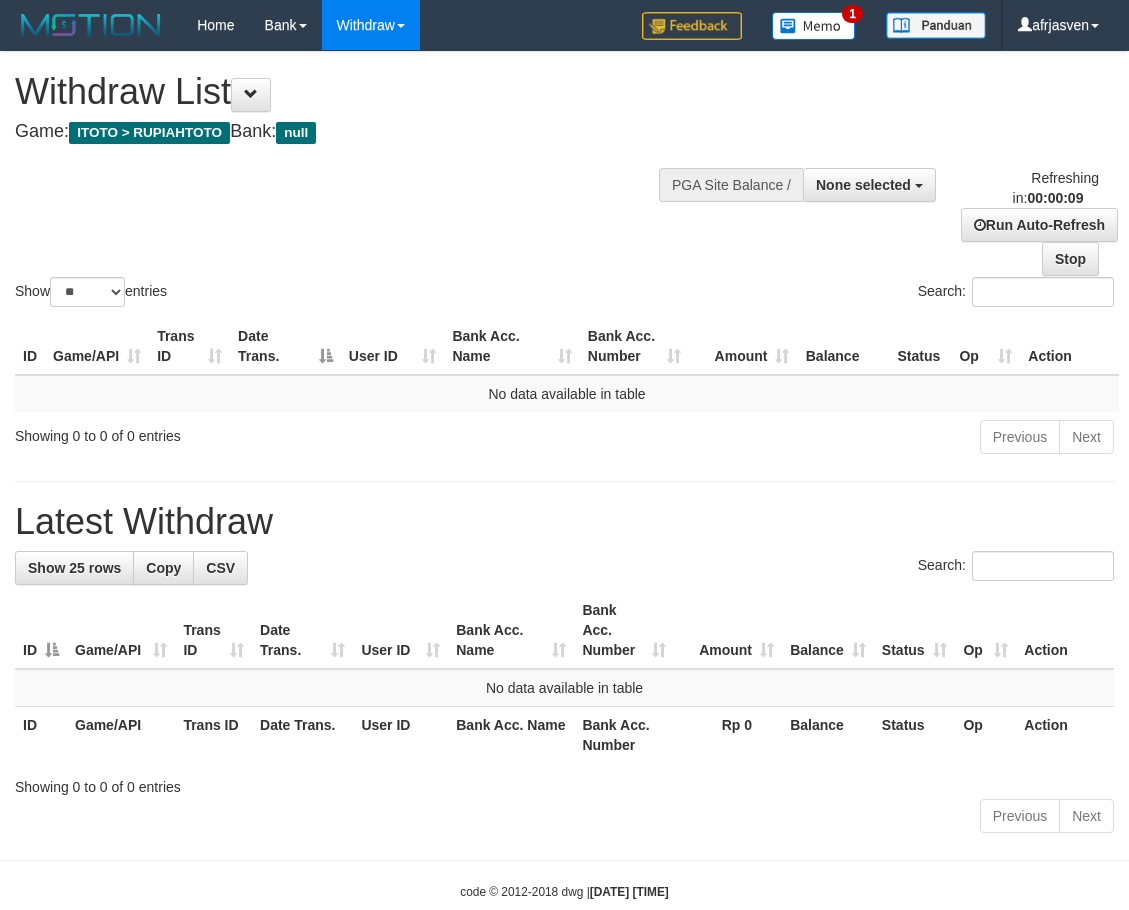 select 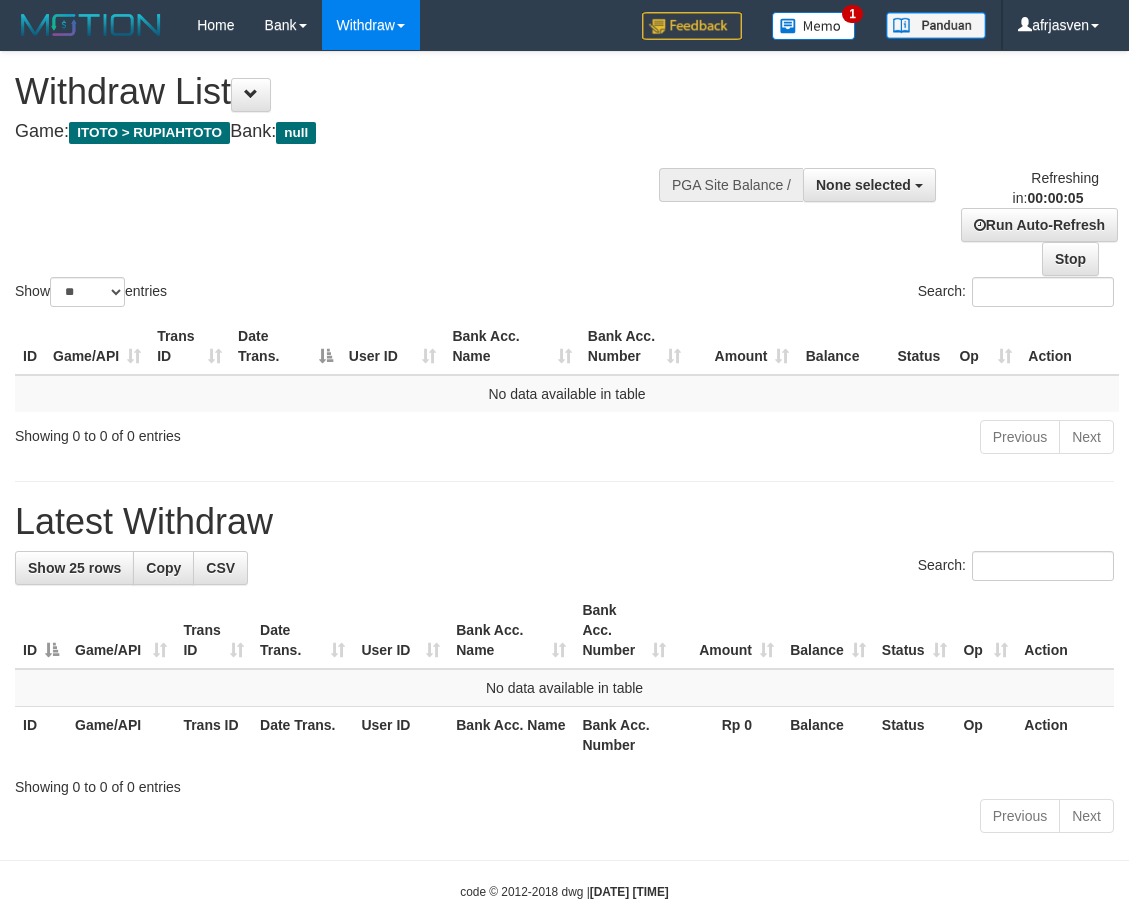 scroll, scrollTop: 0, scrollLeft: 0, axis: both 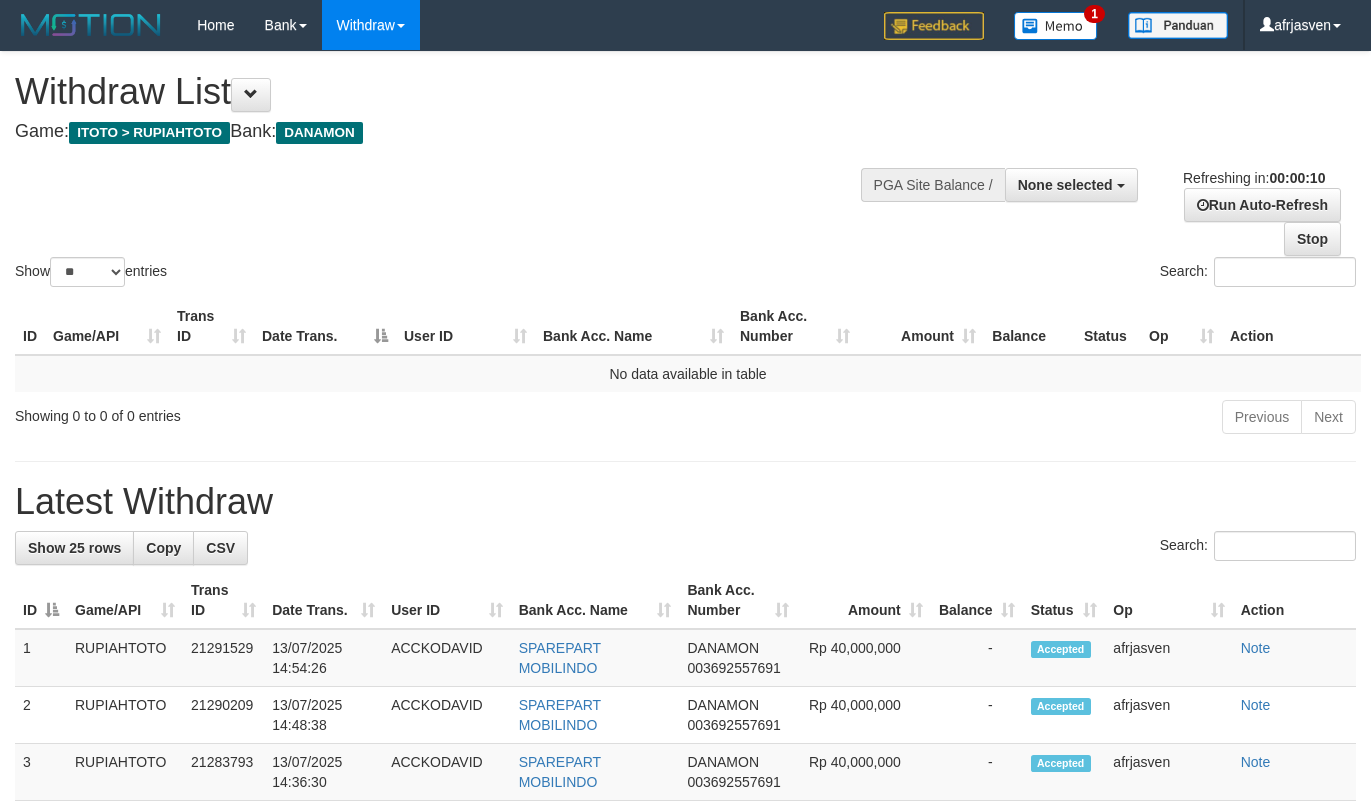 select 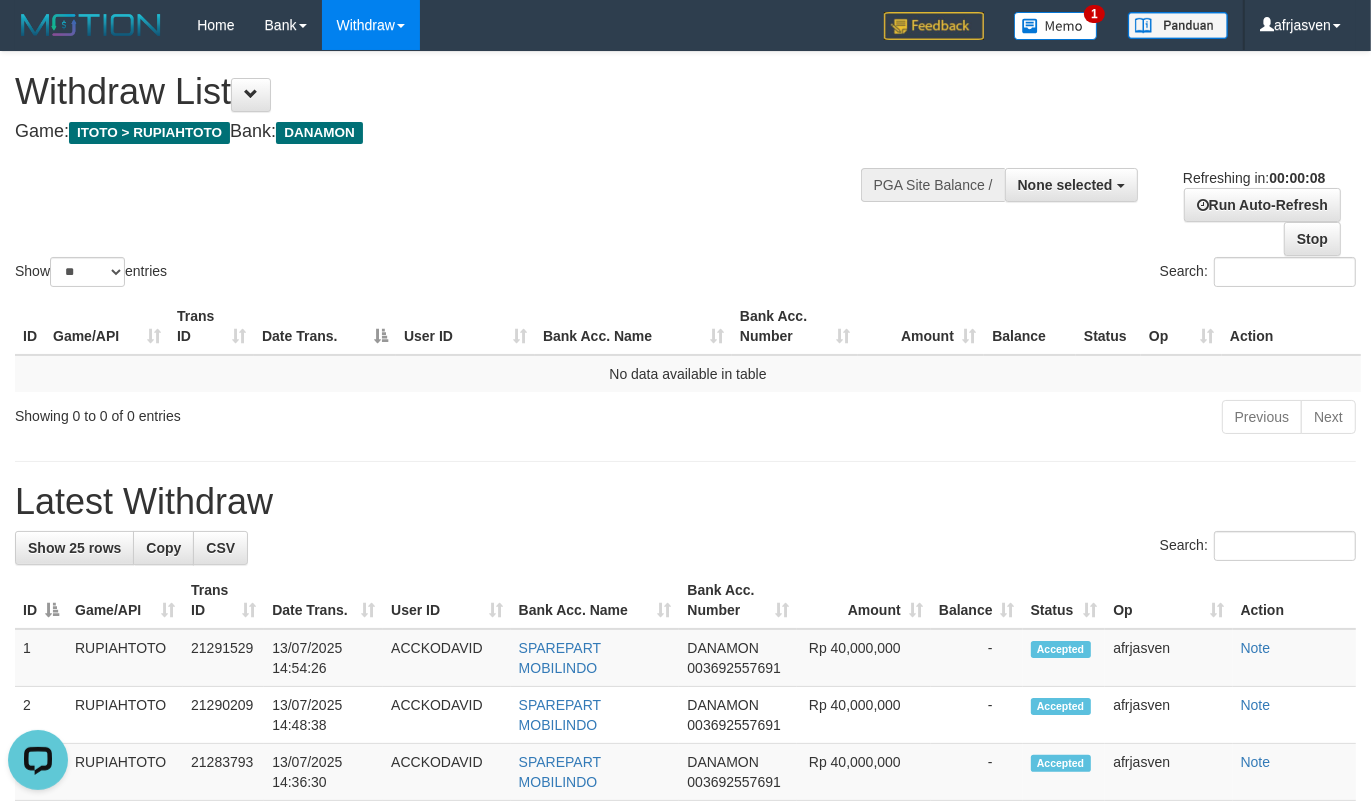 scroll, scrollTop: 0, scrollLeft: 0, axis: both 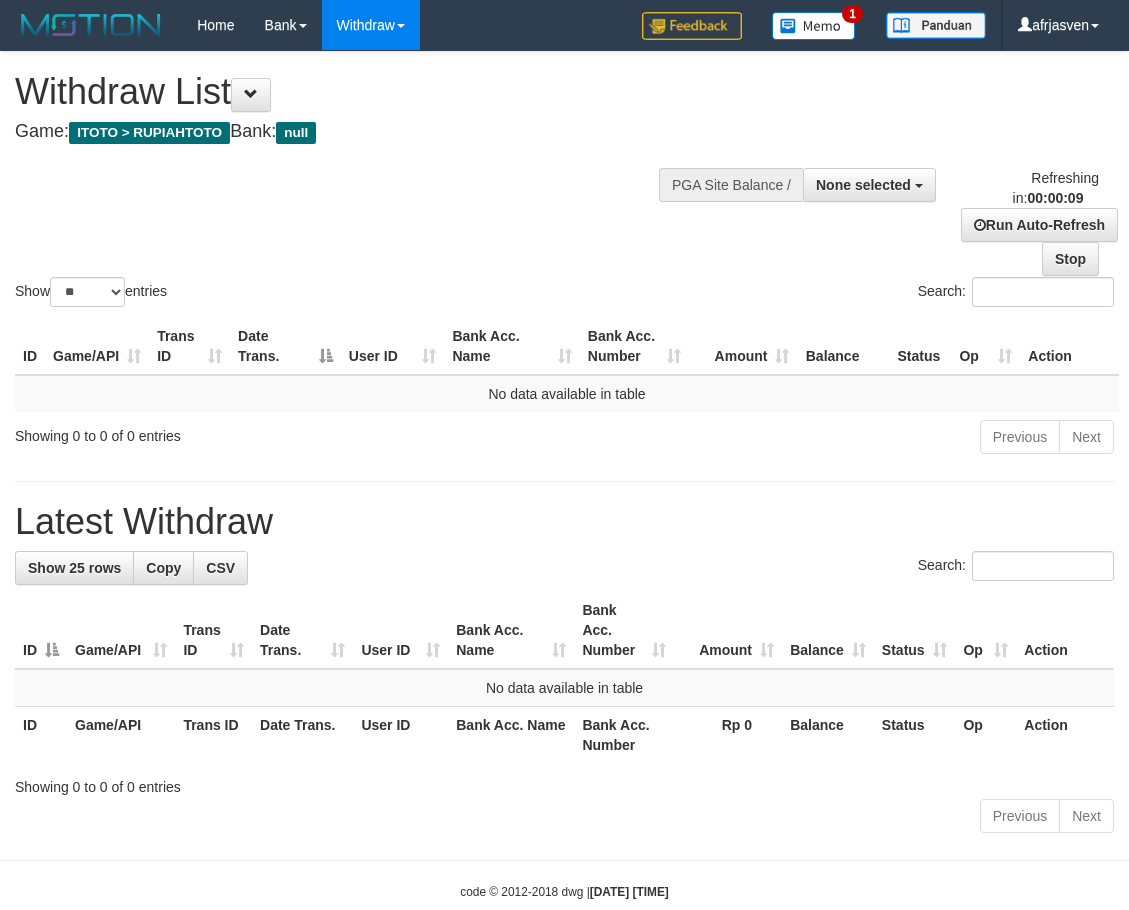 select 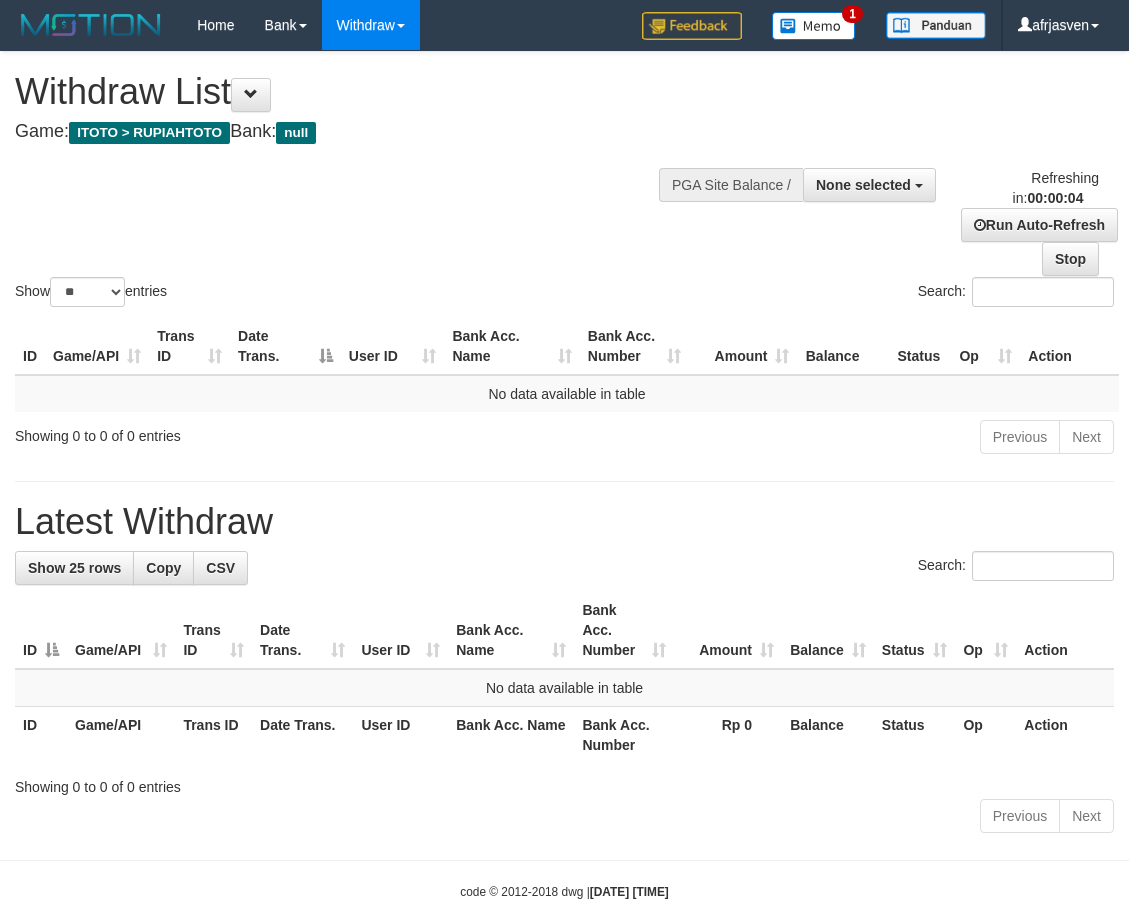 scroll, scrollTop: 0, scrollLeft: 0, axis: both 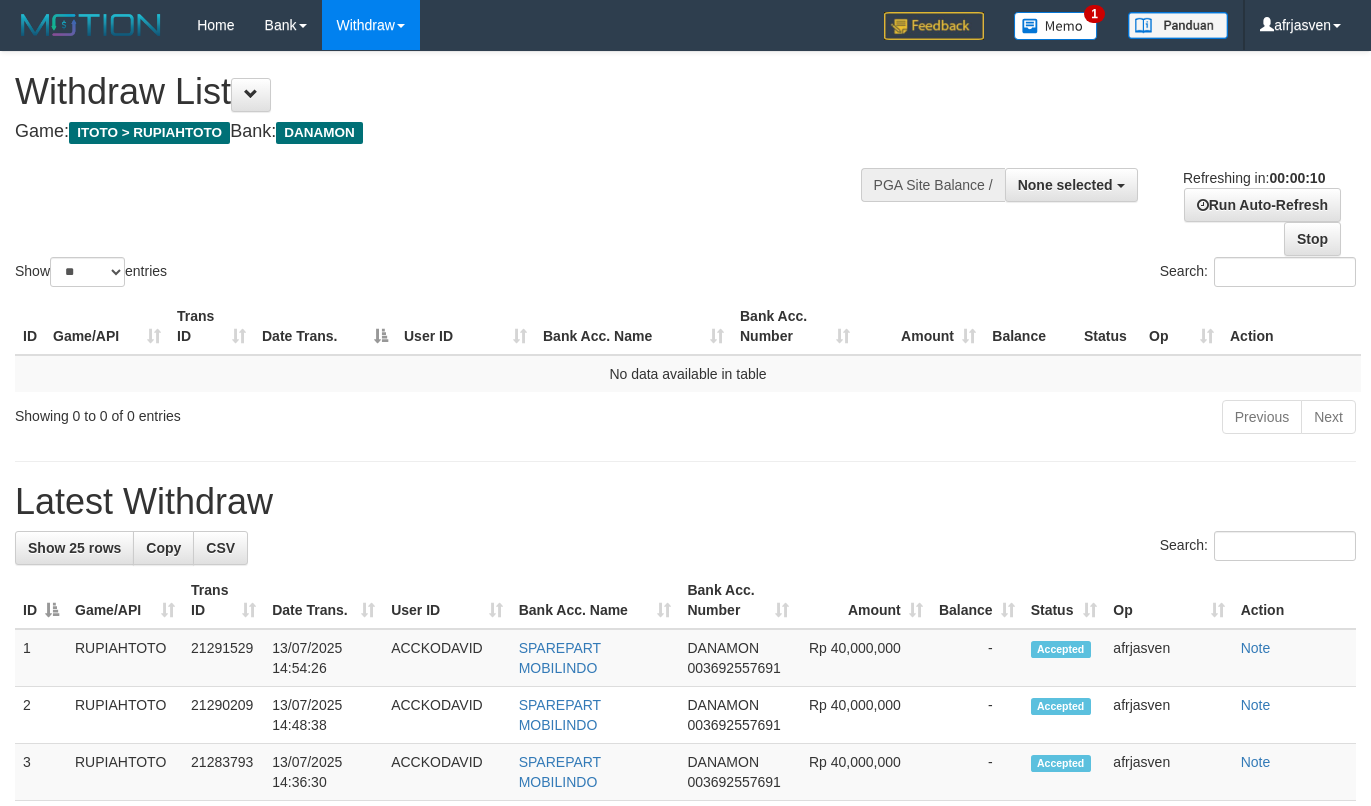 select 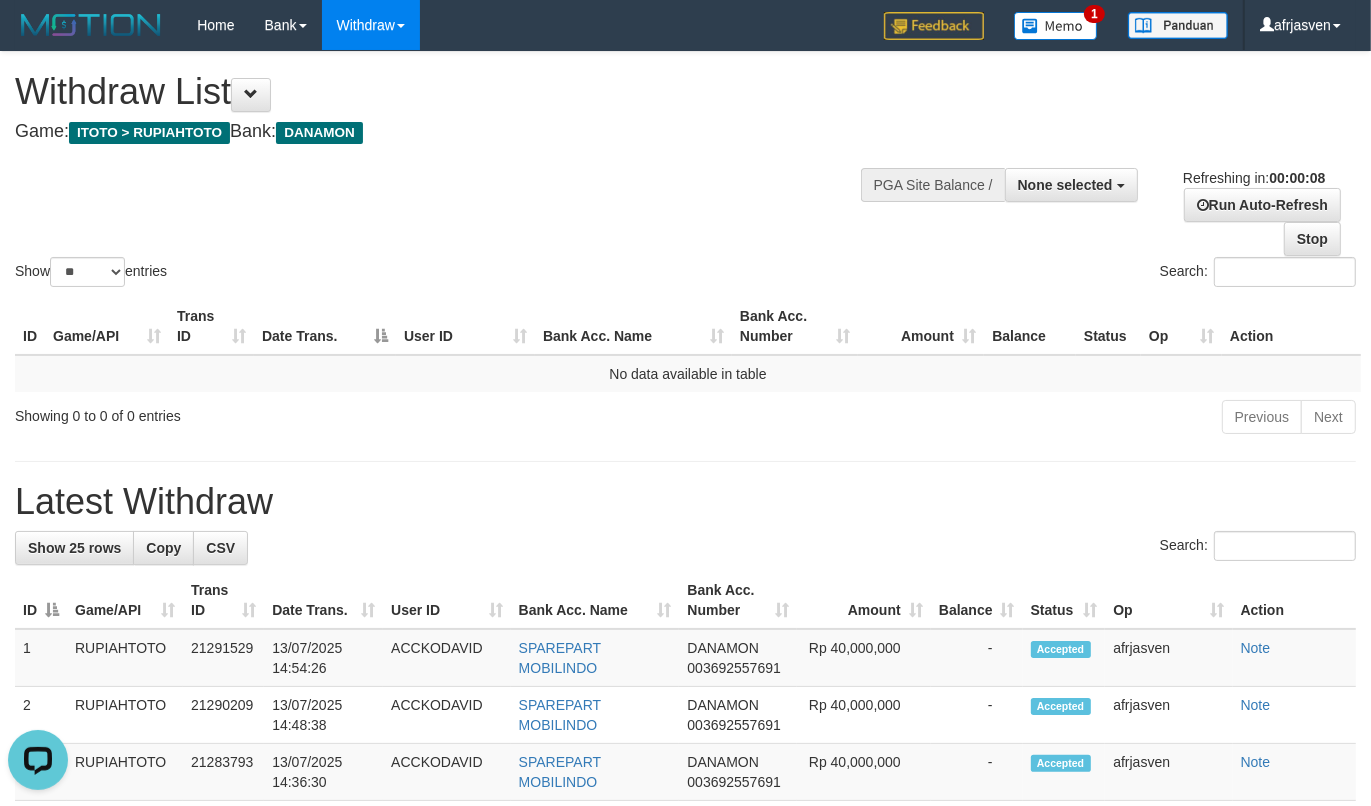 scroll, scrollTop: 0, scrollLeft: 0, axis: both 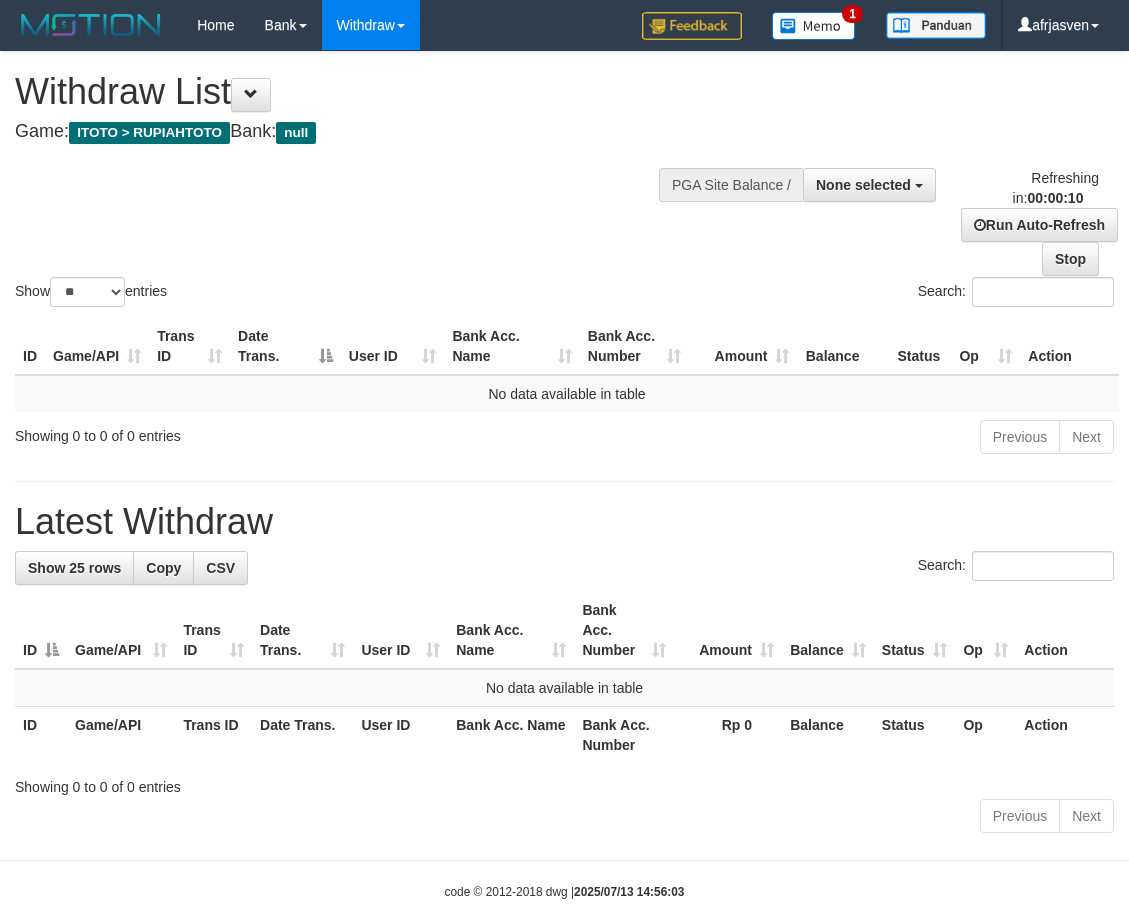 select 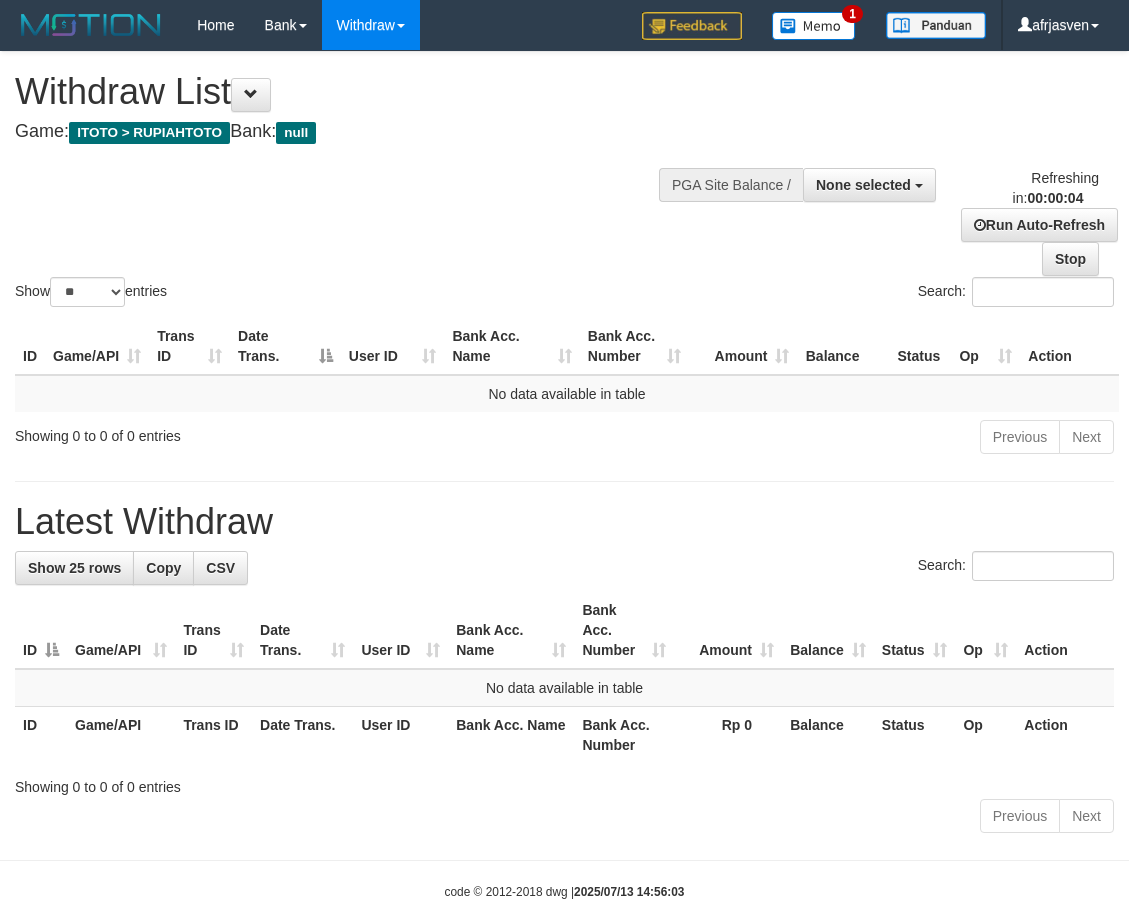 scroll, scrollTop: 0, scrollLeft: 0, axis: both 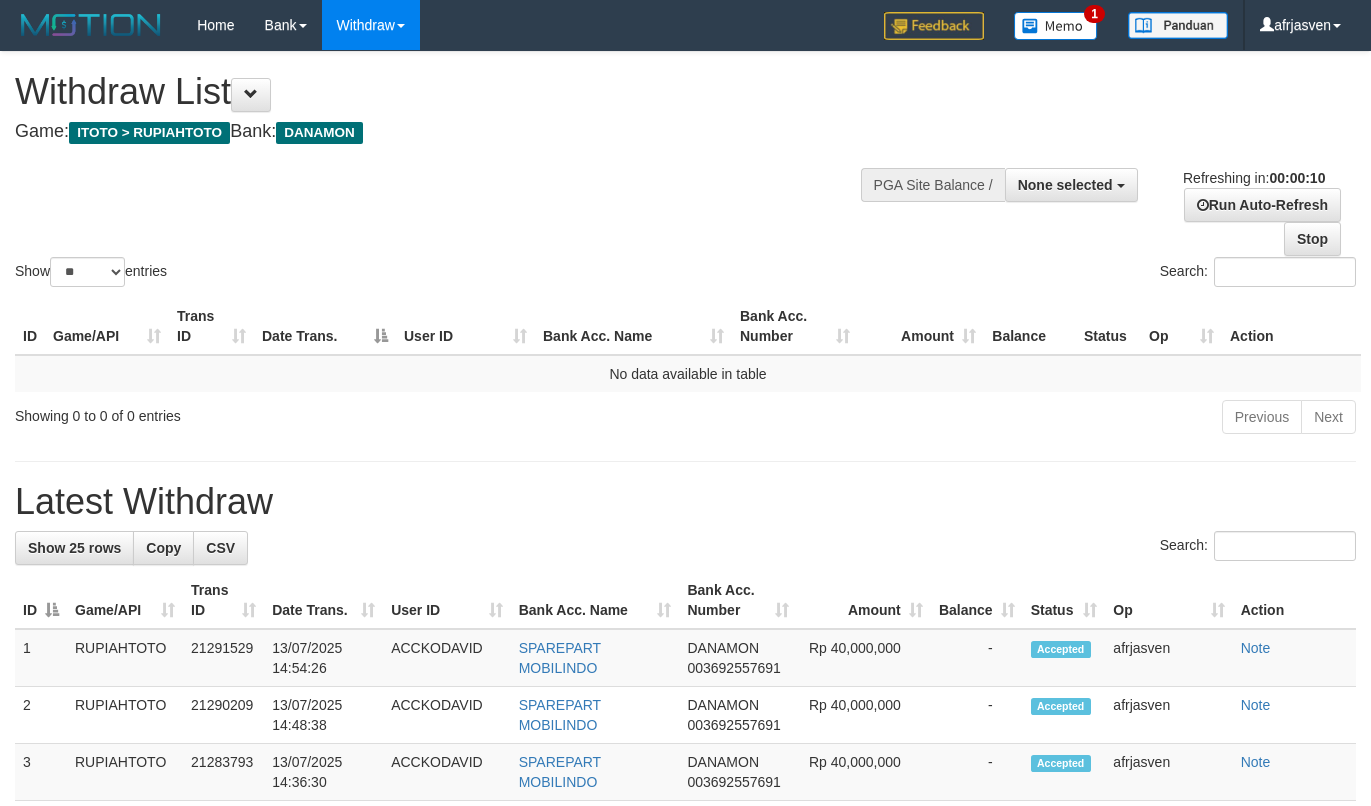 select 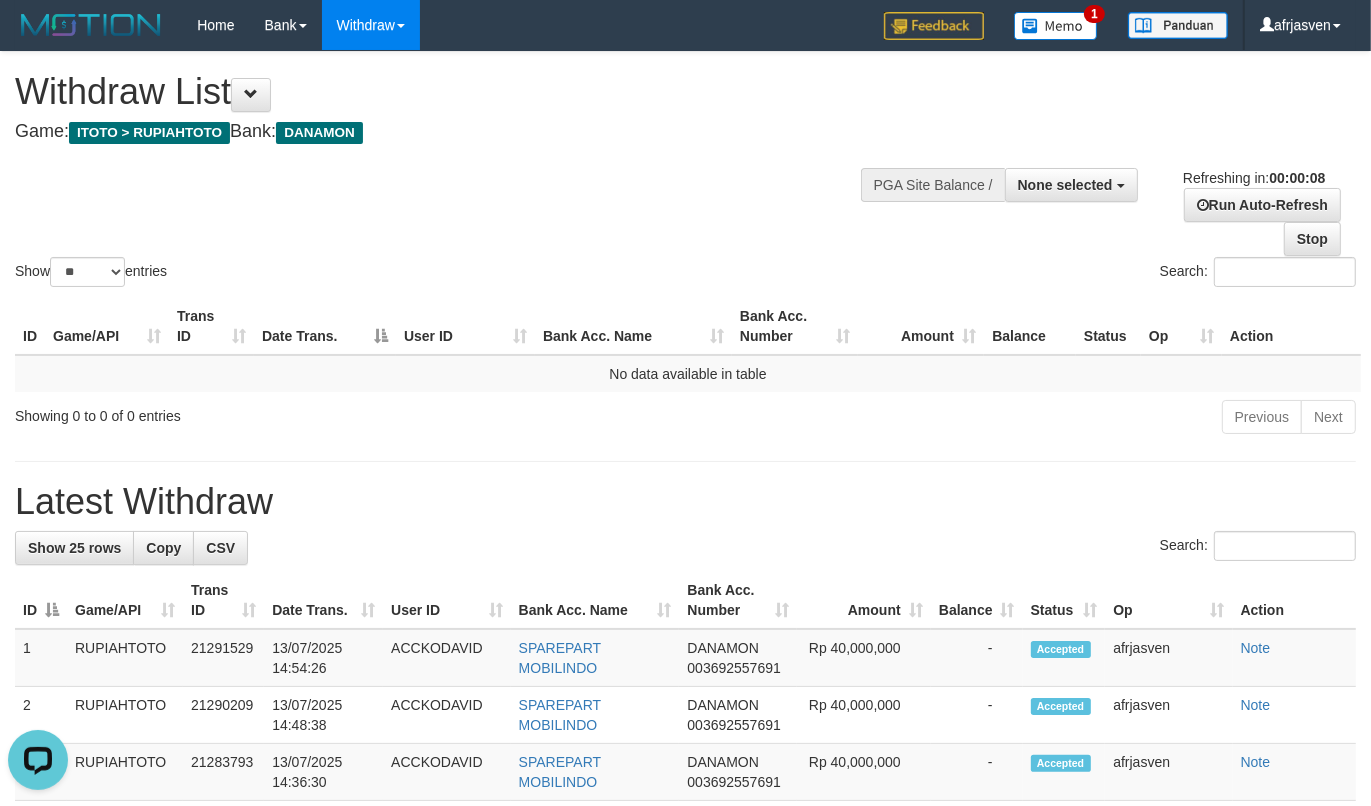 scroll, scrollTop: 0, scrollLeft: 0, axis: both 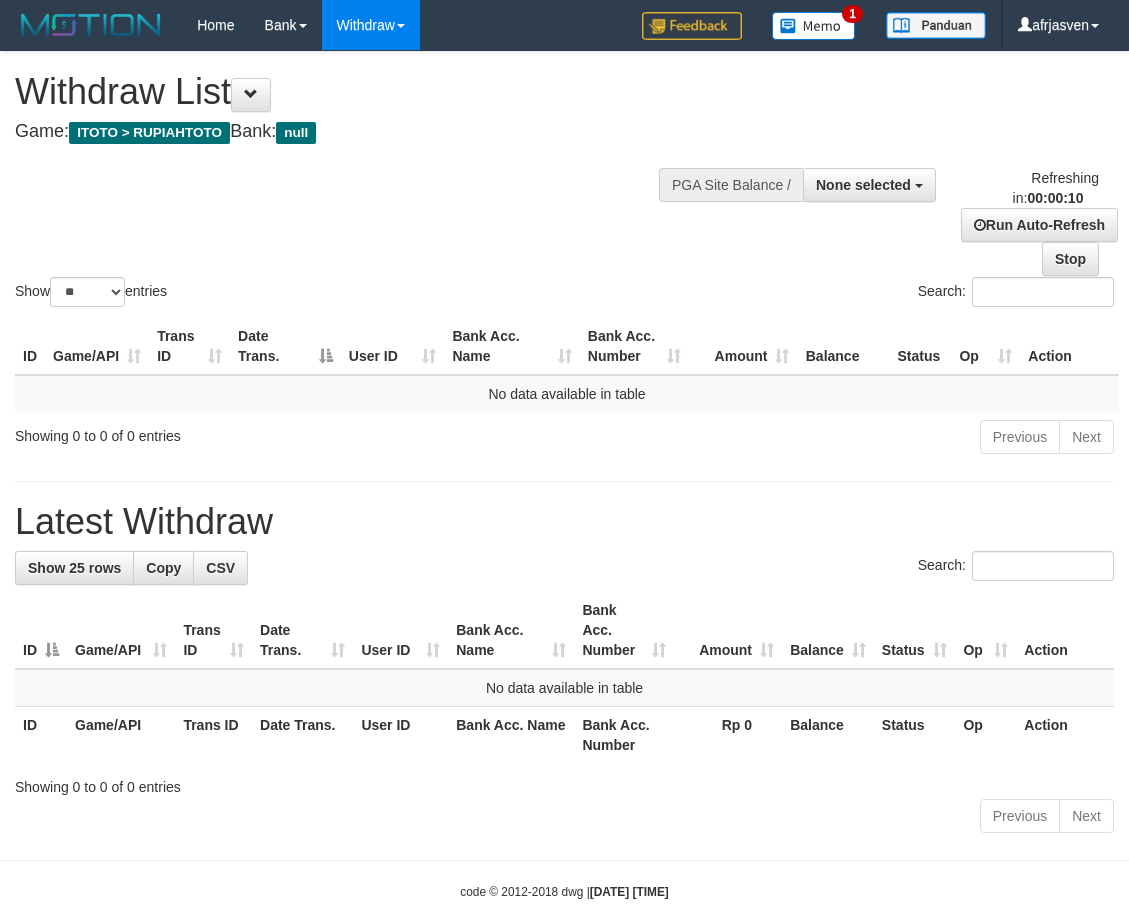select 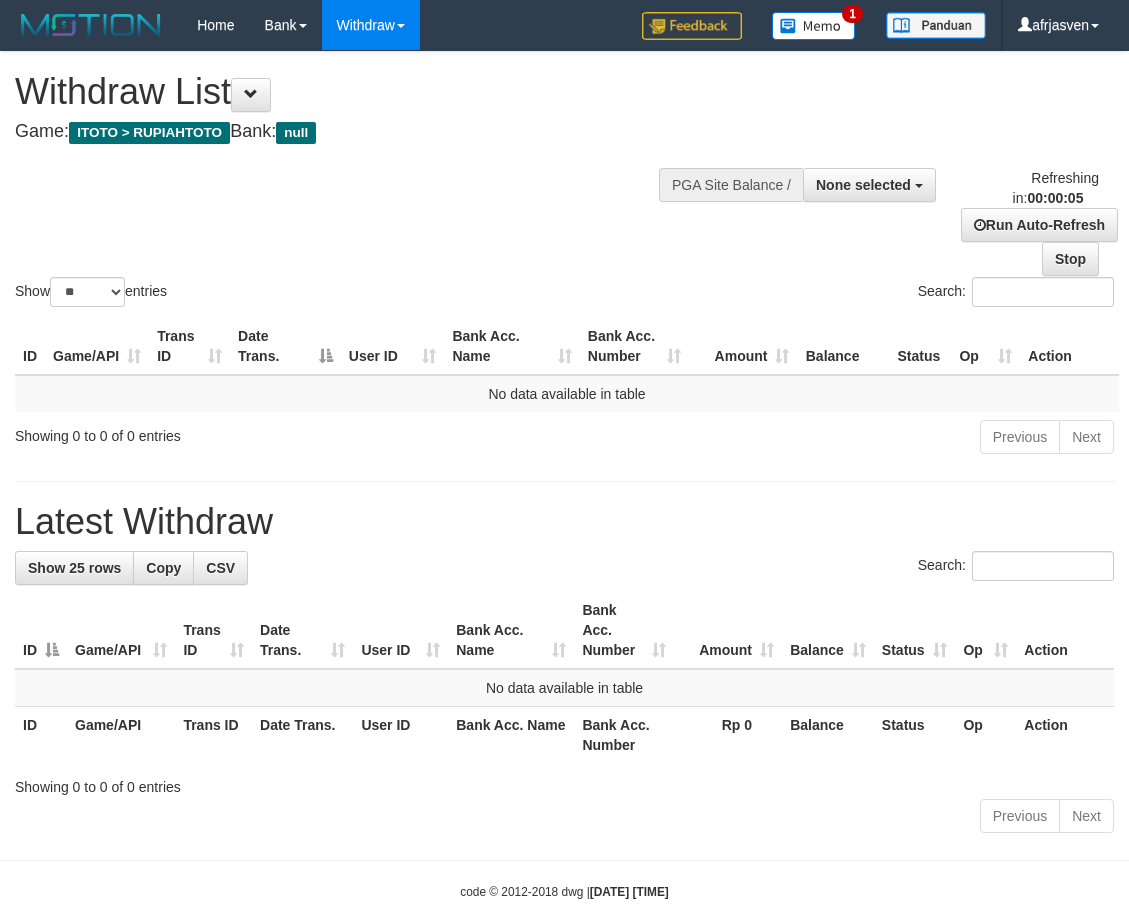 scroll, scrollTop: 0, scrollLeft: 0, axis: both 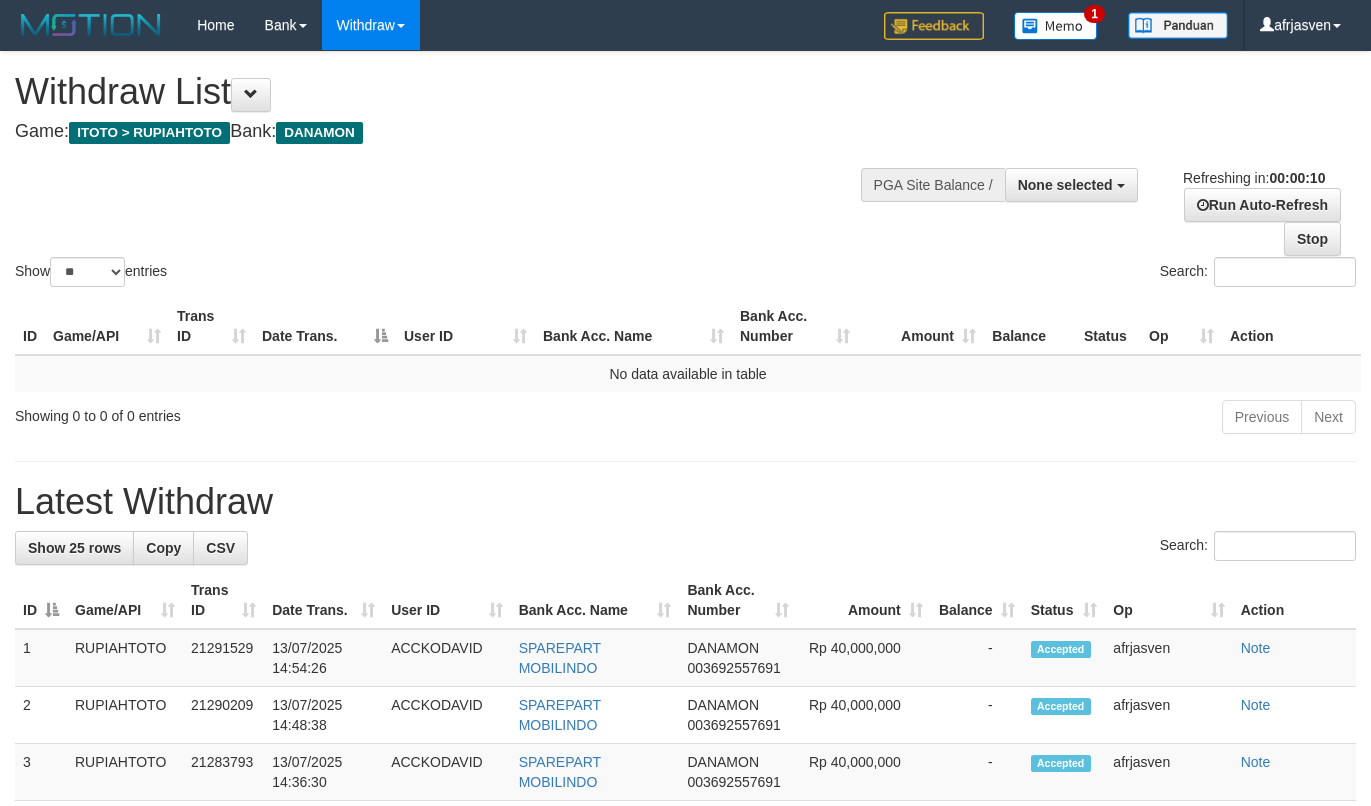 select 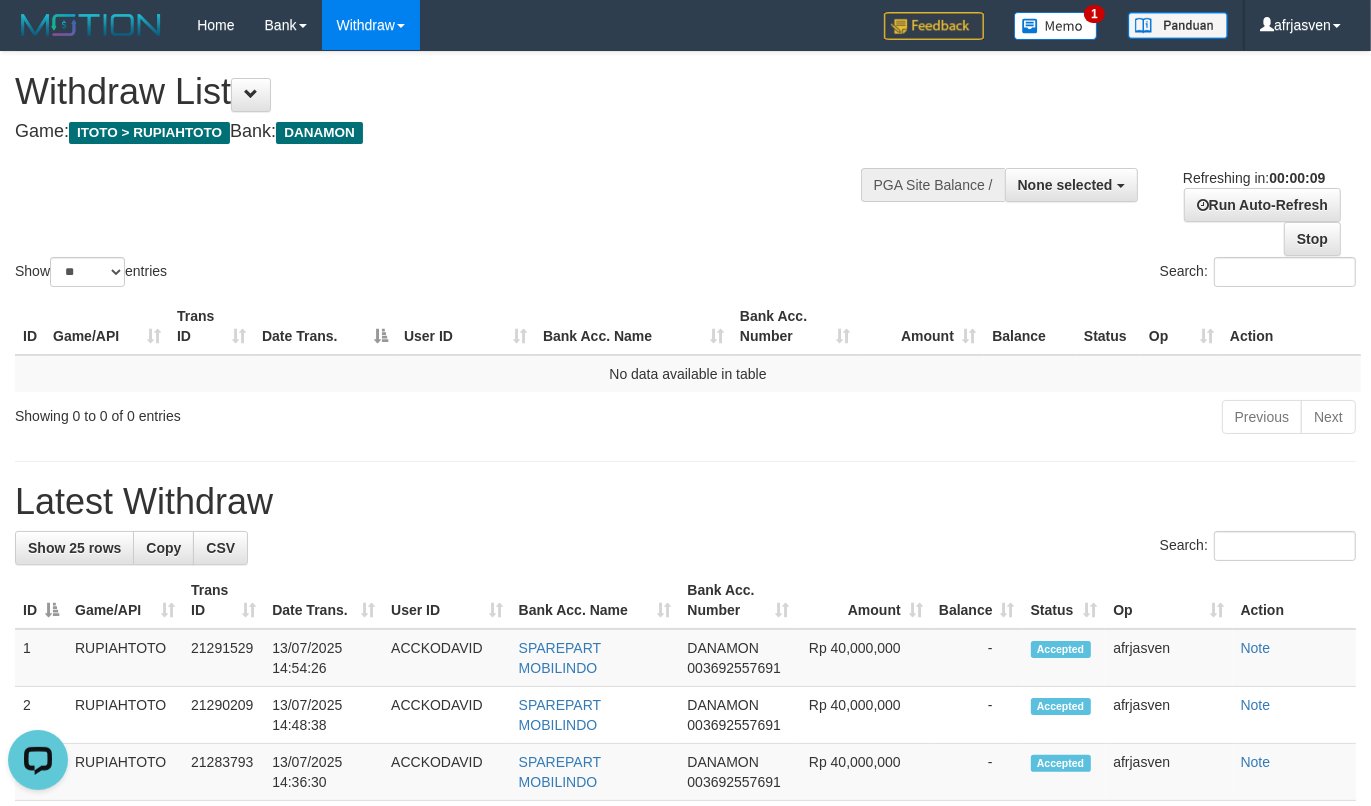 scroll, scrollTop: 0, scrollLeft: 0, axis: both 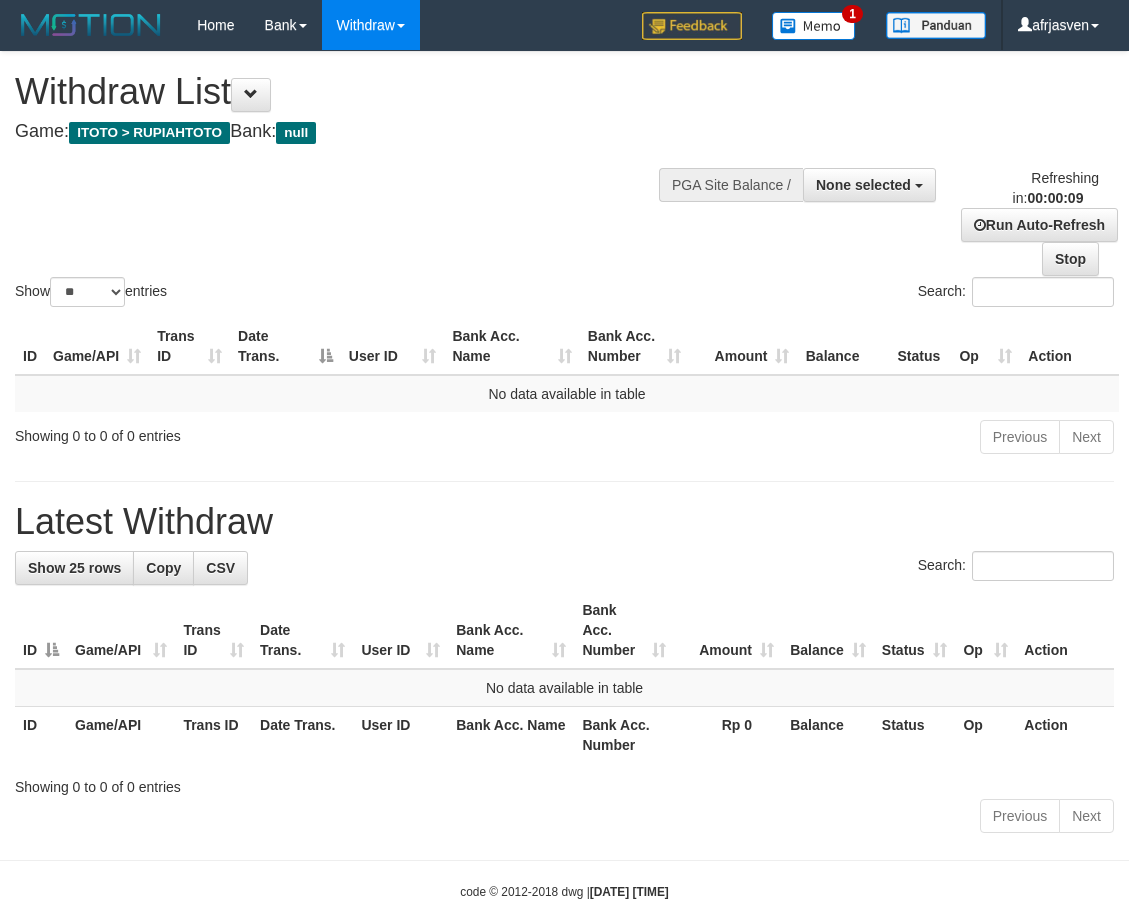 select 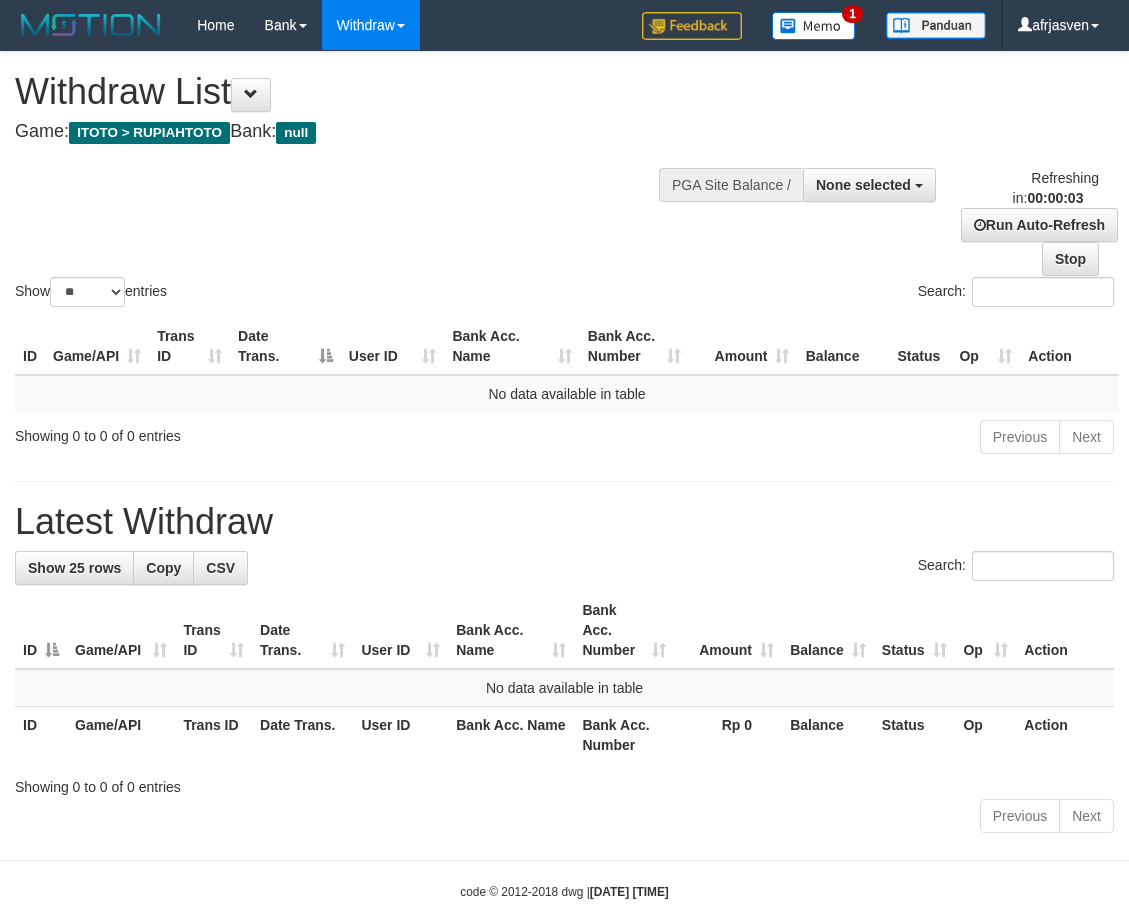 scroll, scrollTop: 0, scrollLeft: 0, axis: both 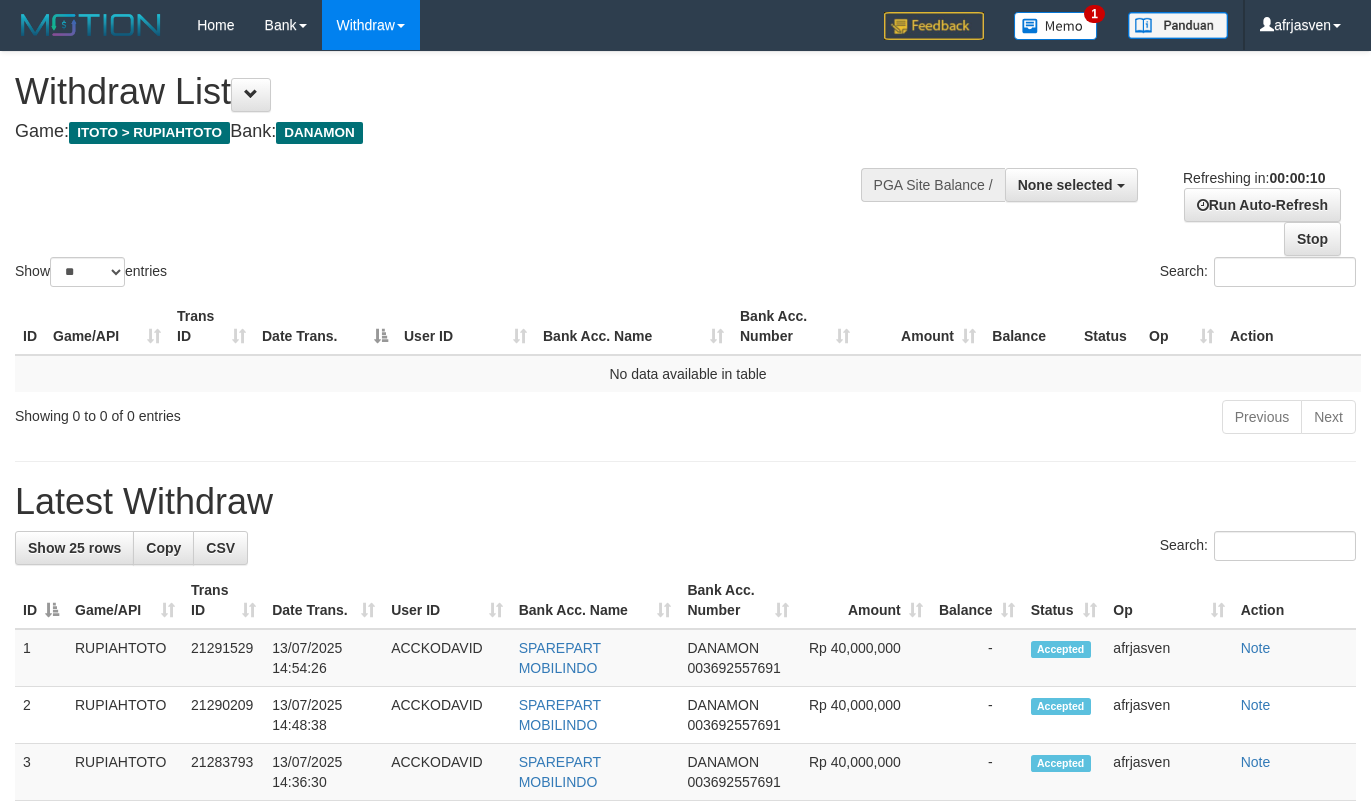 select 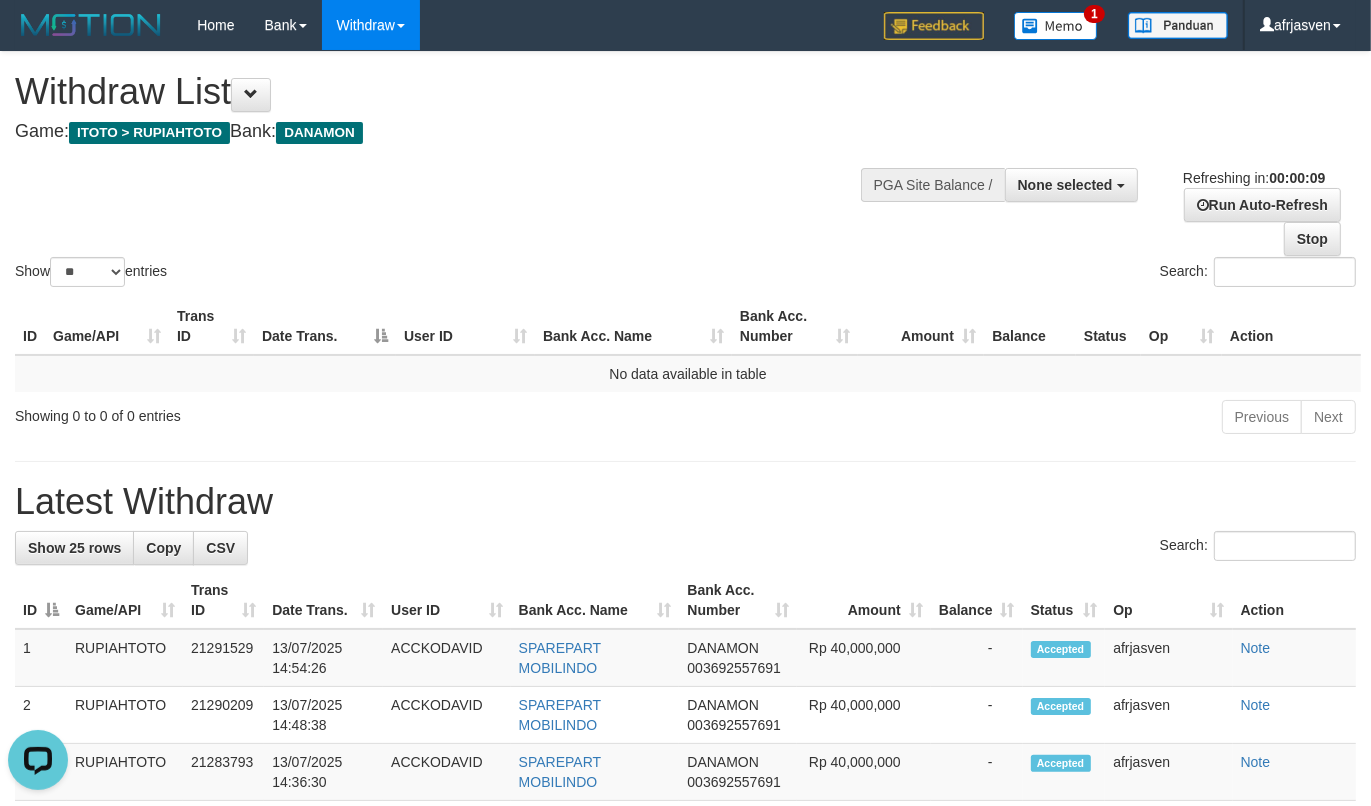 scroll, scrollTop: 0, scrollLeft: 0, axis: both 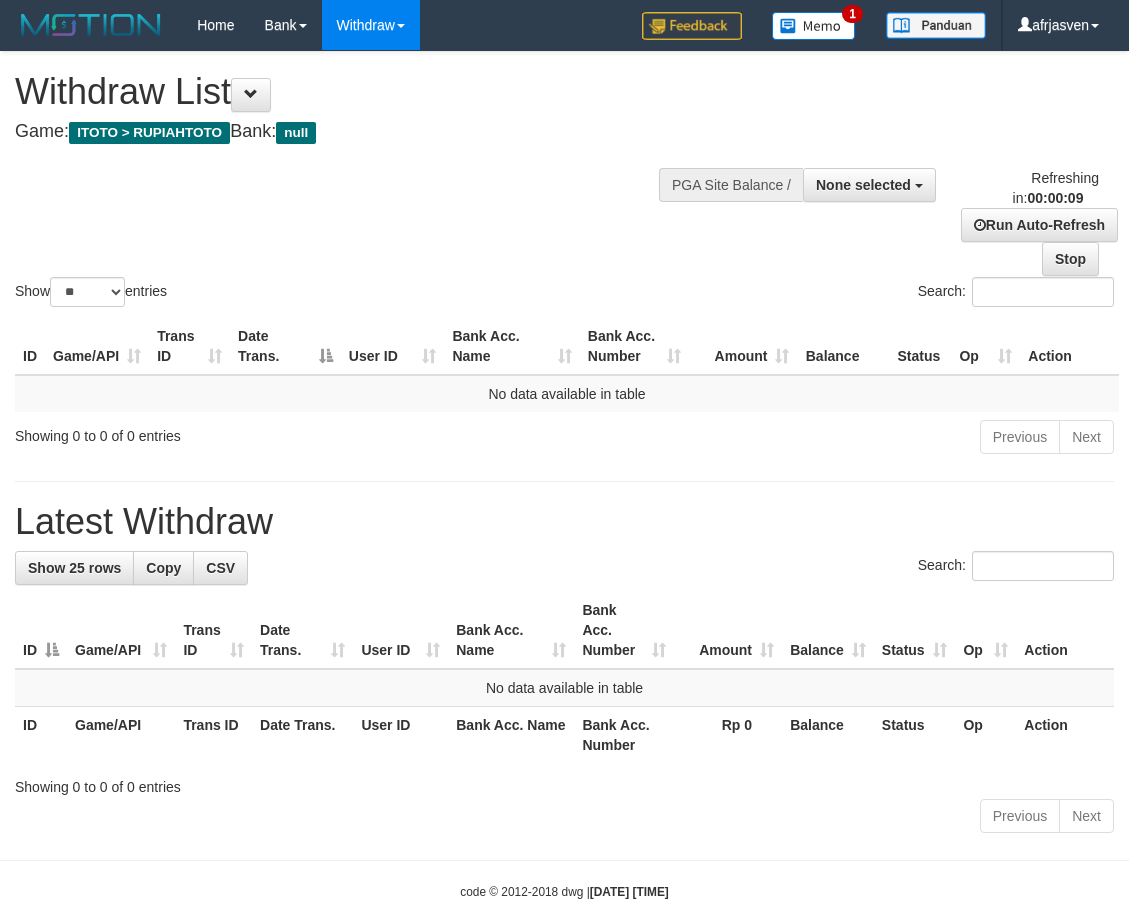 select 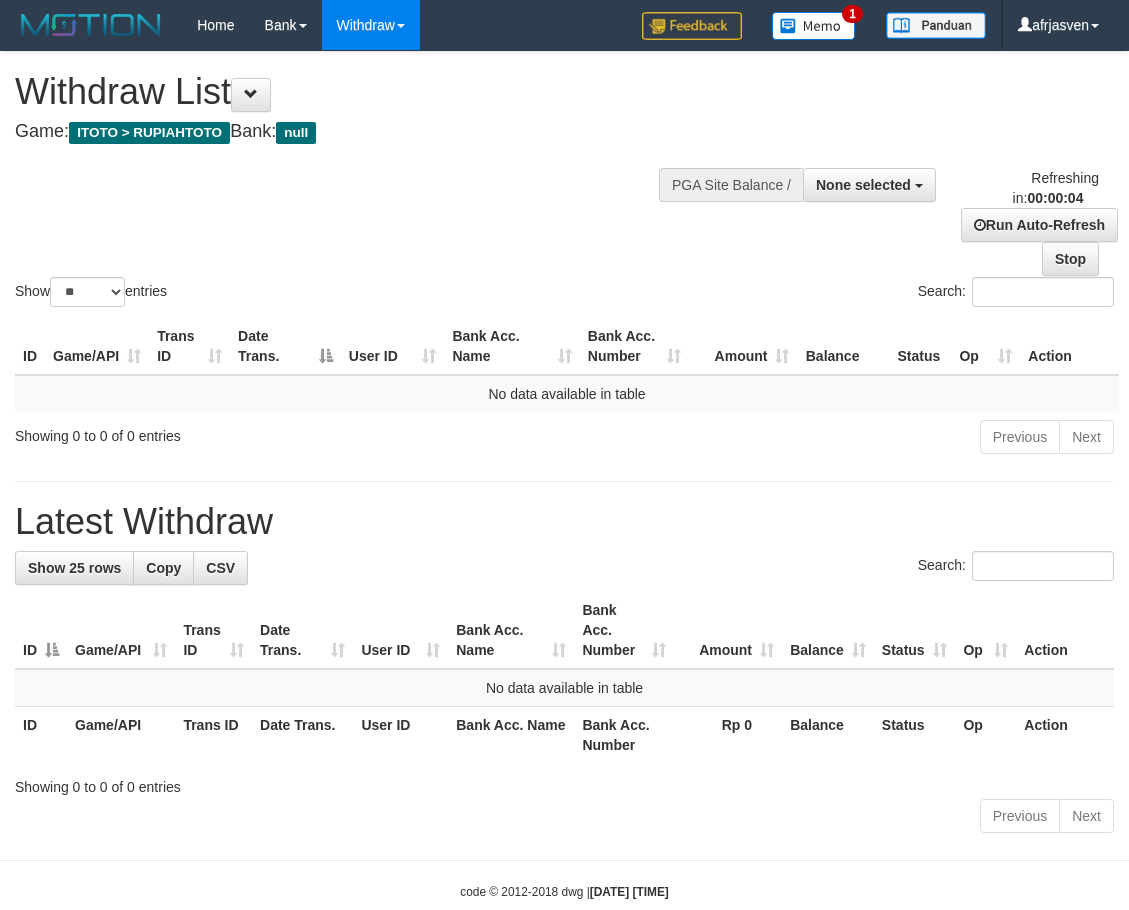 scroll, scrollTop: 0, scrollLeft: 0, axis: both 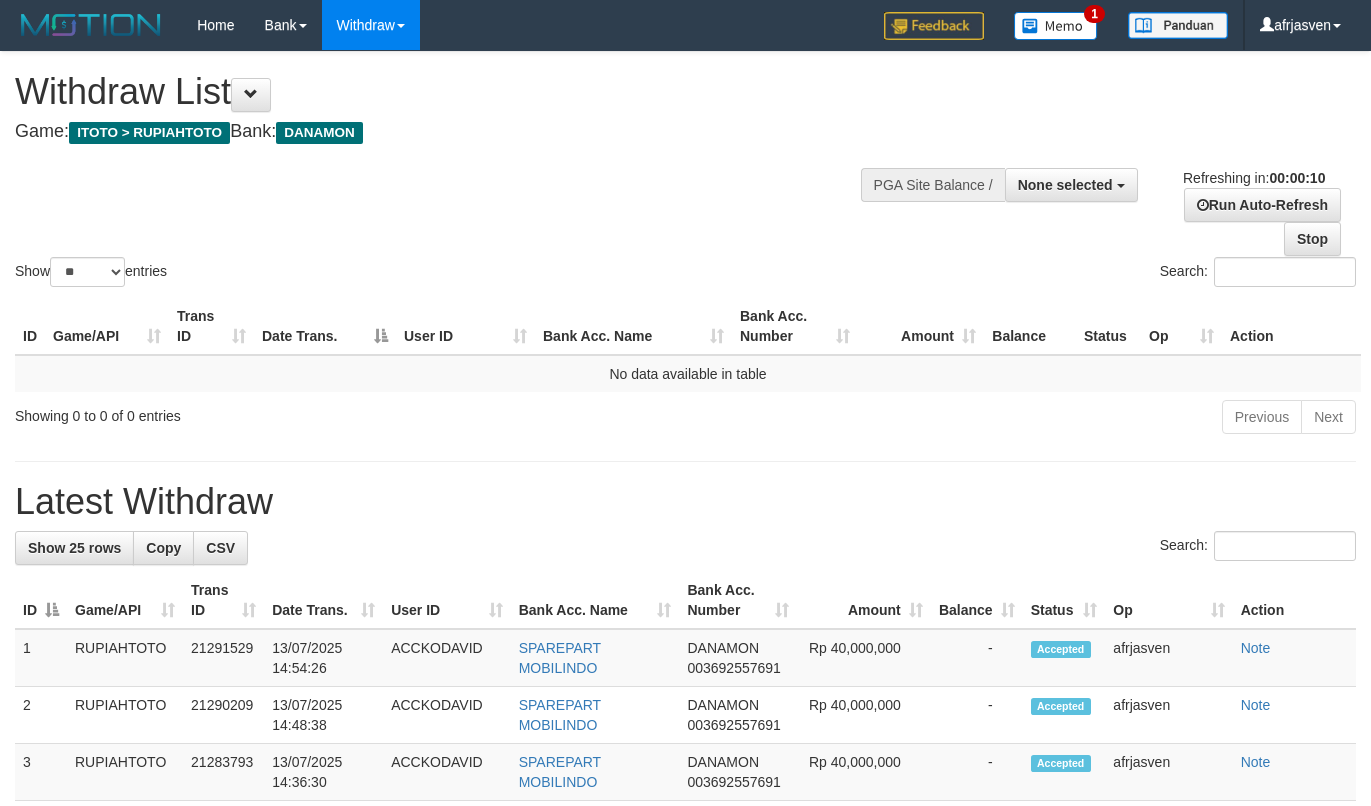 select 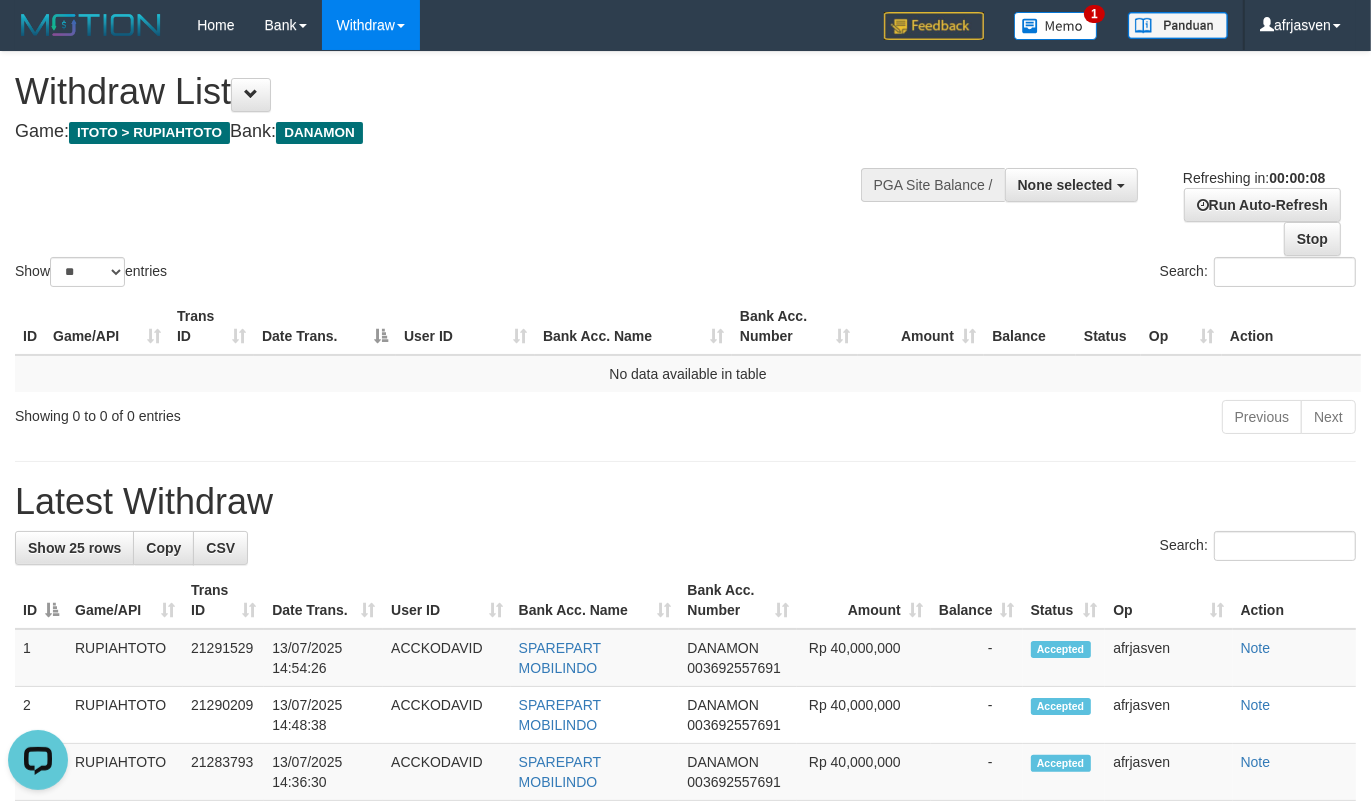 scroll, scrollTop: 0, scrollLeft: 0, axis: both 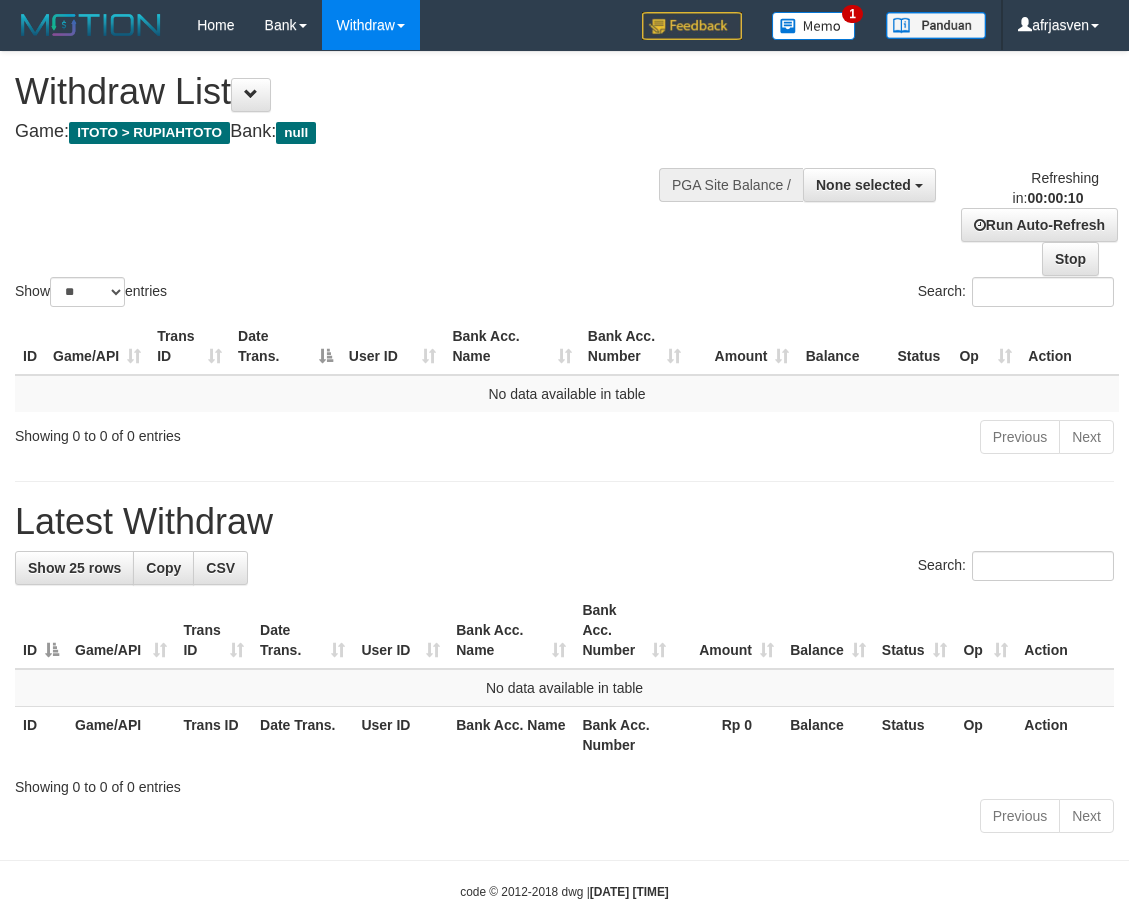 select 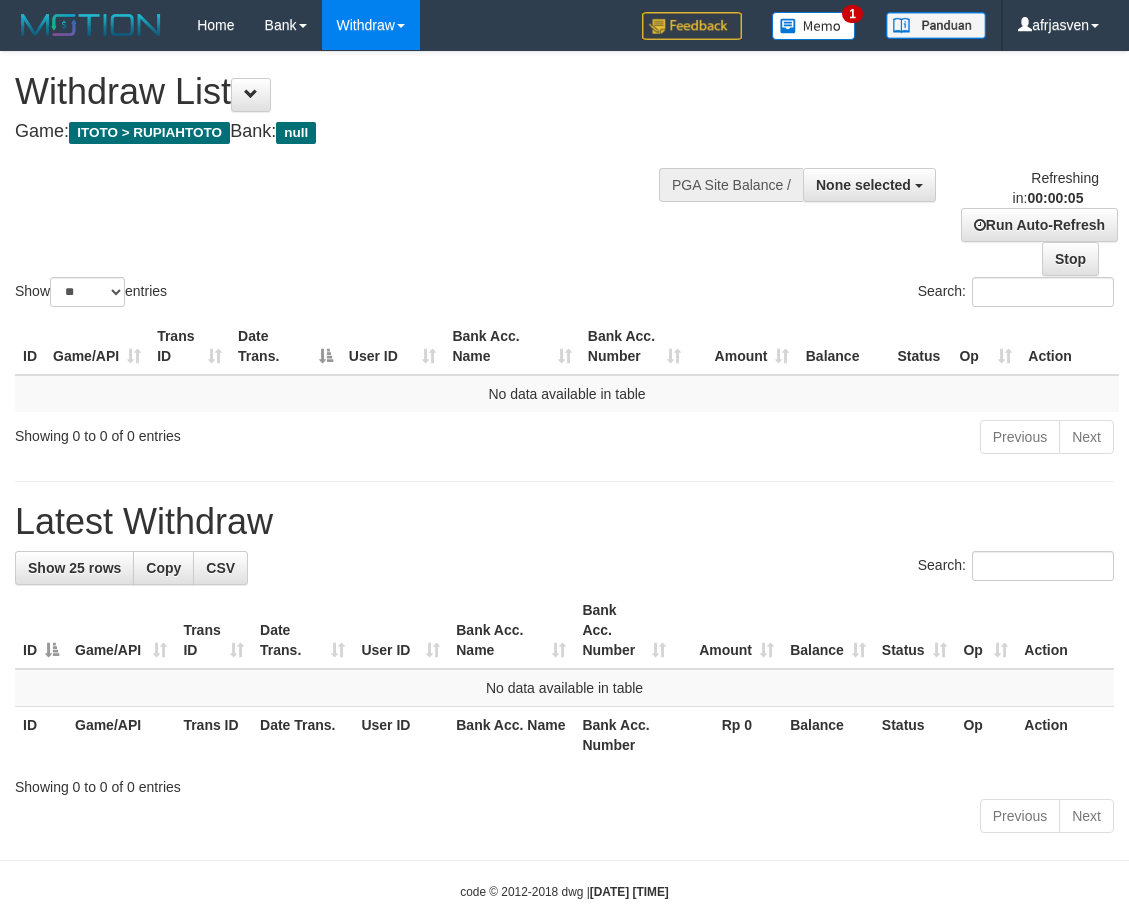 scroll, scrollTop: 0, scrollLeft: 0, axis: both 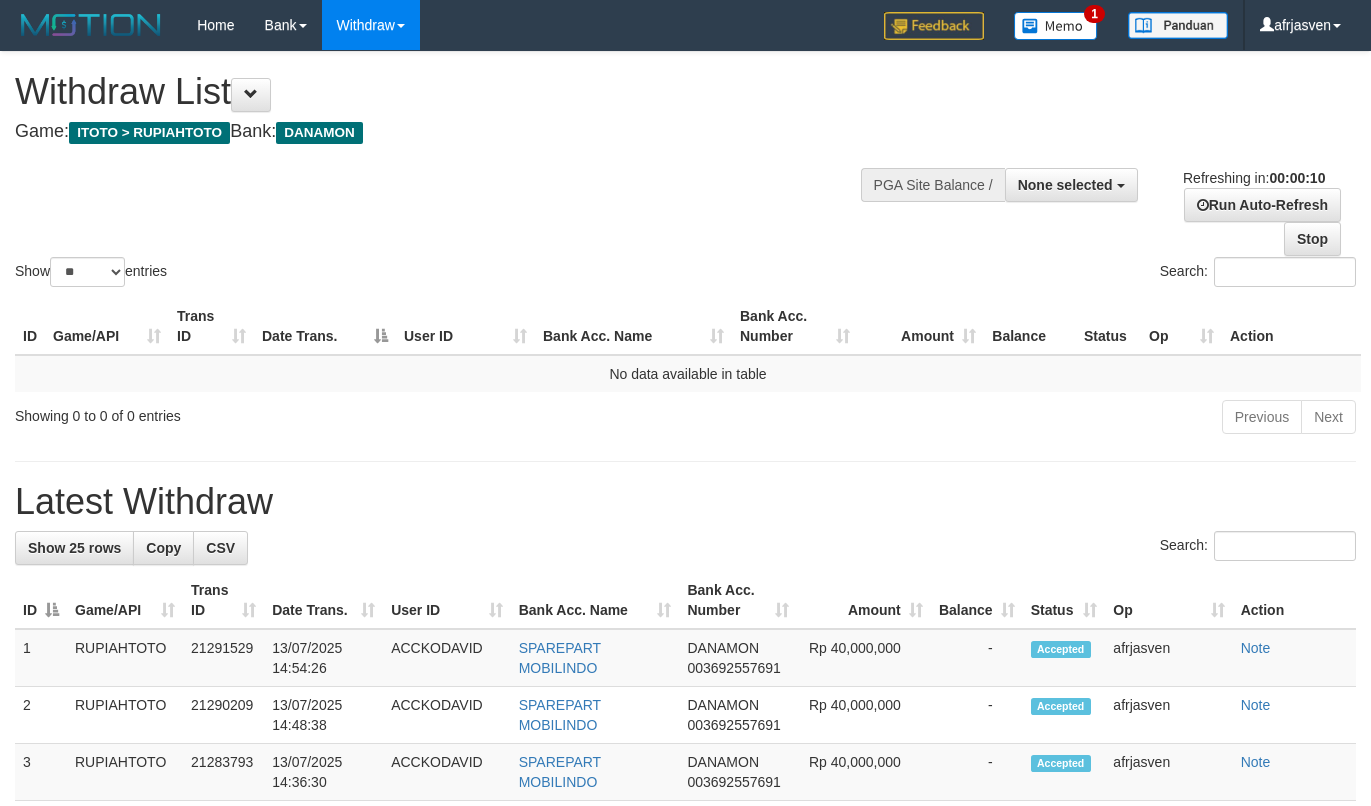 select 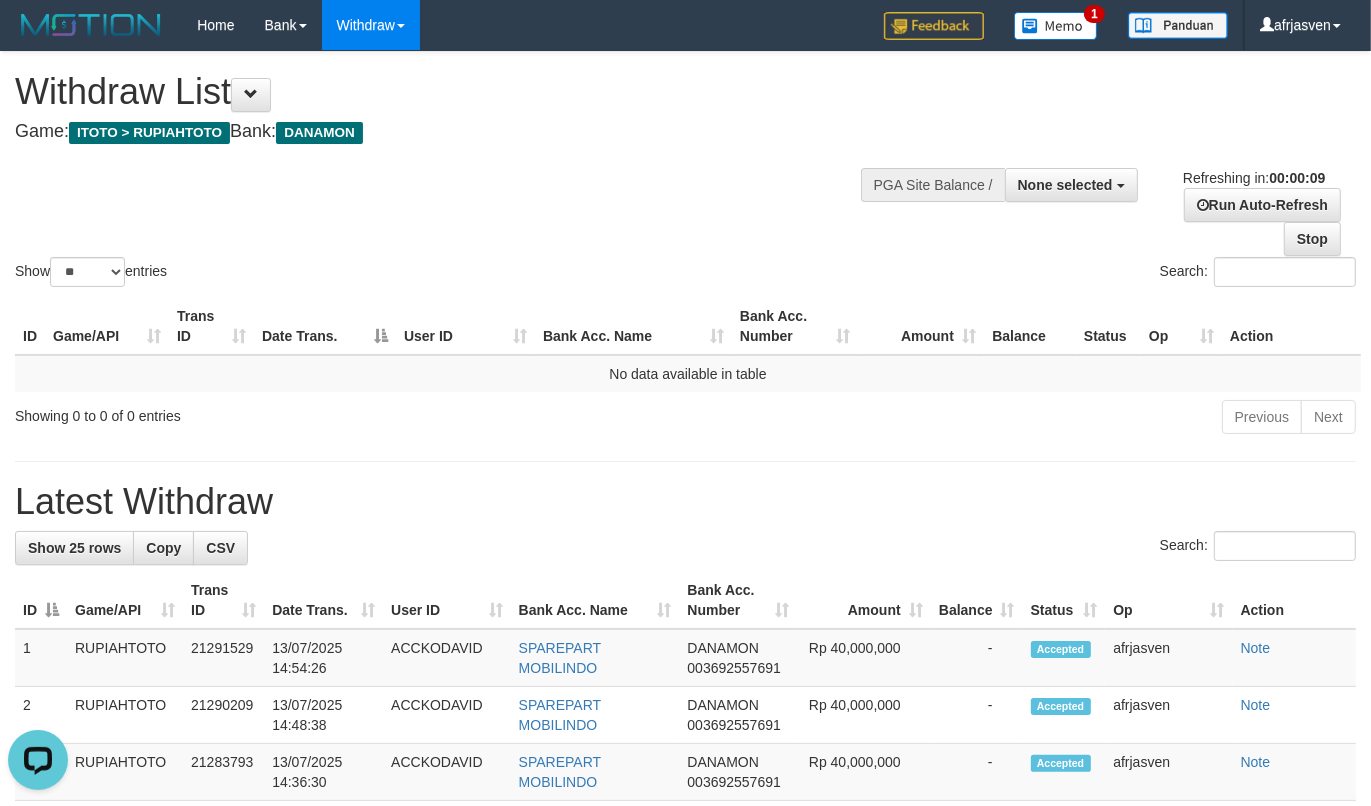 scroll, scrollTop: 0, scrollLeft: 0, axis: both 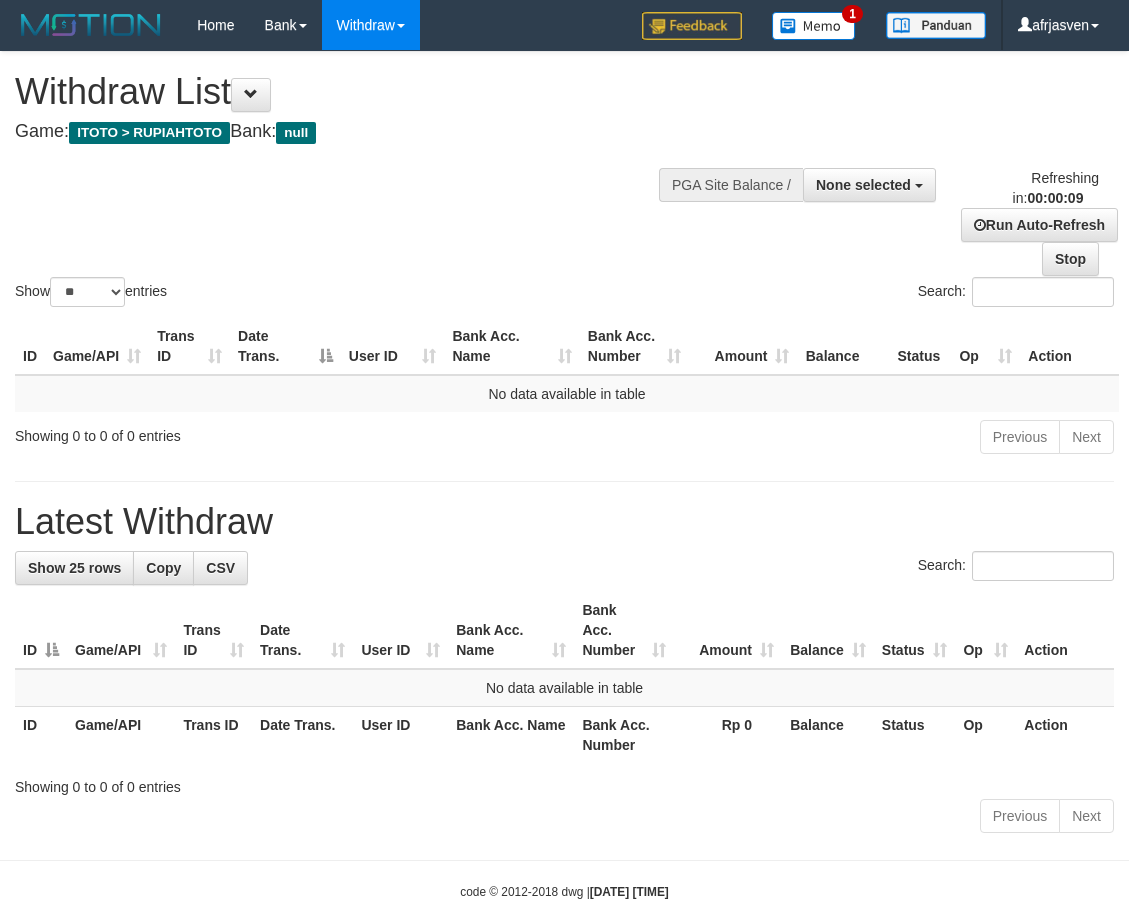 select 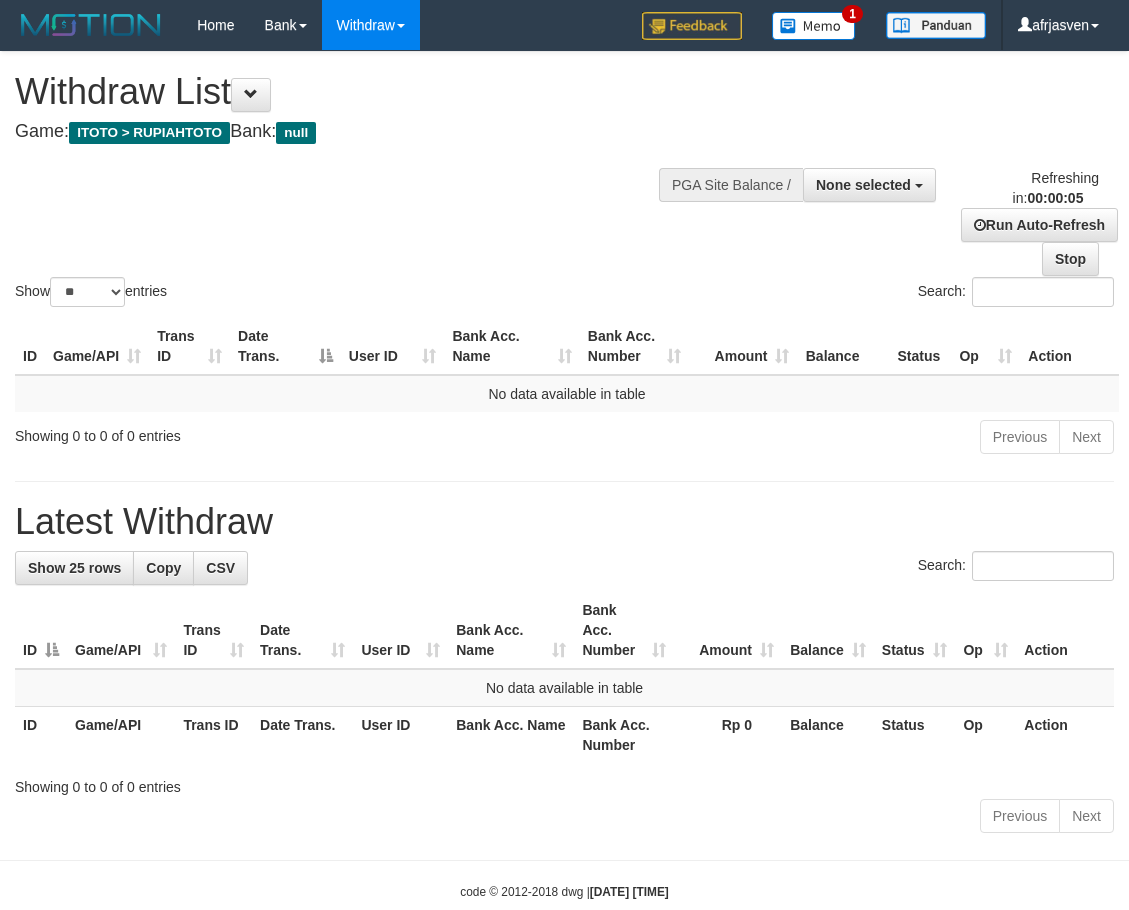 scroll, scrollTop: 0, scrollLeft: 0, axis: both 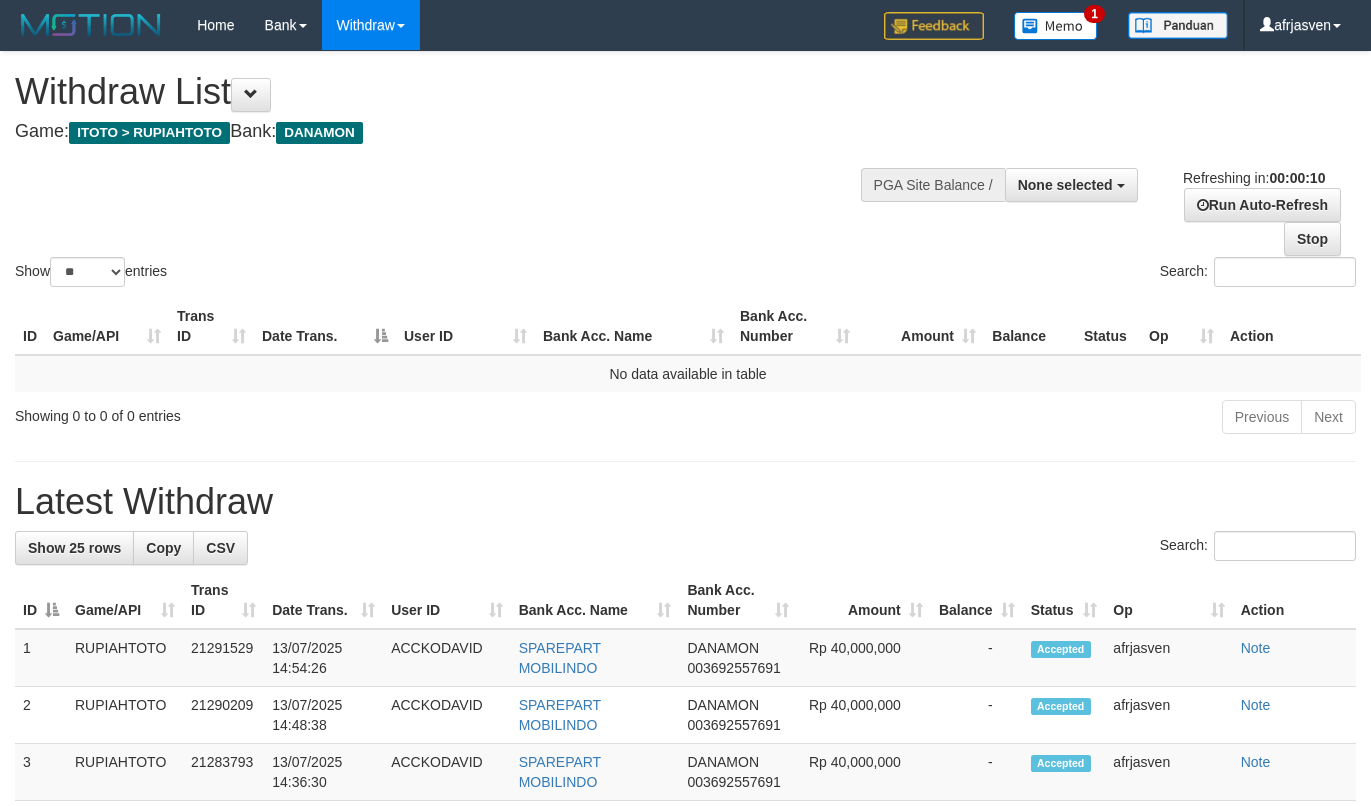 select 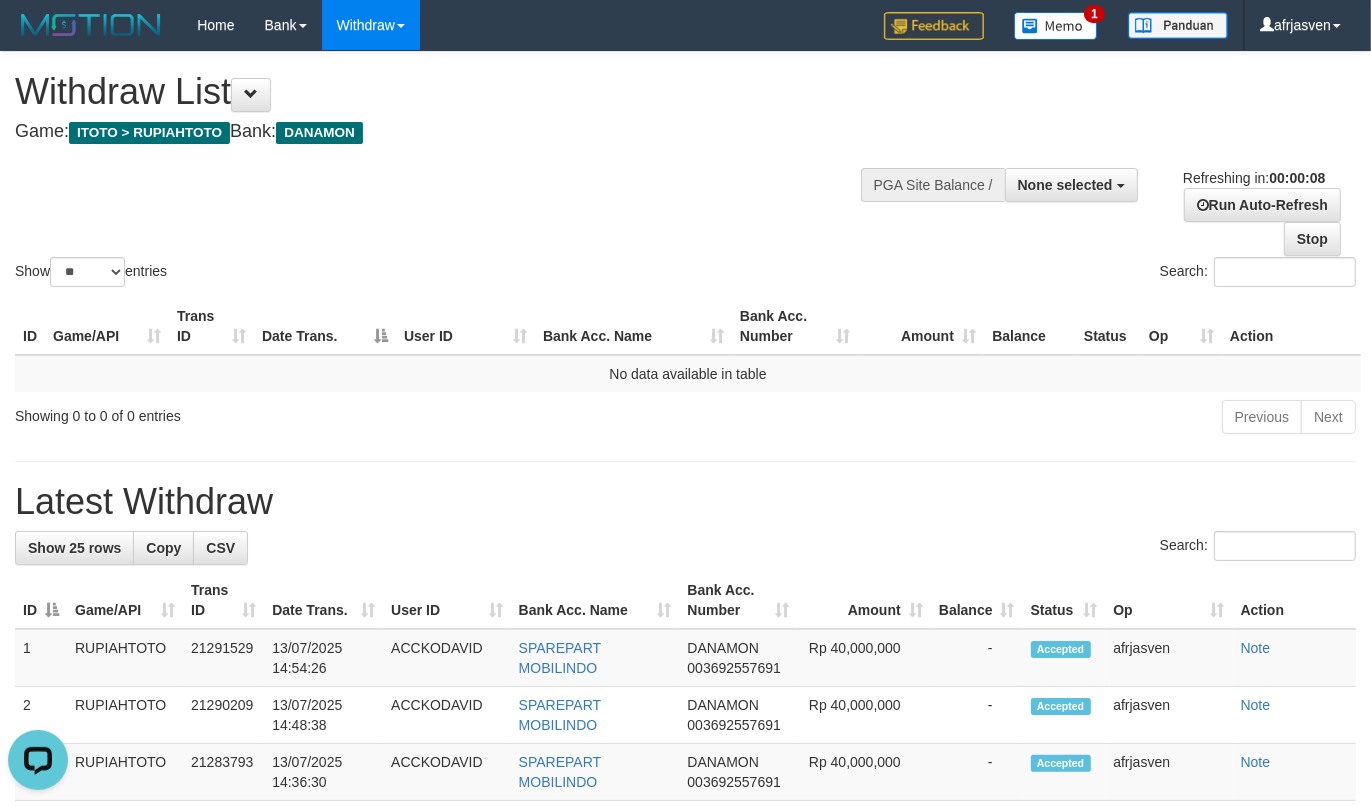 scroll, scrollTop: 0, scrollLeft: 0, axis: both 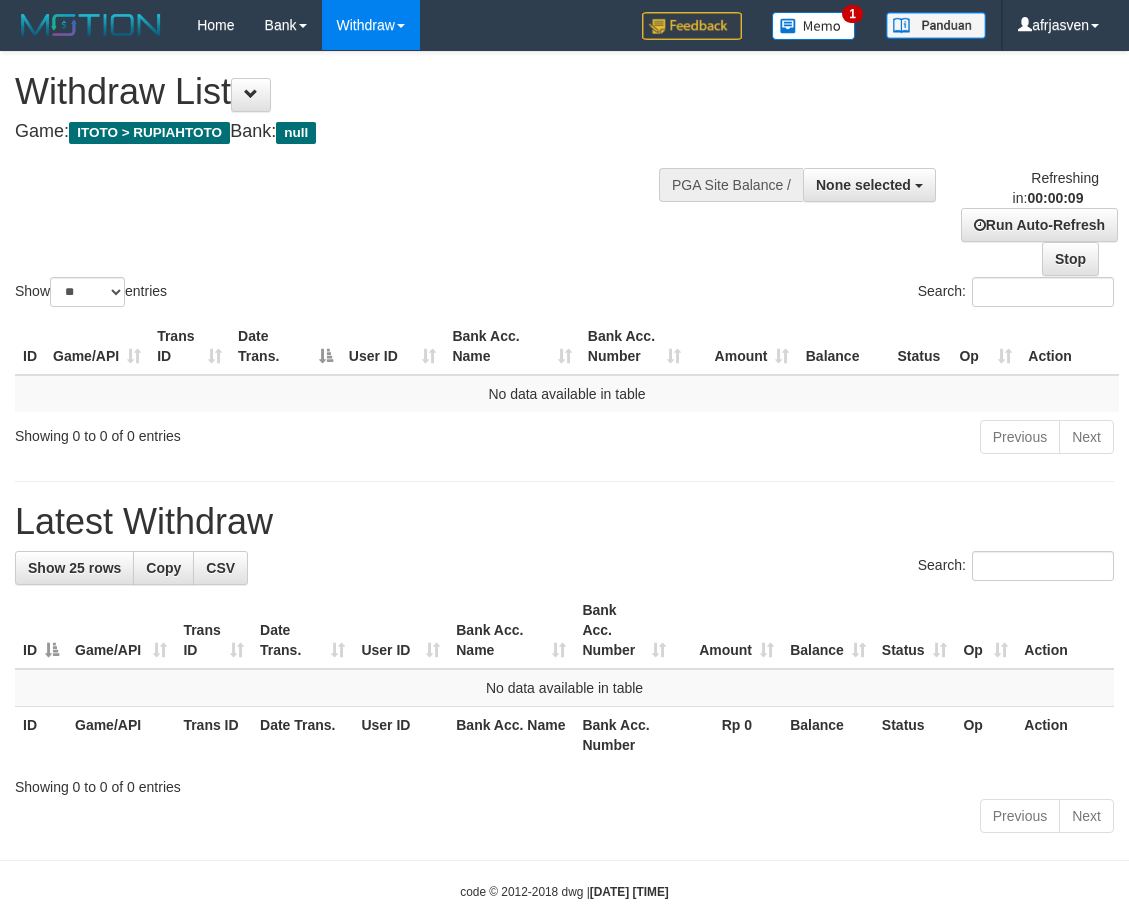select 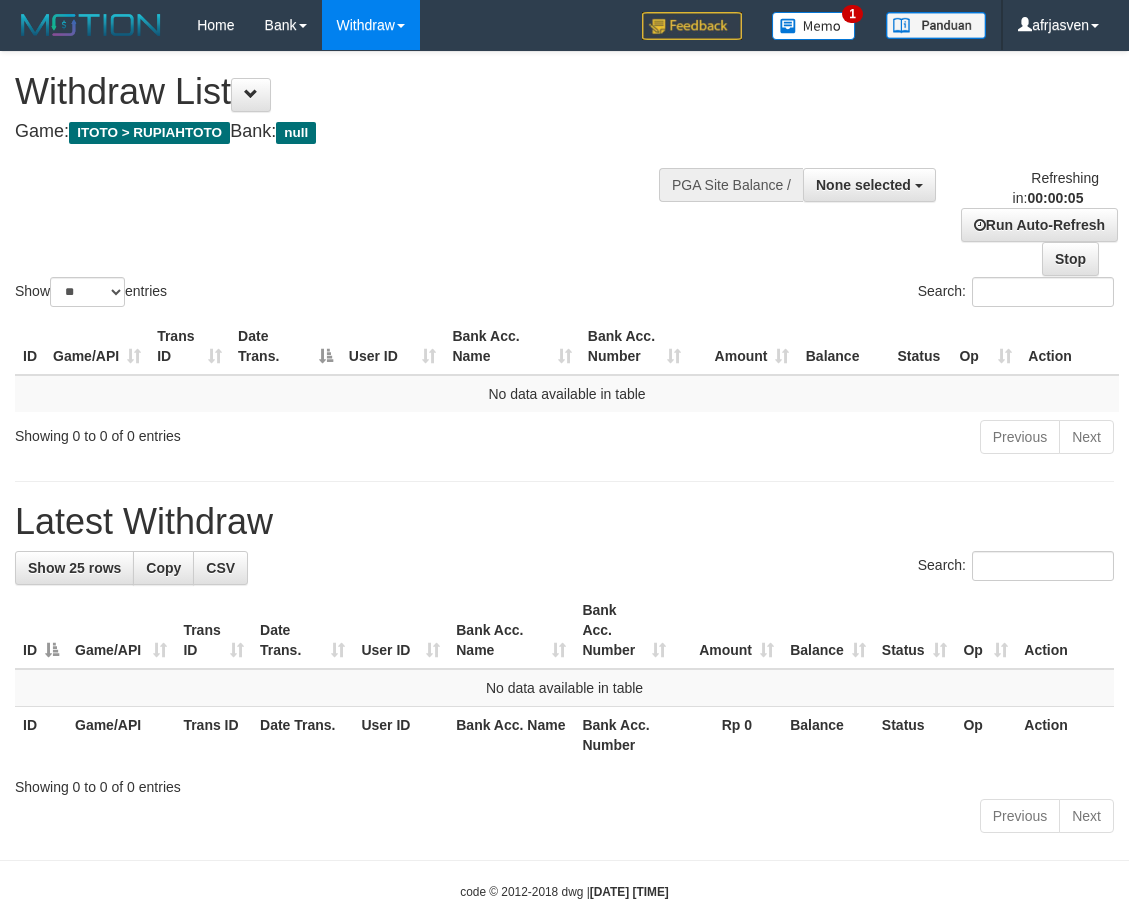 scroll, scrollTop: 0, scrollLeft: 0, axis: both 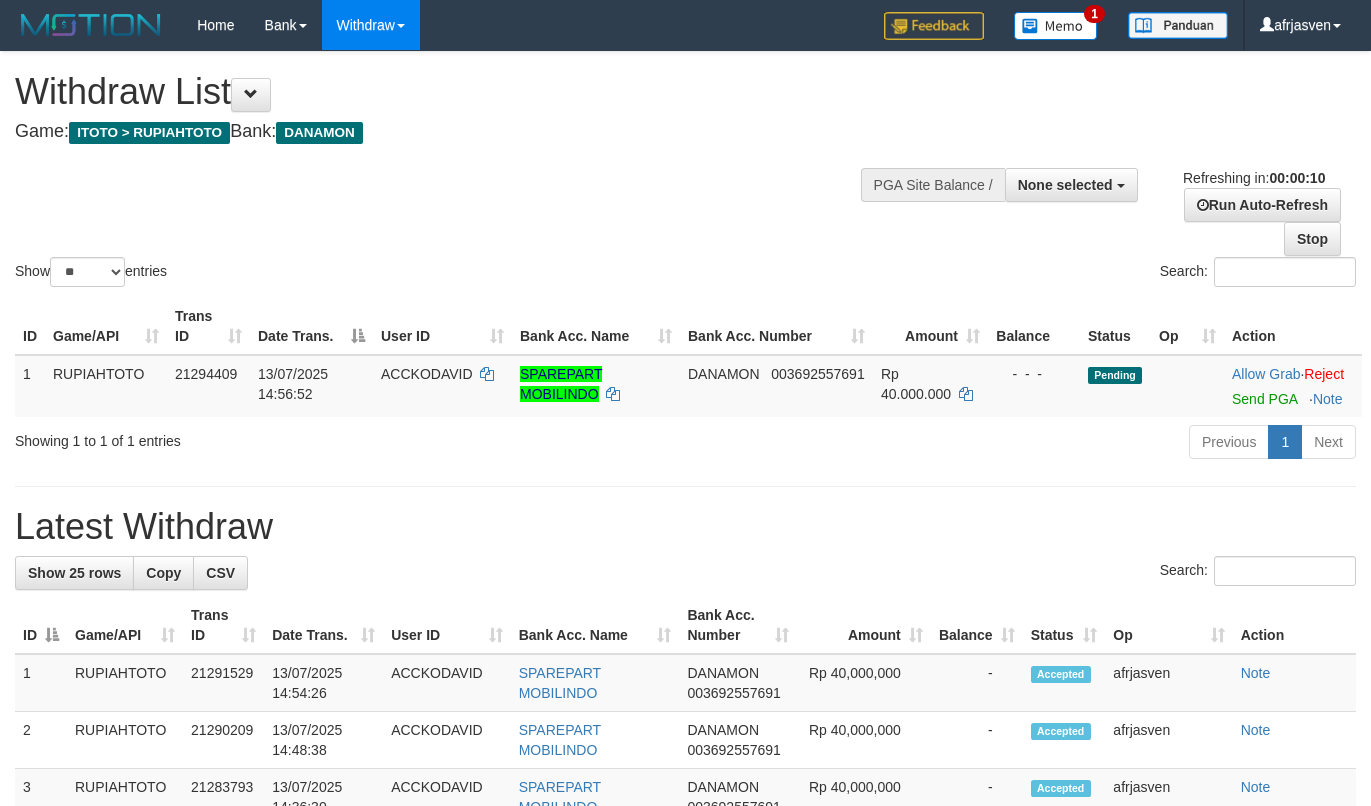 select 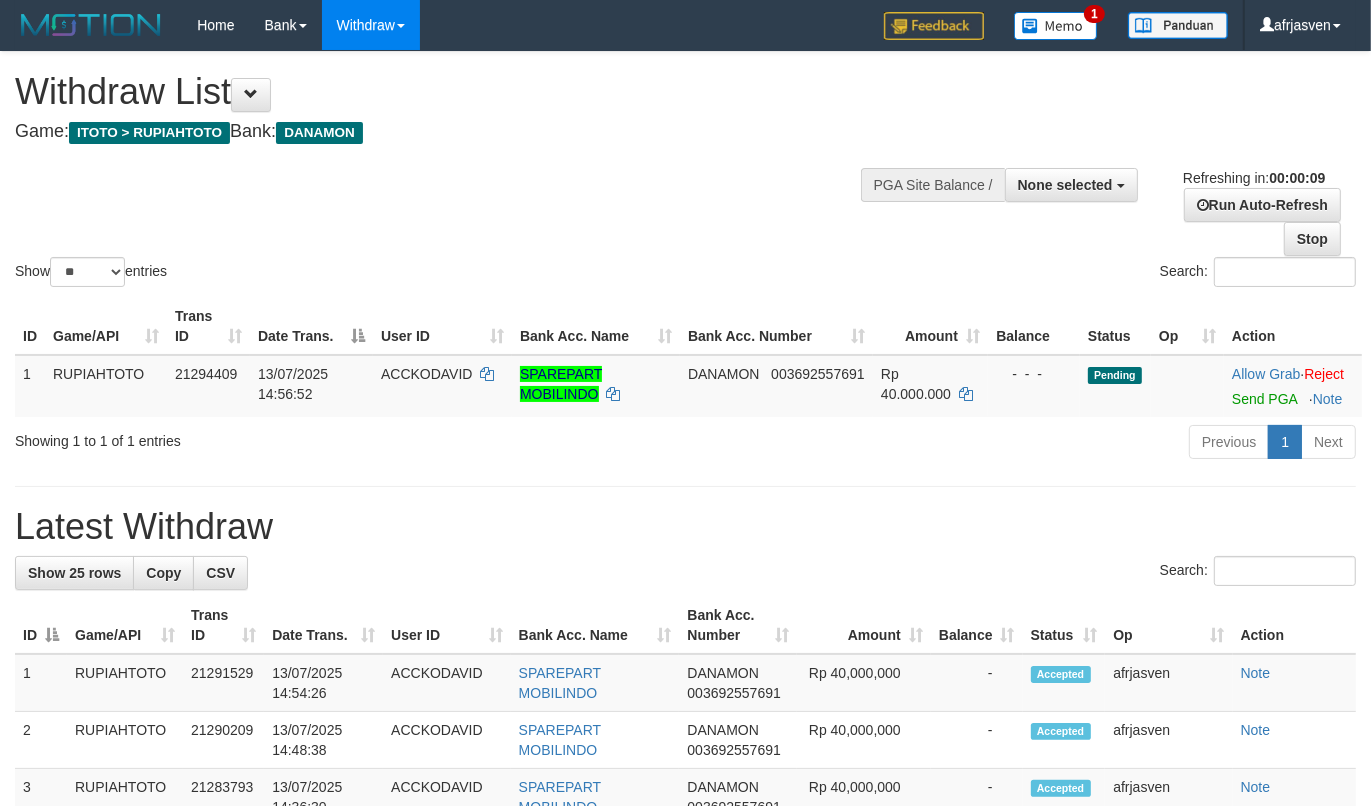 click on "**********" at bounding box center (685, 1132) 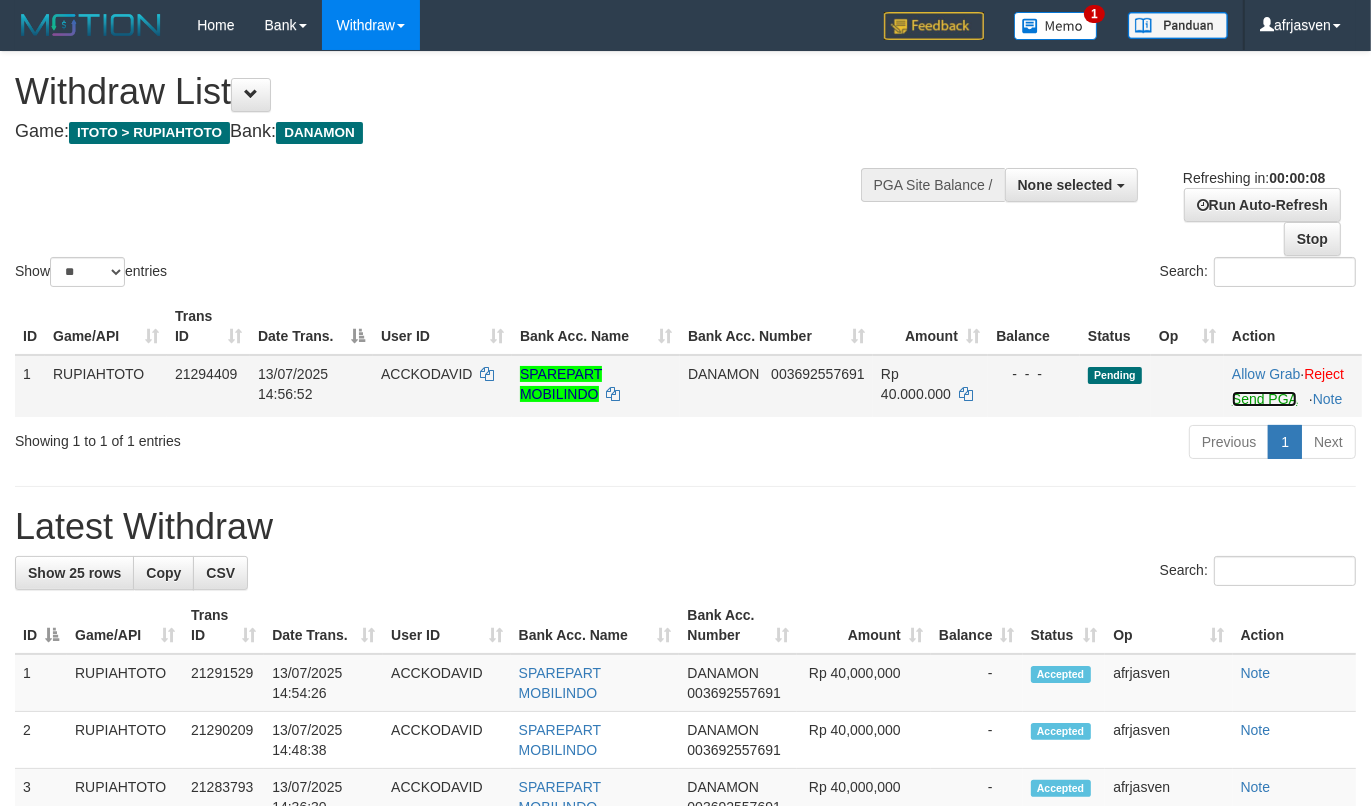 click on "Send PGA" at bounding box center (1264, 399) 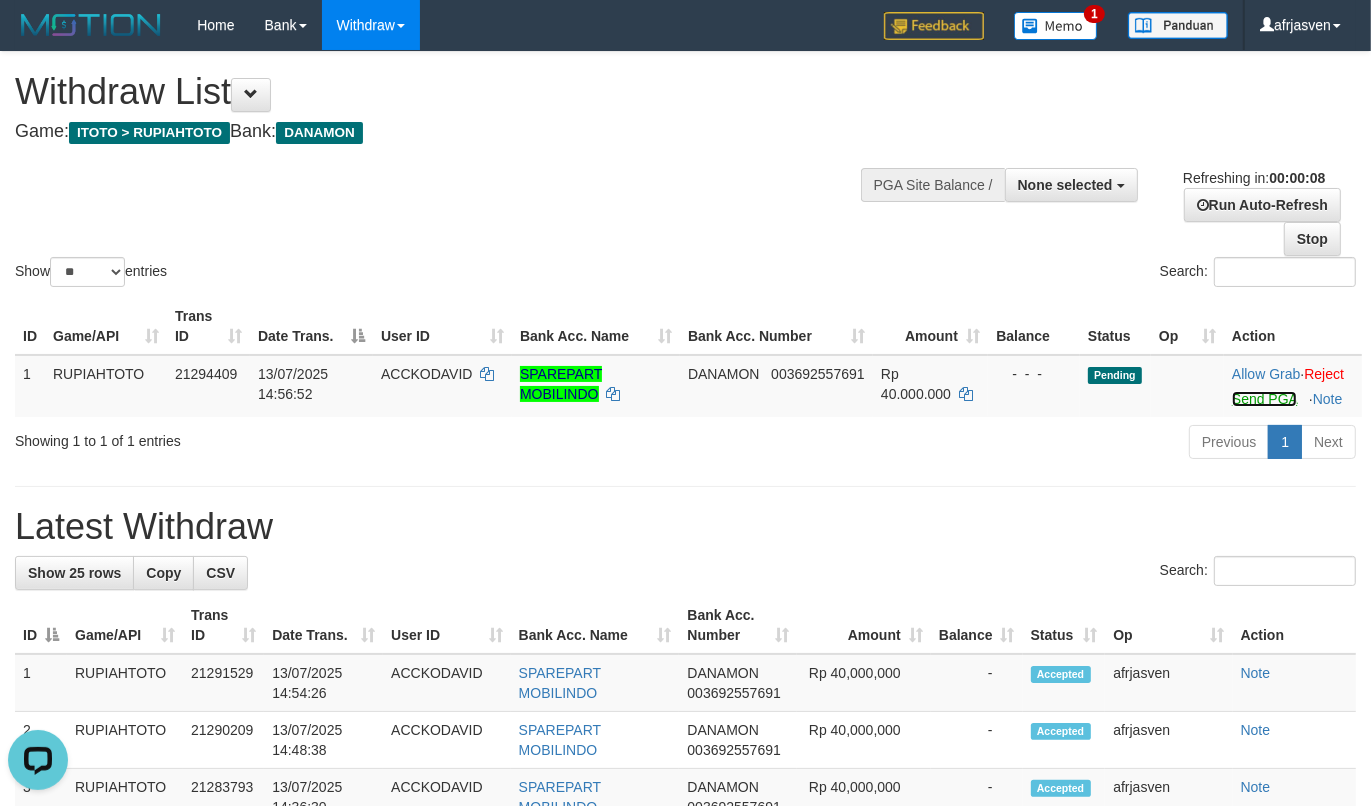 scroll, scrollTop: 0, scrollLeft: 0, axis: both 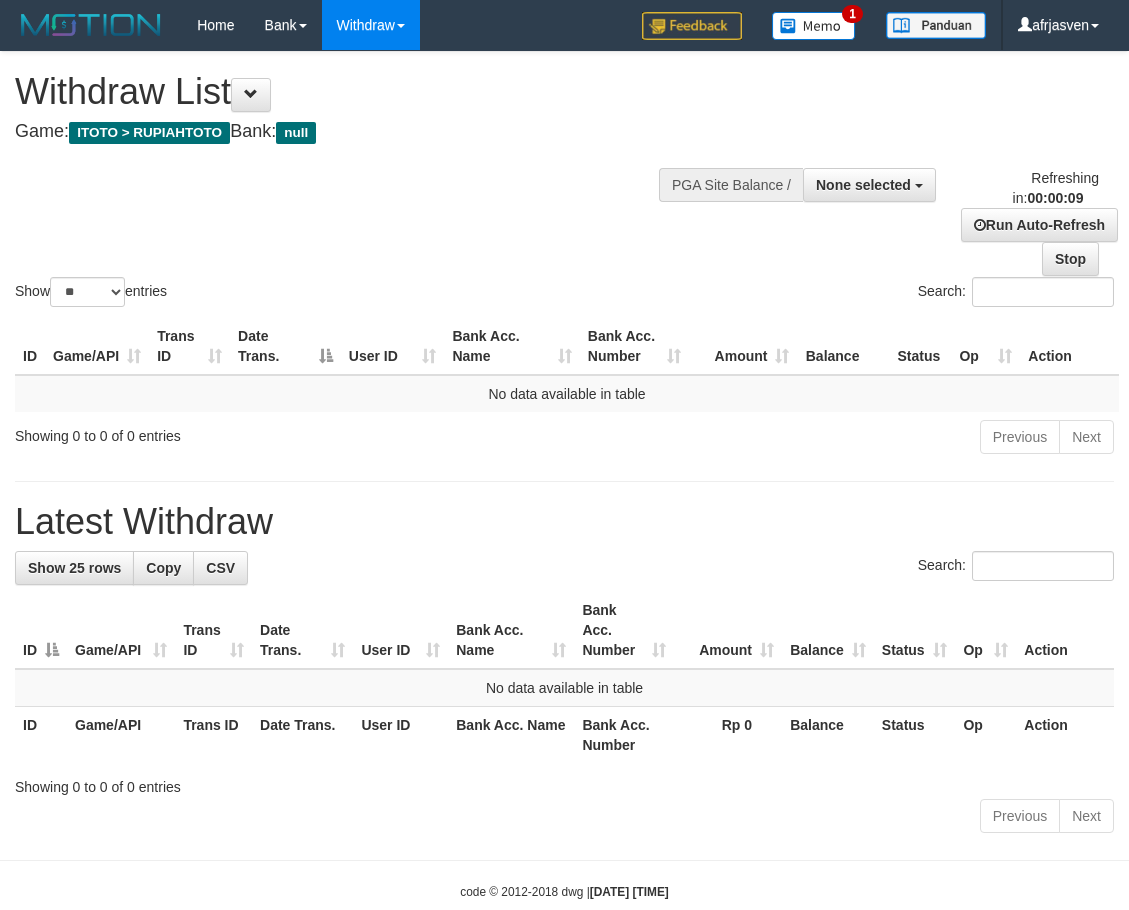 select 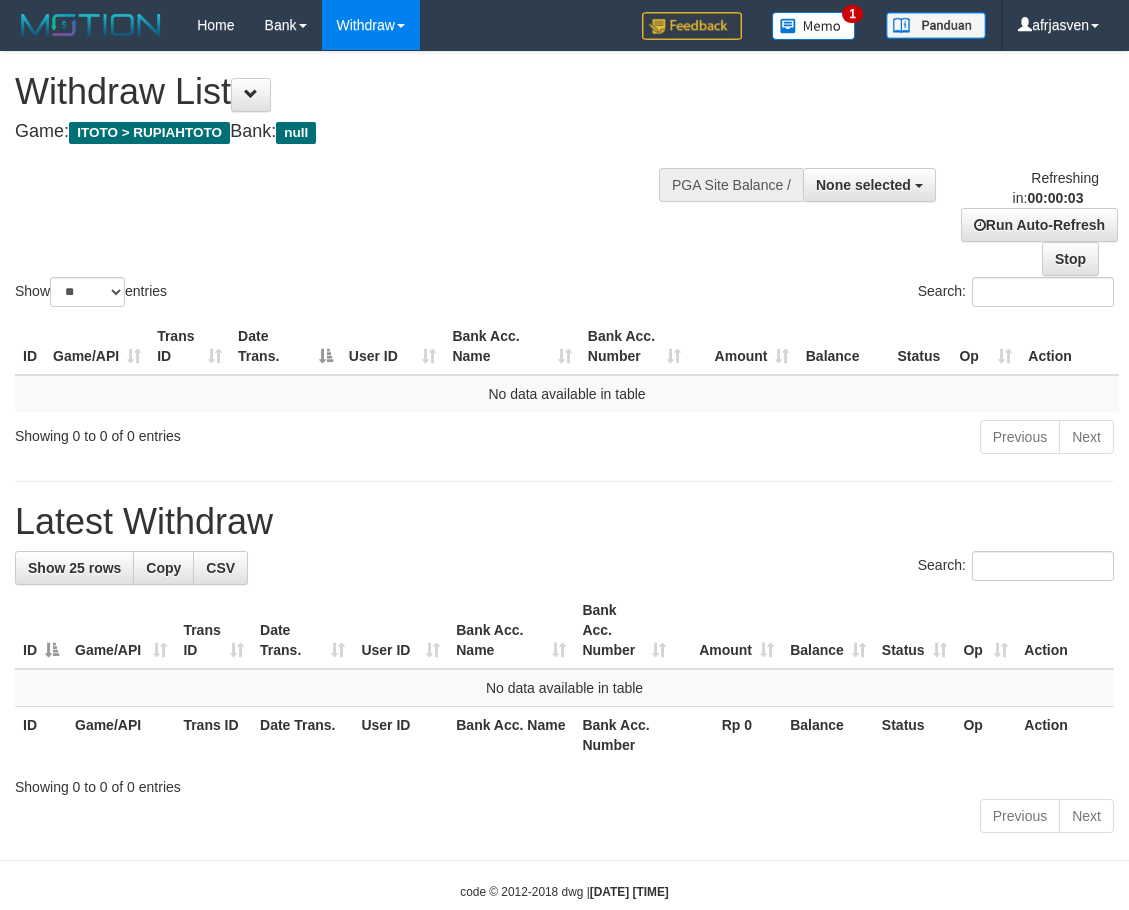 scroll, scrollTop: 0, scrollLeft: 0, axis: both 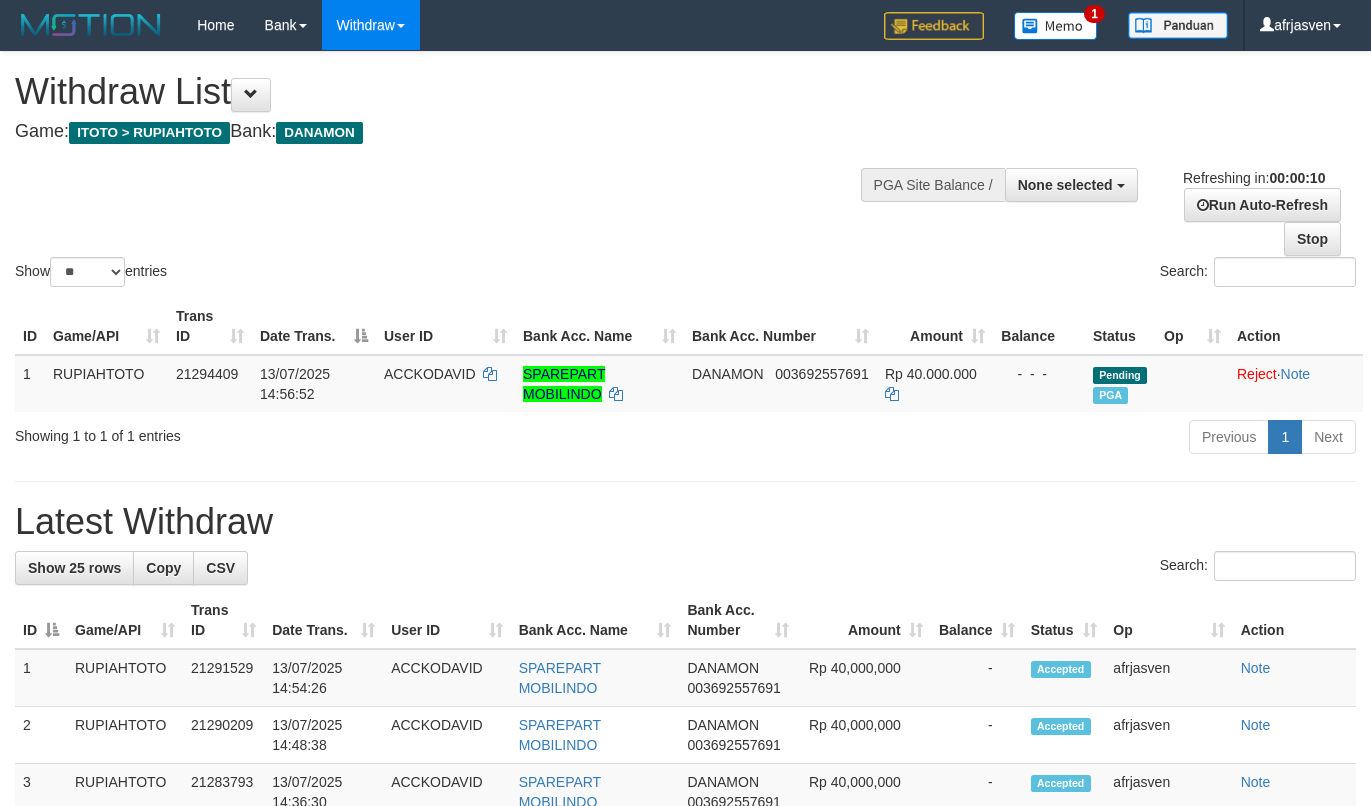 select 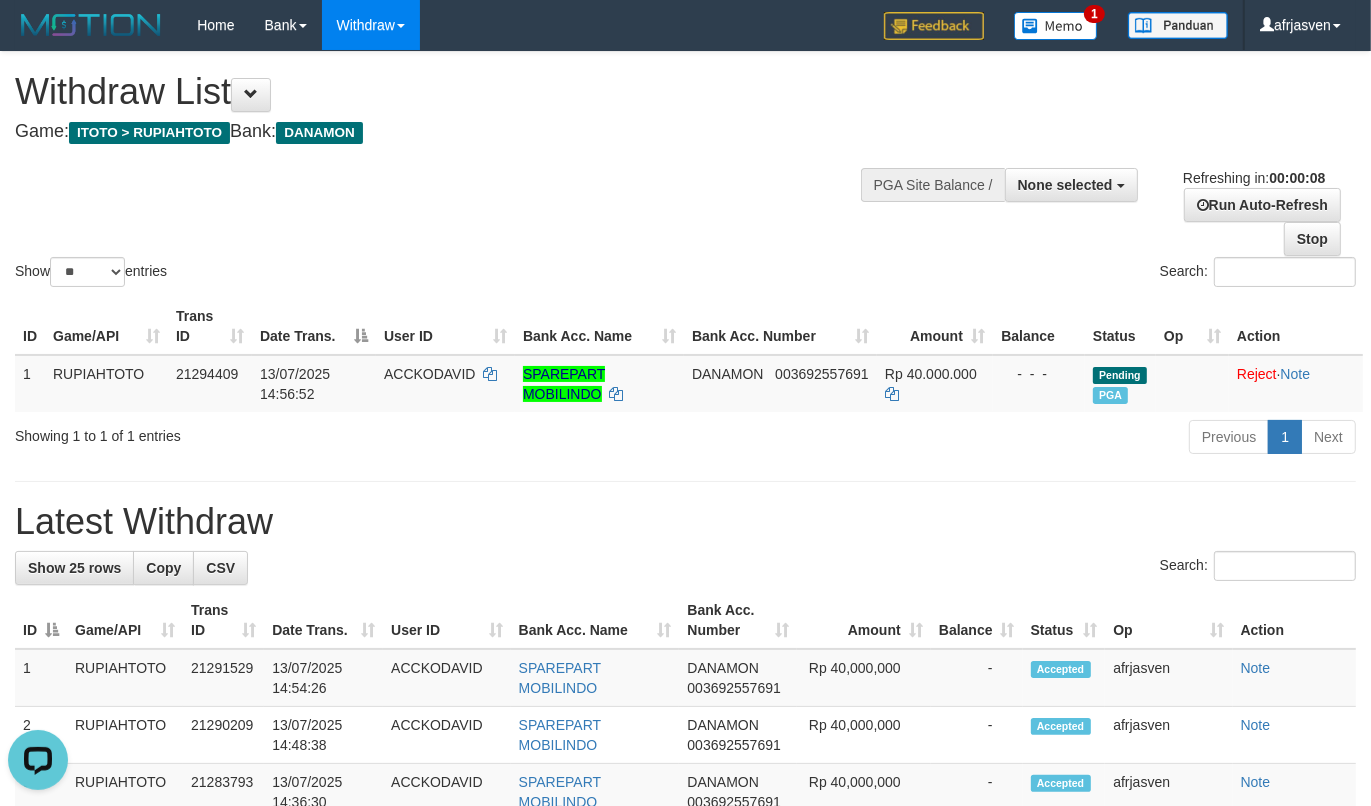 scroll, scrollTop: 0, scrollLeft: 0, axis: both 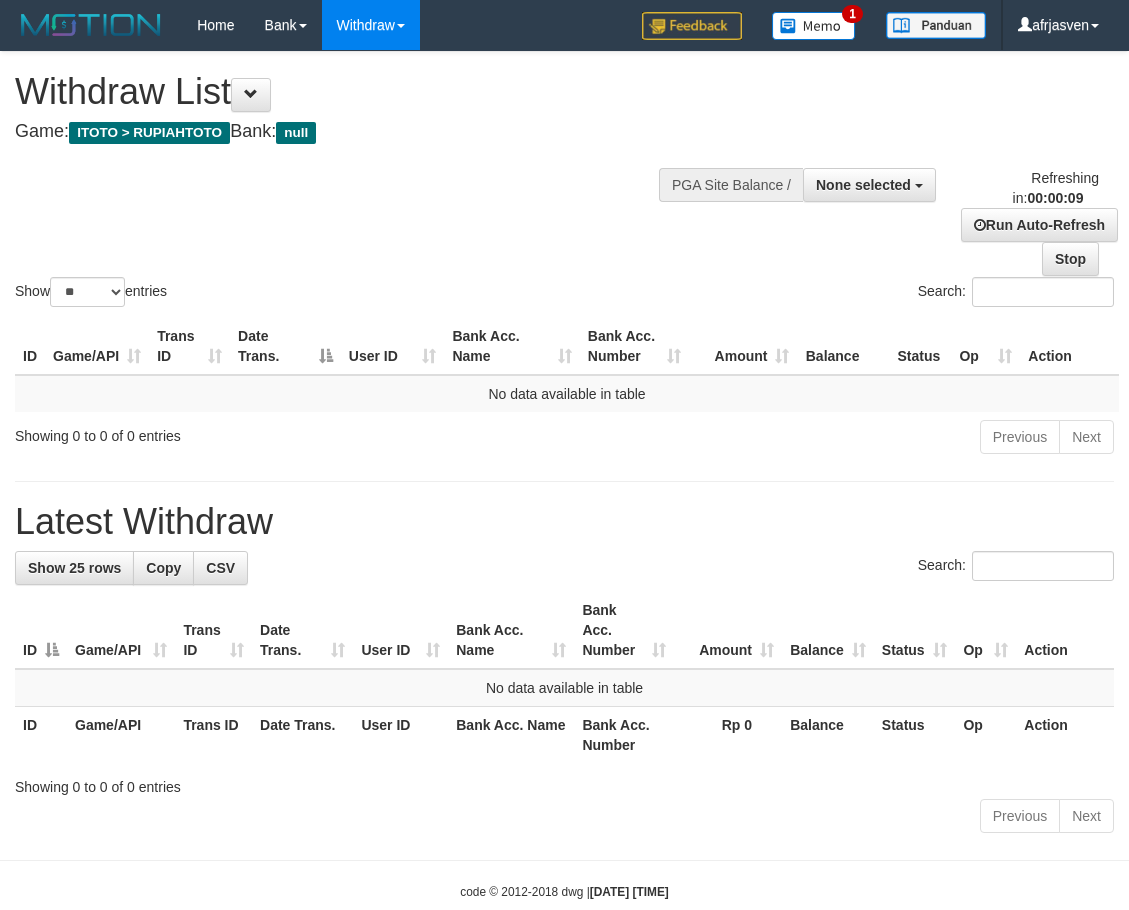 select 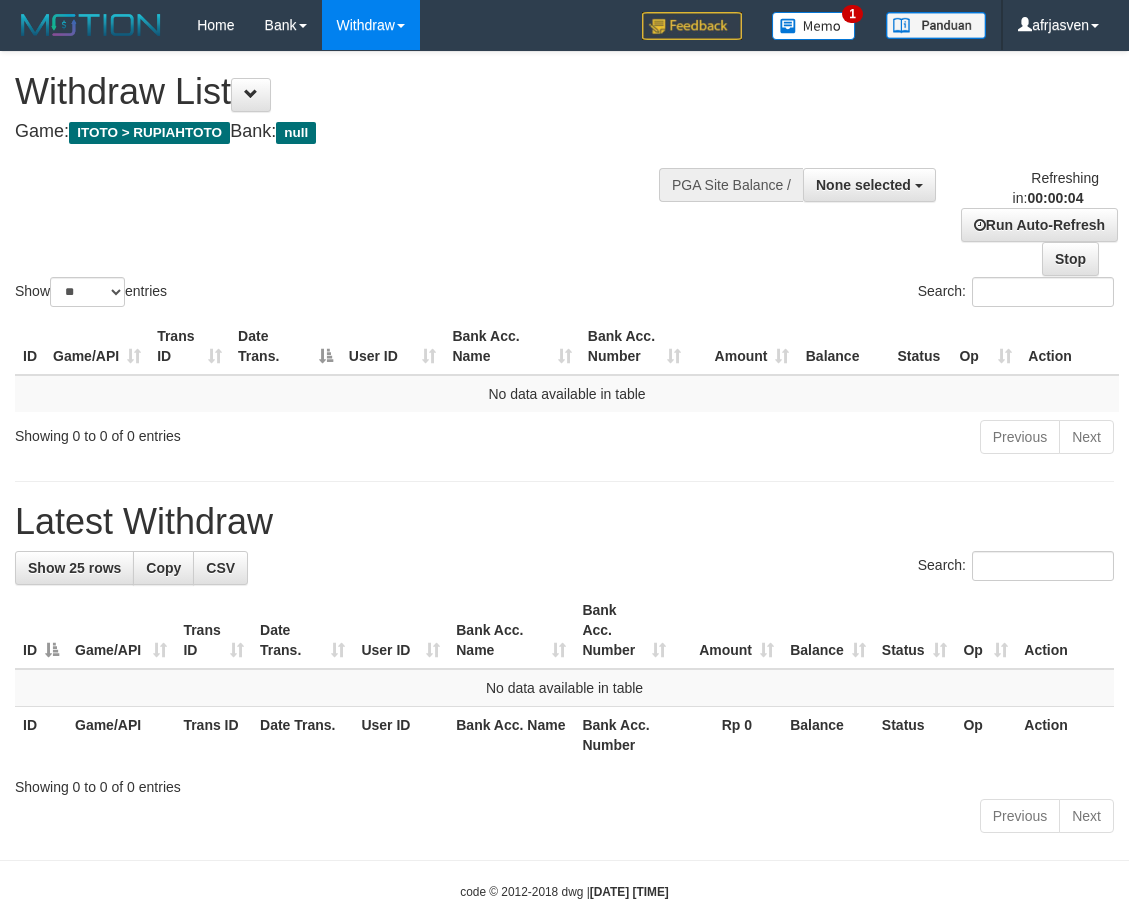 scroll, scrollTop: 0, scrollLeft: 0, axis: both 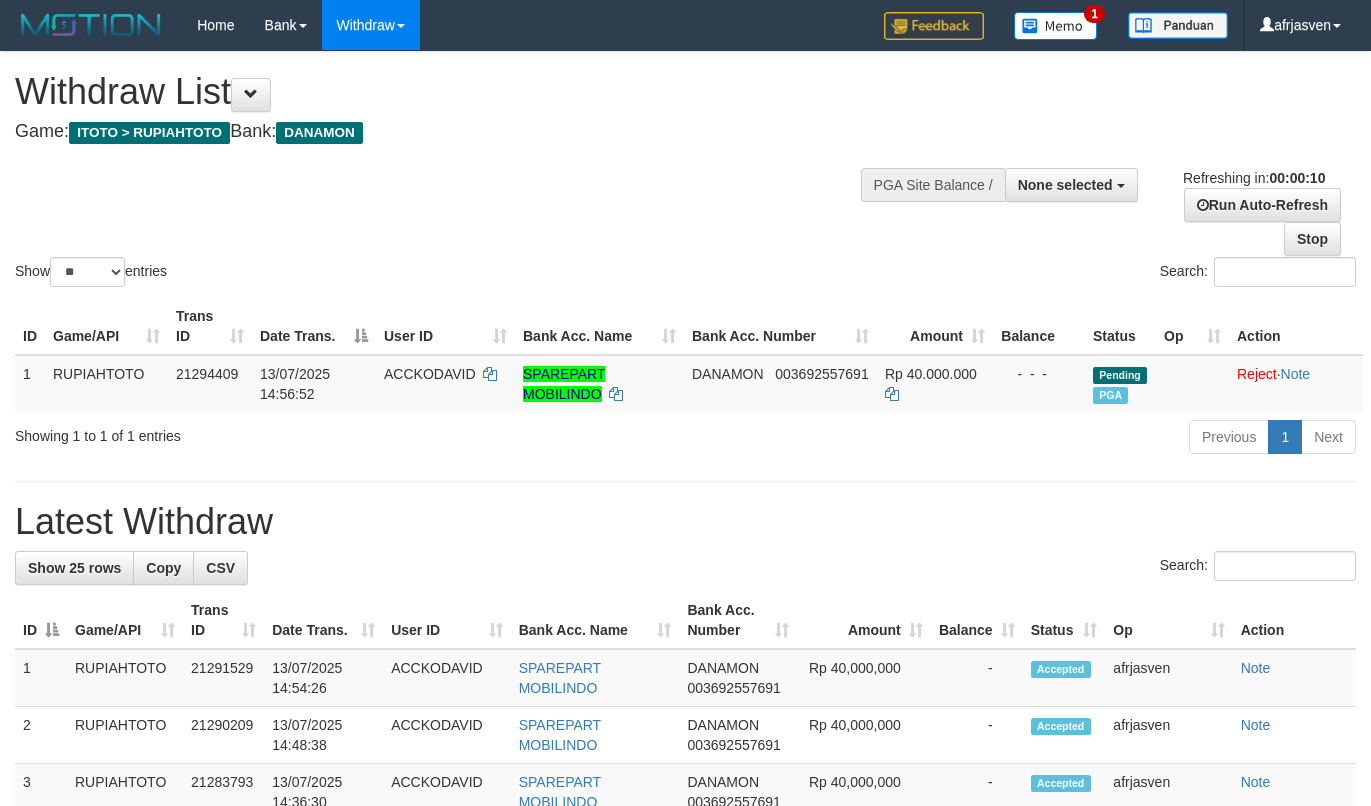 select 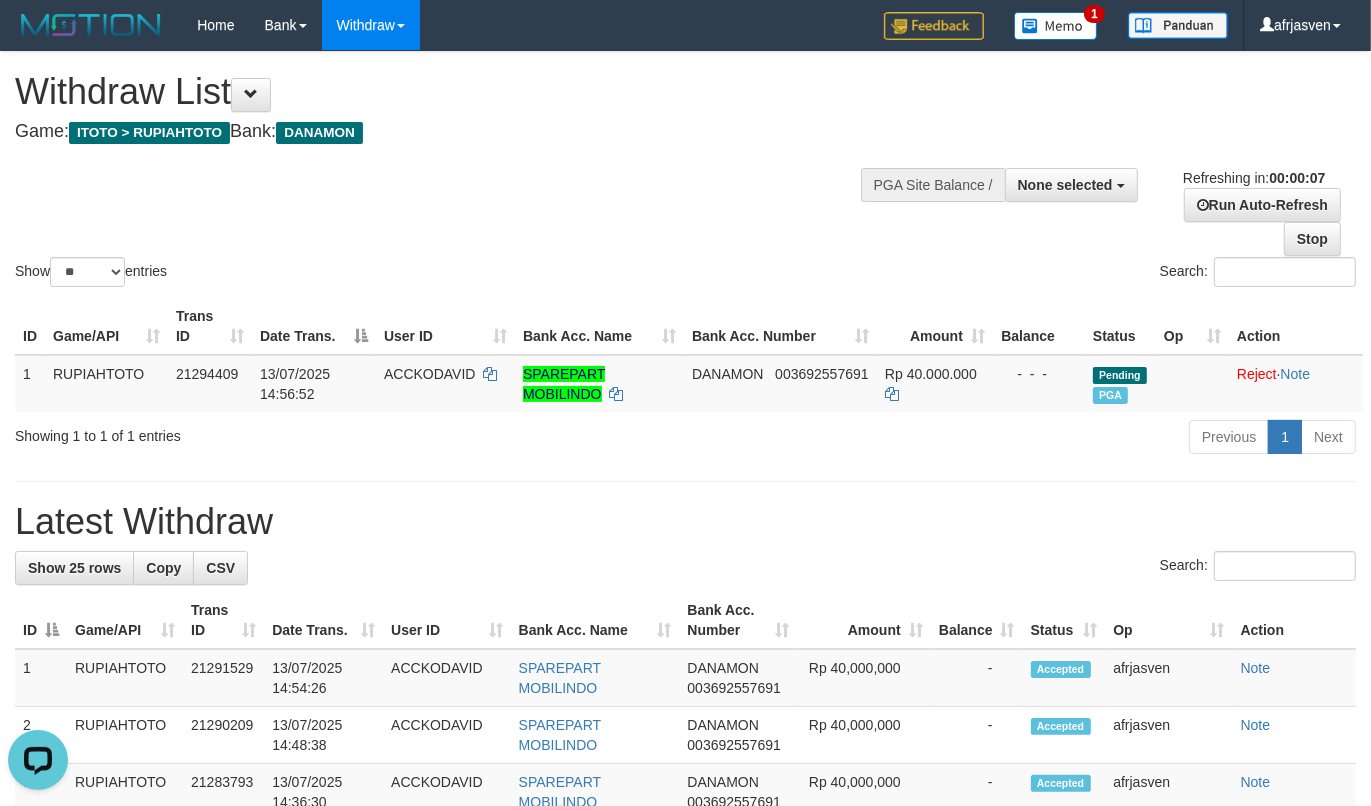 scroll, scrollTop: 0, scrollLeft: 0, axis: both 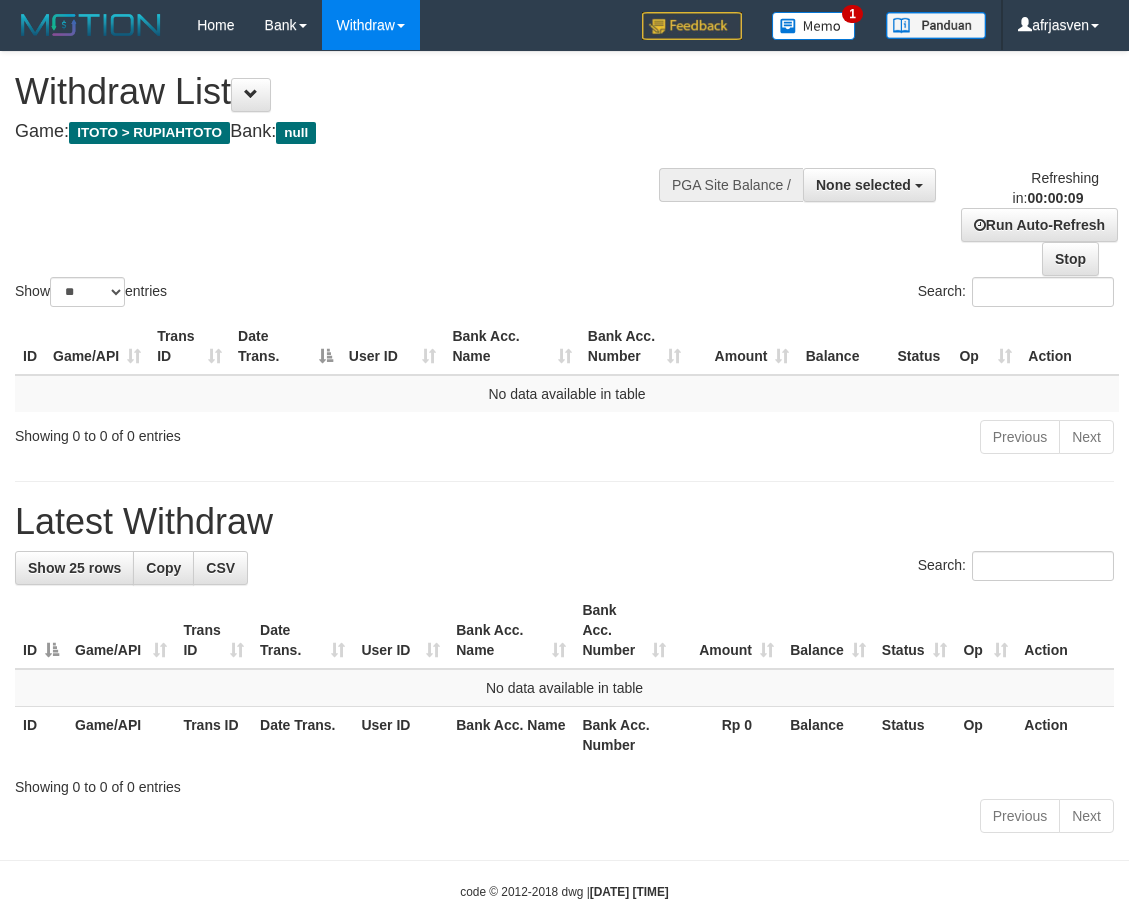 select 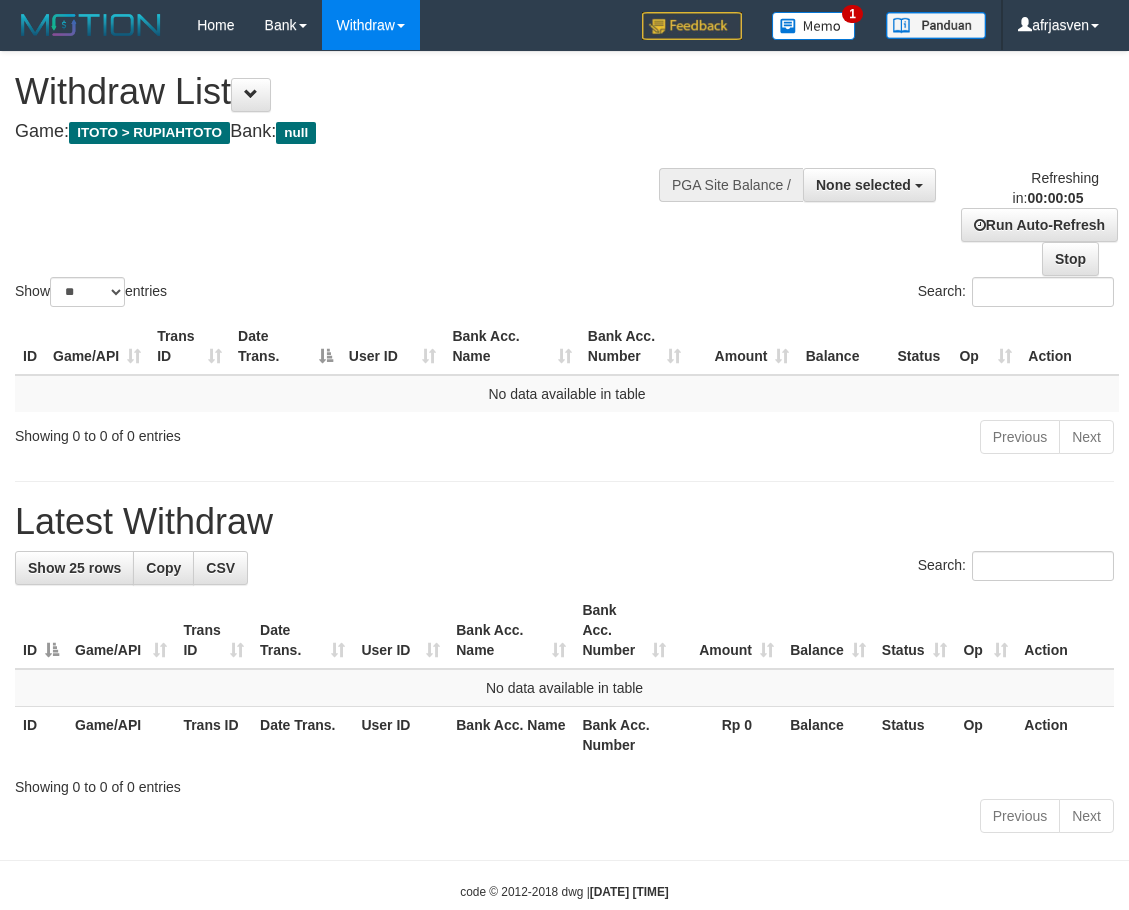 scroll, scrollTop: 0, scrollLeft: 0, axis: both 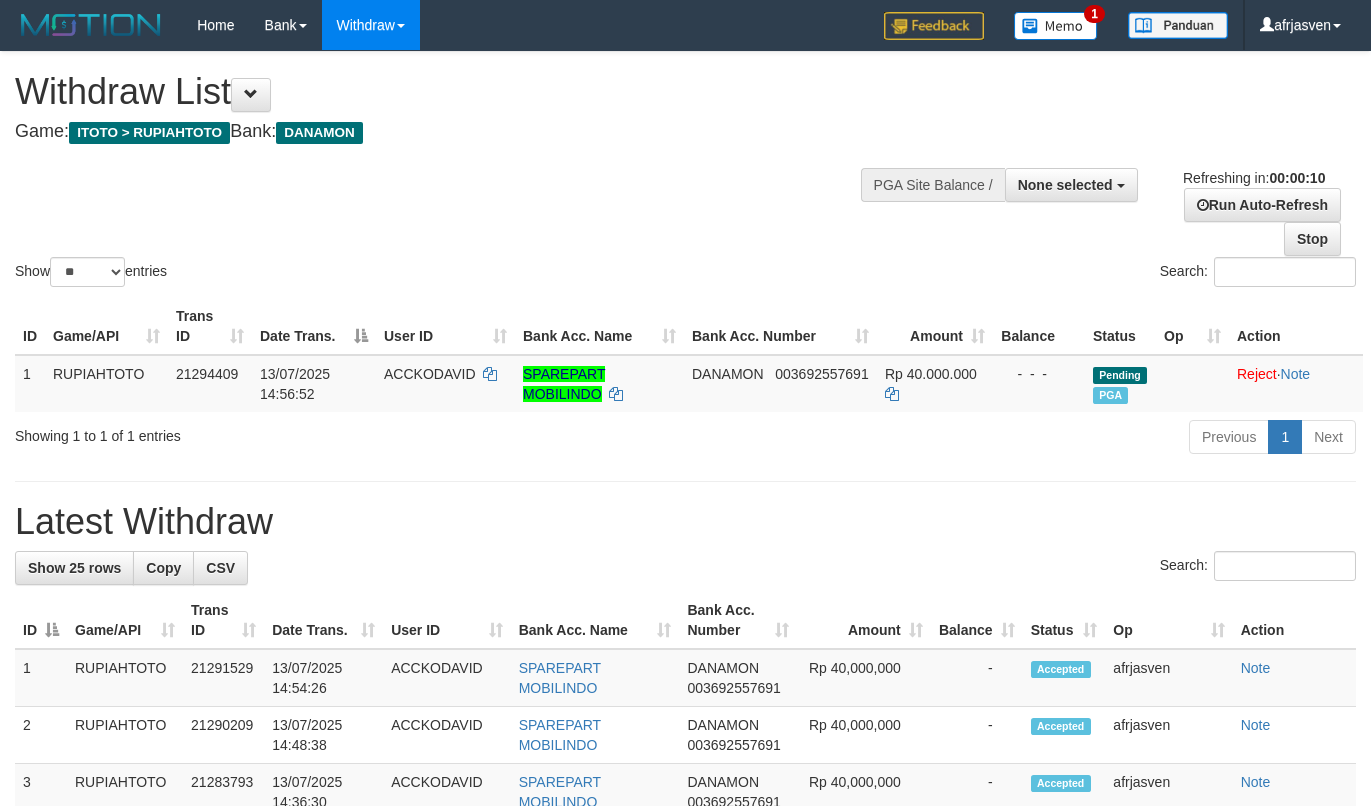 select 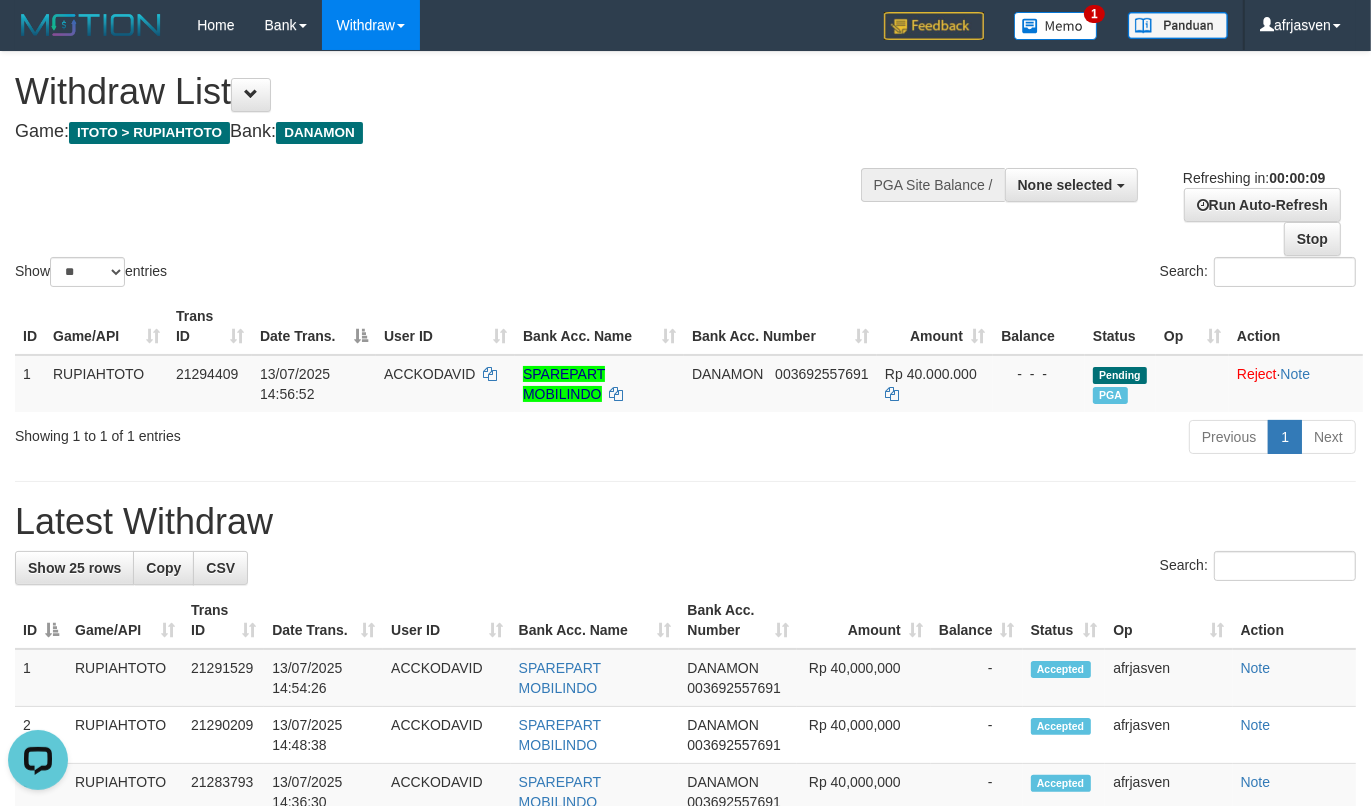 scroll, scrollTop: 0, scrollLeft: 0, axis: both 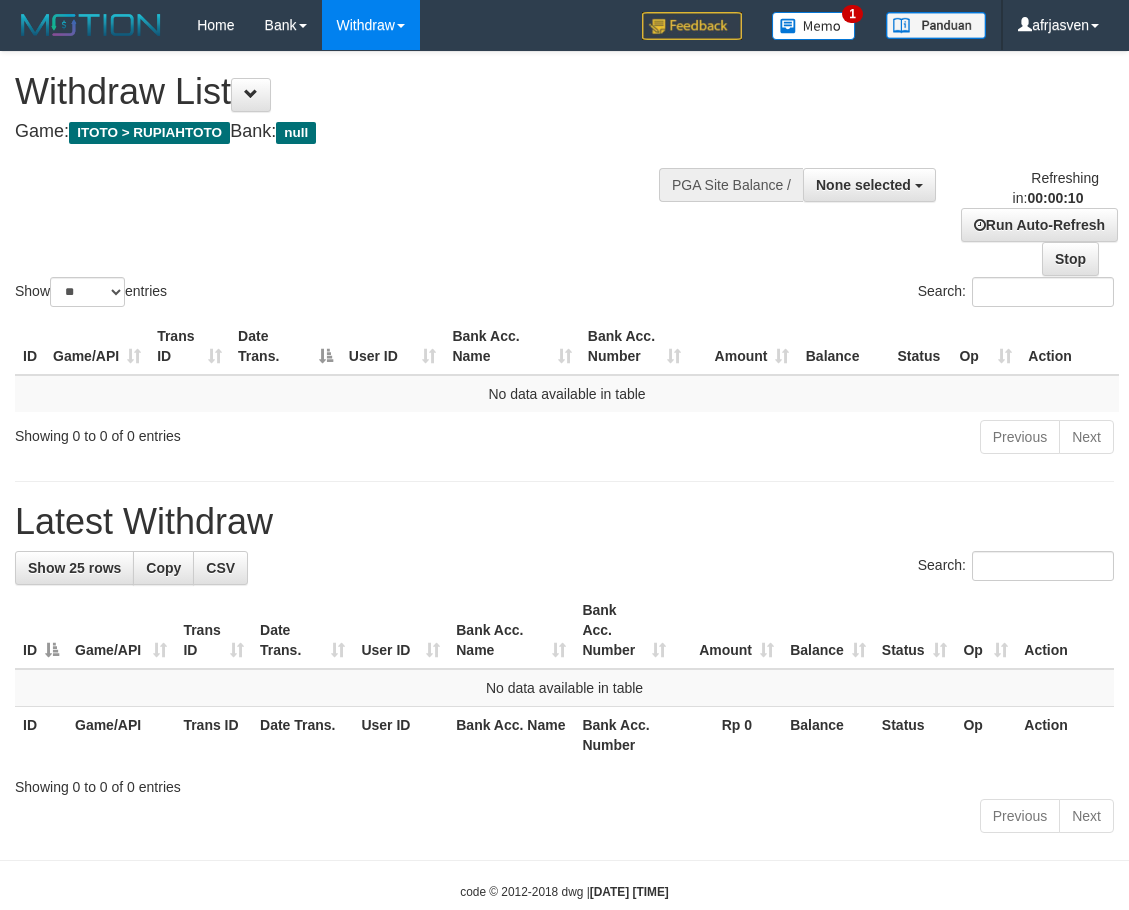 select 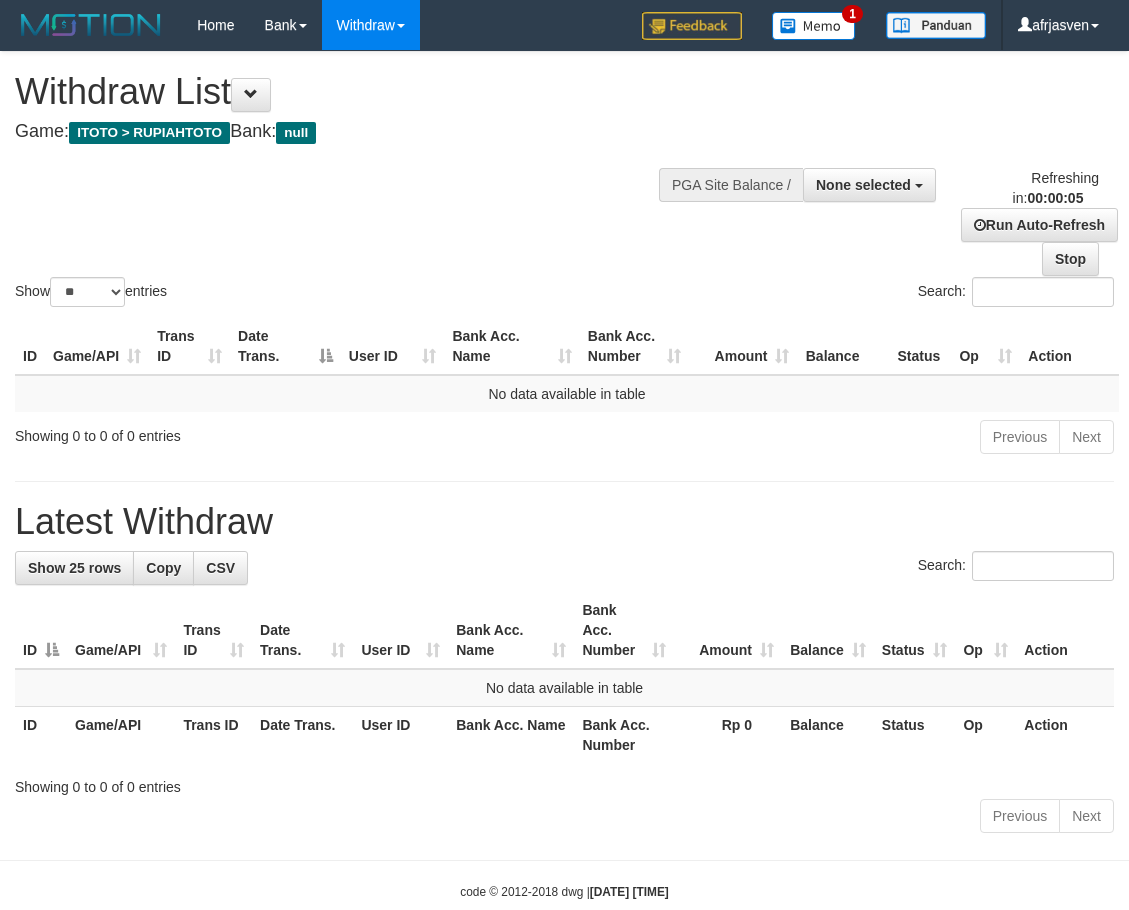 scroll, scrollTop: 0, scrollLeft: 0, axis: both 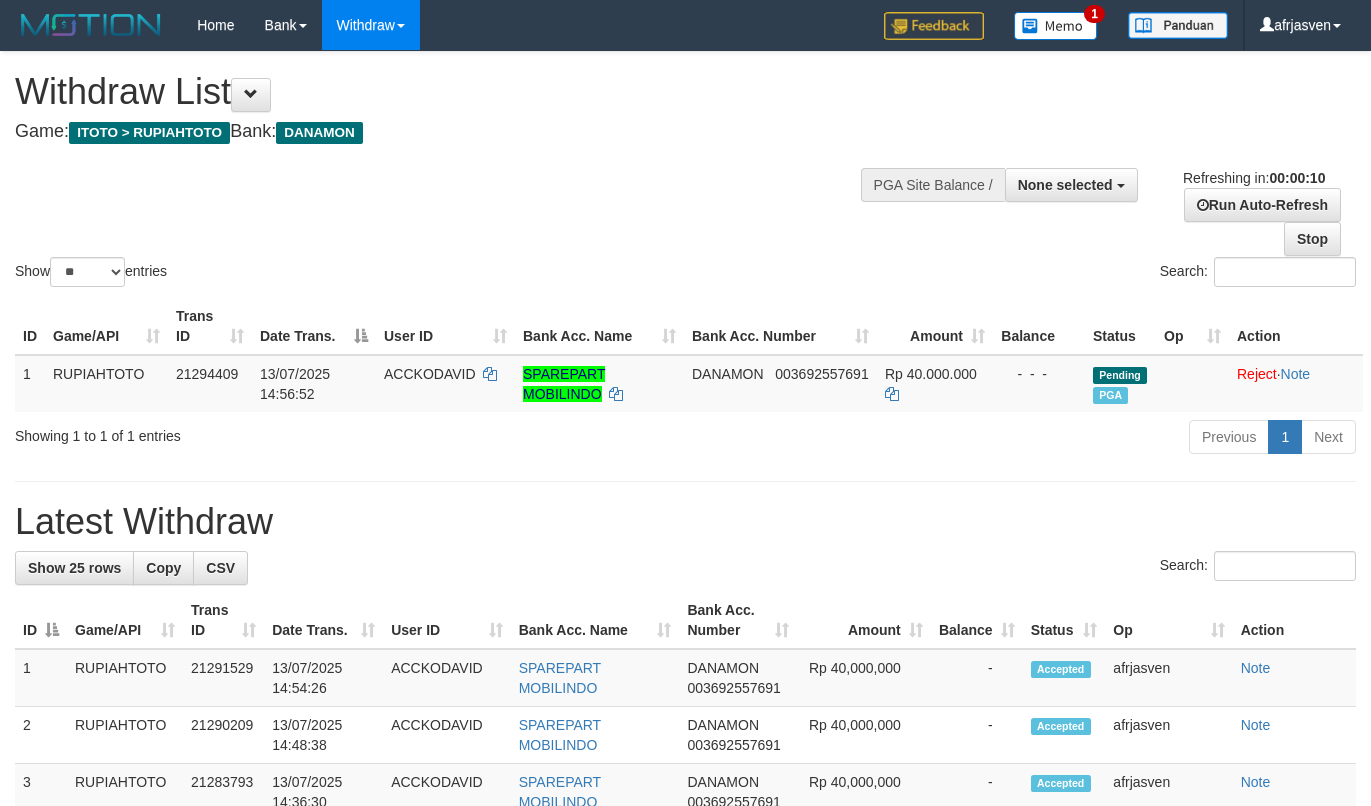 select 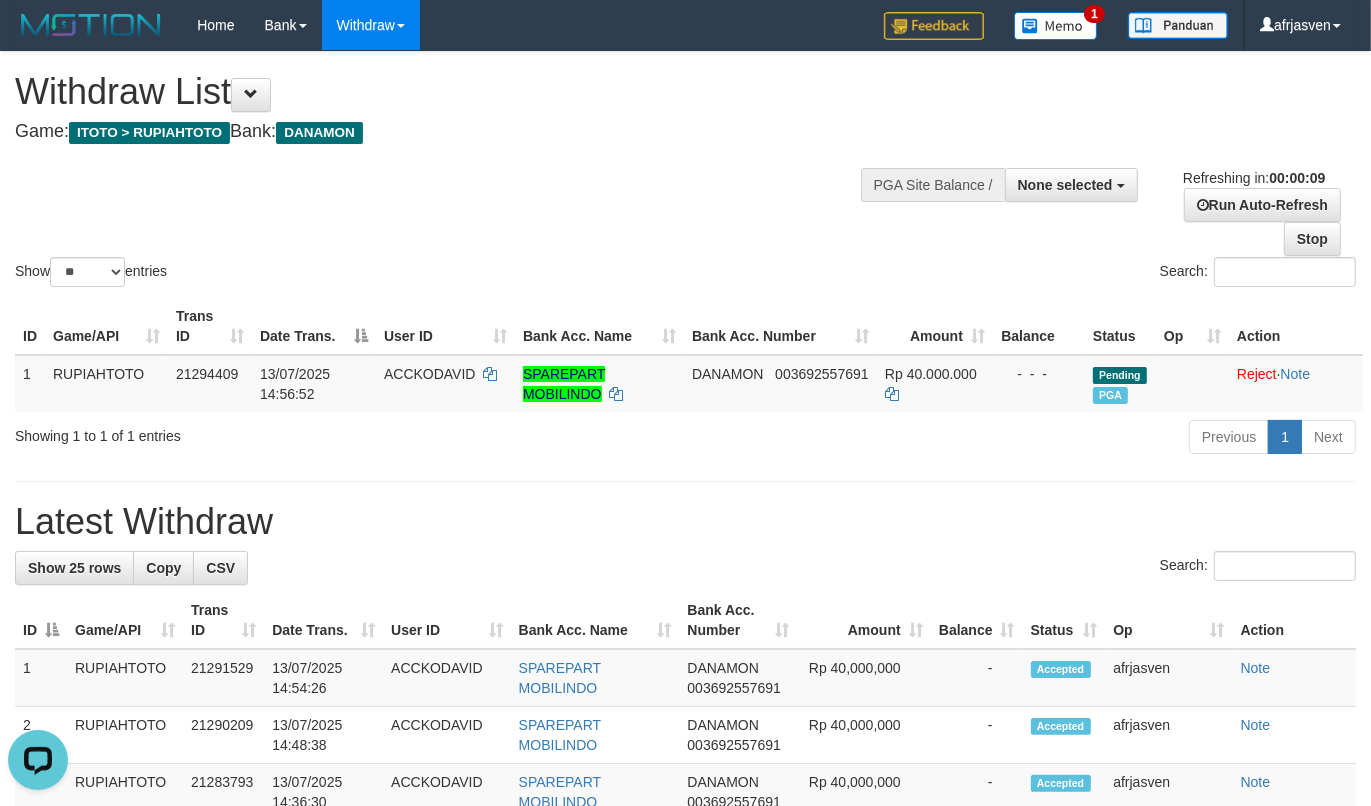 scroll, scrollTop: 0, scrollLeft: 0, axis: both 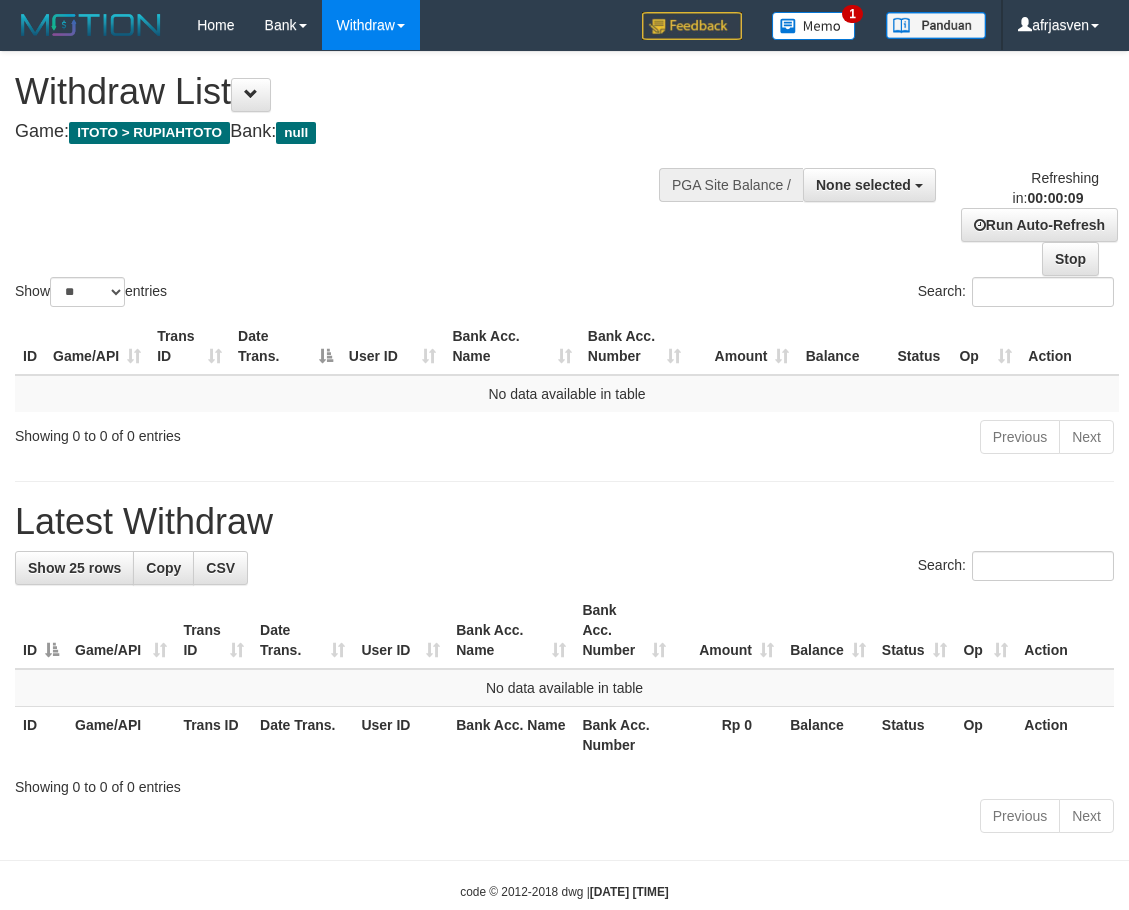 select 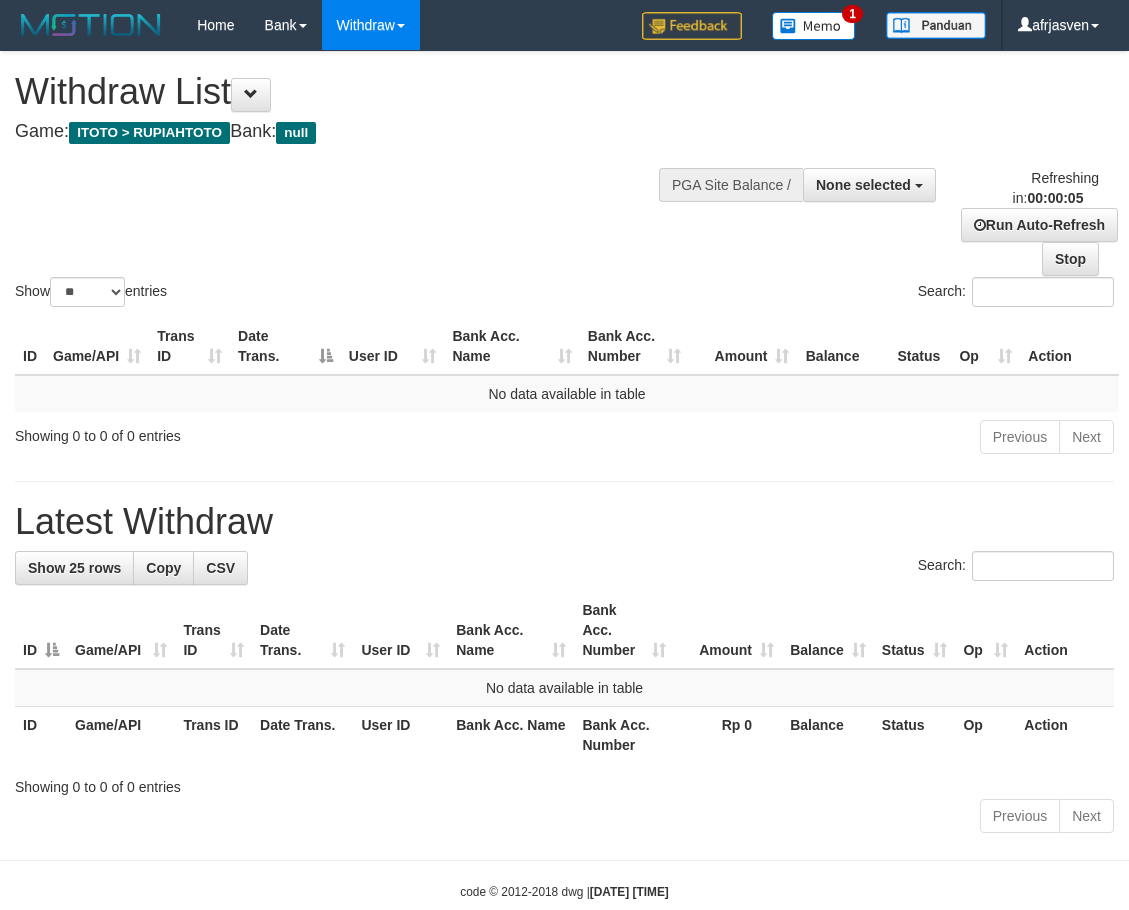 scroll, scrollTop: 0, scrollLeft: 0, axis: both 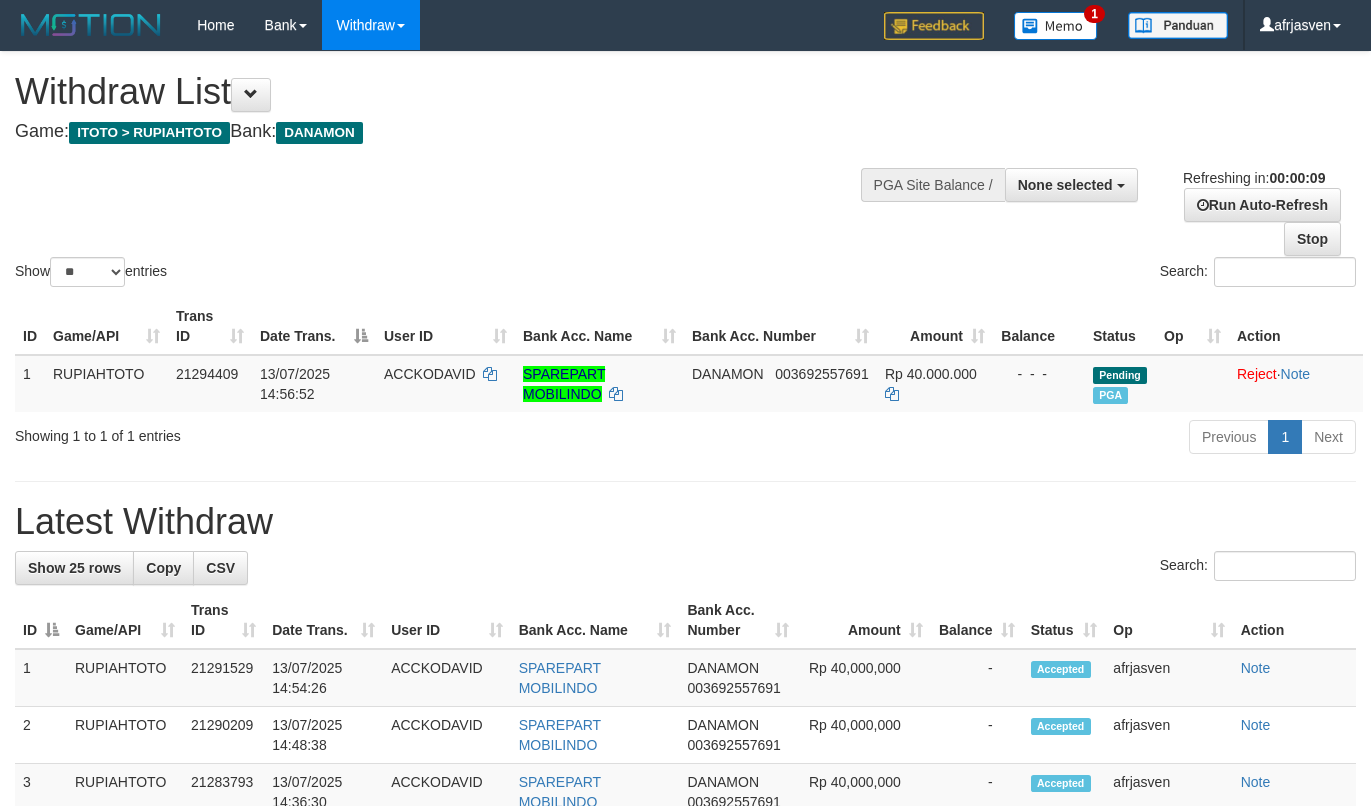 select 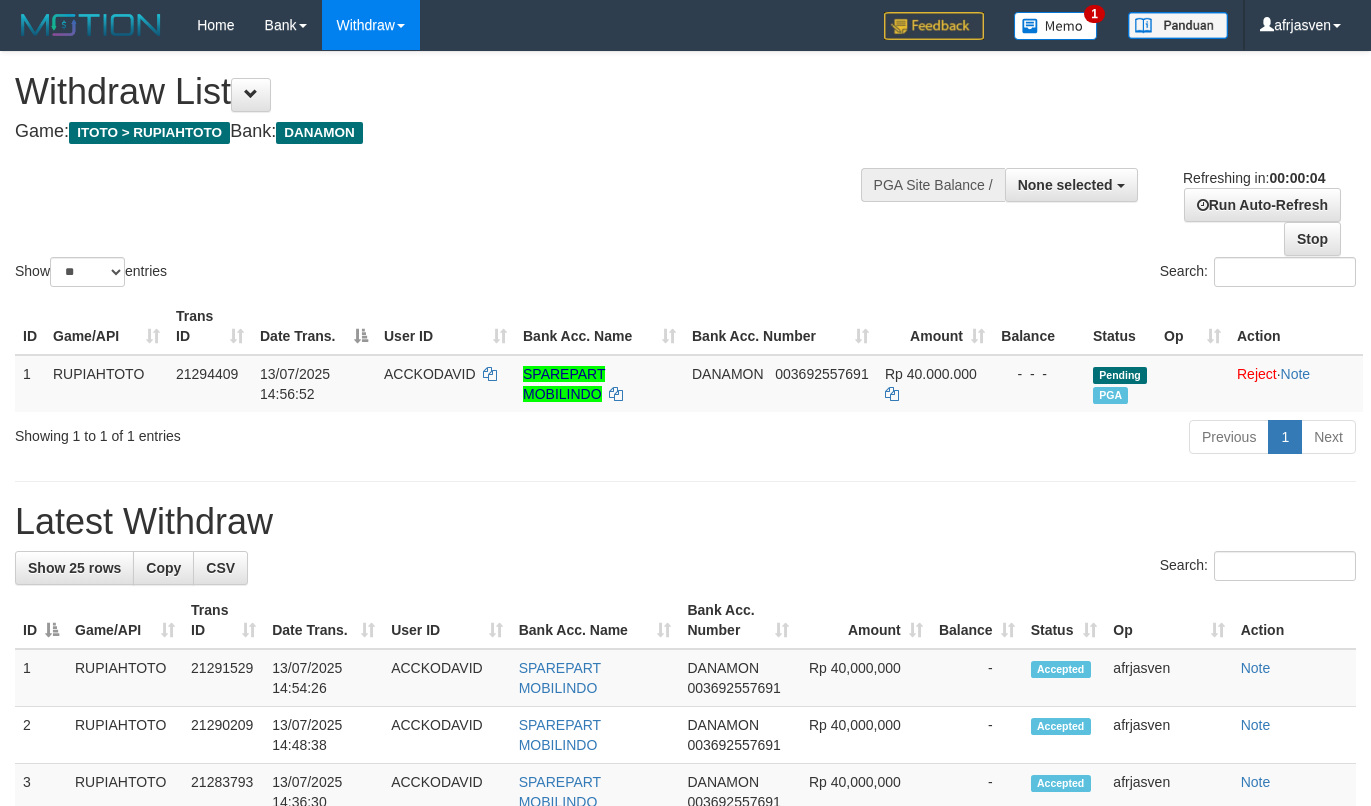 scroll, scrollTop: 0, scrollLeft: 0, axis: both 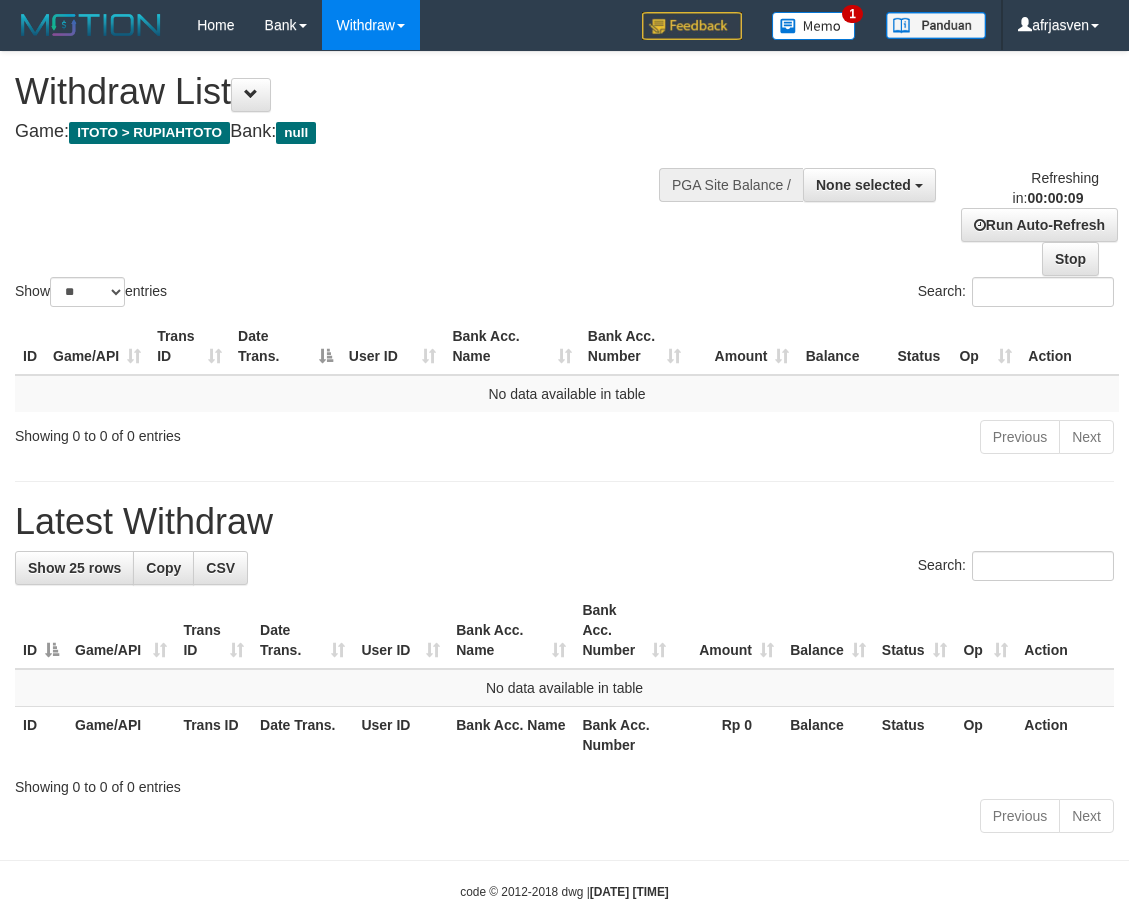 select 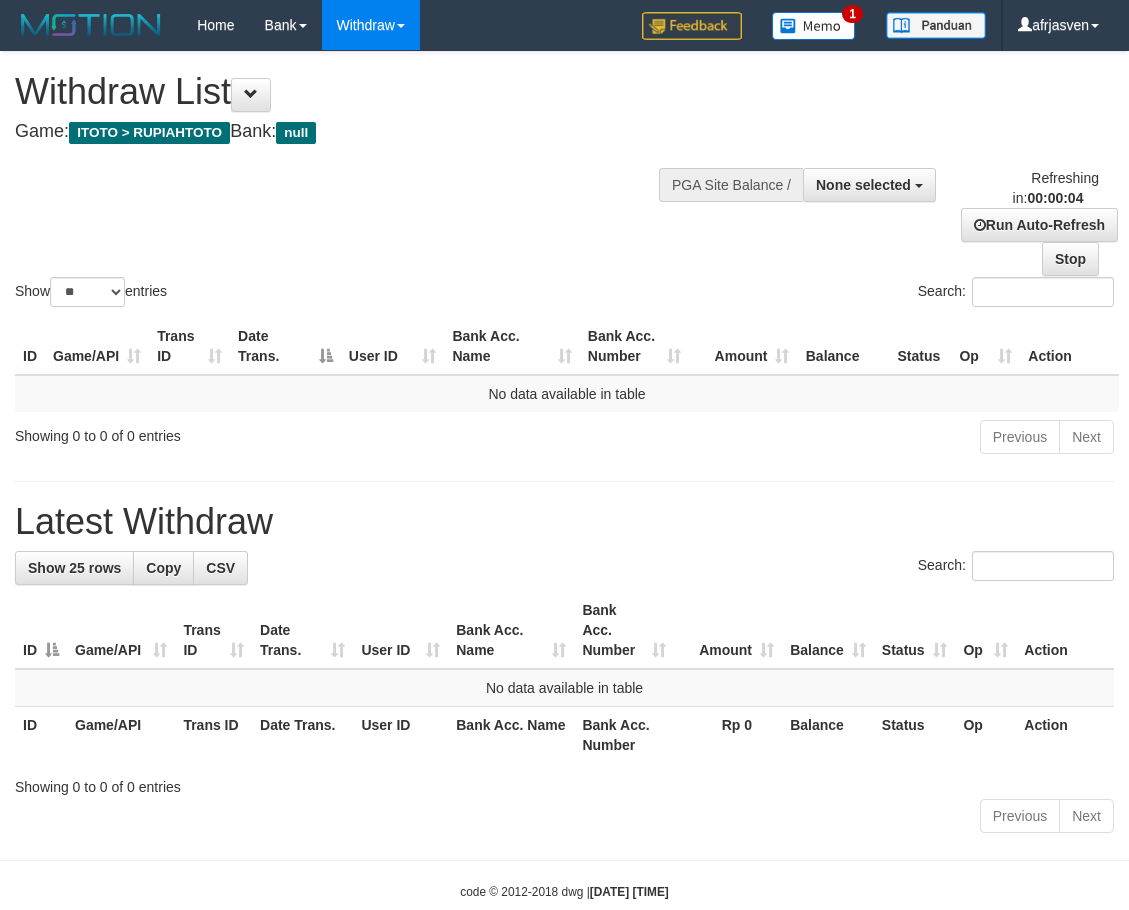 scroll, scrollTop: 0, scrollLeft: 0, axis: both 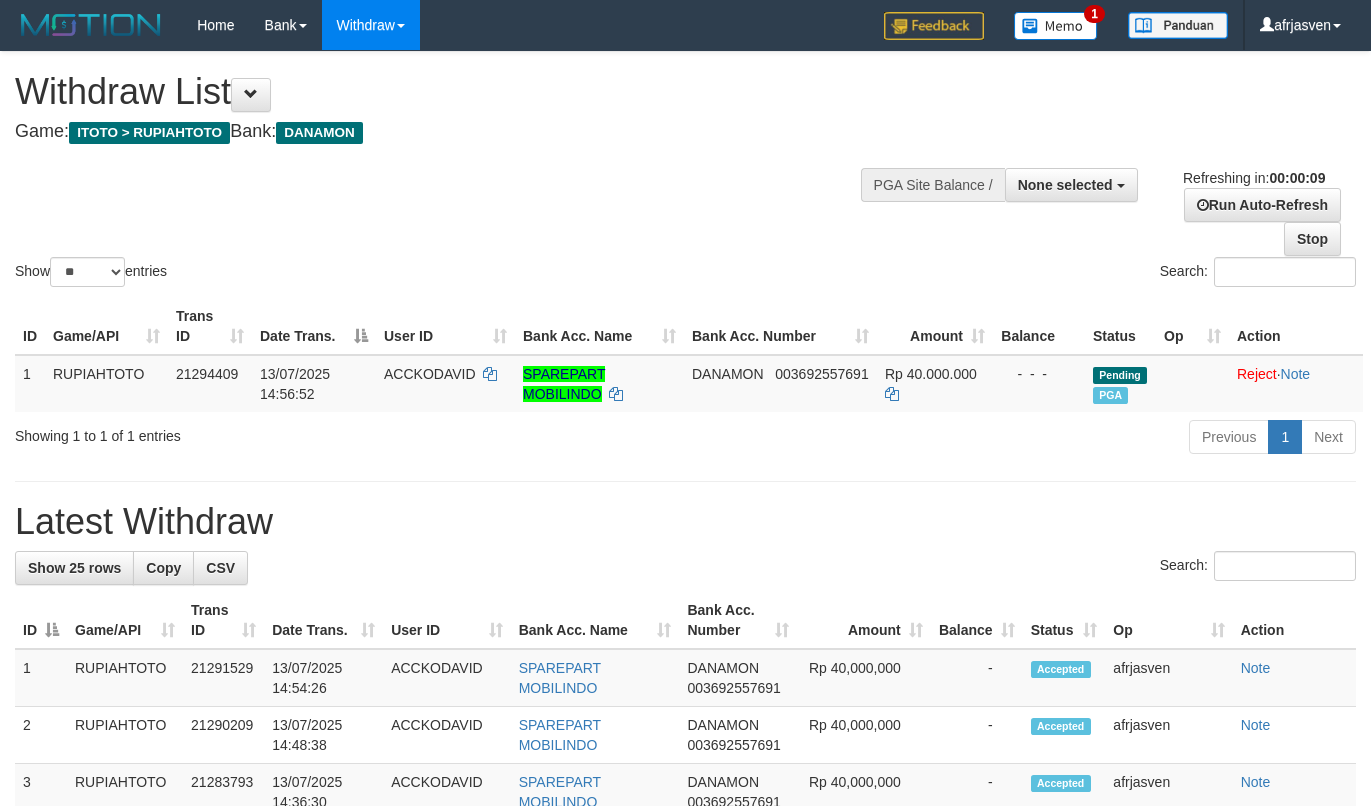 select 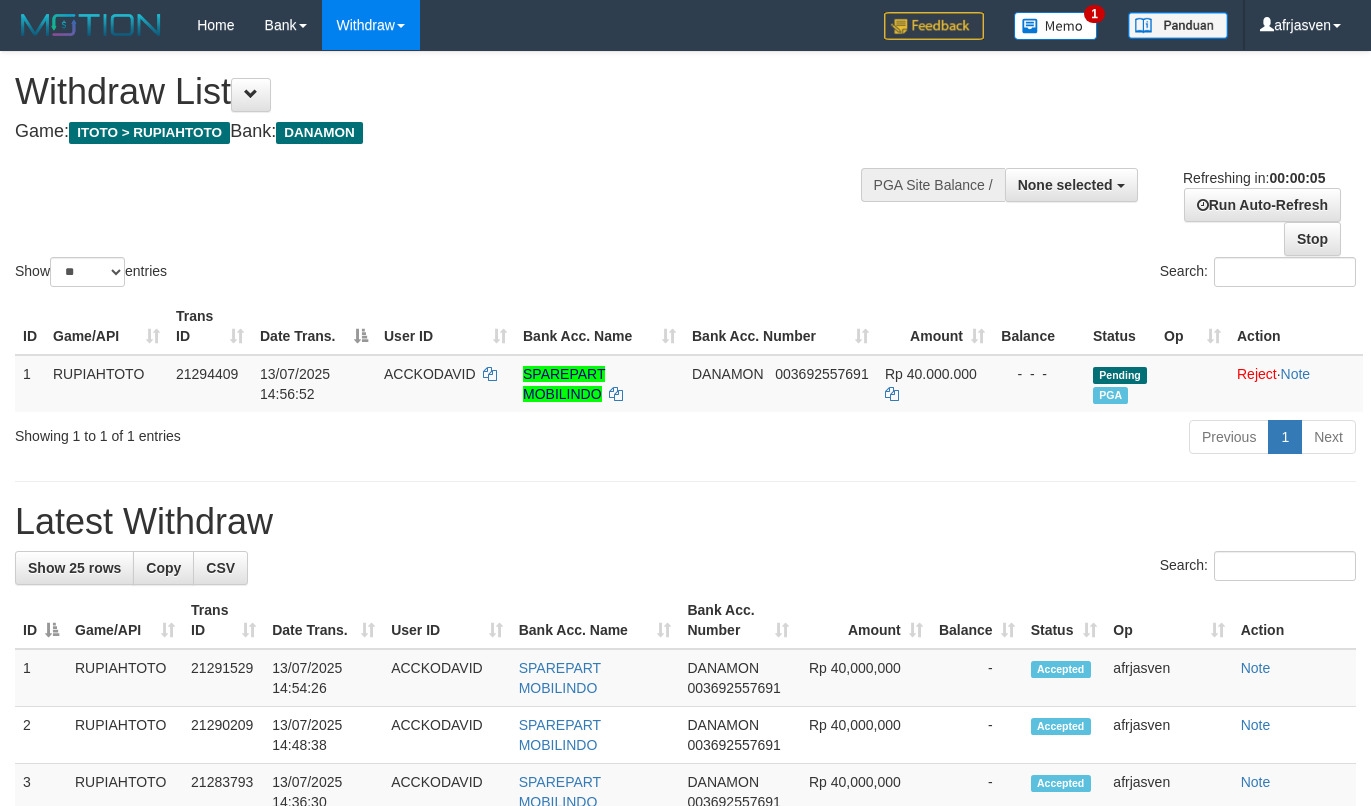 scroll, scrollTop: 0, scrollLeft: 0, axis: both 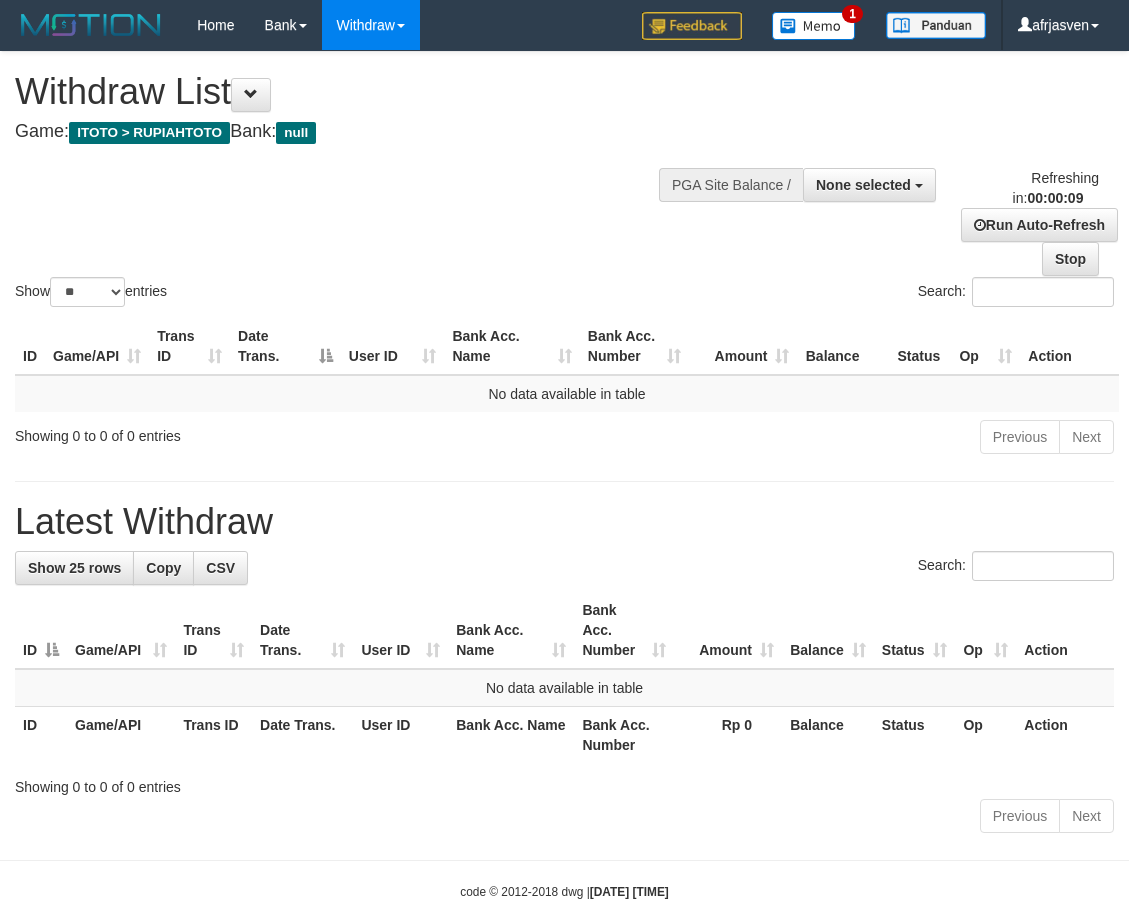 select 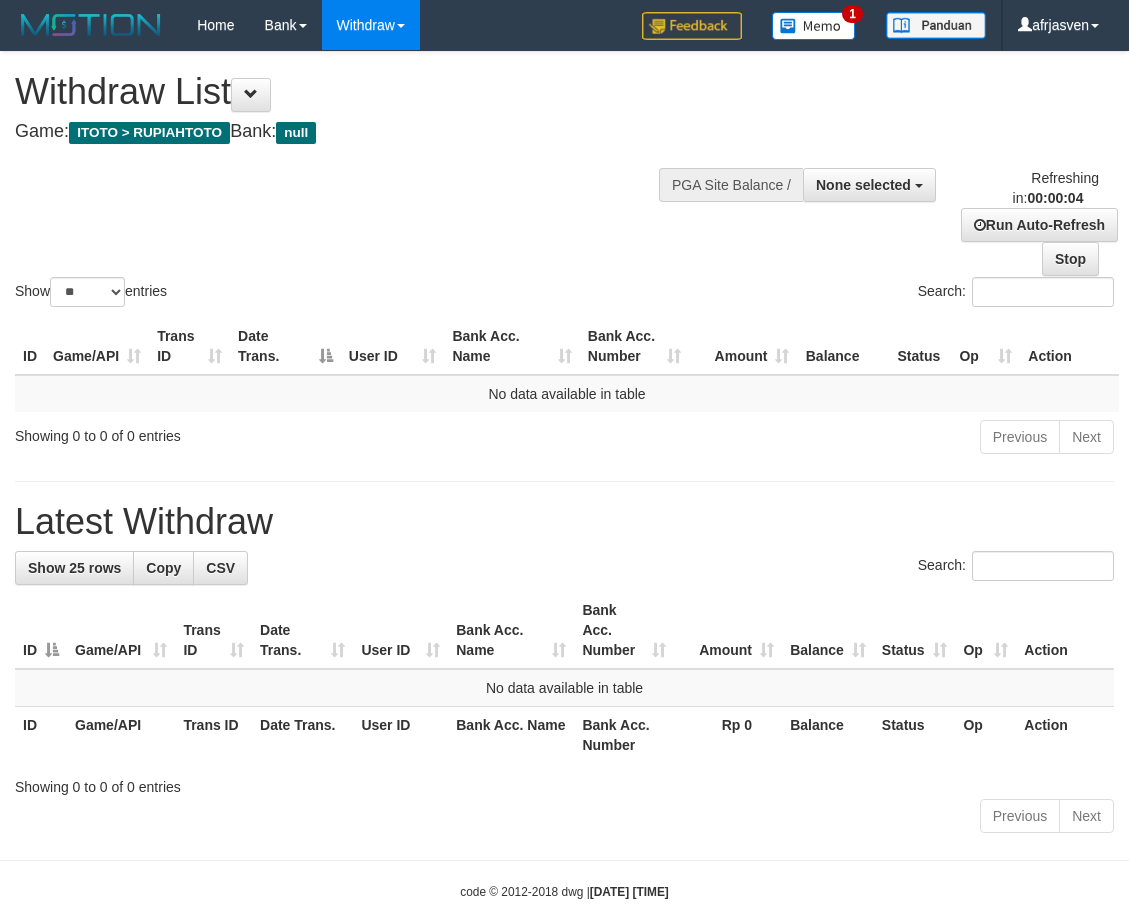 scroll, scrollTop: 0, scrollLeft: 0, axis: both 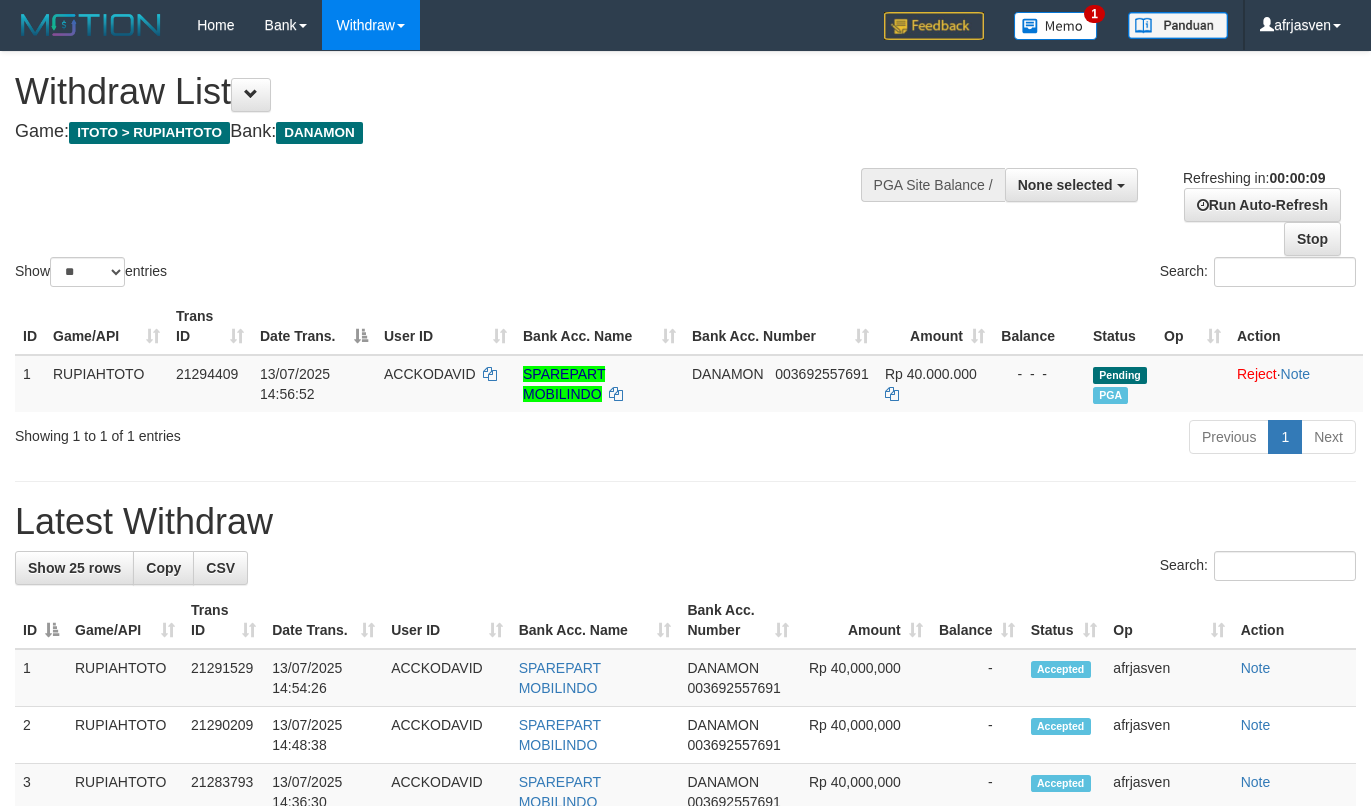 select 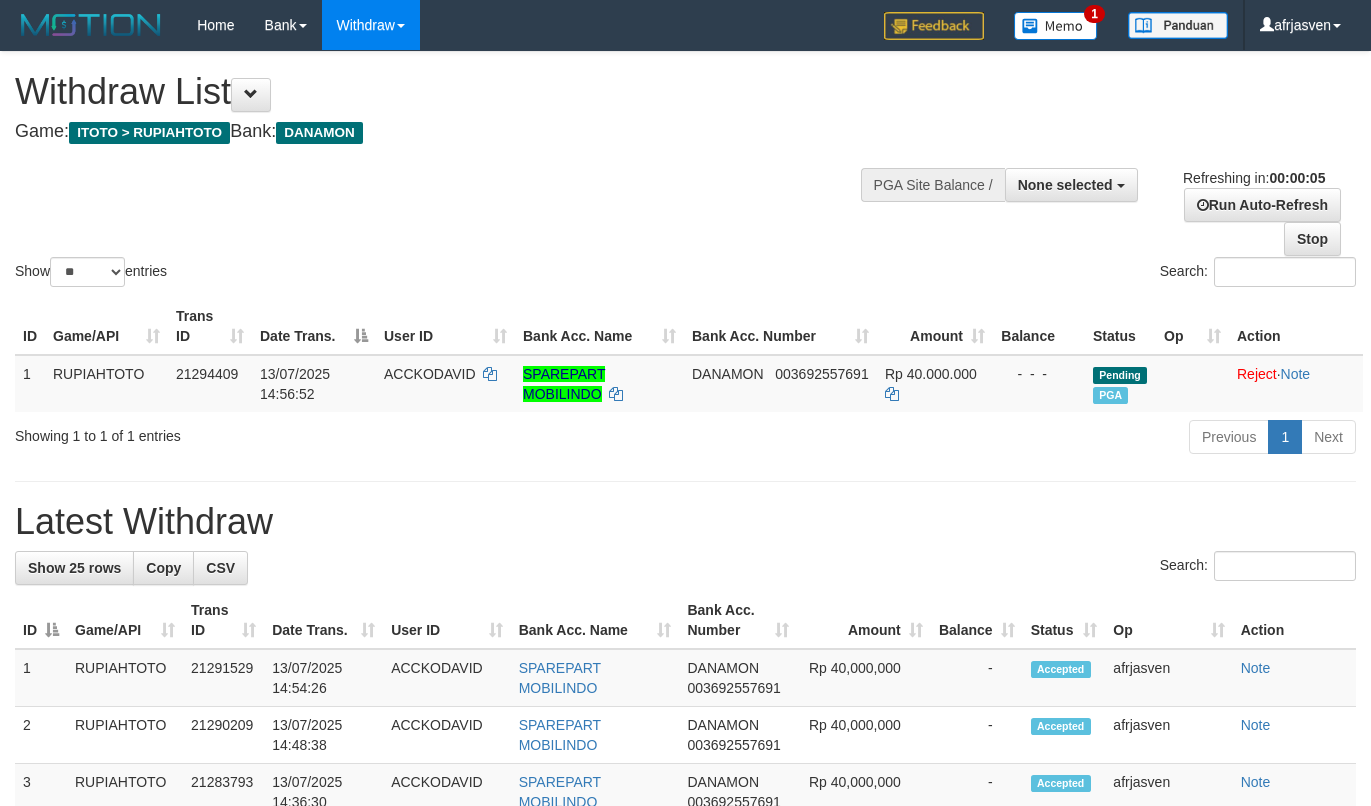 scroll, scrollTop: 0, scrollLeft: 0, axis: both 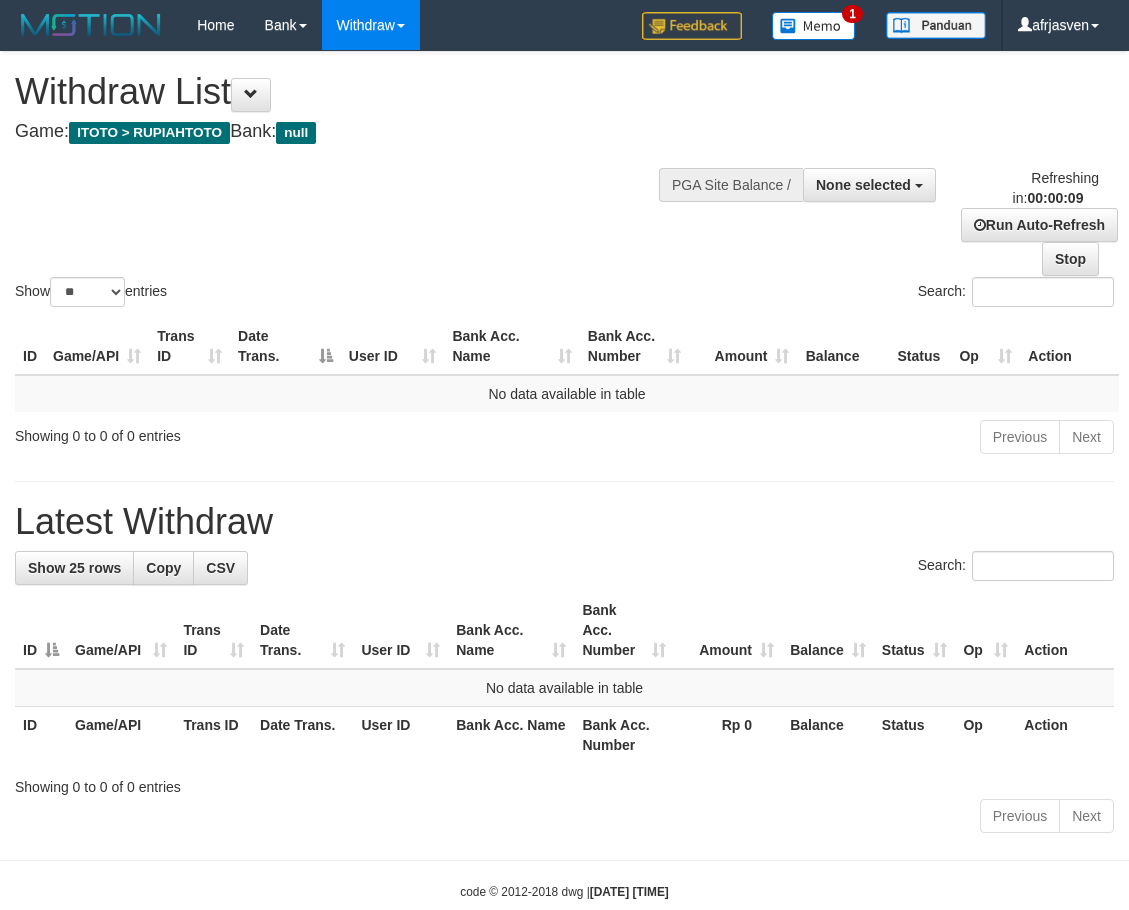 select 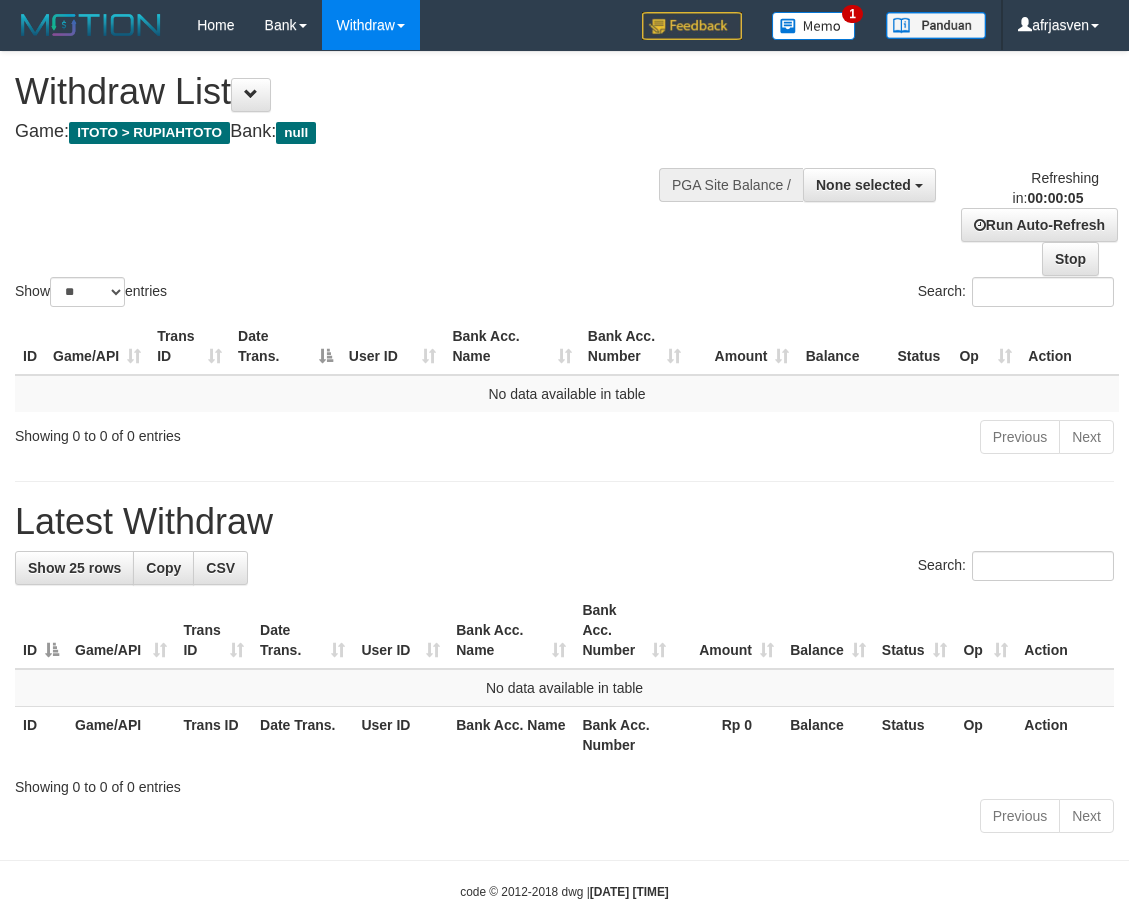 scroll, scrollTop: 0, scrollLeft: 0, axis: both 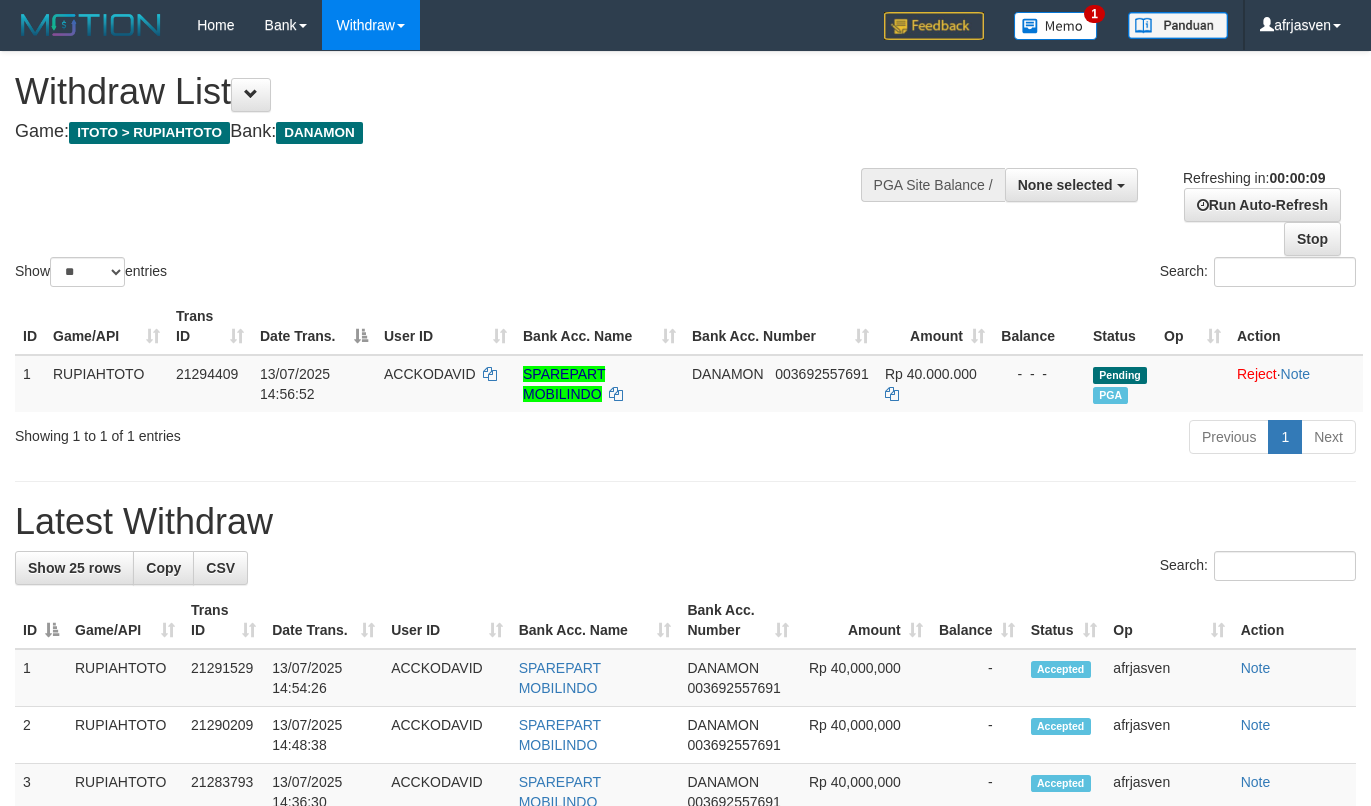 select 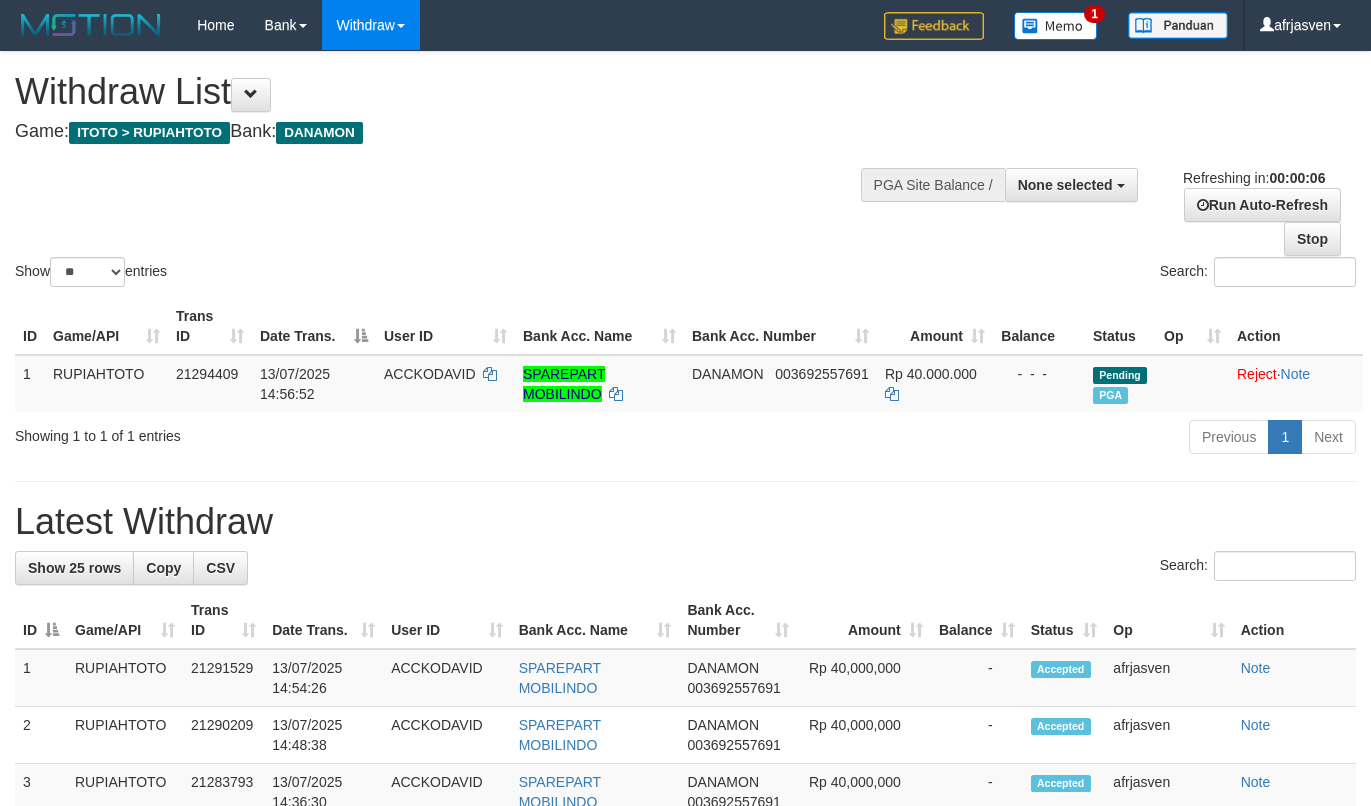 scroll, scrollTop: 0, scrollLeft: 0, axis: both 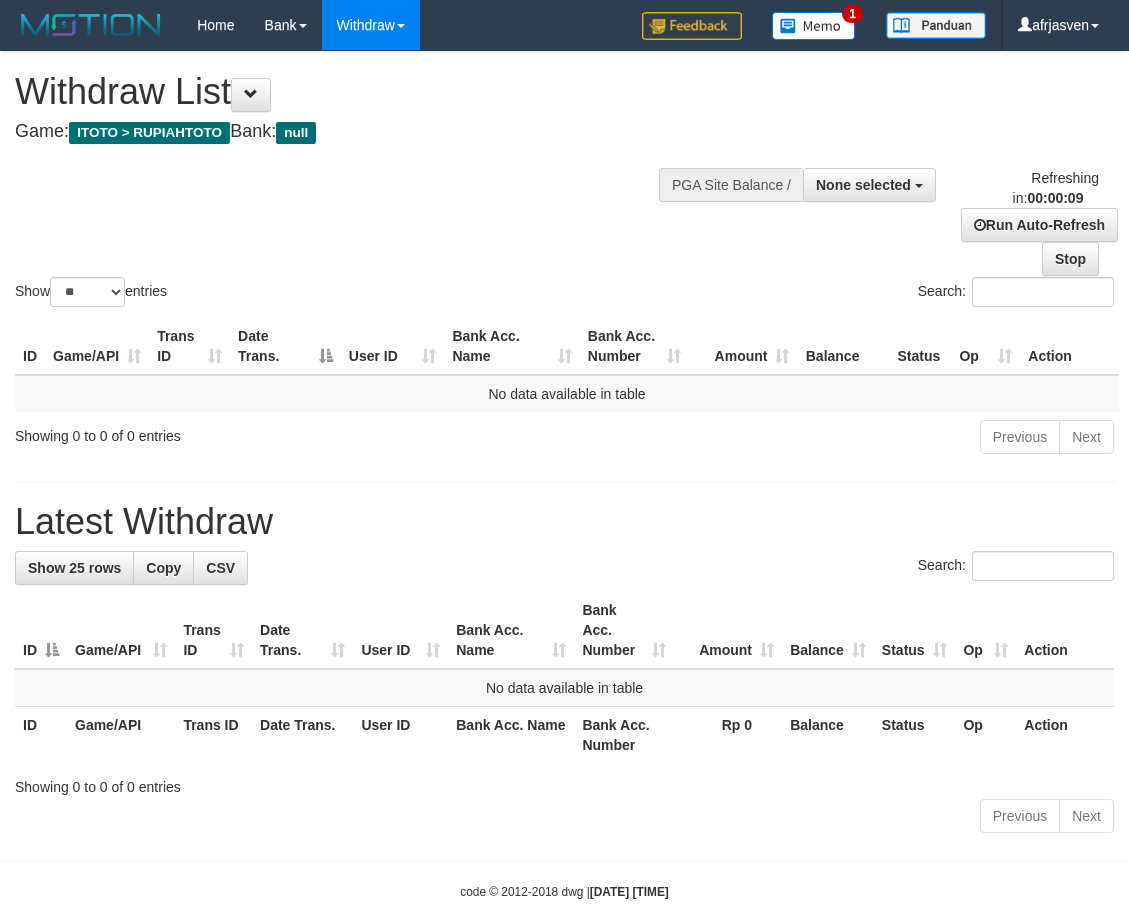 select 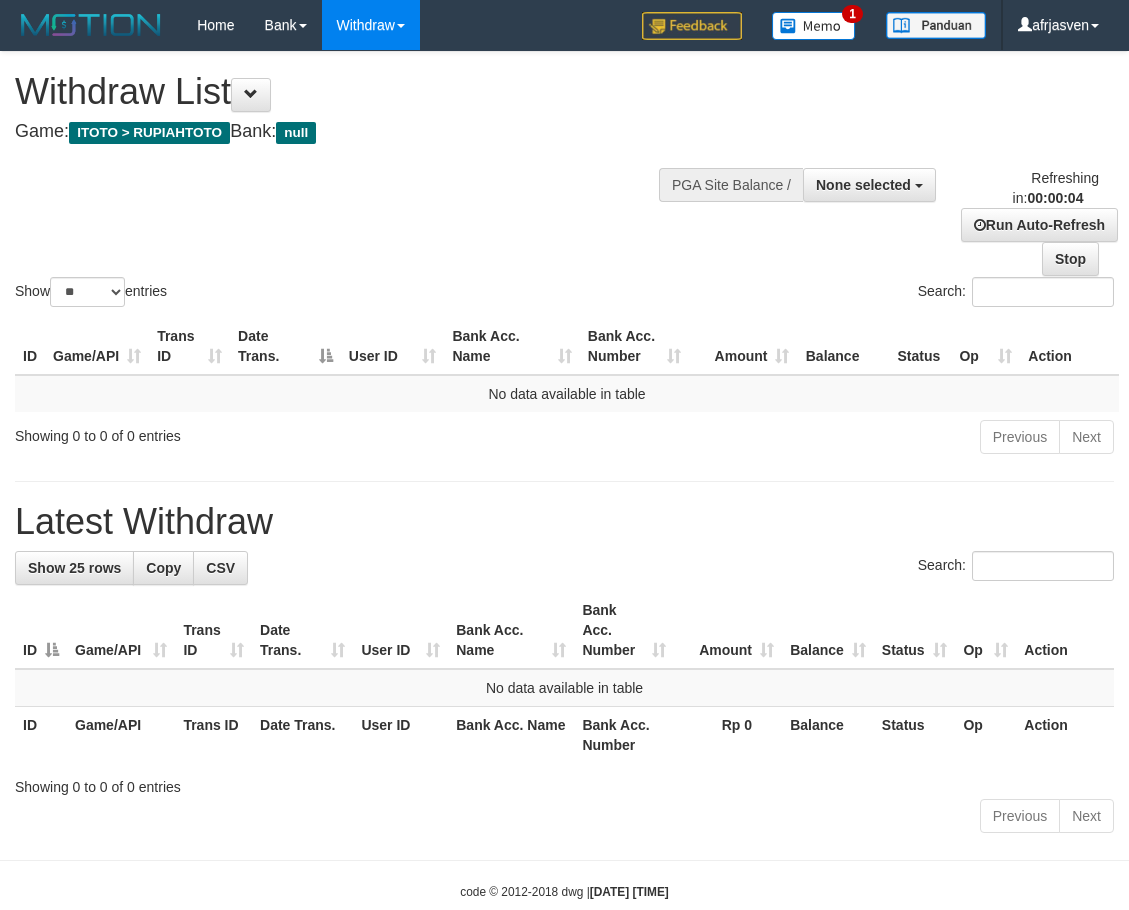scroll, scrollTop: 0, scrollLeft: 0, axis: both 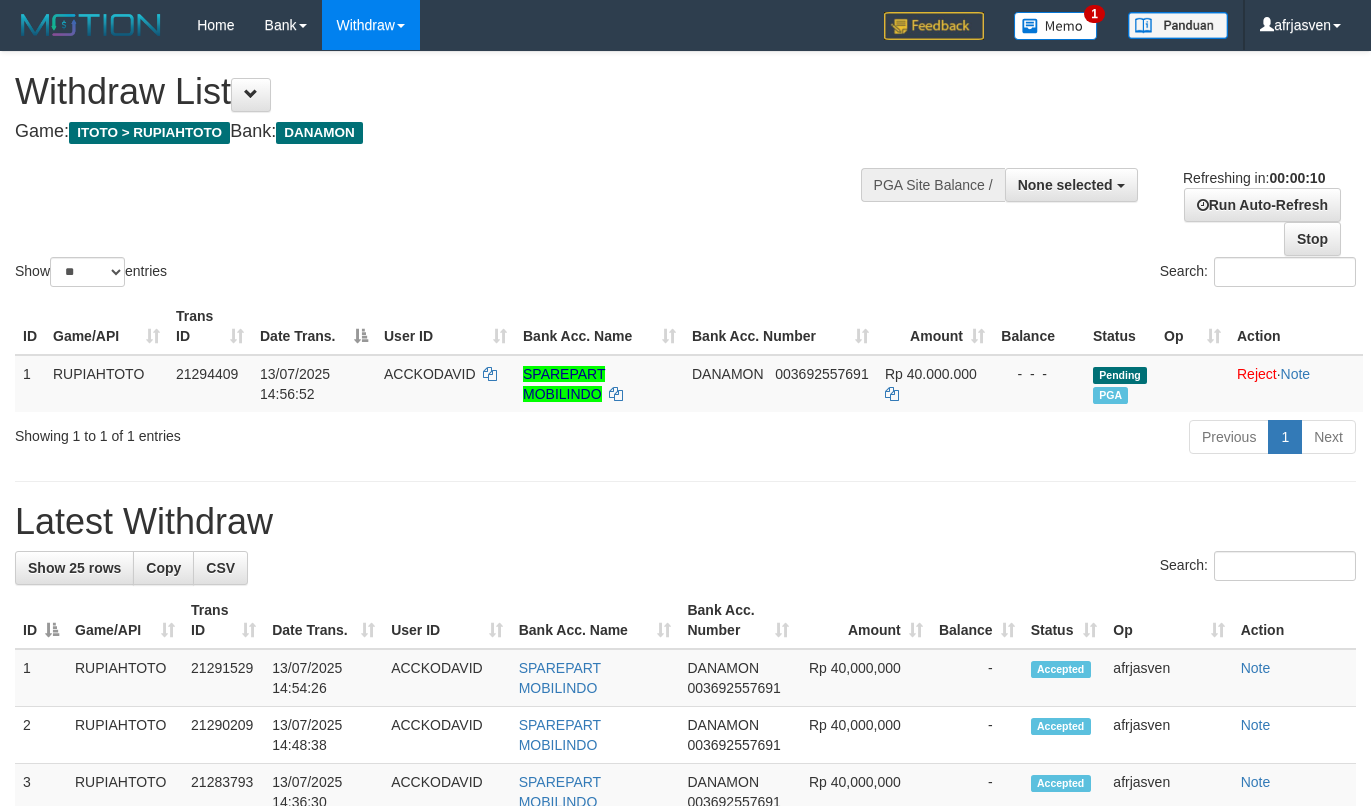 select 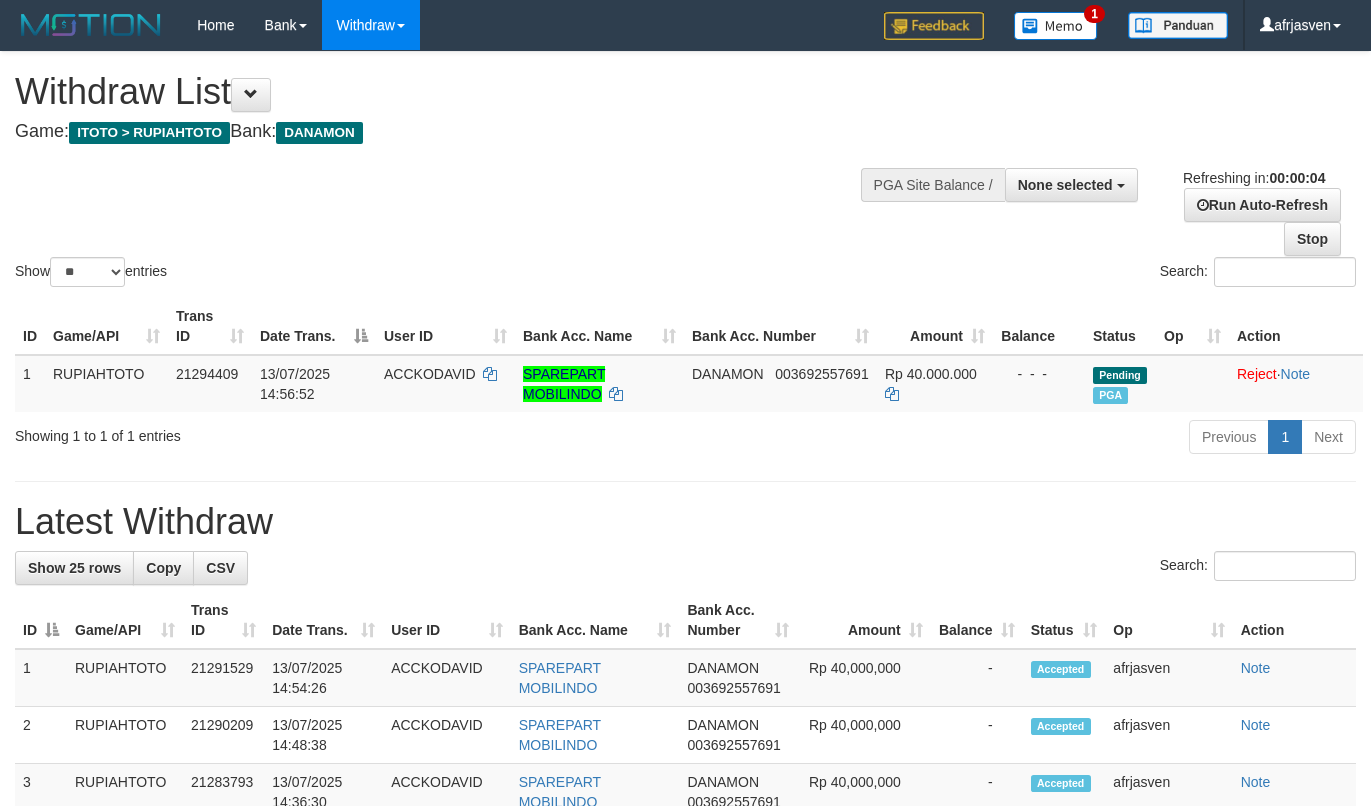 scroll, scrollTop: 0, scrollLeft: 0, axis: both 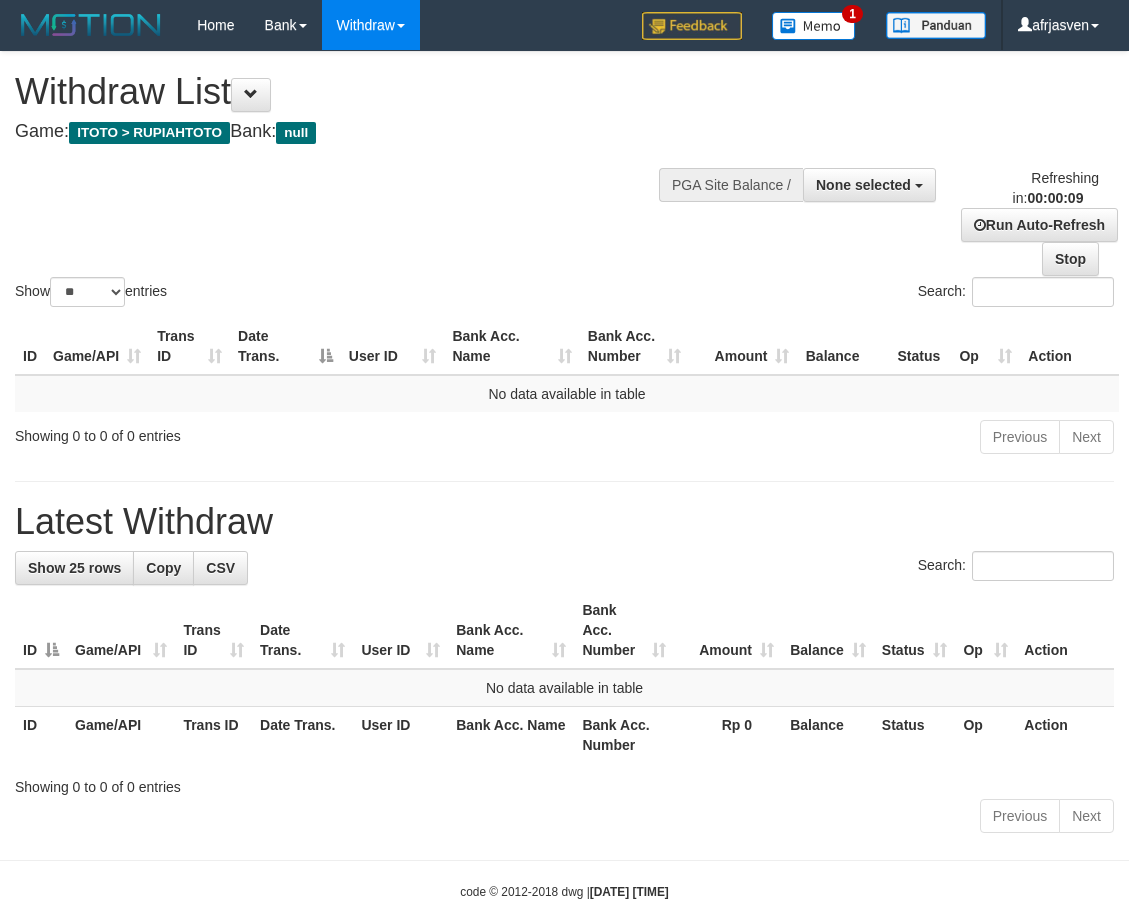 select 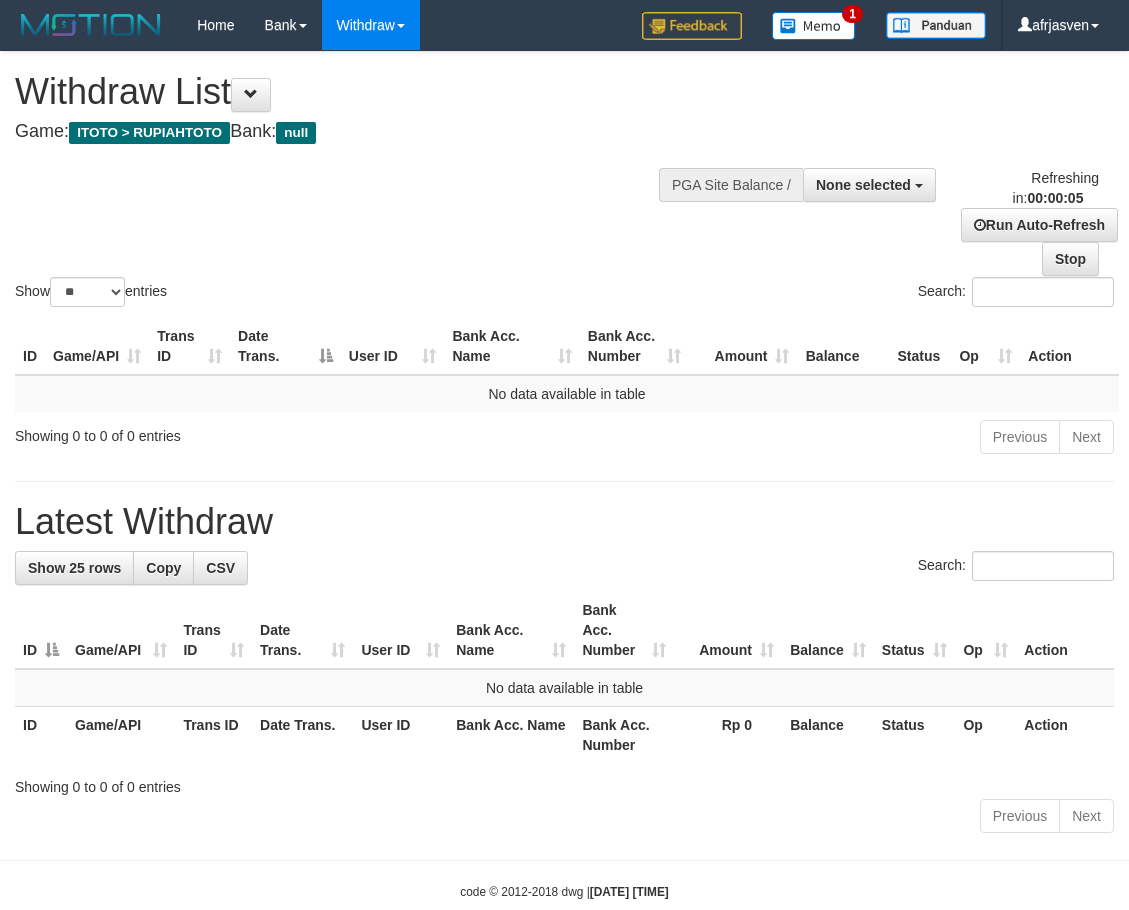 scroll, scrollTop: 0, scrollLeft: 0, axis: both 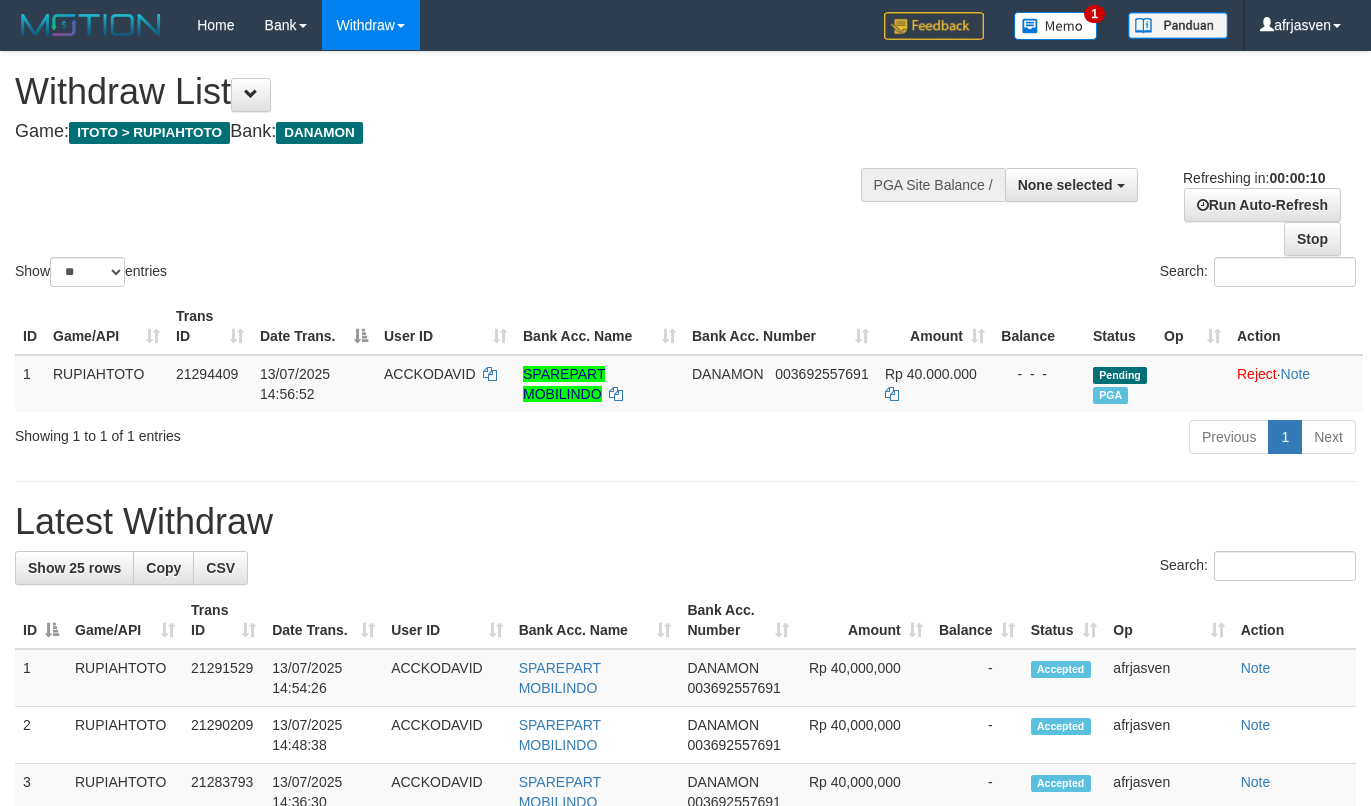 select 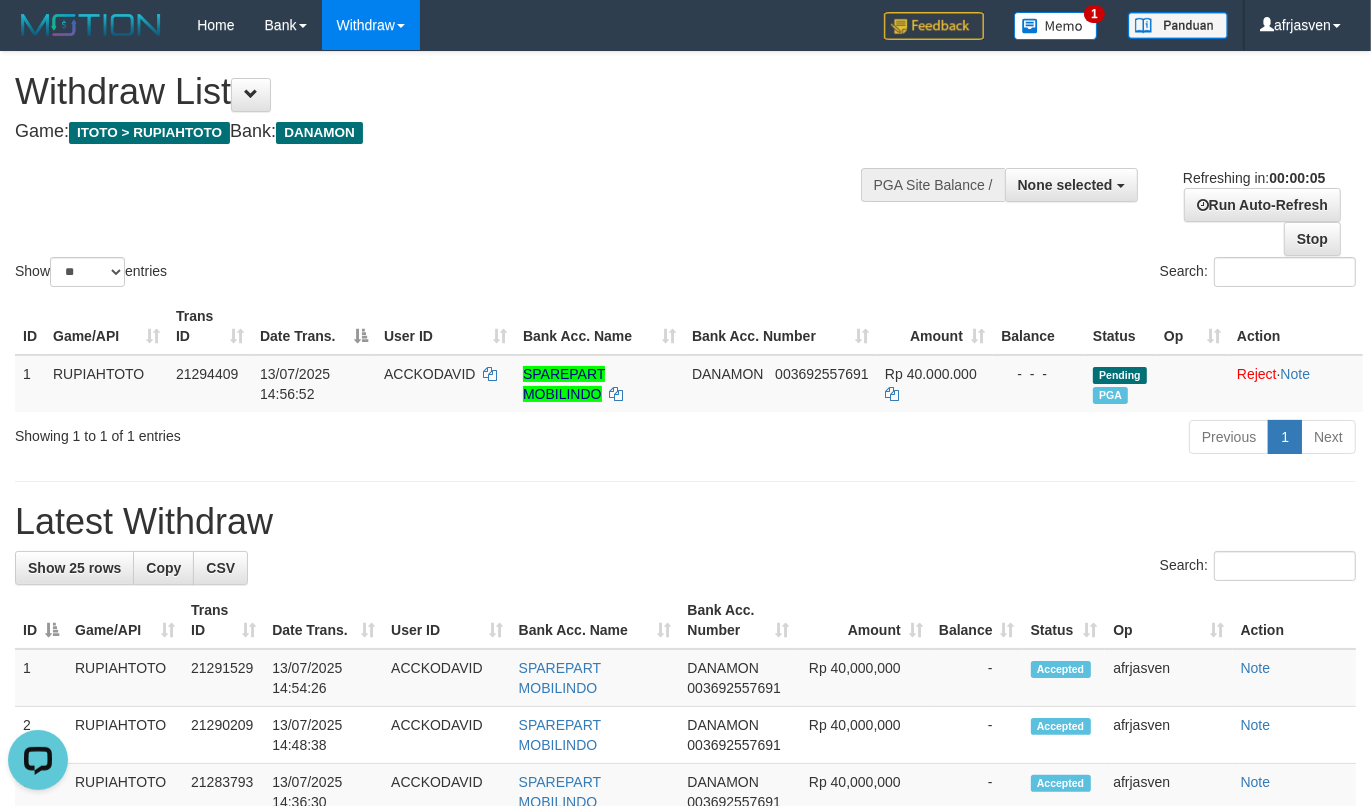 scroll, scrollTop: 0, scrollLeft: 0, axis: both 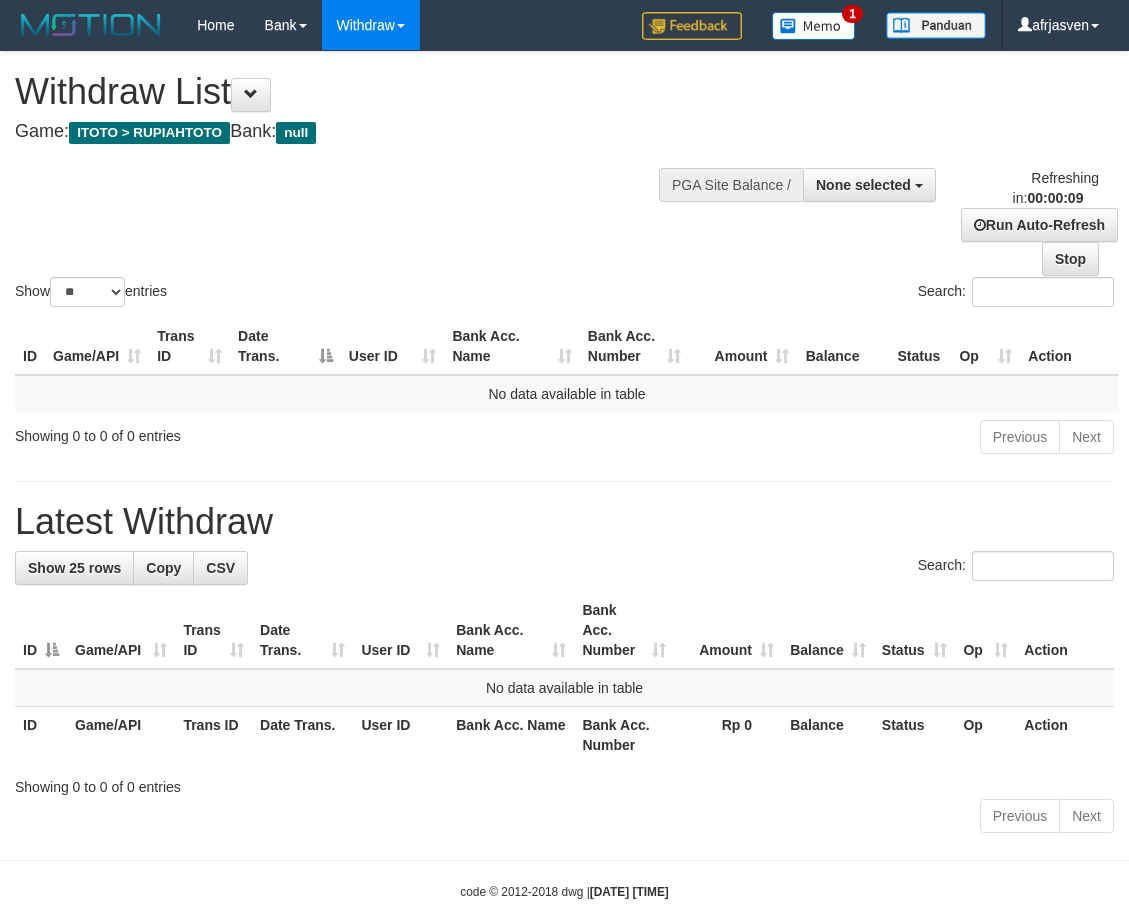 select 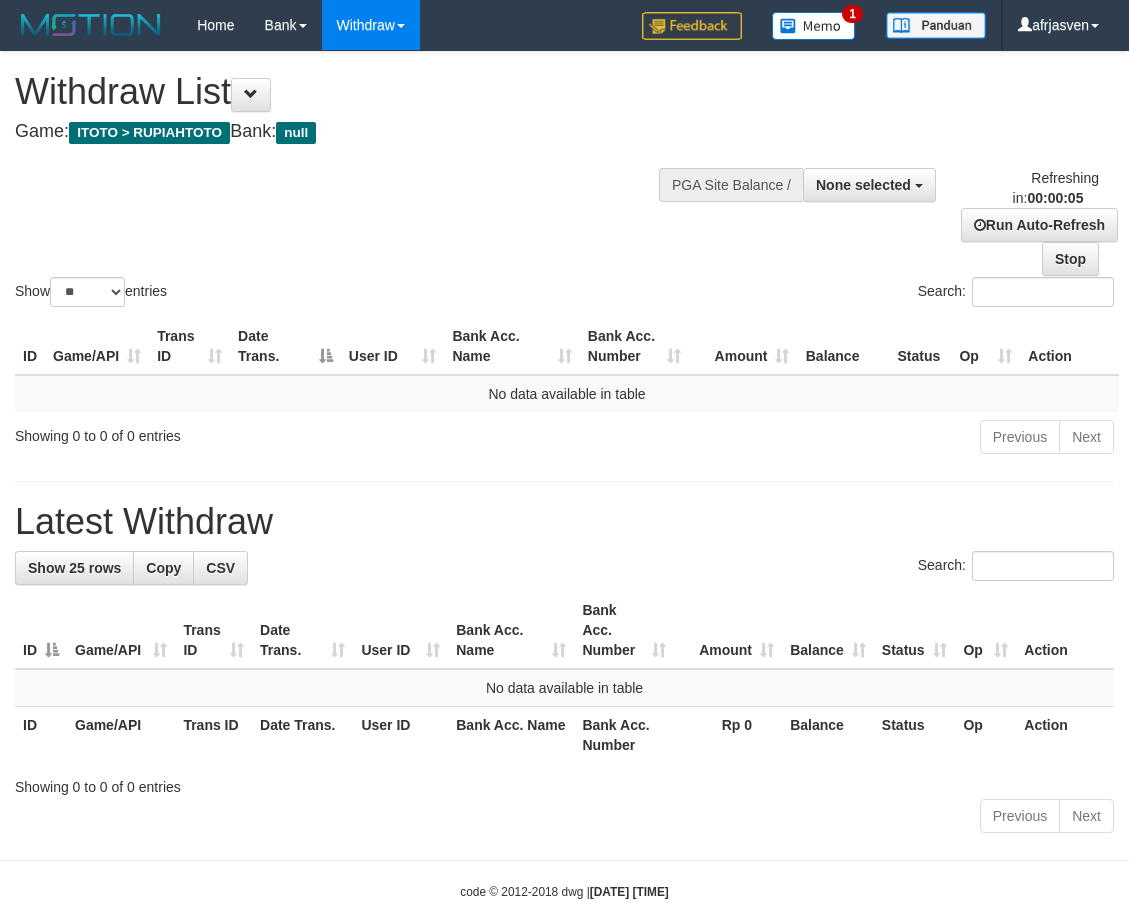scroll, scrollTop: 0, scrollLeft: 0, axis: both 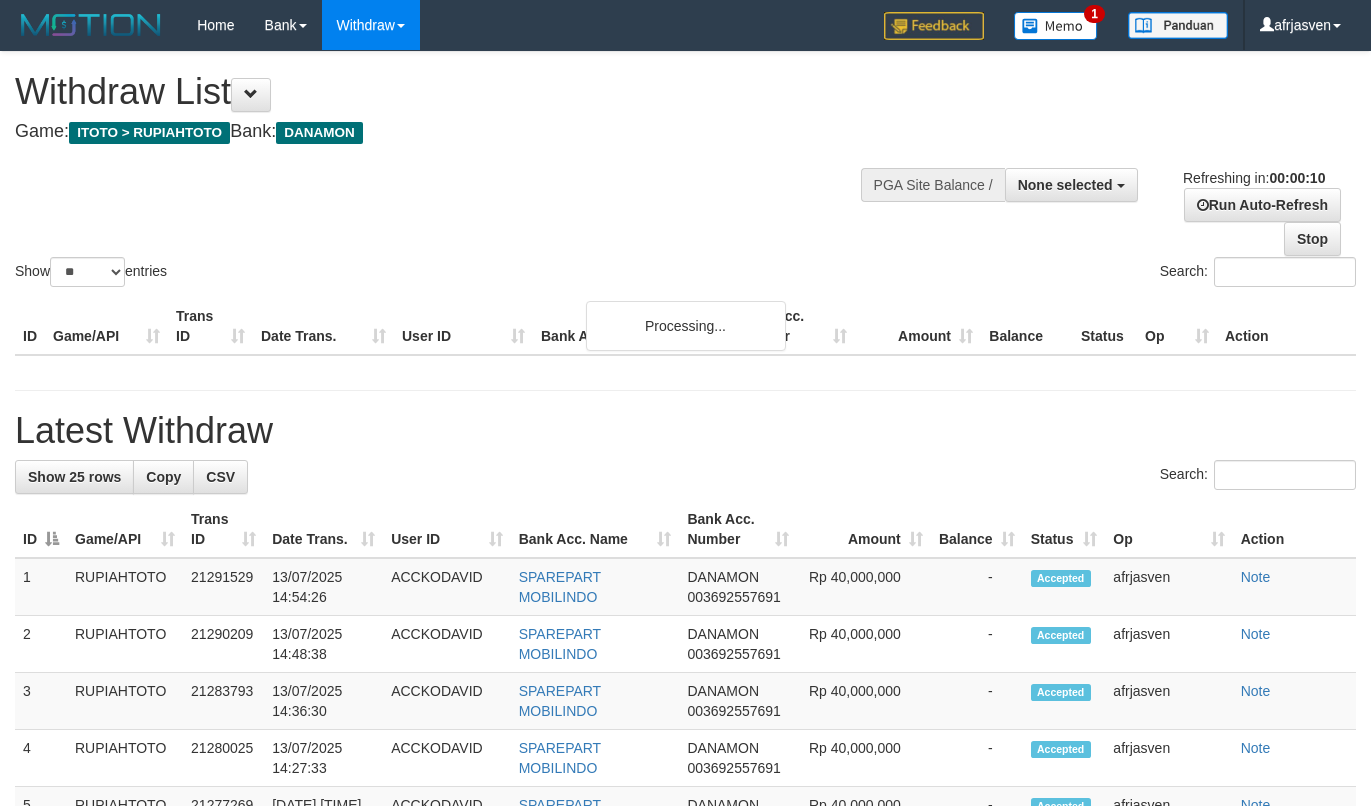 select 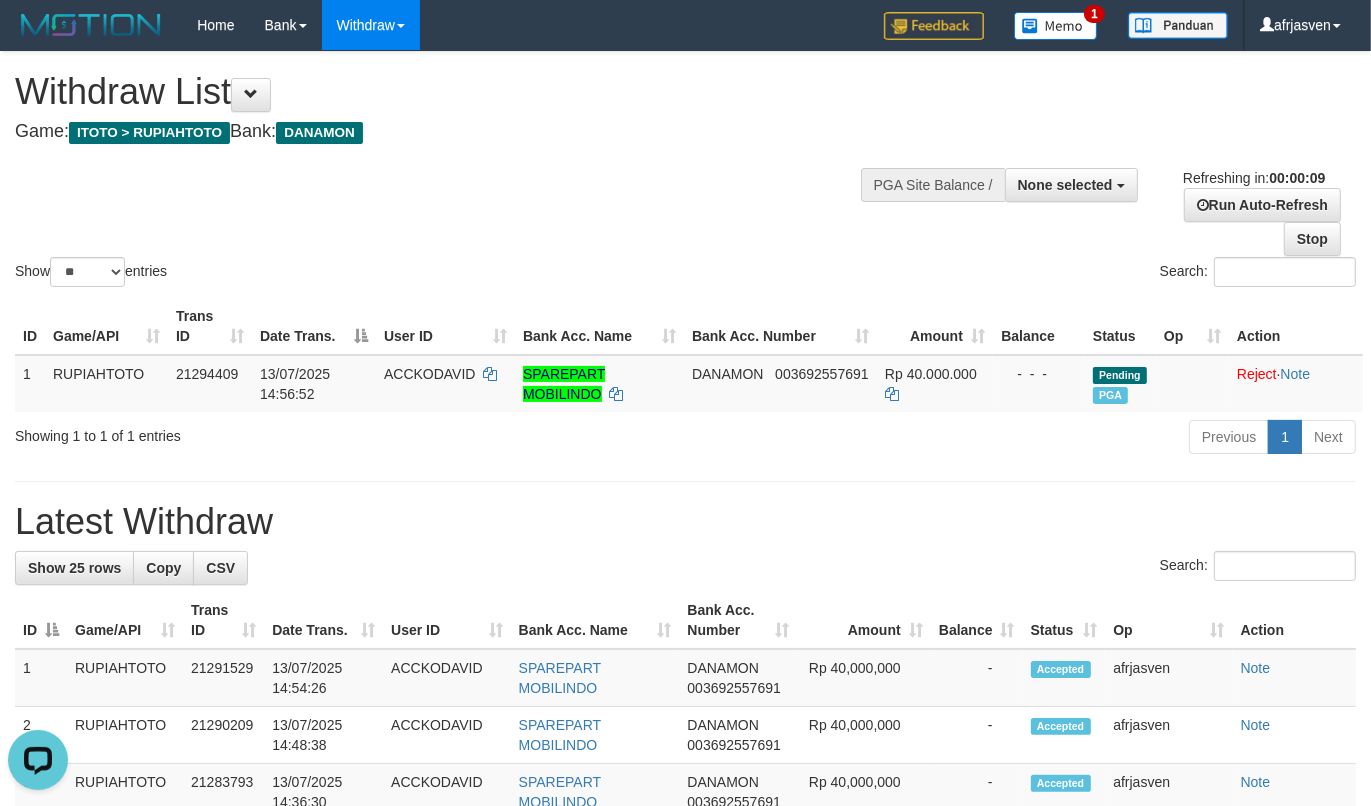 scroll, scrollTop: 0, scrollLeft: 0, axis: both 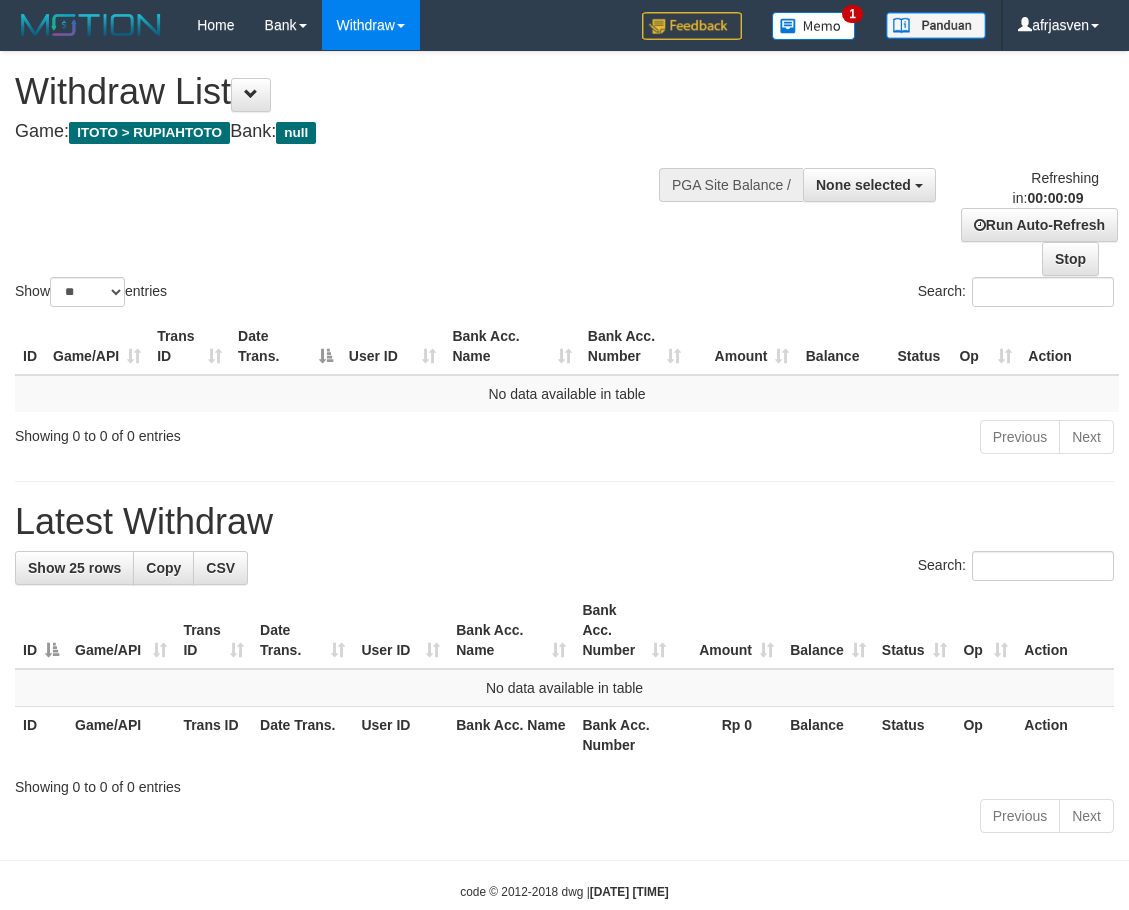 select 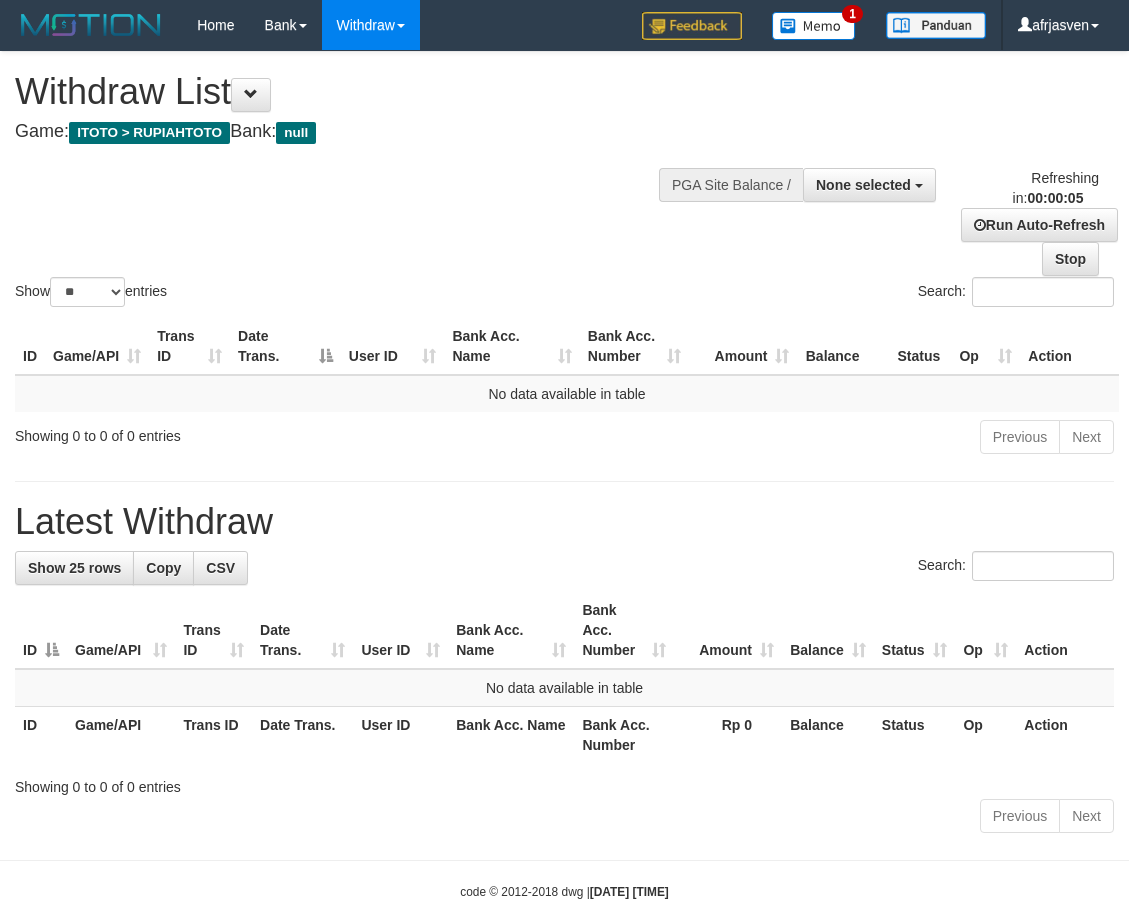 scroll, scrollTop: 0, scrollLeft: 0, axis: both 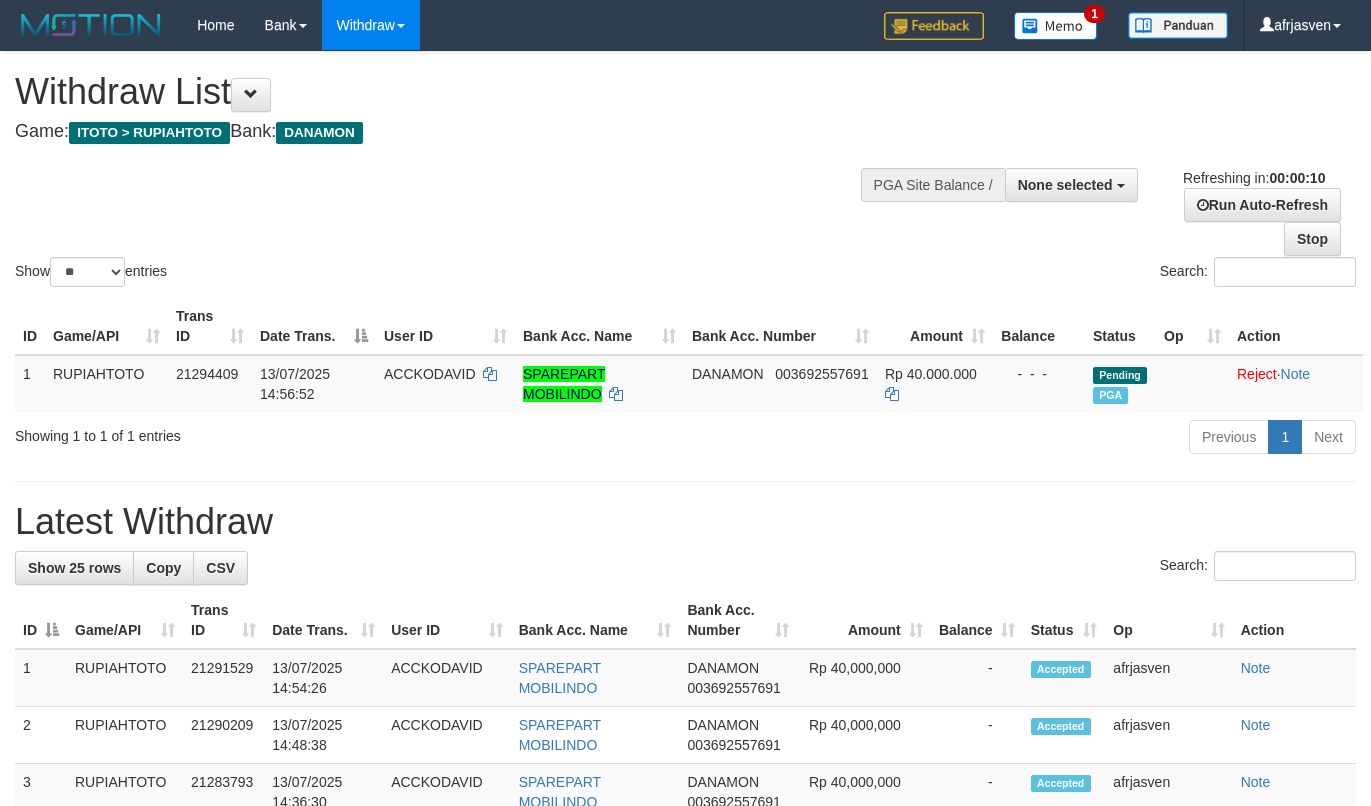 select 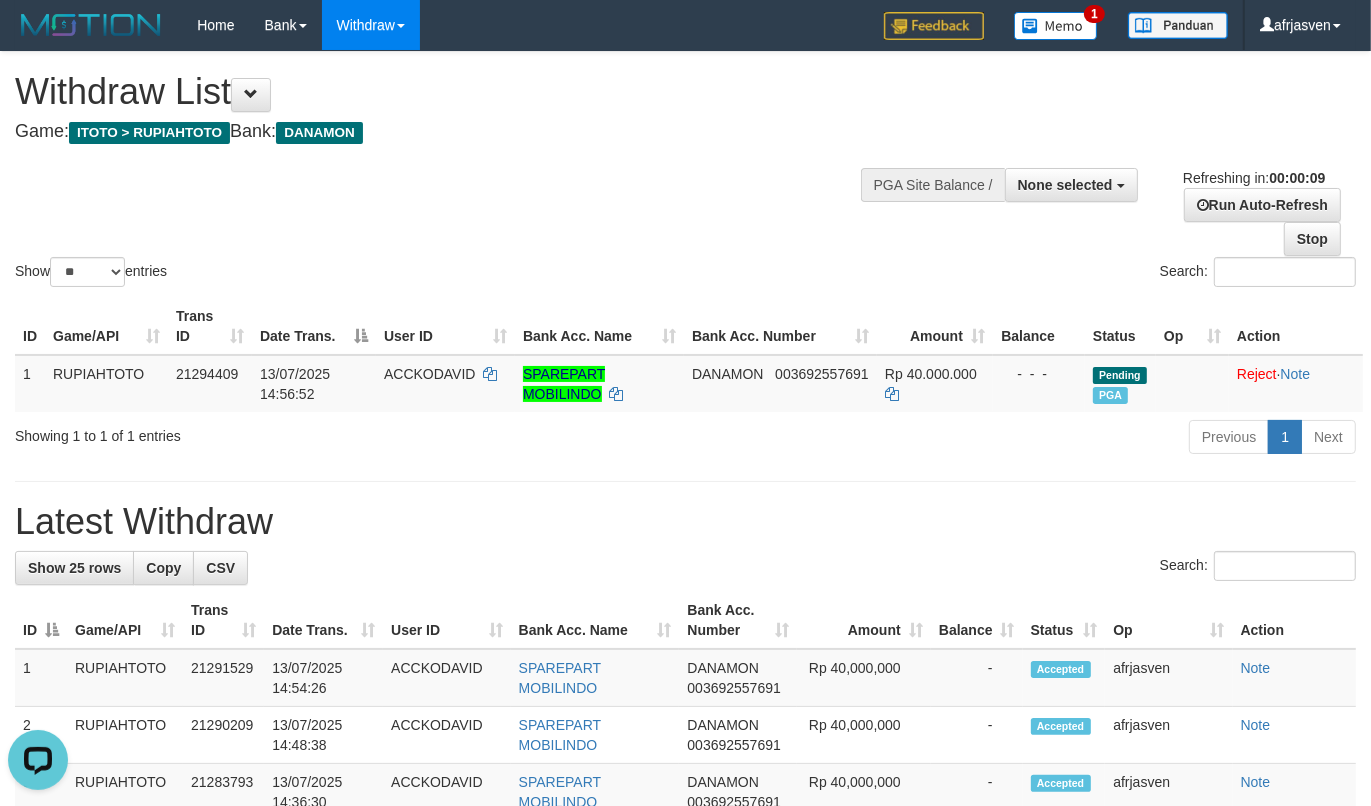 scroll, scrollTop: 0, scrollLeft: 0, axis: both 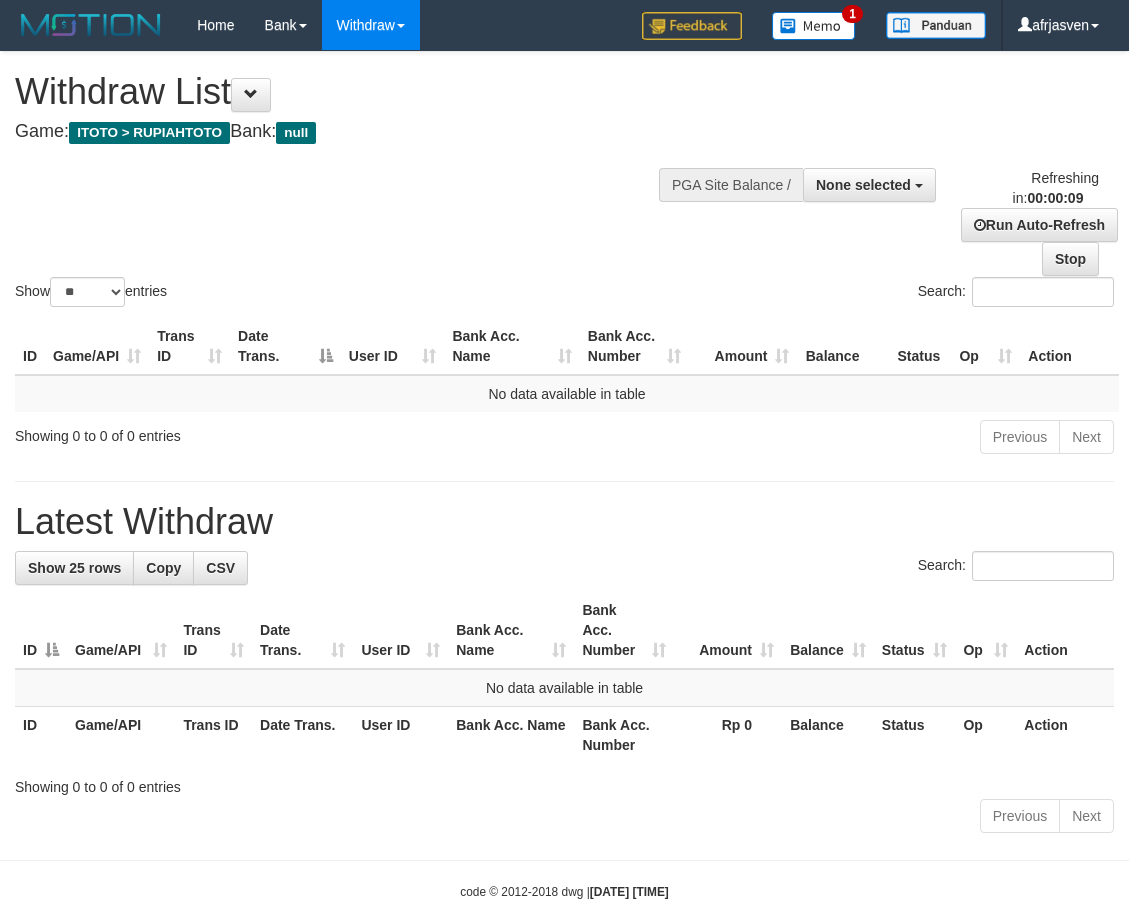 select 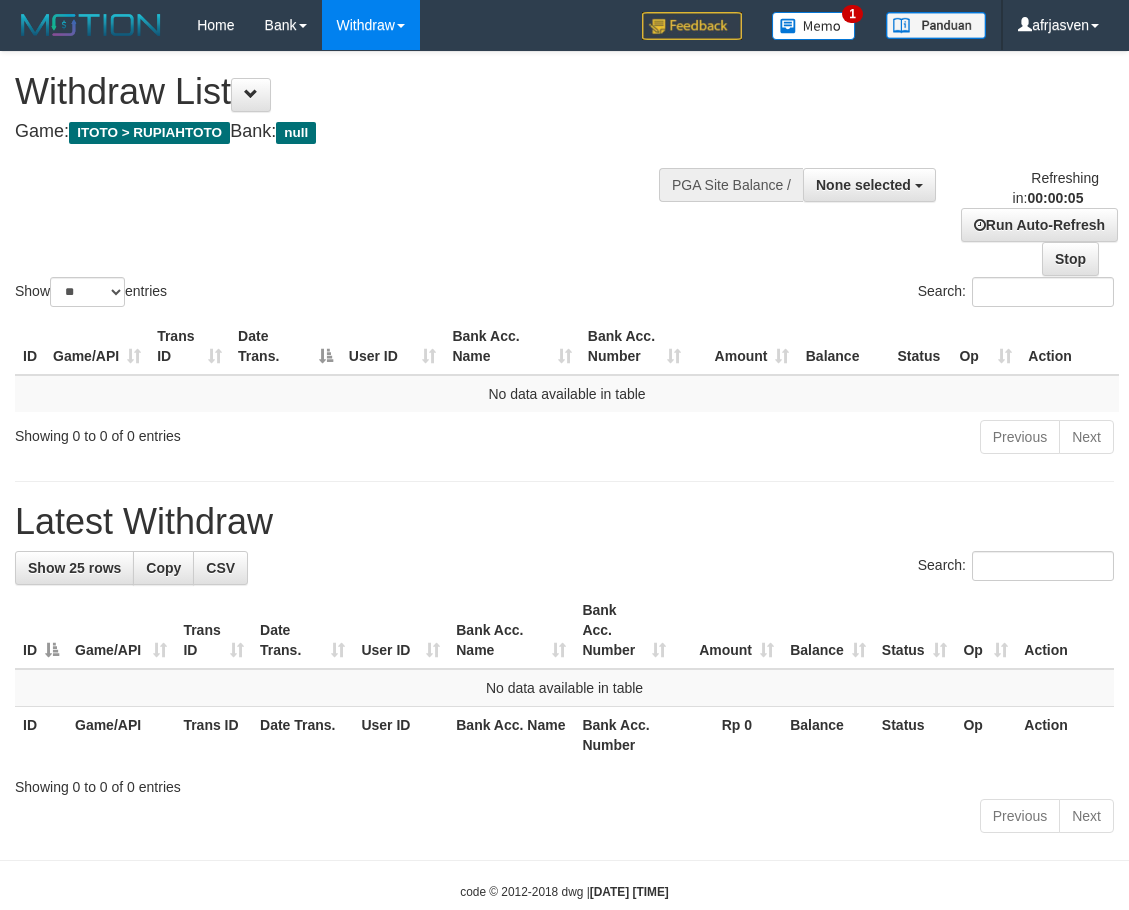 scroll, scrollTop: 0, scrollLeft: 0, axis: both 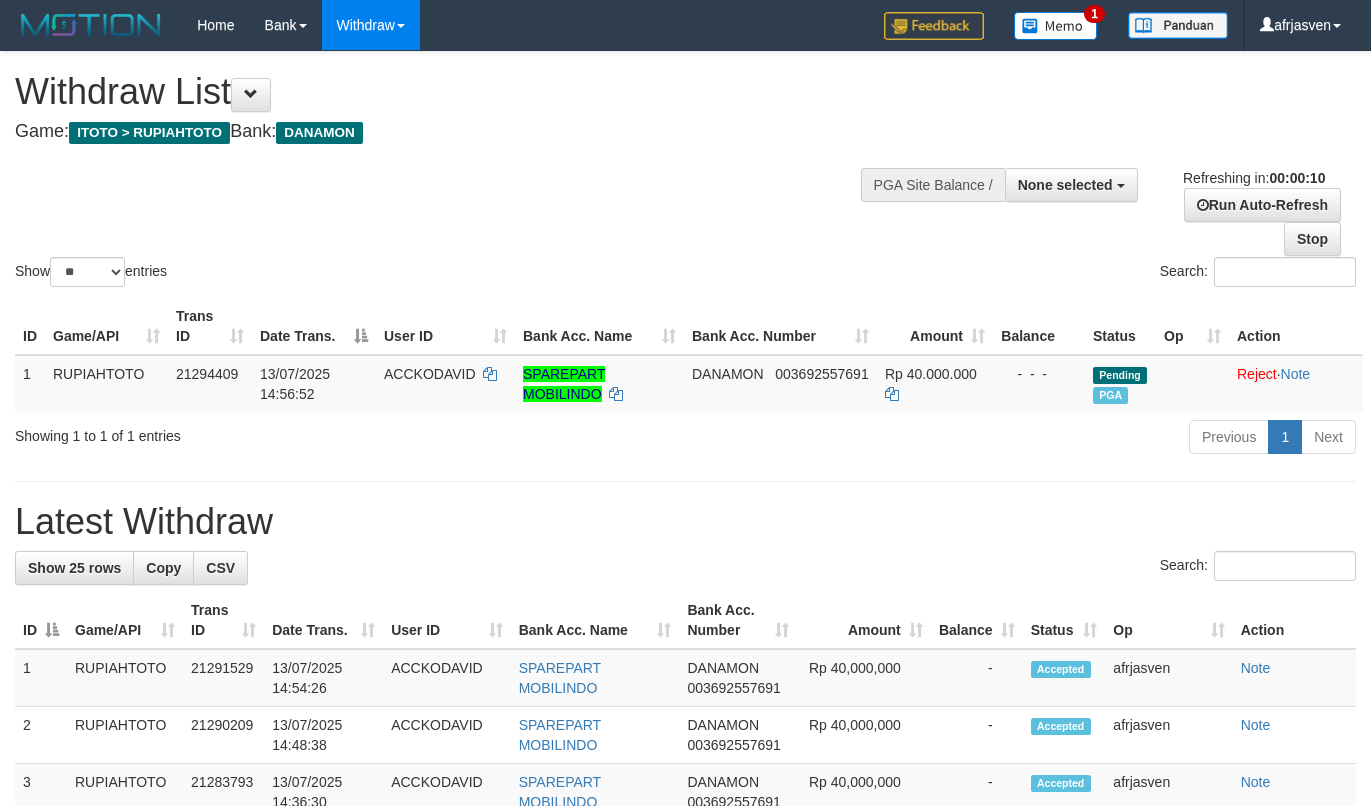 select 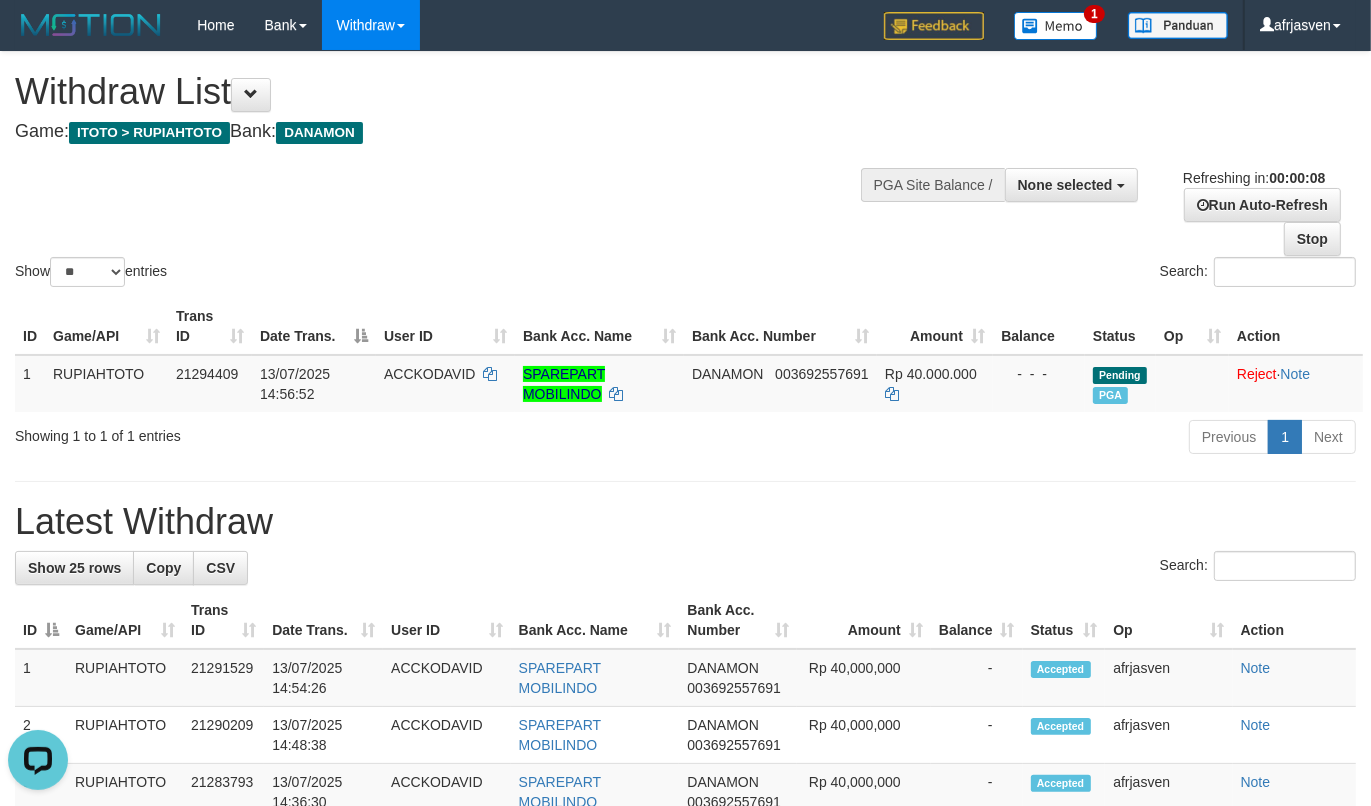 scroll, scrollTop: 0, scrollLeft: 0, axis: both 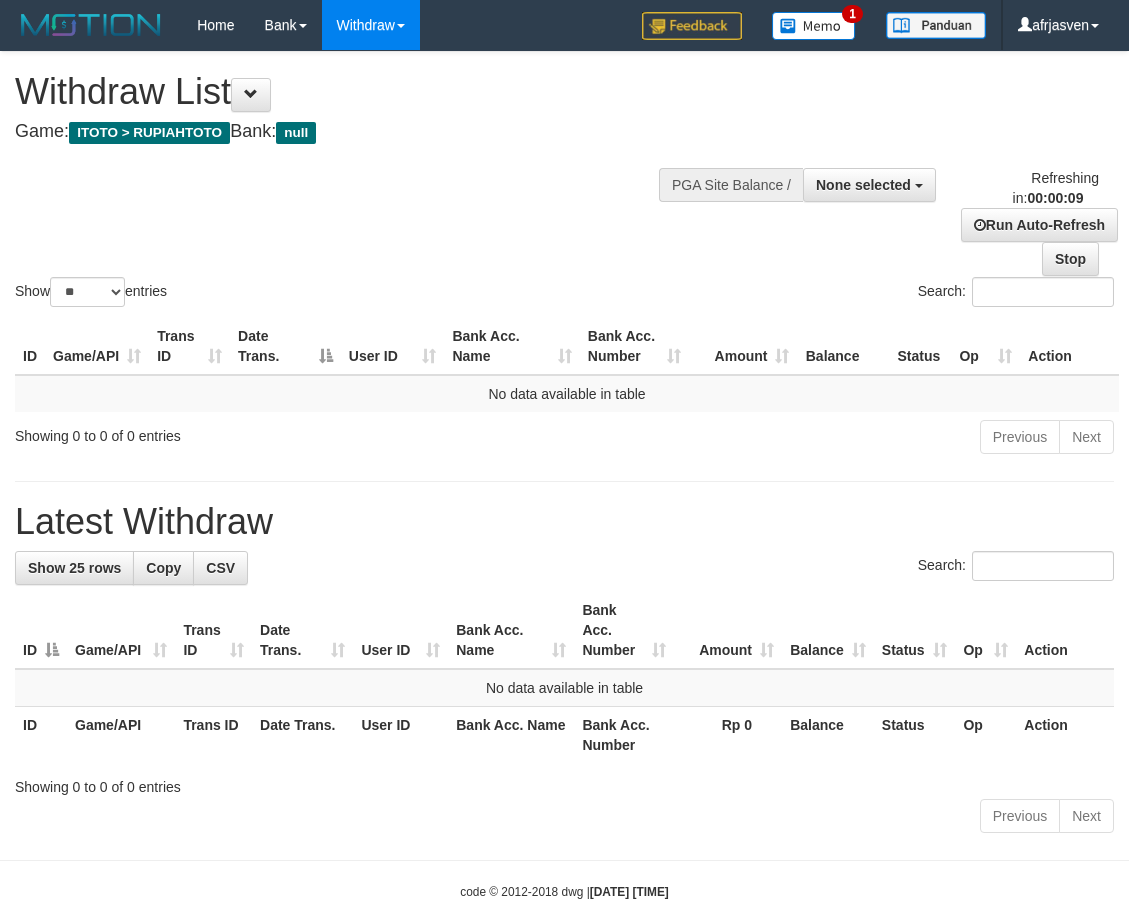 select 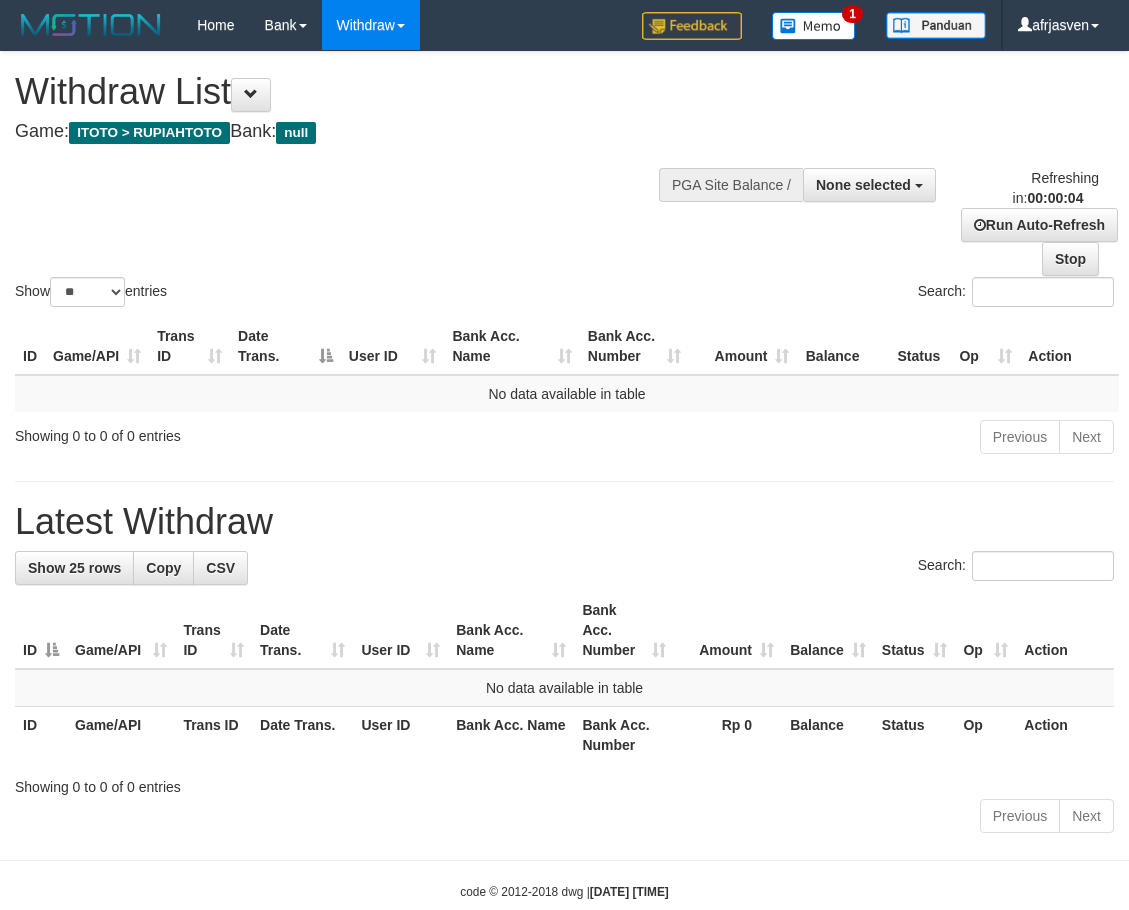 scroll, scrollTop: 0, scrollLeft: 0, axis: both 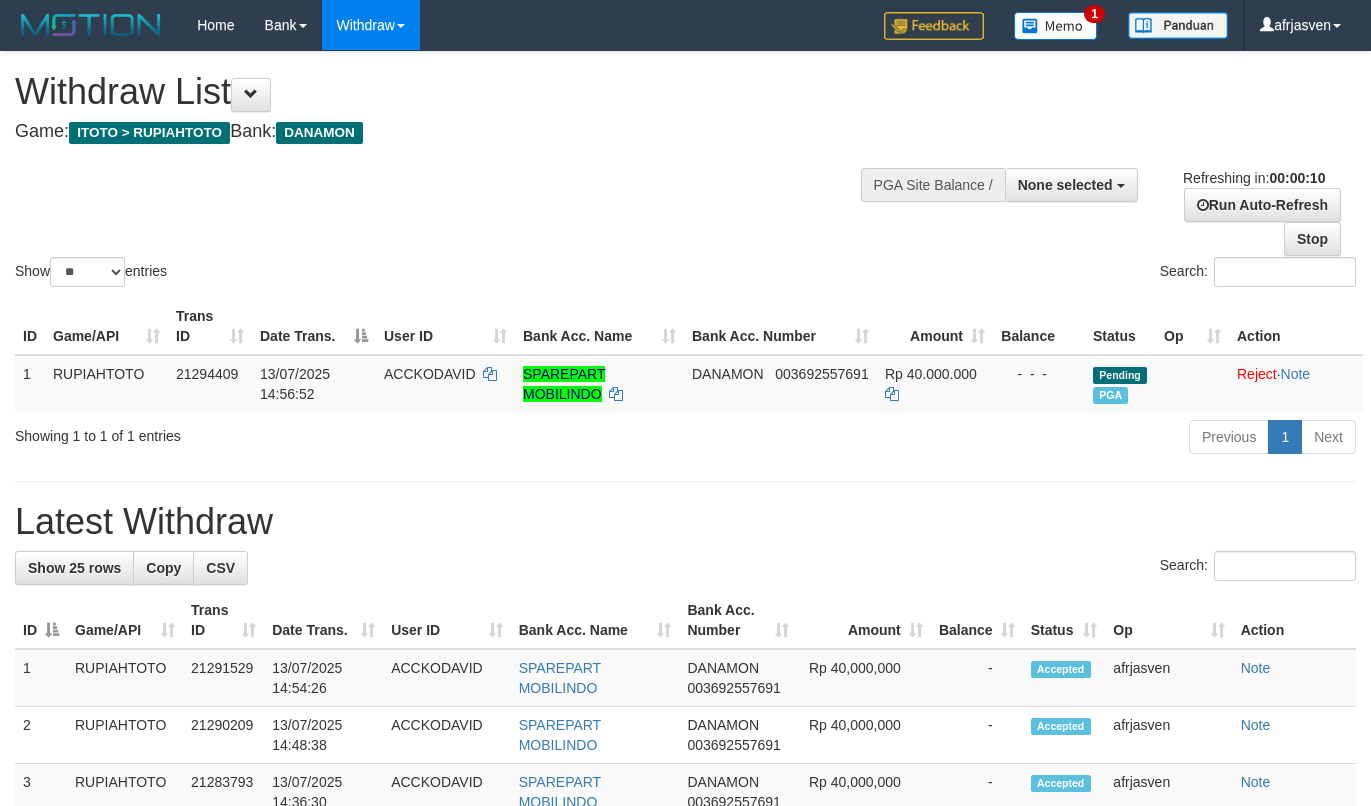 select 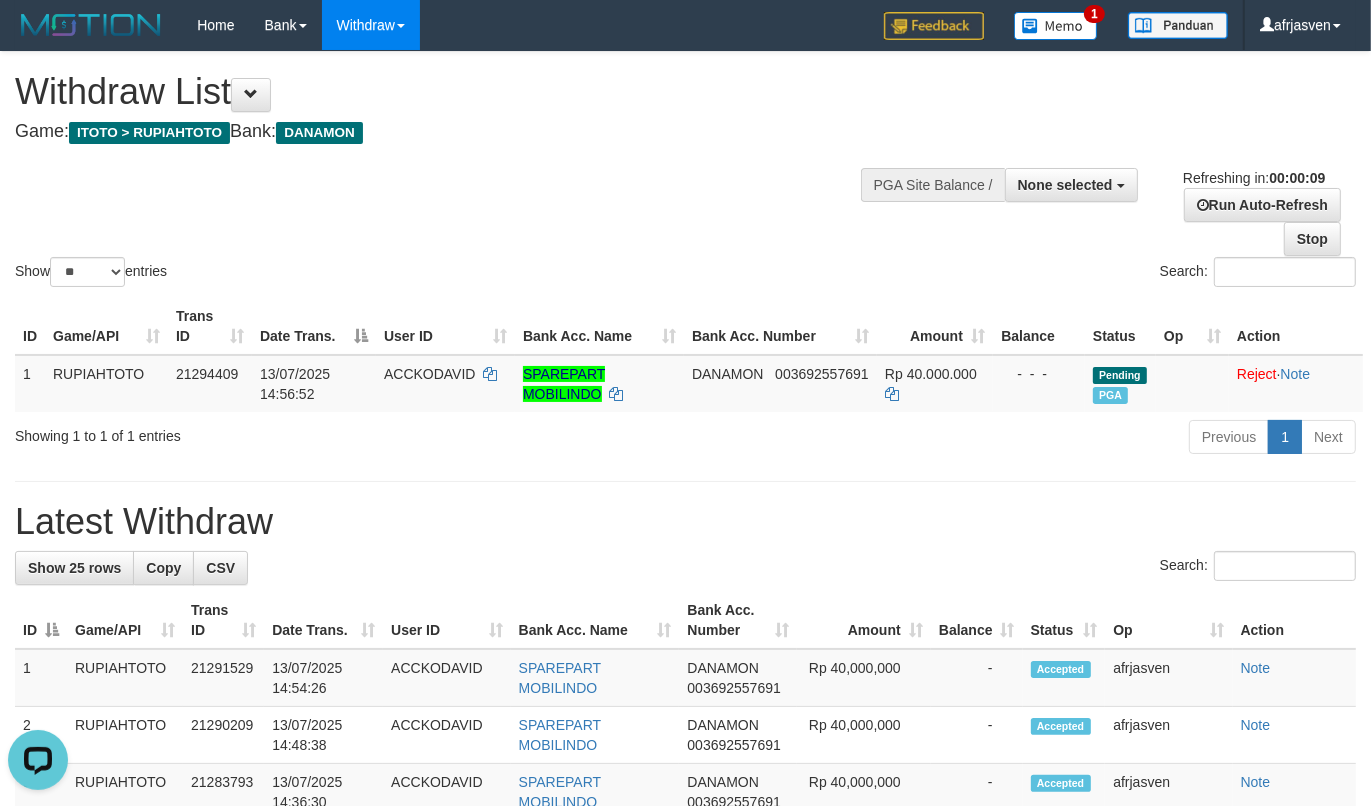scroll, scrollTop: 0, scrollLeft: 0, axis: both 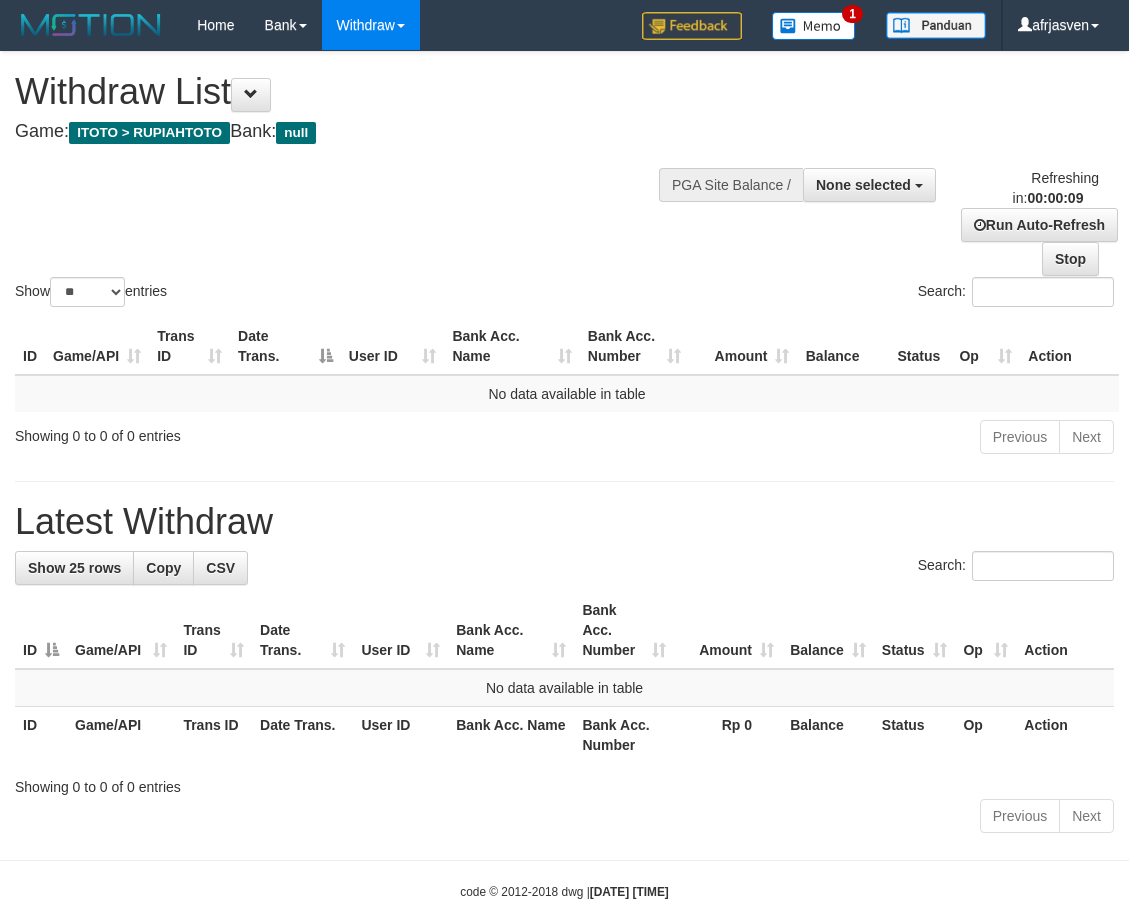 select 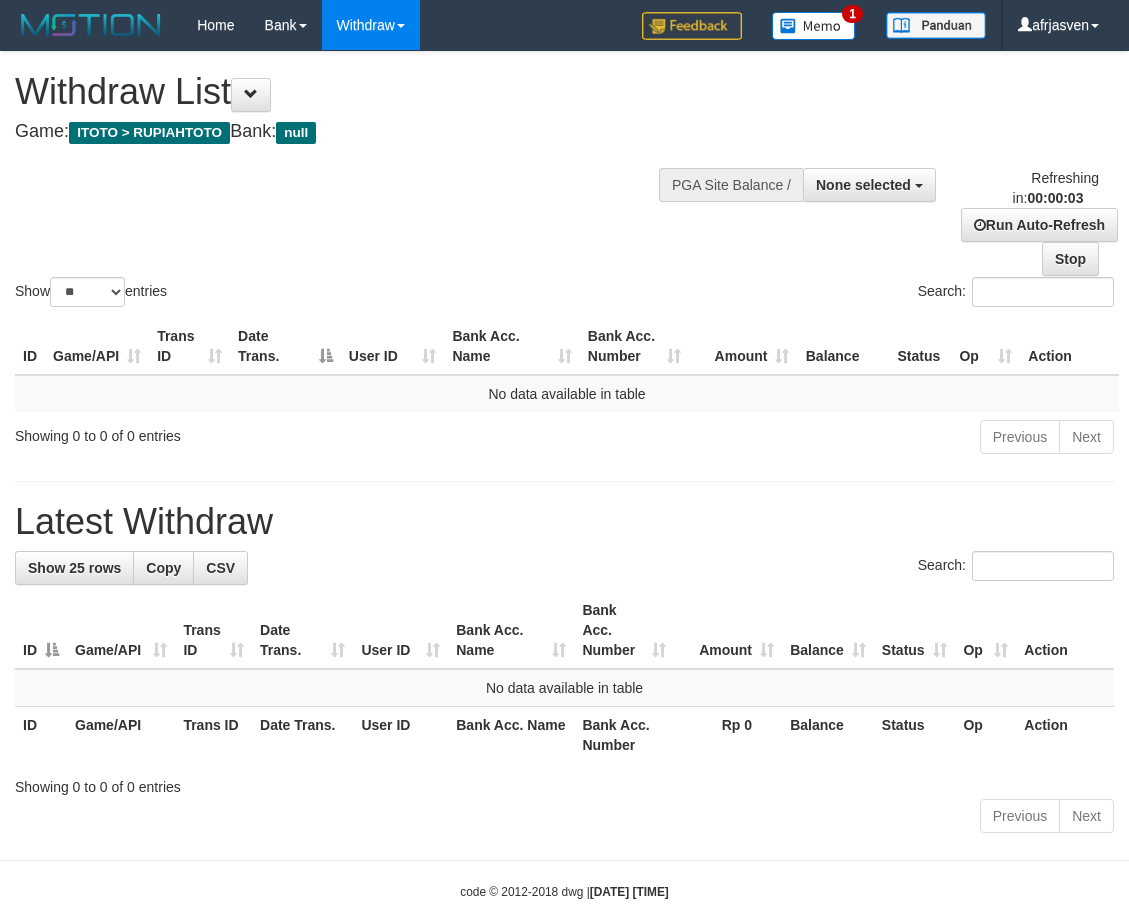 scroll, scrollTop: 0, scrollLeft: 0, axis: both 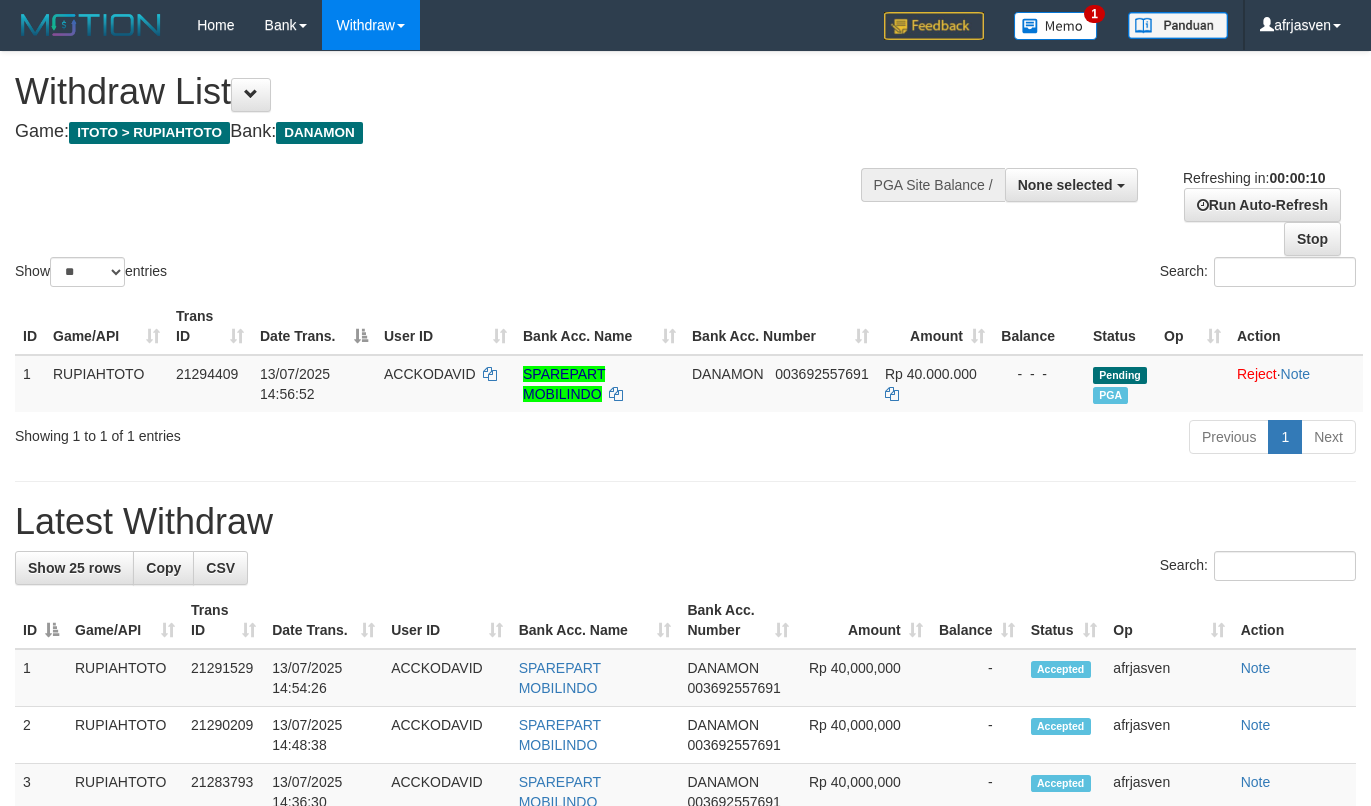 select 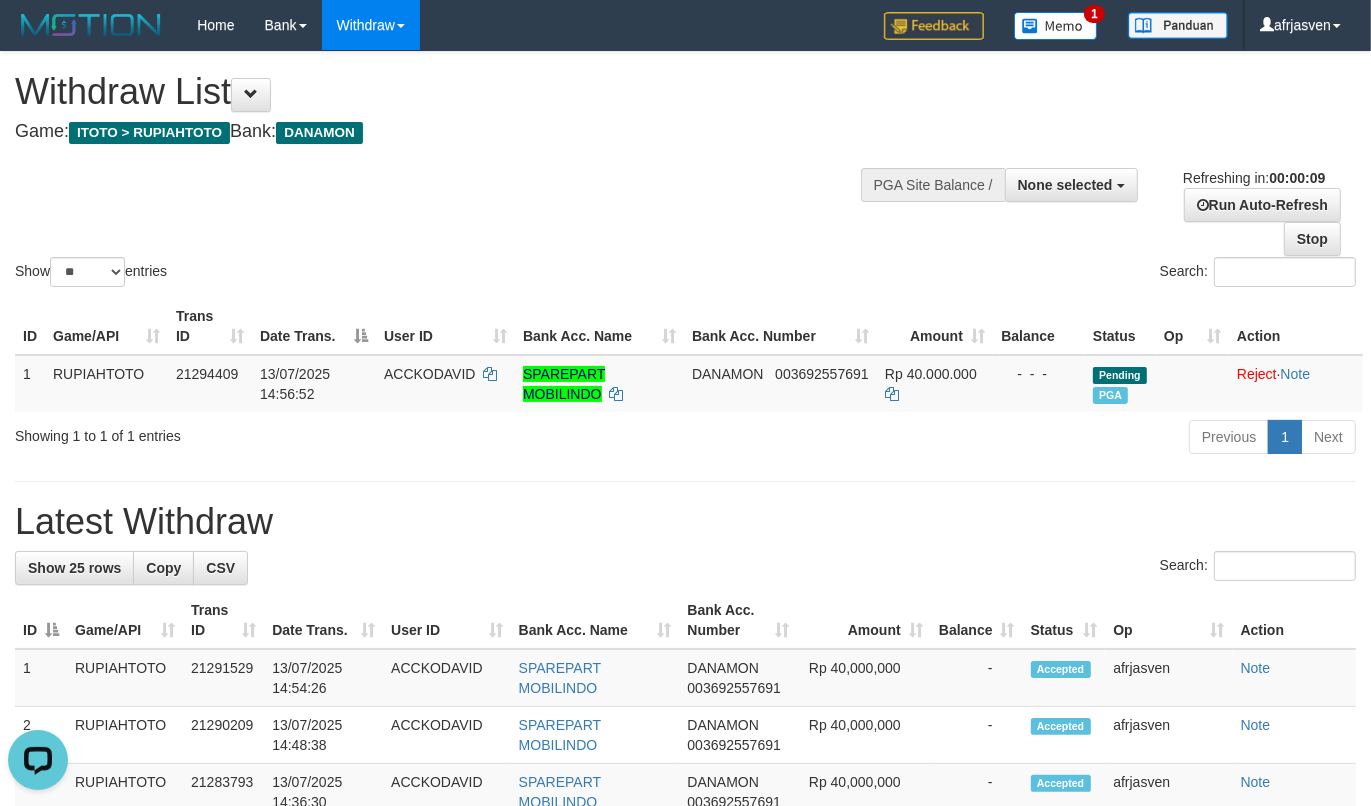 scroll, scrollTop: 0, scrollLeft: 0, axis: both 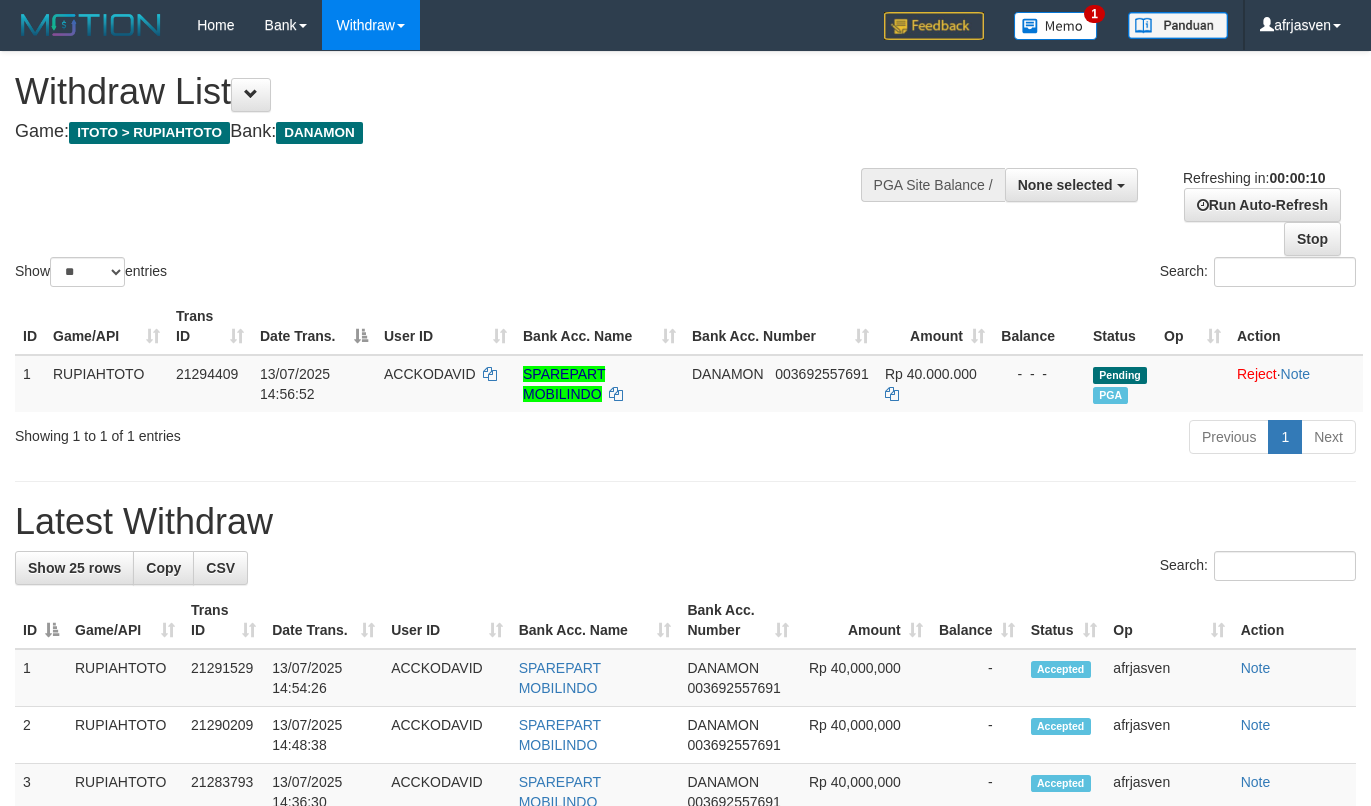 select 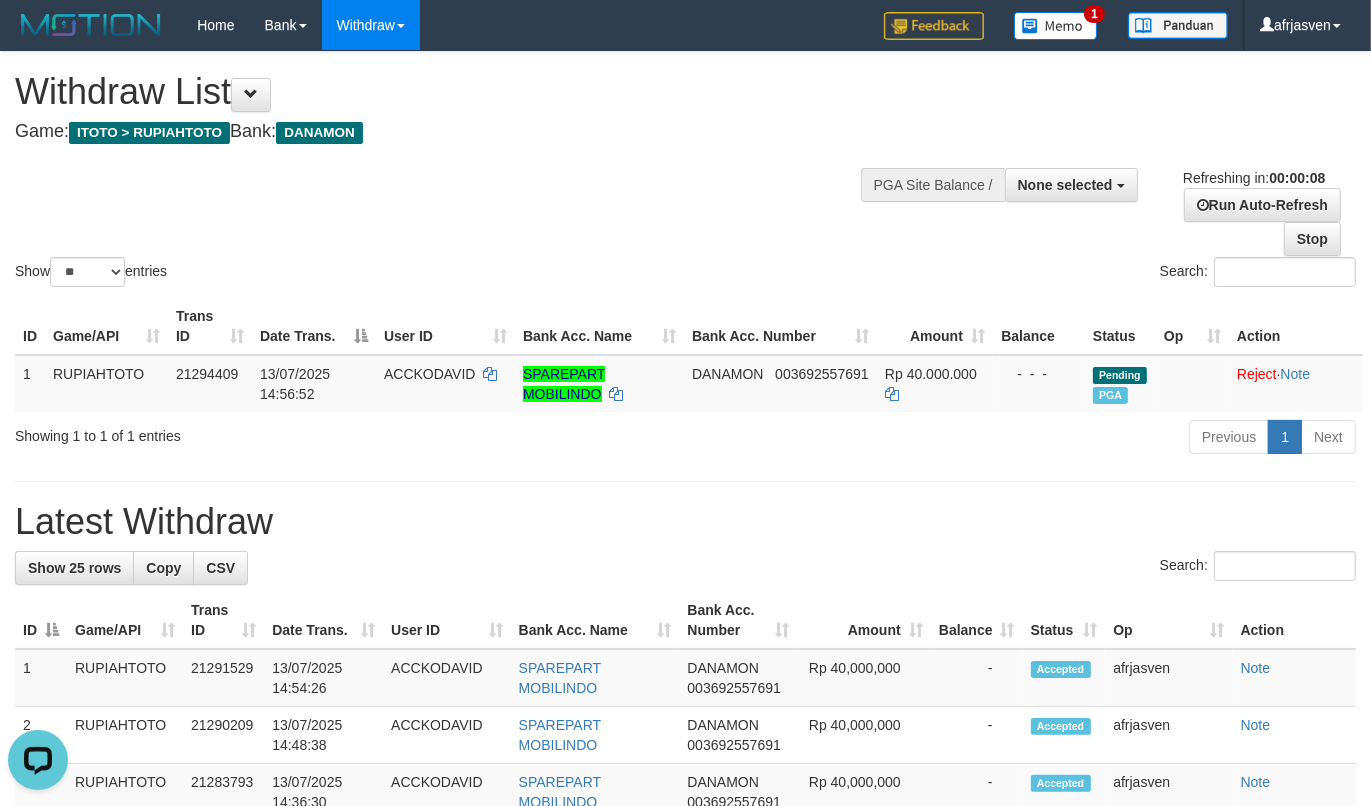 scroll, scrollTop: 0, scrollLeft: 0, axis: both 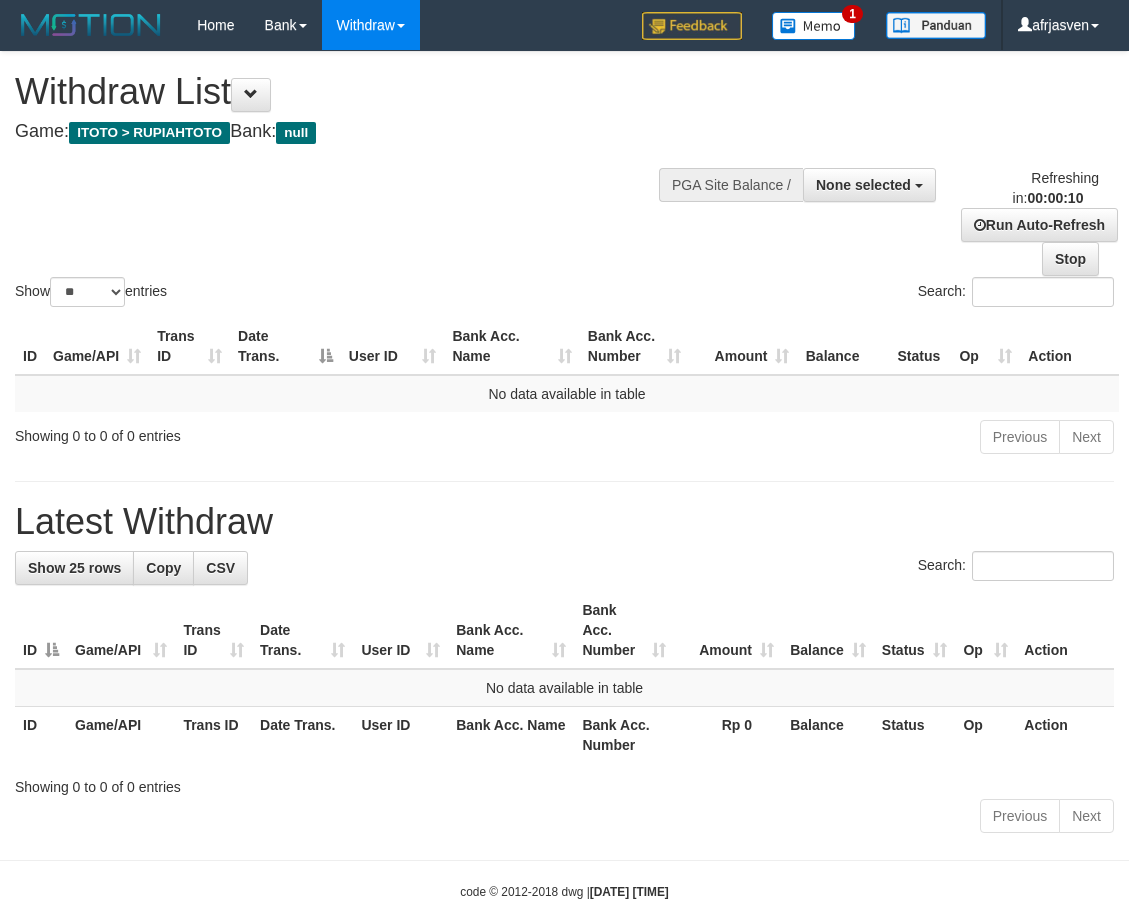 select 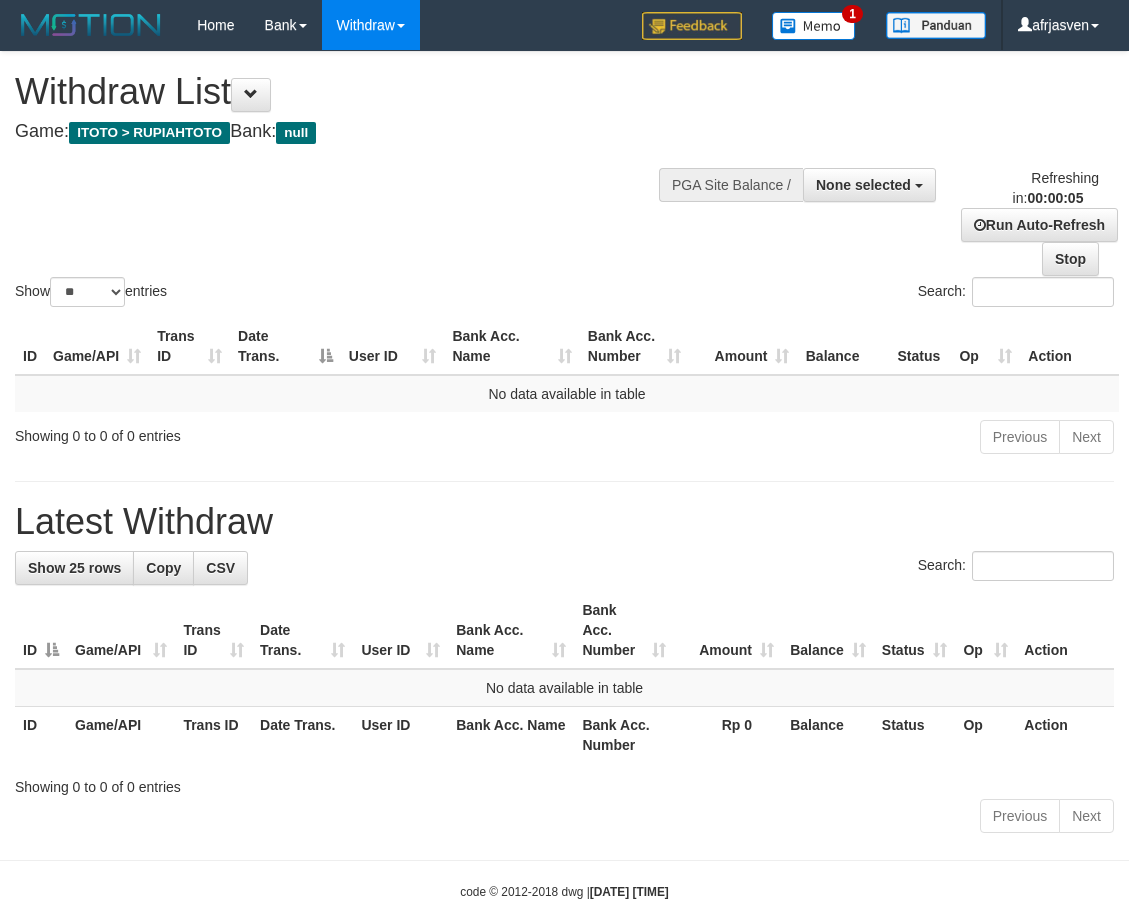 scroll, scrollTop: 0, scrollLeft: 0, axis: both 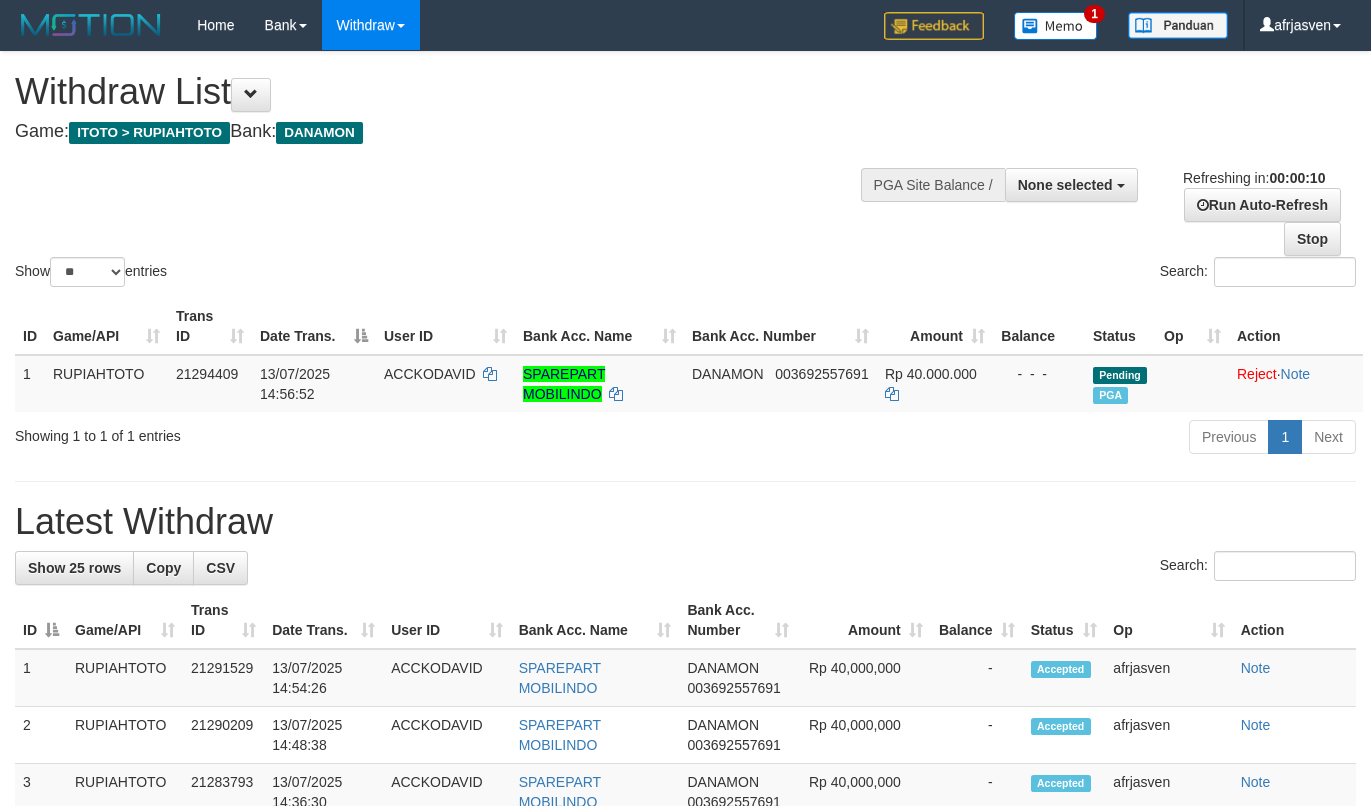 select 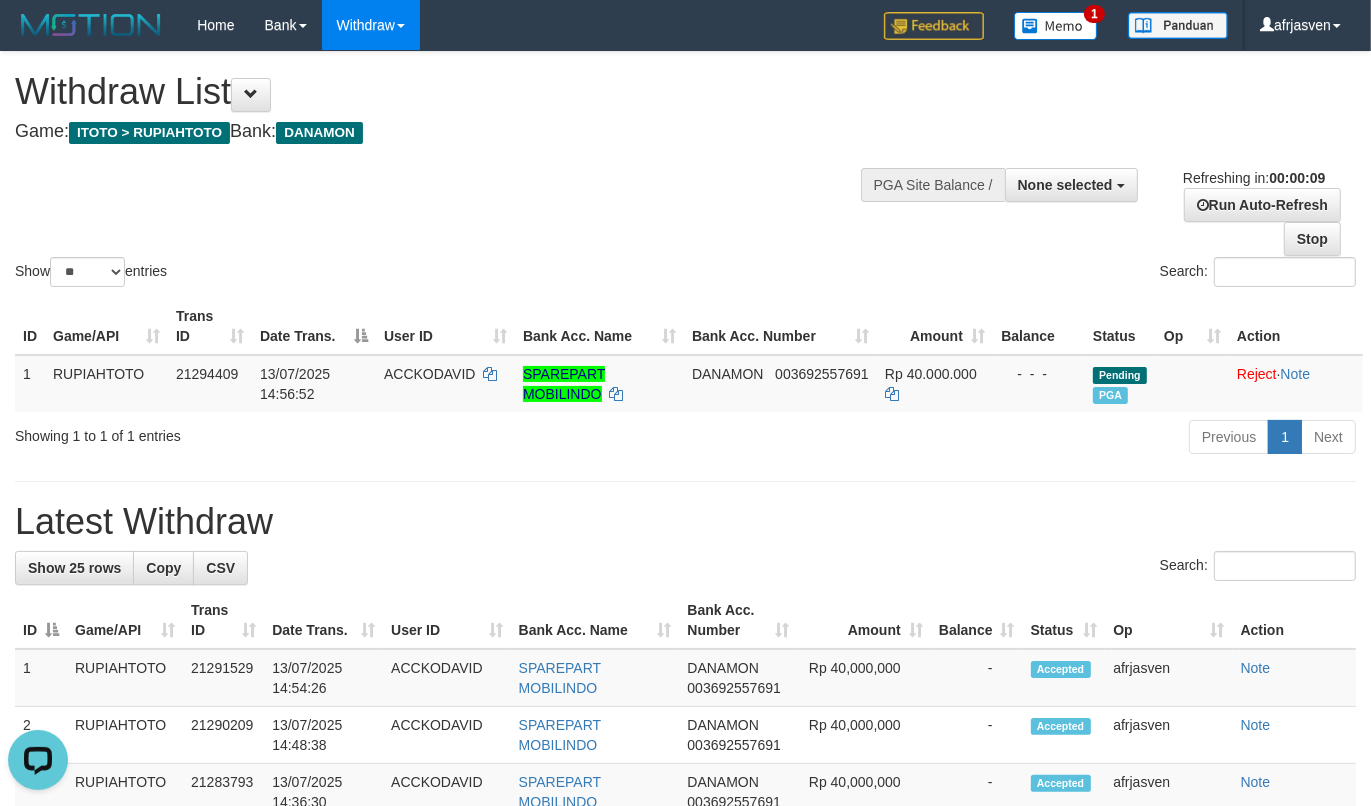 scroll, scrollTop: 0, scrollLeft: 0, axis: both 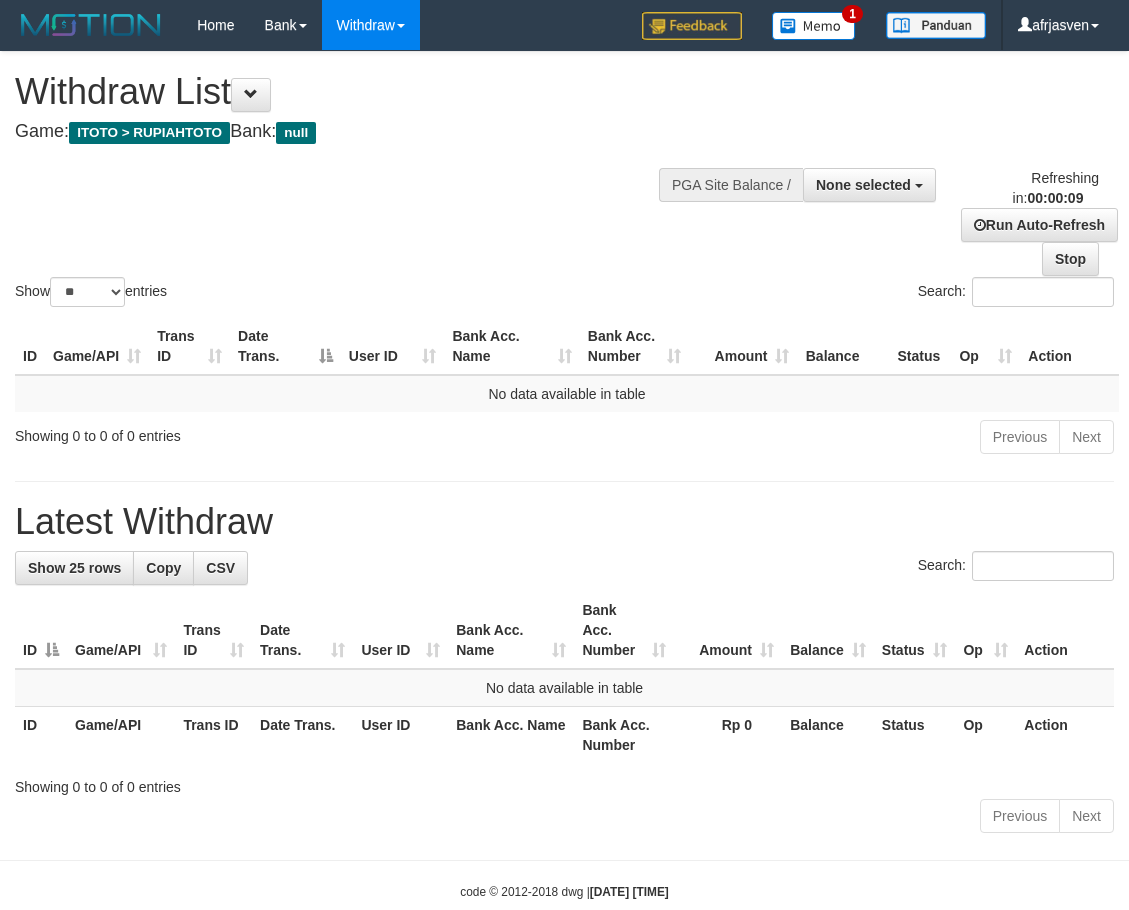 select 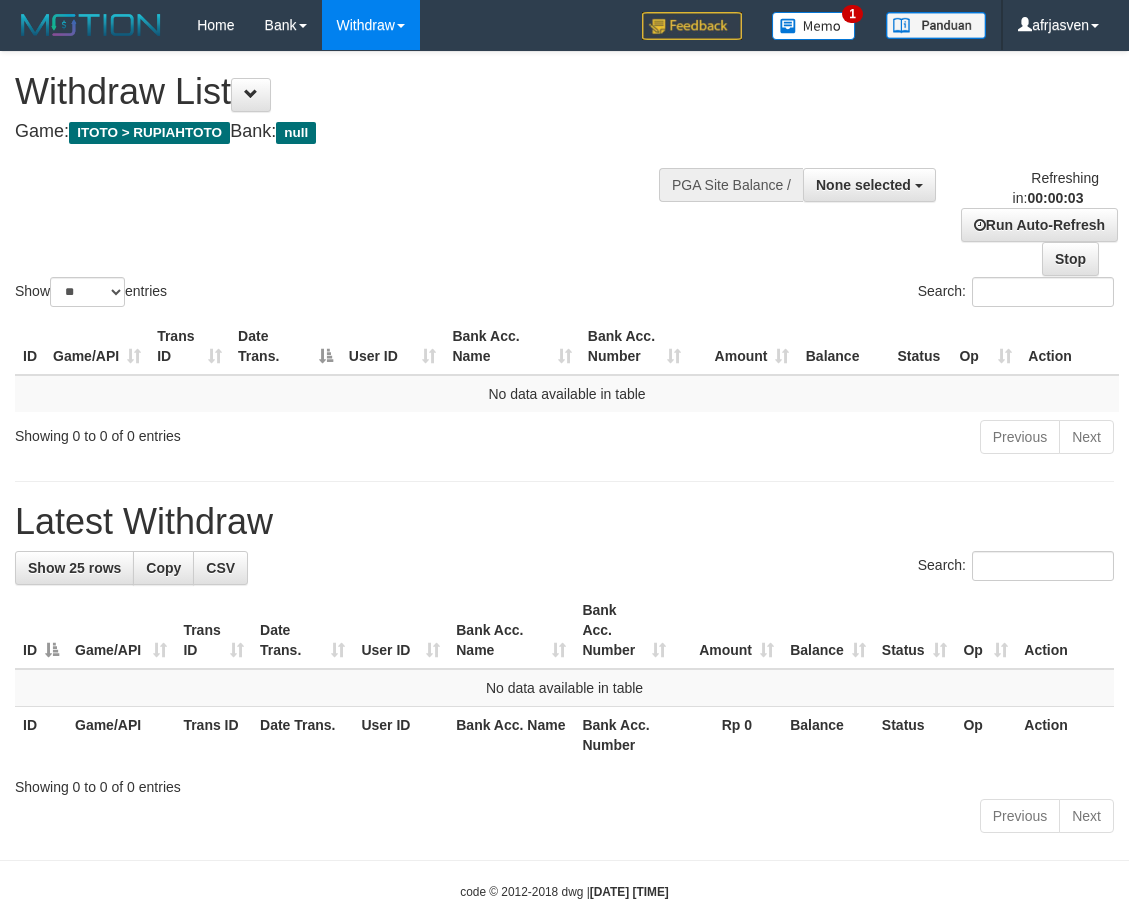 scroll, scrollTop: 0, scrollLeft: 0, axis: both 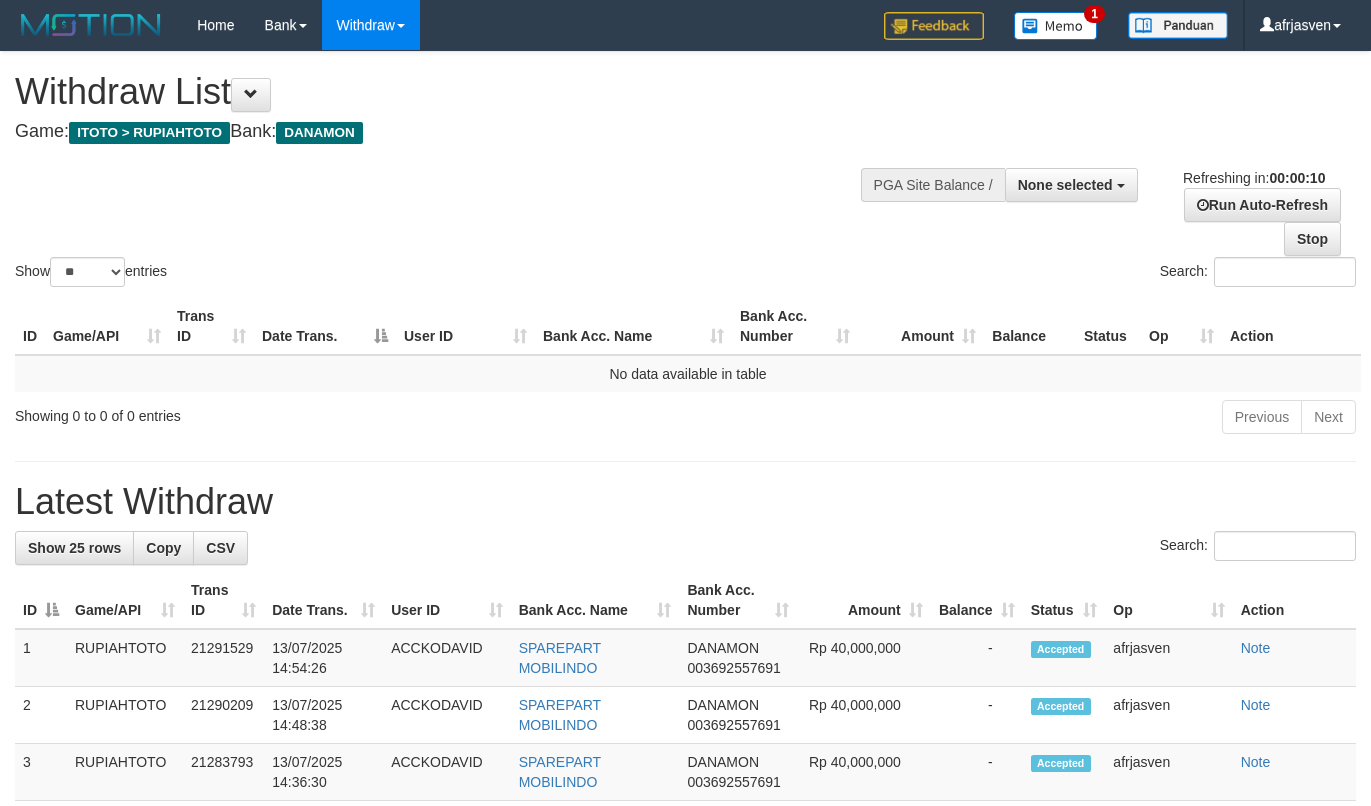 select 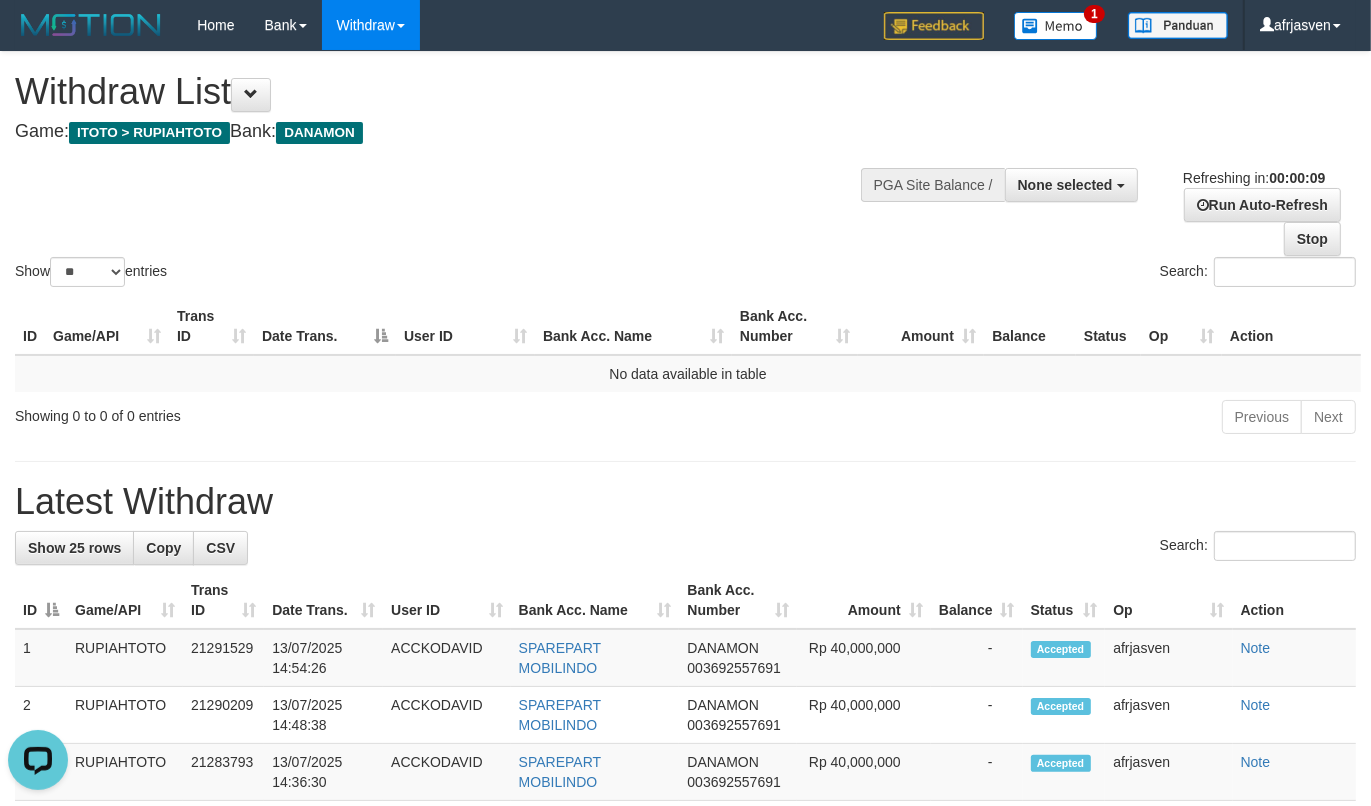 scroll, scrollTop: 0, scrollLeft: 0, axis: both 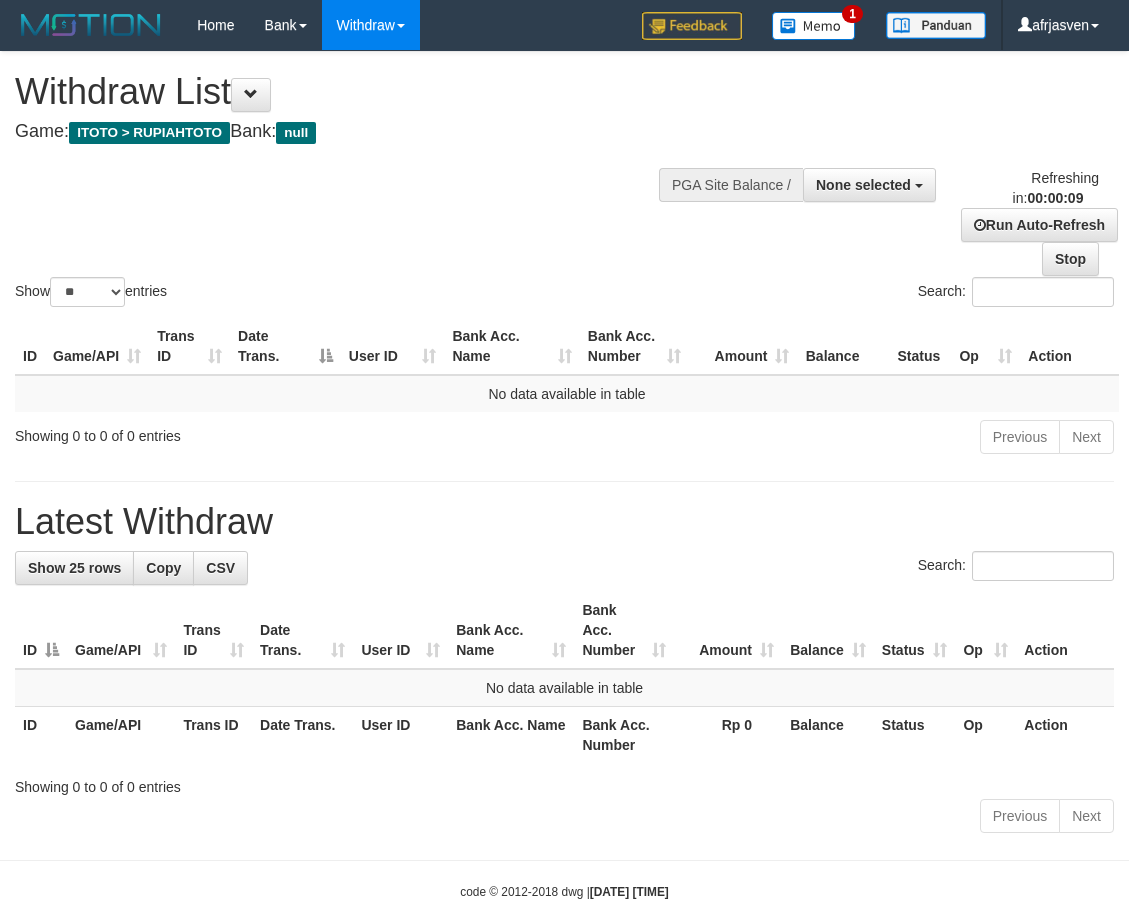select 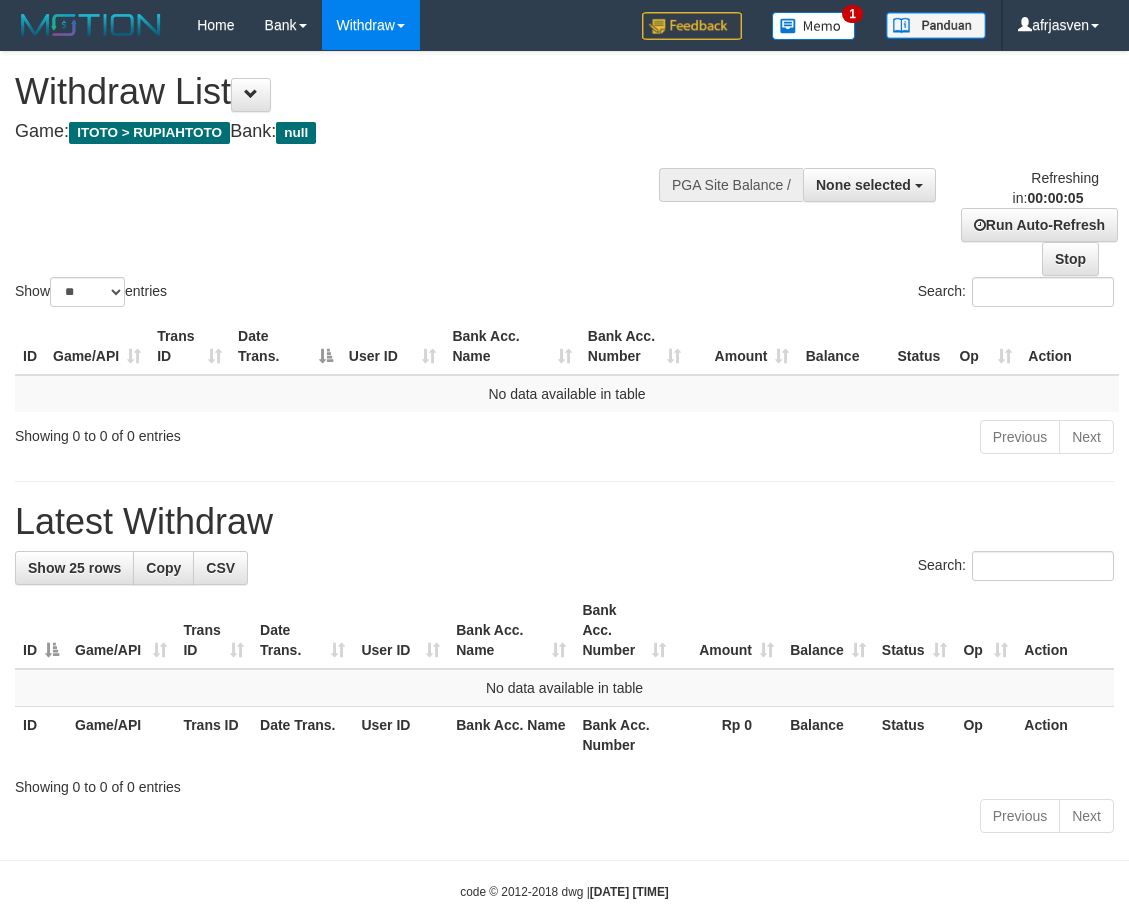 scroll, scrollTop: 0, scrollLeft: 0, axis: both 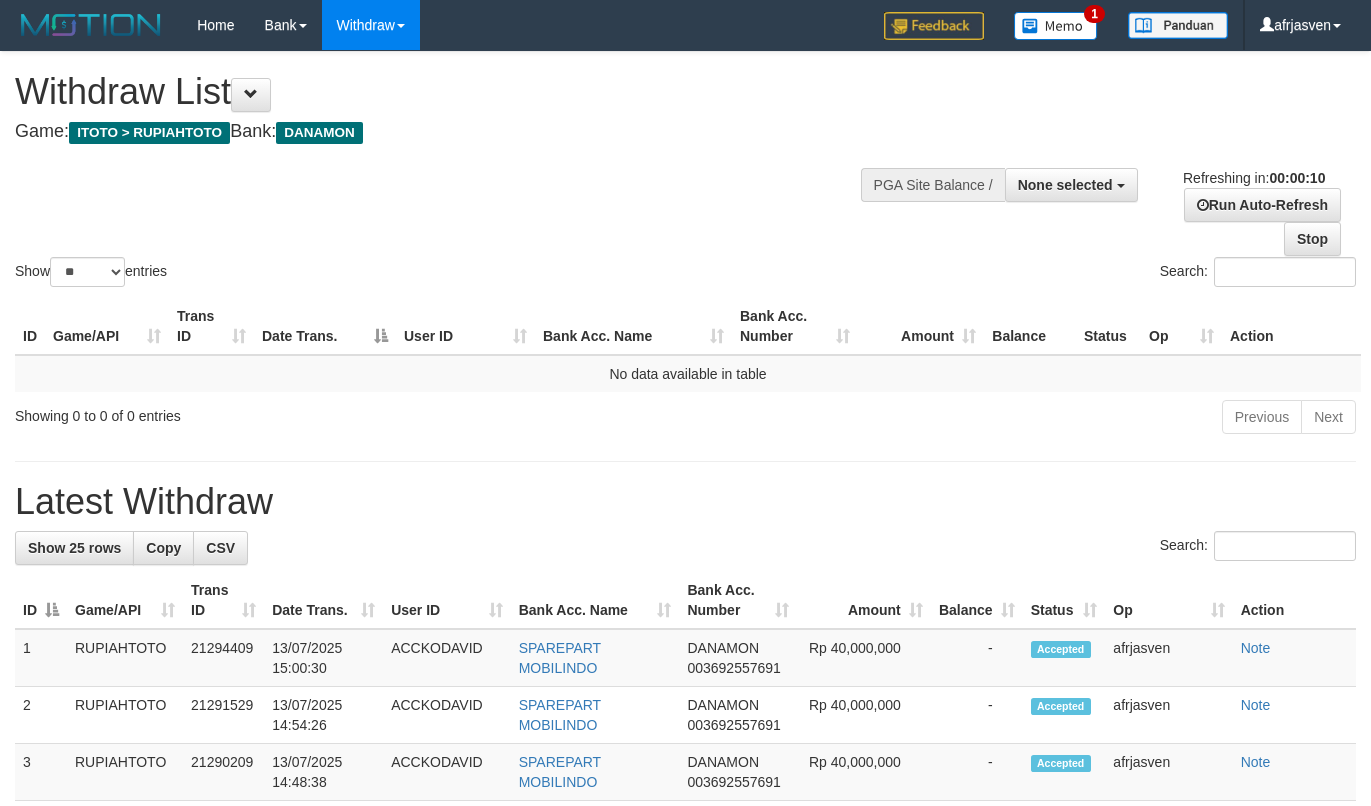 select 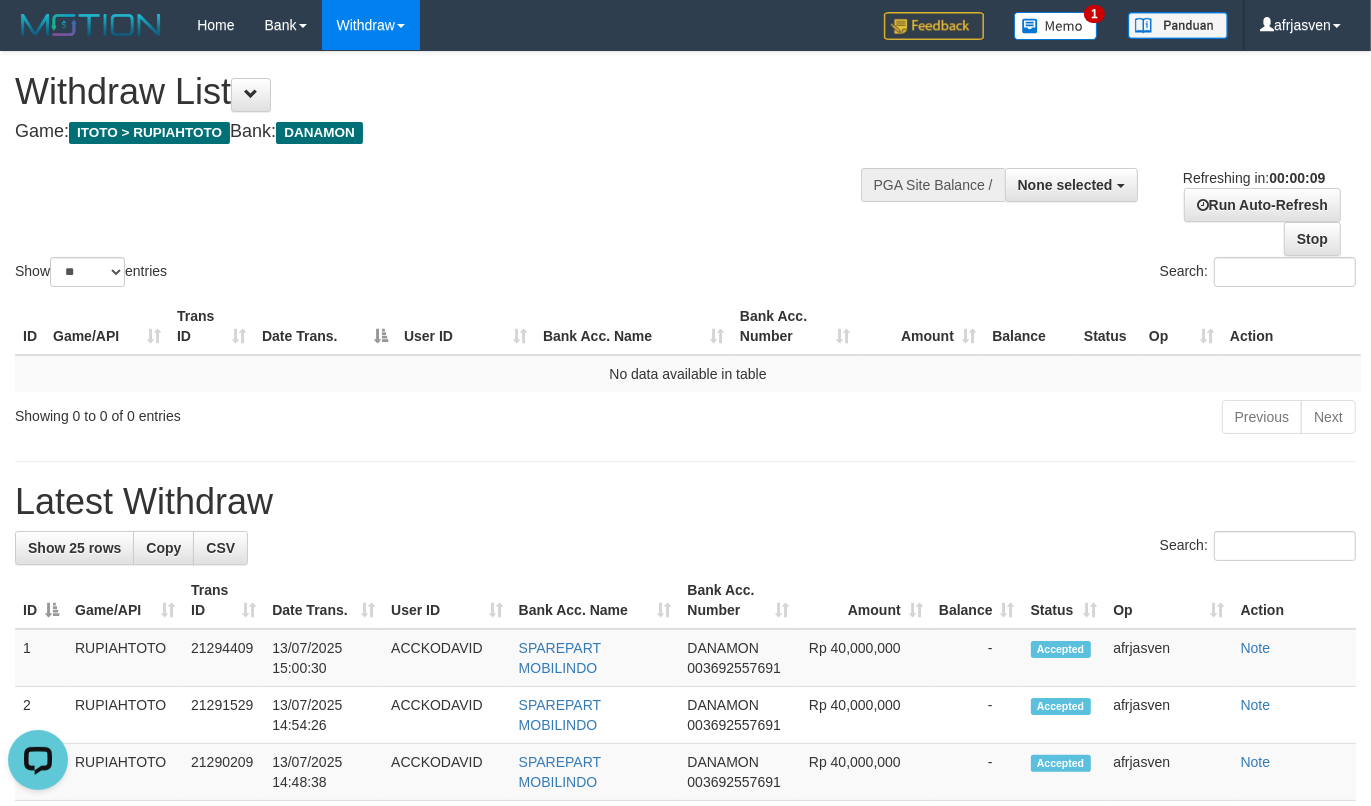 scroll, scrollTop: 0, scrollLeft: 0, axis: both 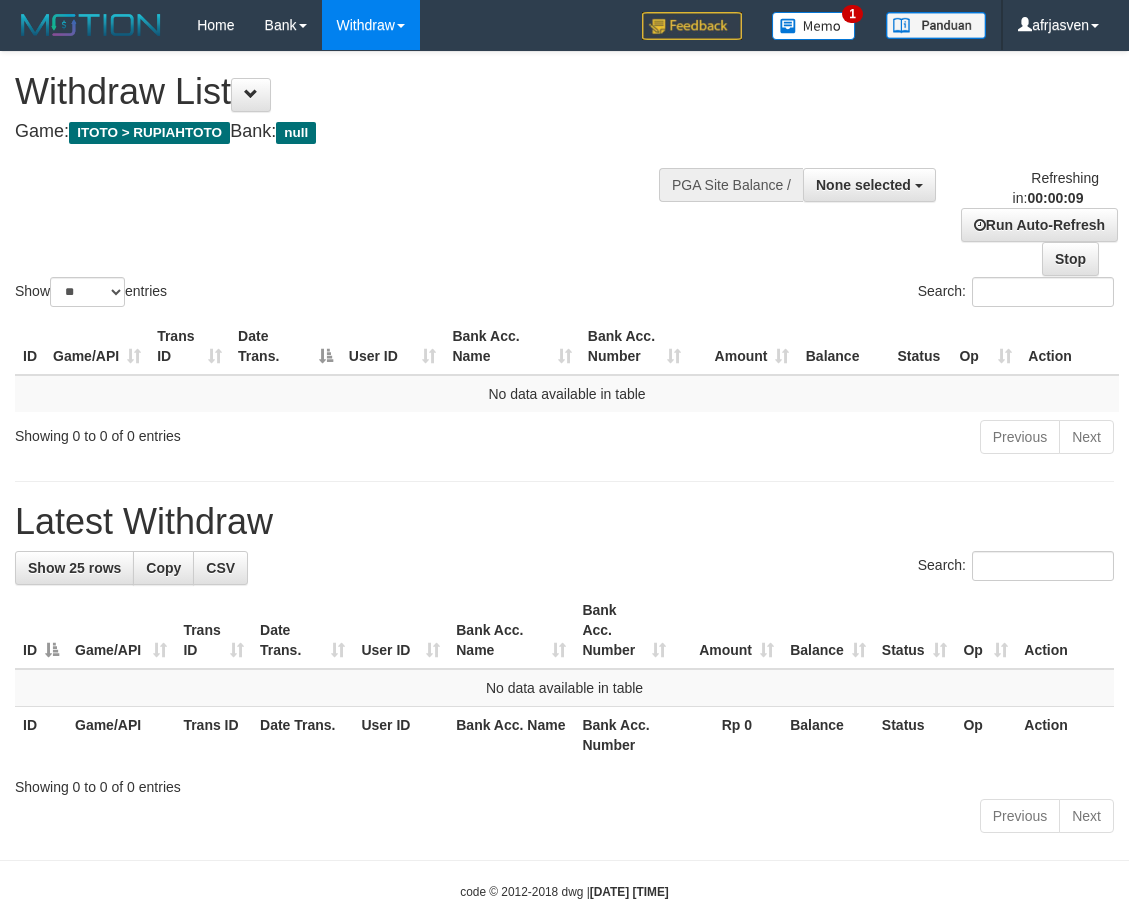 select 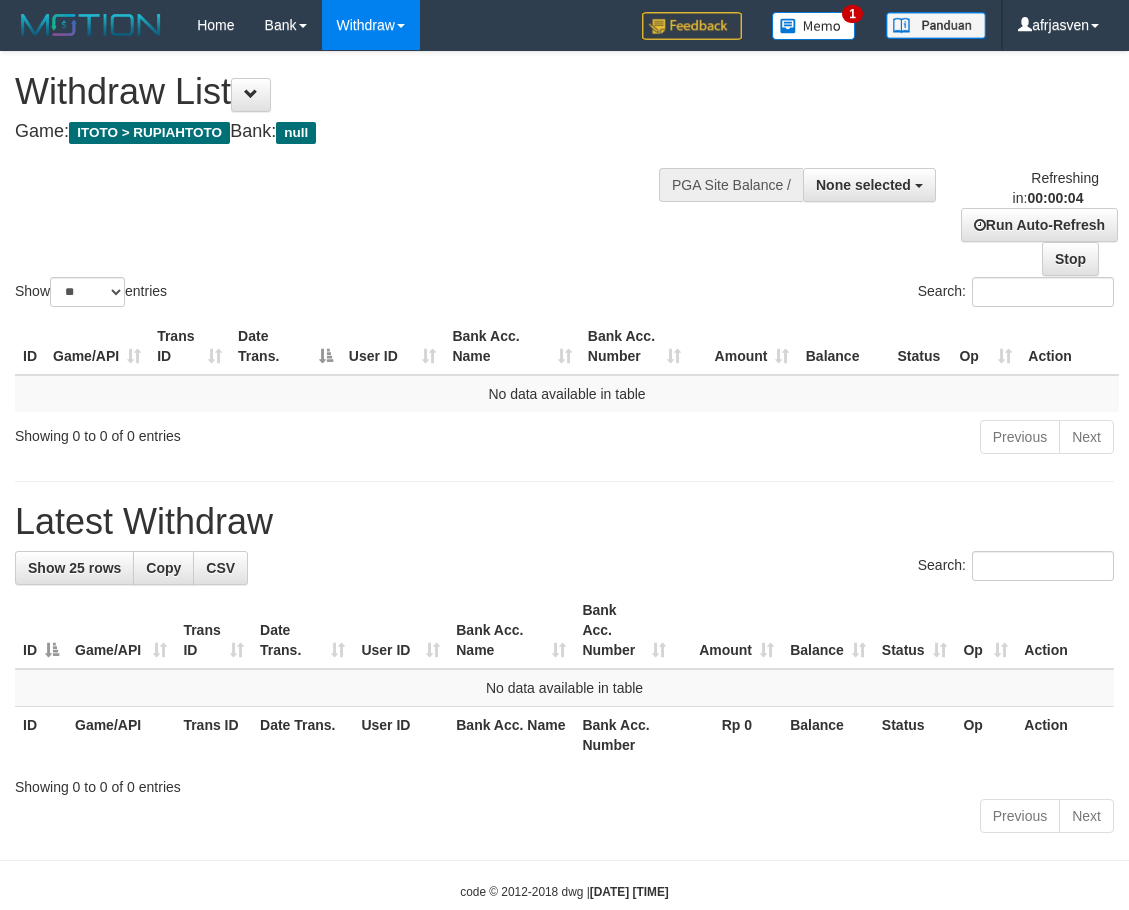 scroll, scrollTop: 0, scrollLeft: 0, axis: both 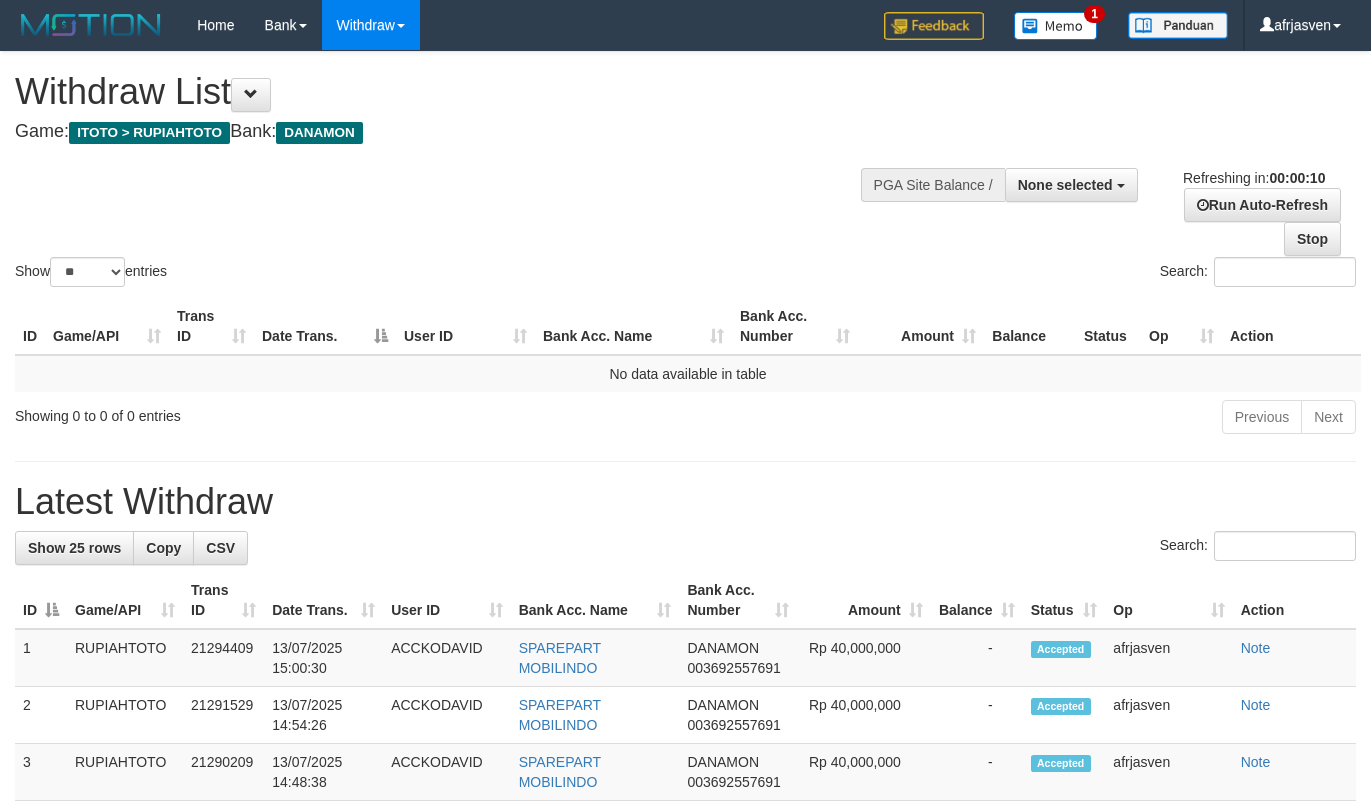 select 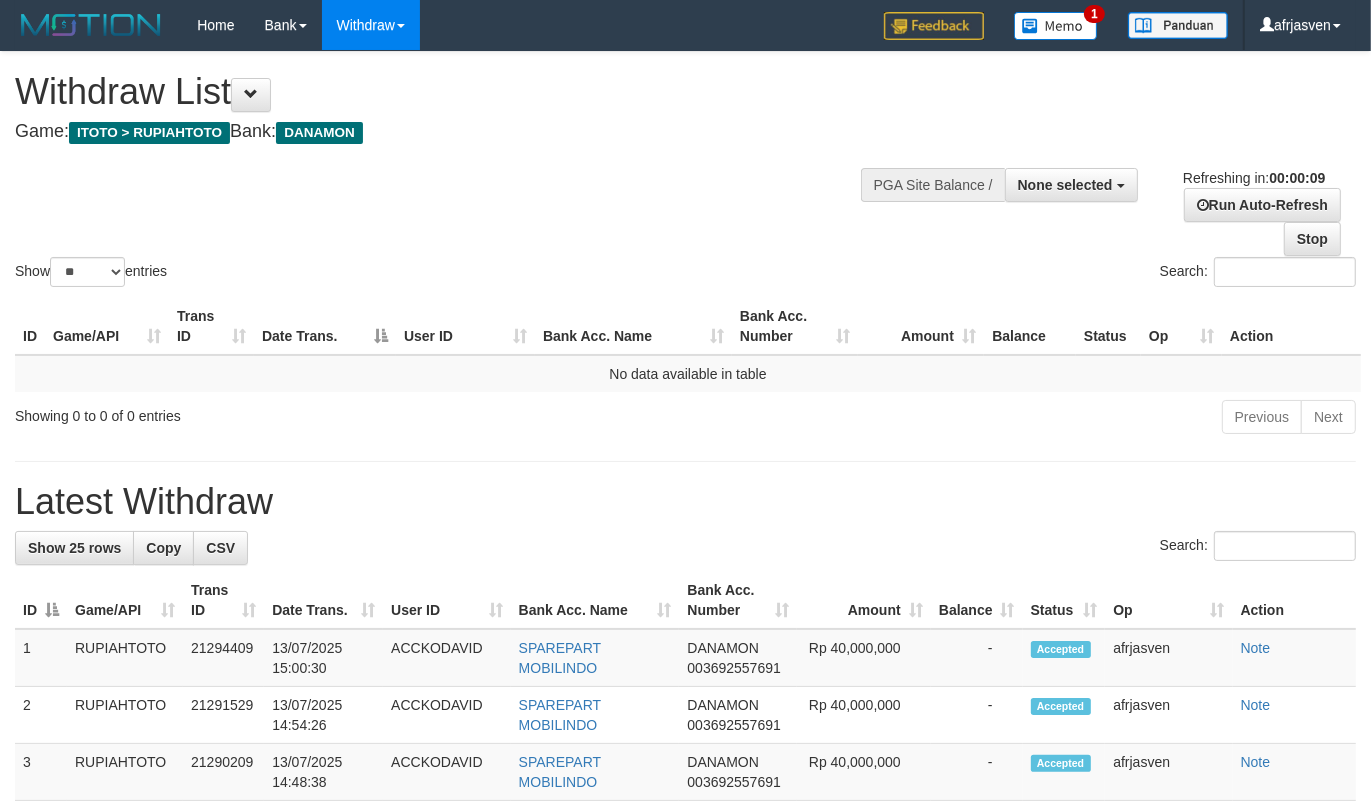 scroll, scrollTop: 0, scrollLeft: 0, axis: both 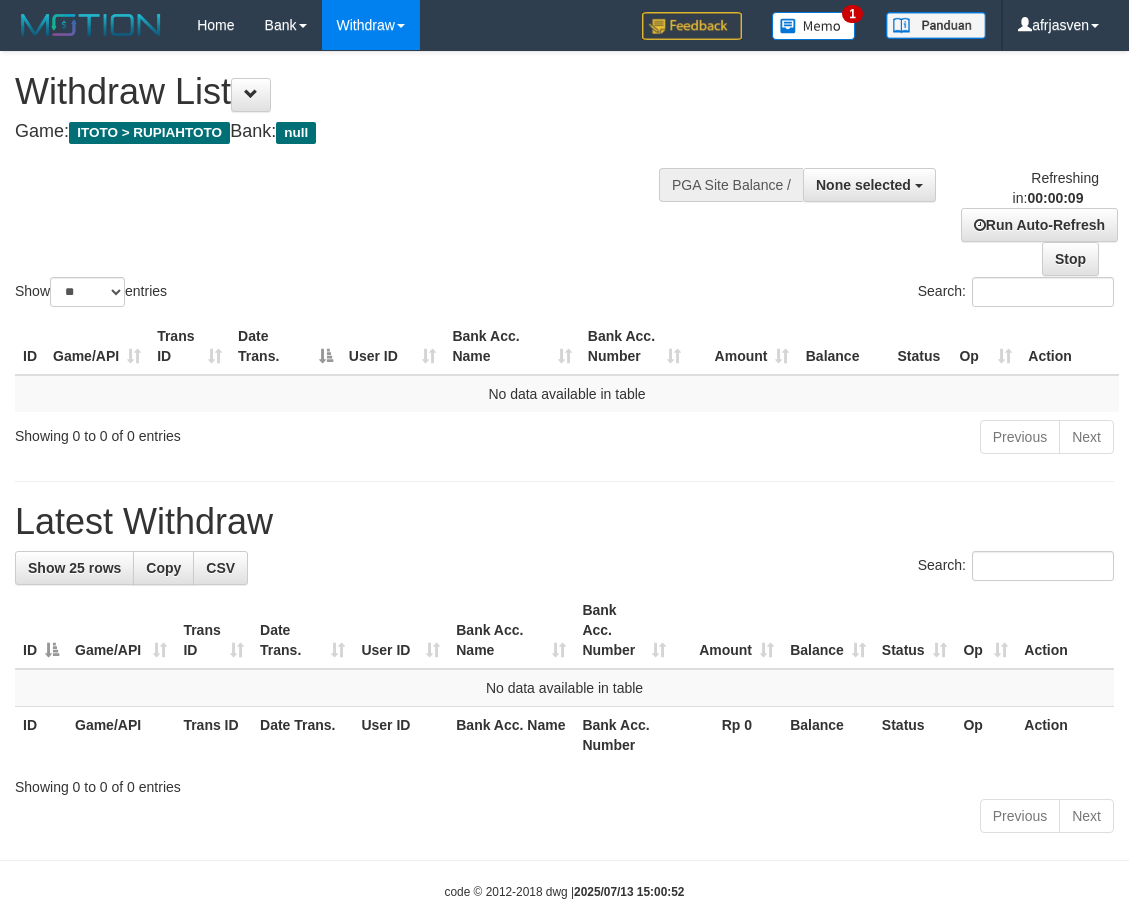 select 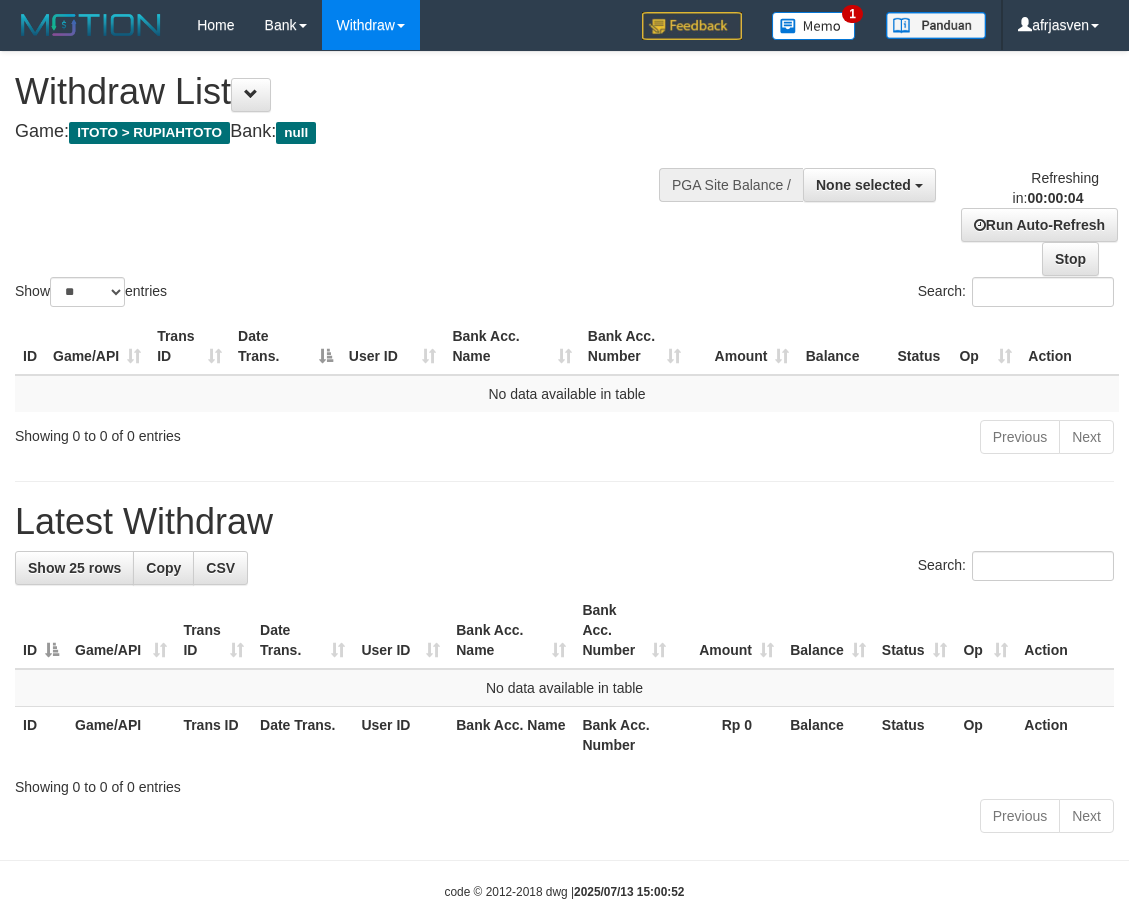 scroll, scrollTop: 0, scrollLeft: 0, axis: both 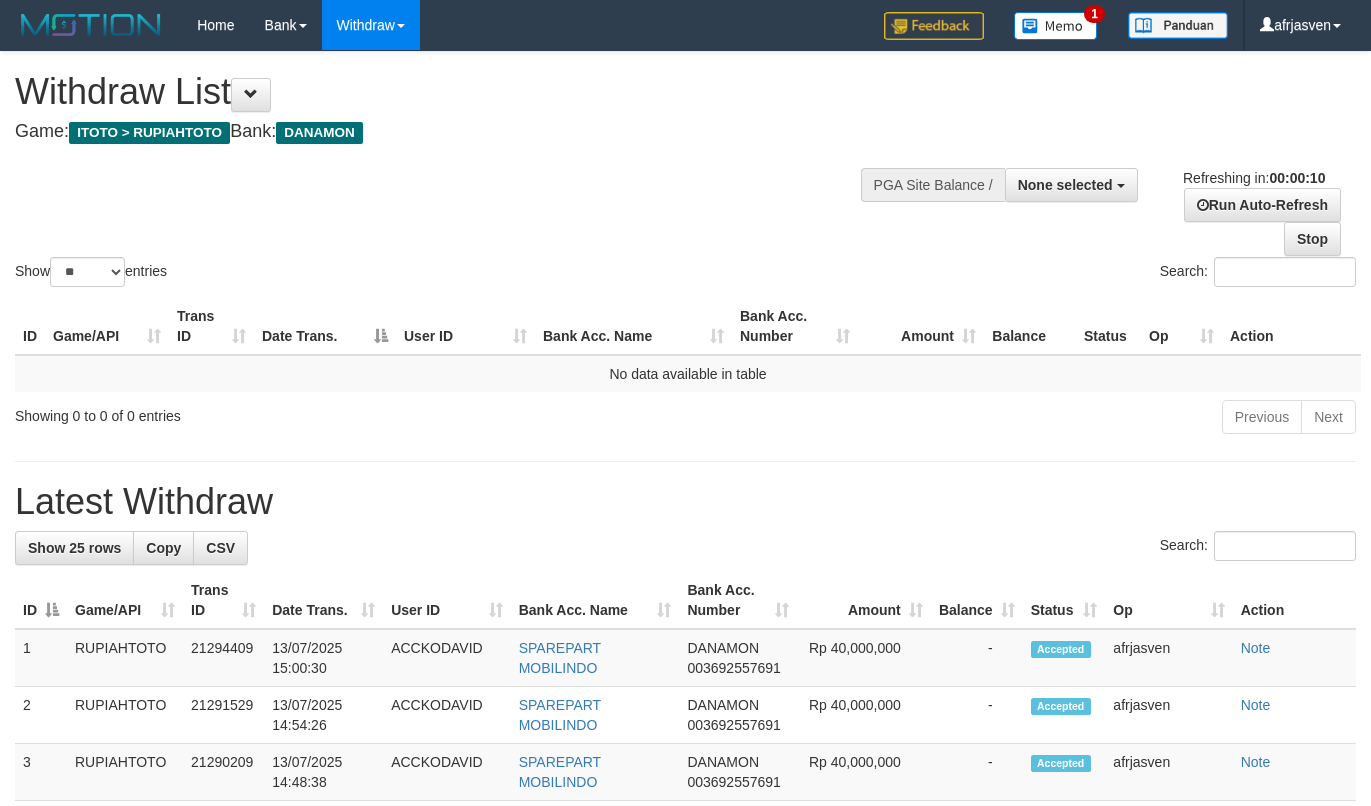 select 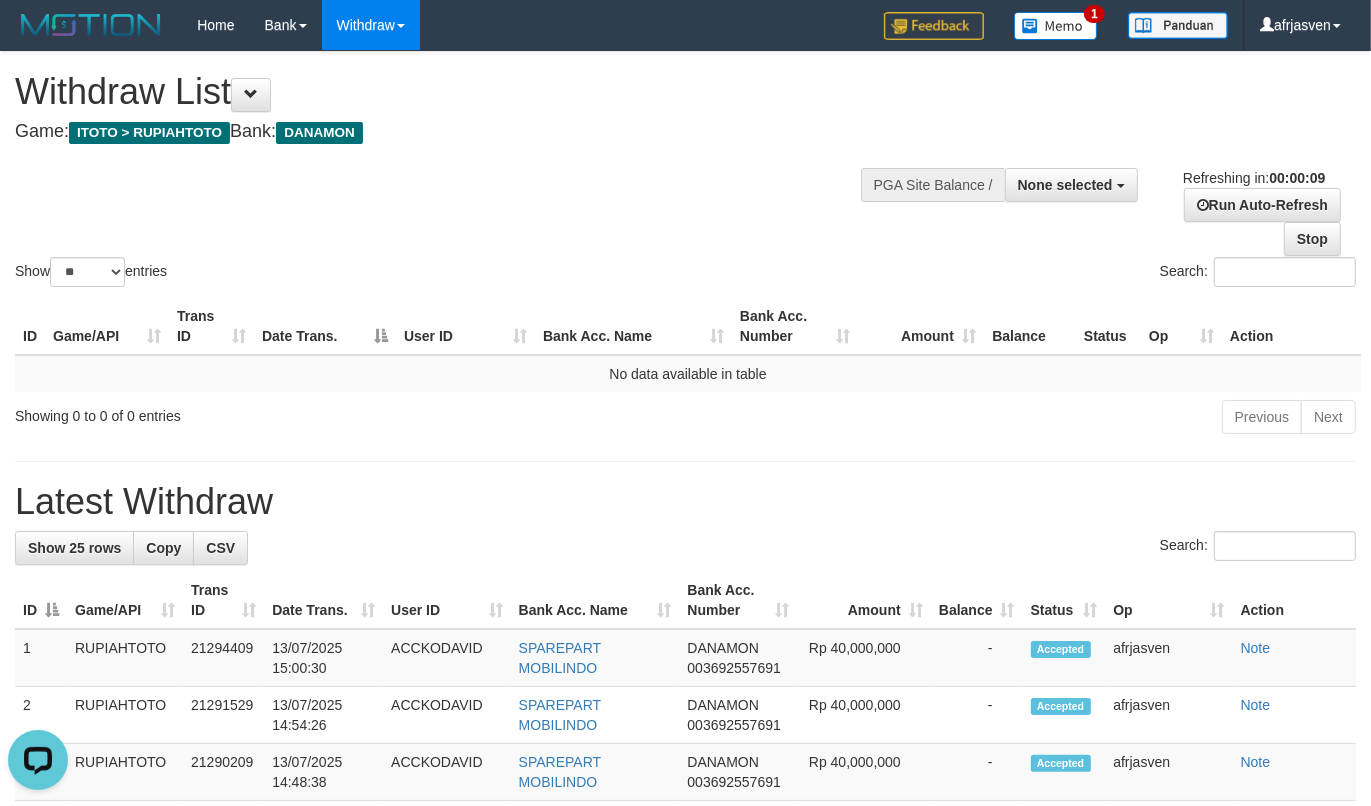 scroll, scrollTop: 0, scrollLeft: 0, axis: both 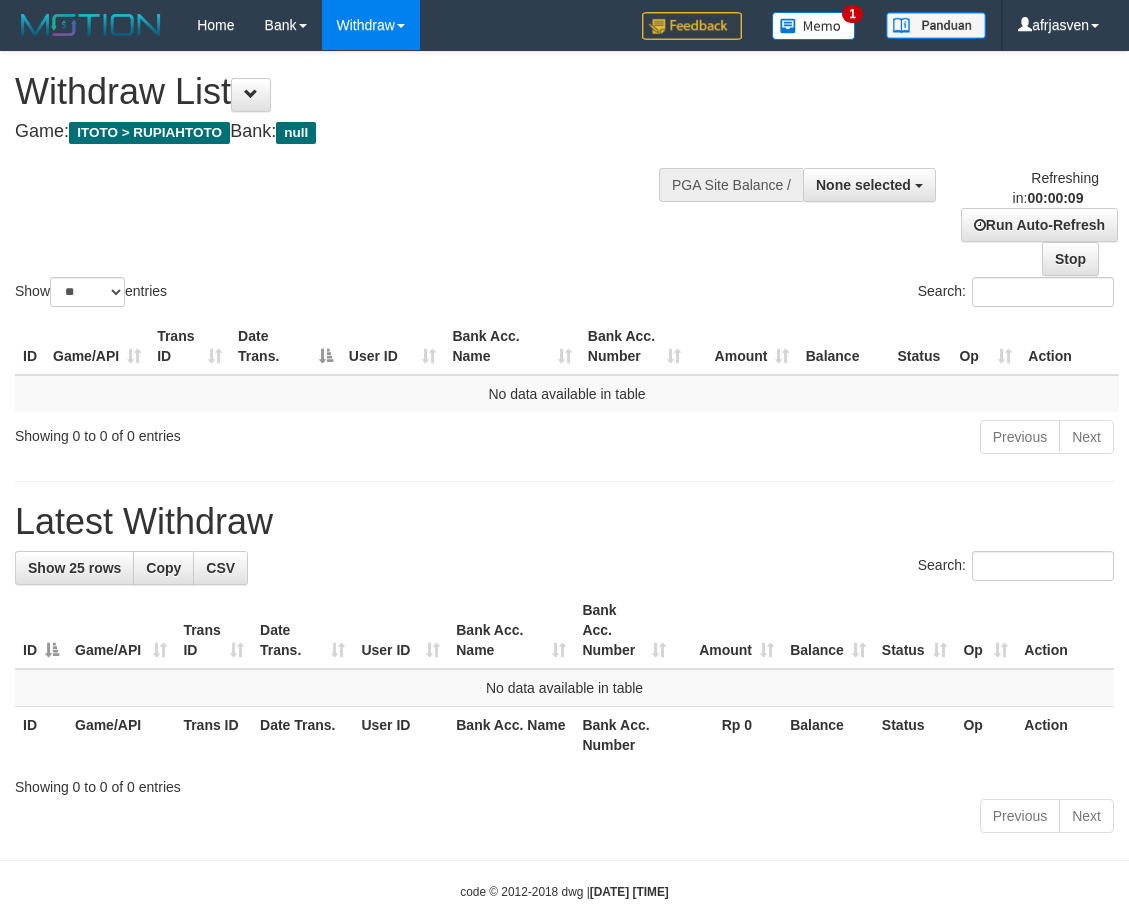 select 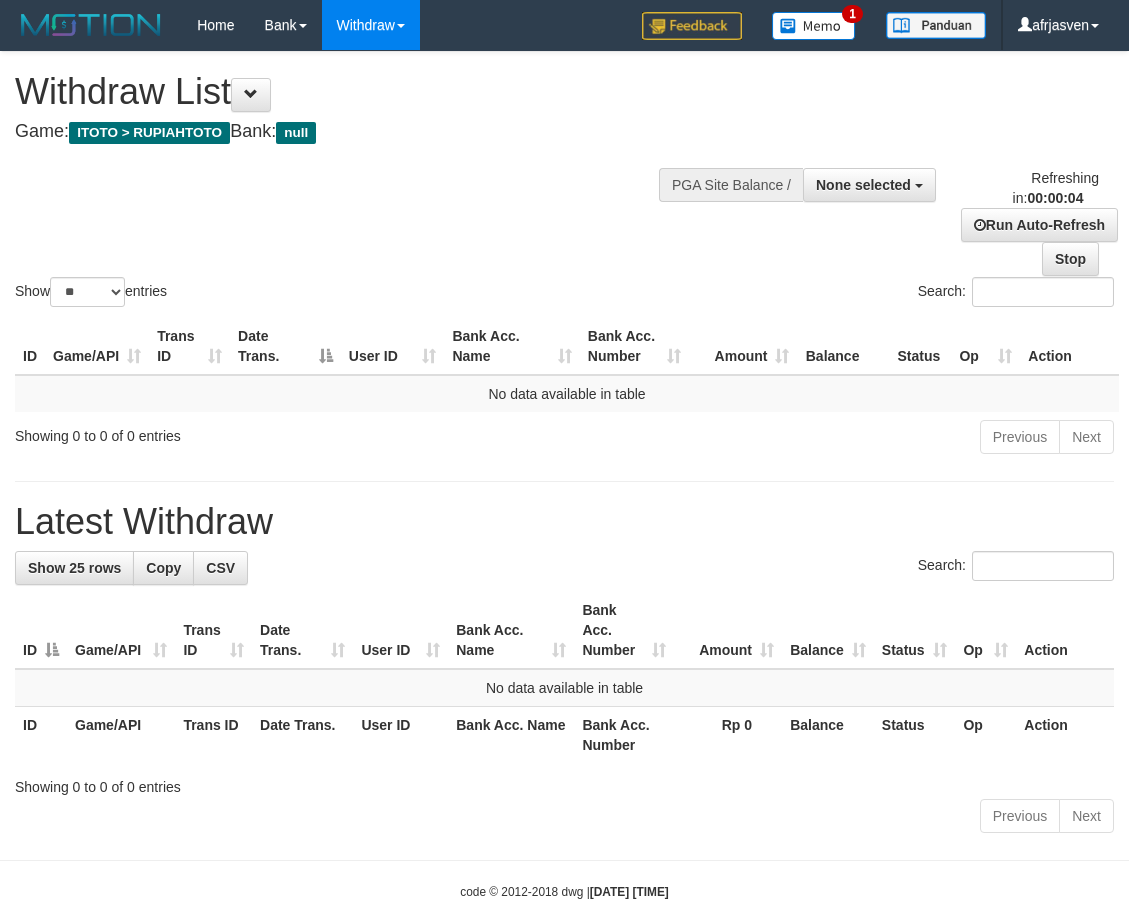 scroll, scrollTop: 0, scrollLeft: 0, axis: both 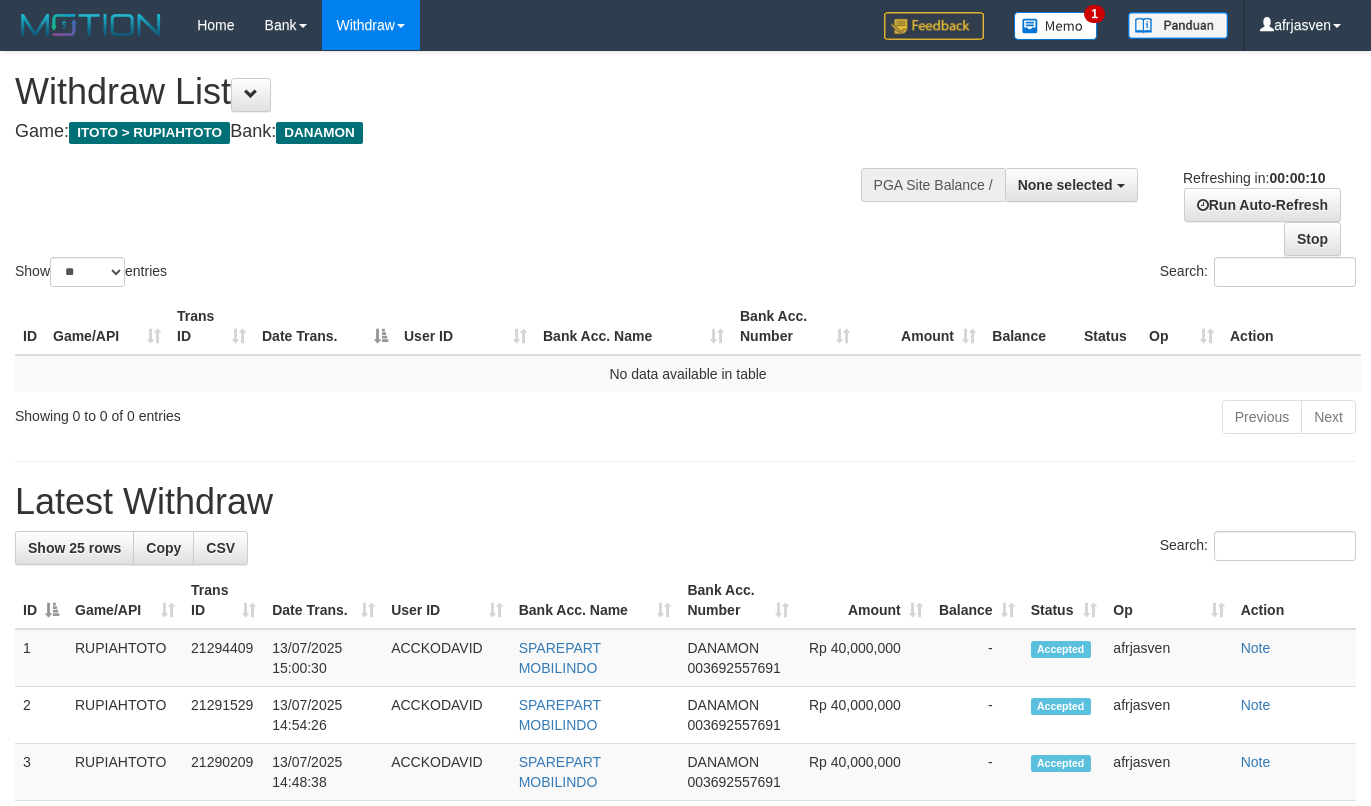 select 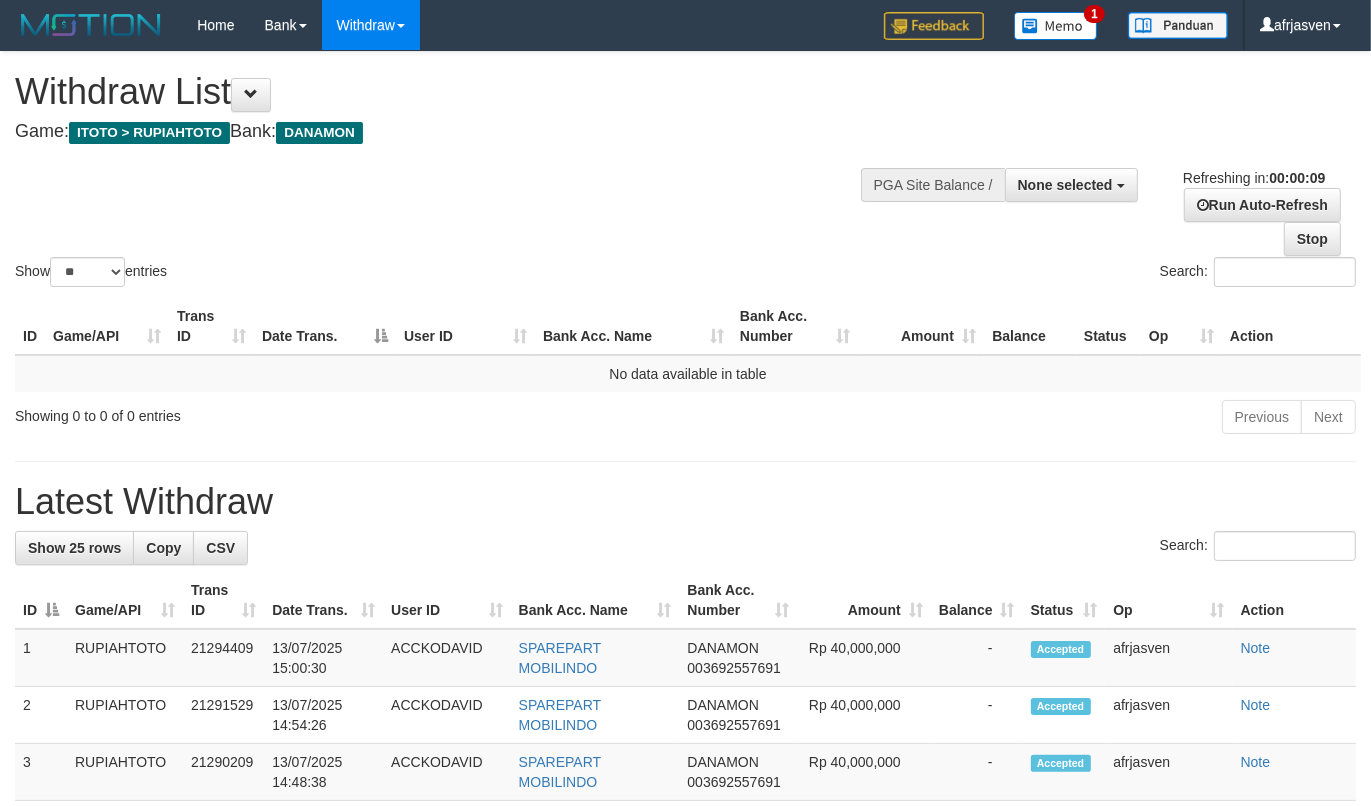 scroll, scrollTop: 0, scrollLeft: 0, axis: both 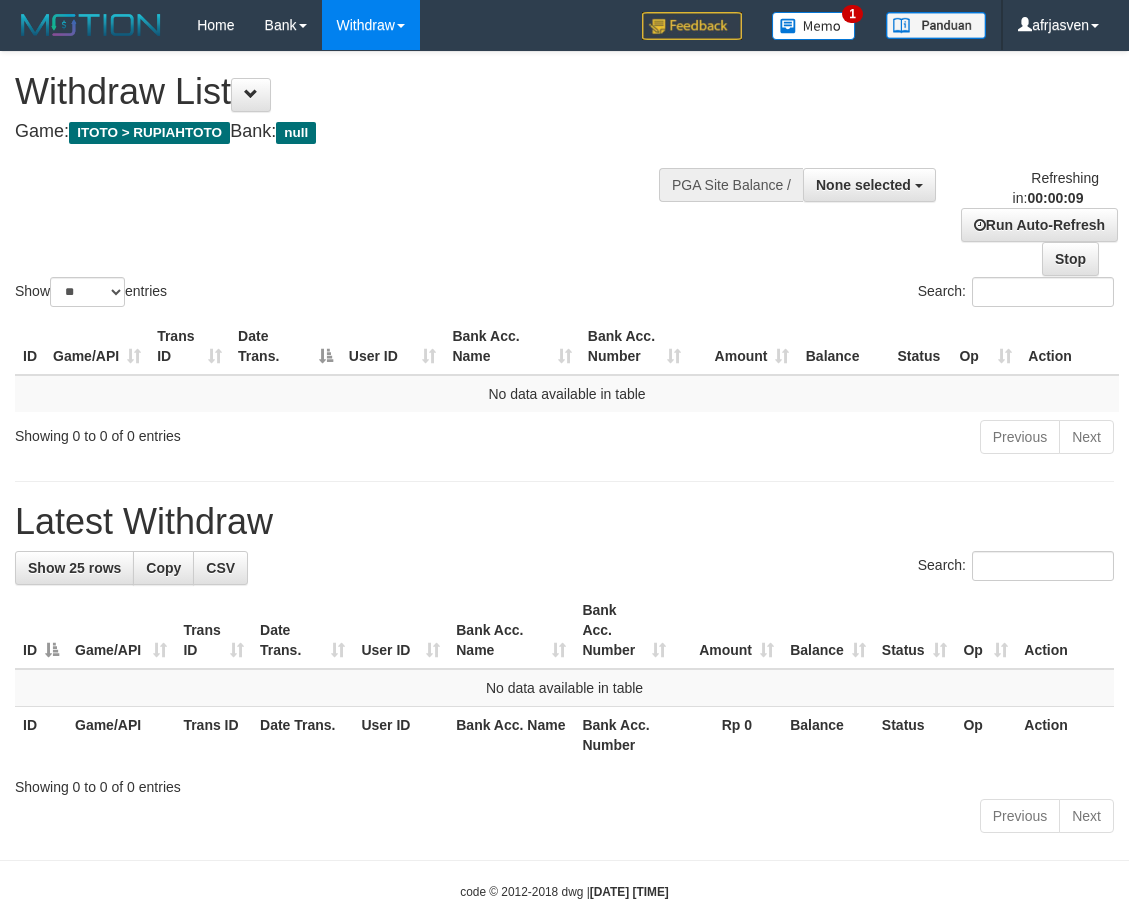 select 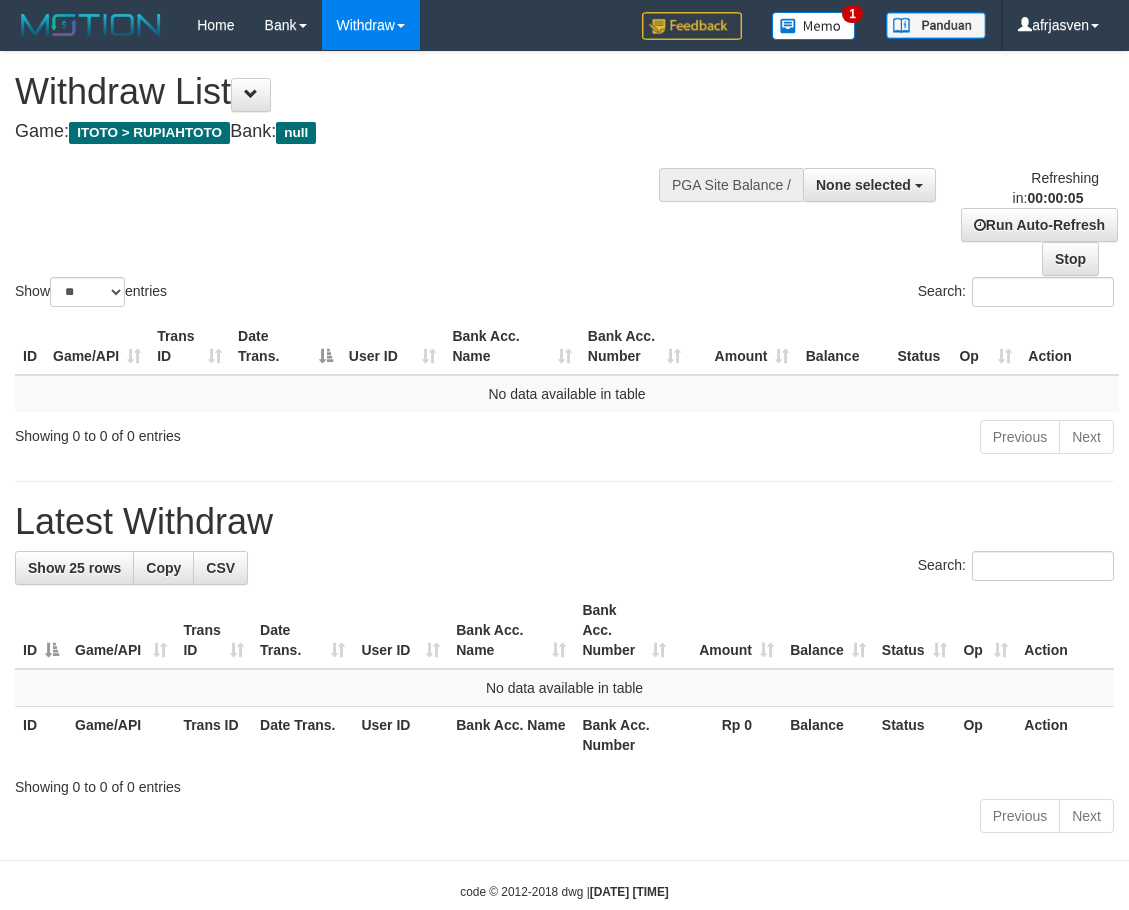 scroll, scrollTop: 0, scrollLeft: 0, axis: both 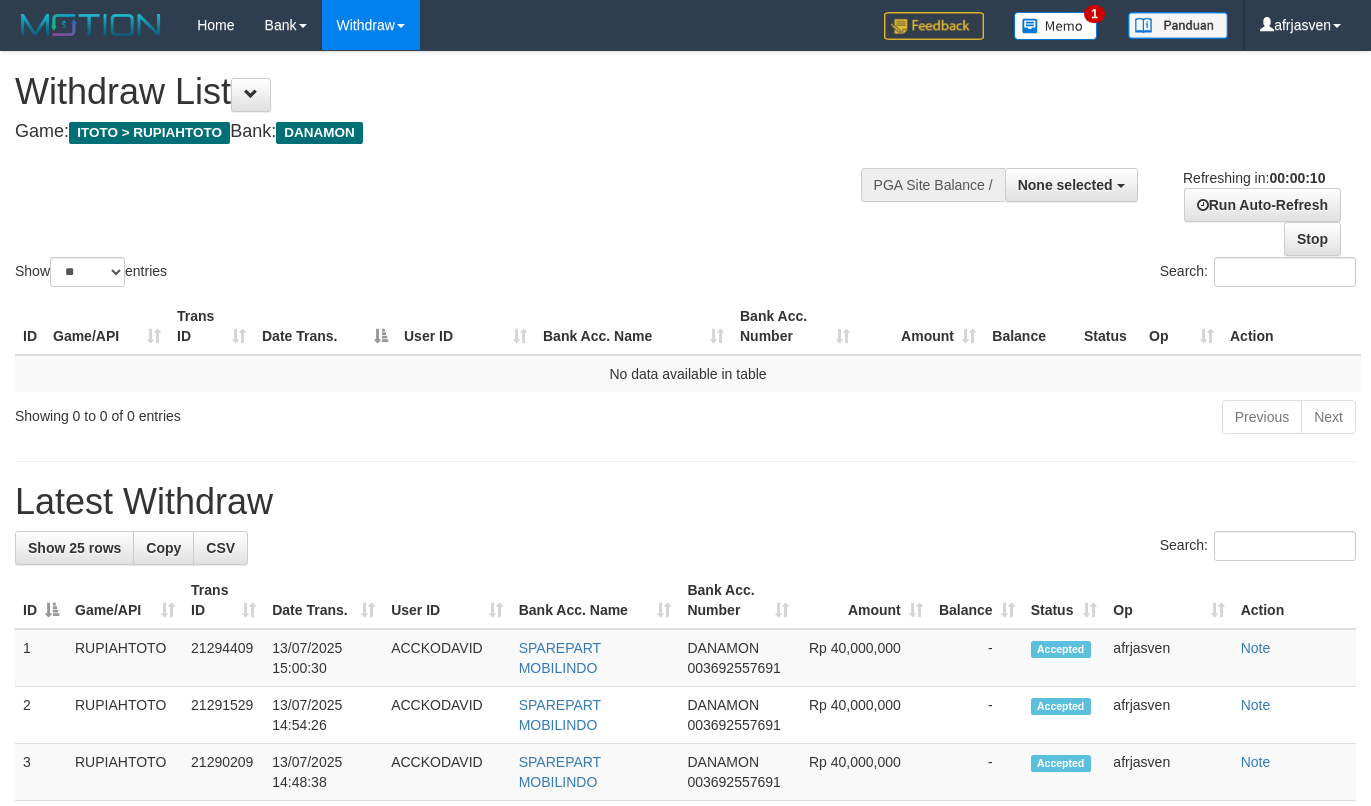 select 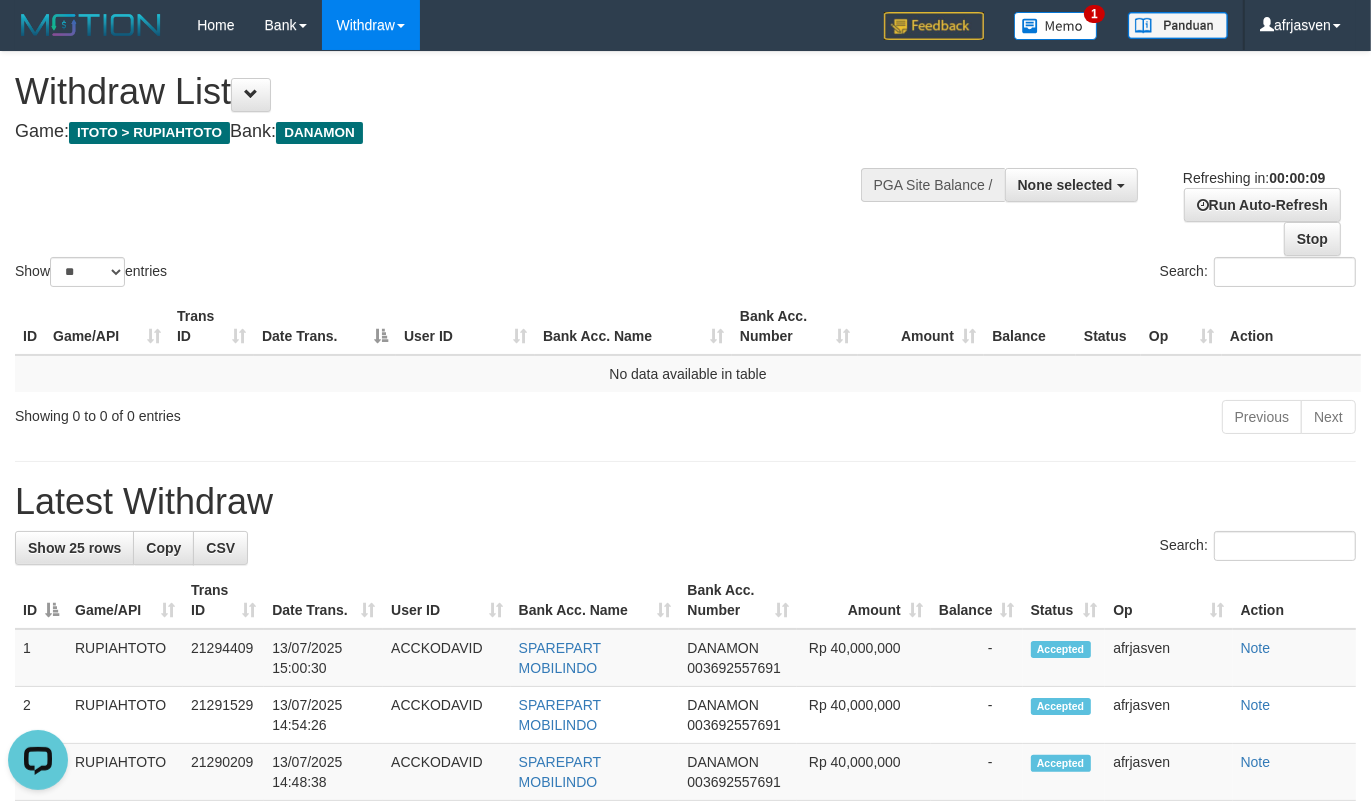 scroll, scrollTop: 0, scrollLeft: 0, axis: both 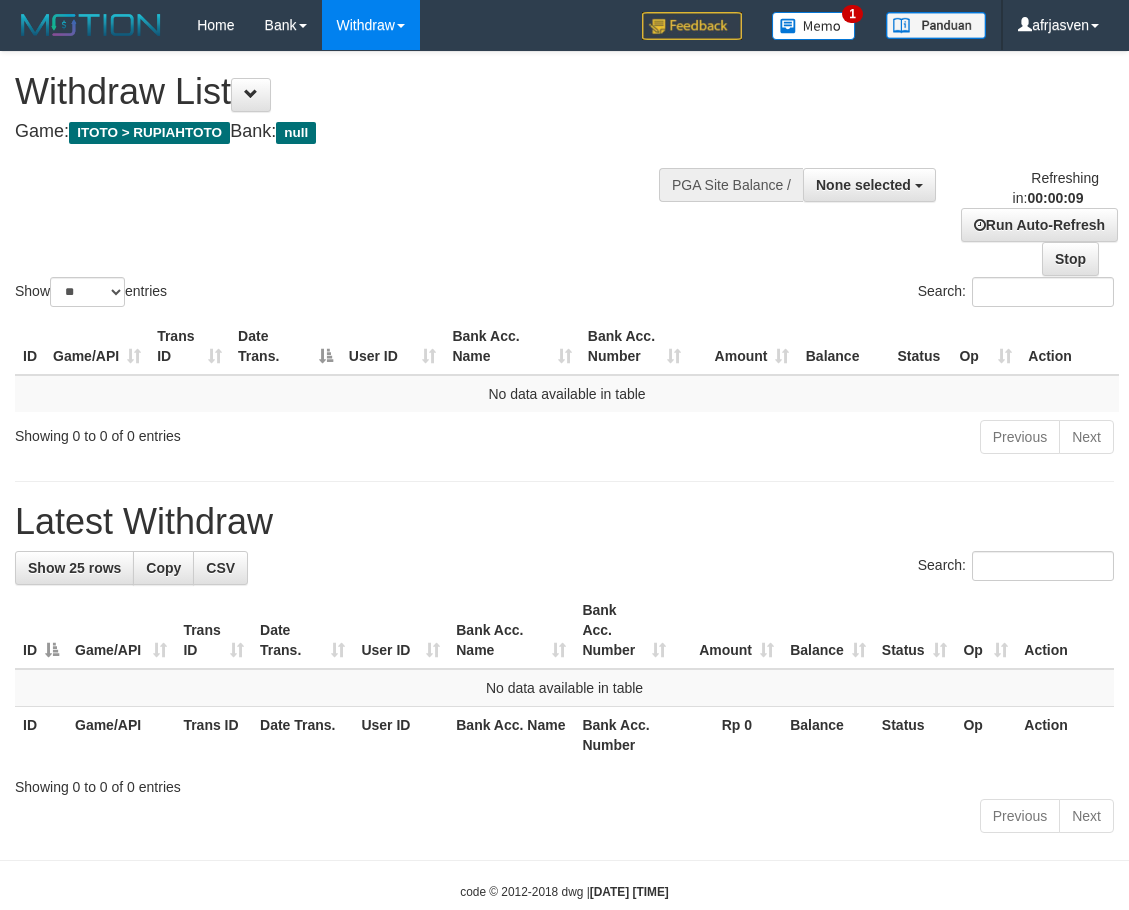 select 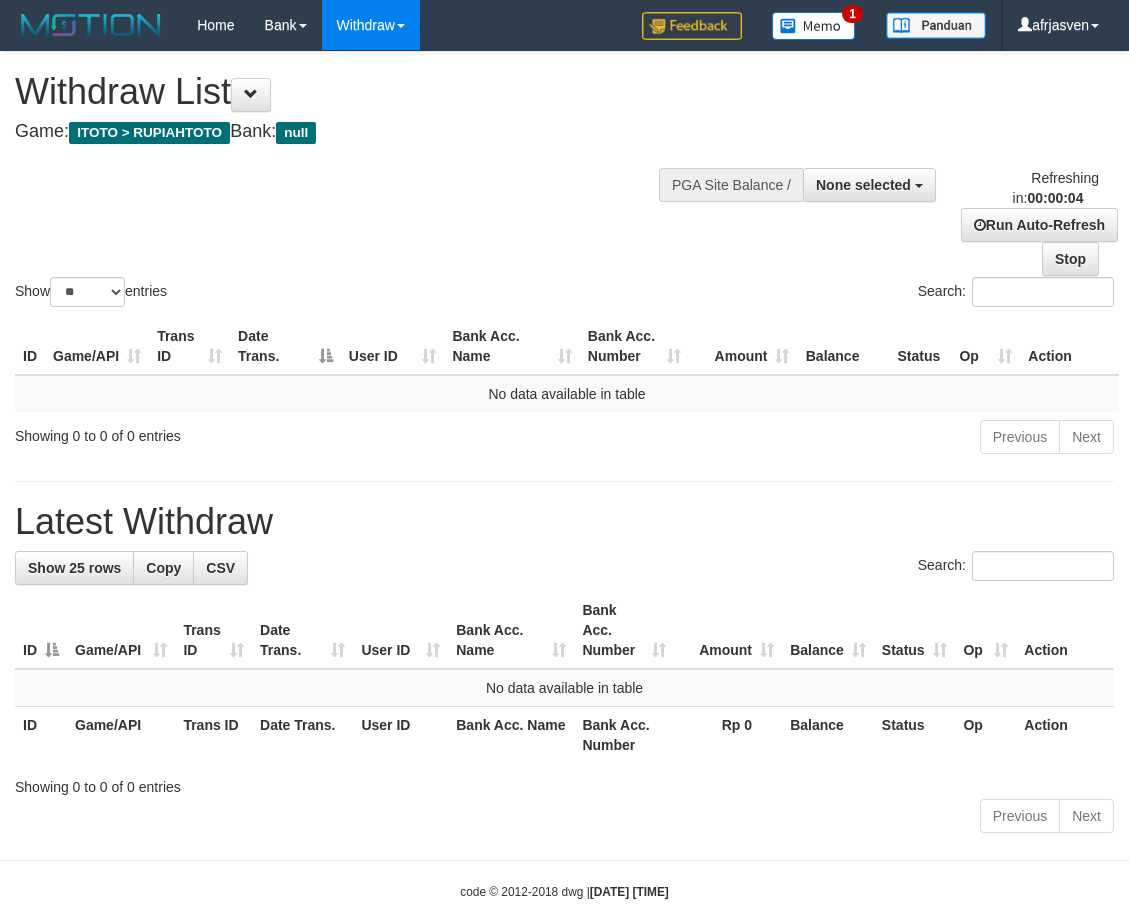 scroll, scrollTop: 0, scrollLeft: 0, axis: both 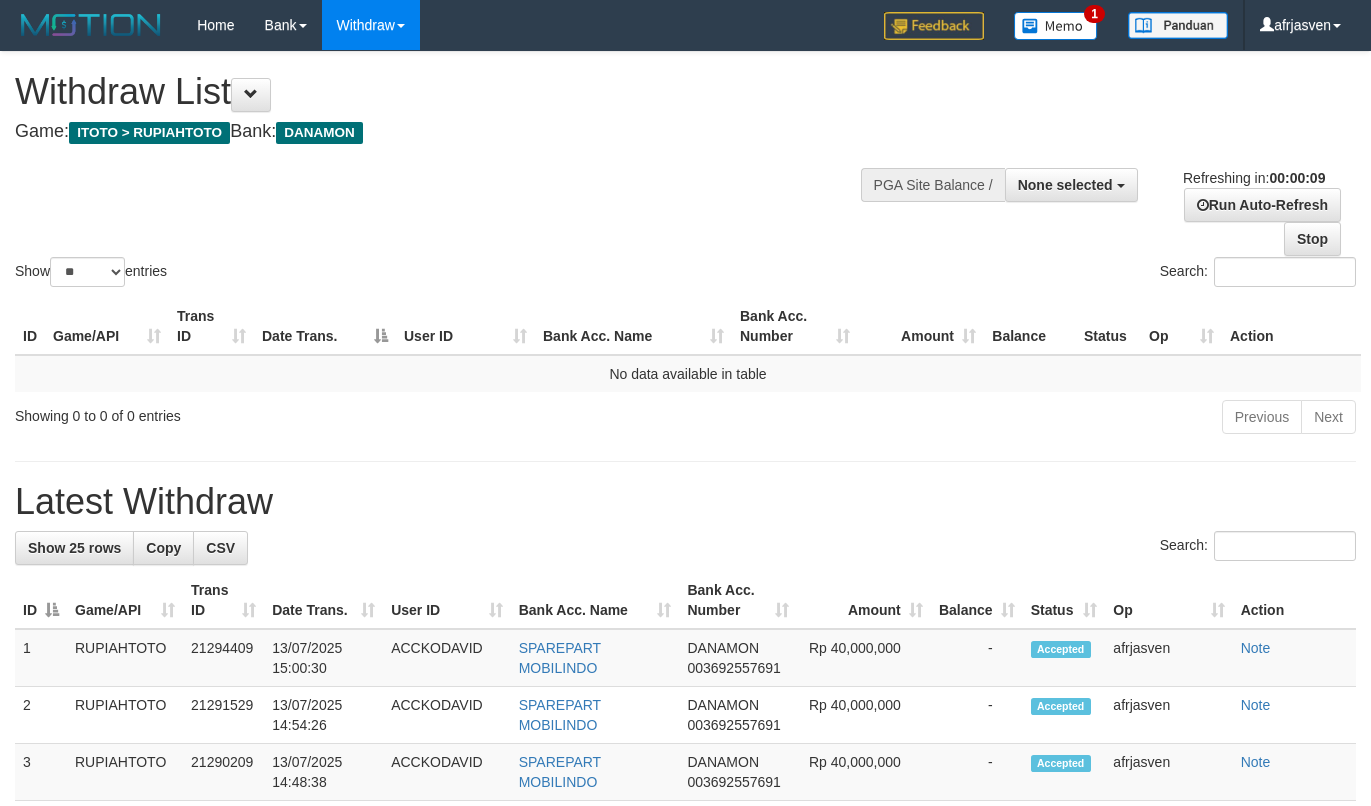 select 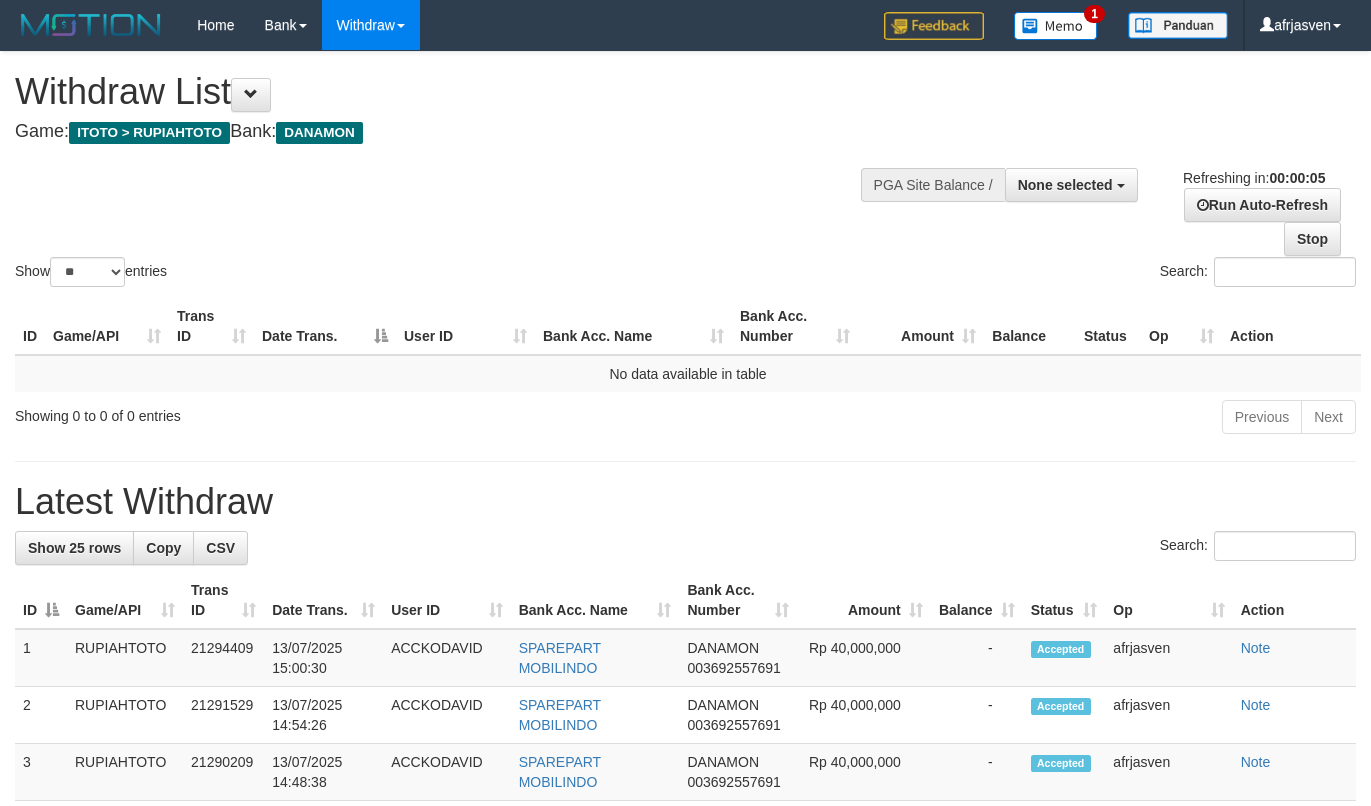 scroll, scrollTop: 0, scrollLeft: 0, axis: both 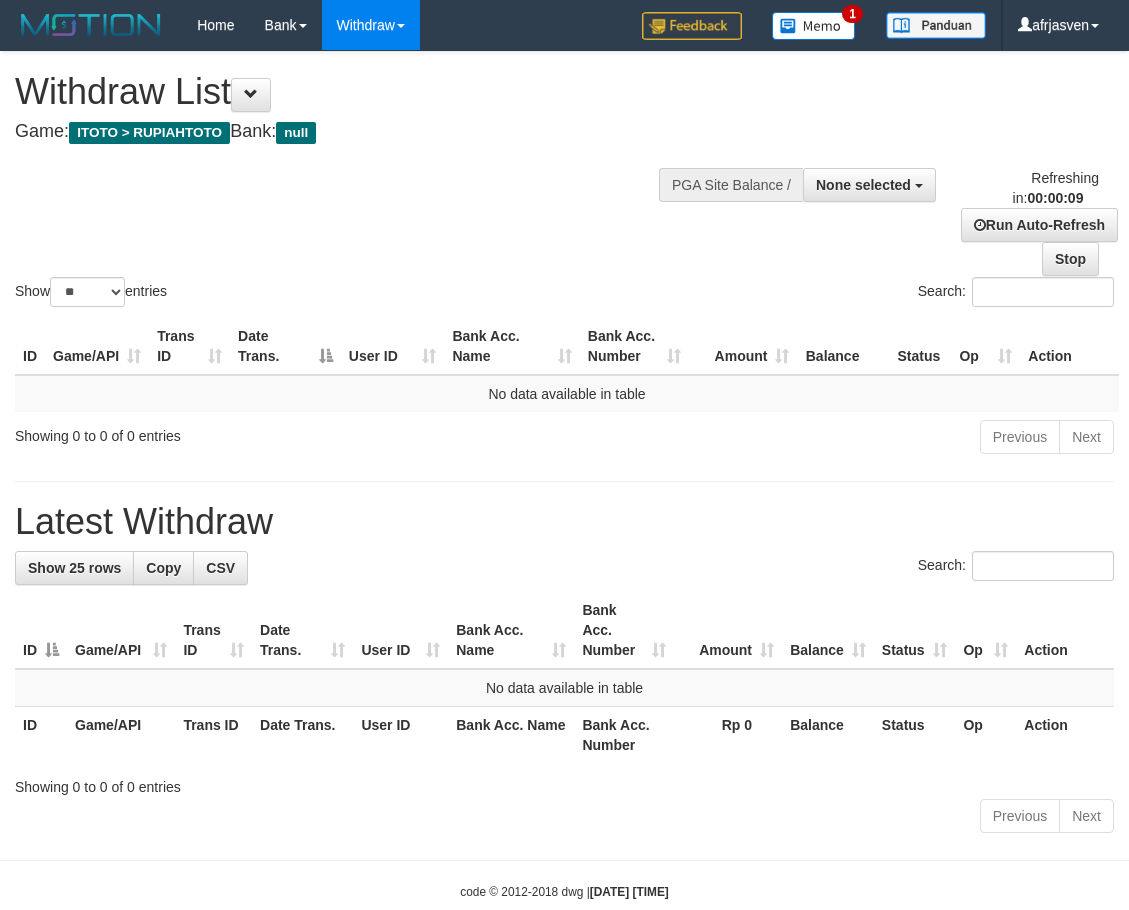 select 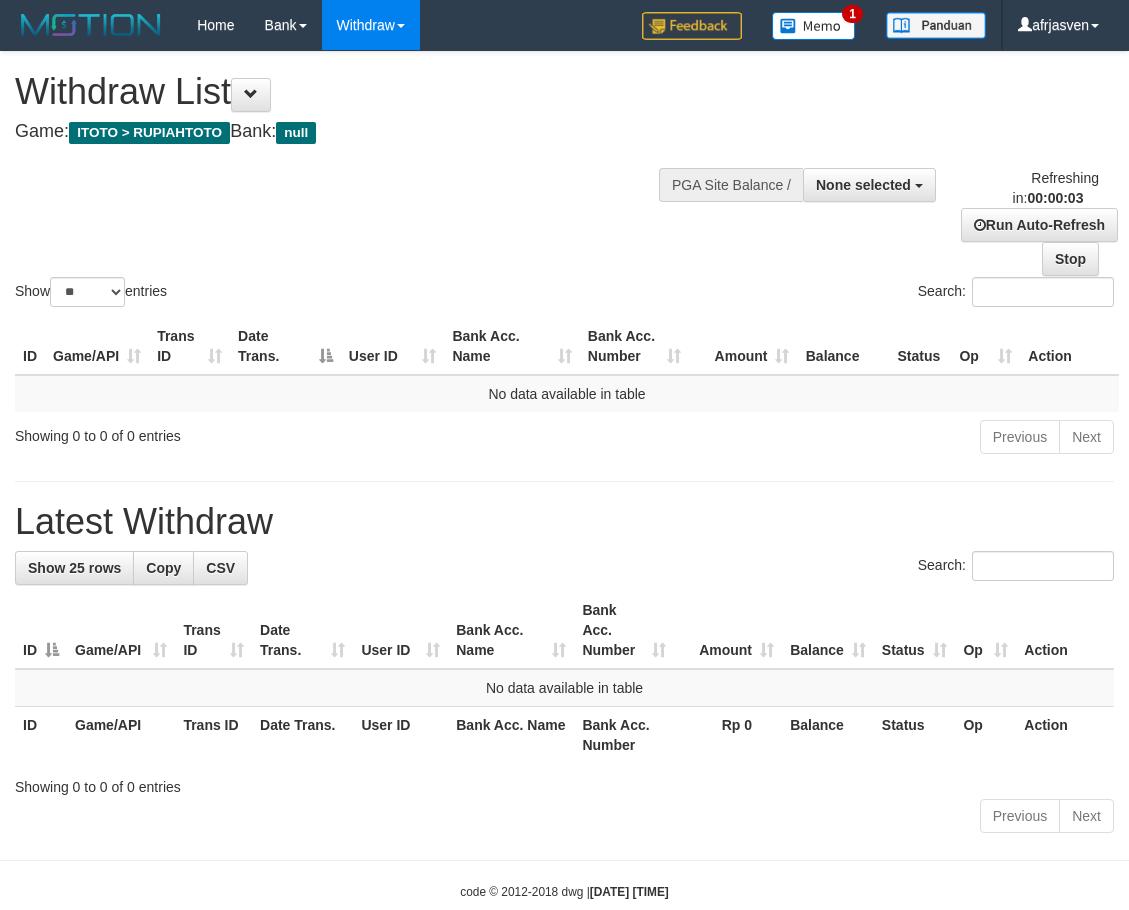 scroll, scrollTop: 0, scrollLeft: 0, axis: both 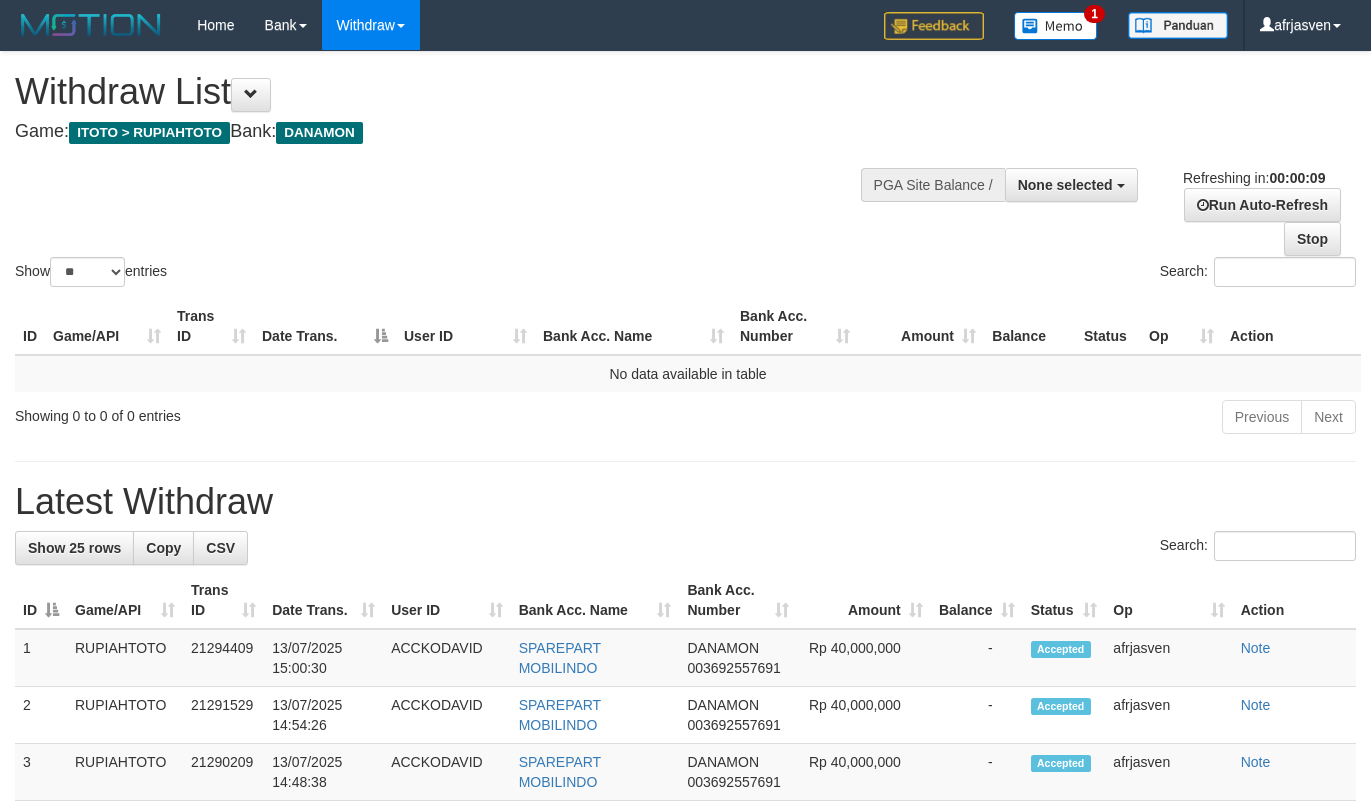 select 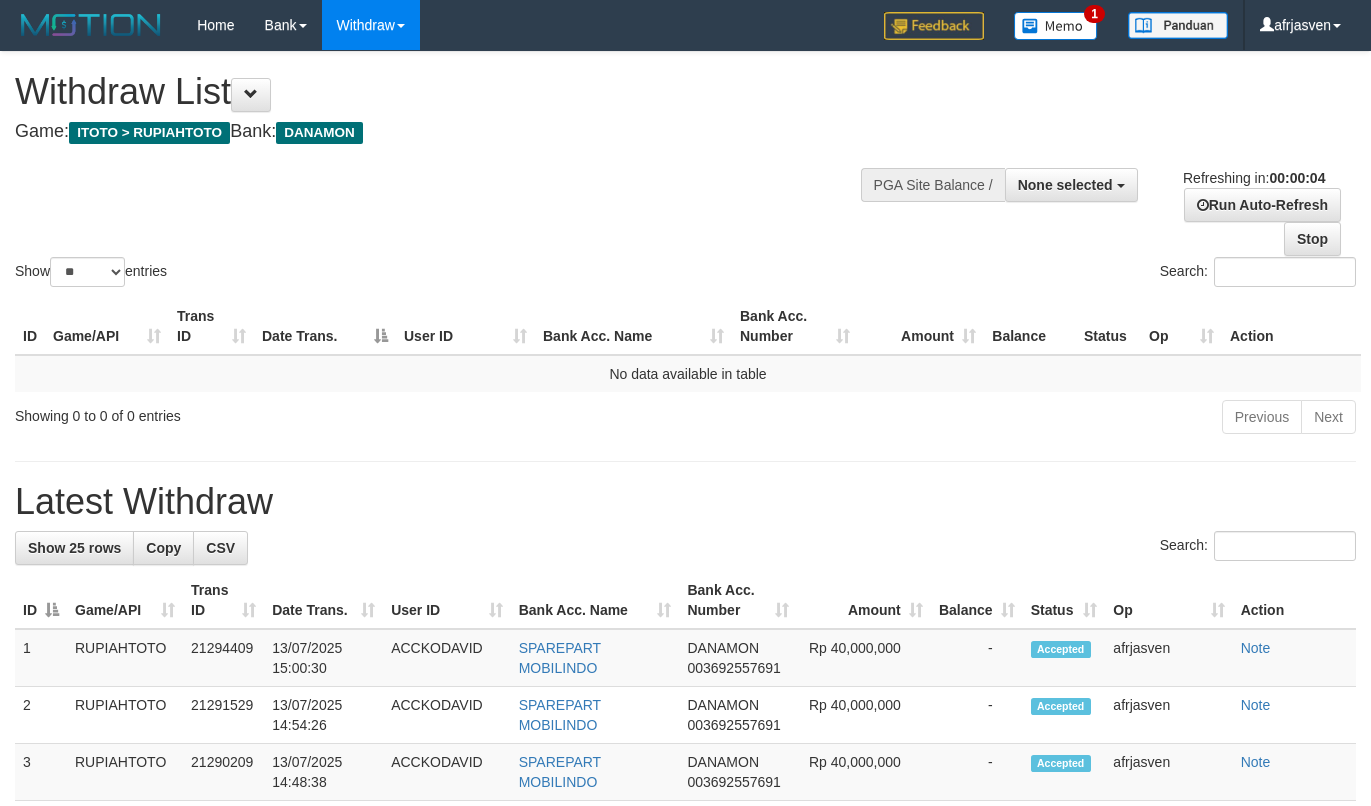 scroll, scrollTop: 0, scrollLeft: 0, axis: both 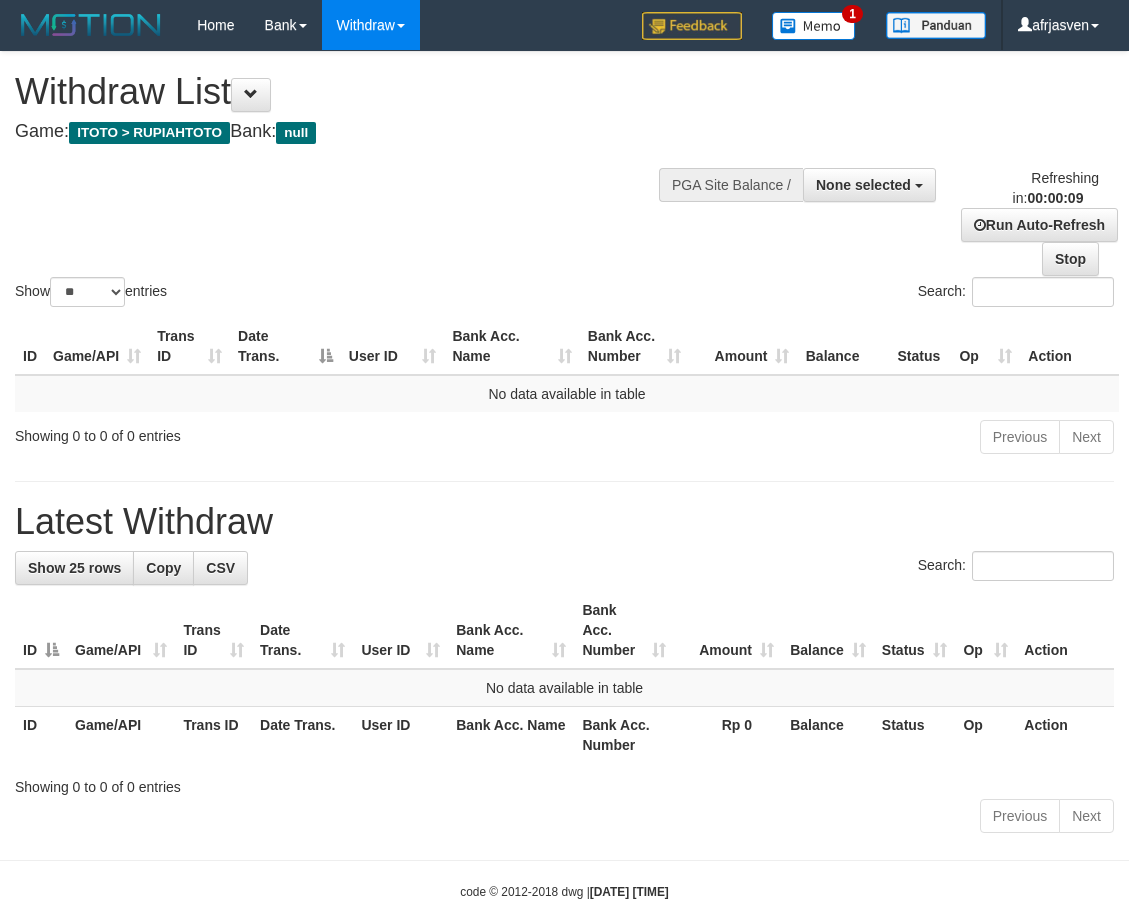 select 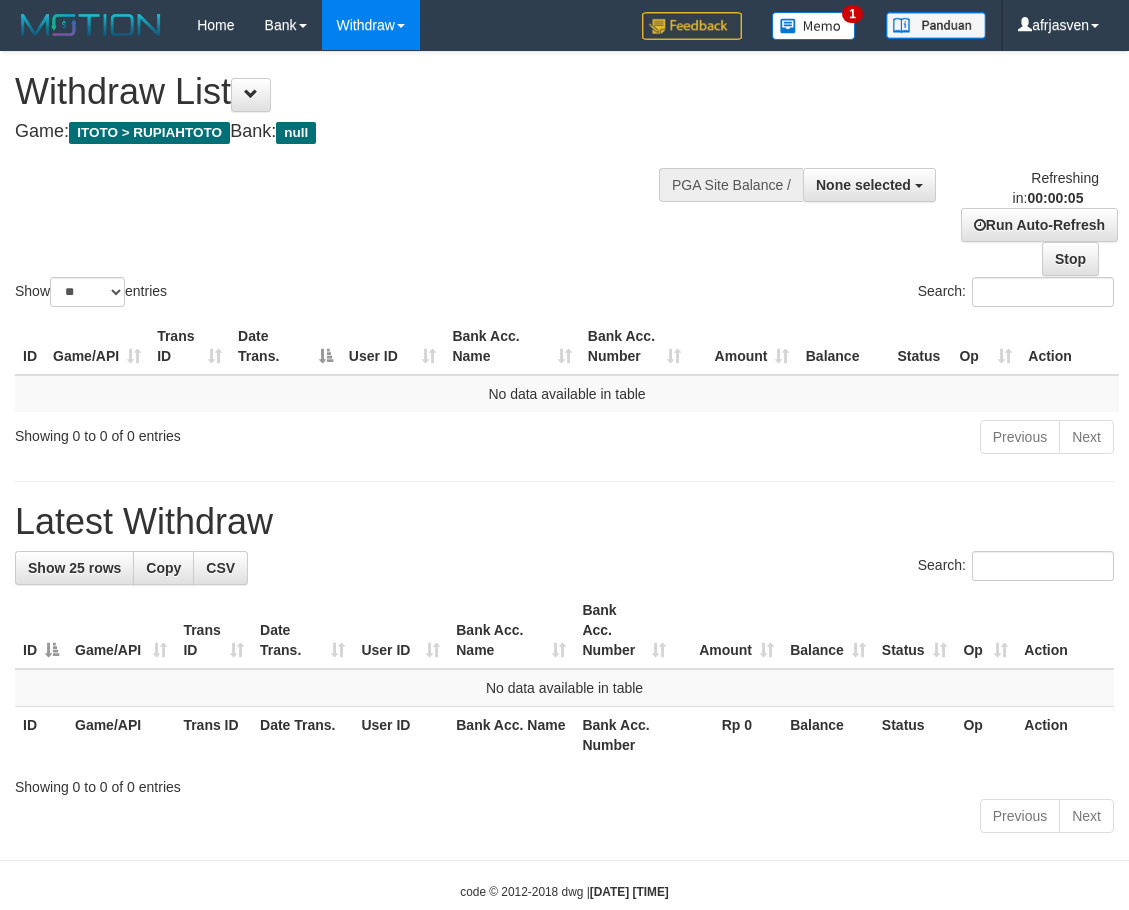 scroll, scrollTop: 0, scrollLeft: 0, axis: both 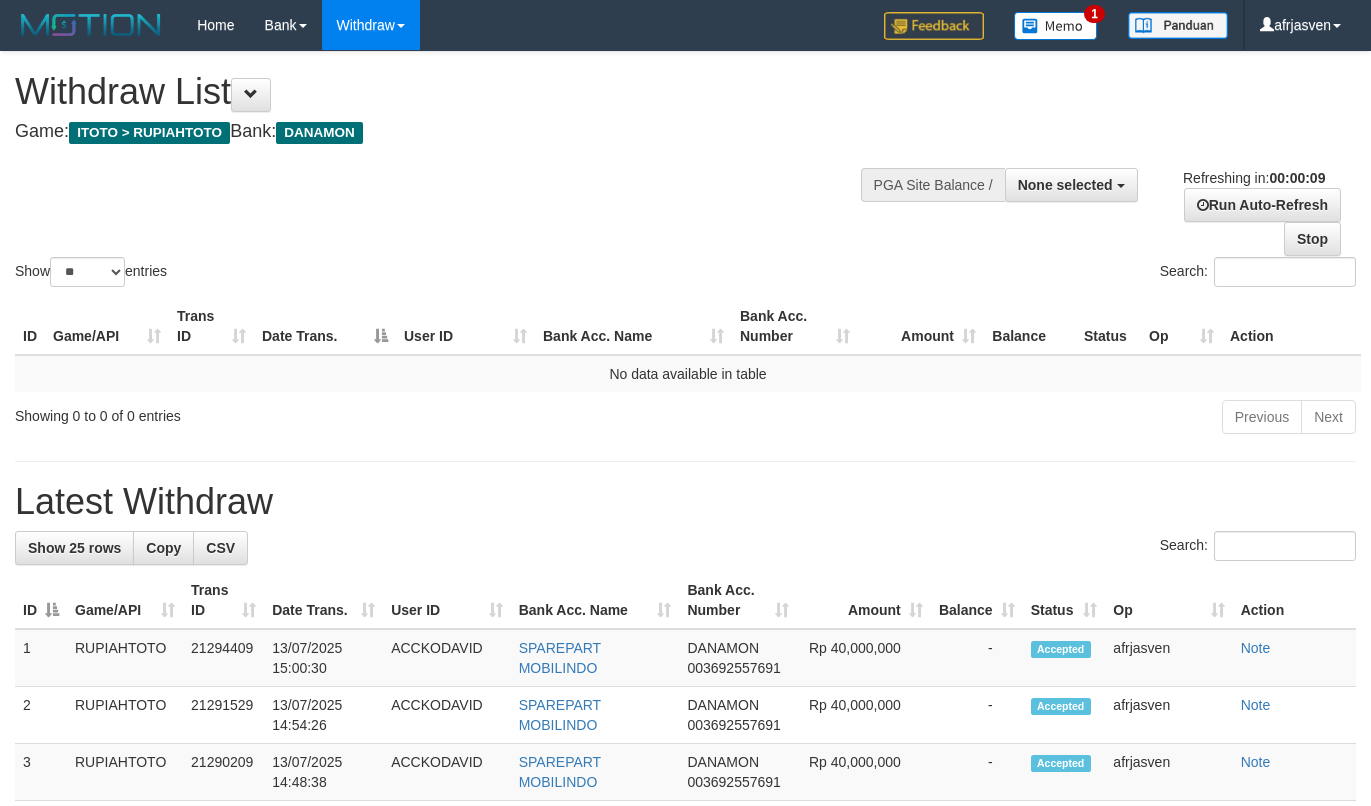 select 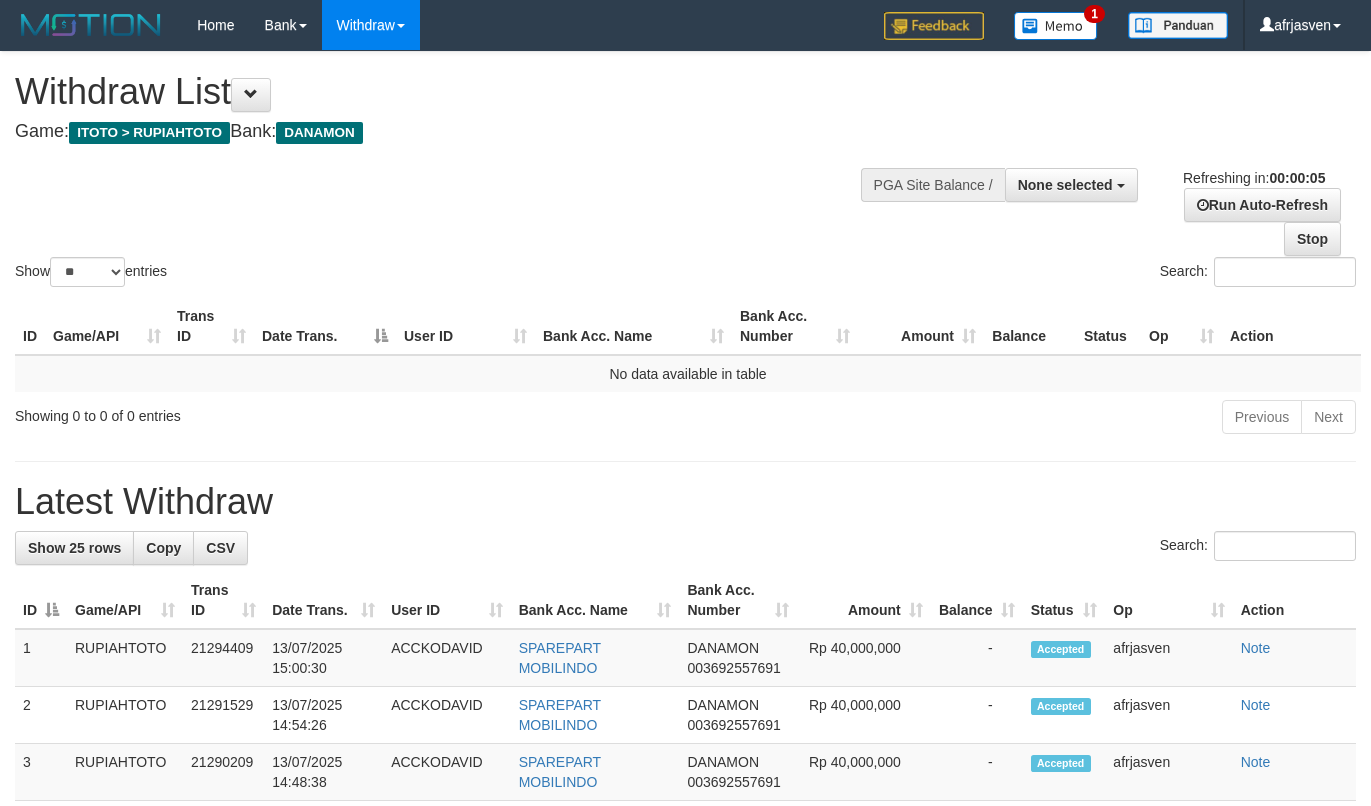 scroll, scrollTop: 0, scrollLeft: 0, axis: both 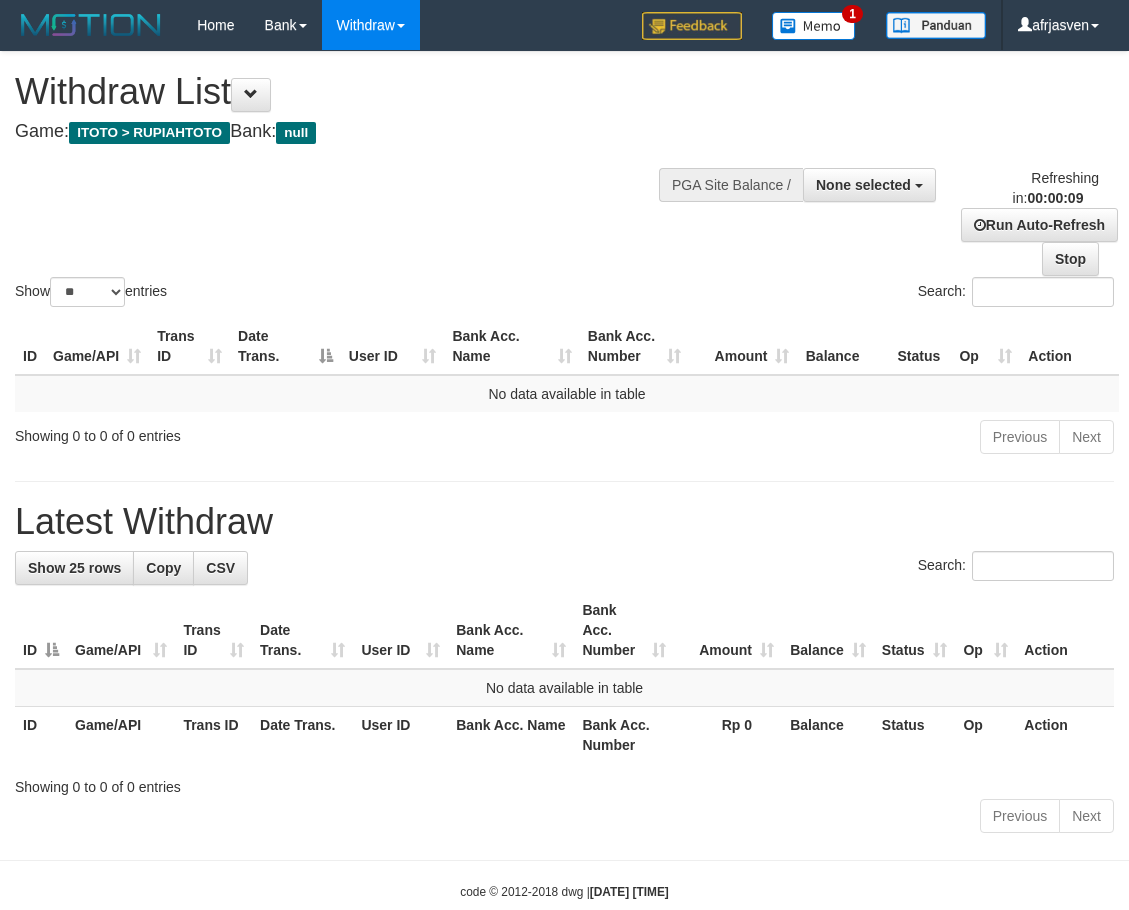 select 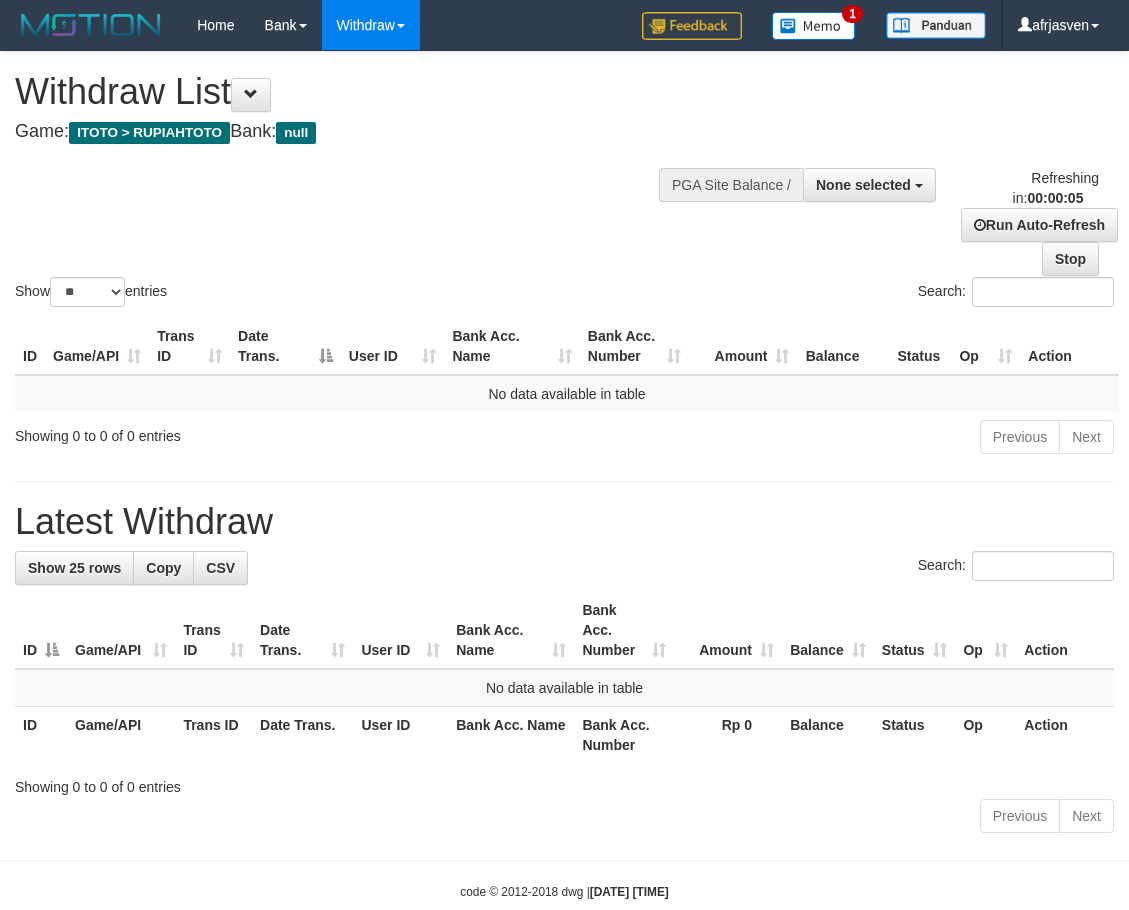 scroll, scrollTop: 0, scrollLeft: 0, axis: both 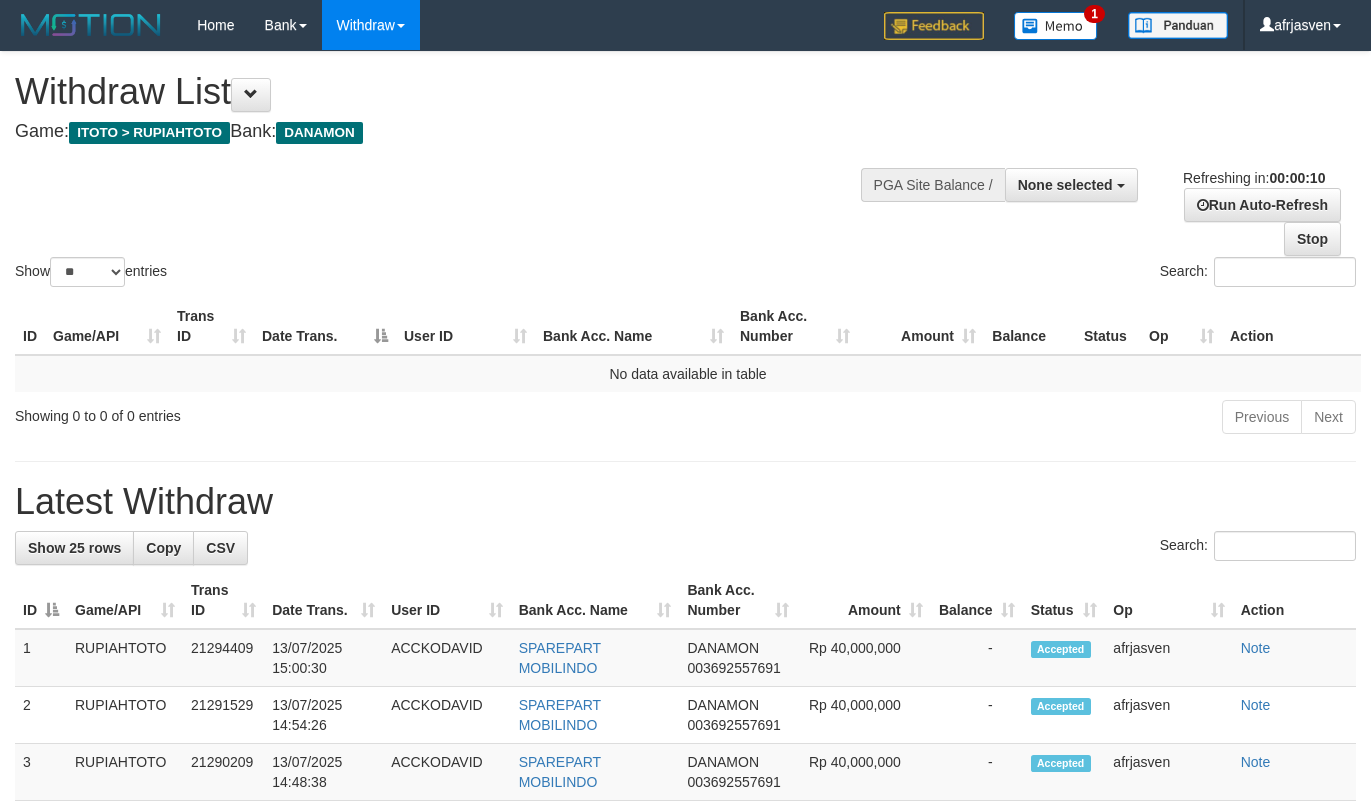 select 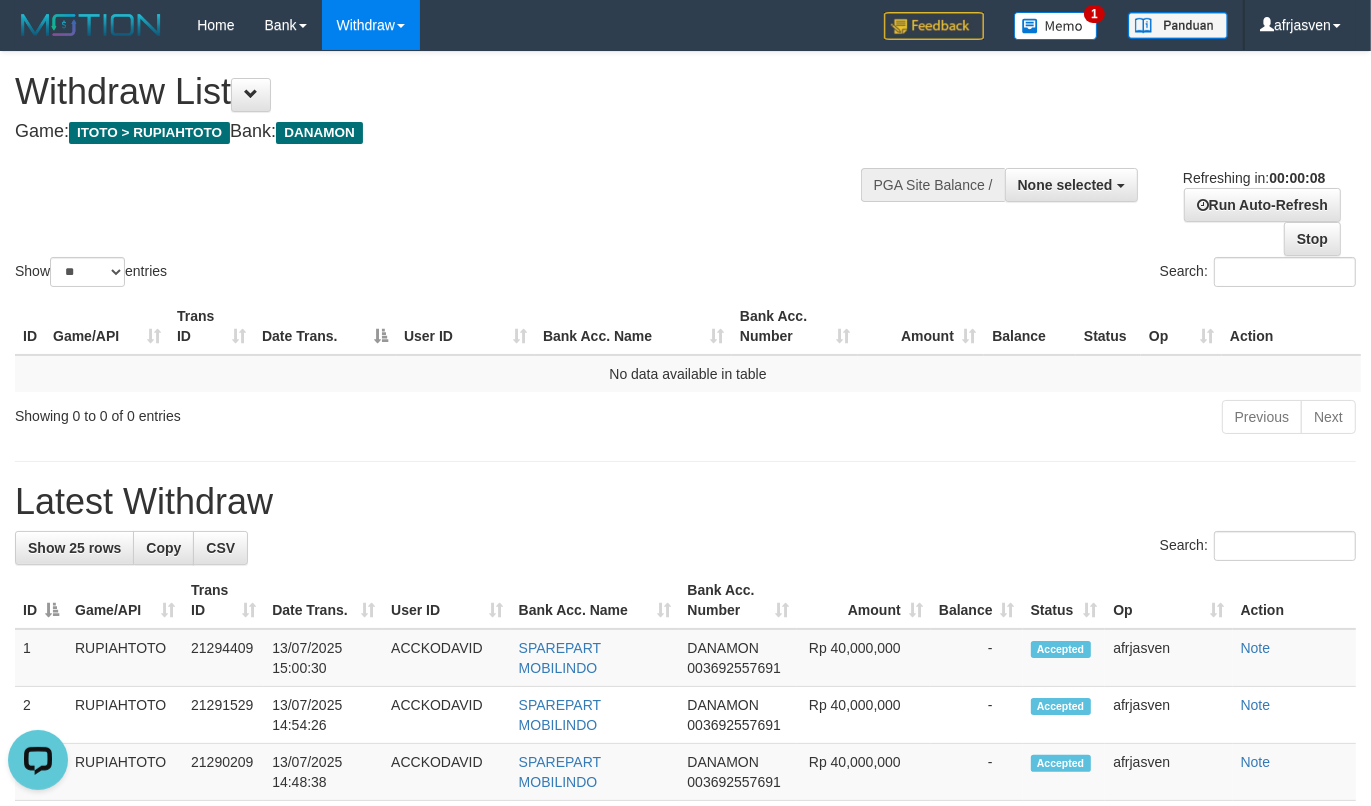 scroll, scrollTop: 0, scrollLeft: 0, axis: both 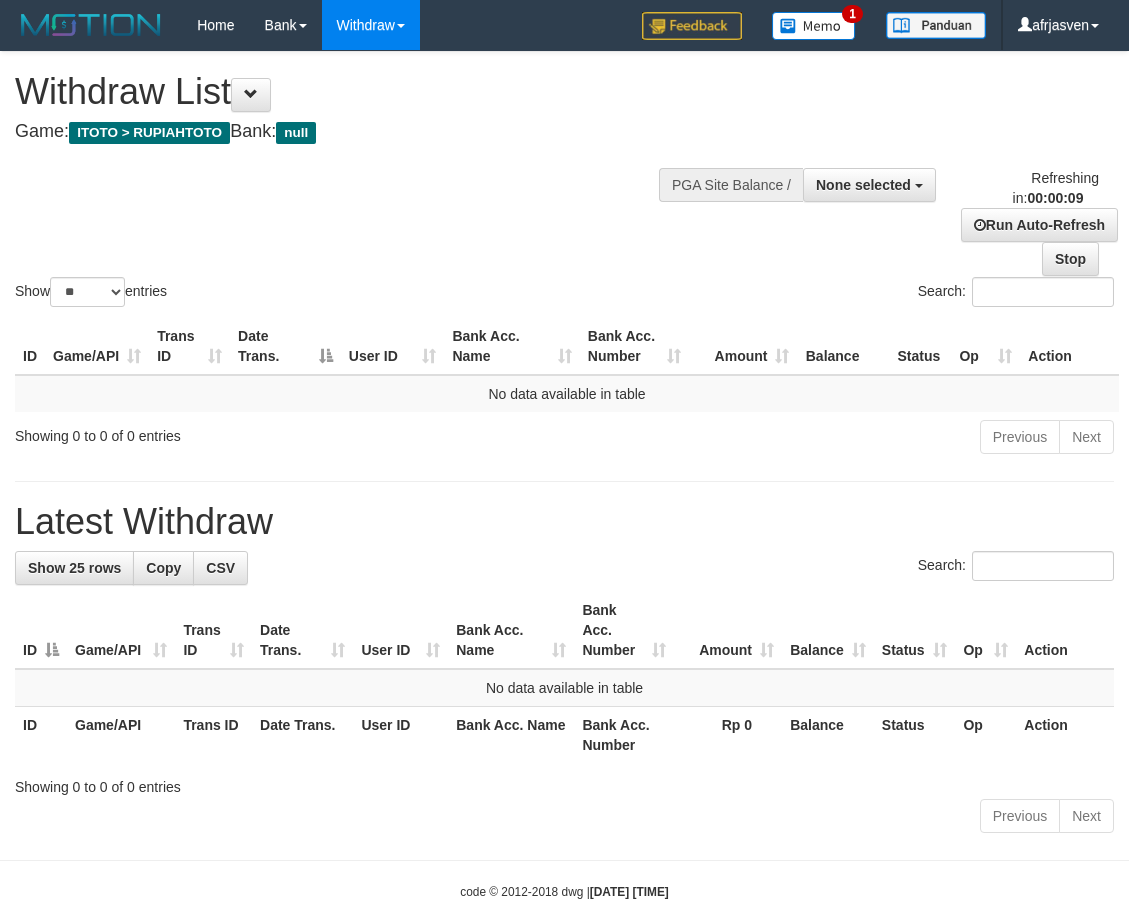 select 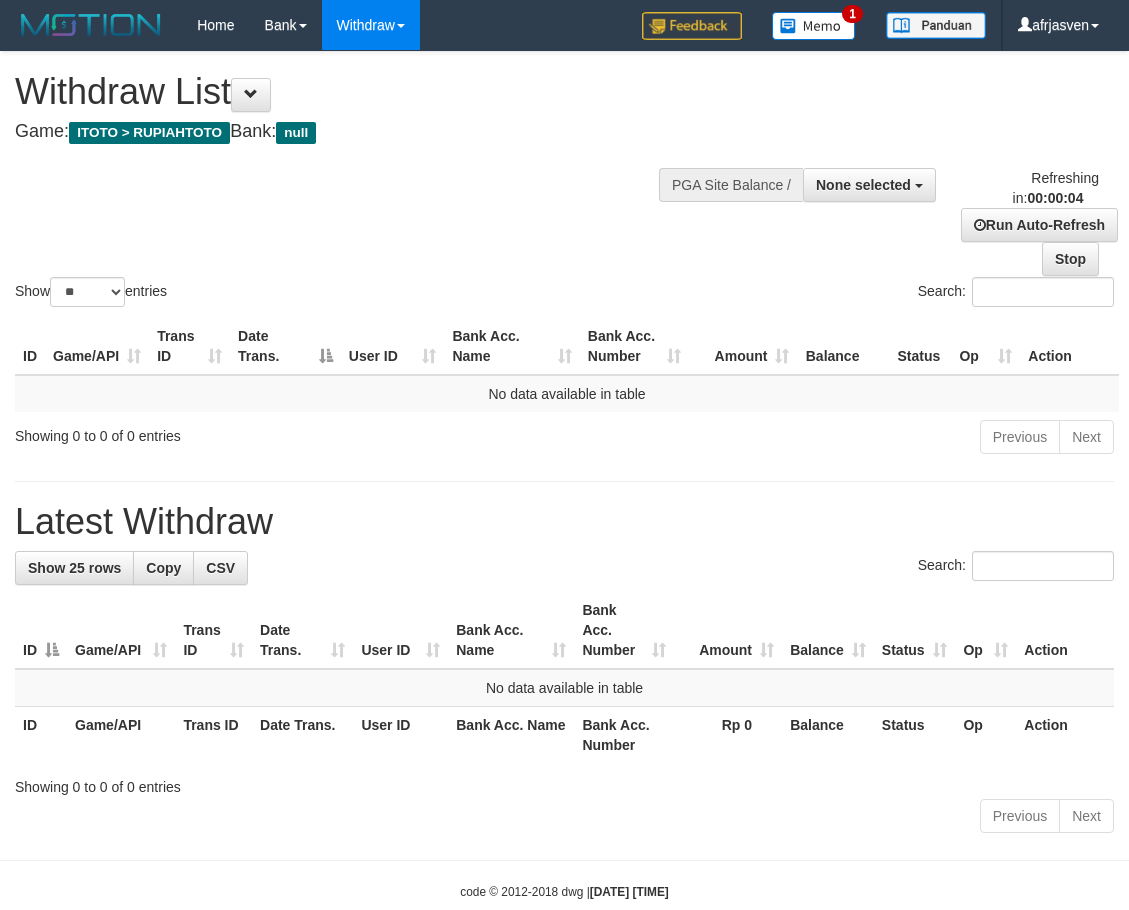 scroll, scrollTop: 0, scrollLeft: 0, axis: both 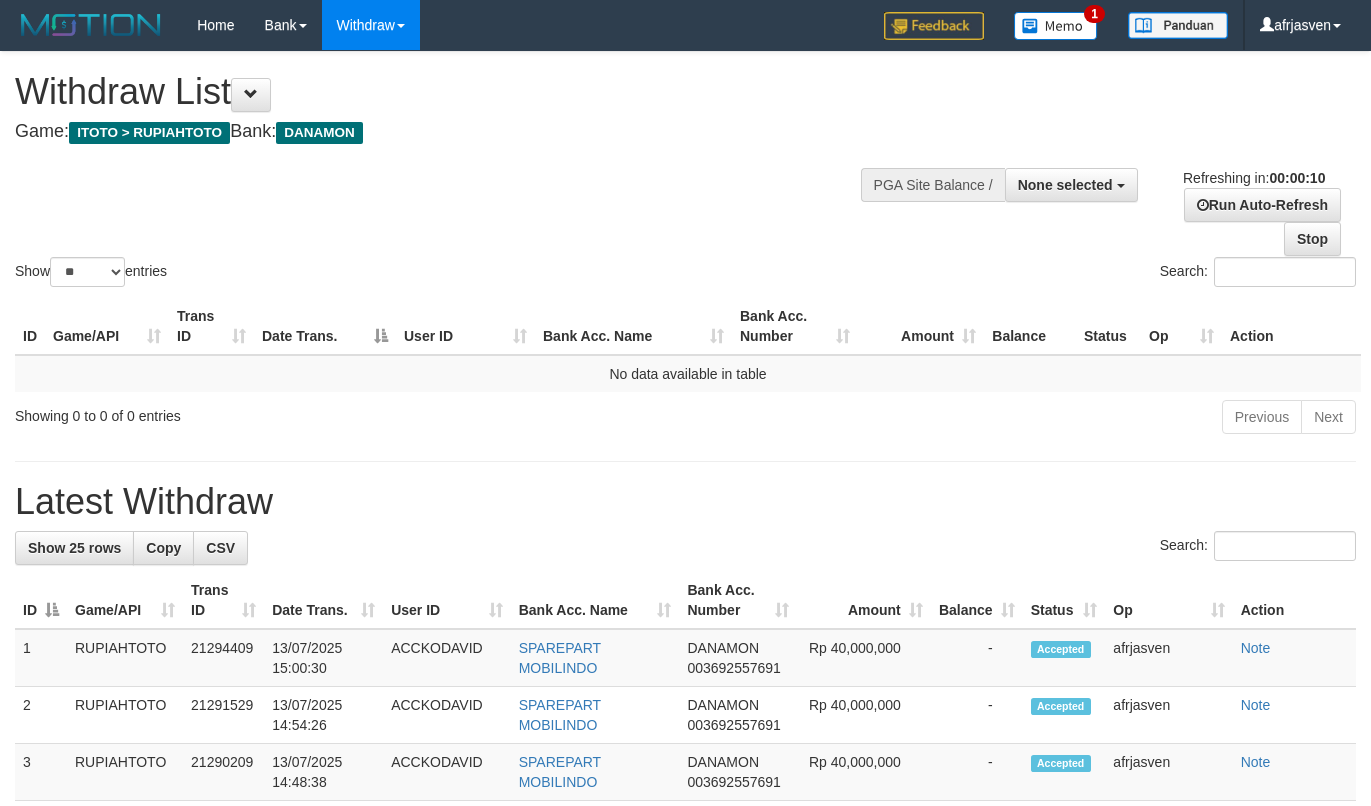 select 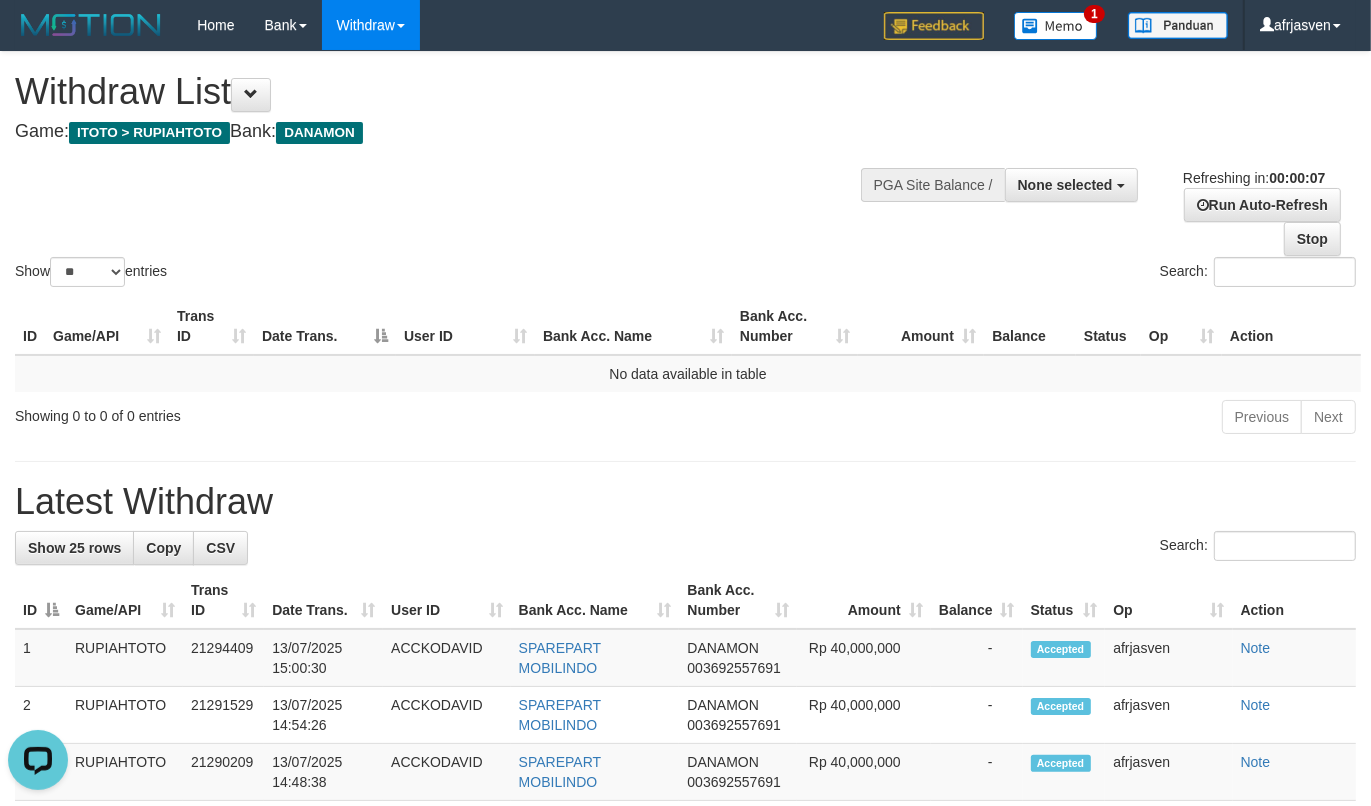 scroll, scrollTop: 0, scrollLeft: 0, axis: both 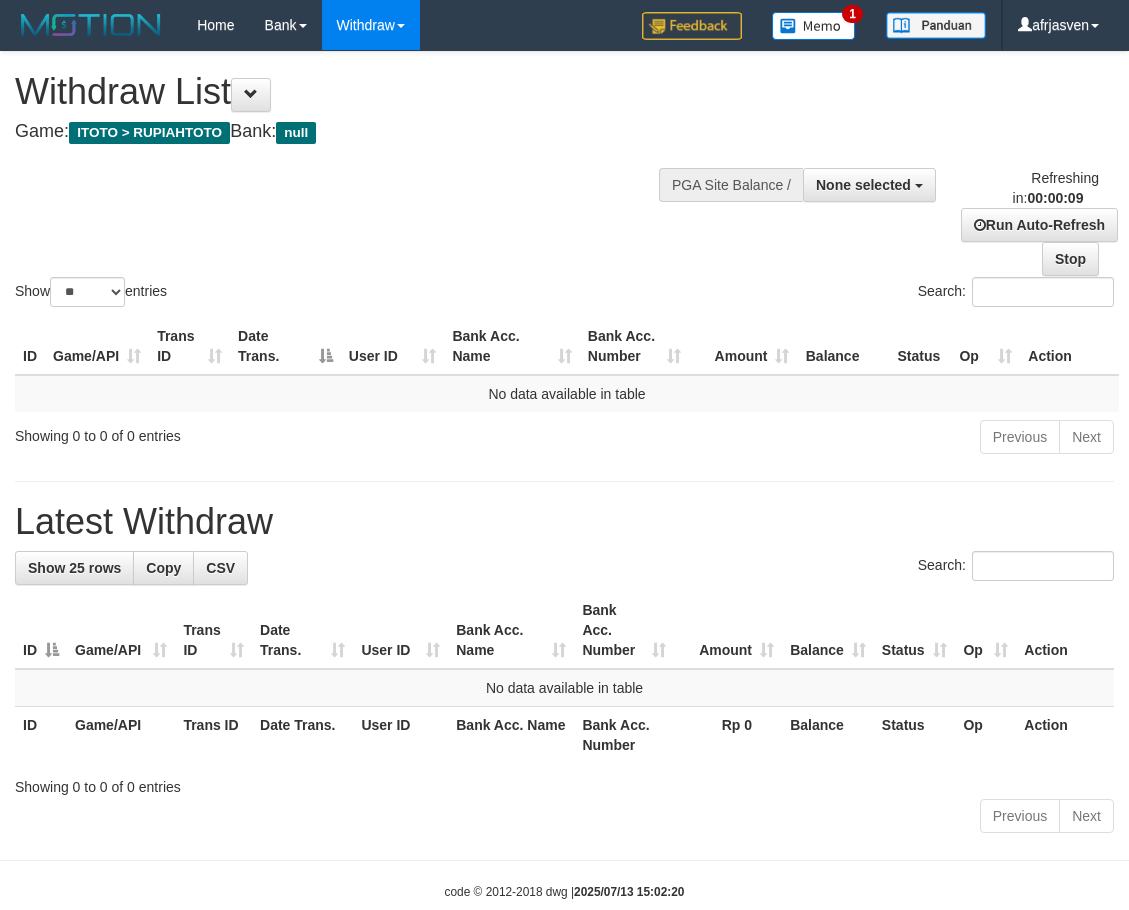 select 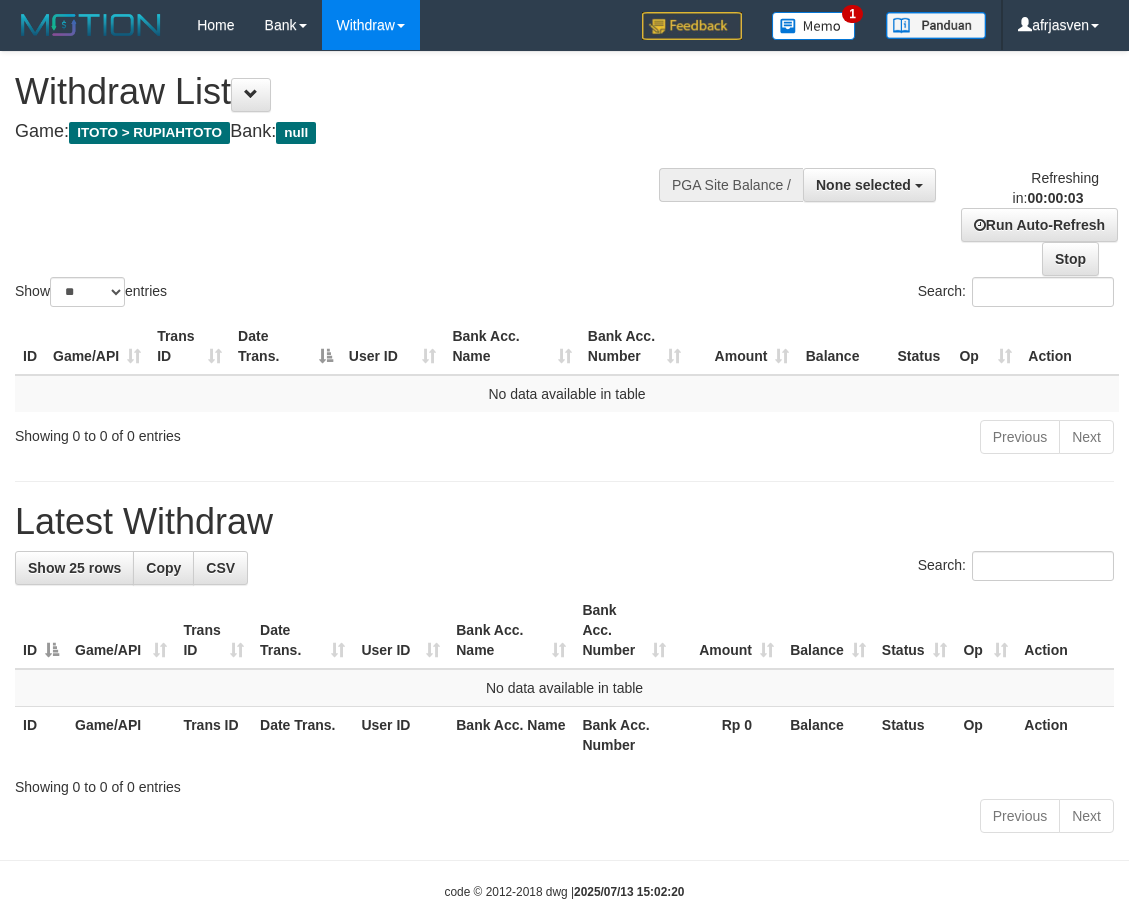 scroll, scrollTop: 0, scrollLeft: 0, axis: both 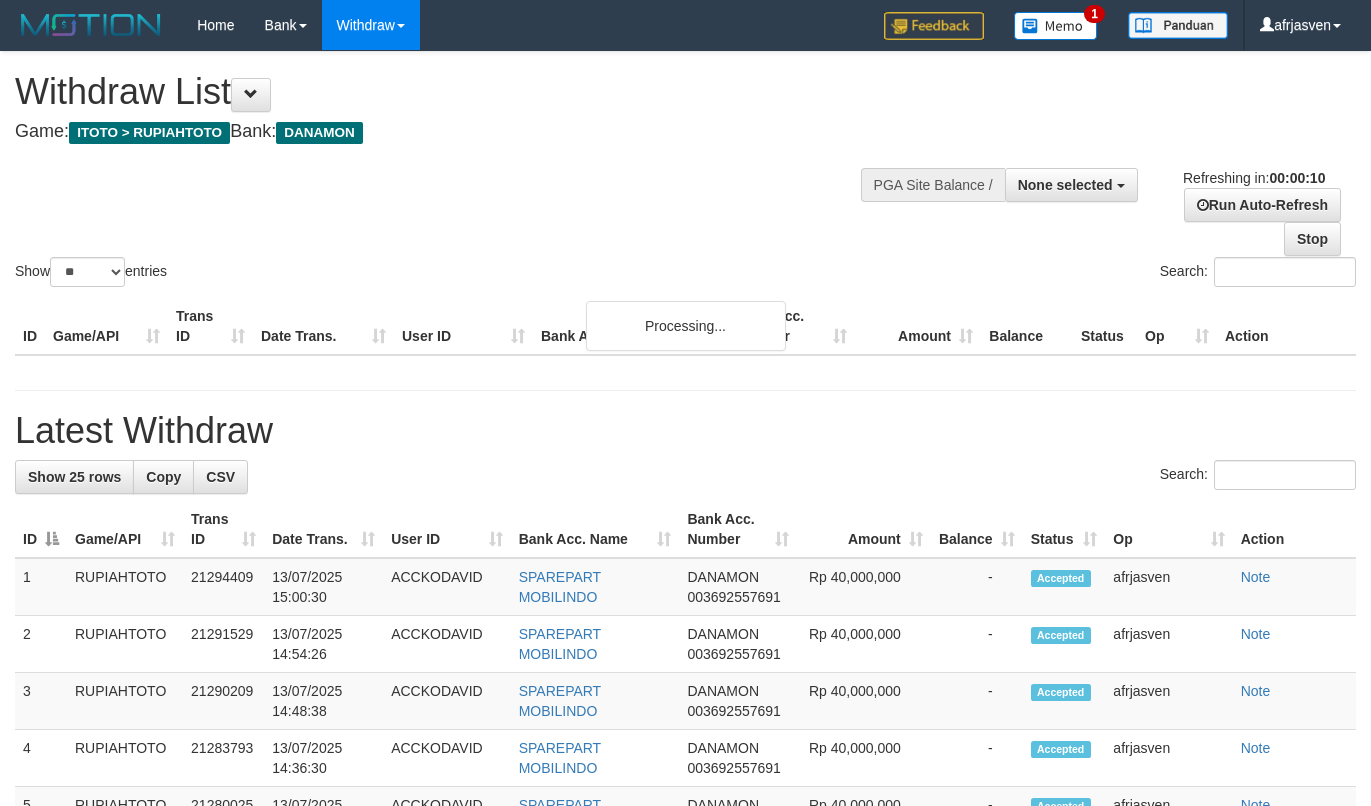 select 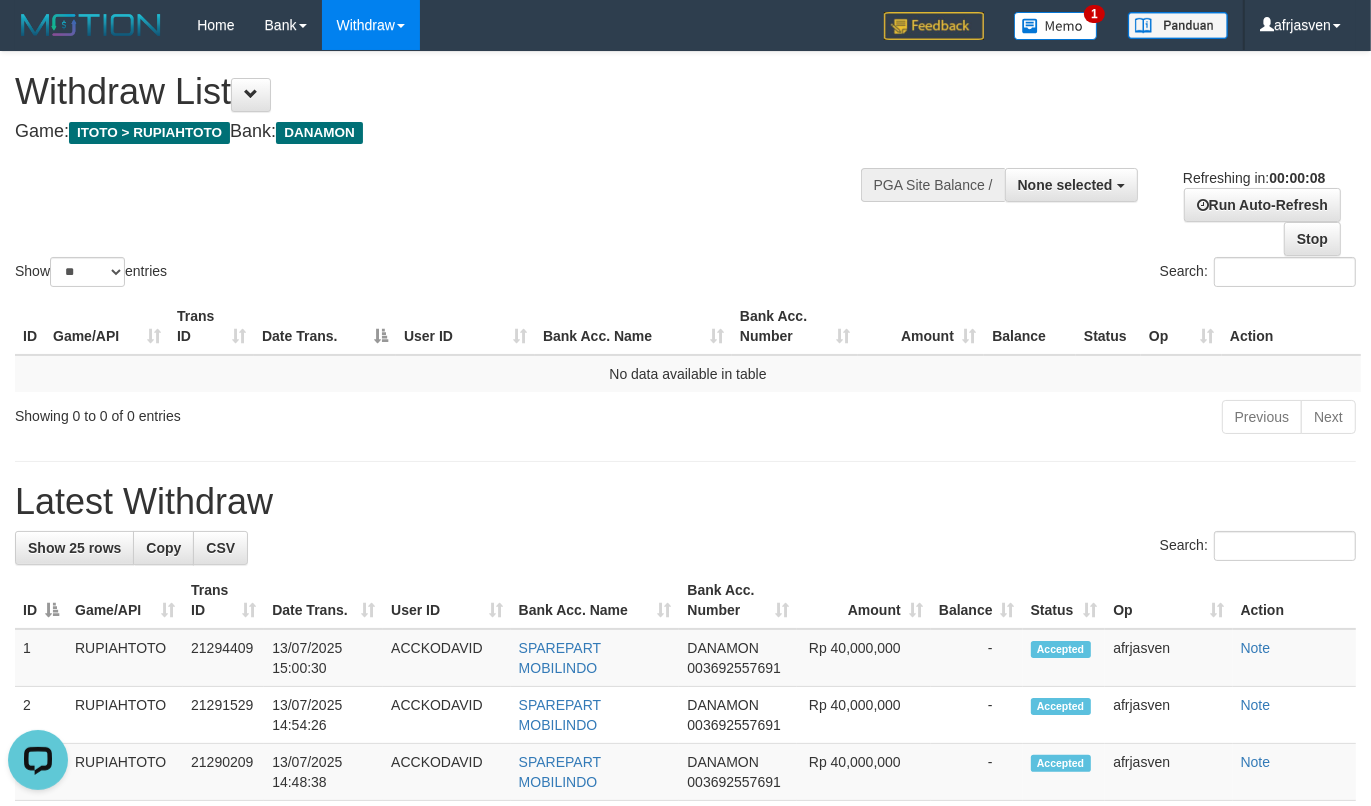 scroll, scrollTop: 0, scrollLeft: 0, axis: both 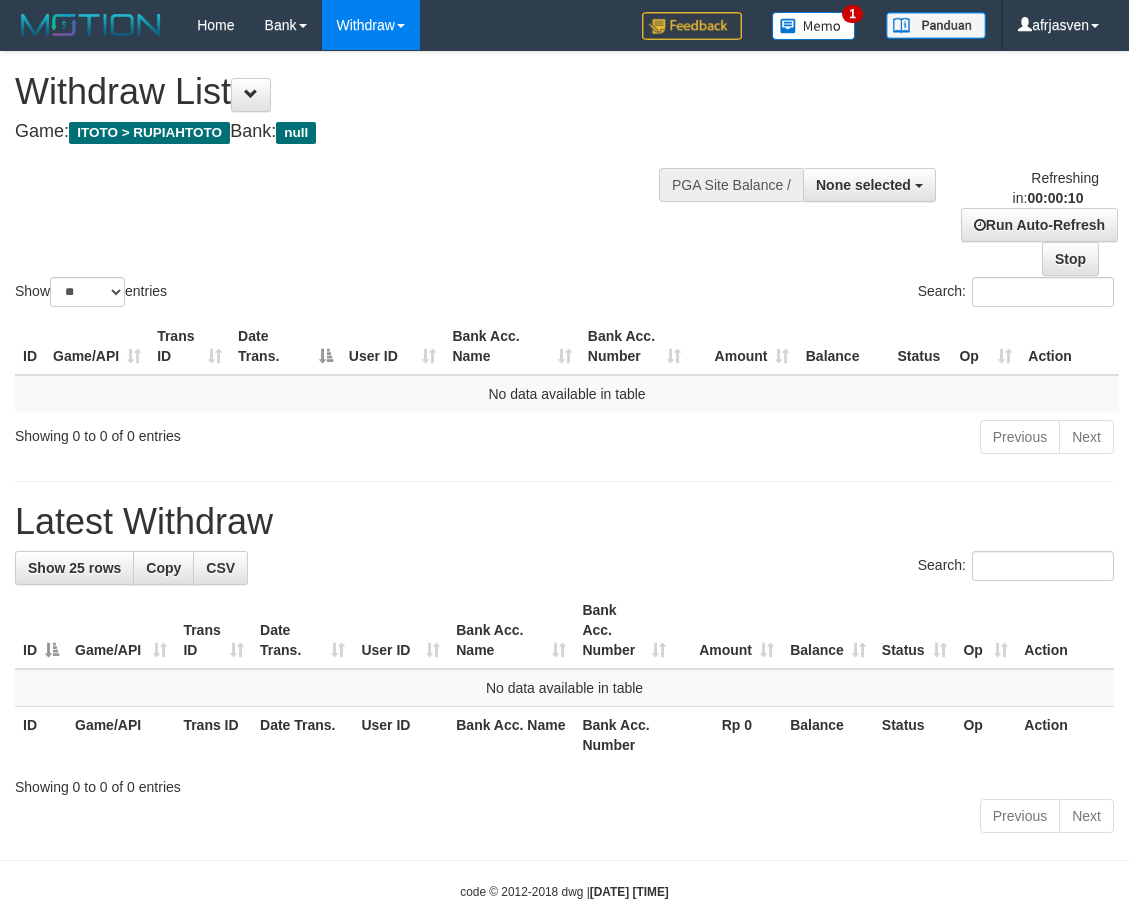 select 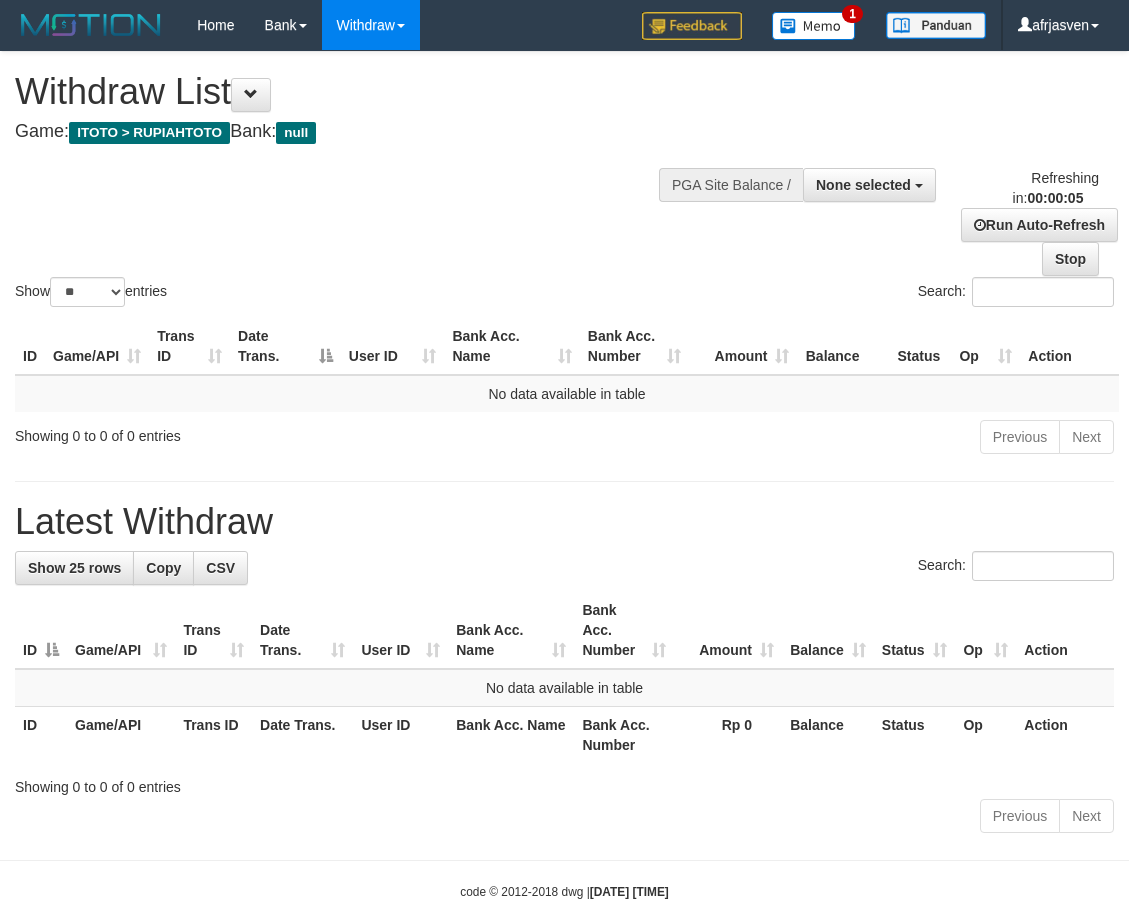 scroll, scrollTop: 0, scrollLeft: 0, axis: both 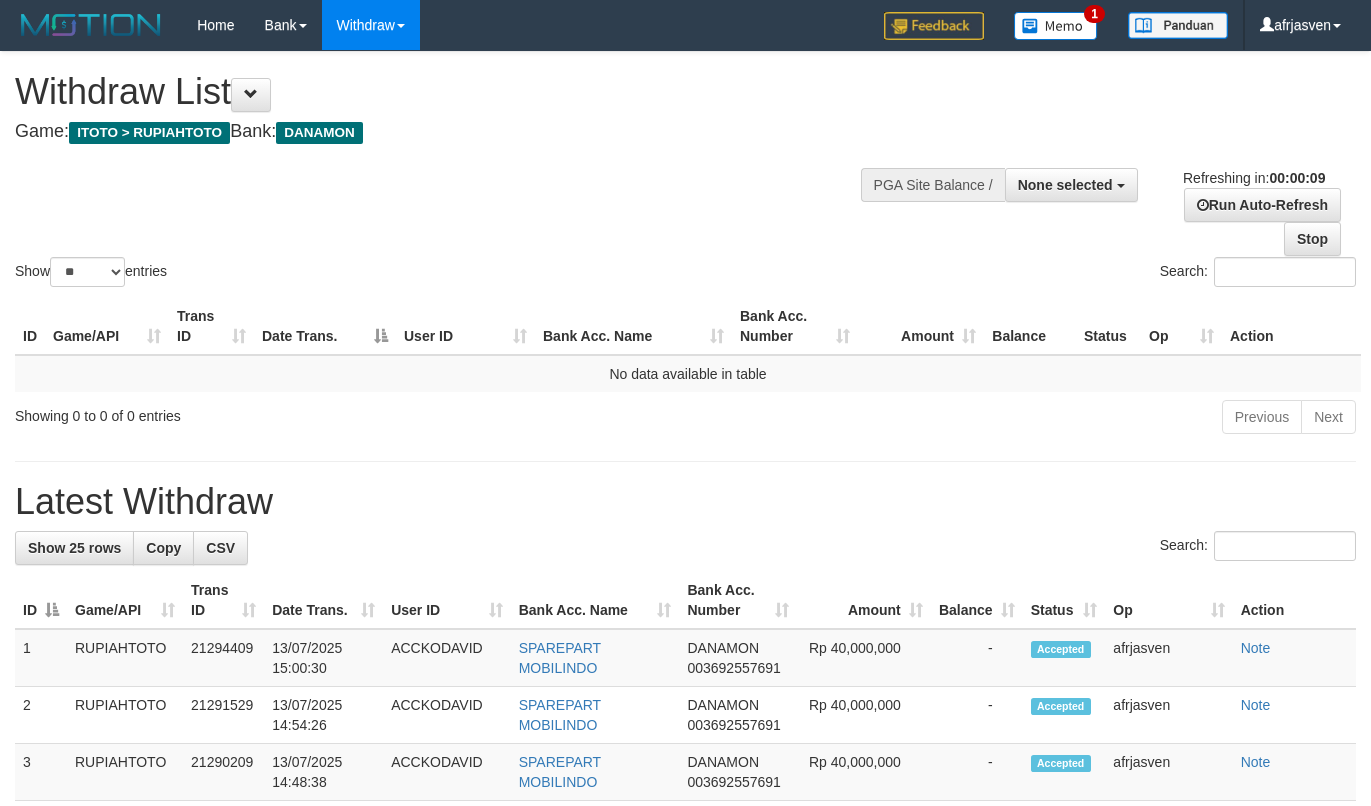 select 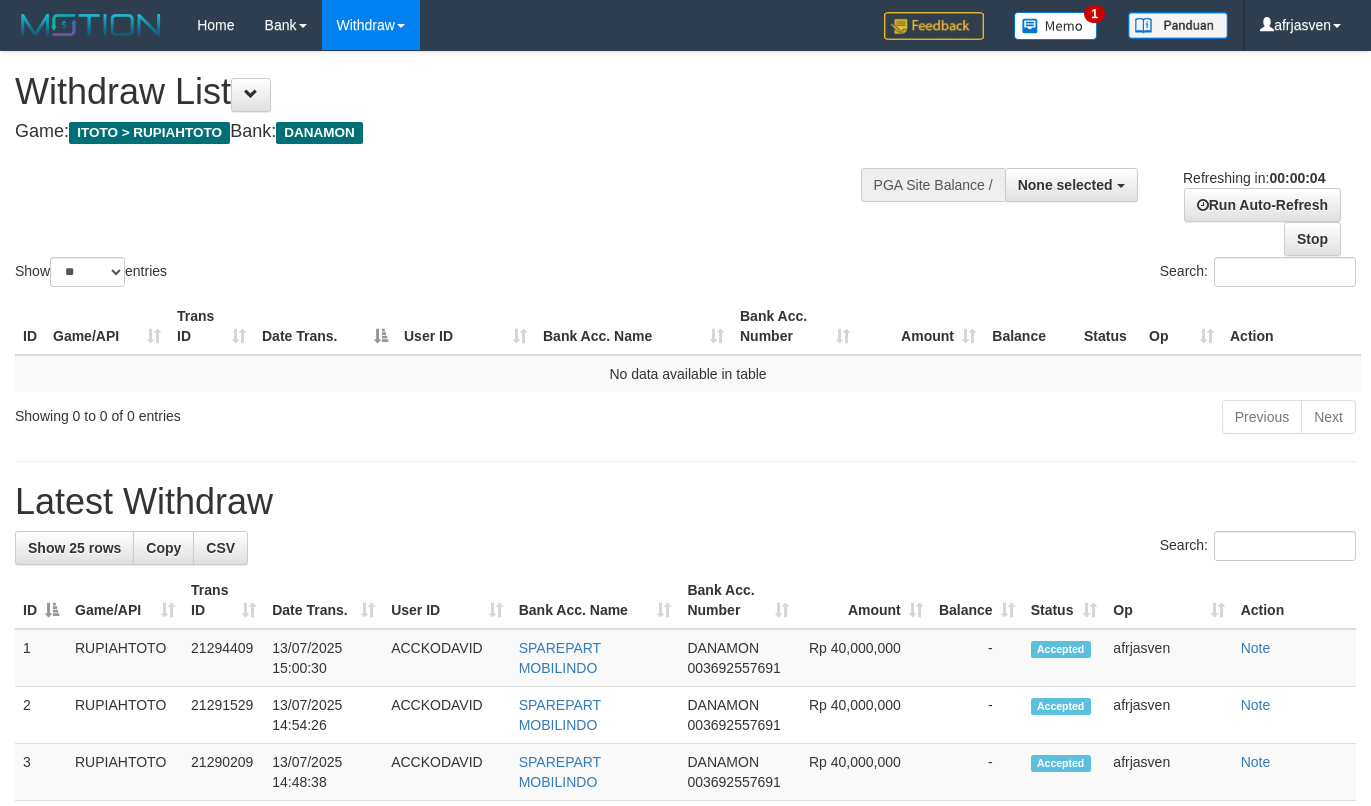 scroll, scrollTop: 0, scrollLeft: 0, axis: both 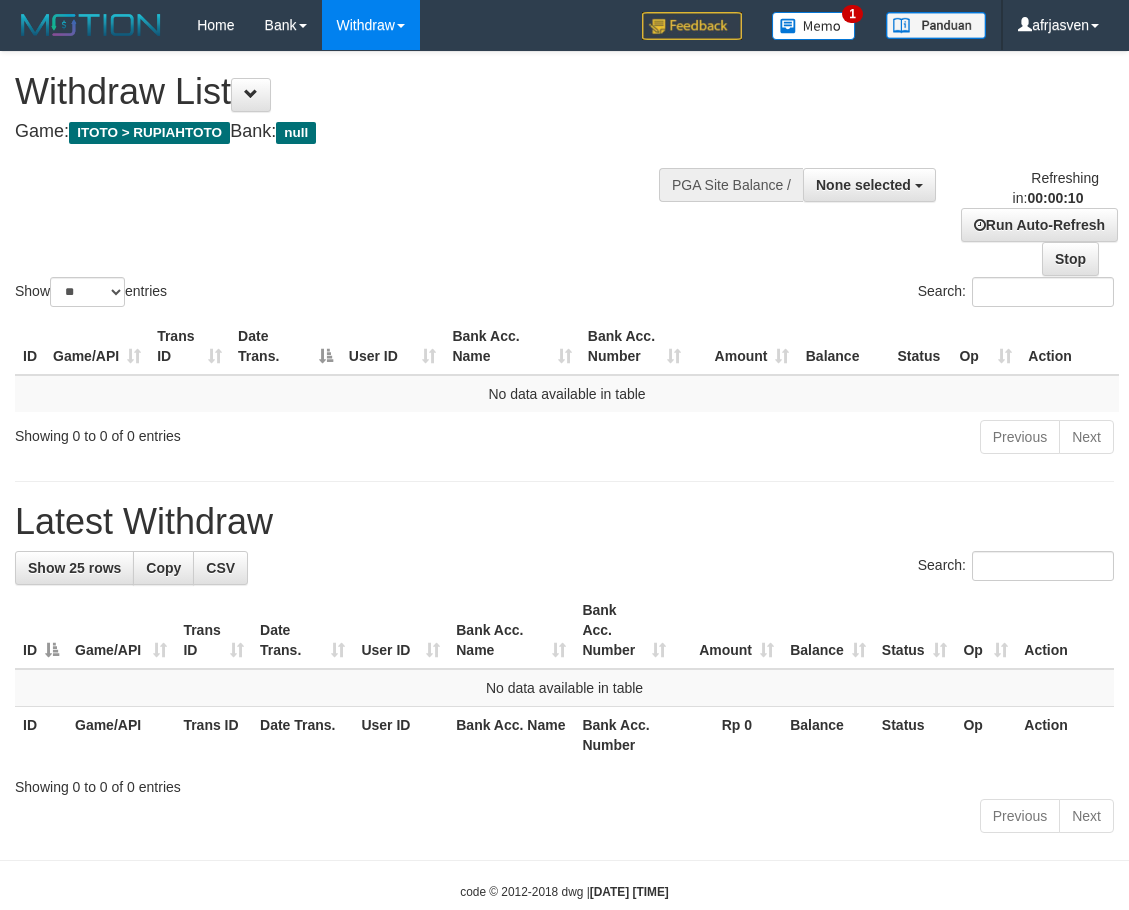 select 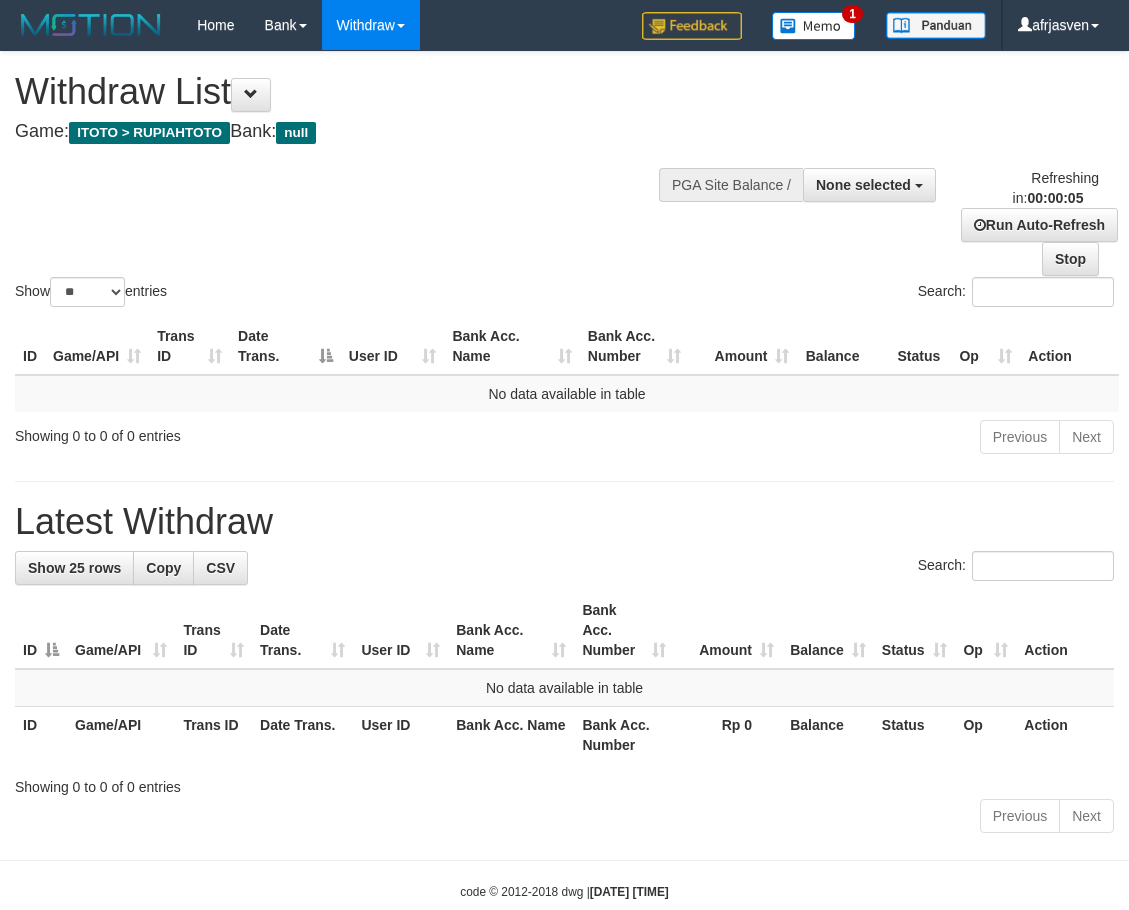 scroll, scrollTop: 0, scrollLeft: 0, axis: both 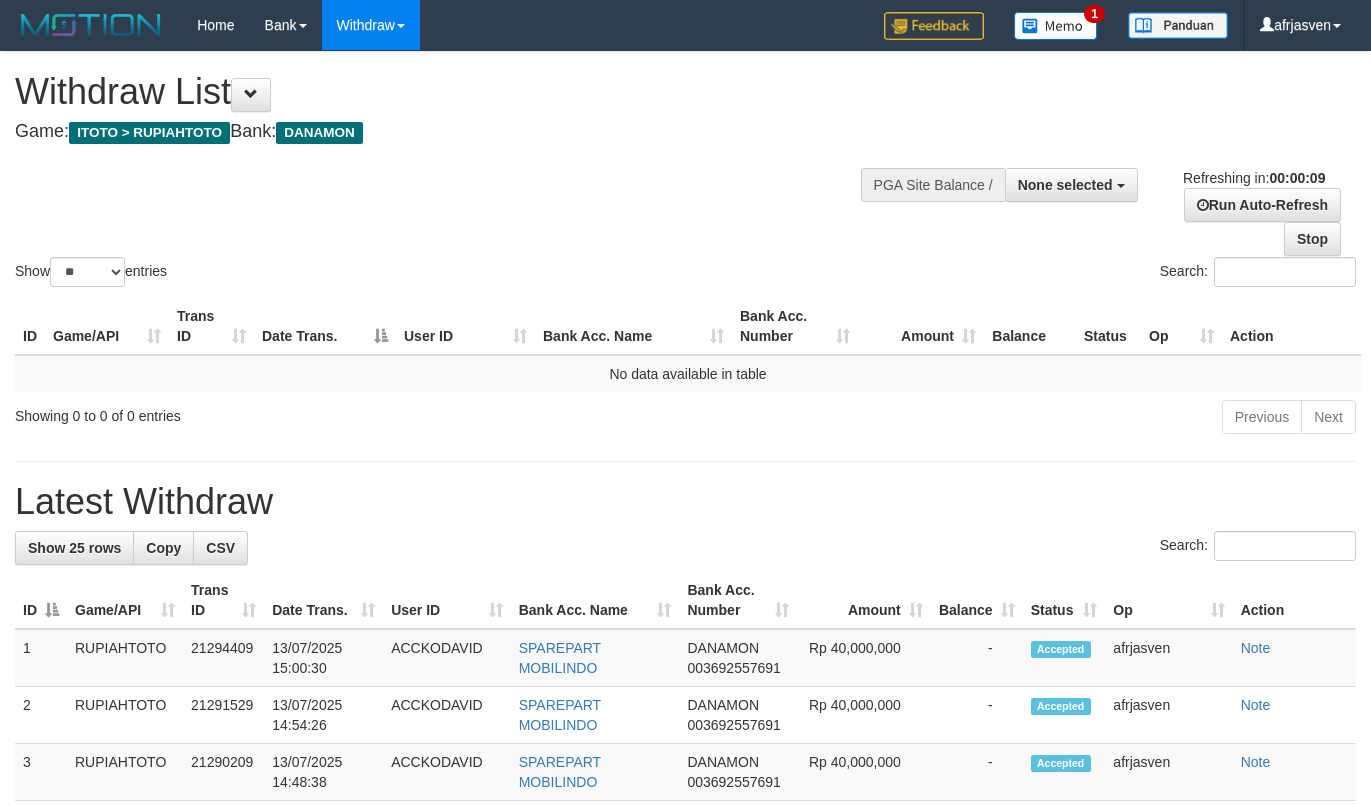 select 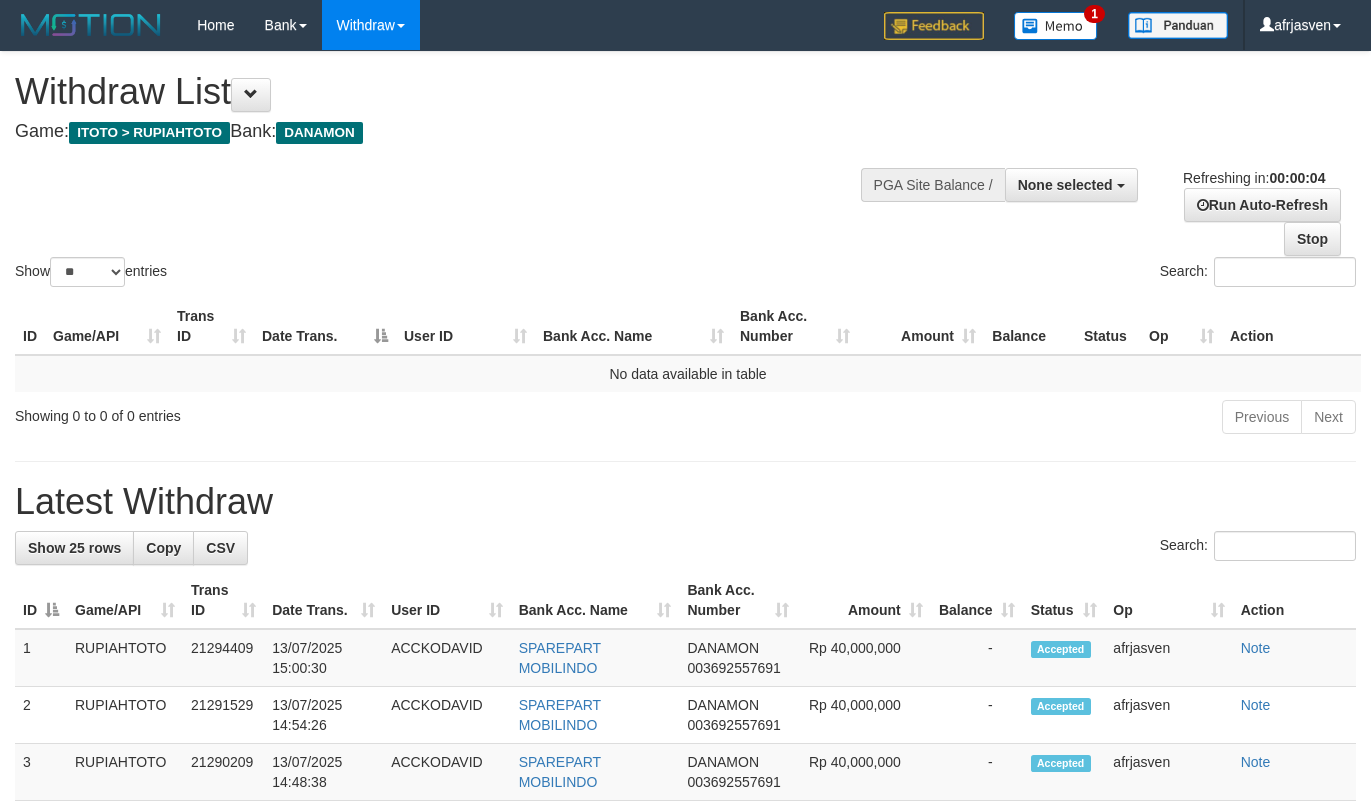 scroll, scrollTop: 0, scrollLeft: 0, axis: both 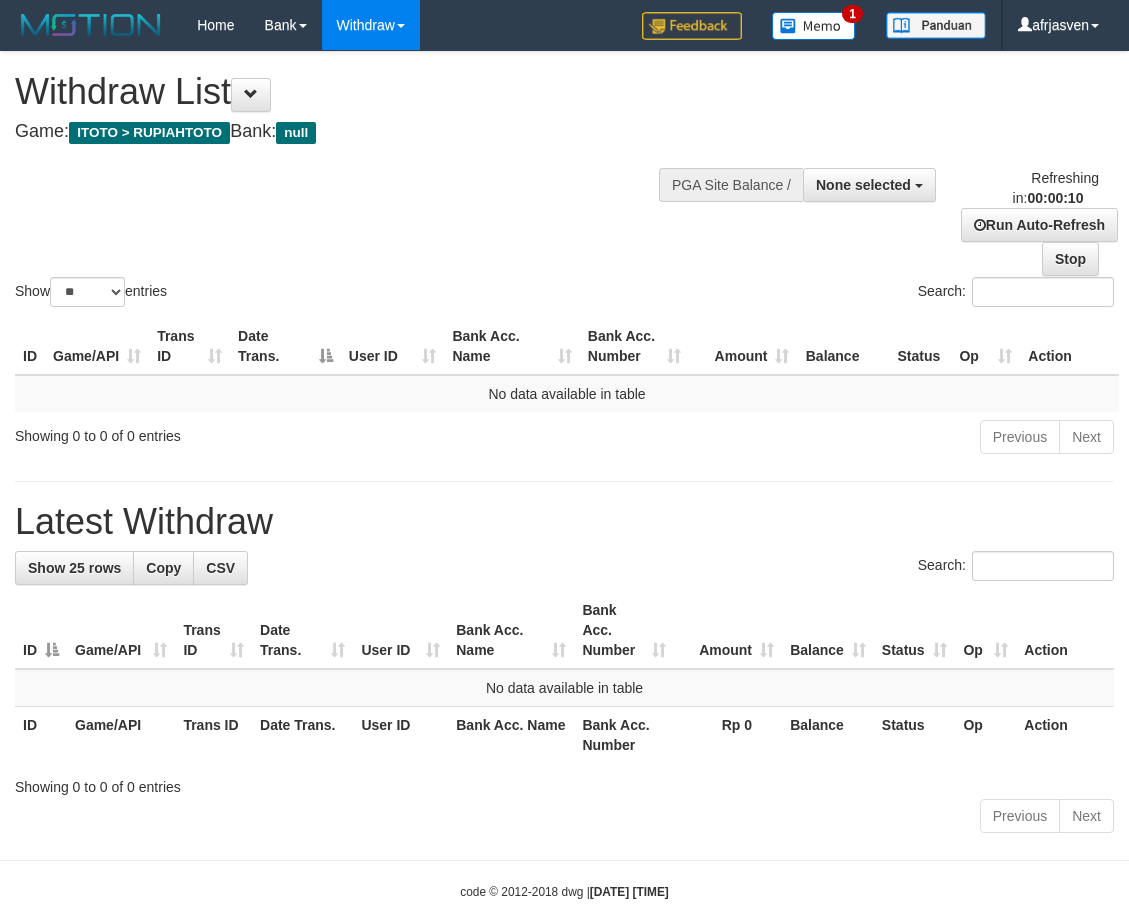 select 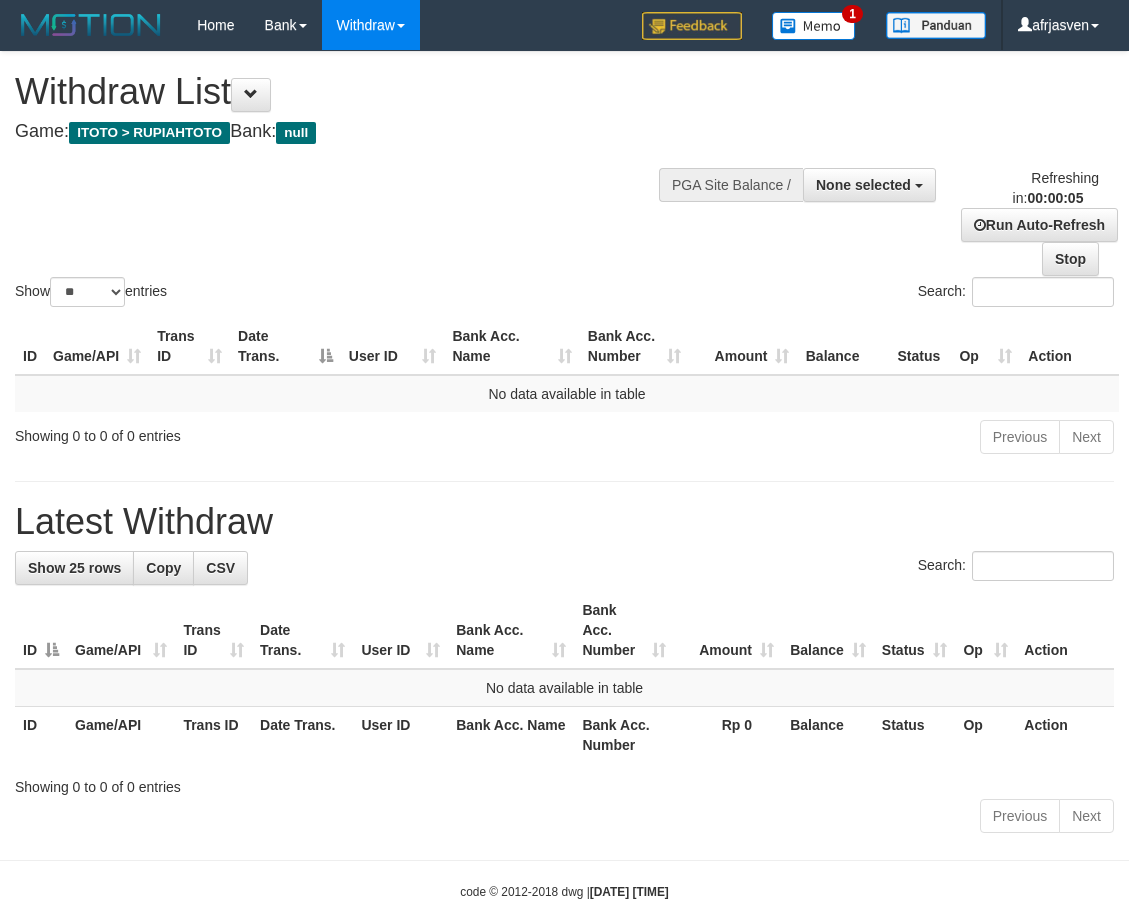 scroll, scrollTop: 0, scrollLeft: 0, axis: both 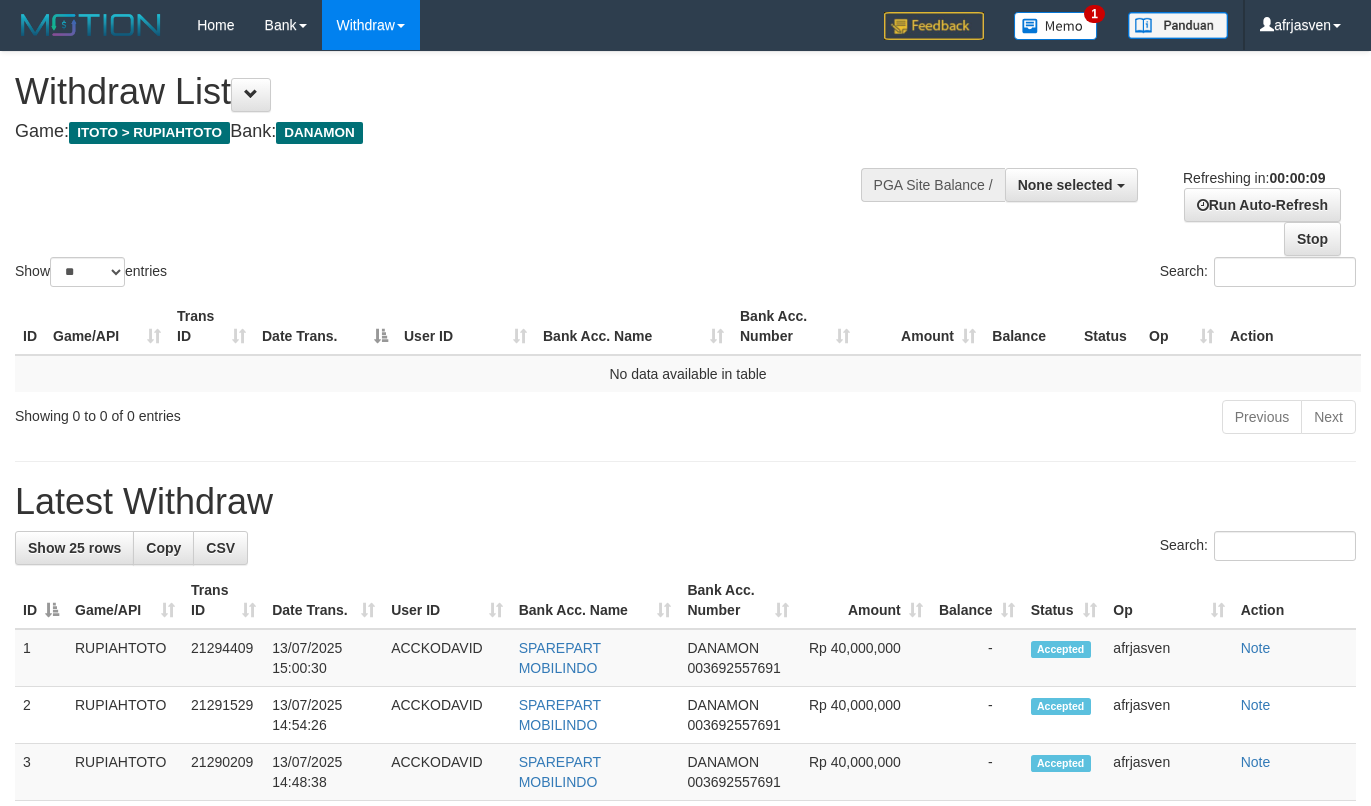 select 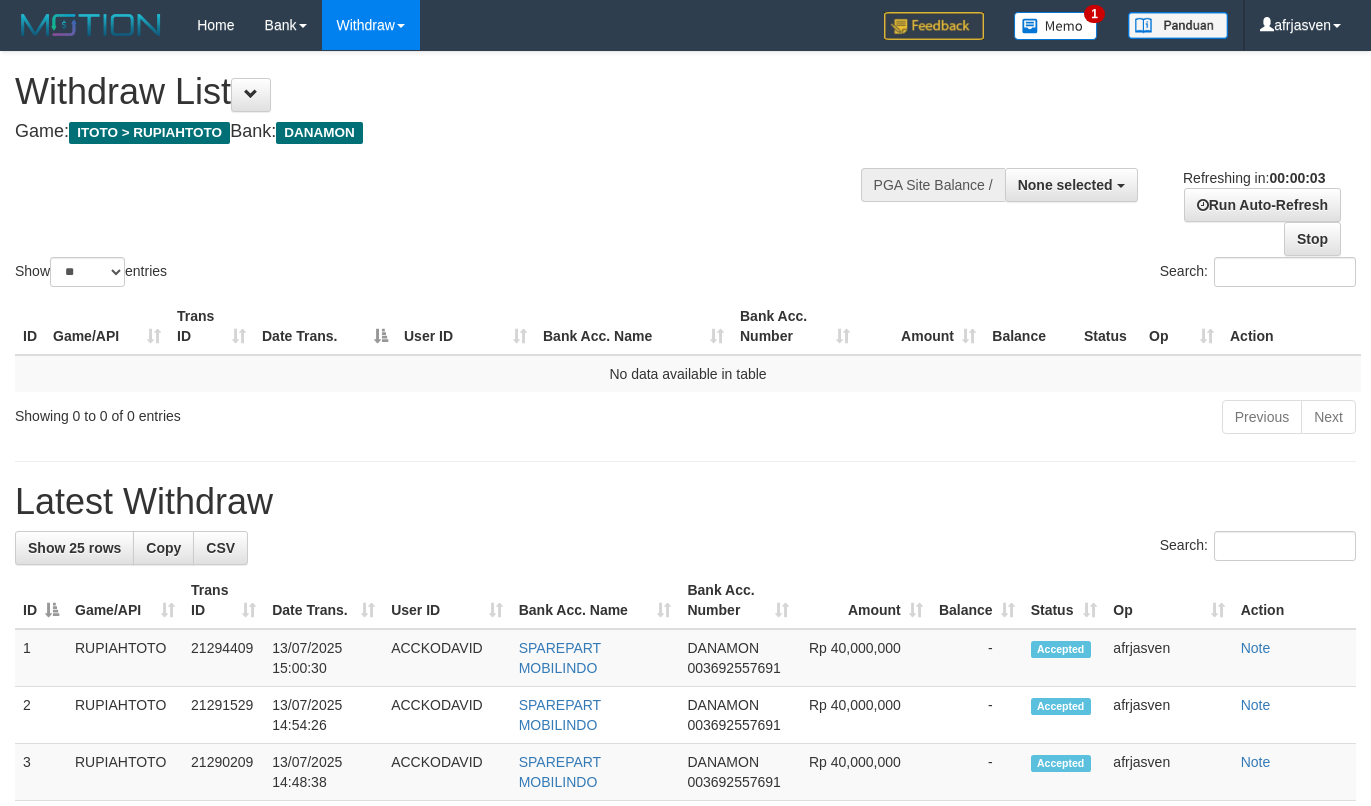 scroll, scrollTop: 0, scrollLeft: 0, axis: both 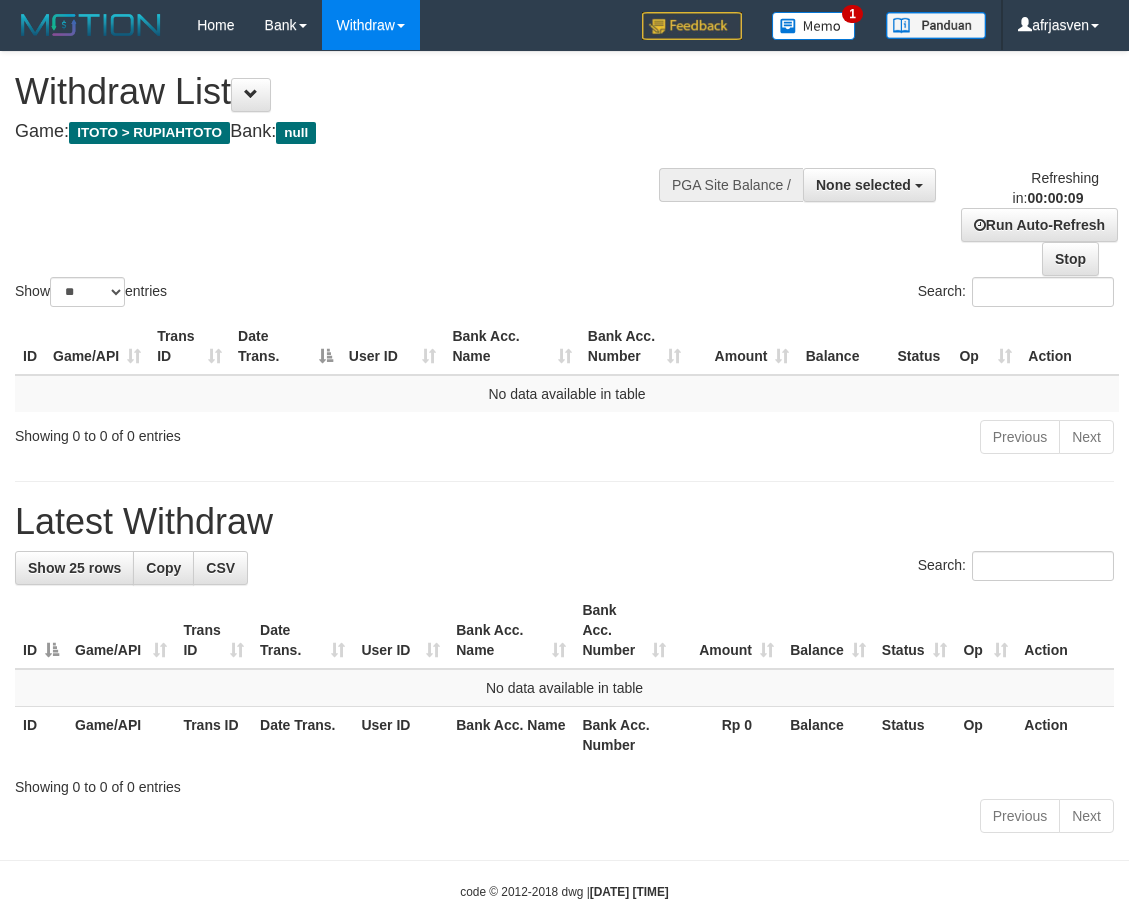 select 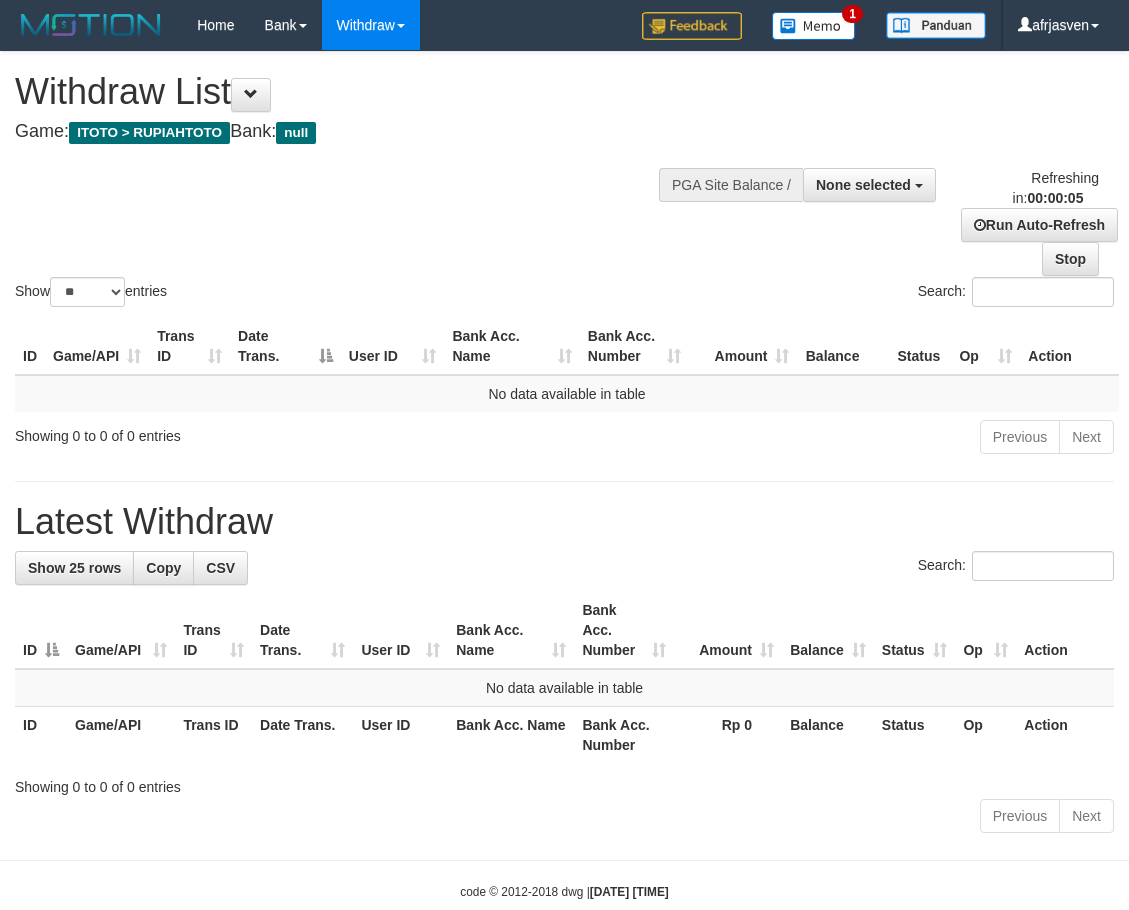 scroll, scrollTop: 0, scrollLeft: 0, axis: both 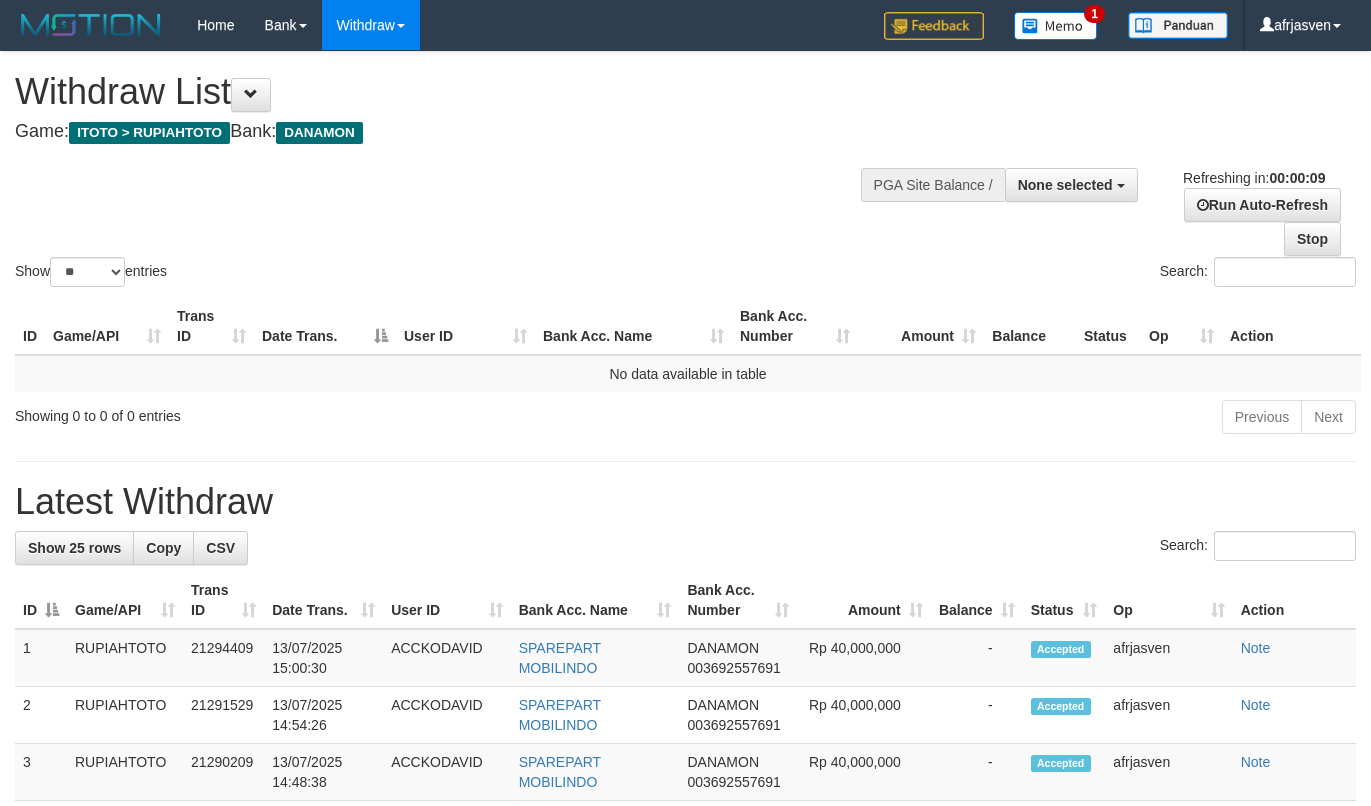 select 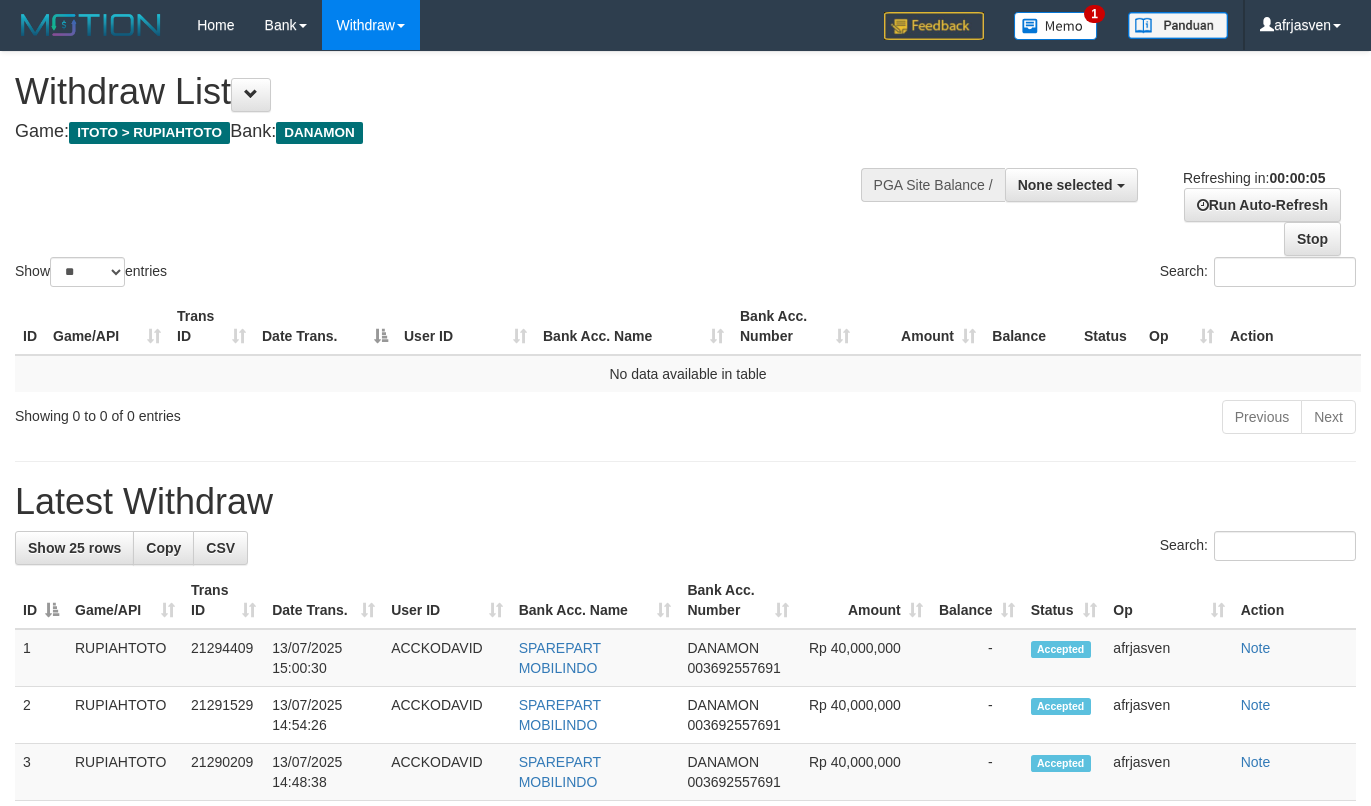 scroll, scrollTop: 0, scrollLeft: 0, axis: both 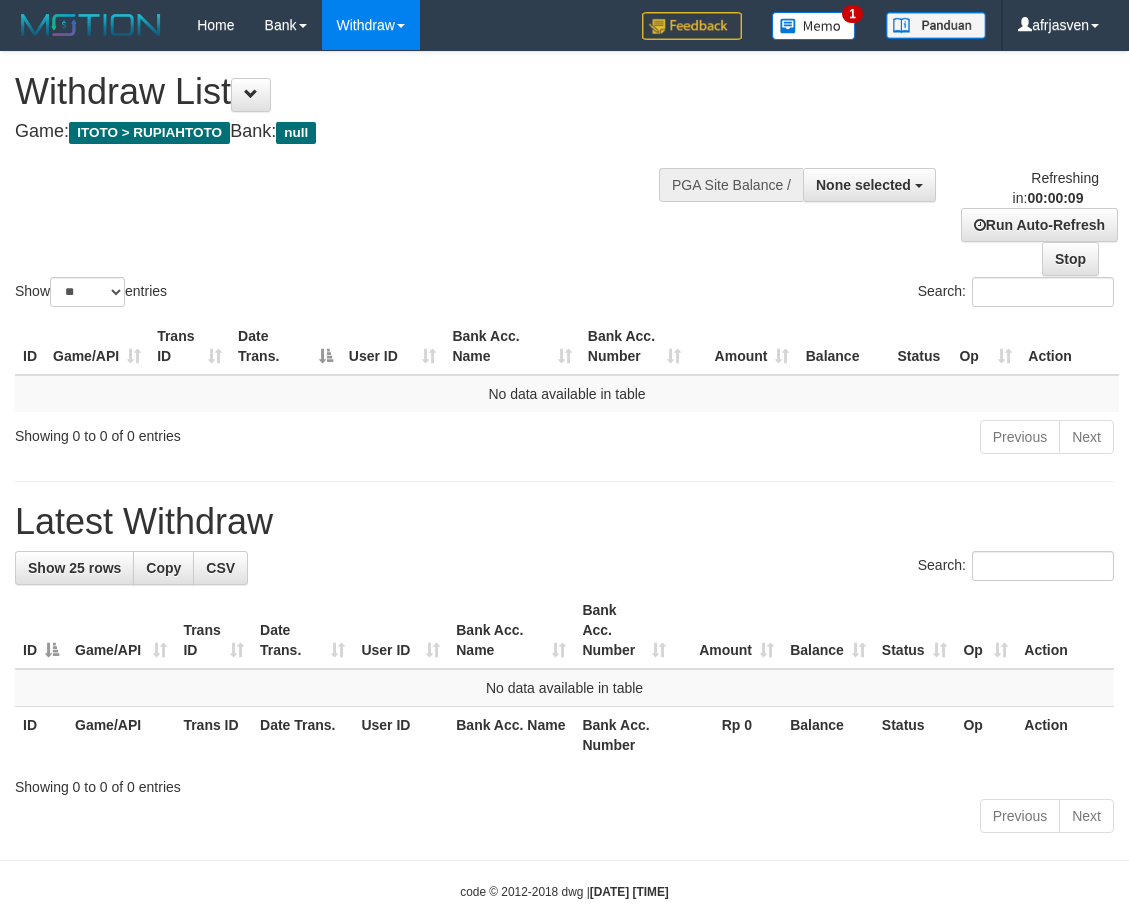 select 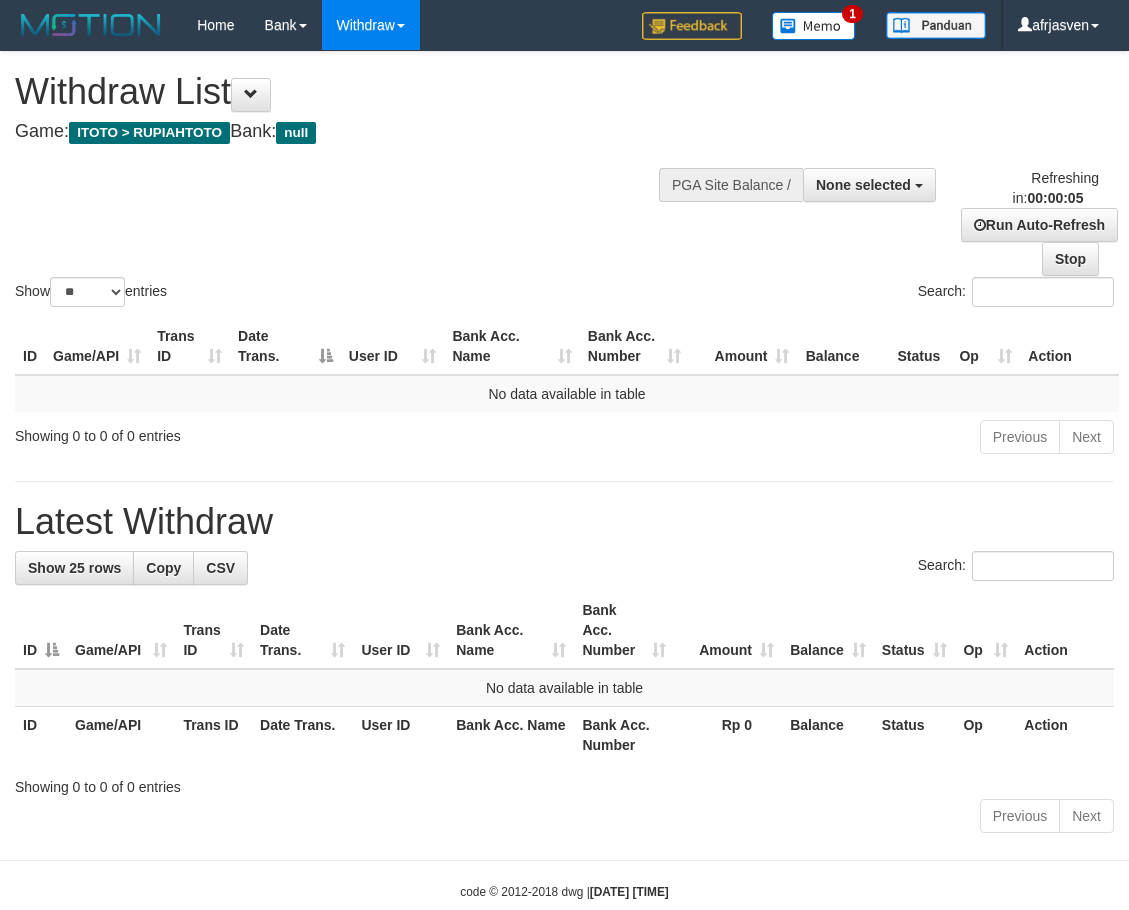 scroll, scrollTop: 0, scrollLeft: 0, axis: both 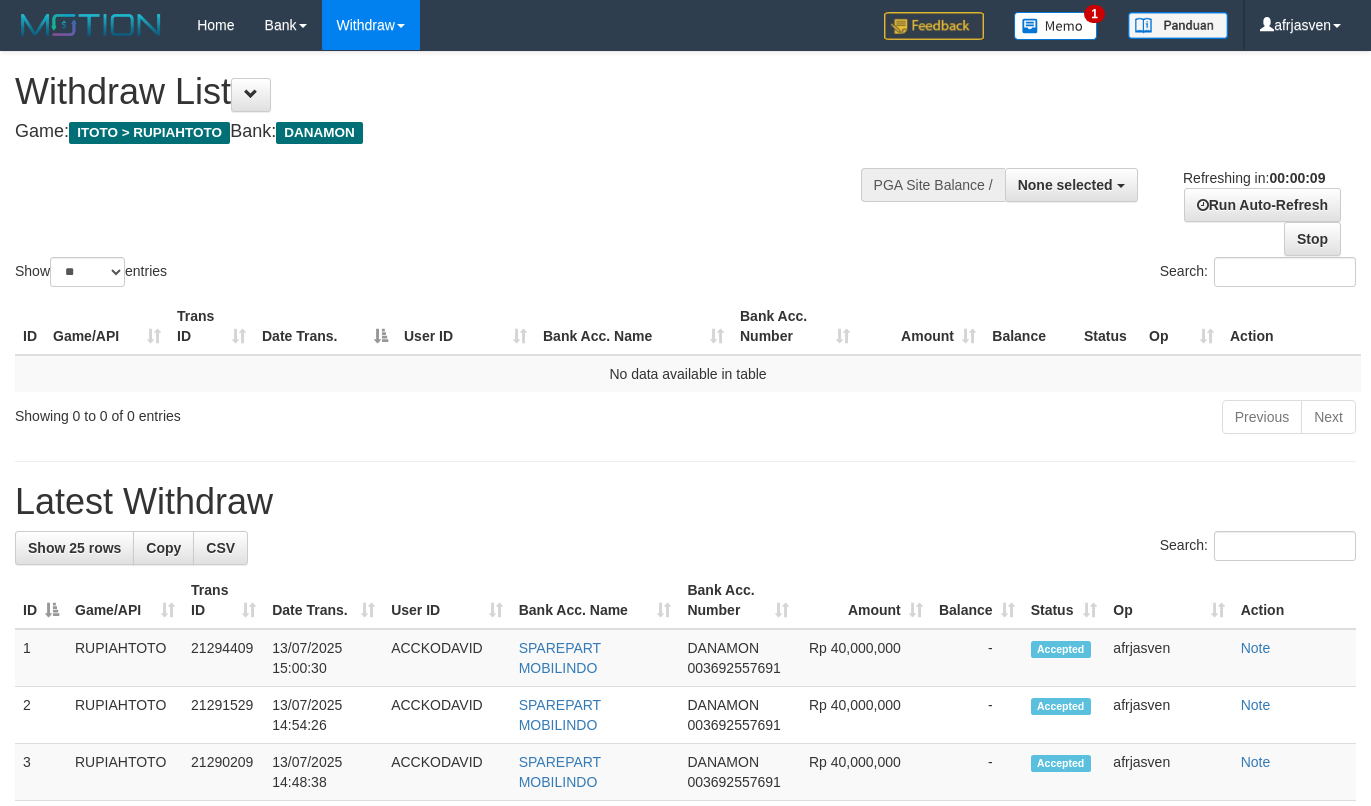 select 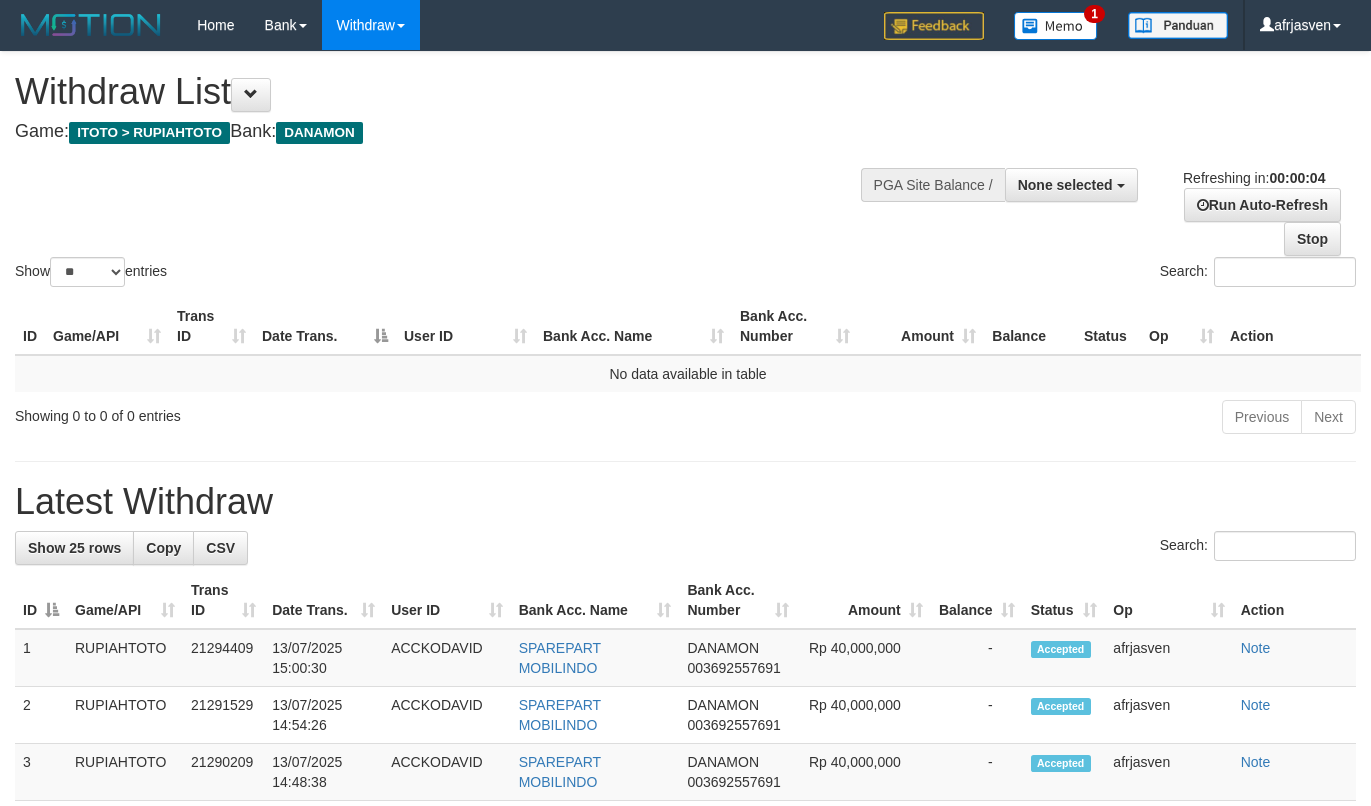 scroll, scrollTop: 0, scrollLeft: 0, axis: both 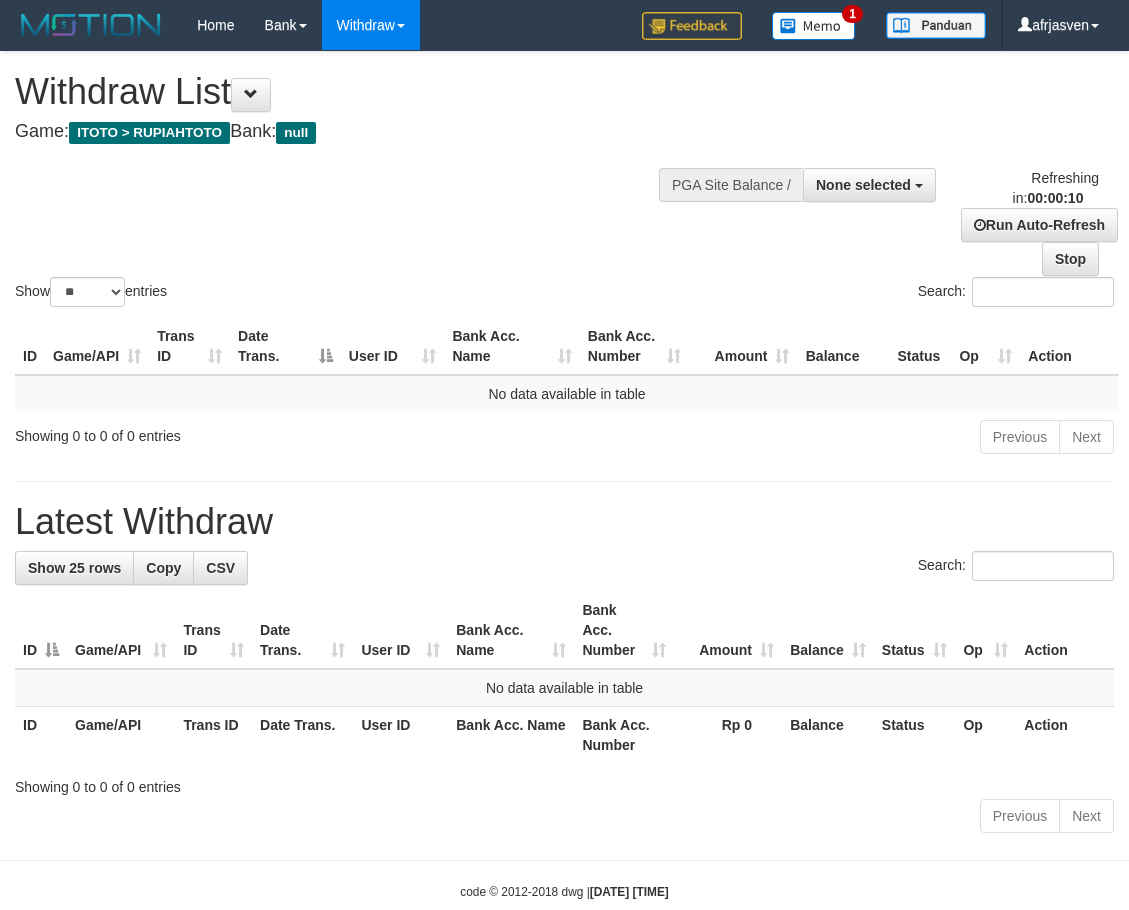 select 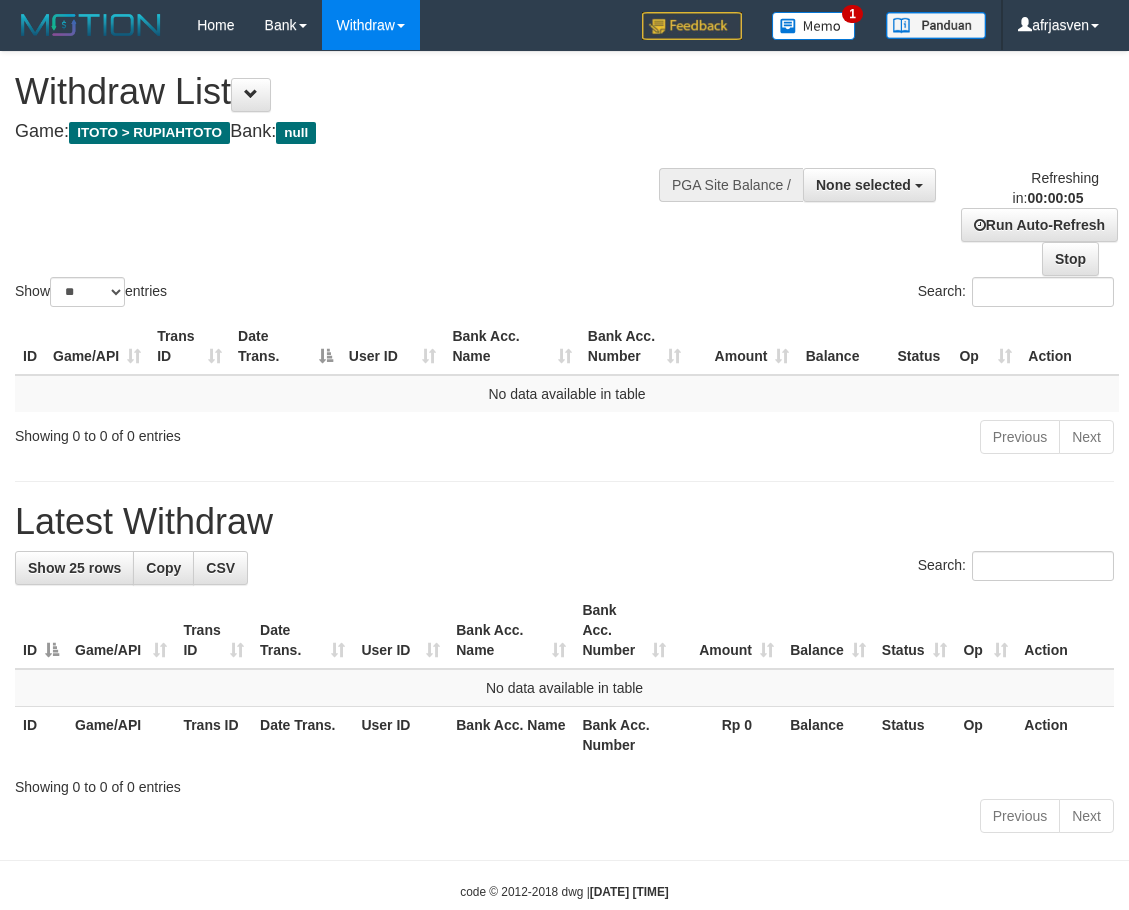 scroll, scrollTop: 0, scrollLeft: 0, axis: both 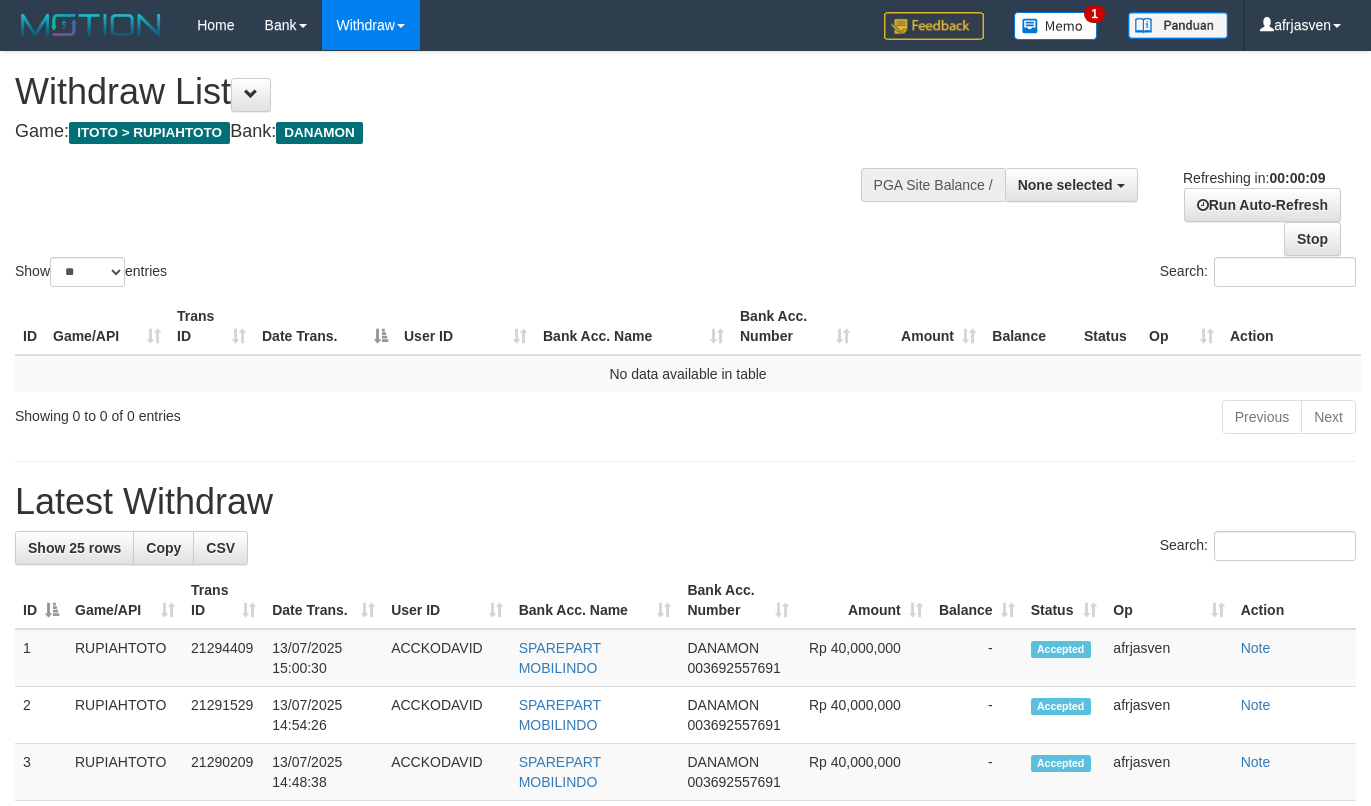 select 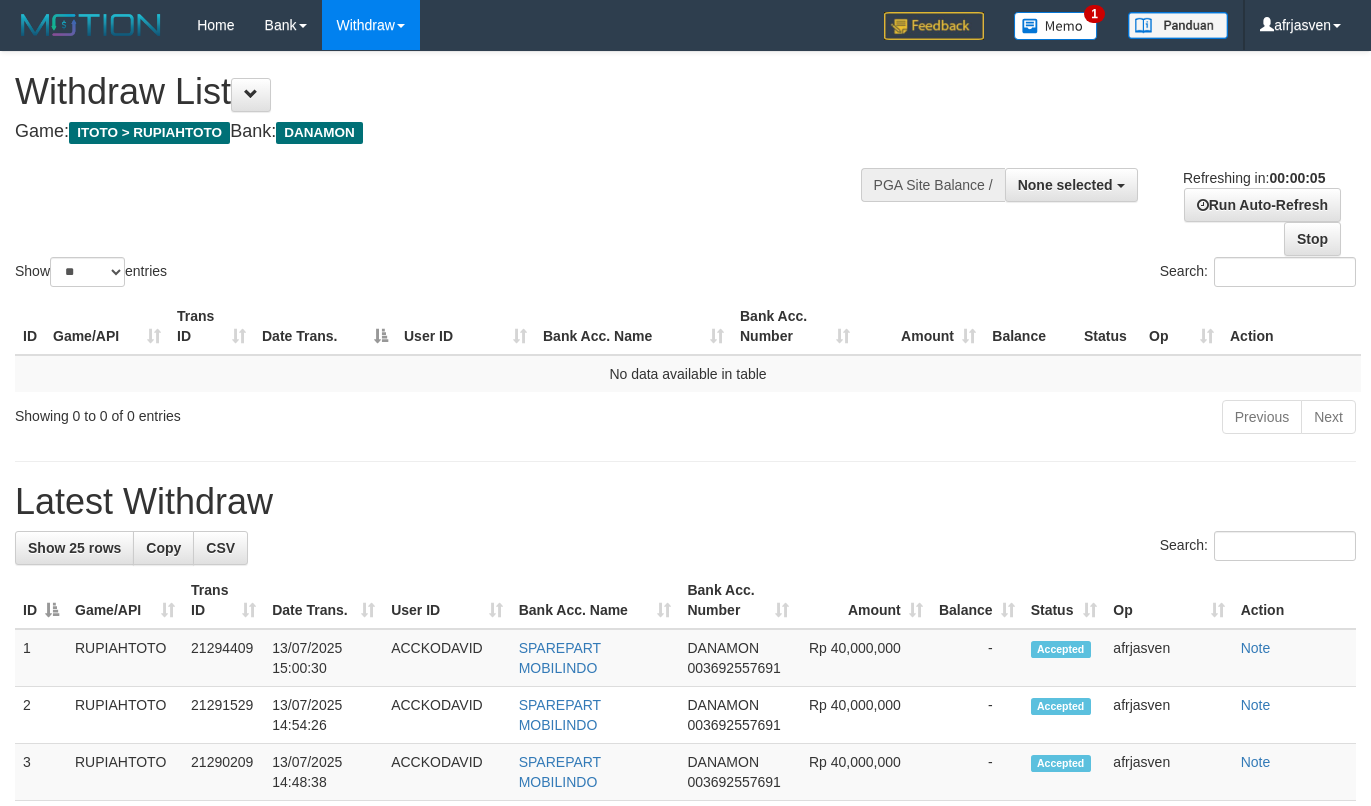 scroll, scrollTop: 0, scrollLeft: 0, axis: both 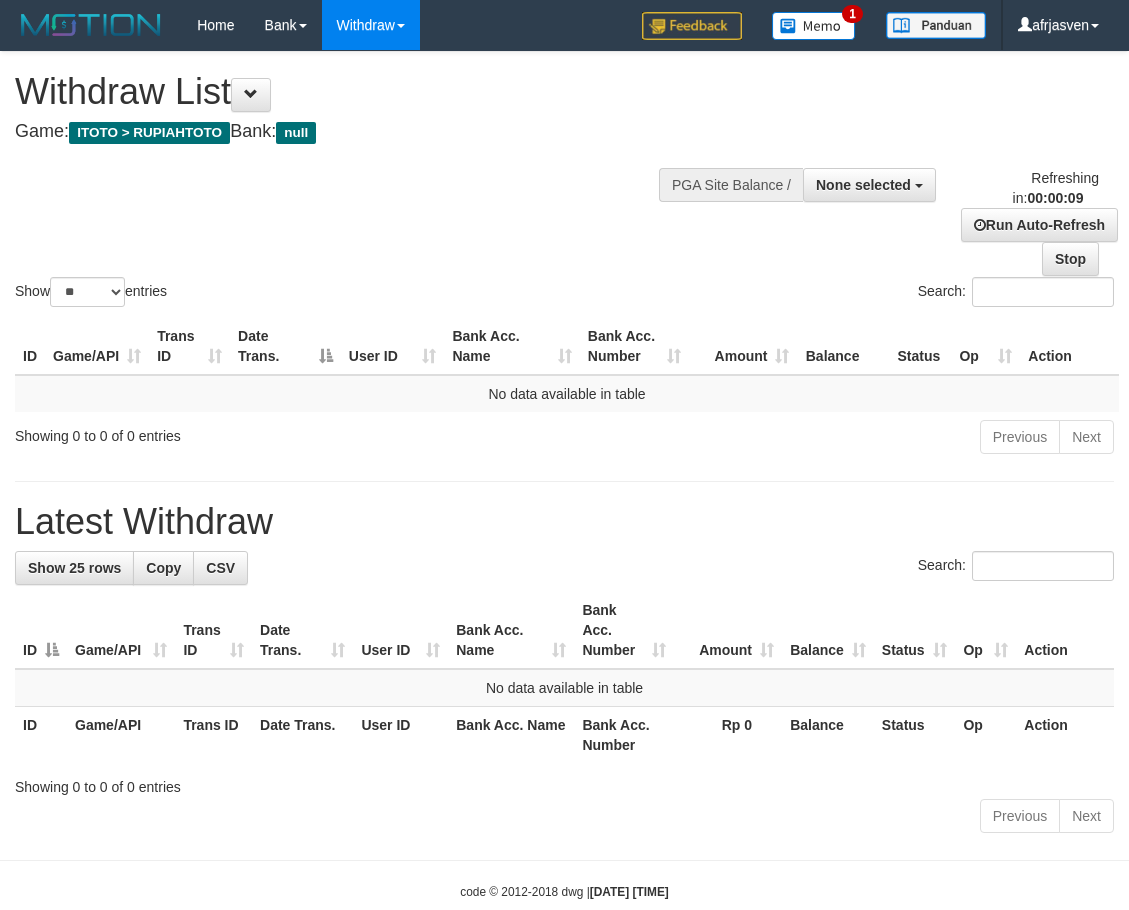 select 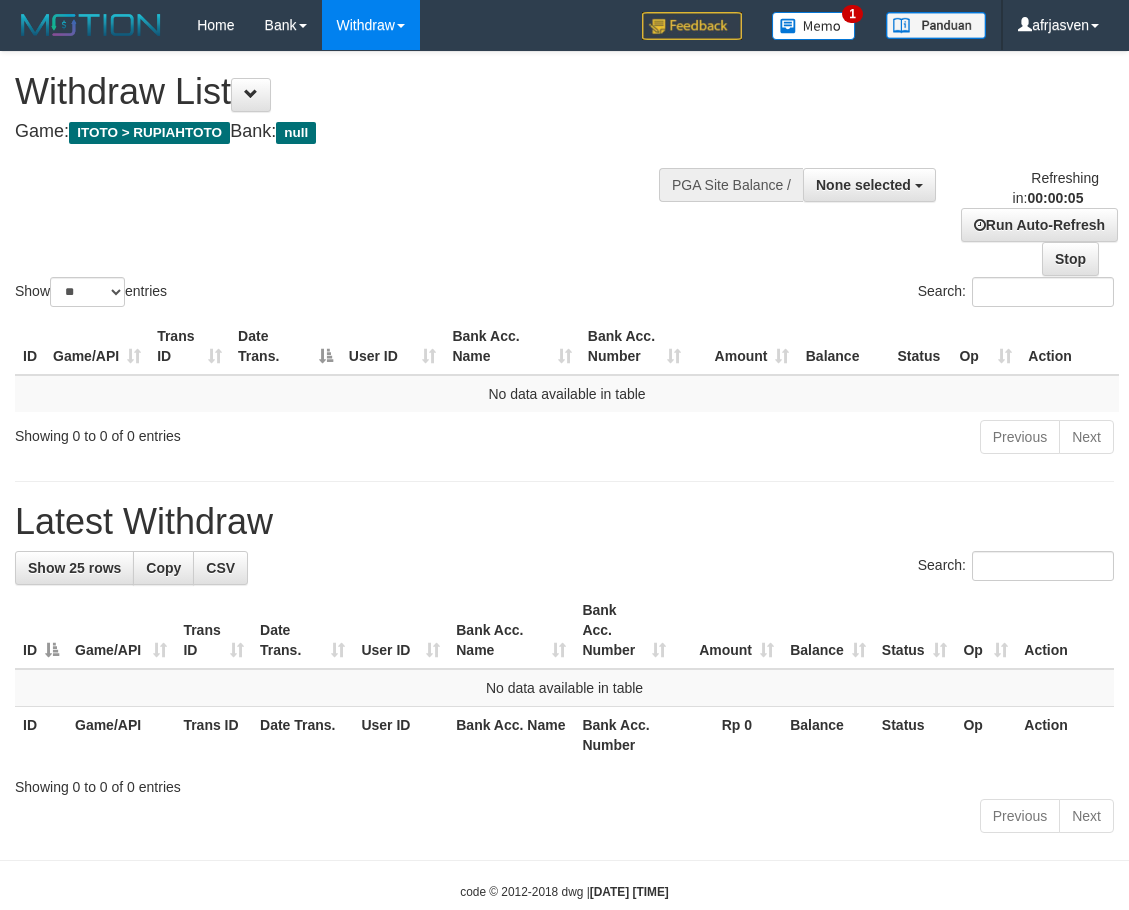 scroll, scrollTop: 0, scrollLeft: 0, axis: both 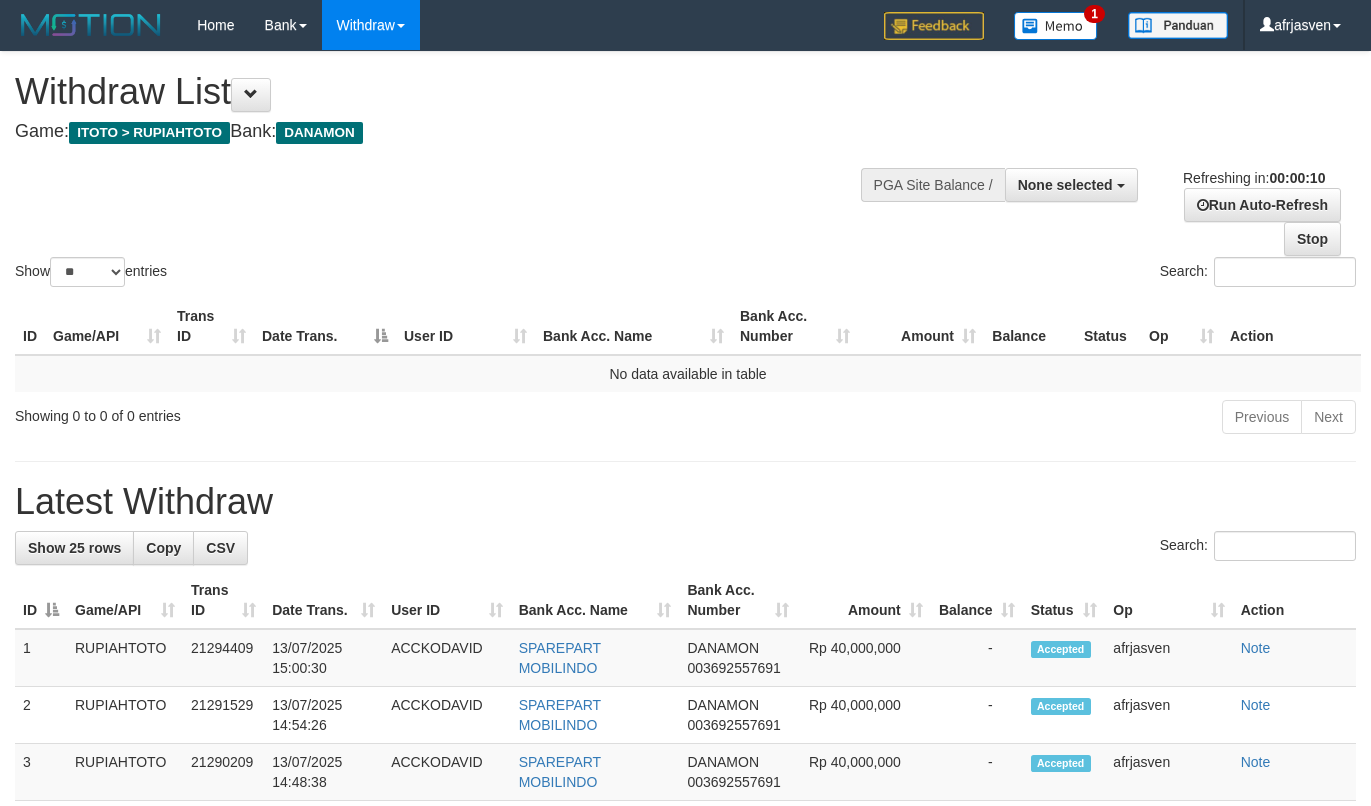 select 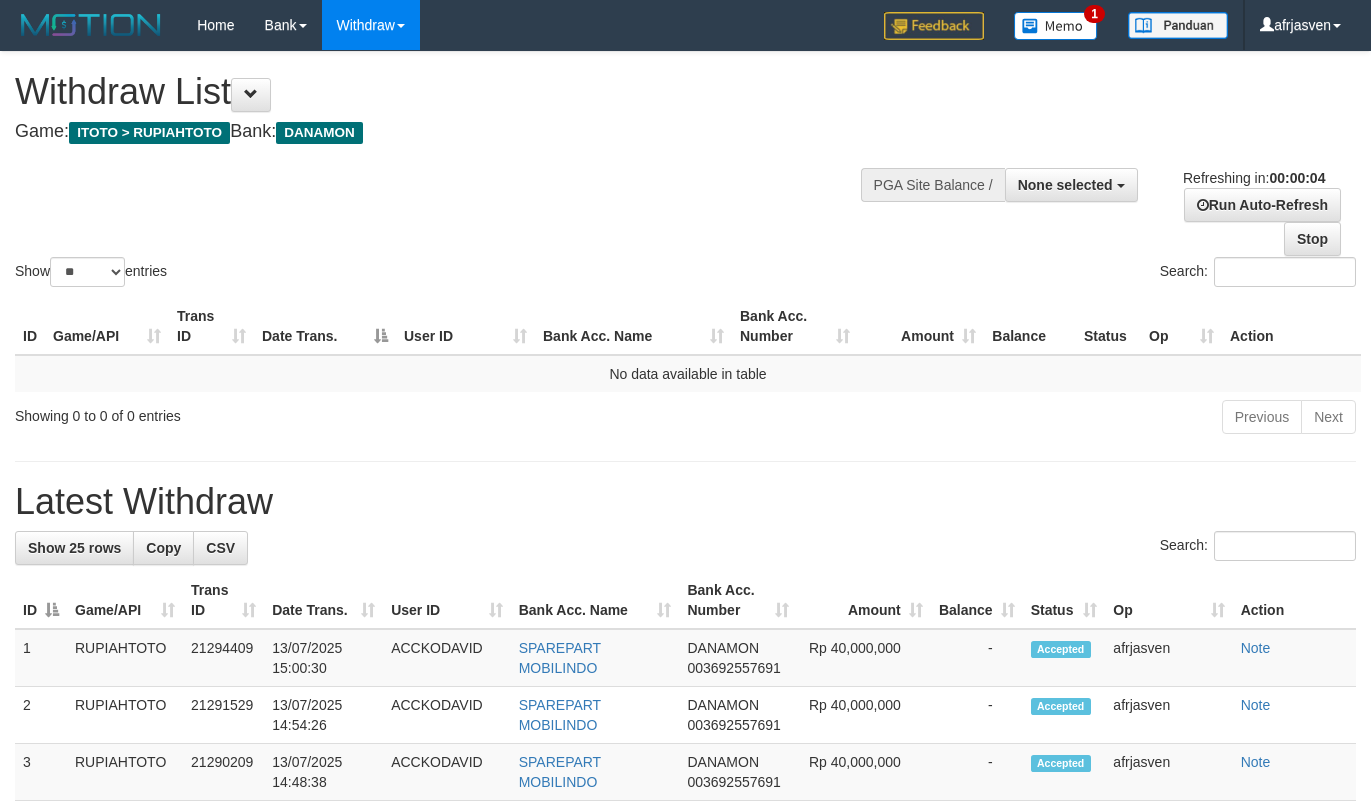 scroll, scrollTop: 0, scrollLeft: 0, axis: both 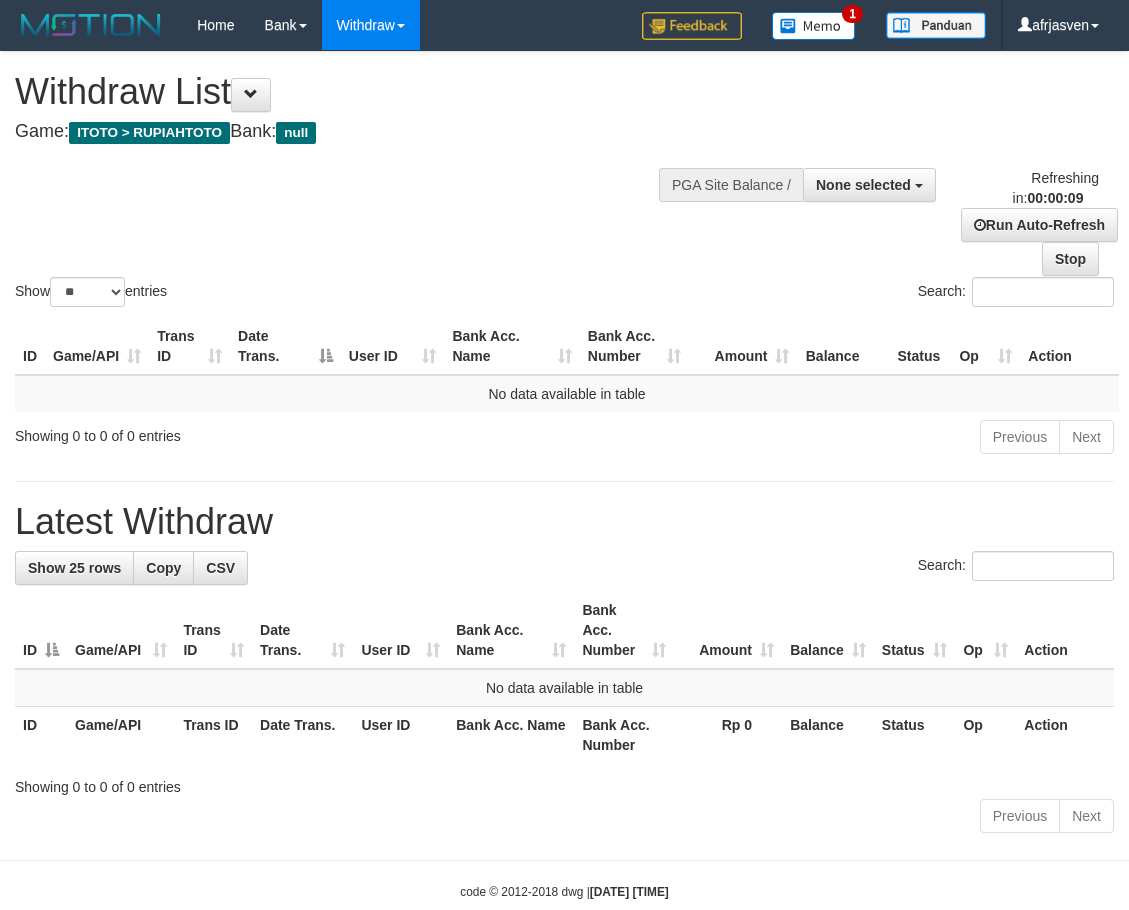 select 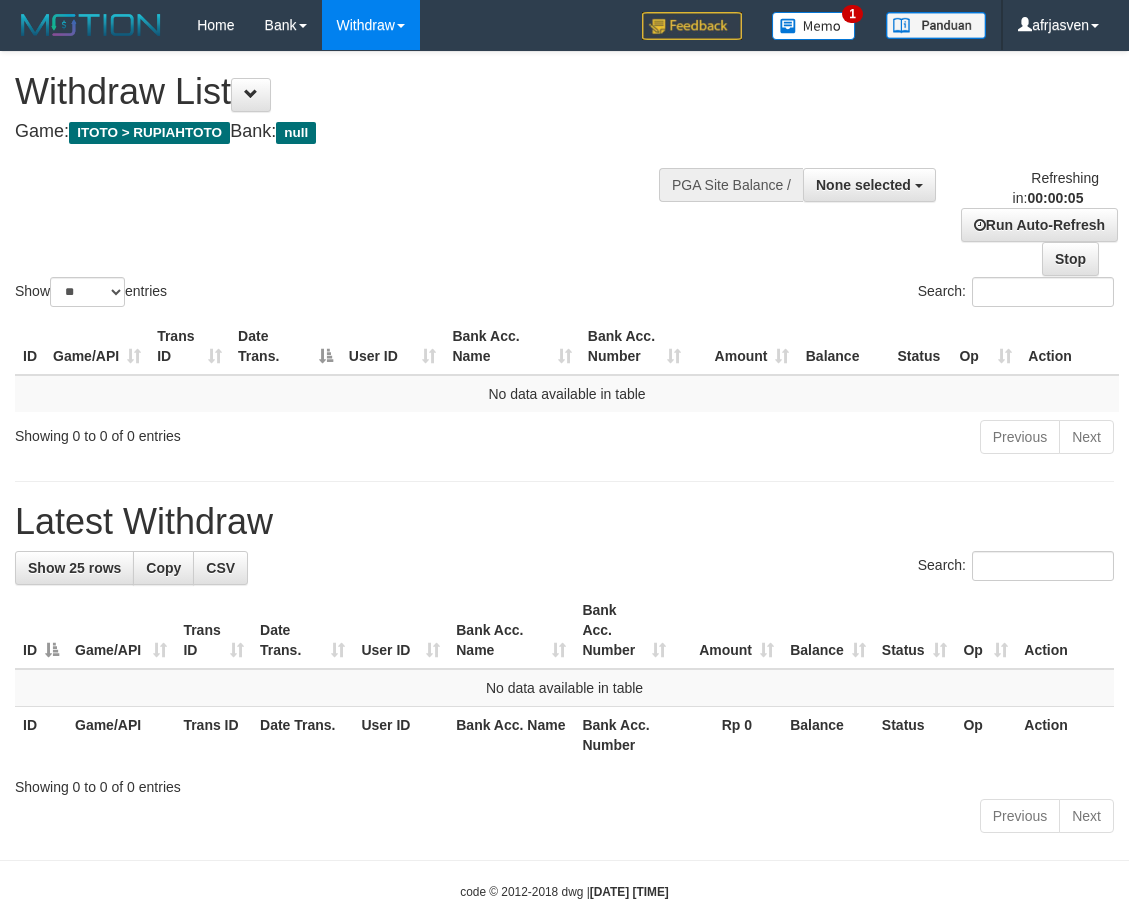 scroll, scrollTop: 0, scrollLeft: 0, axis: both 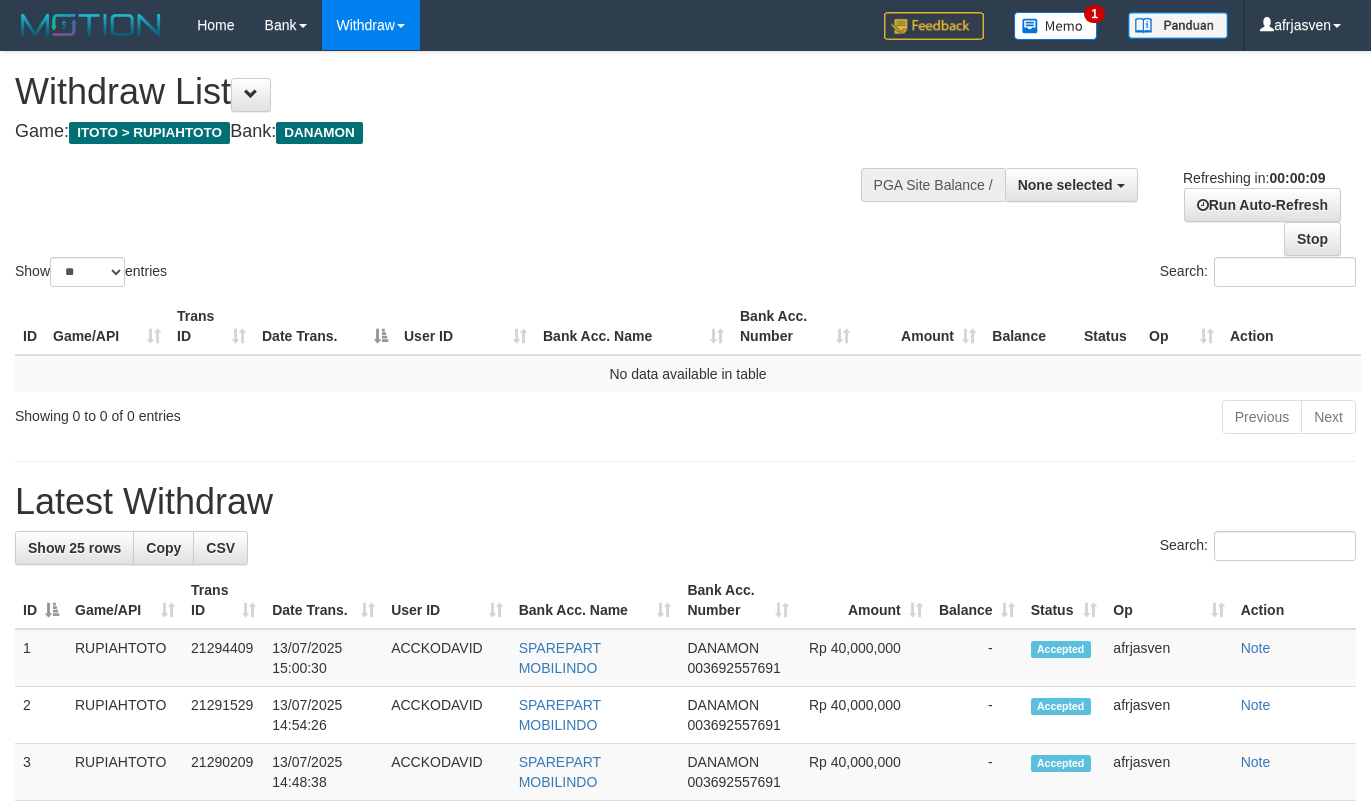 select 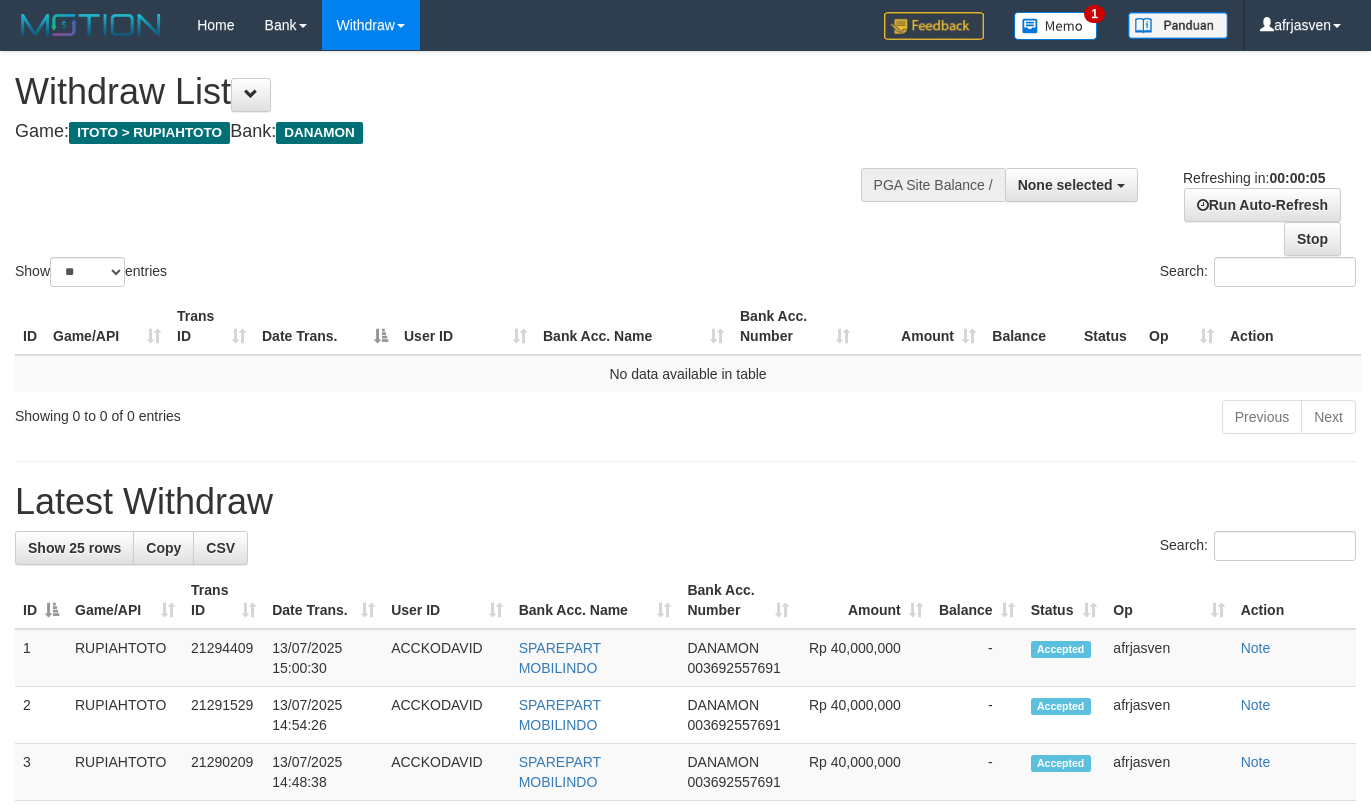 scroll, scrollTop: 0, scrollLeft: 0, axis: both 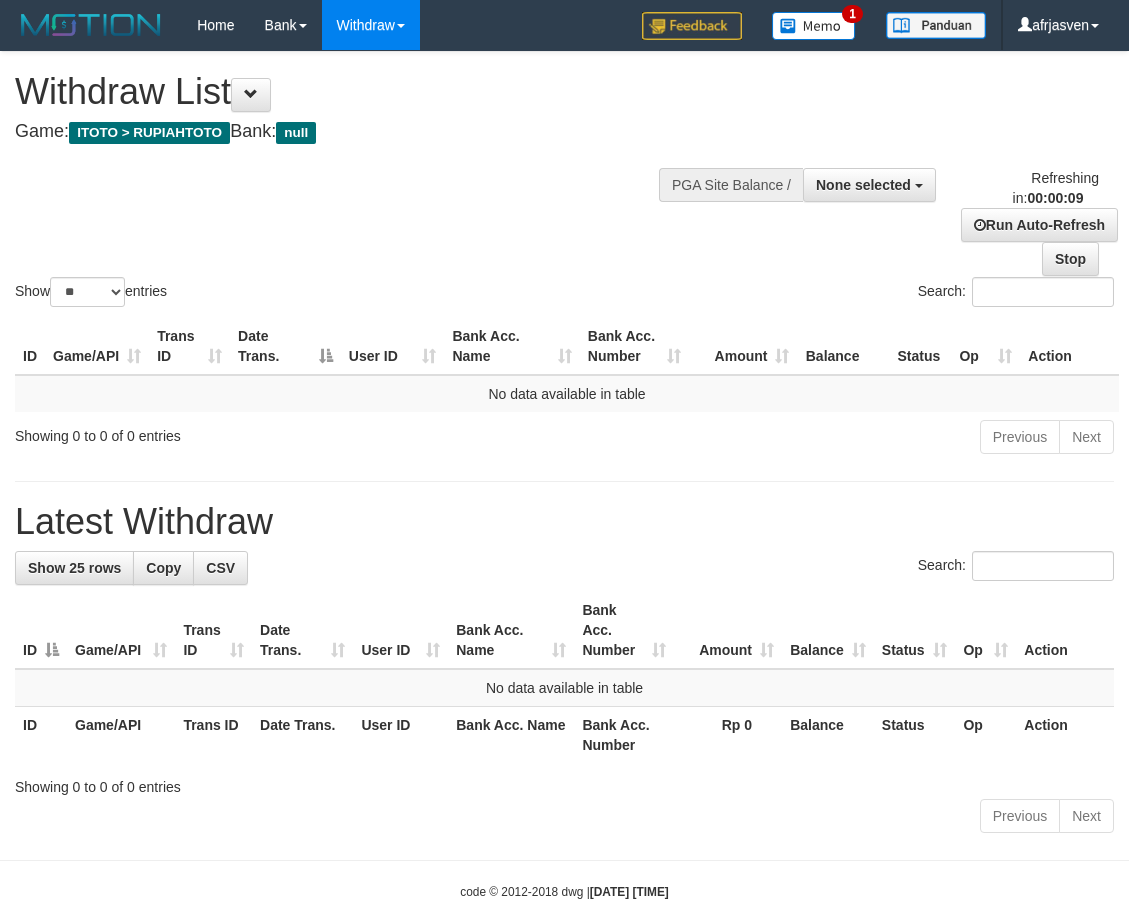 select 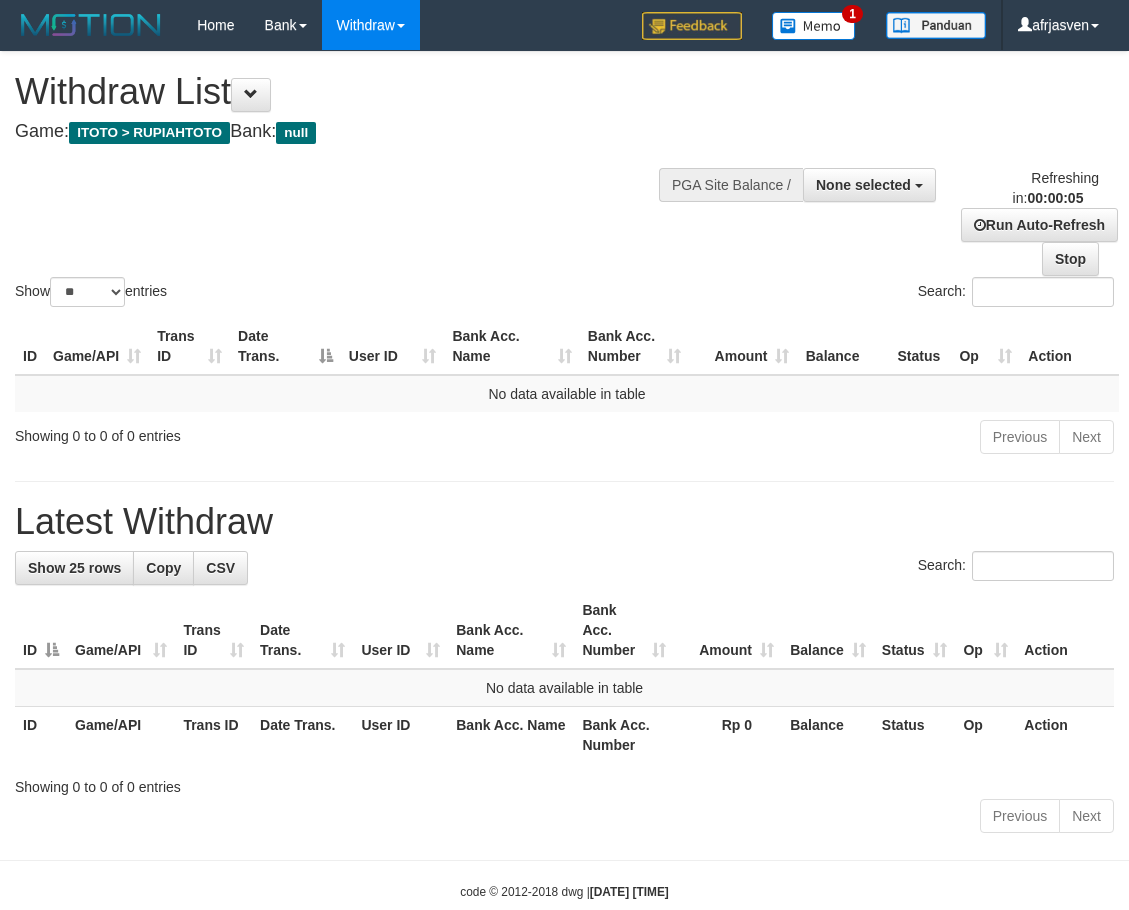 scroll, scrollTop: 0, scrollLeft: 0, axis: both 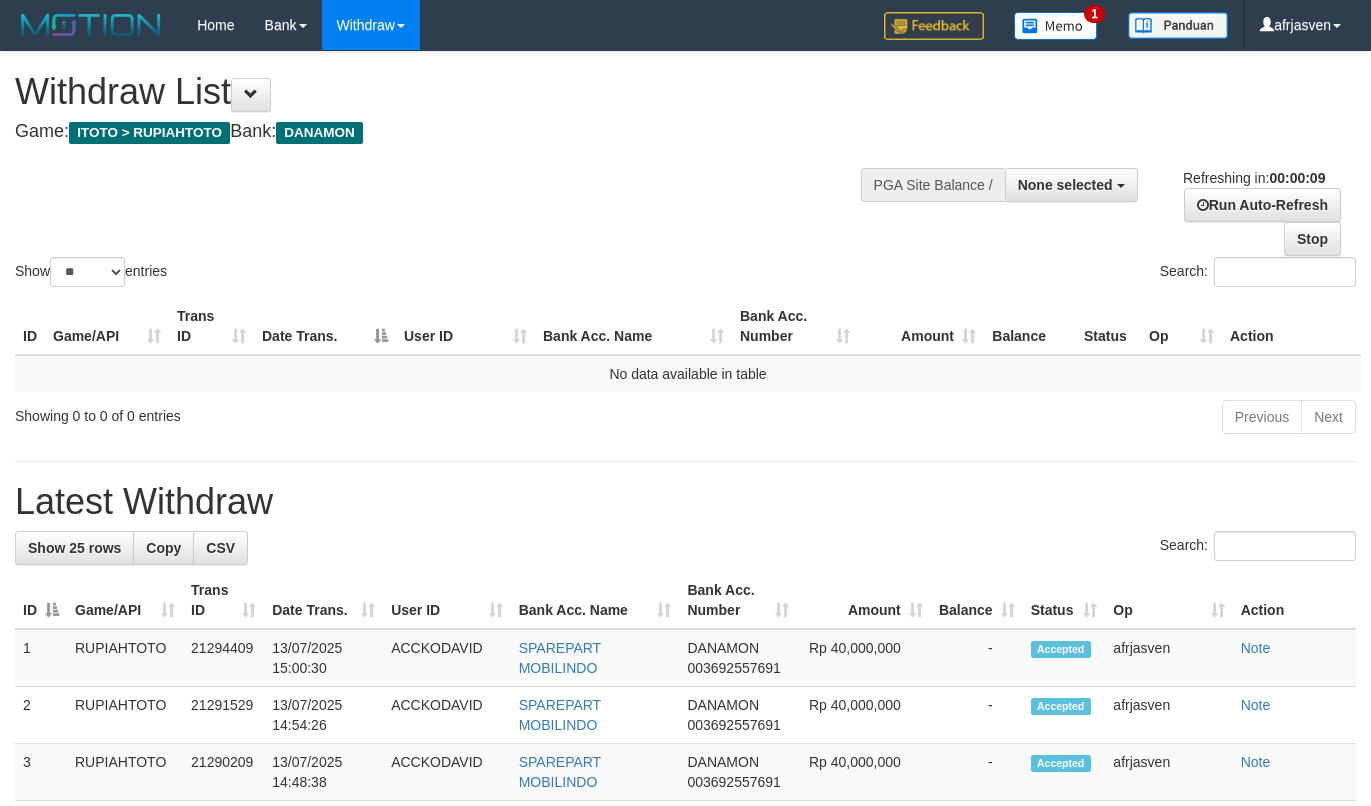 select 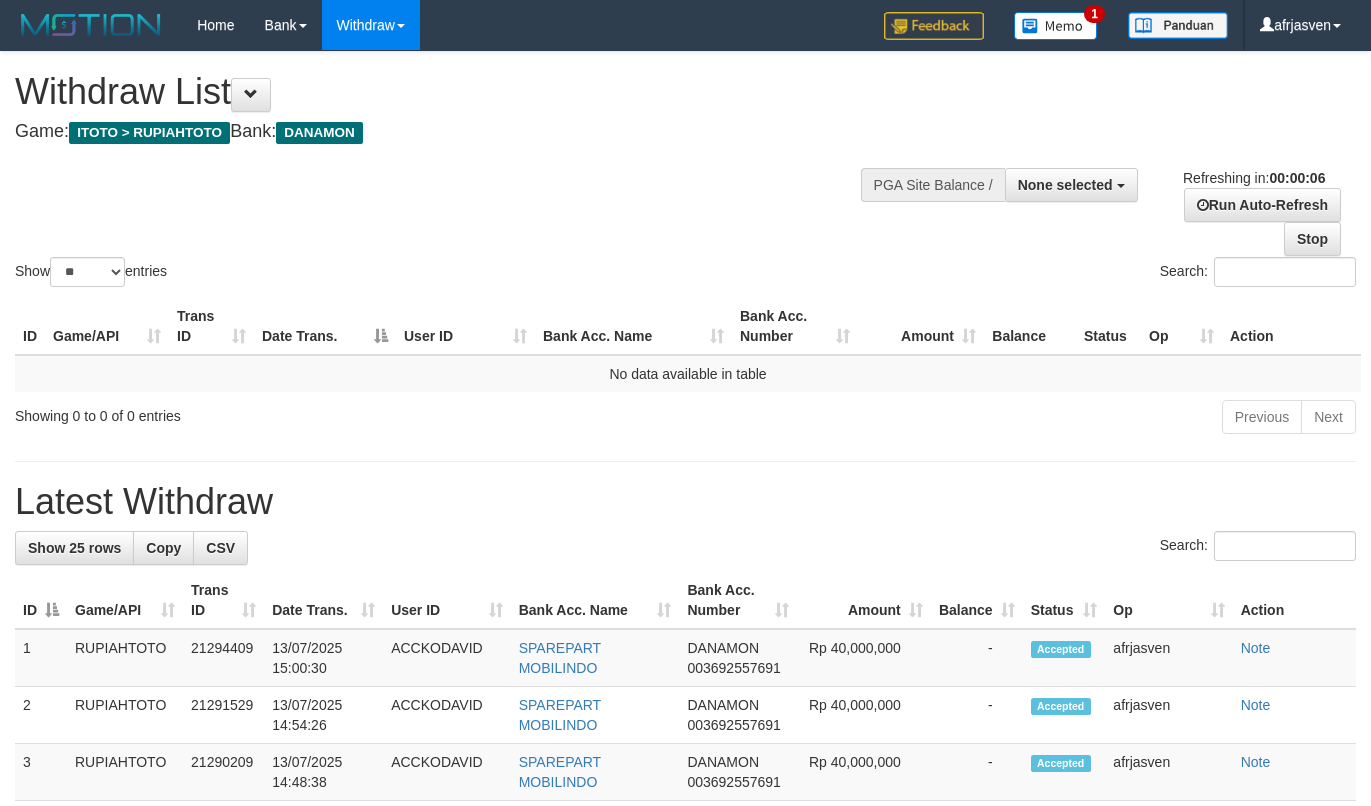 scroll, scrollTop: 0, scrollLeft: 0, axis: both 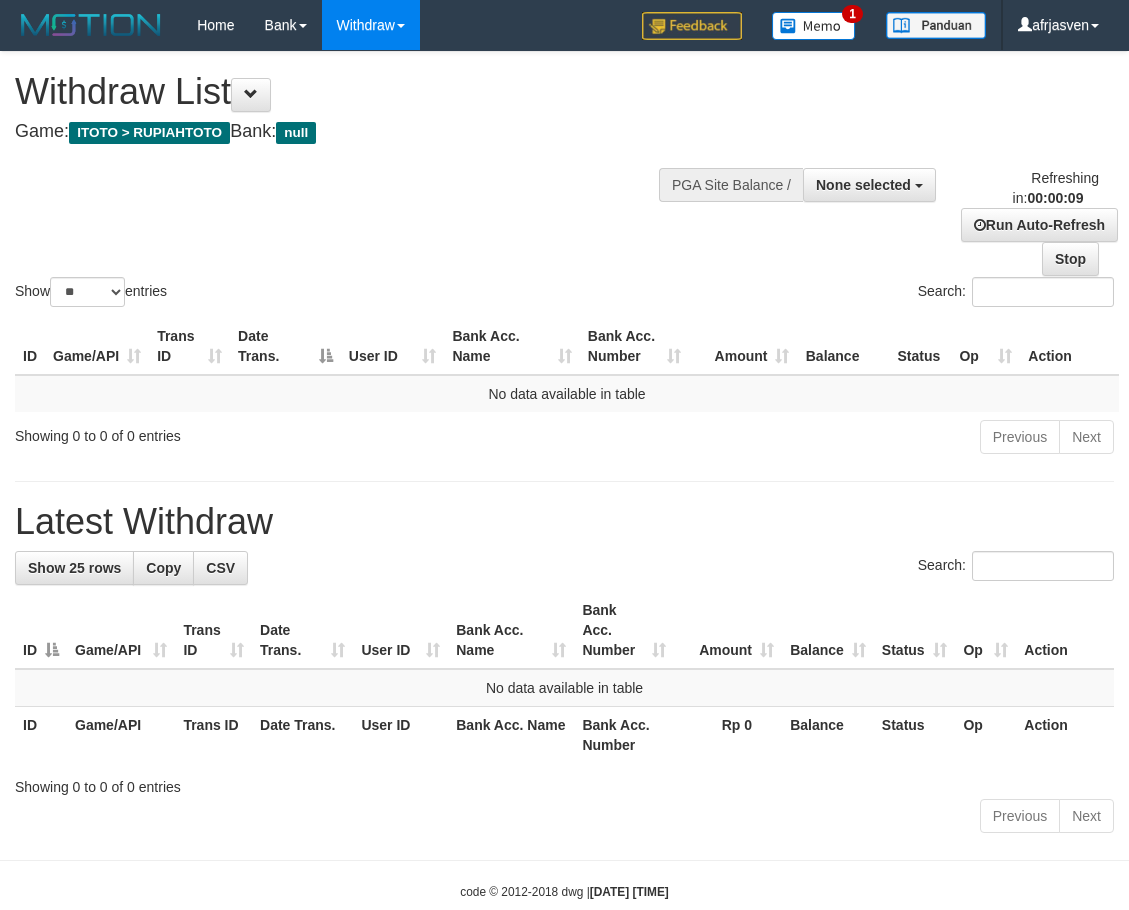 select 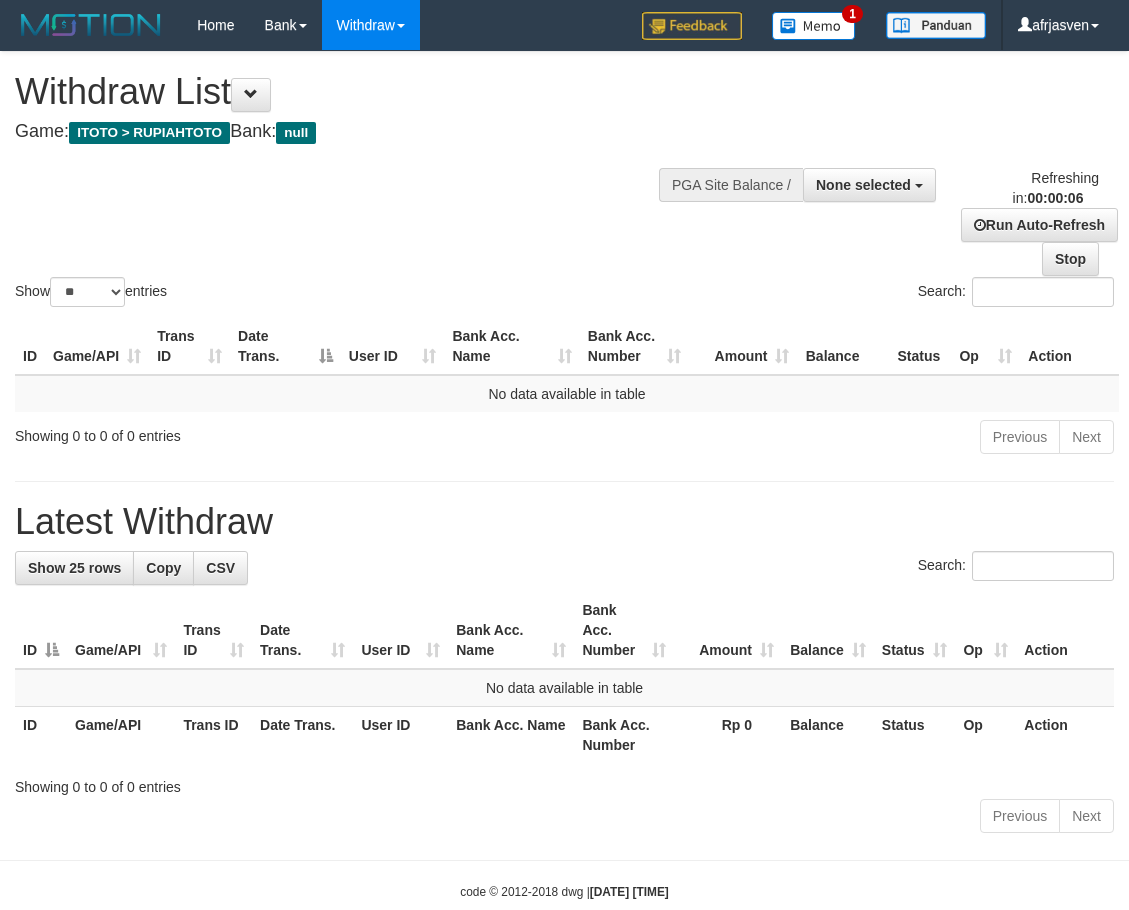 scroll, scrollTop: 0, scrollLeft: 0, axis: both 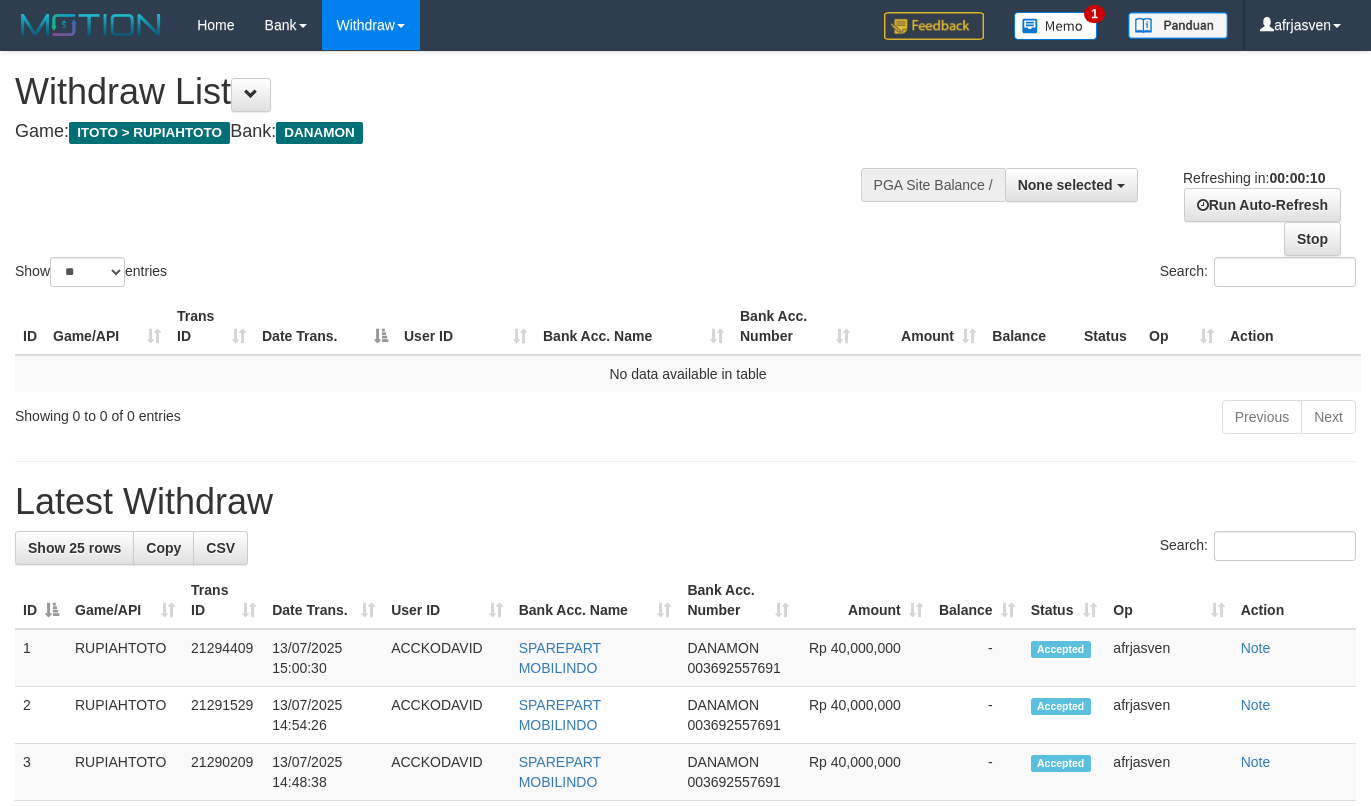 select 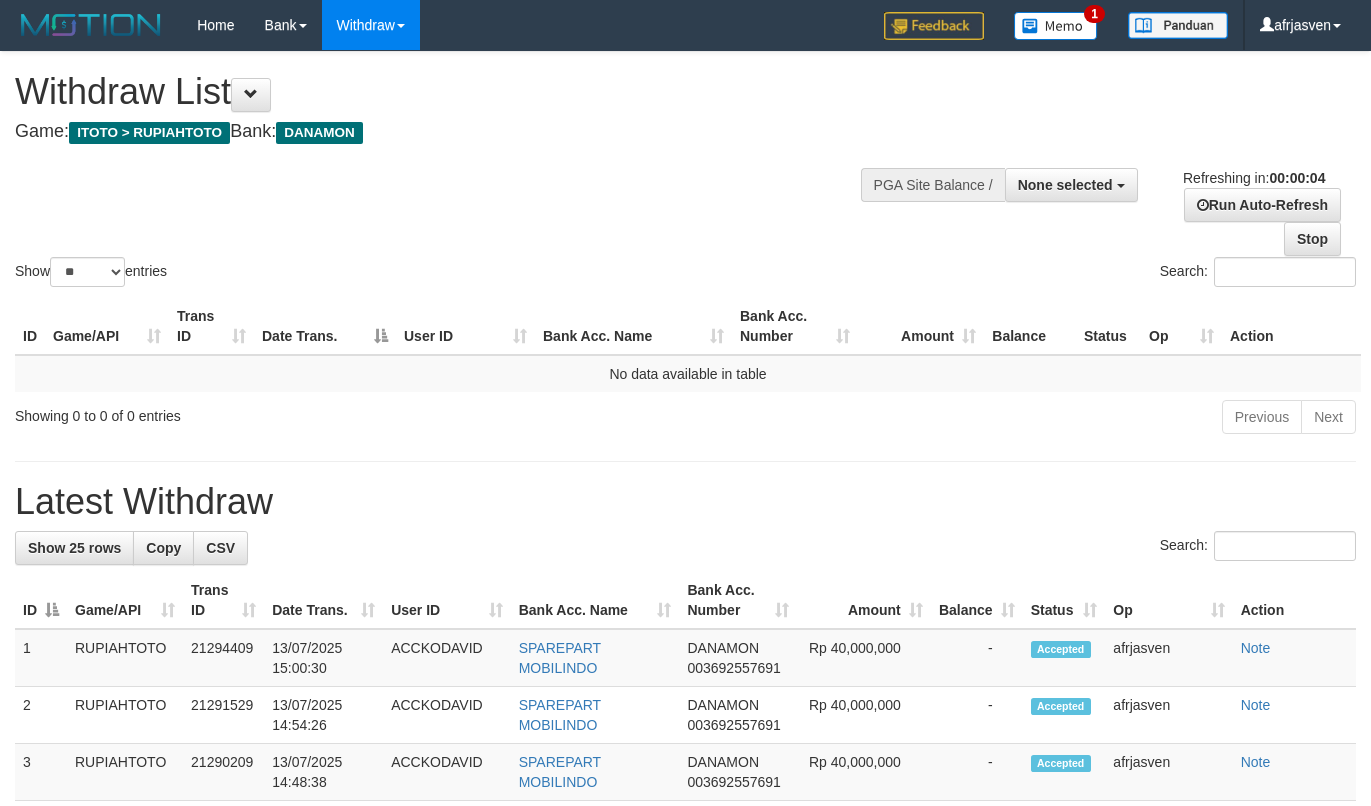 scroll, scrollTop: 0, scrollLeft: 0, axis: both 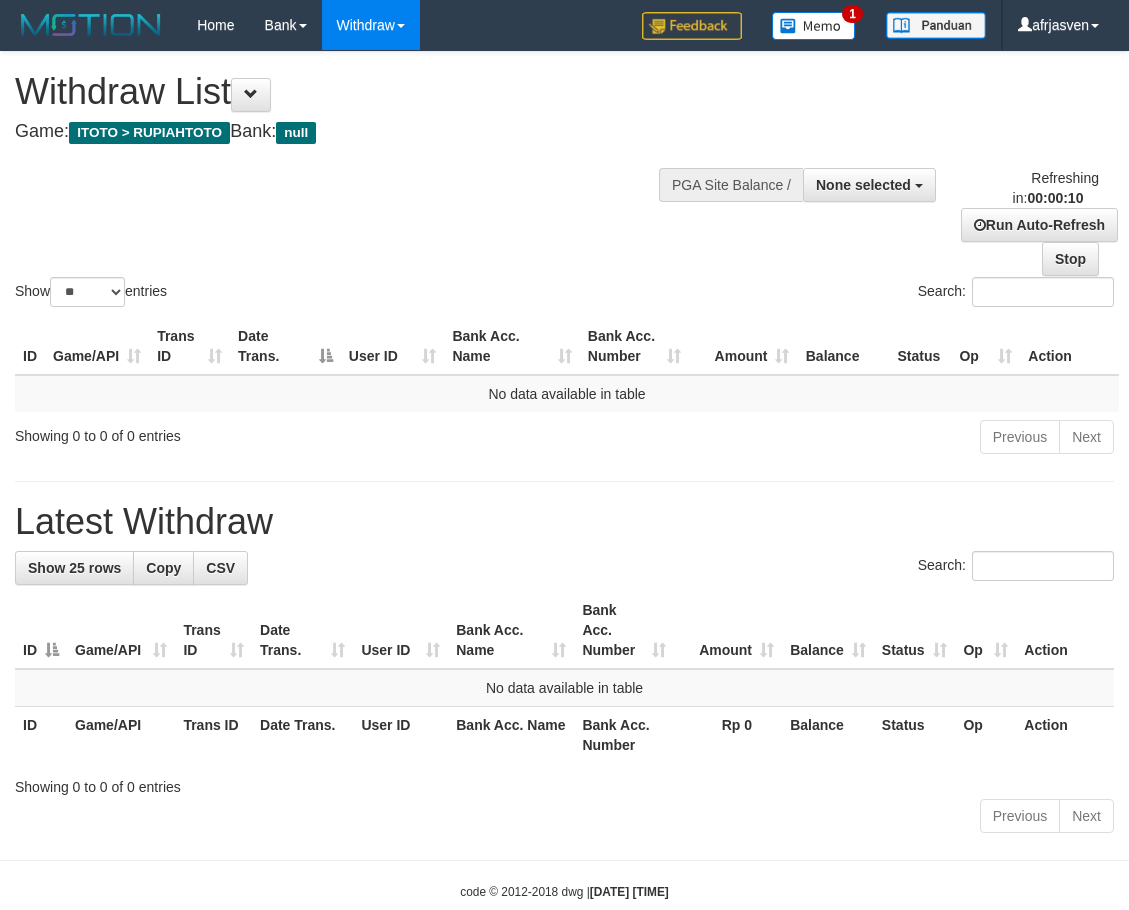 select 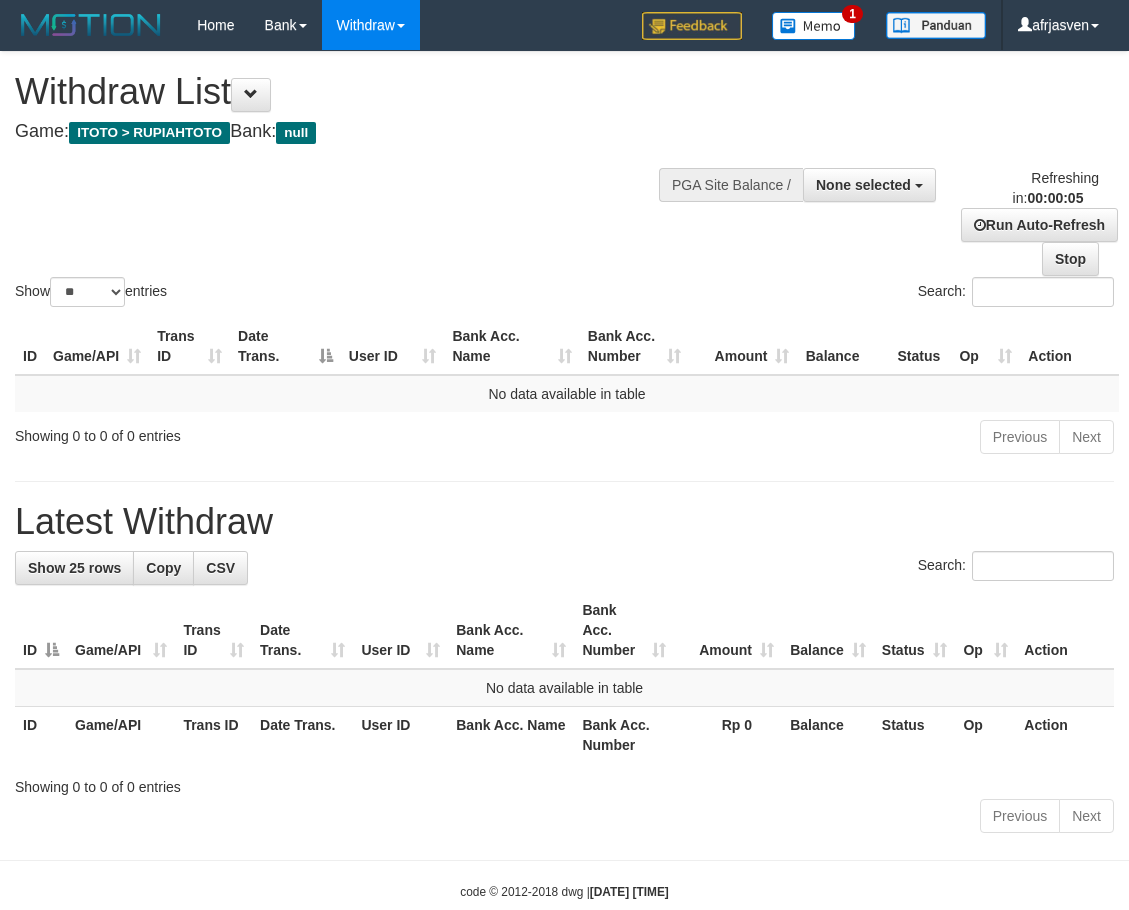 scroll, scrollTop: 0, scrollLeft: 0, axis: both 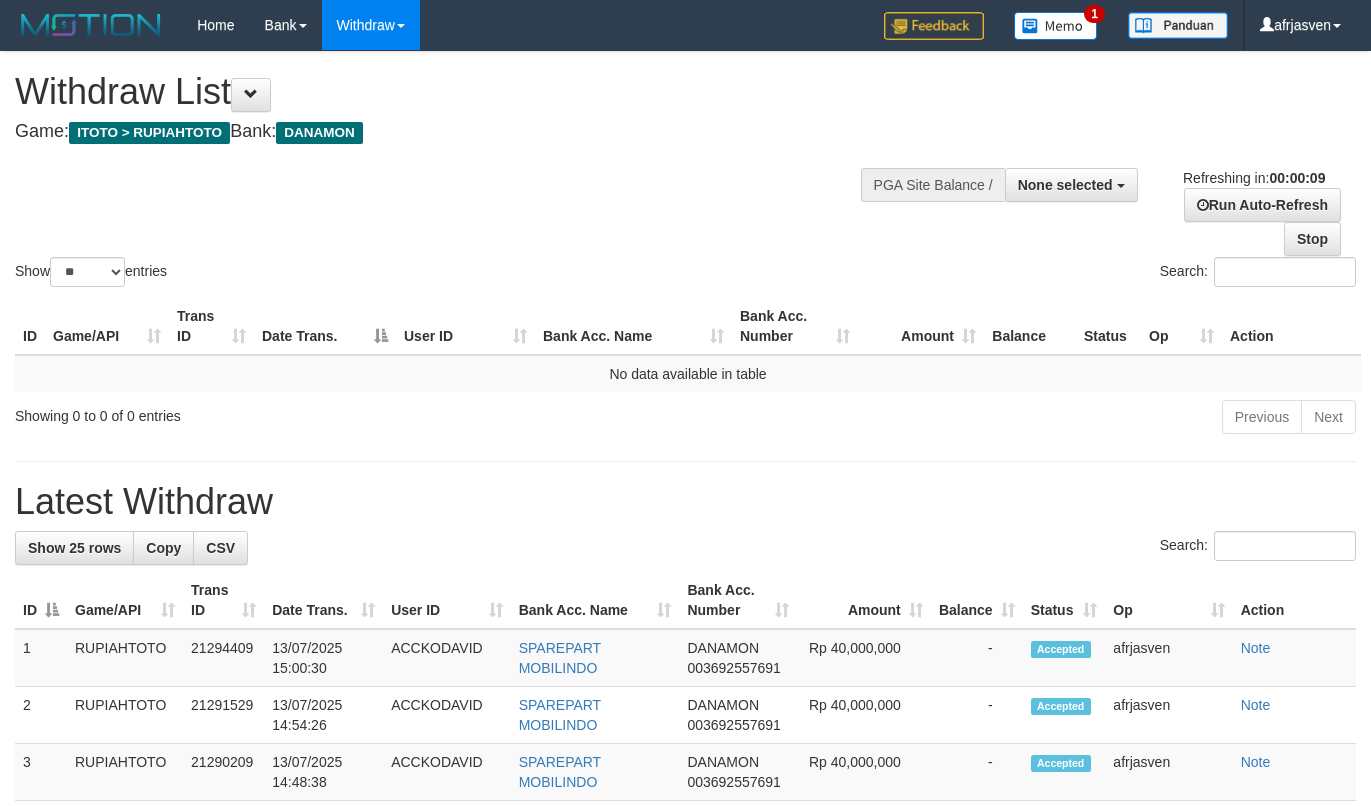 select 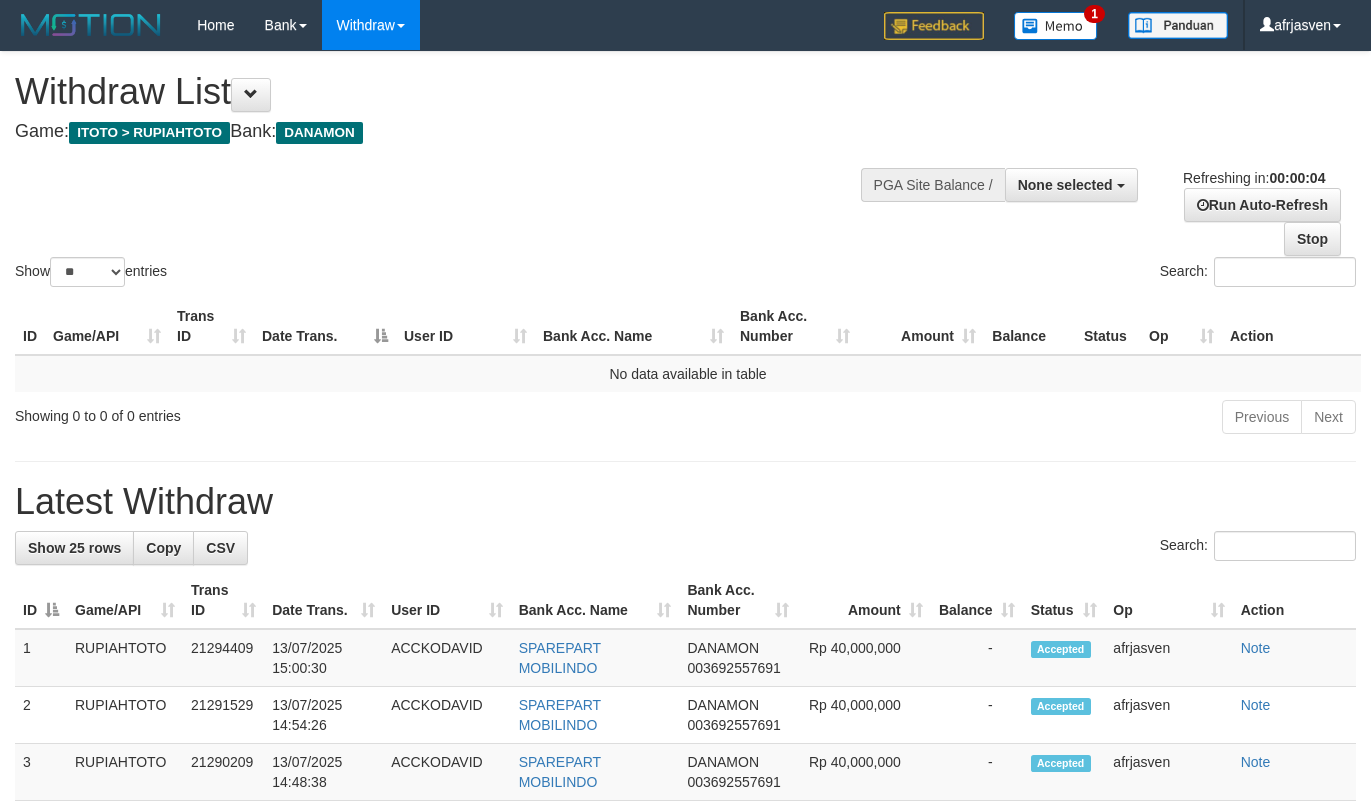 scroll, scrollTop: 0, scrollLeft: 0, axis: both 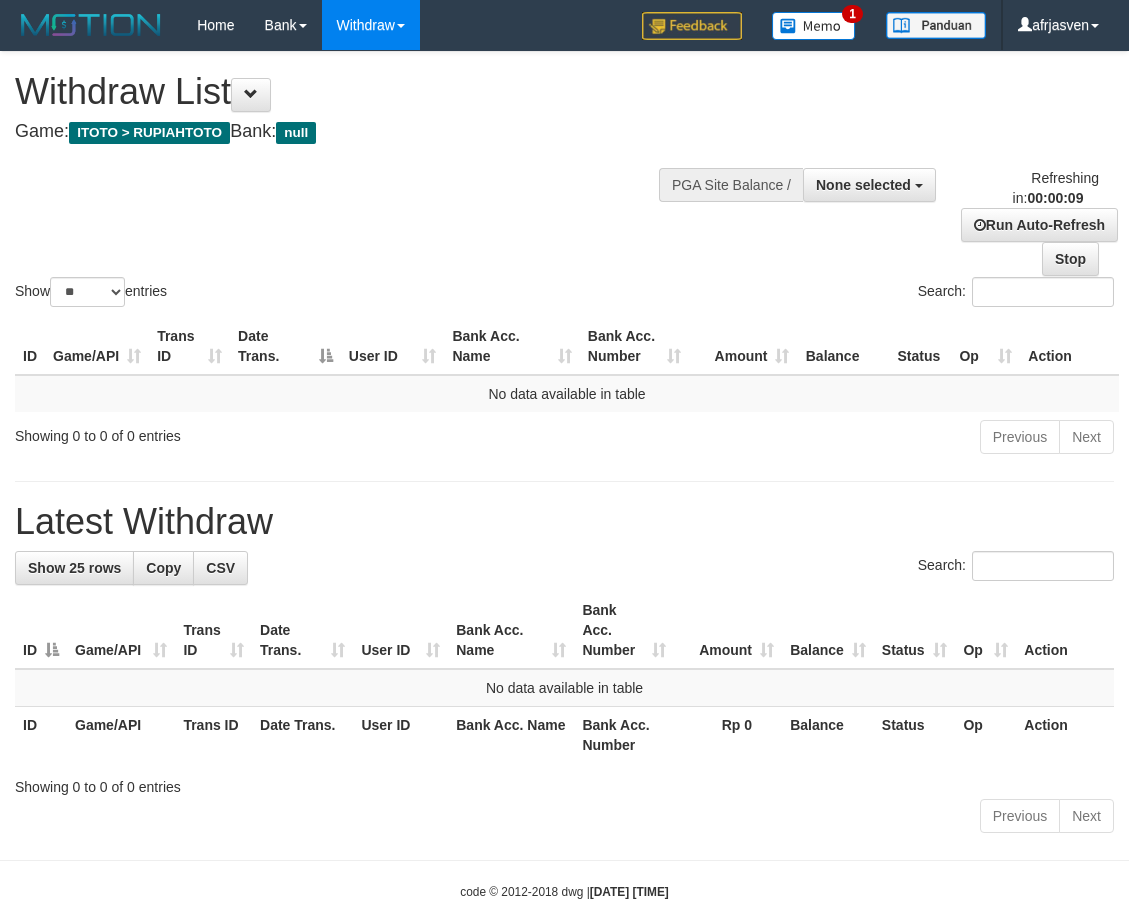 select 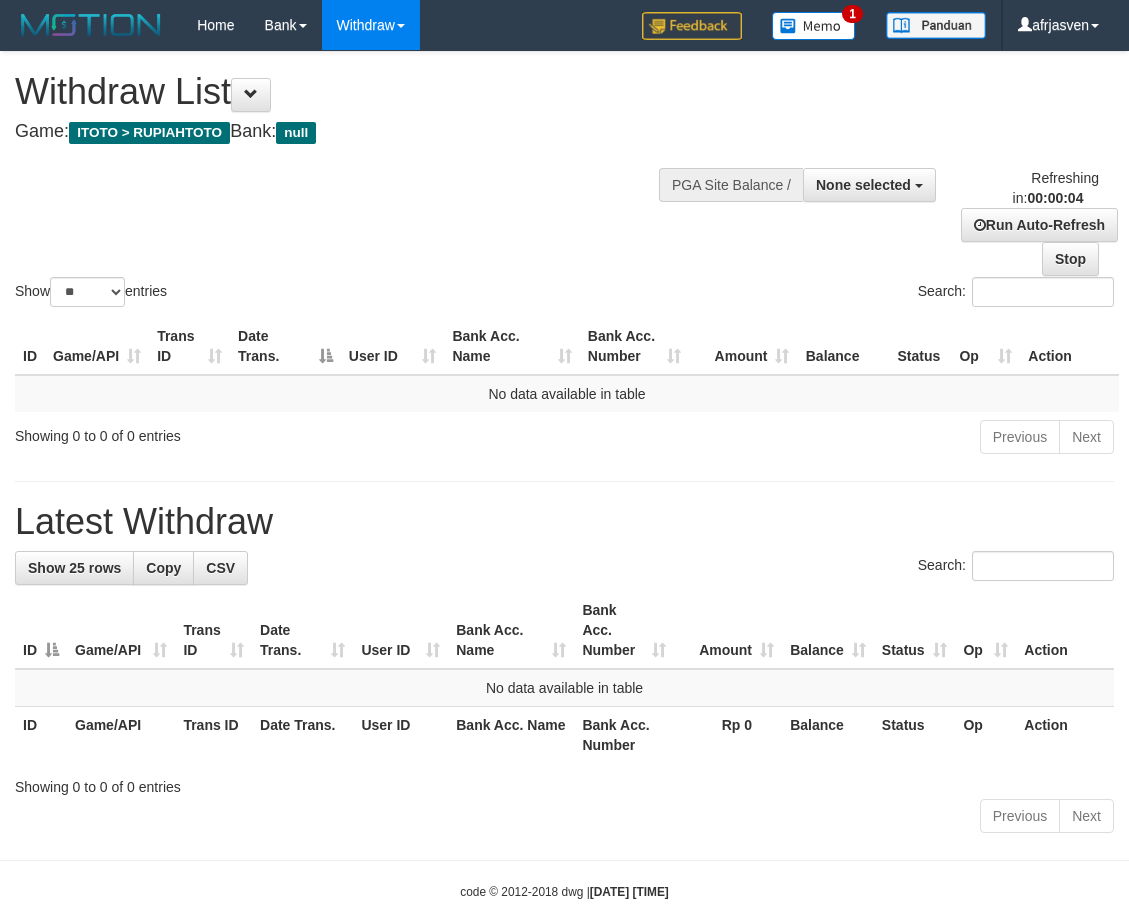 scroll, scrollTop: 0, scrollLeft: 0, axis: both 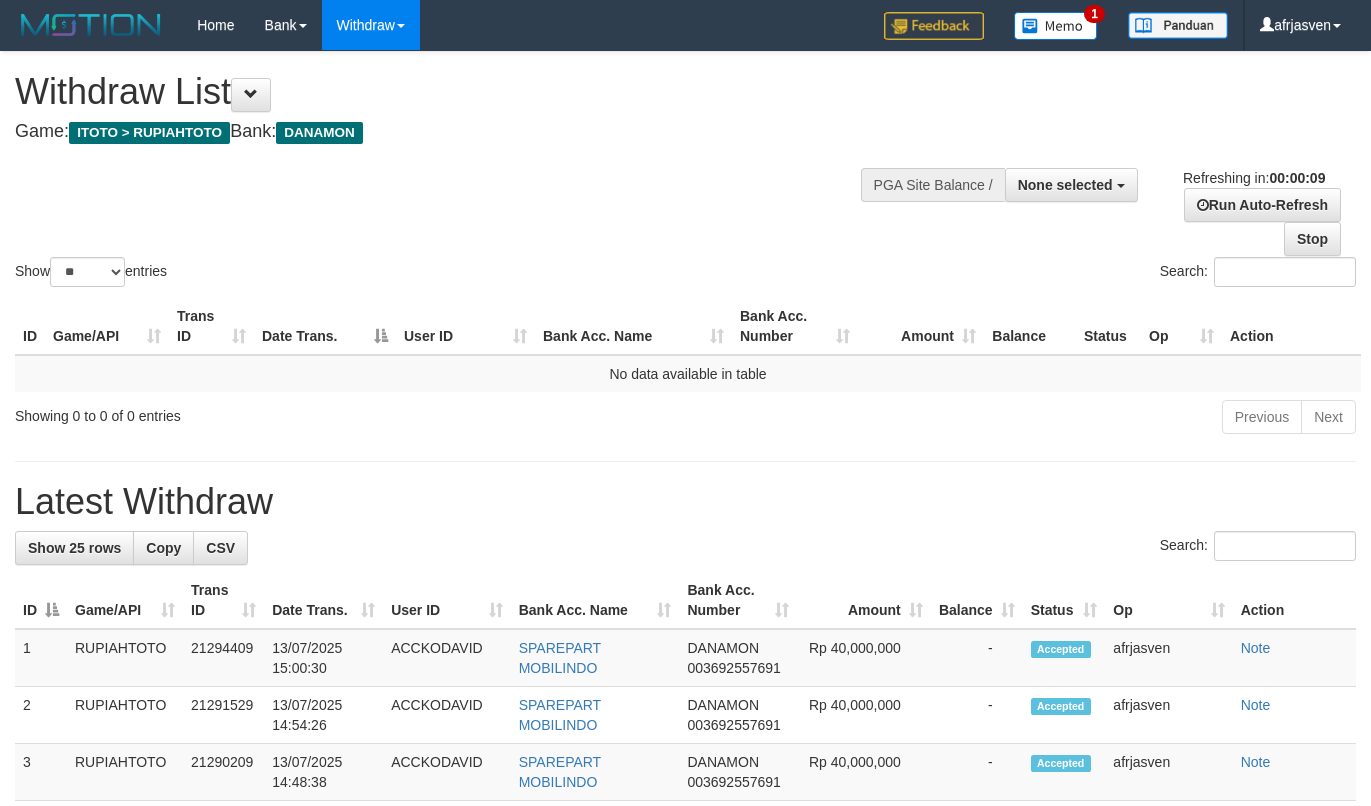 select 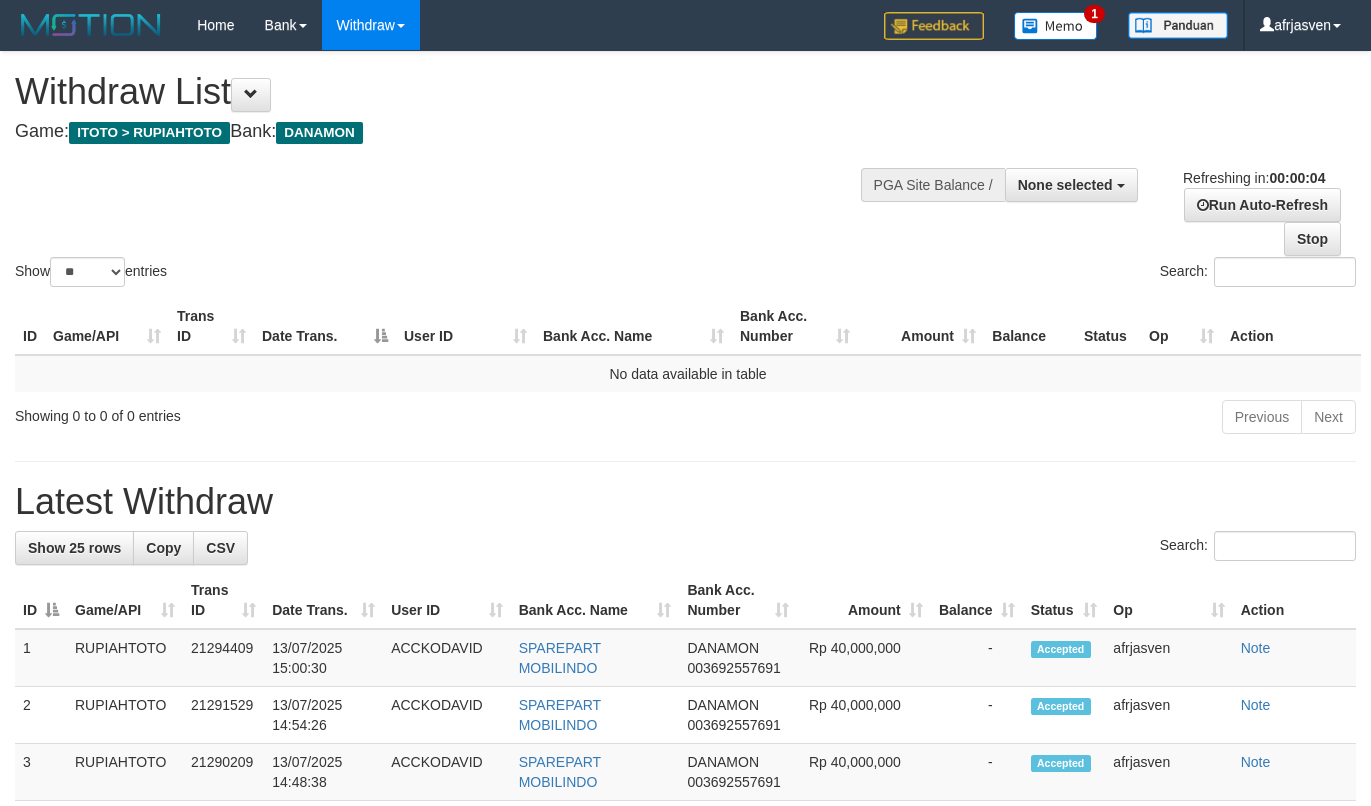 scroll, scrollTop: 0, scrollLeft: 0, axis: both 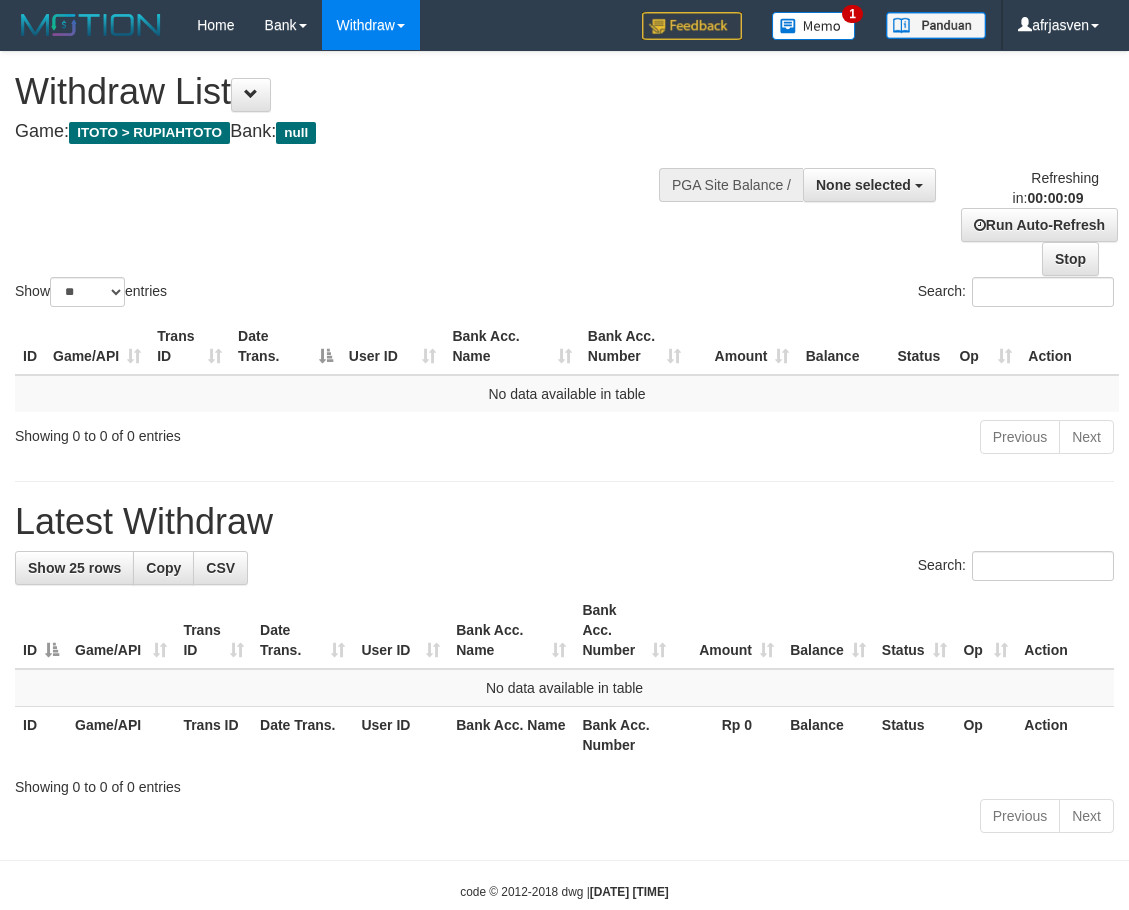 select 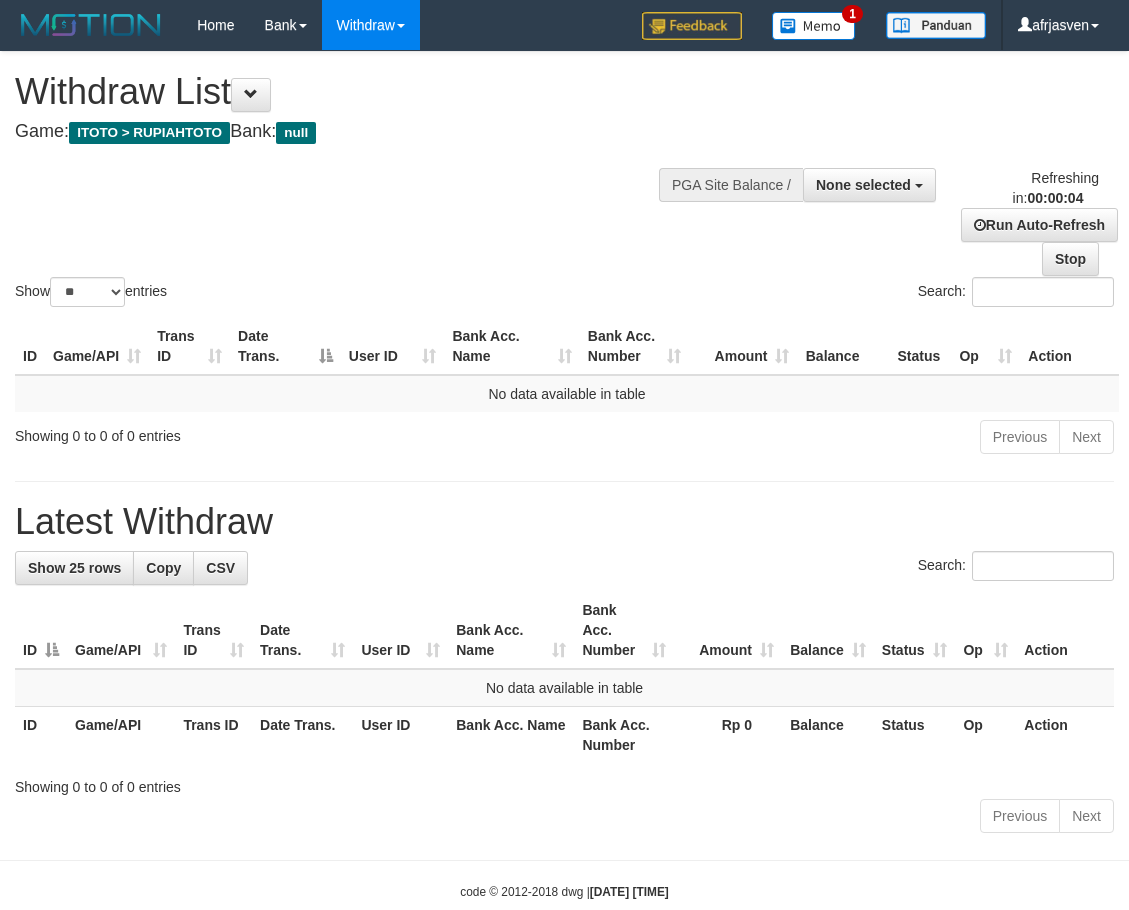 scroll, scrollTop: 0, scrollLeft: 0, axis: both 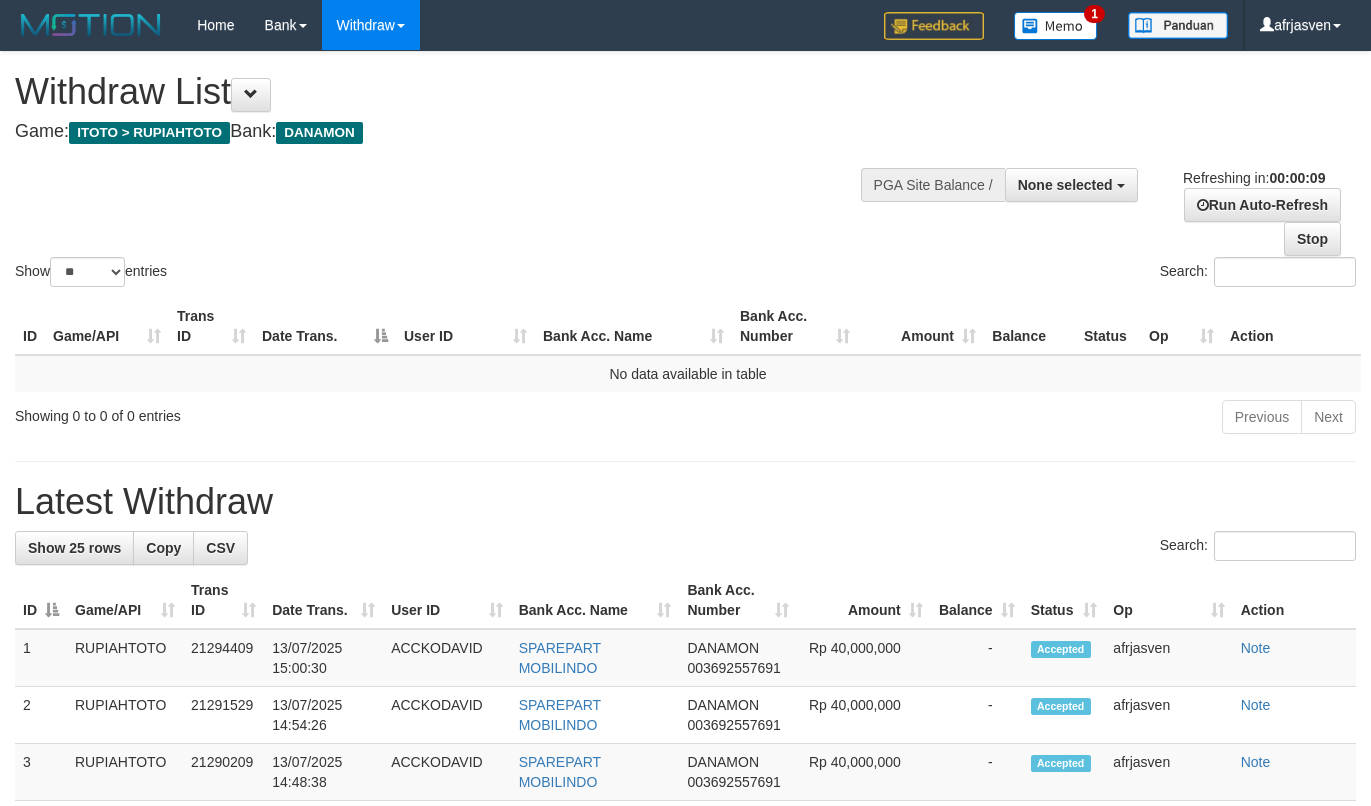 select 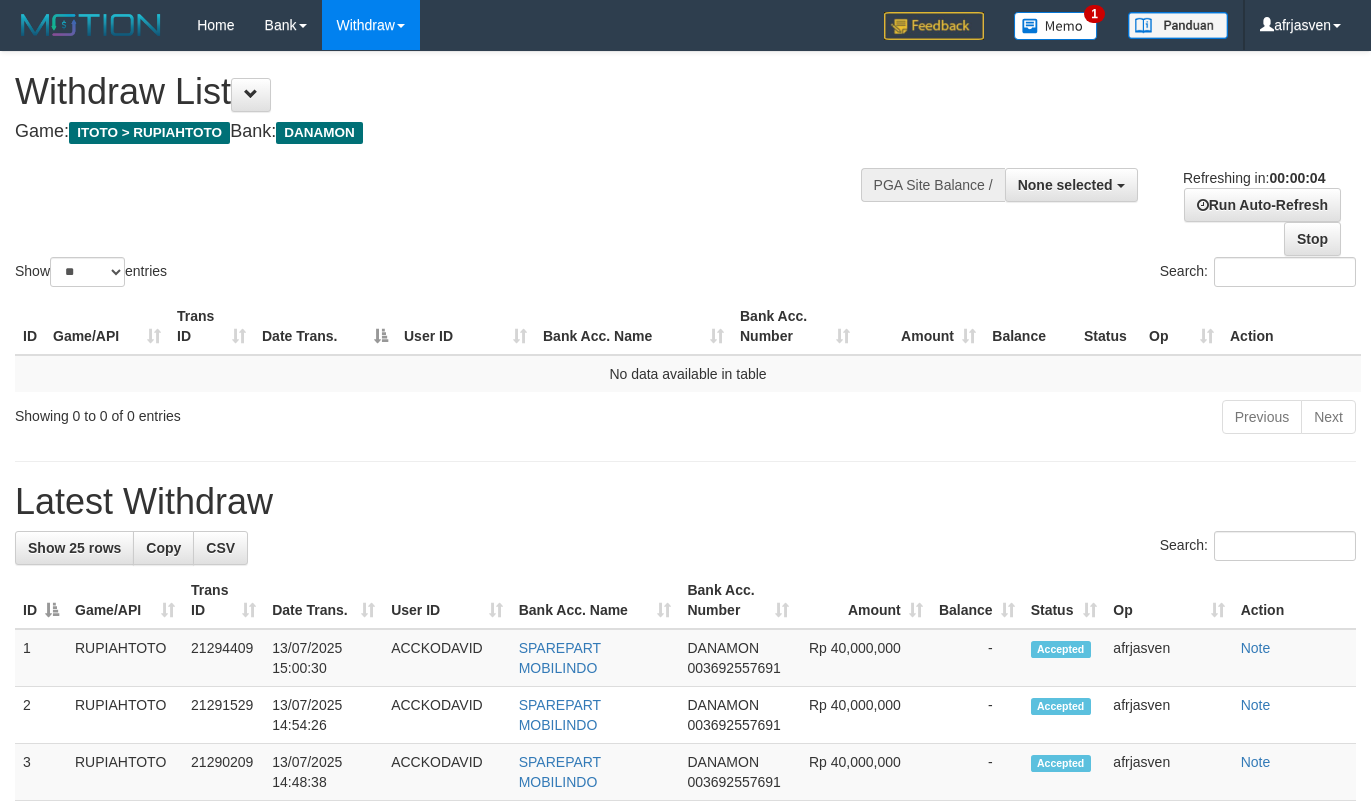 scroll, scrollTop: 0, scrollLeft: 0, axis: both 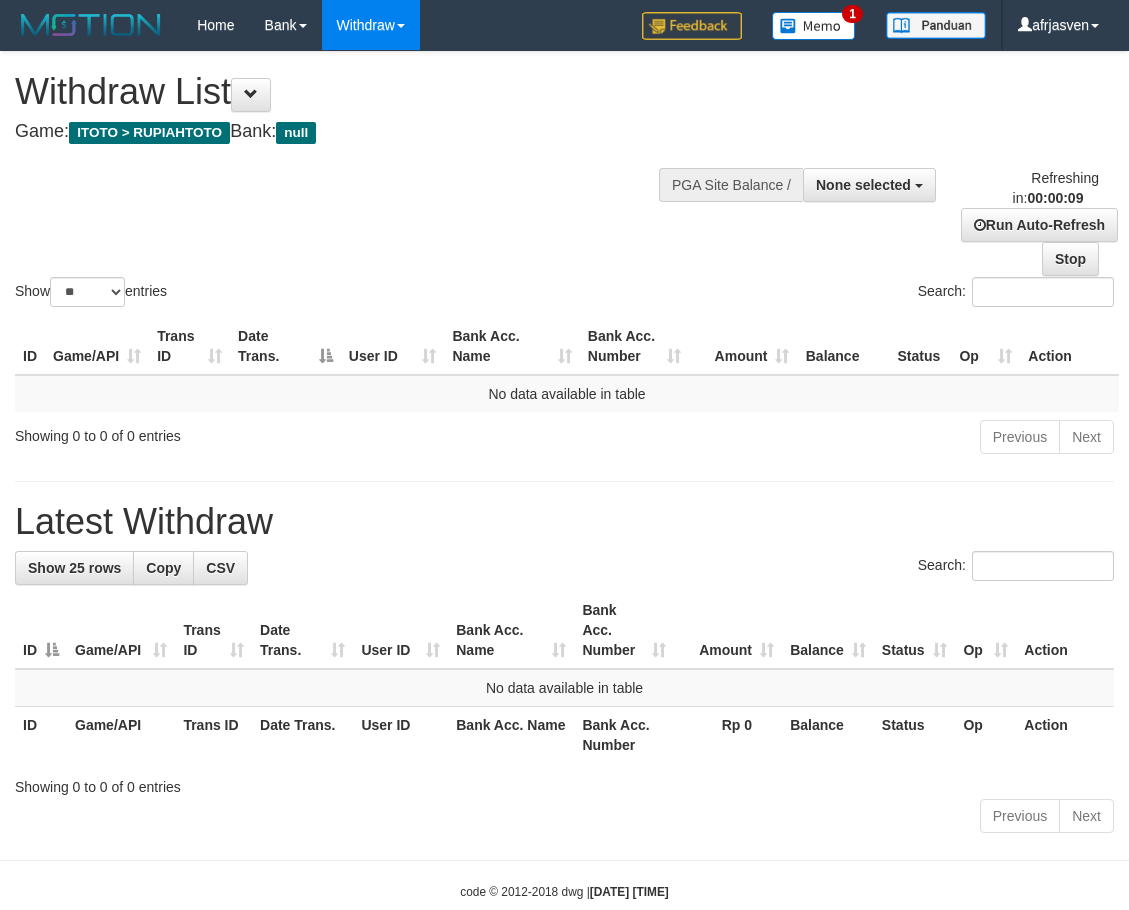 select 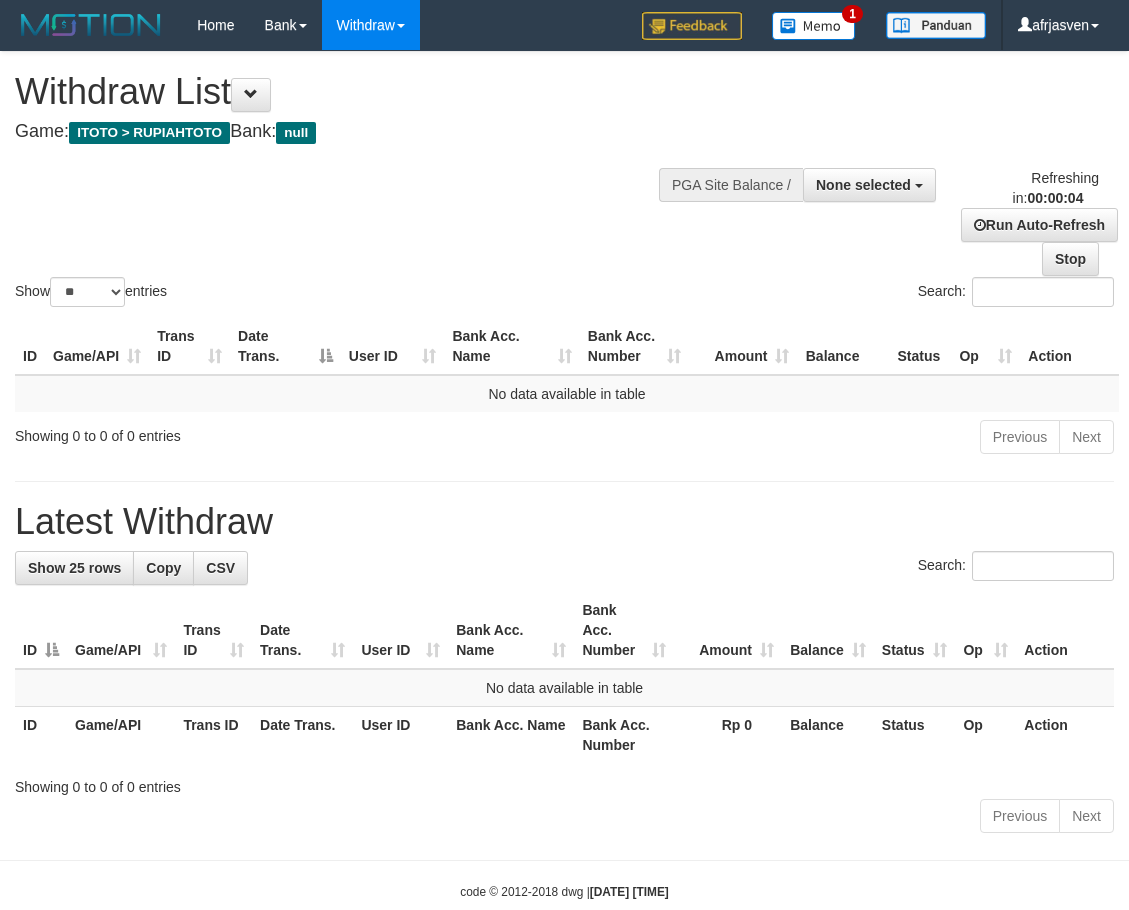 scroll, scrollTop: 0, scrollLeft: 0, axis: both 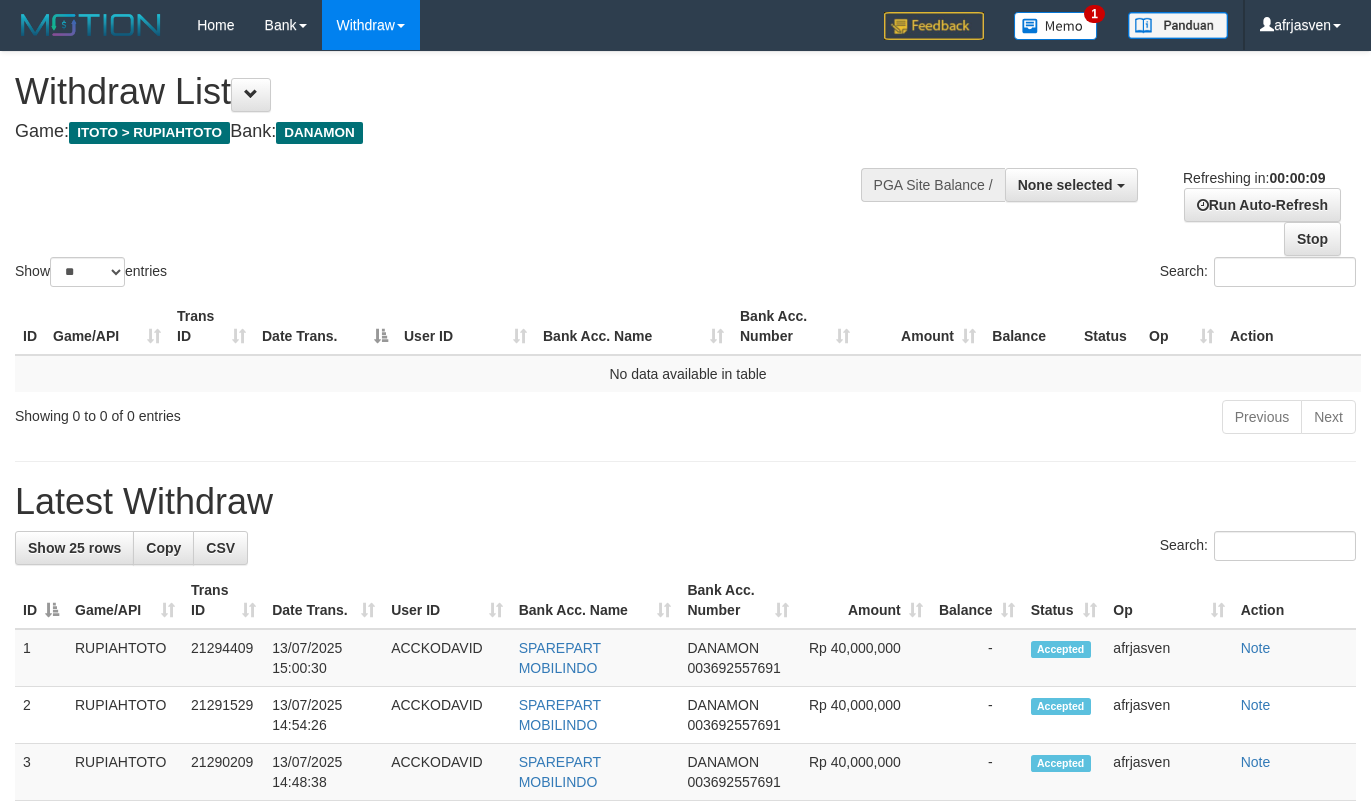 select 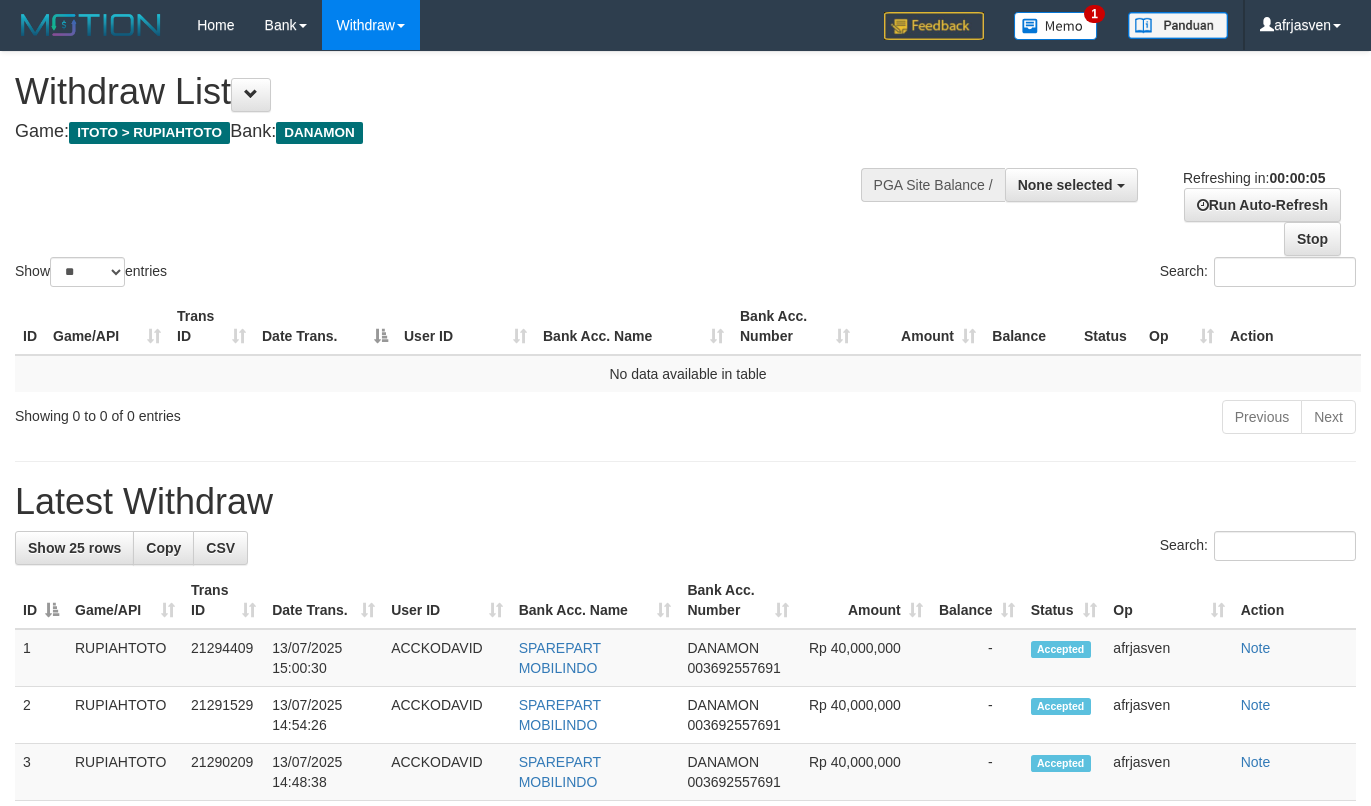 scroll, scrollTop: 0, scrollLeft: 0, axis: both 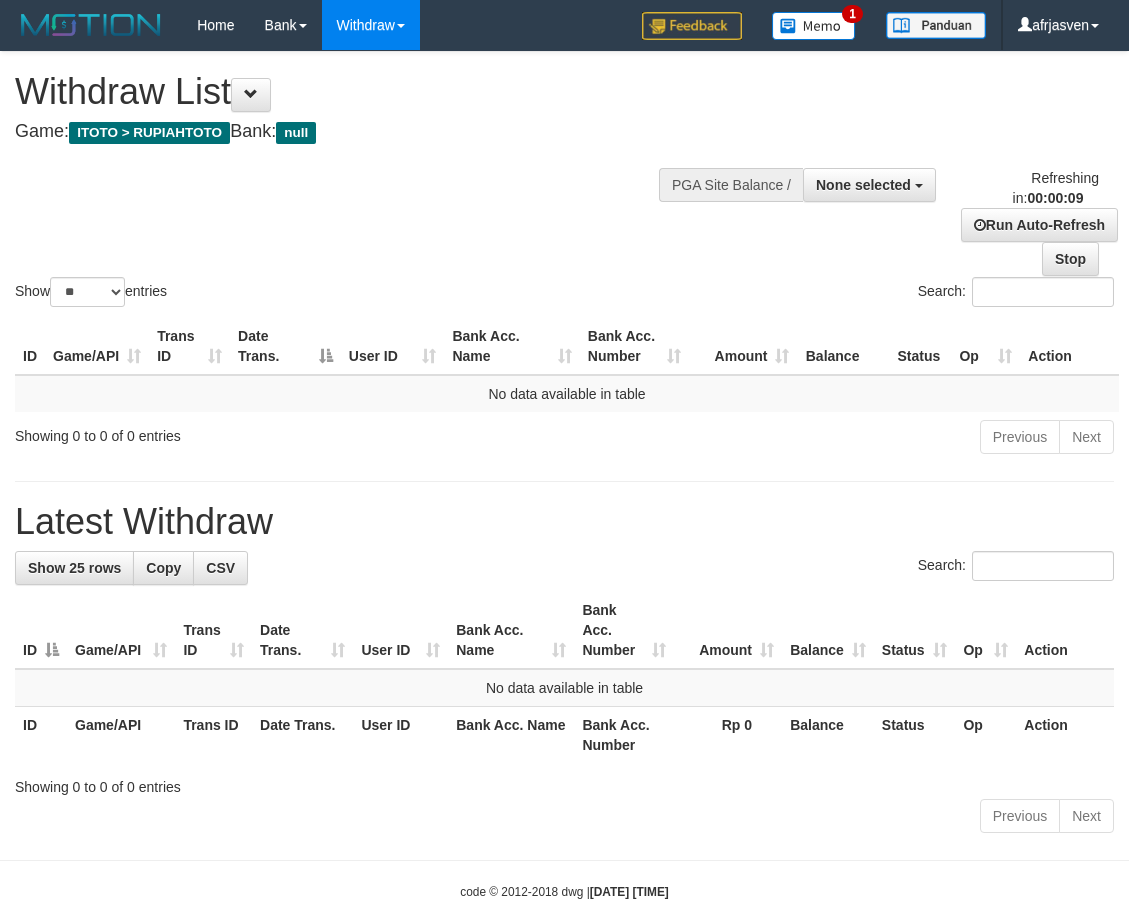 select 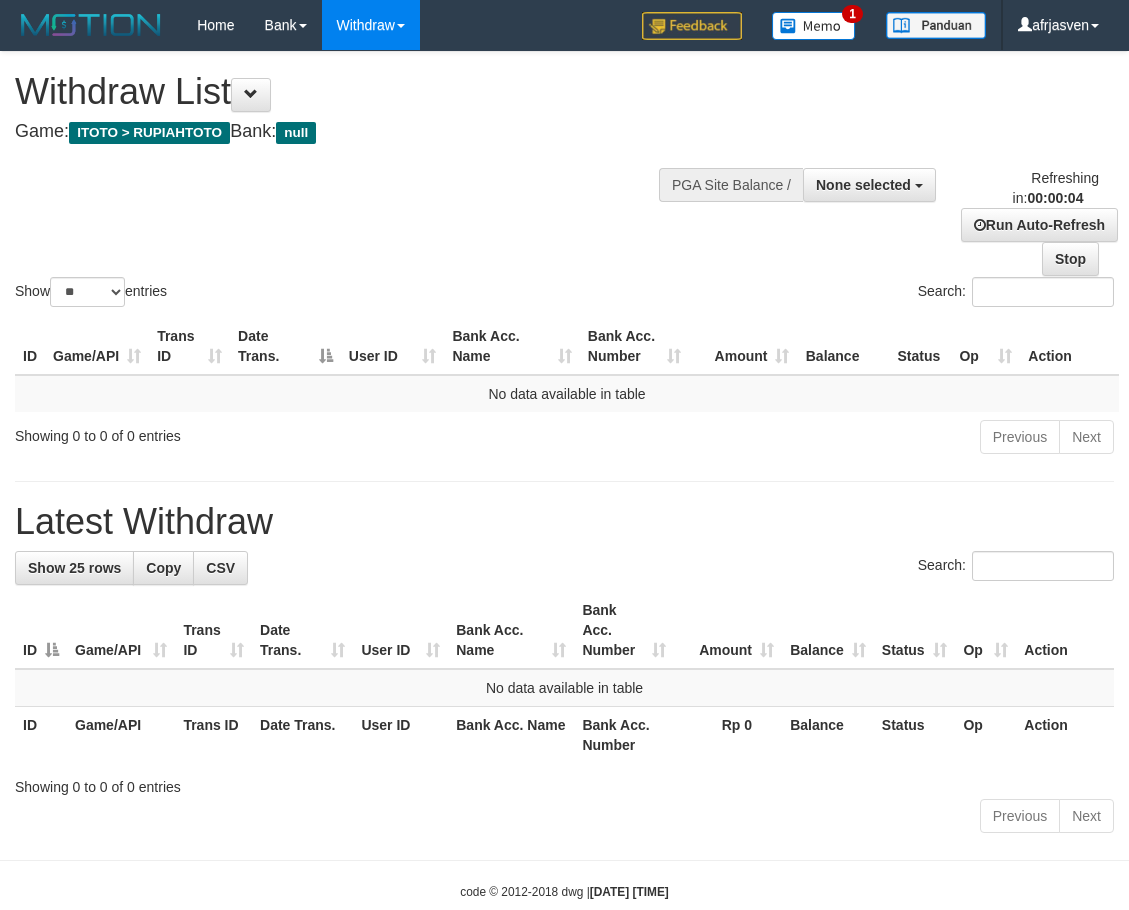 scroll, scrollTop: 0, scrollLeft: 0, axis: both 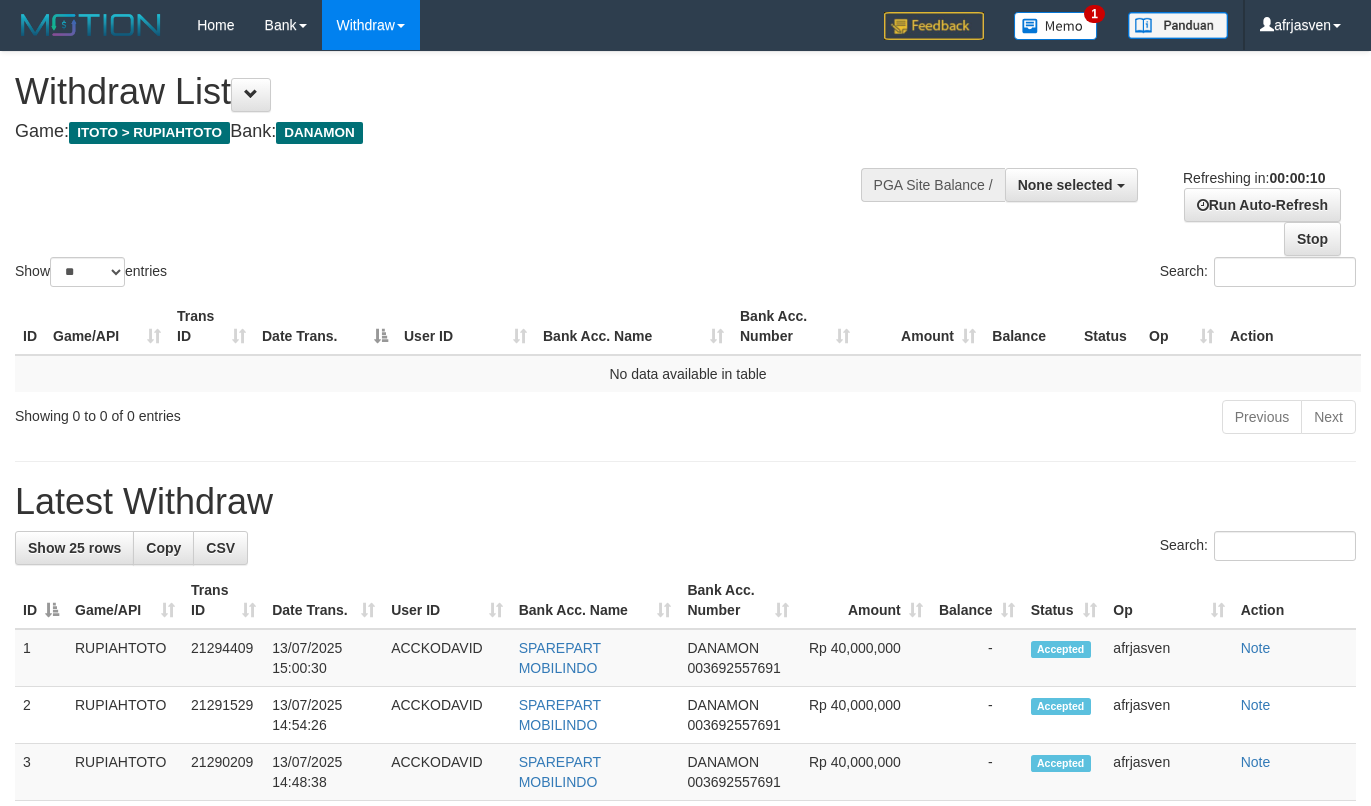 select 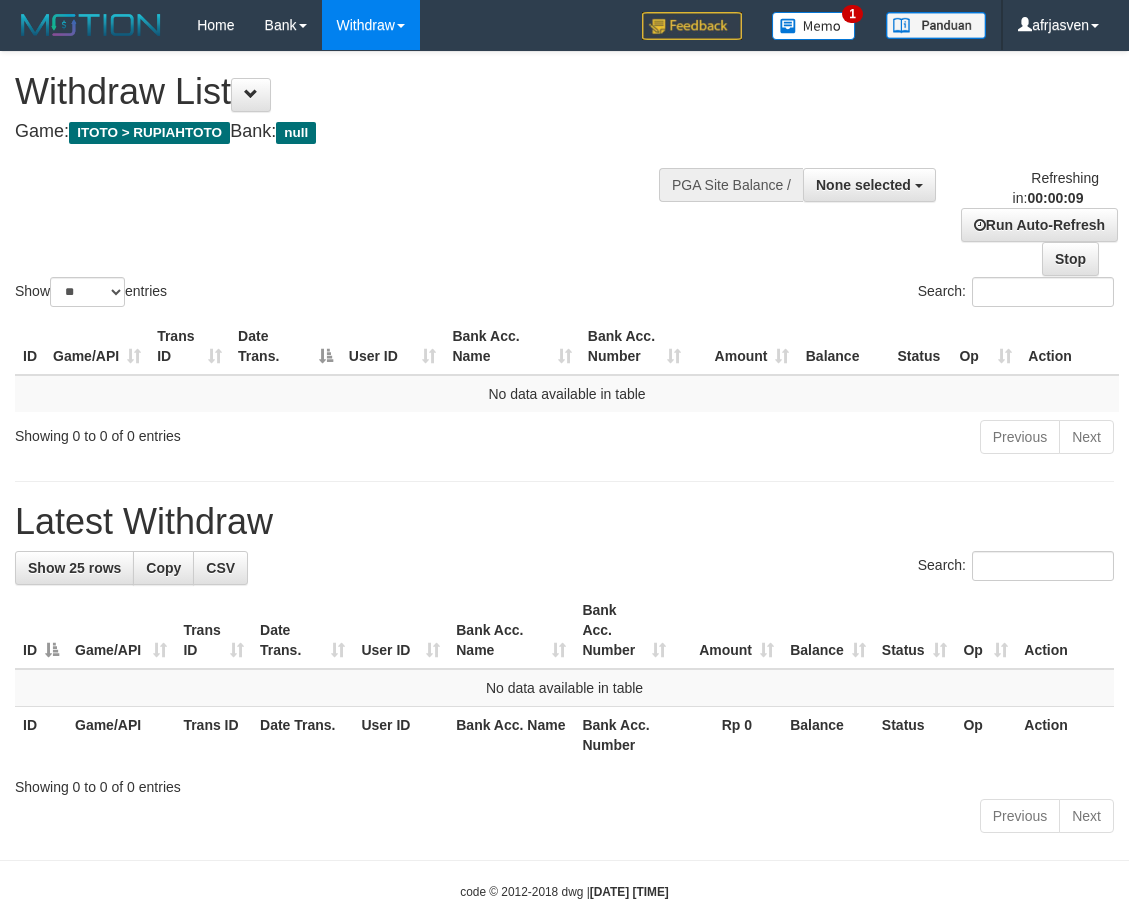 select 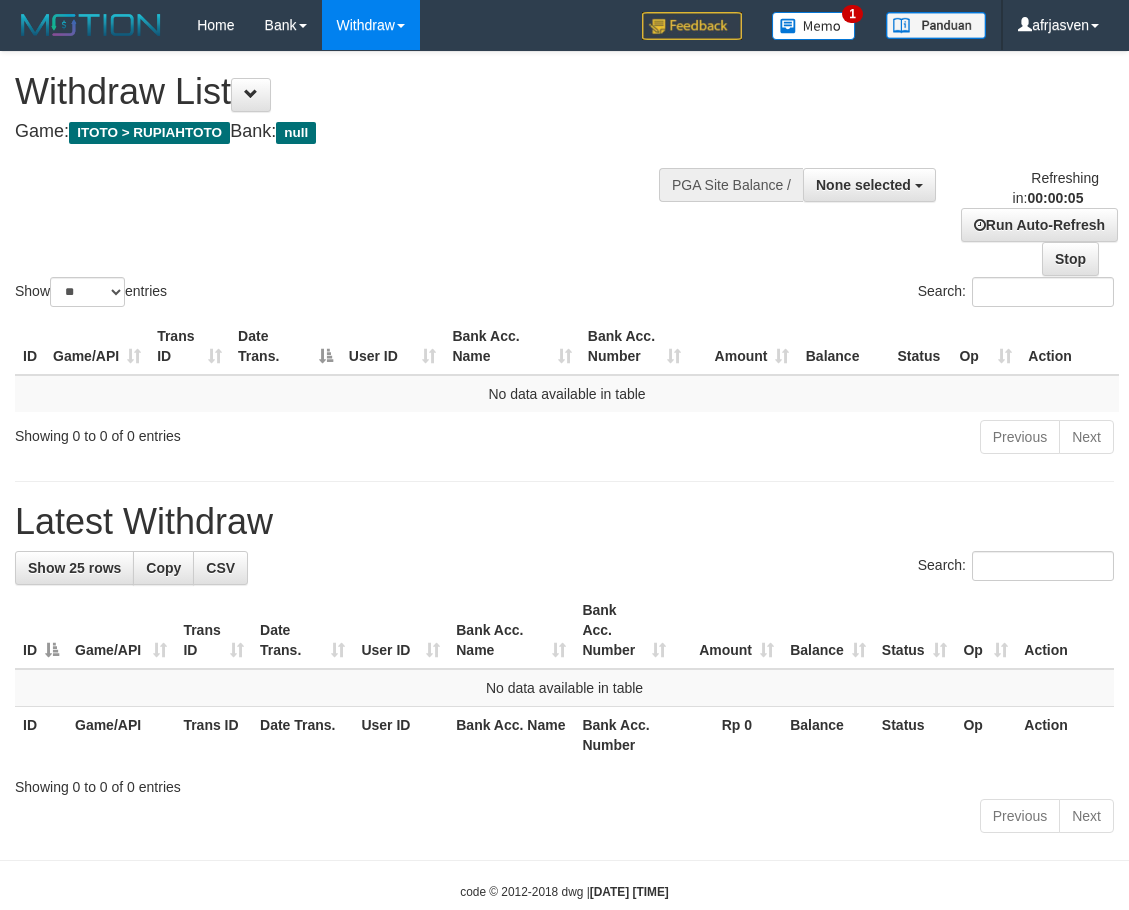 scroll, scrollTop: 0, scrollLeft: 0, axis: both 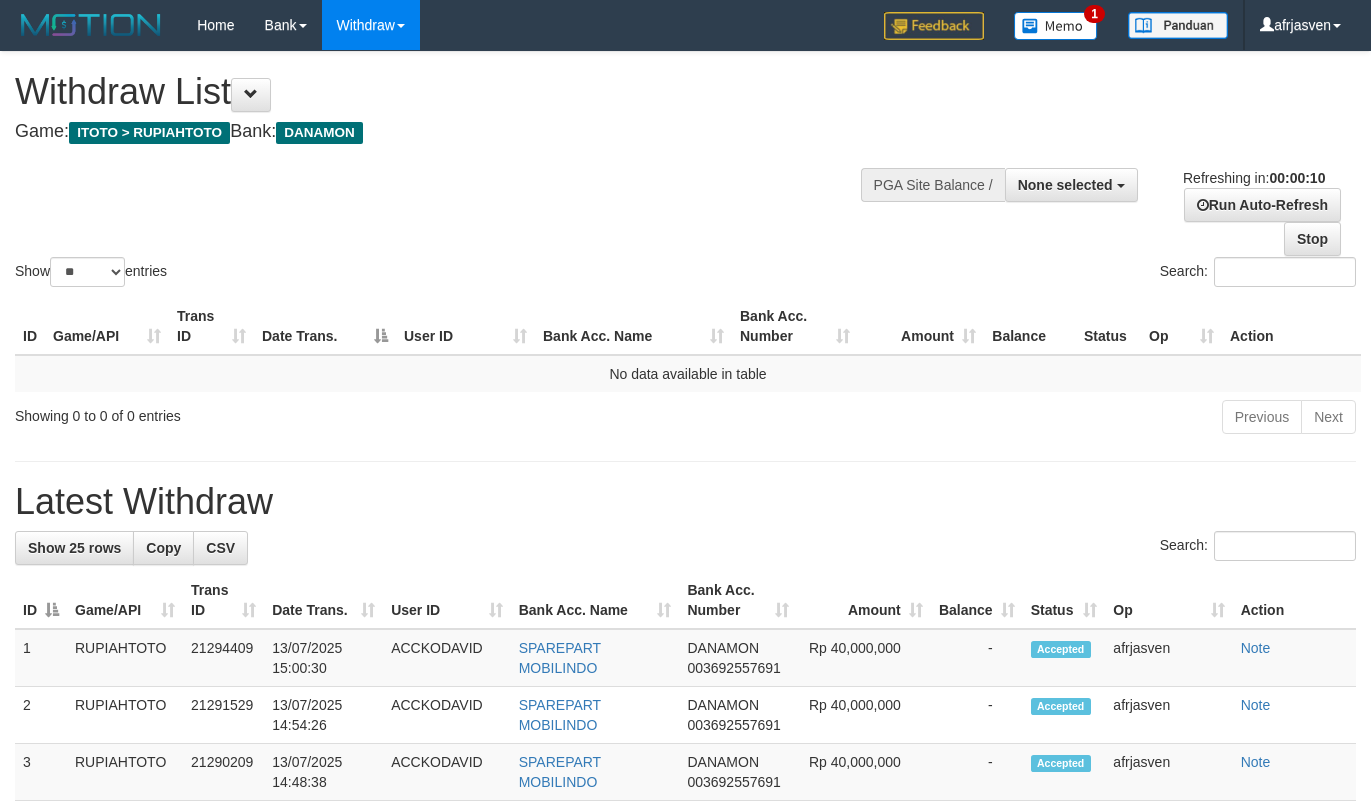 select 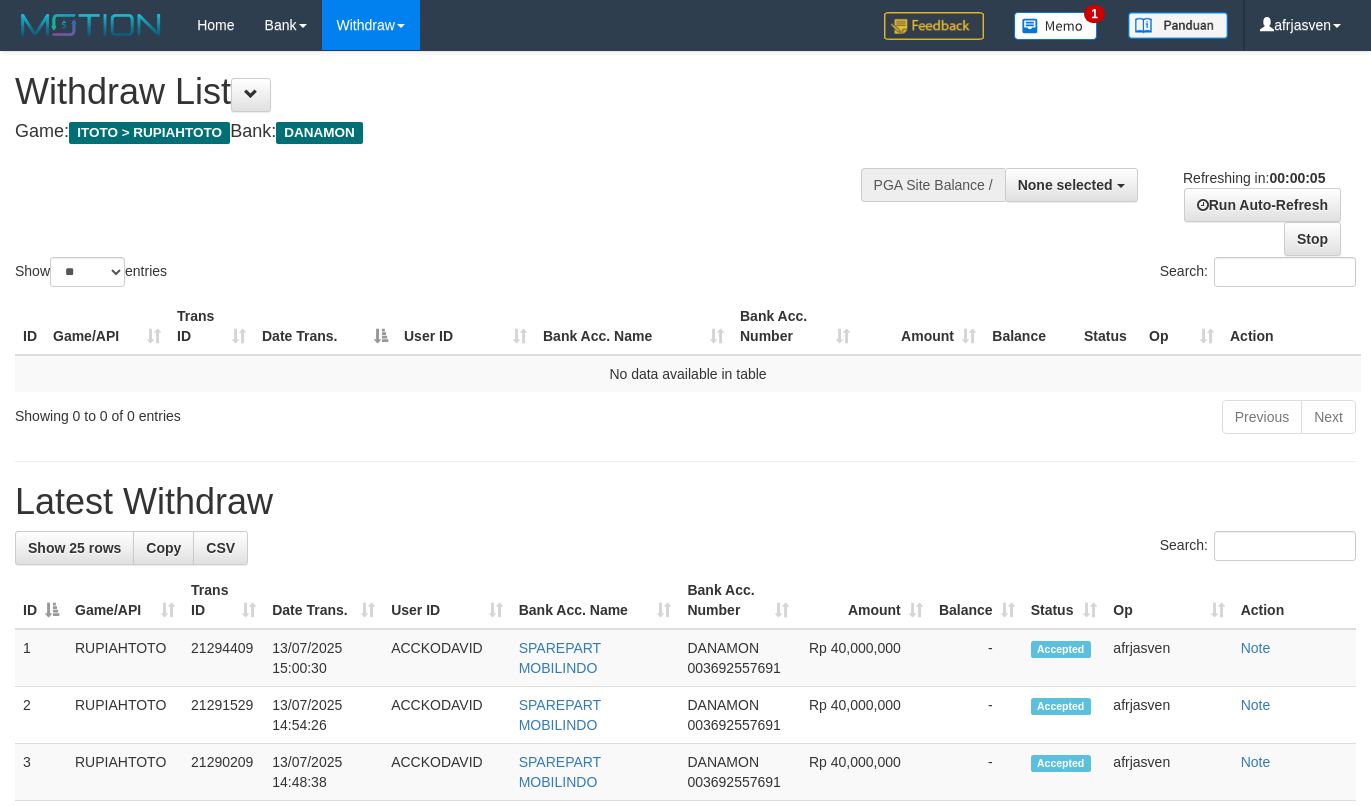 scroll, scrollTop: 0, scrollLeft: 0, axis: both 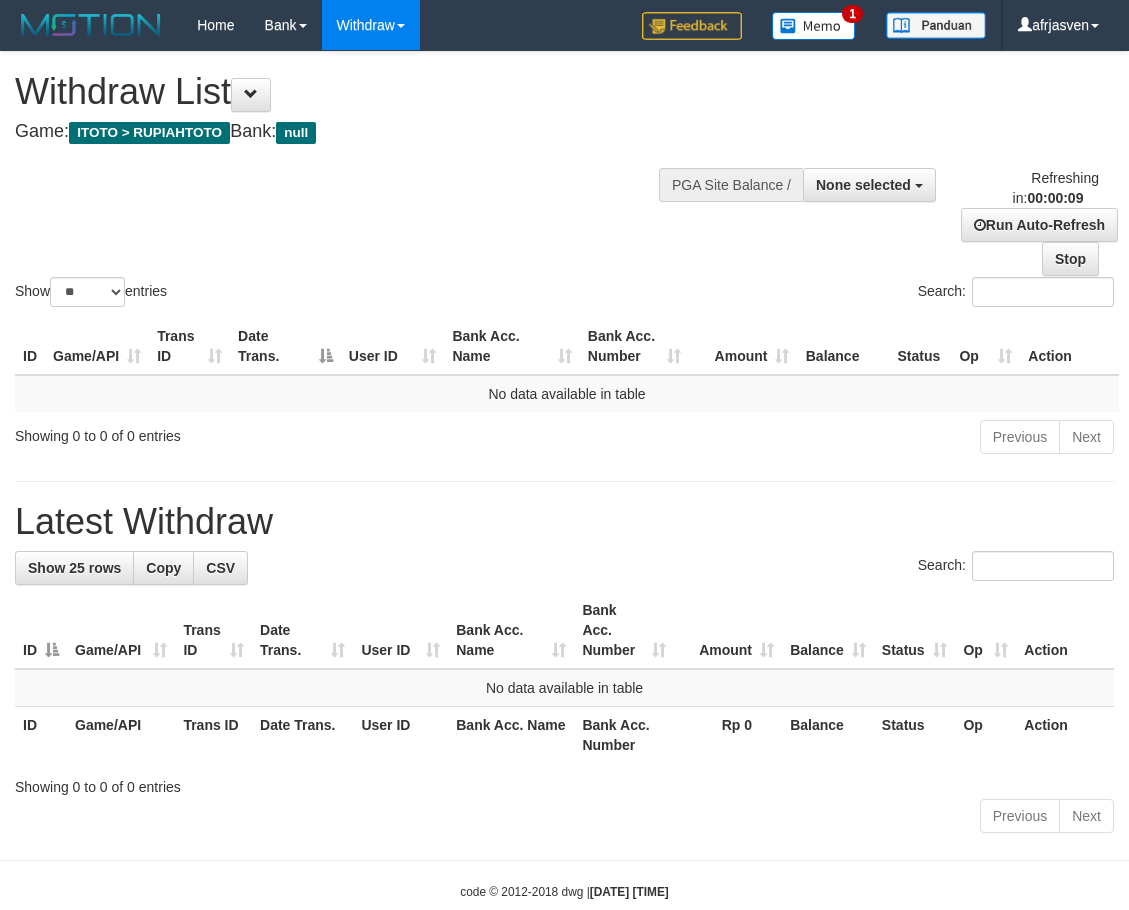 select 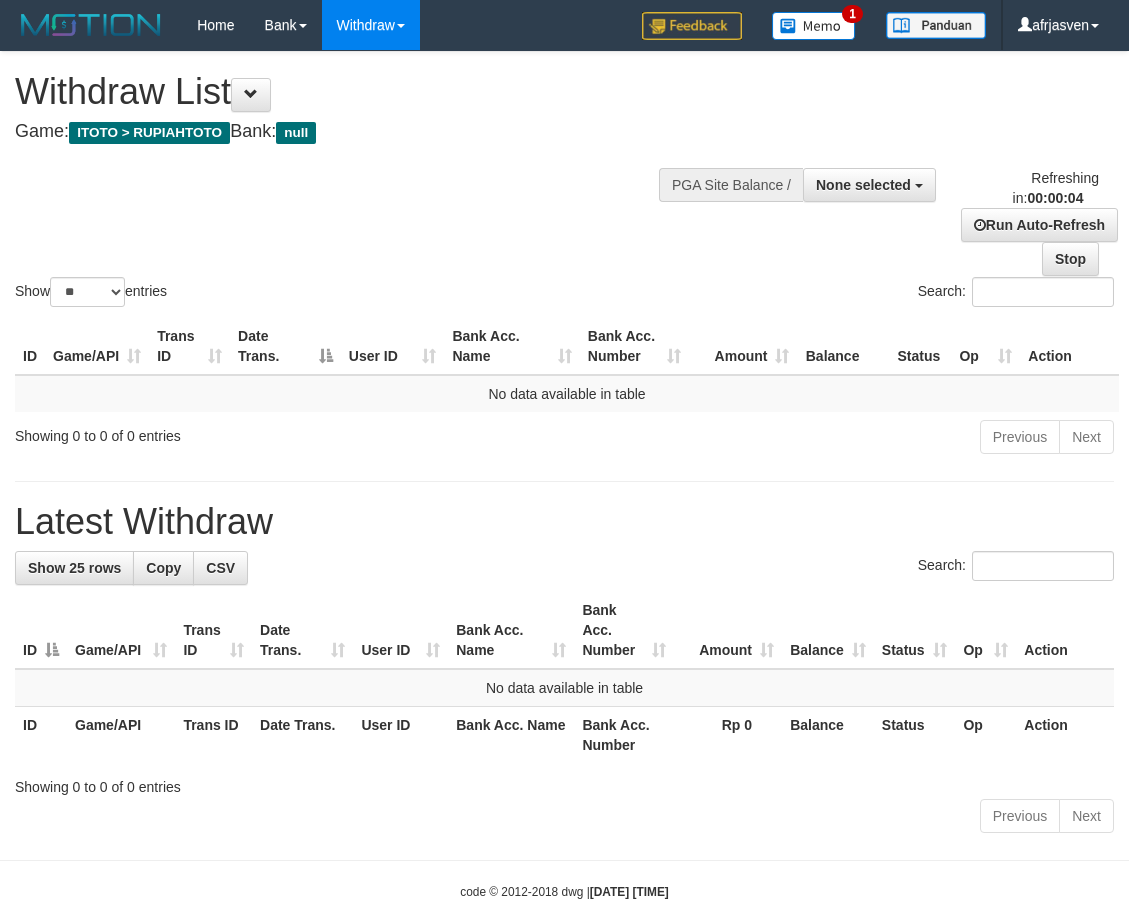scroll, scrollTop: 0, scrollLeft: 0, axis: both 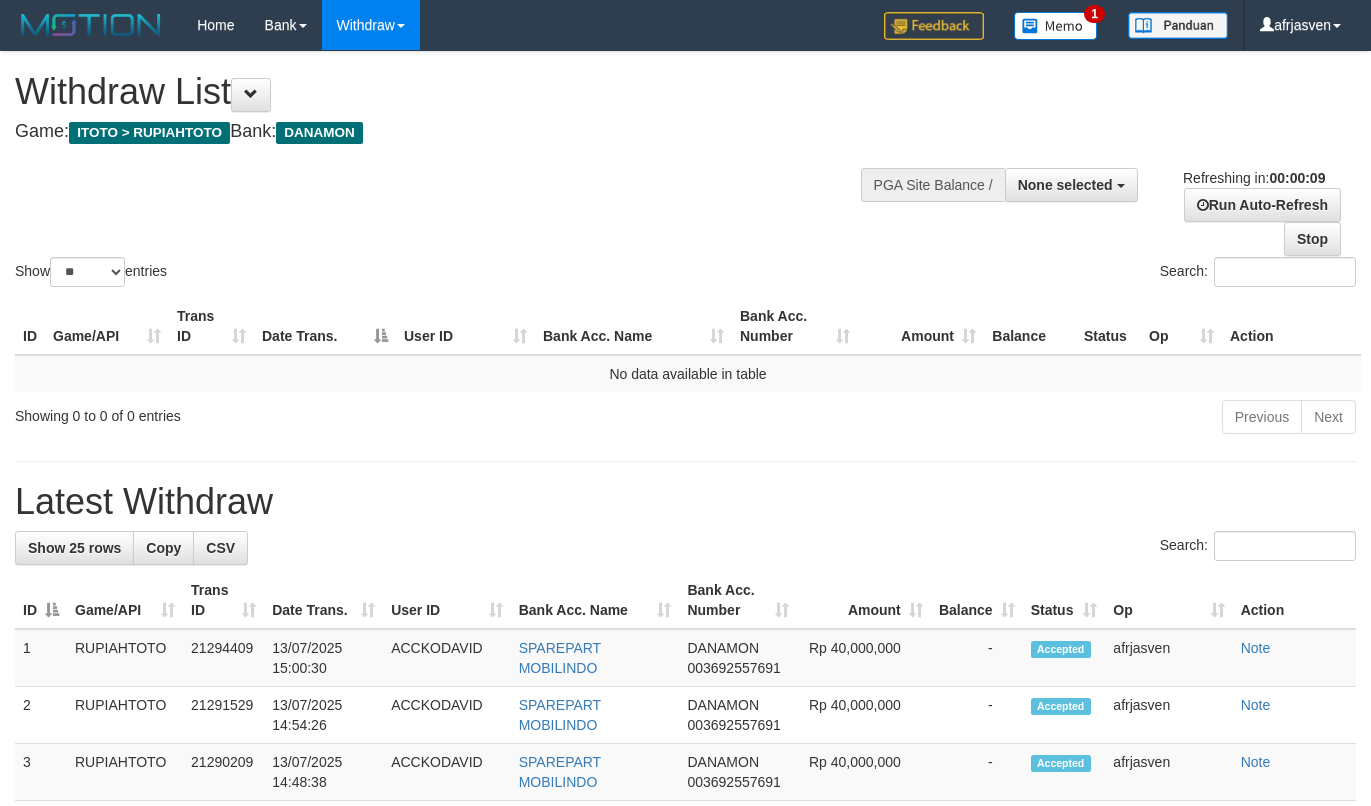 select 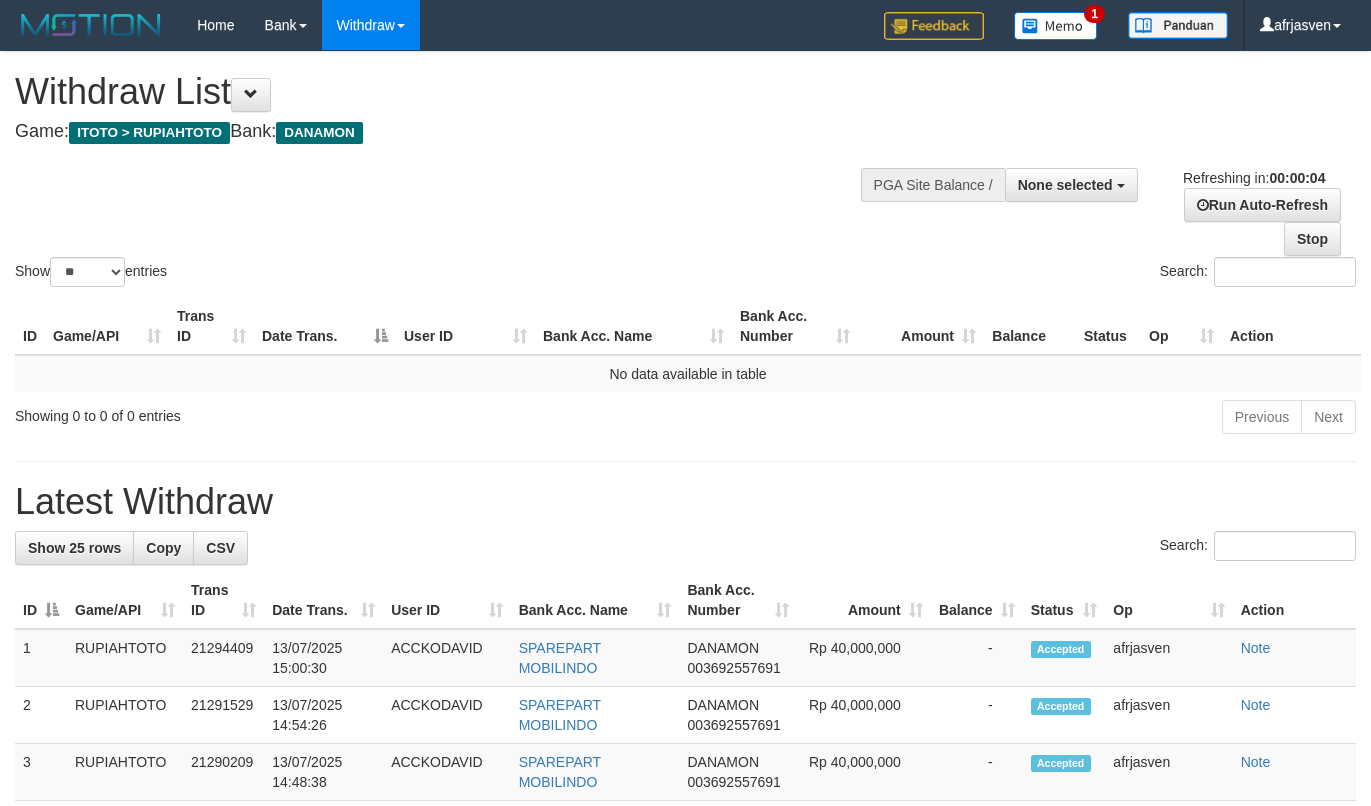 scroll, scrollTop: 0, scrollLeft: 0, axis: both 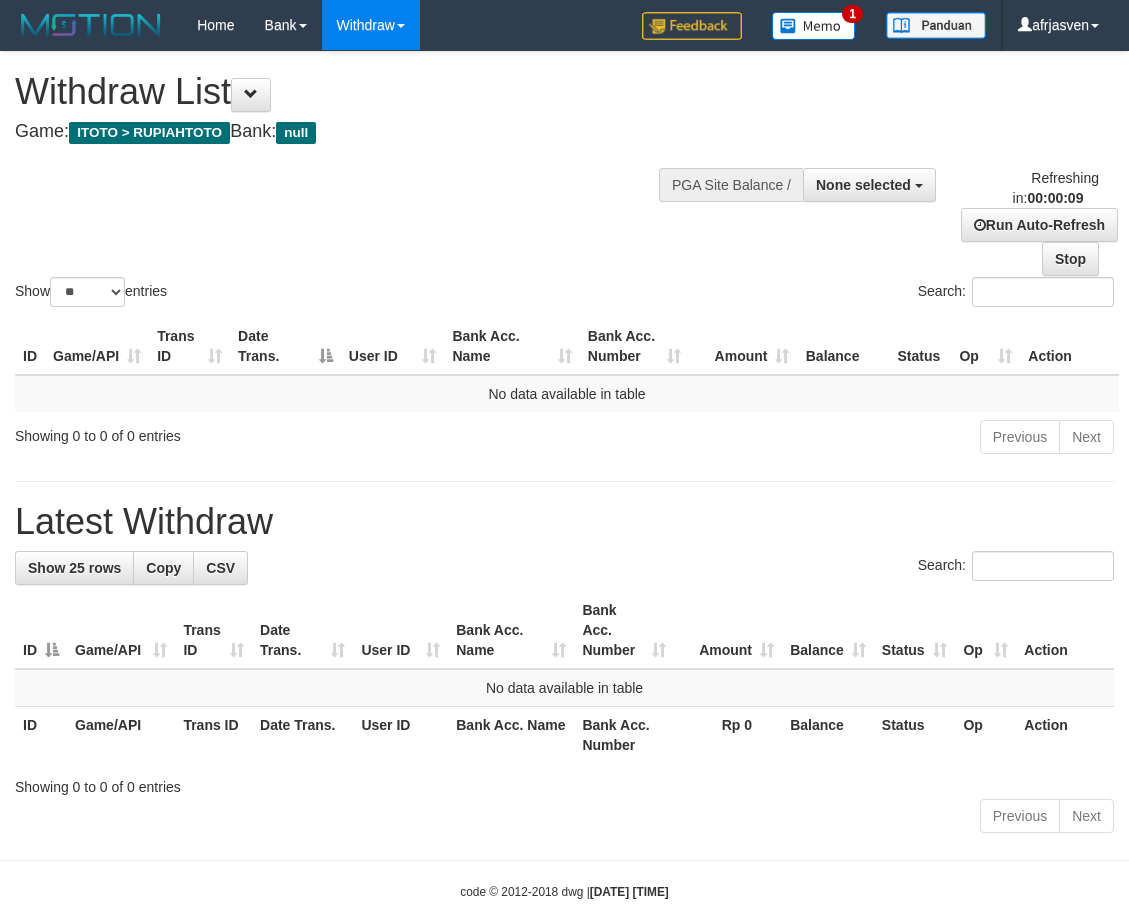 select 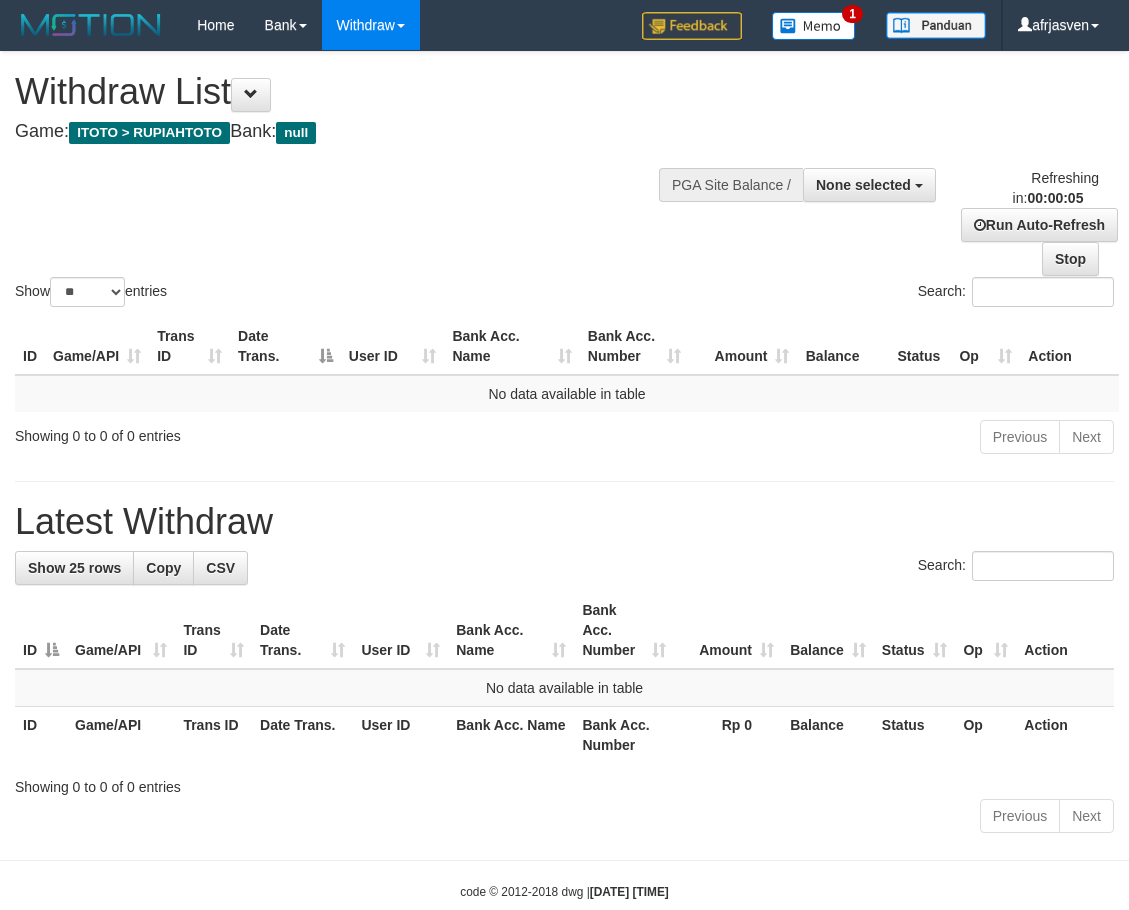 scroll, scrollTop: 0, scrollLeft: 0, axis: both 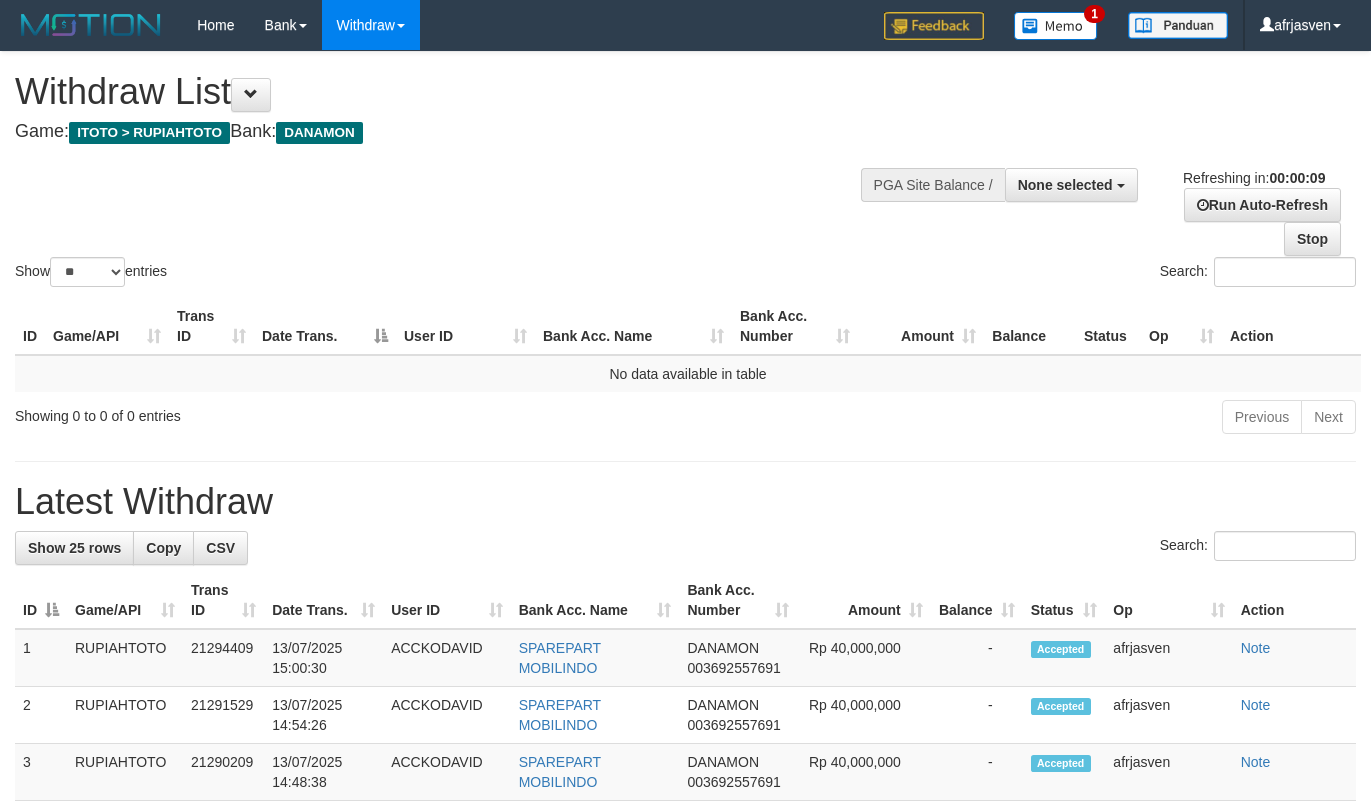 select 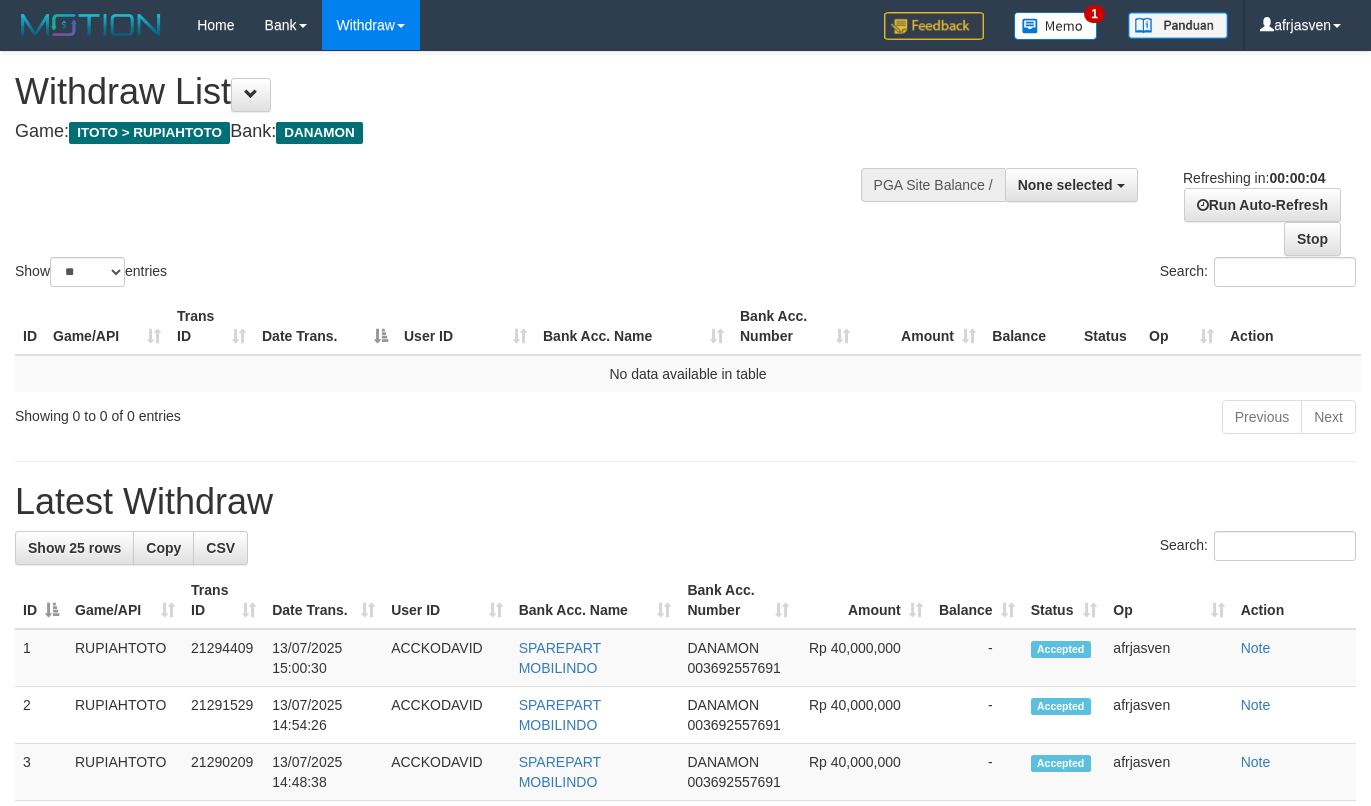 scroll, scrollTop: 0, scrollLeft: 0, axis: both 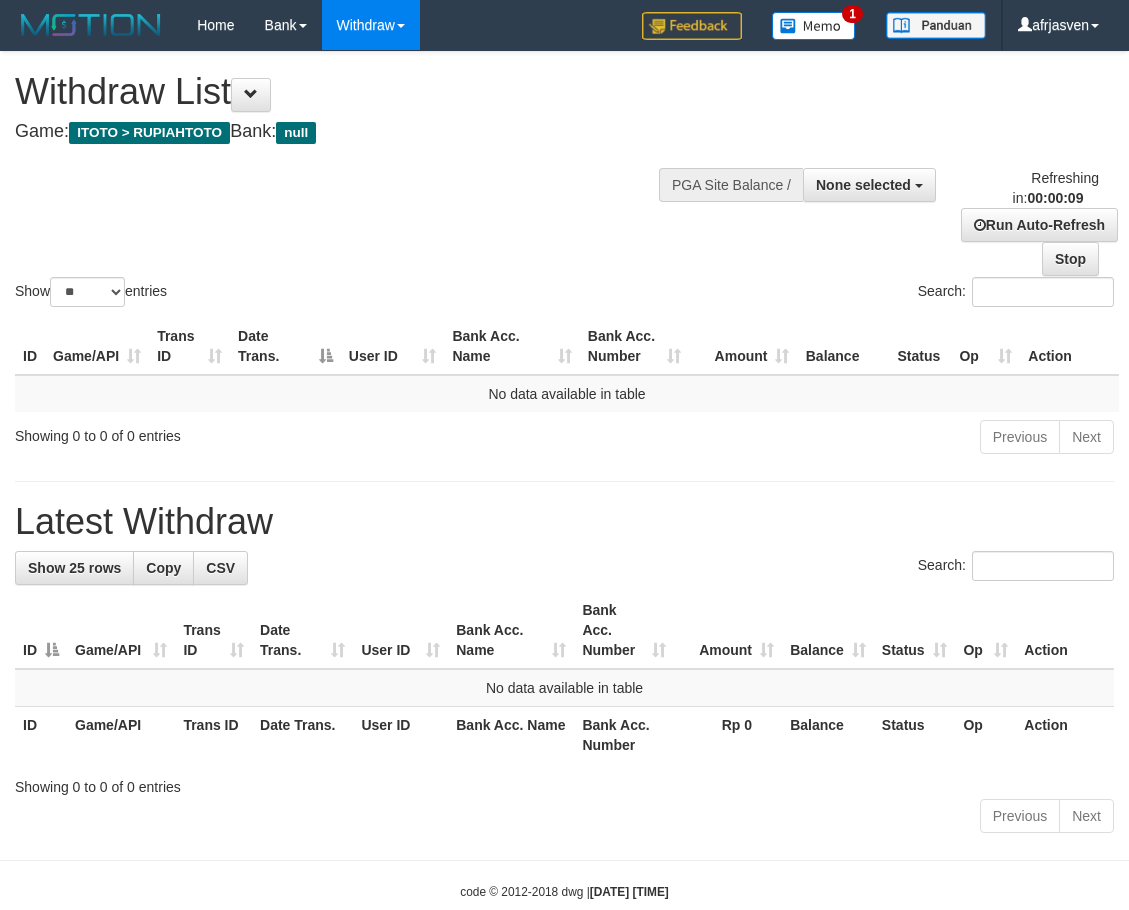 select 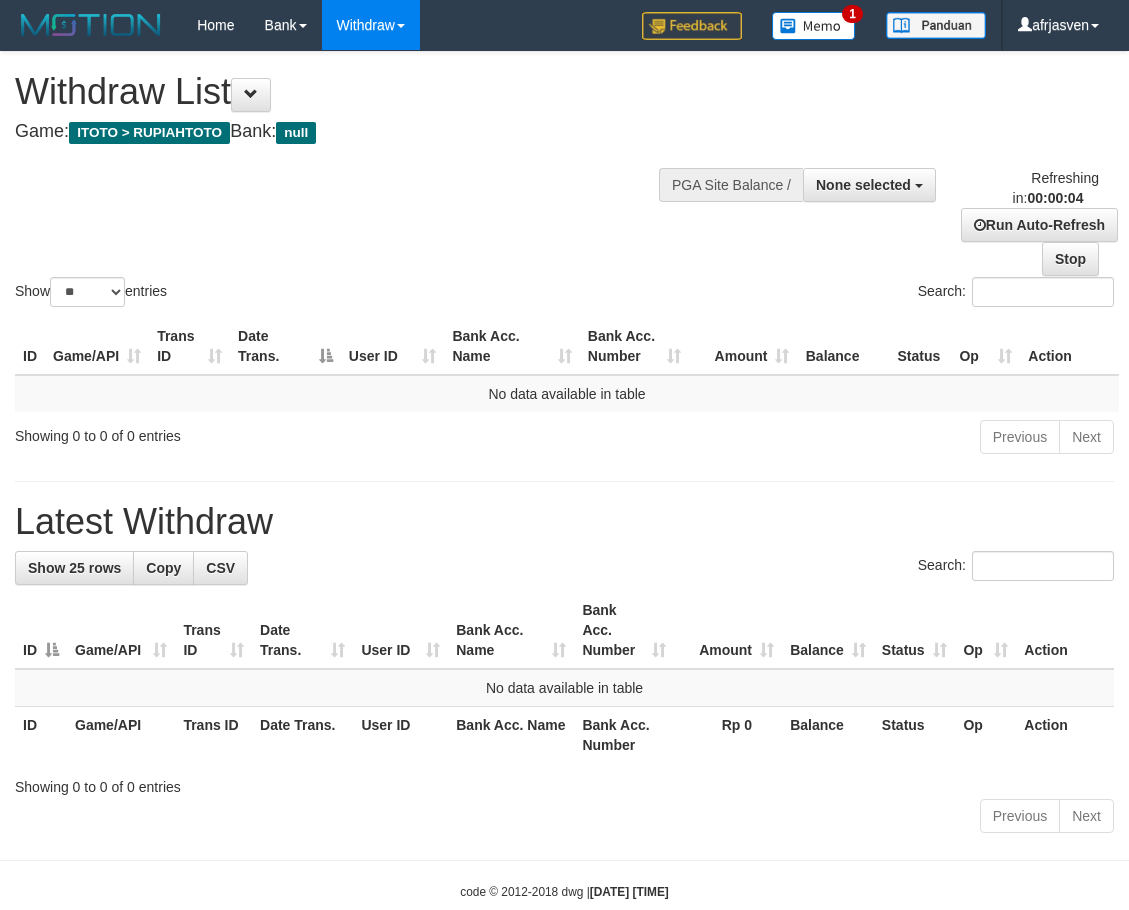 scroll, scrollTop: 0, scrollLeft: 0, axis: both 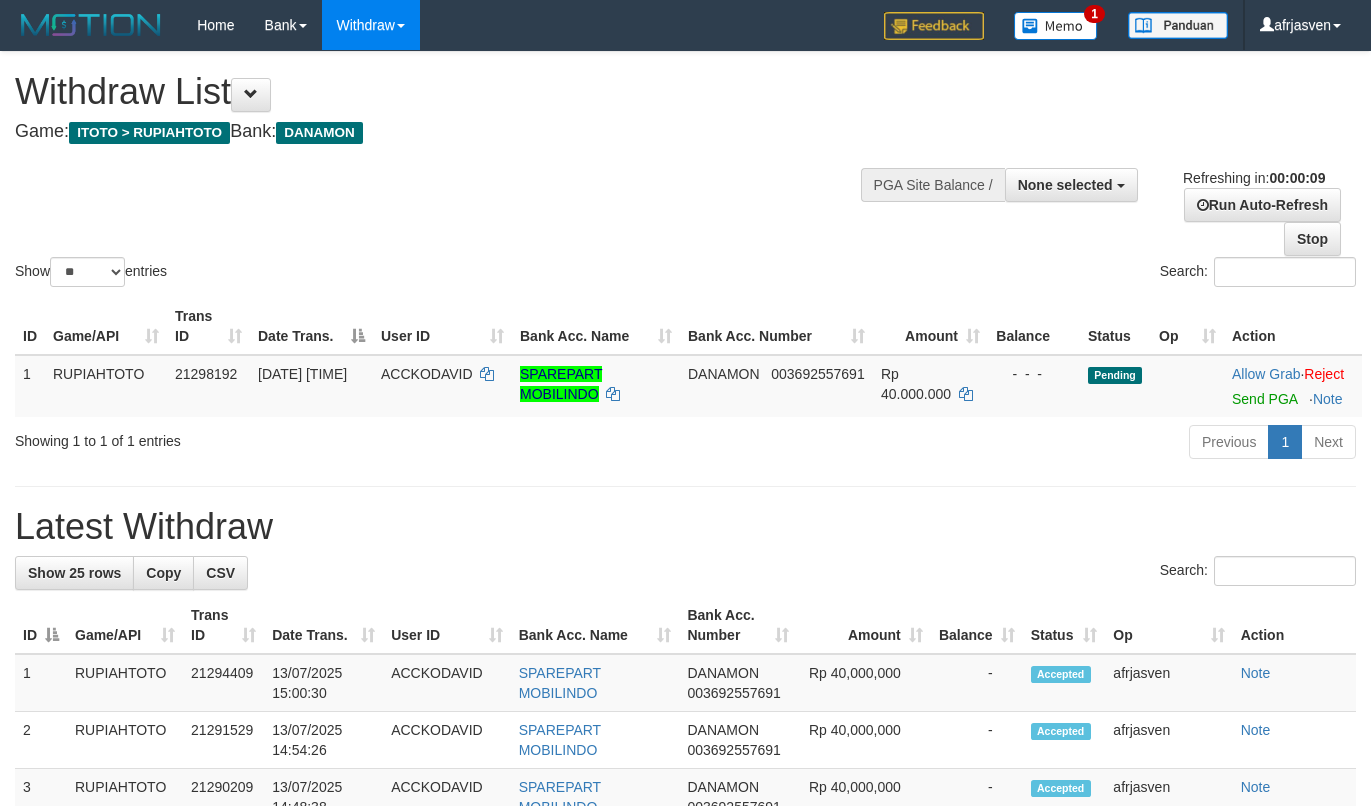 select 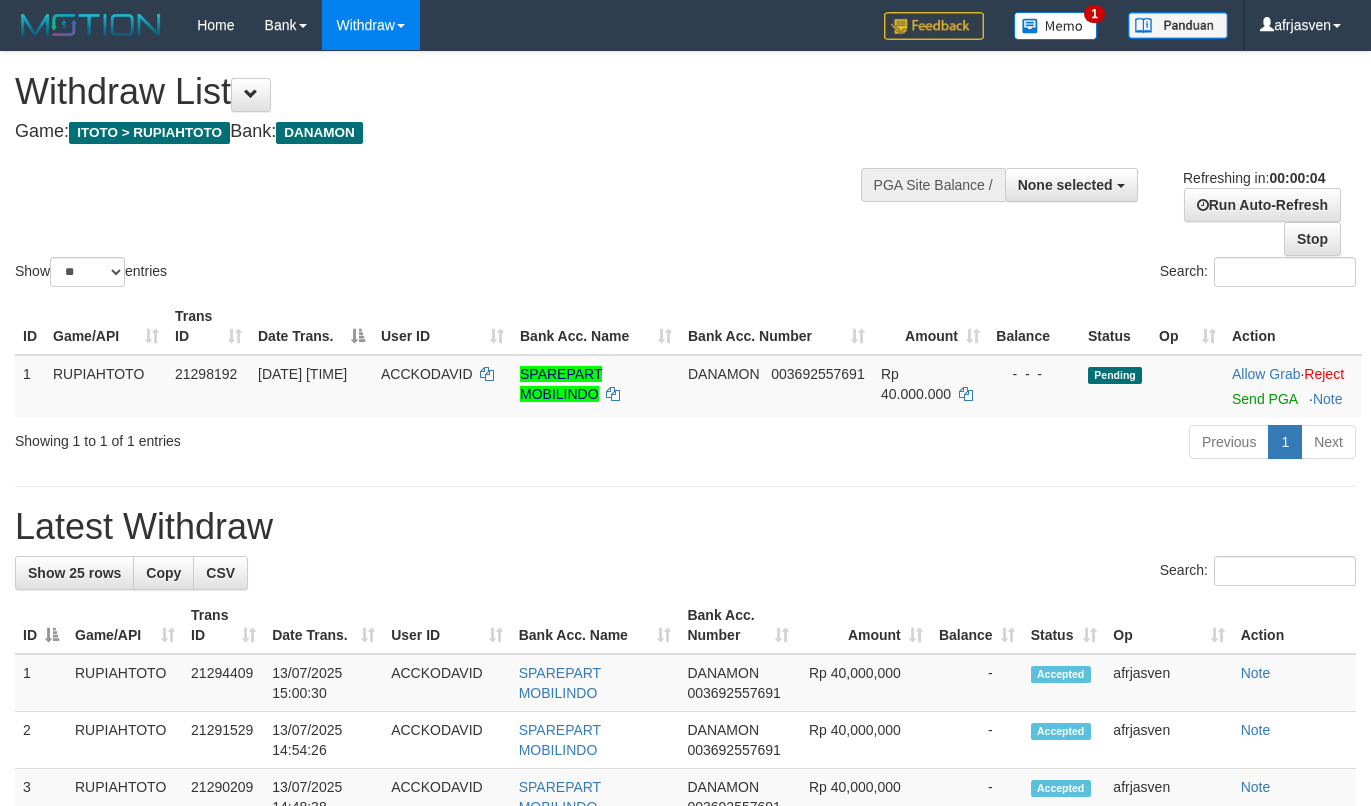 scroll, scrollTop: 0, scrollLeft: 0, axis: both 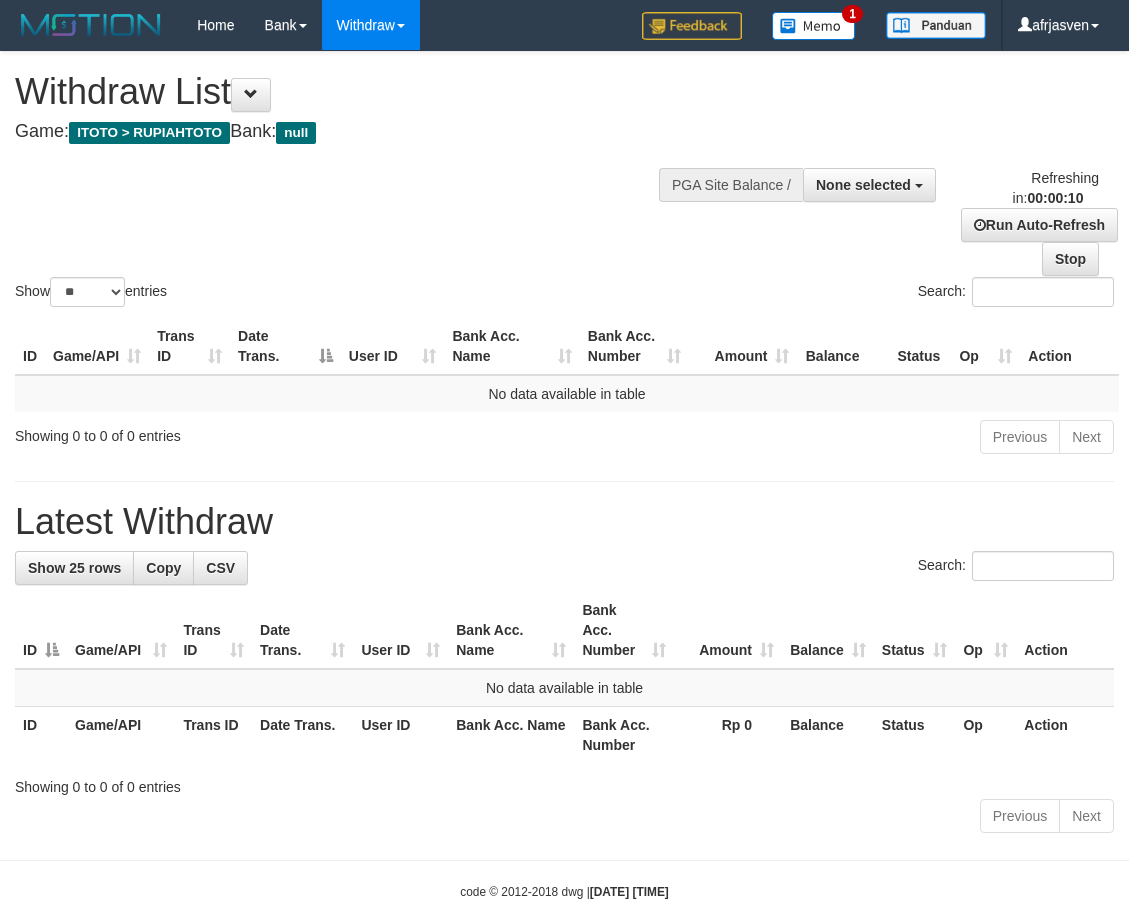 select 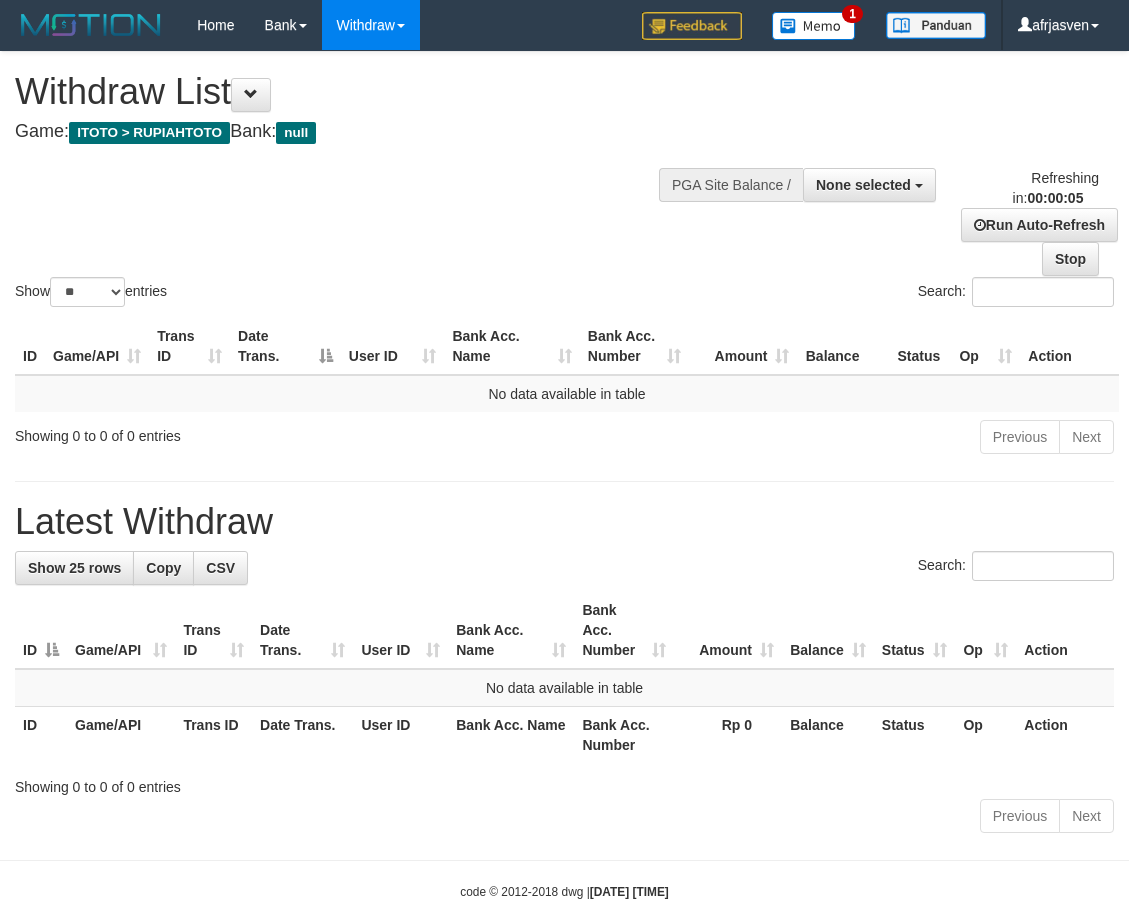 scroll, scrollTop: 0, scrollLeft: 0, axis: both 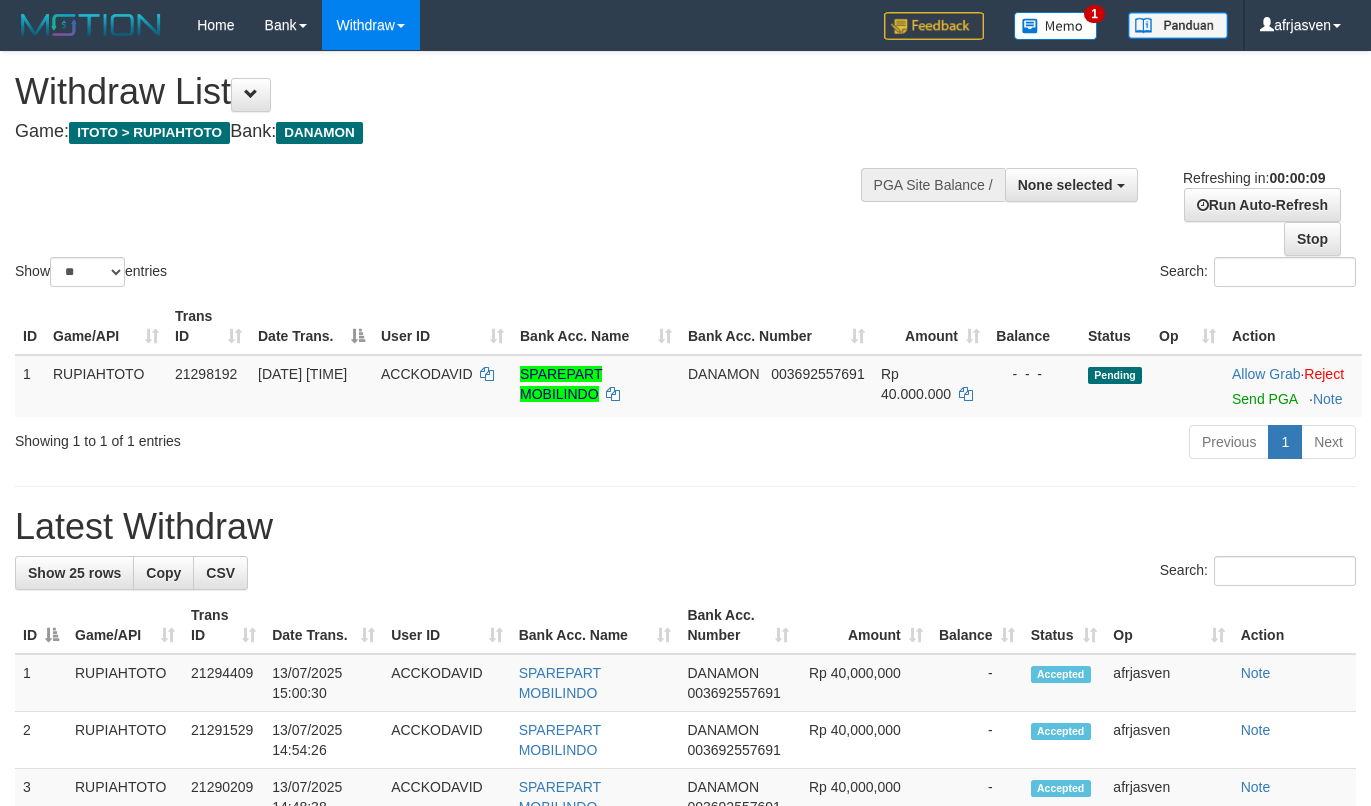 select 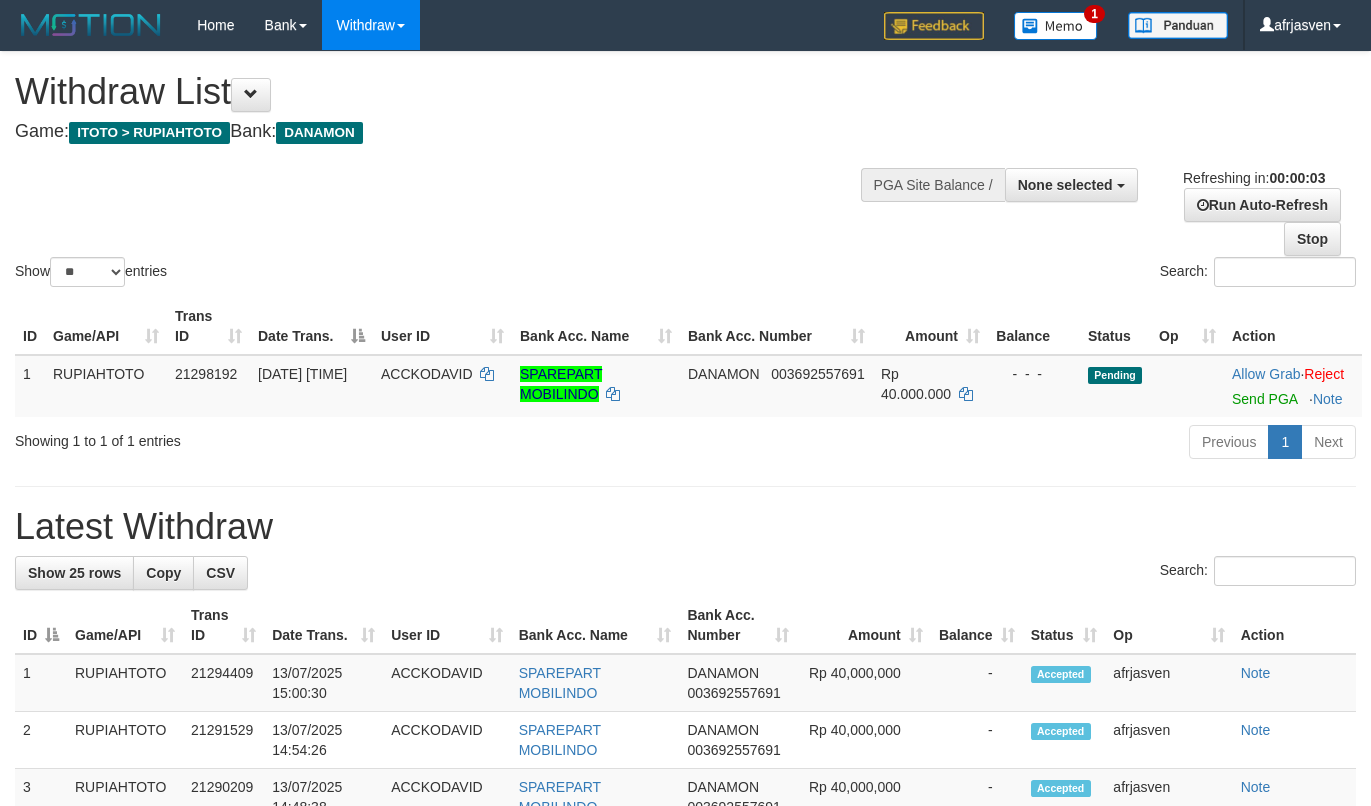 scroll, scrollTop: 0, scrollLeft: 0, axis: both 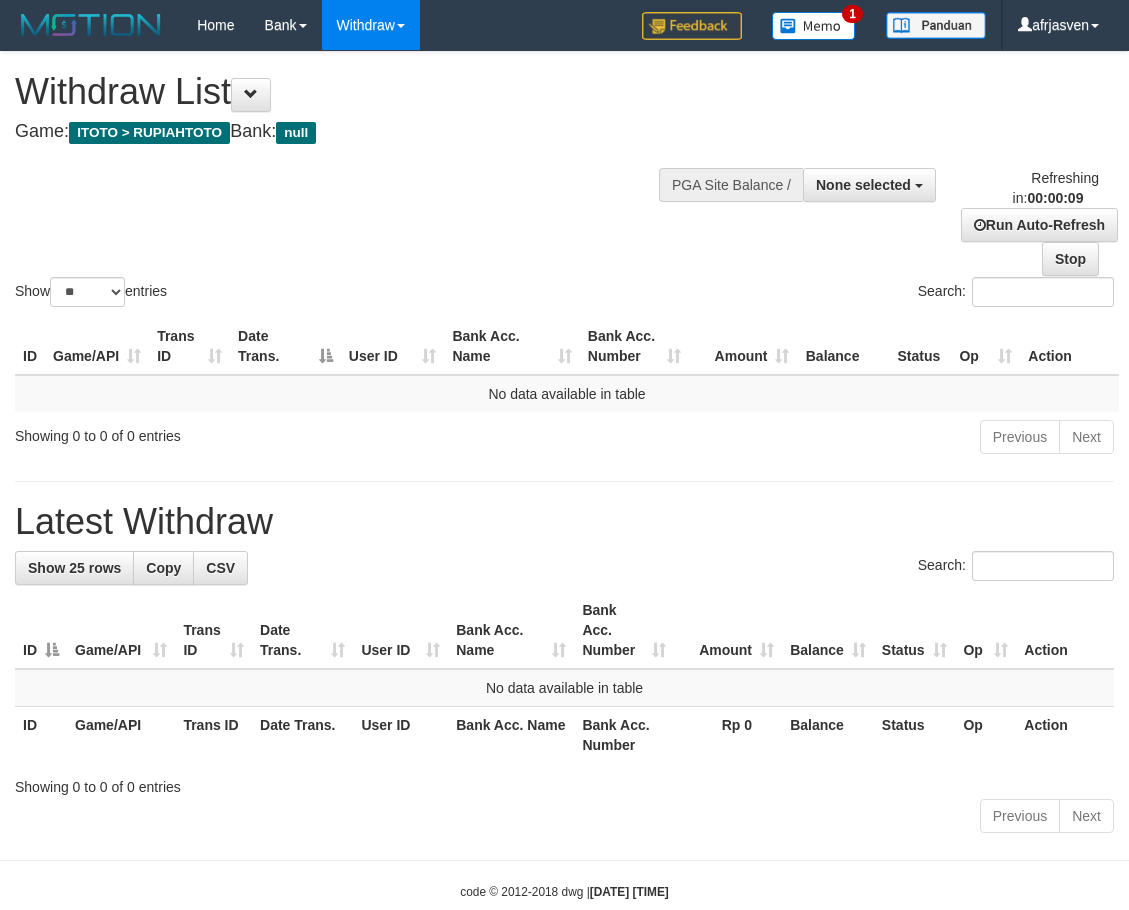 select 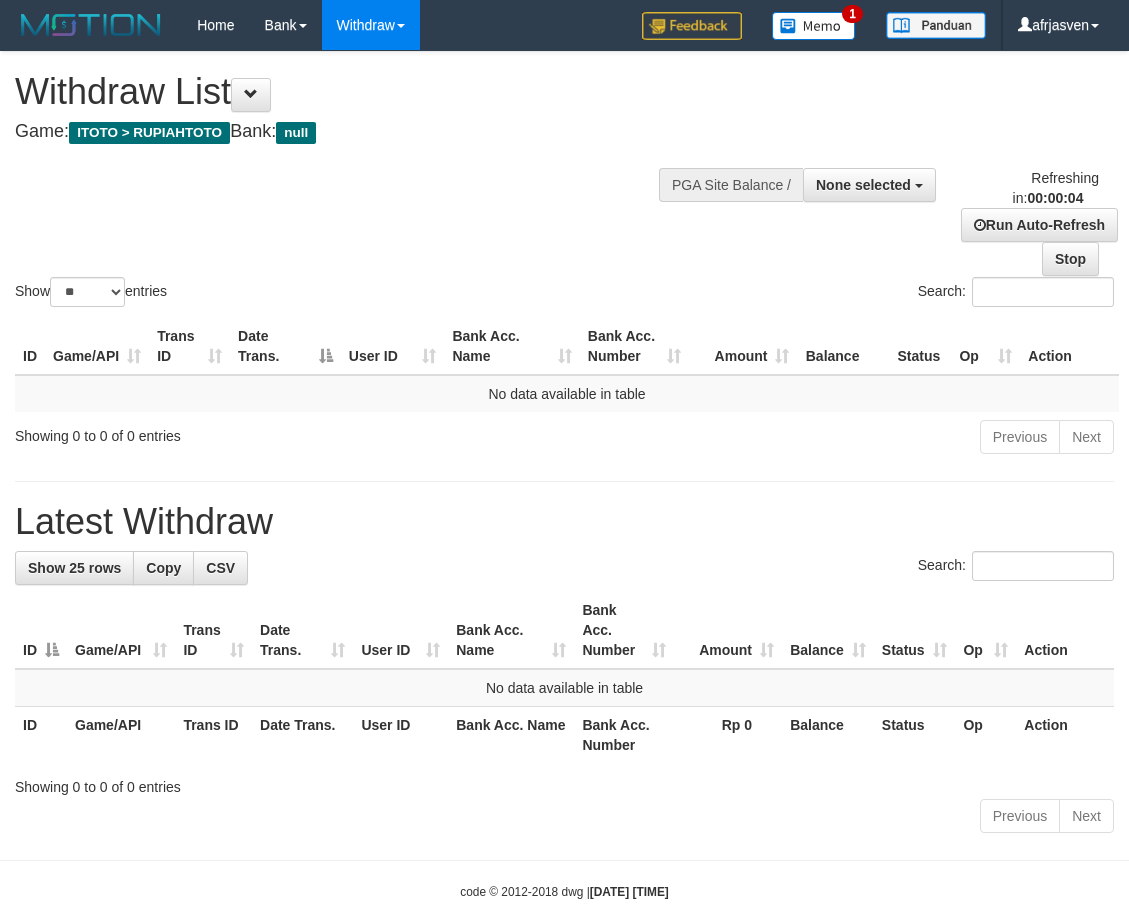 scroll, scrollTop: 0, scrollLeft: 0, axis: both 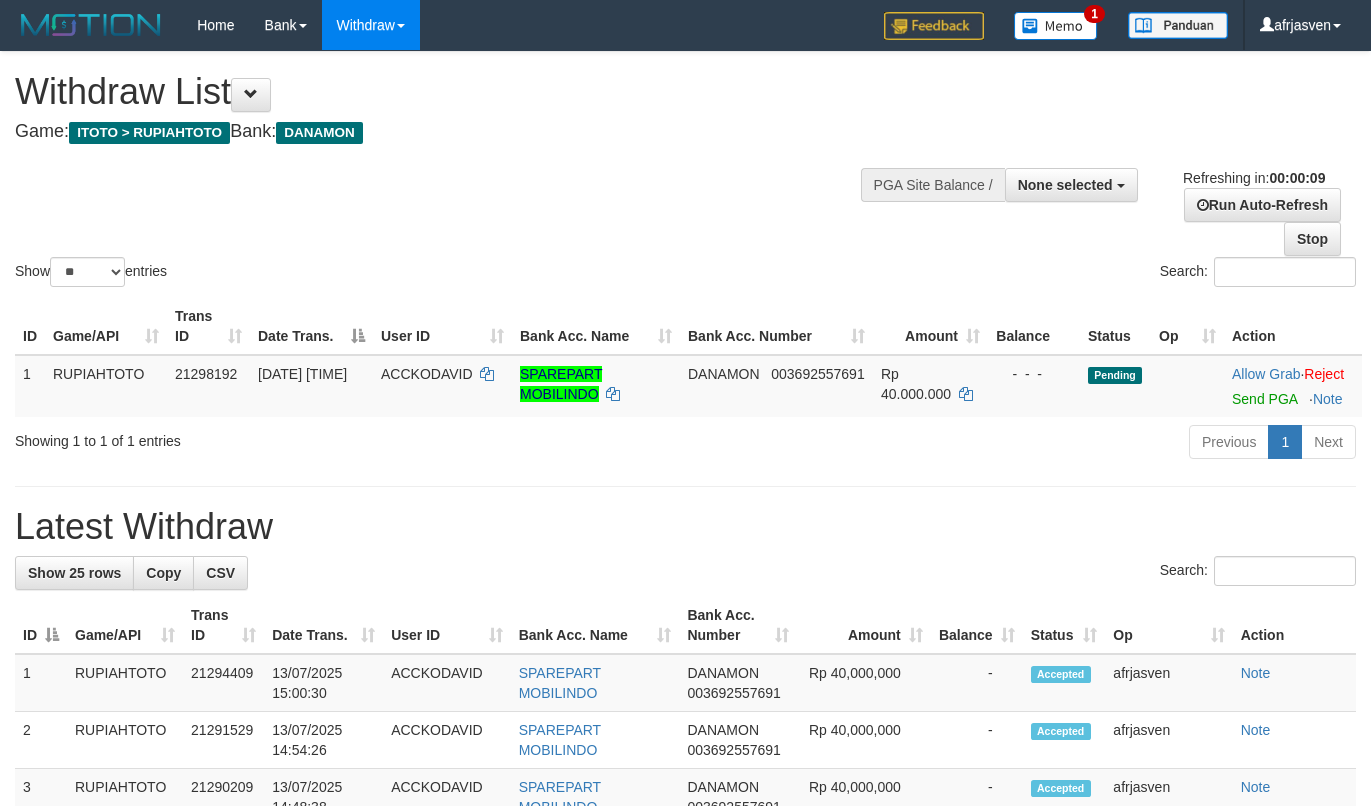 select 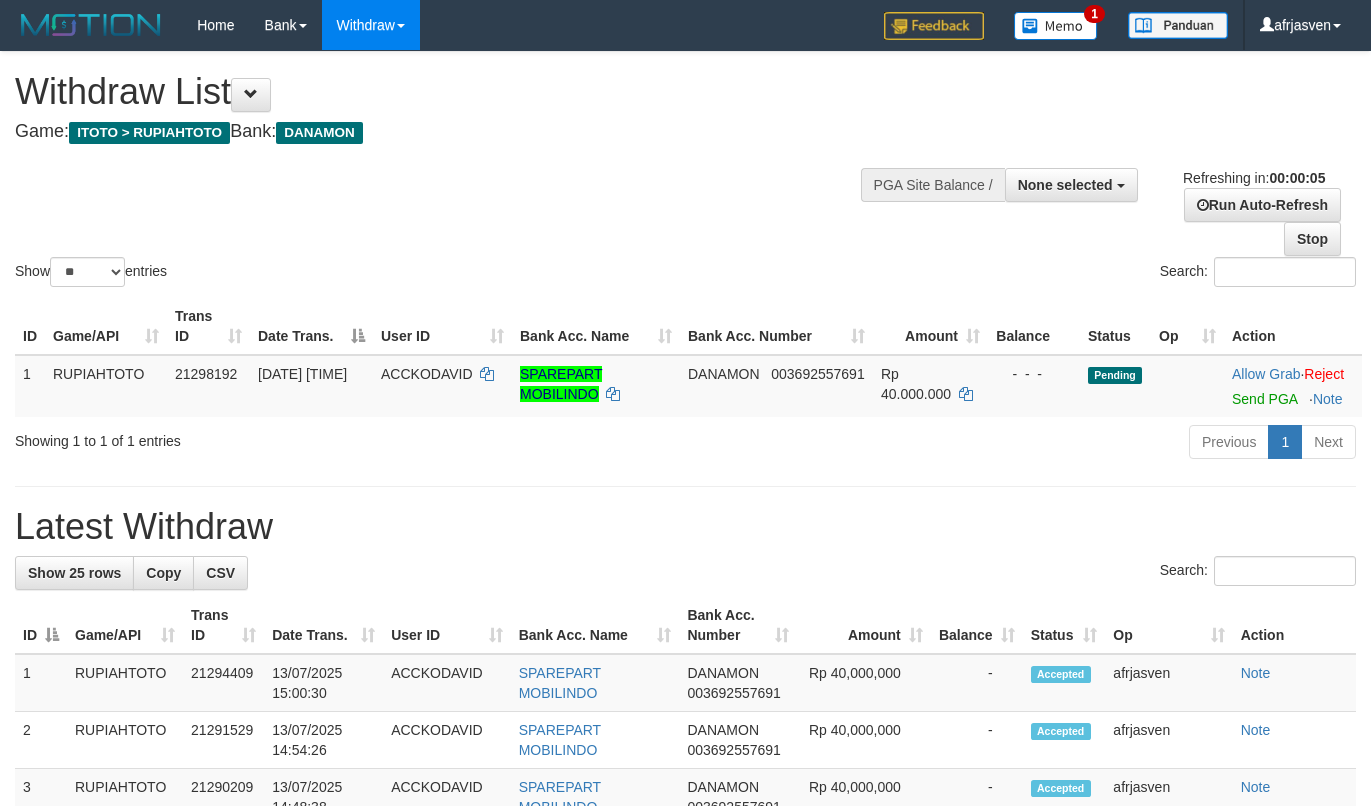 scroll, scrollTop: 0, scrollLeft: 0, axis: both 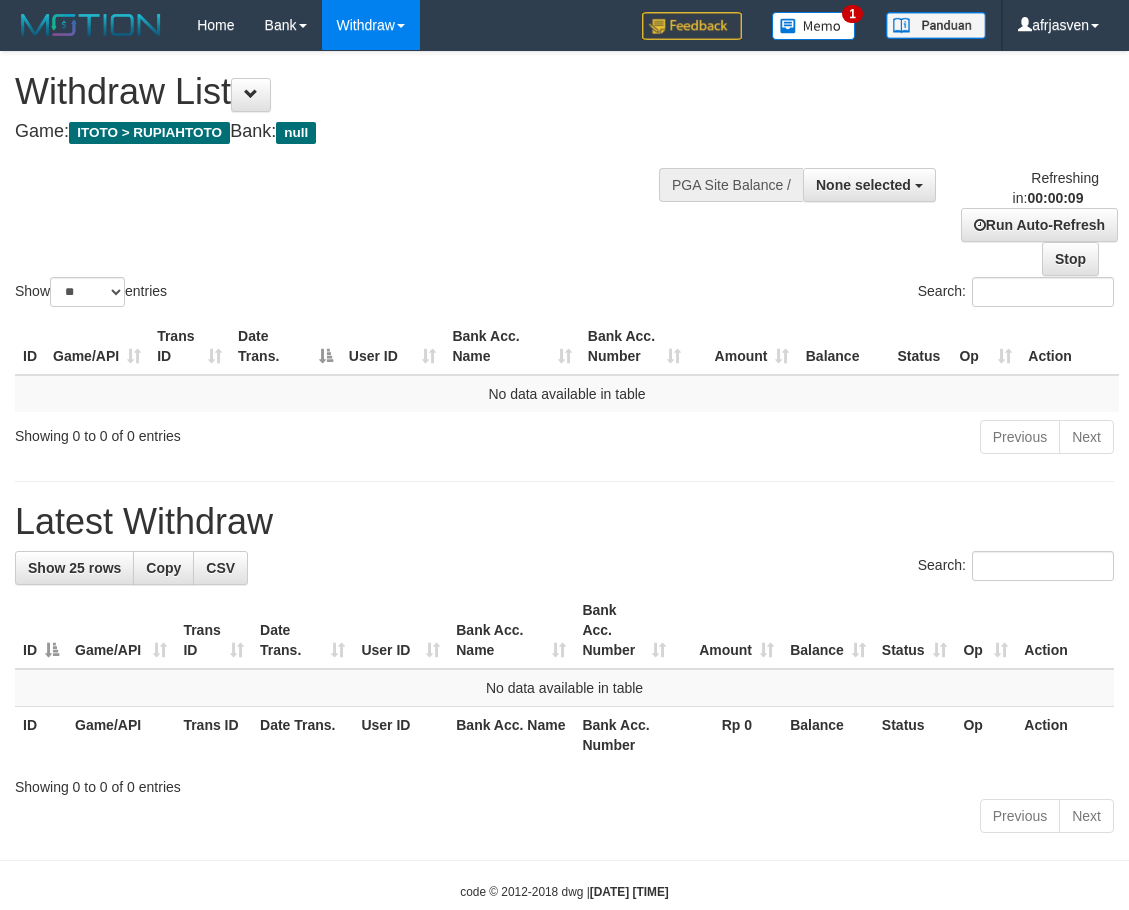 select 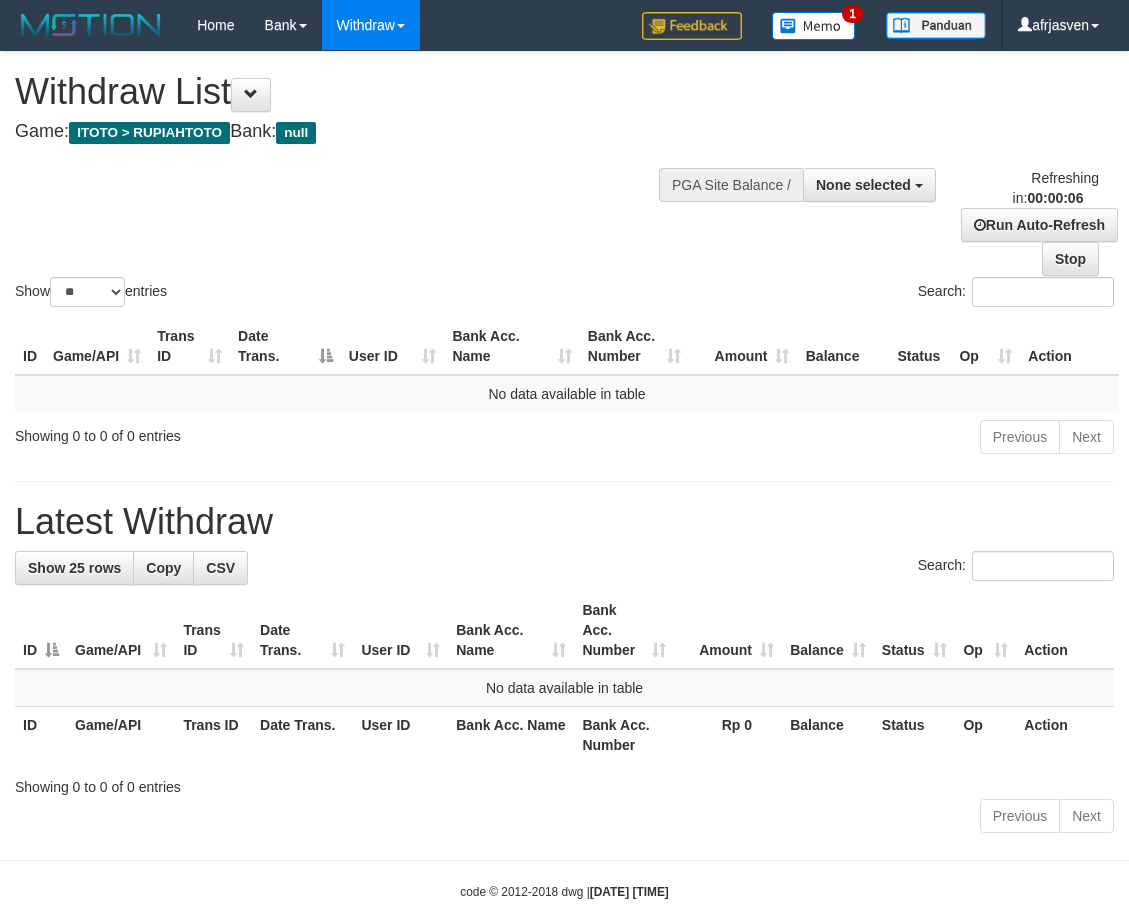 scroll, scrollTop: 0, scrollLeft: 0, axis: both 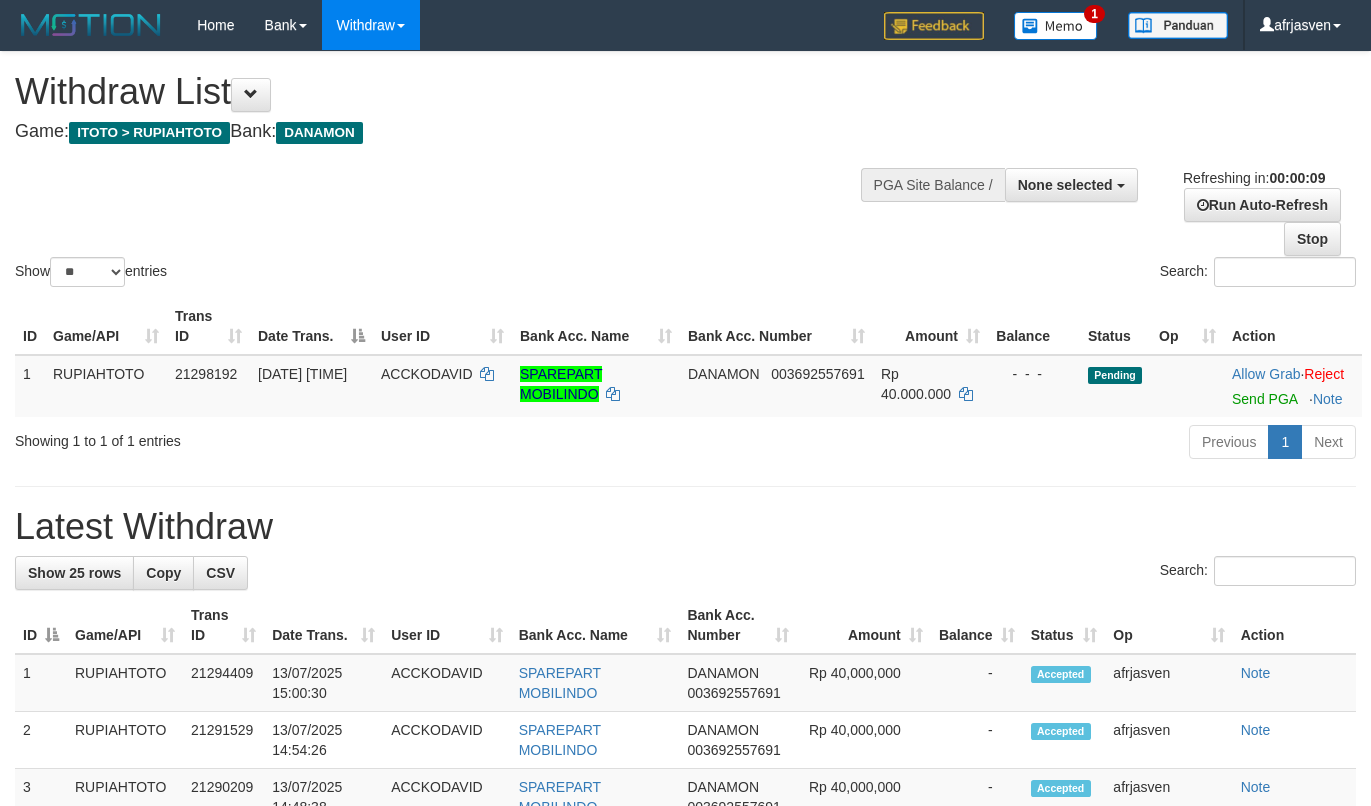 select 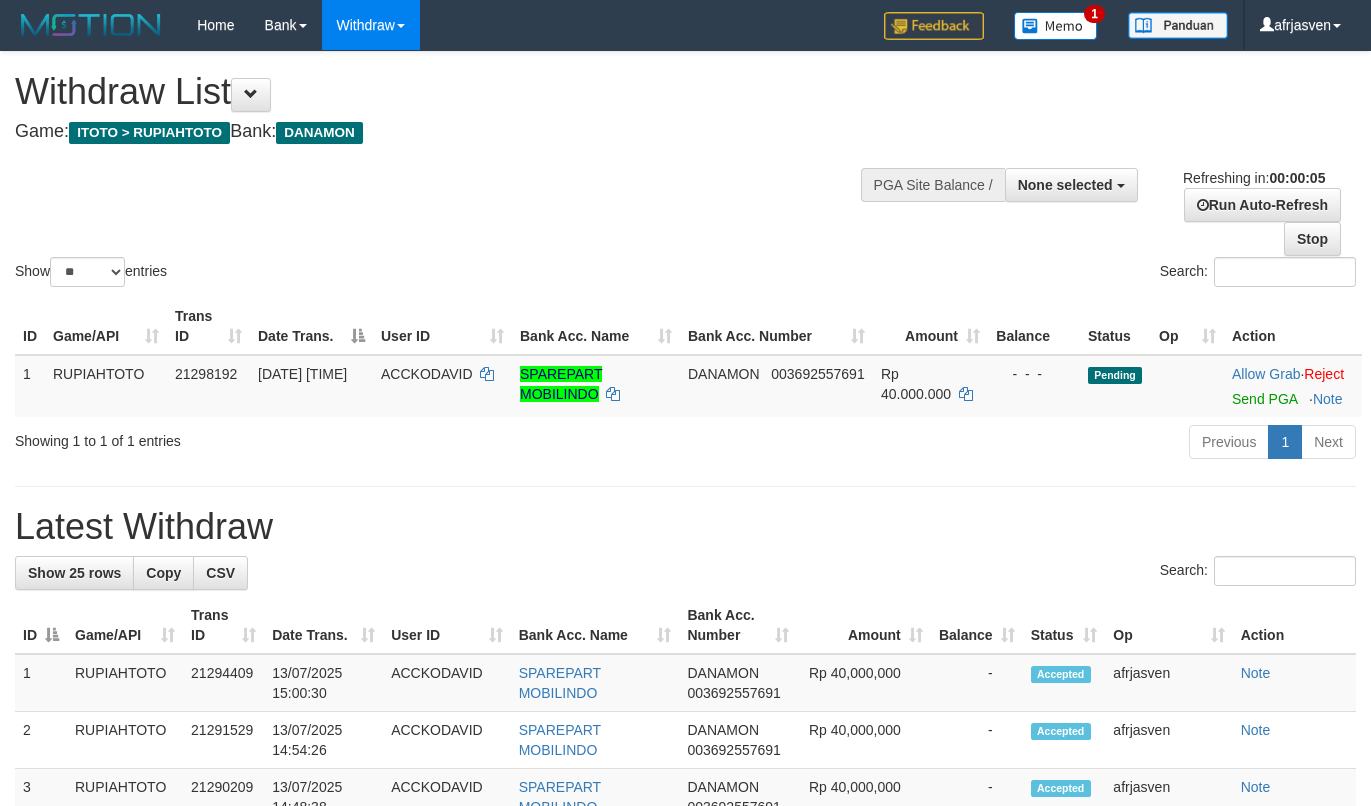 scroll, scrollTop: 0, scrollLeft: 0, axis: both 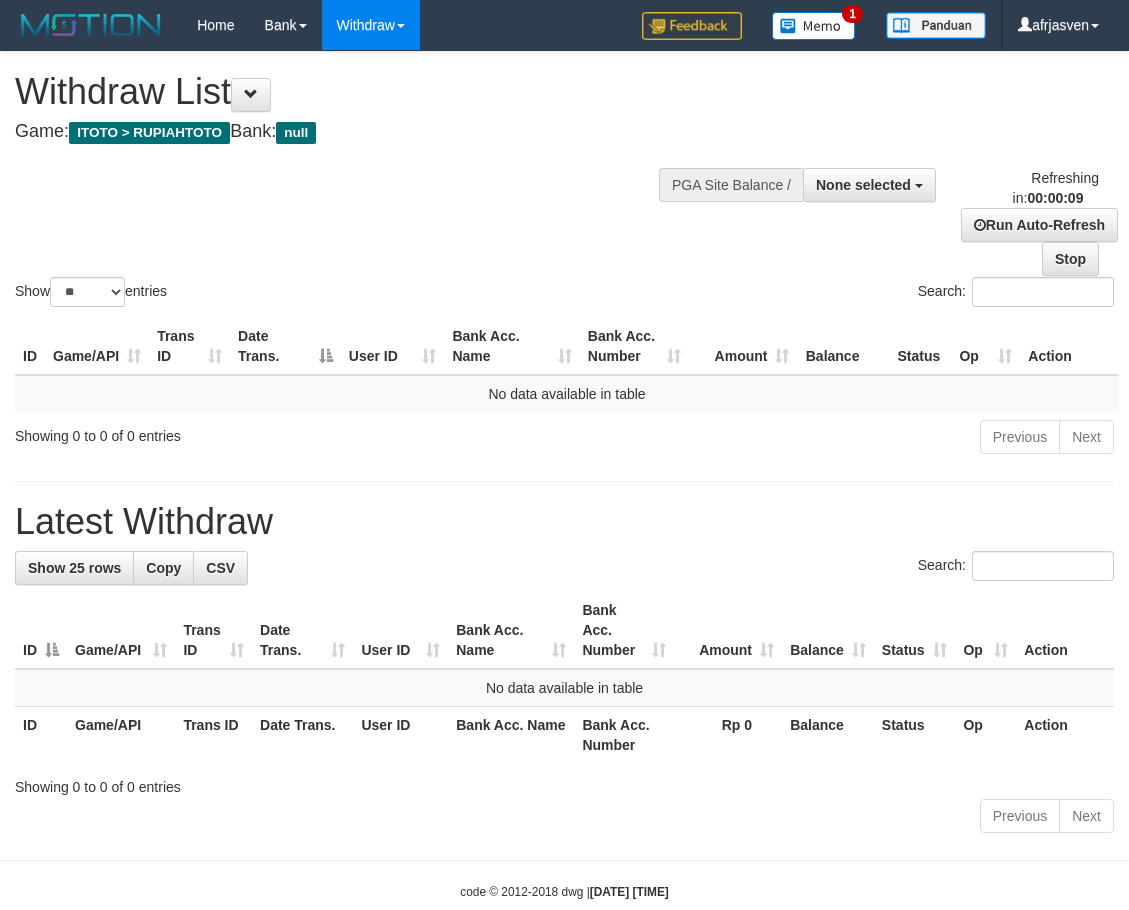 select 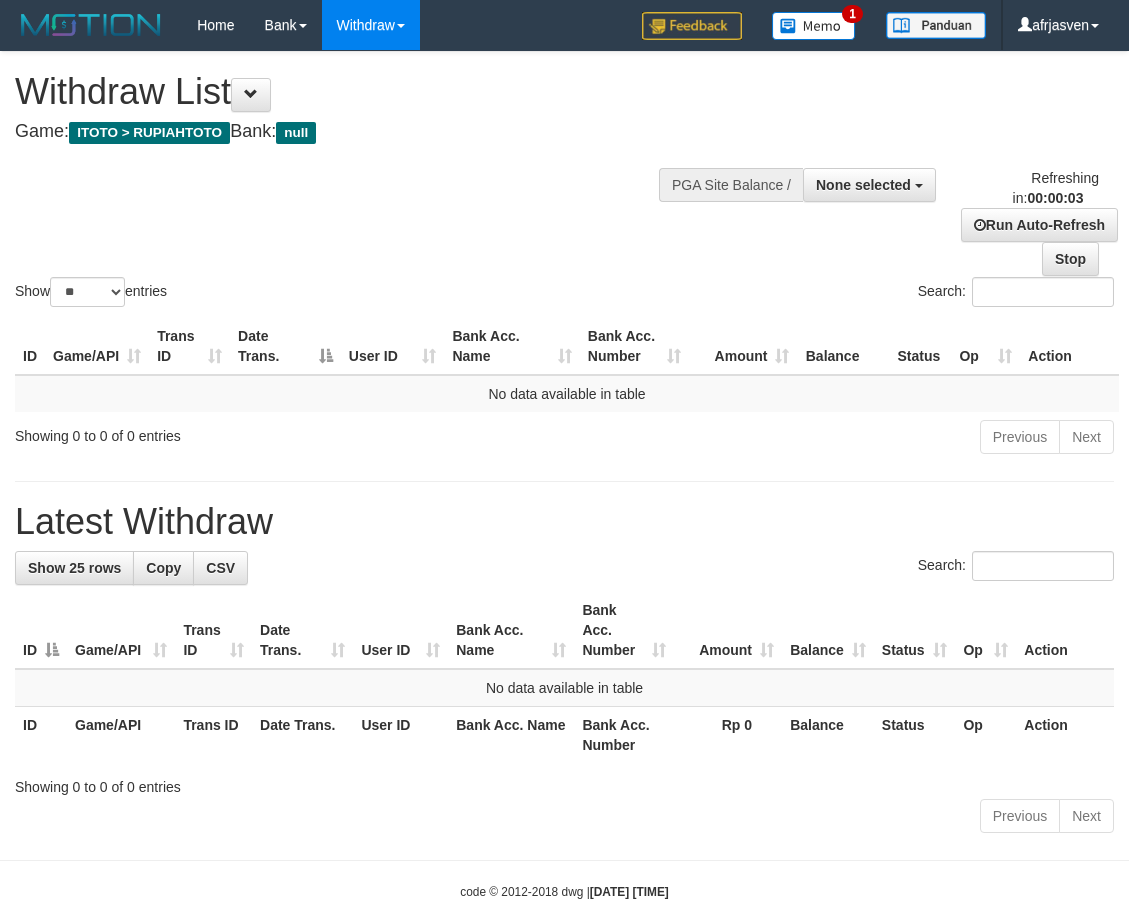 scroll, scrollTop: 0, scrollLeft: 0, axis: both 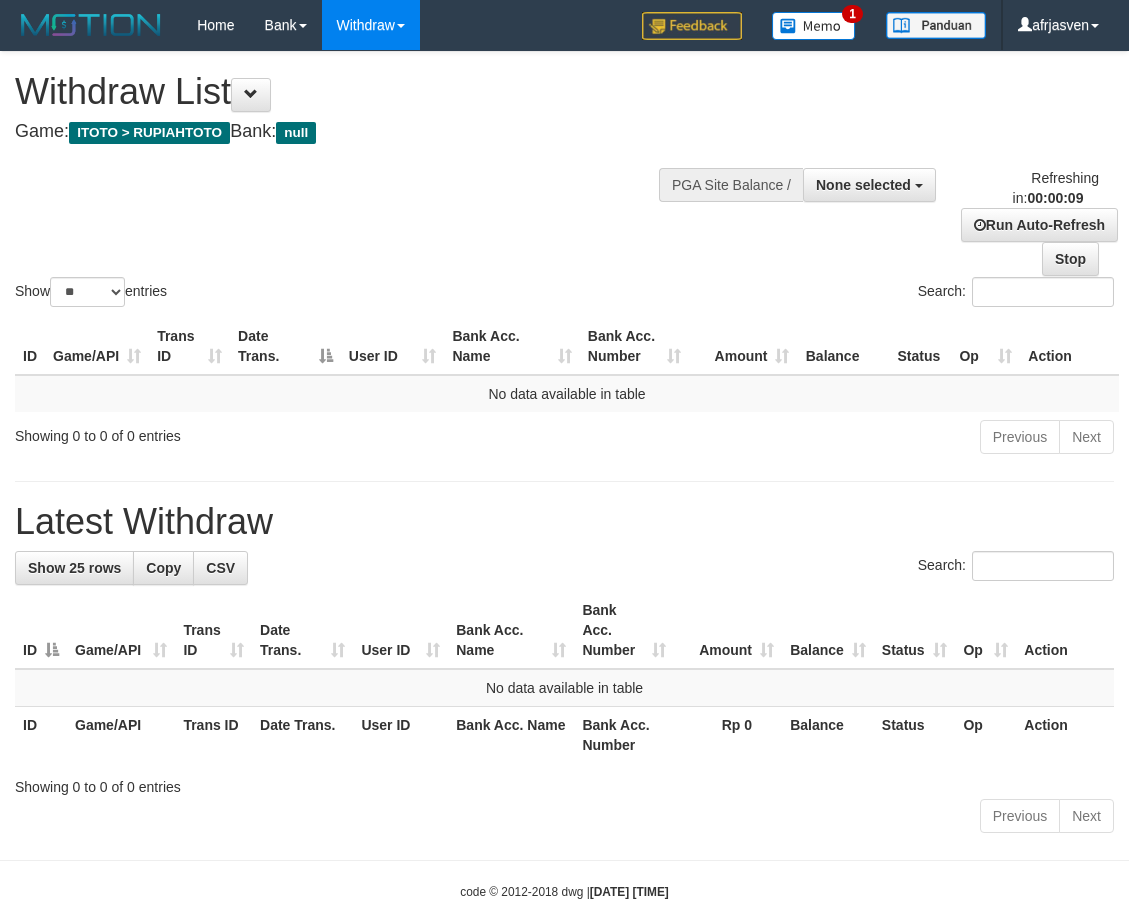 select 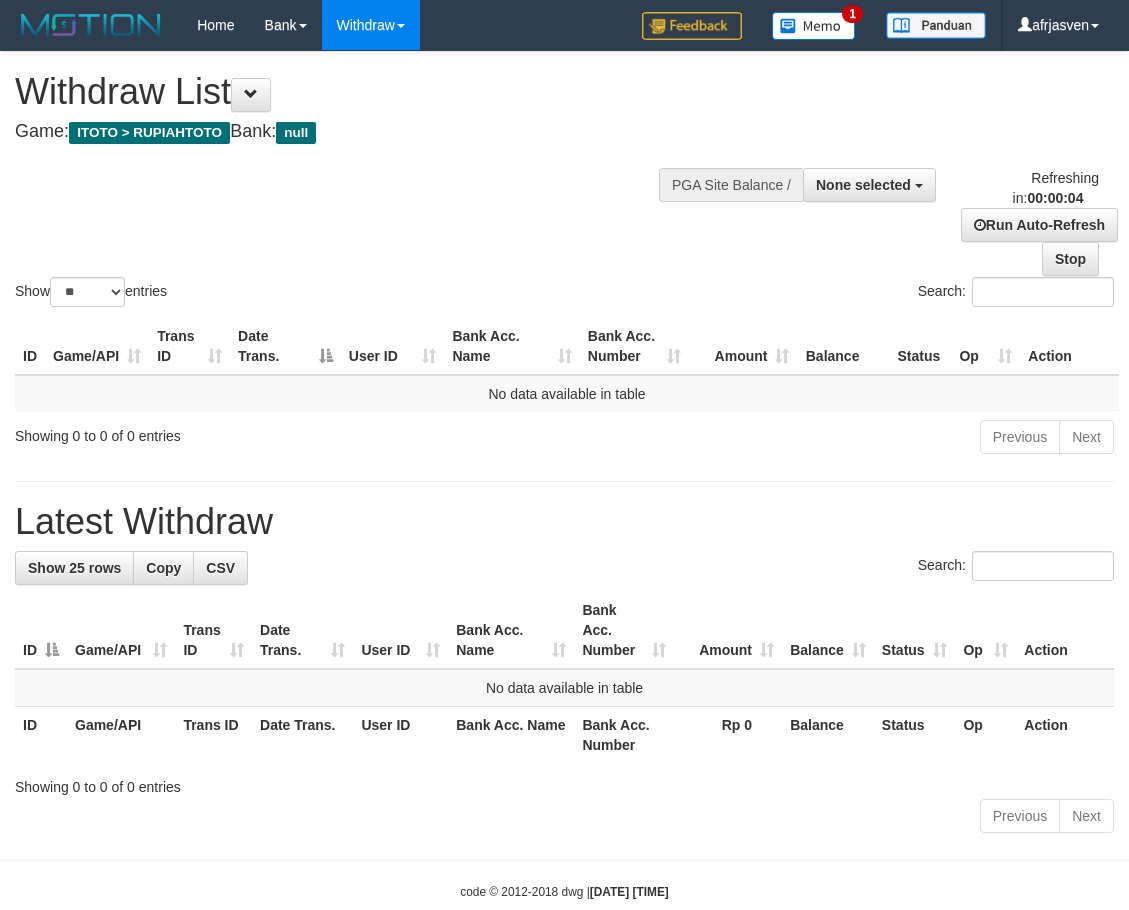 scroll, scrollTop: 0, scrollLeft: 0, axis: both 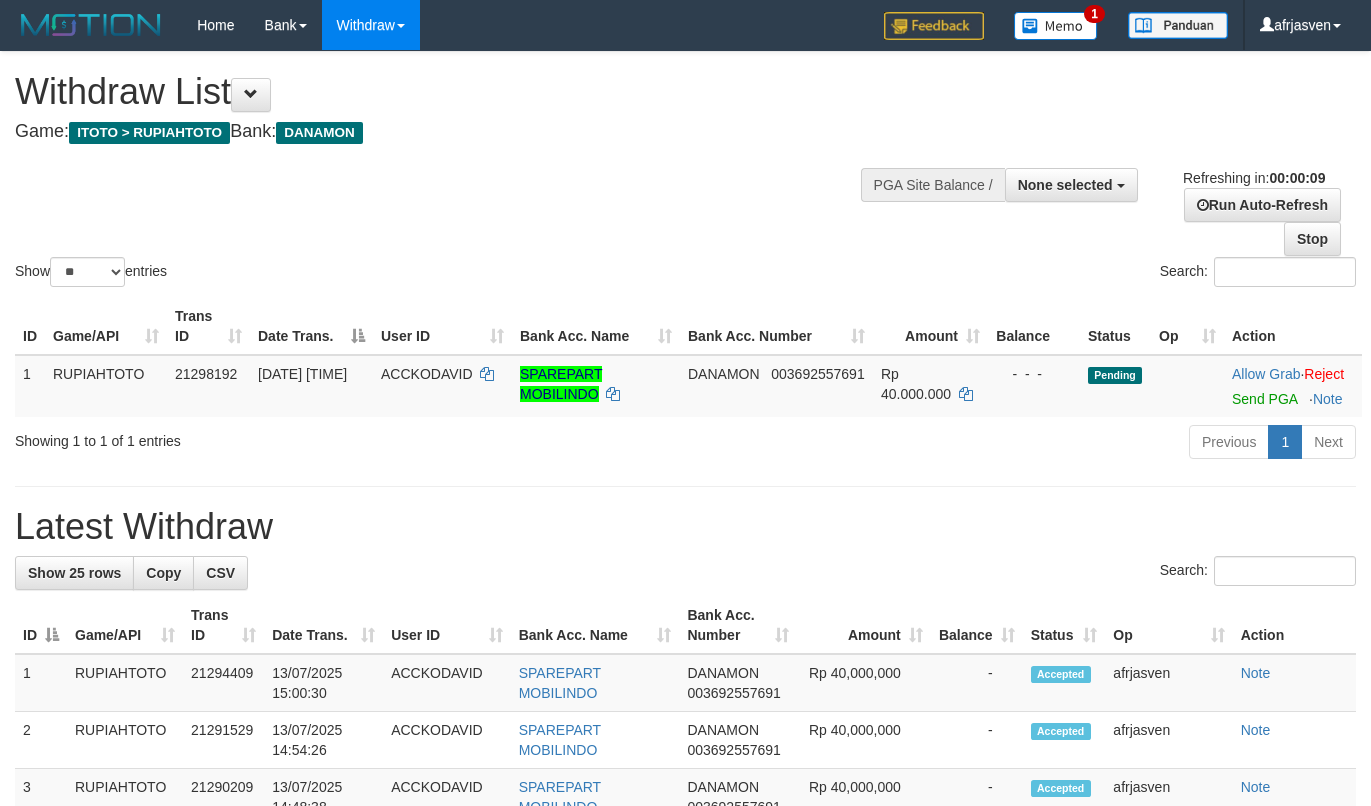 select 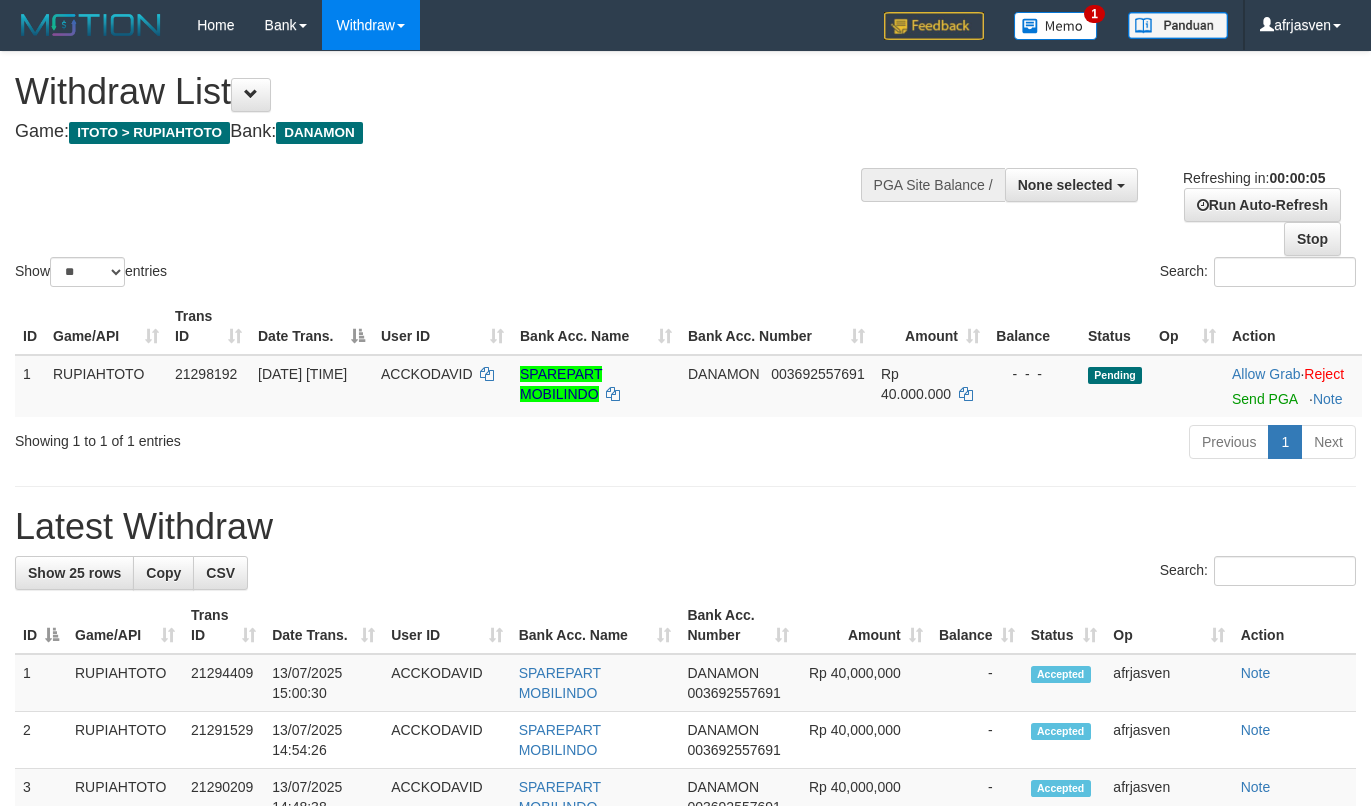 scroll, scrollTop: 0, scrollLeft: 0, axis: both 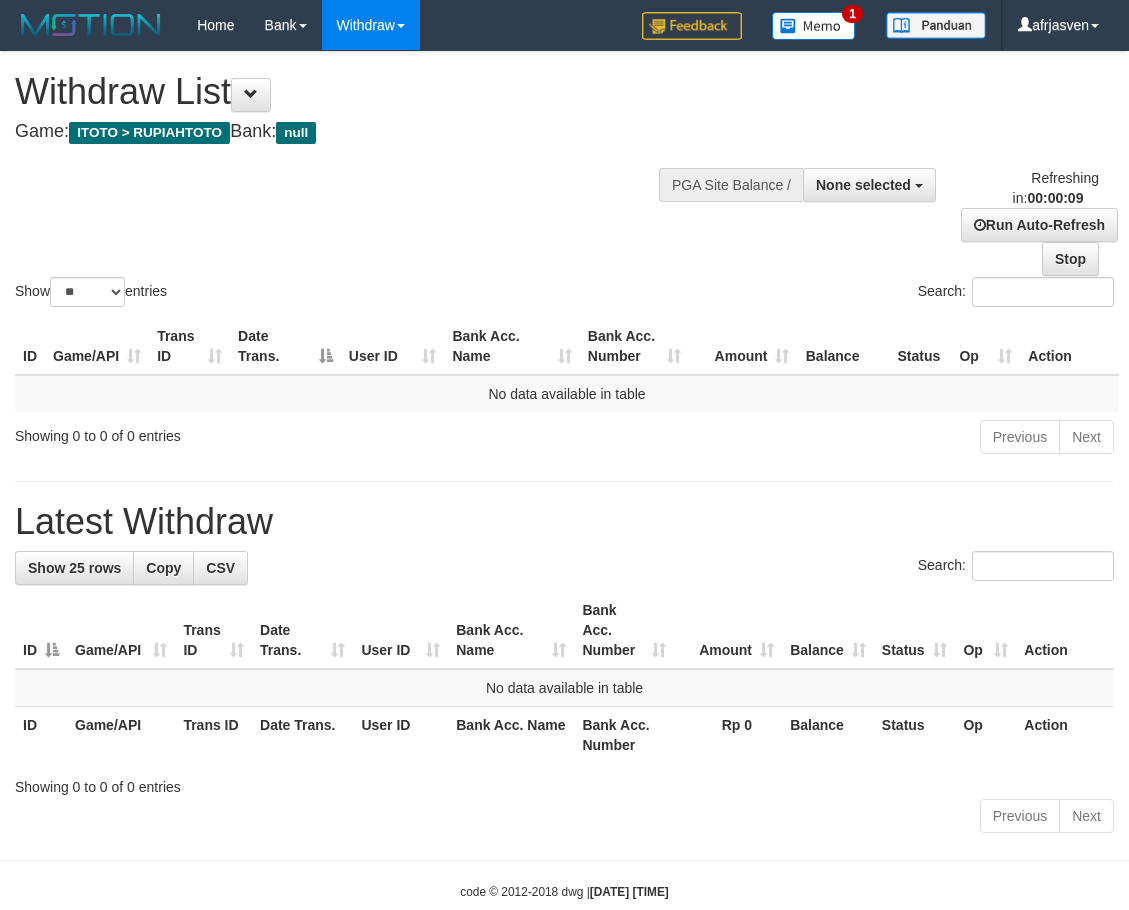 select 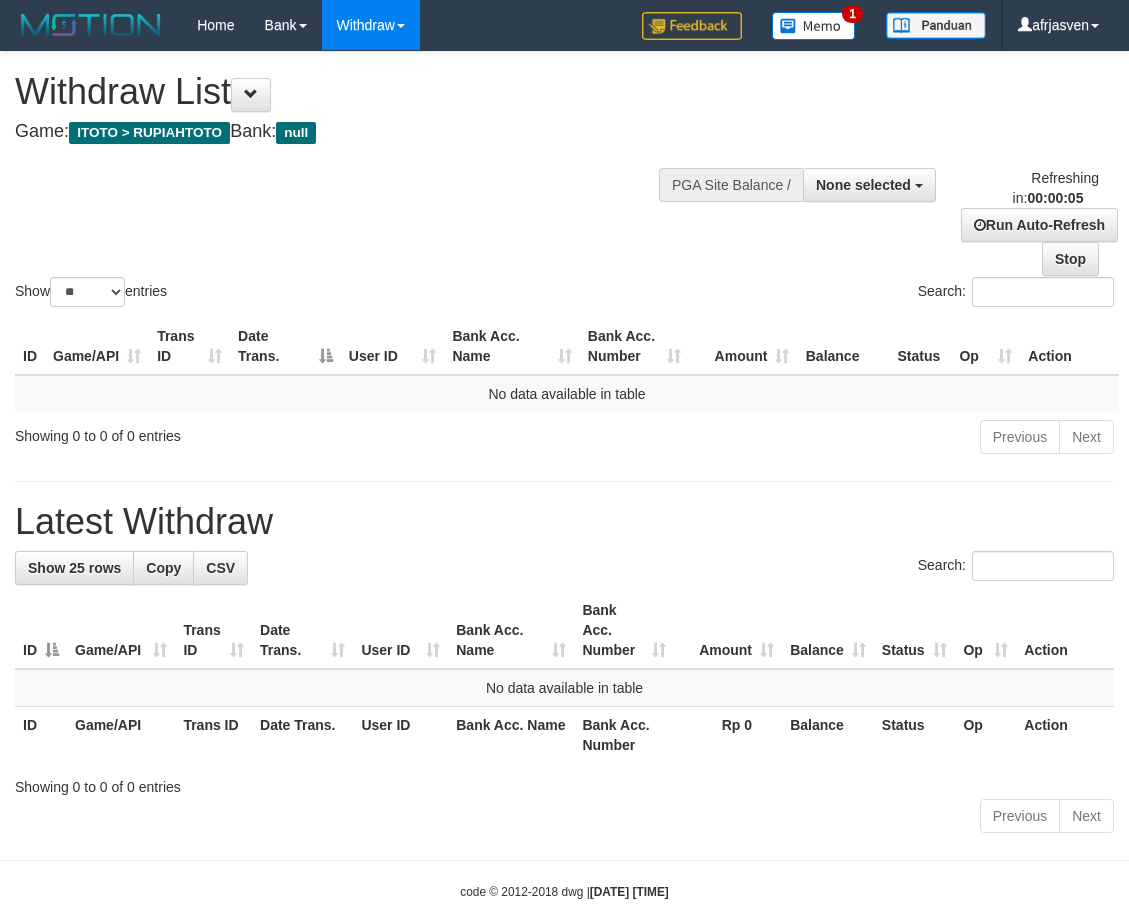 scroll, scrollTop: 0, scrollLeft: 0, axis: both 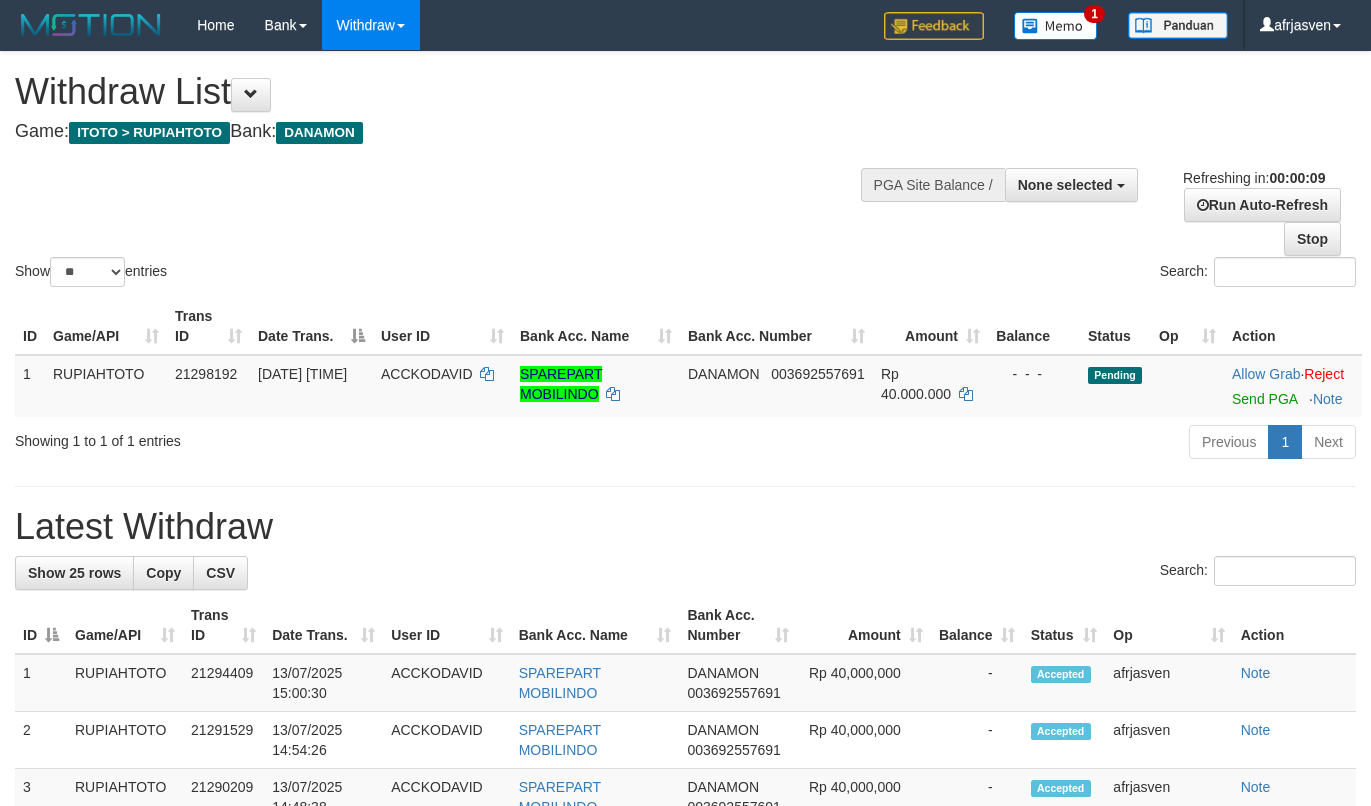 select 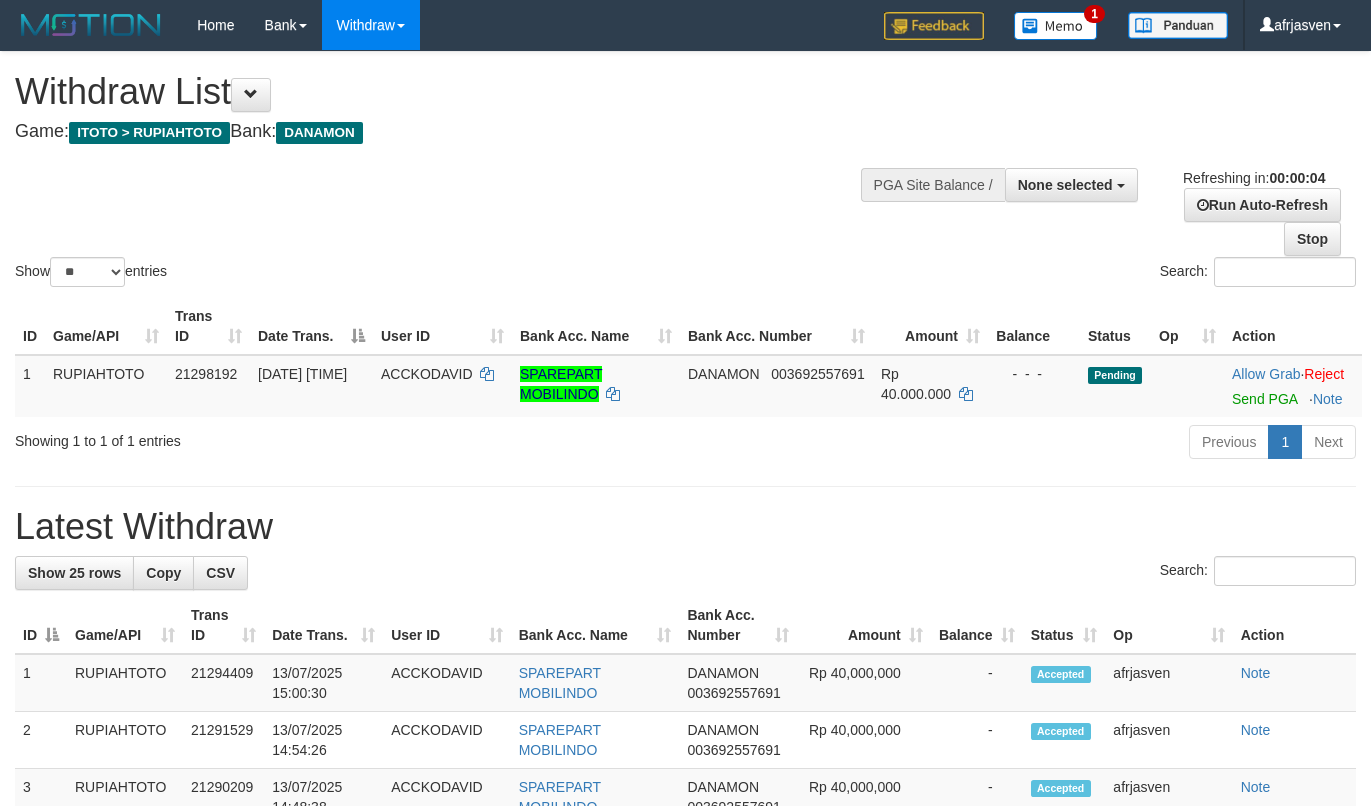 scroll, scrollTop: 0, scrollLeft: 0, axis: both 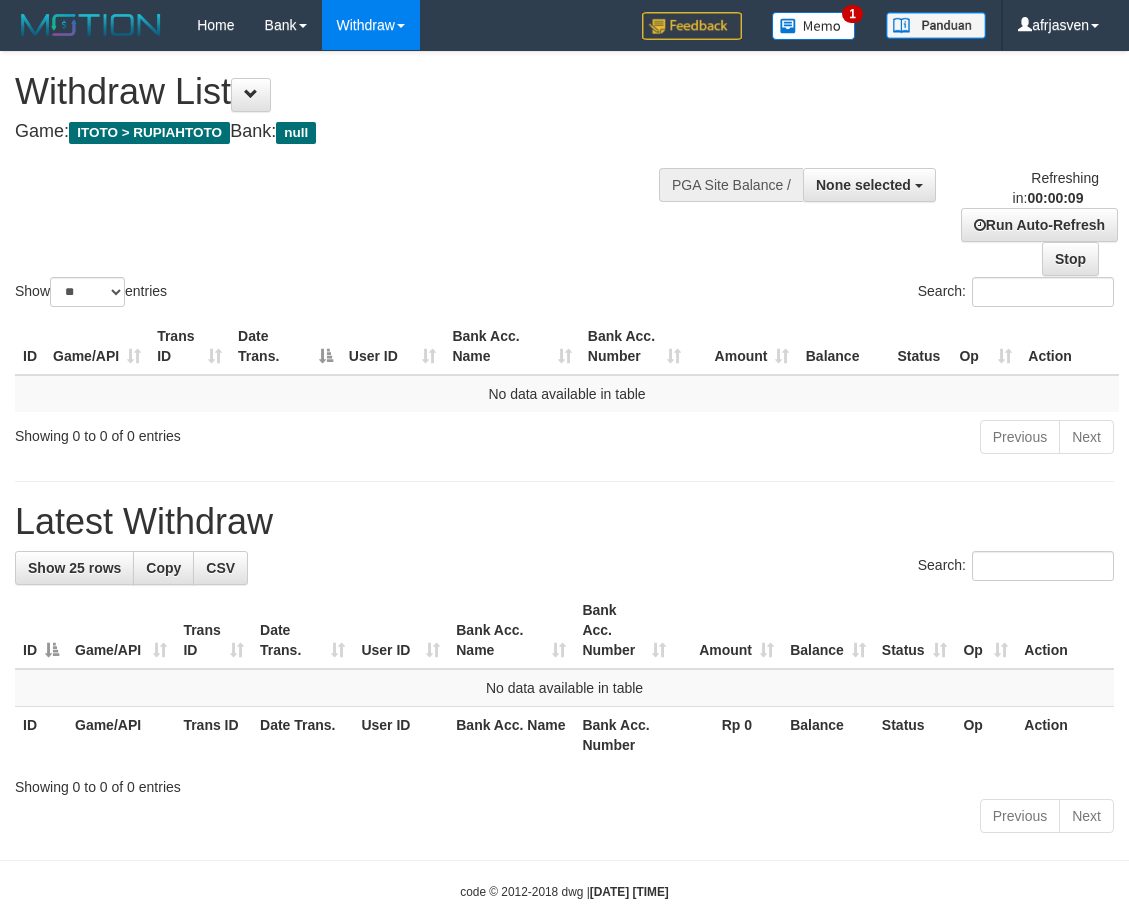 select 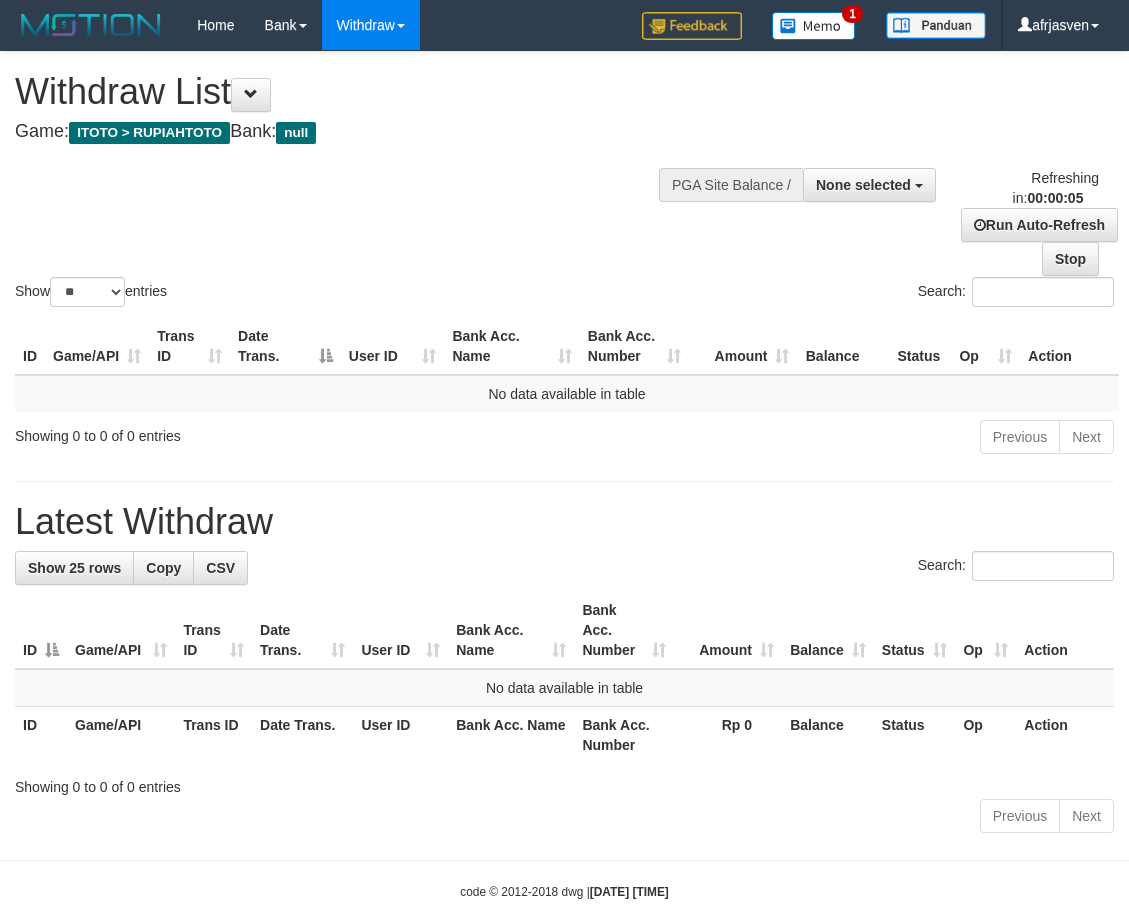 scroll, scrollTop: 0, scrollLeft: 0, axis: both 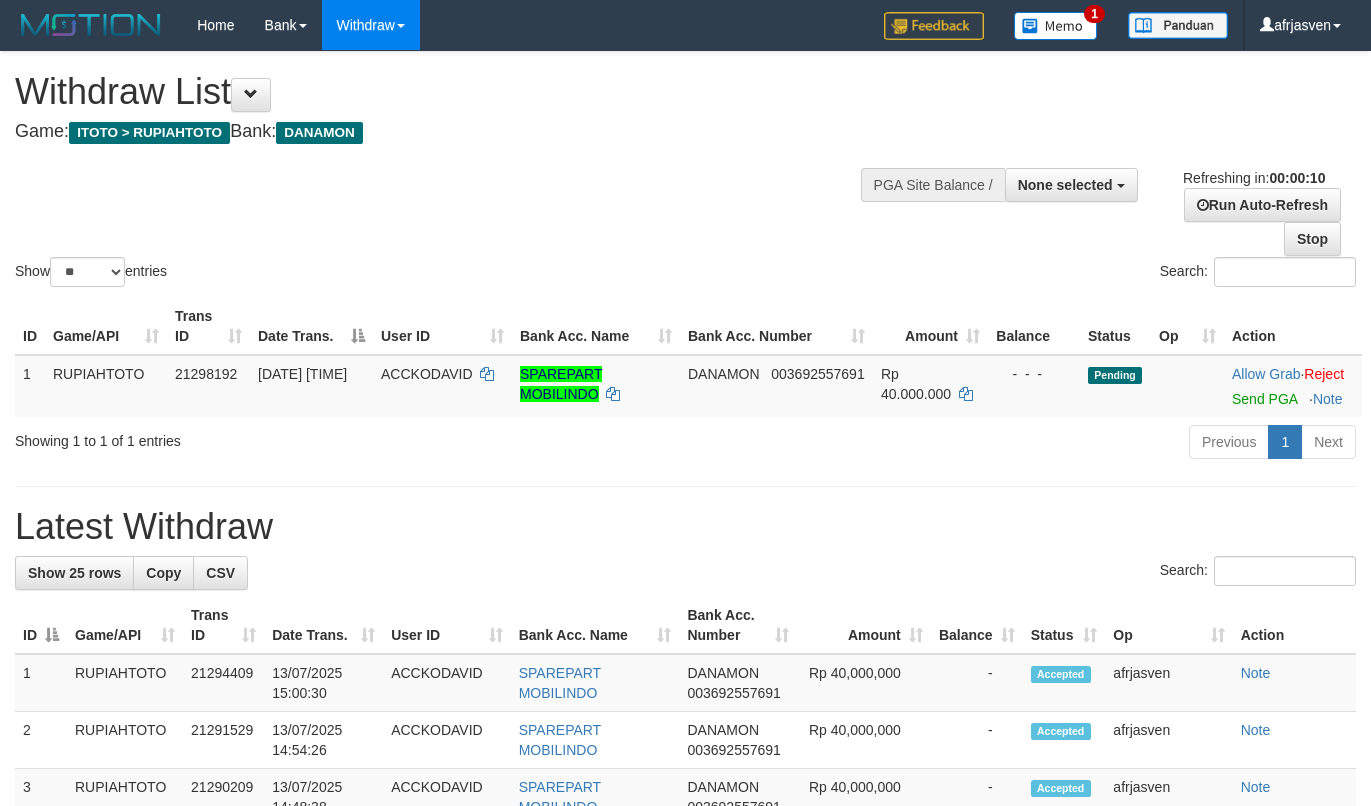 select 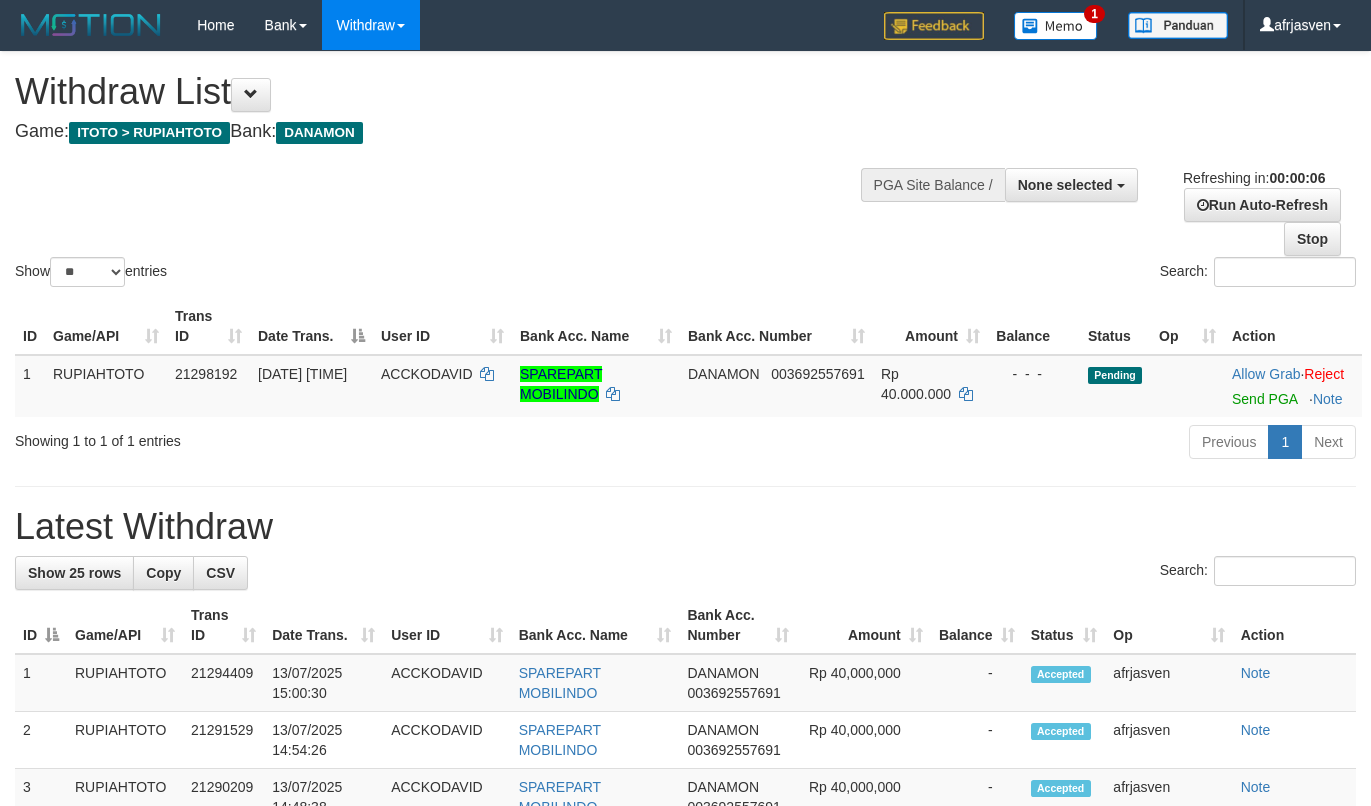 scroll, scrollTop: 0, scrollLeft: 0, axis: both 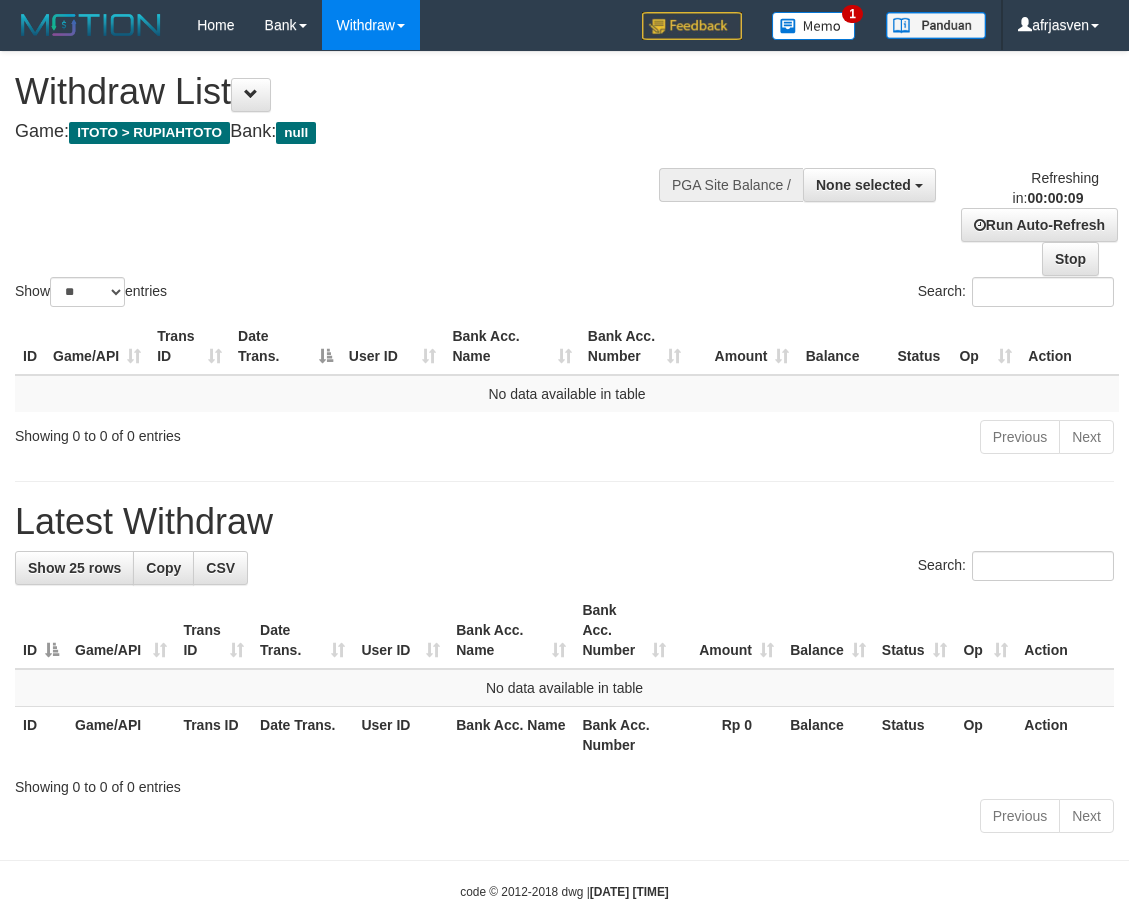 select 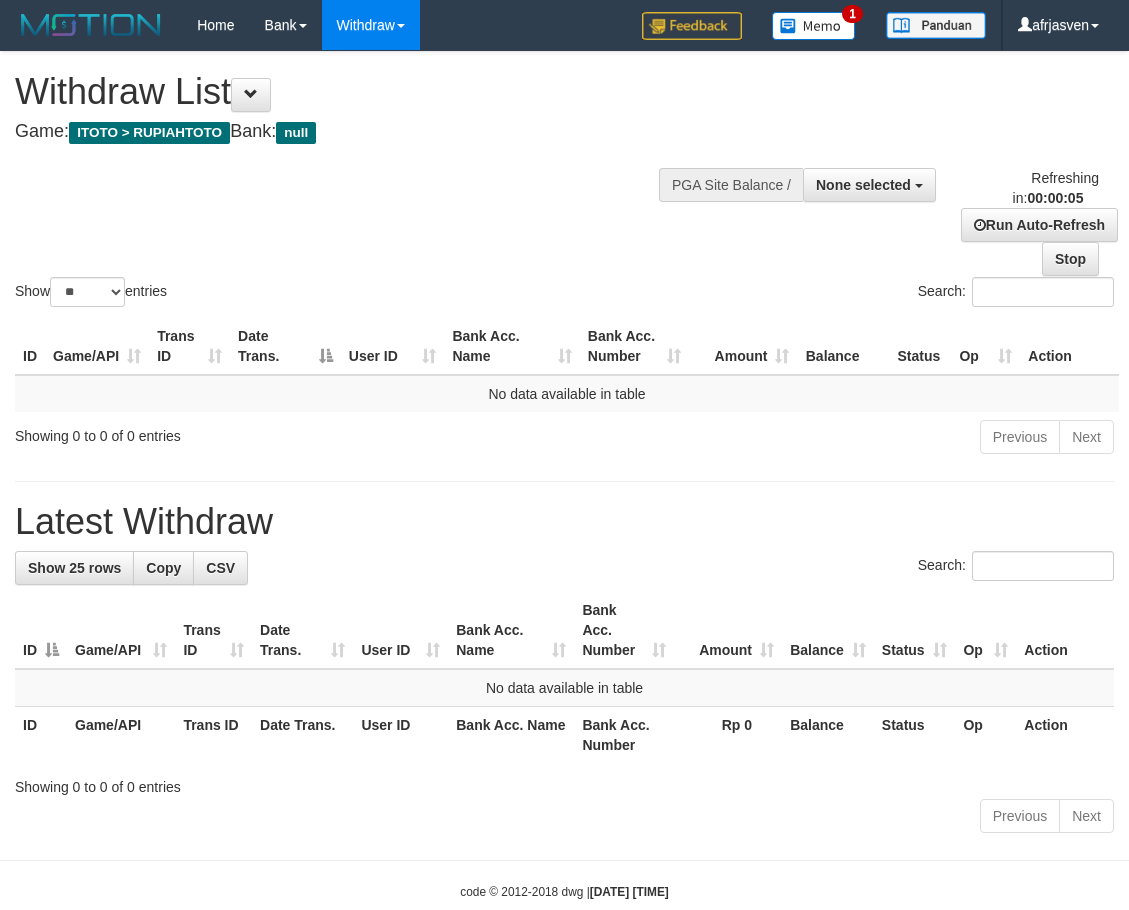 scroll, scrollTop: 0, scrollLeft: 0, axis: both 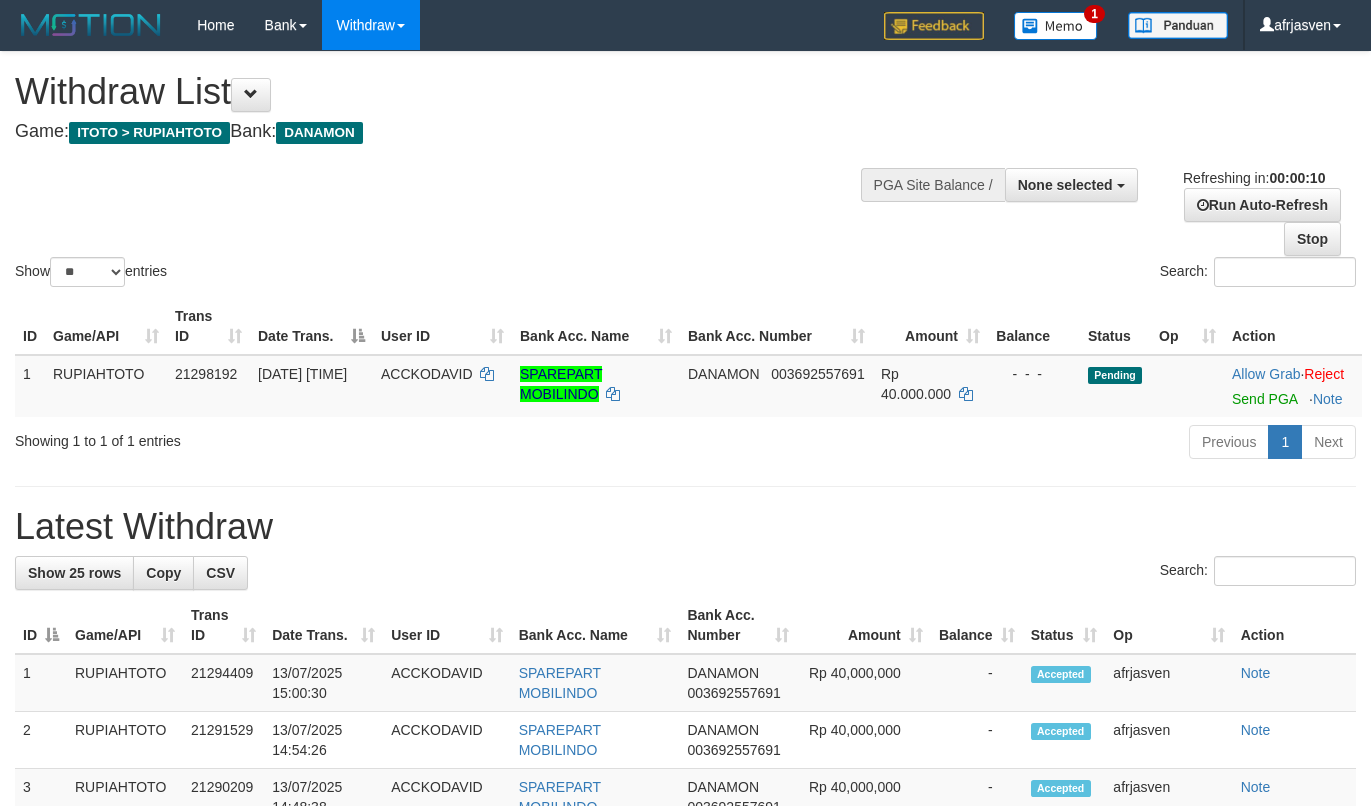 select 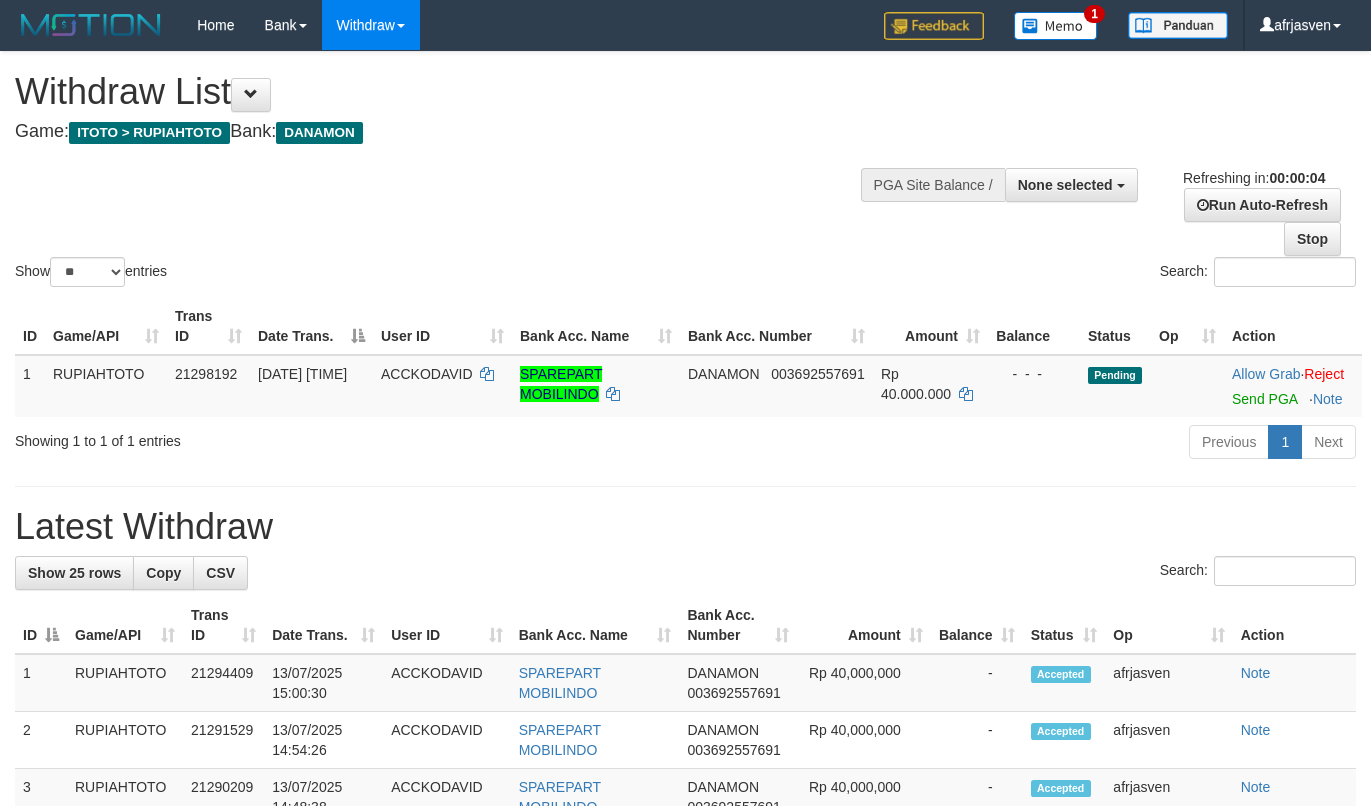 scroll, scrollTop: 0, scrollLeft: 0, axis: both 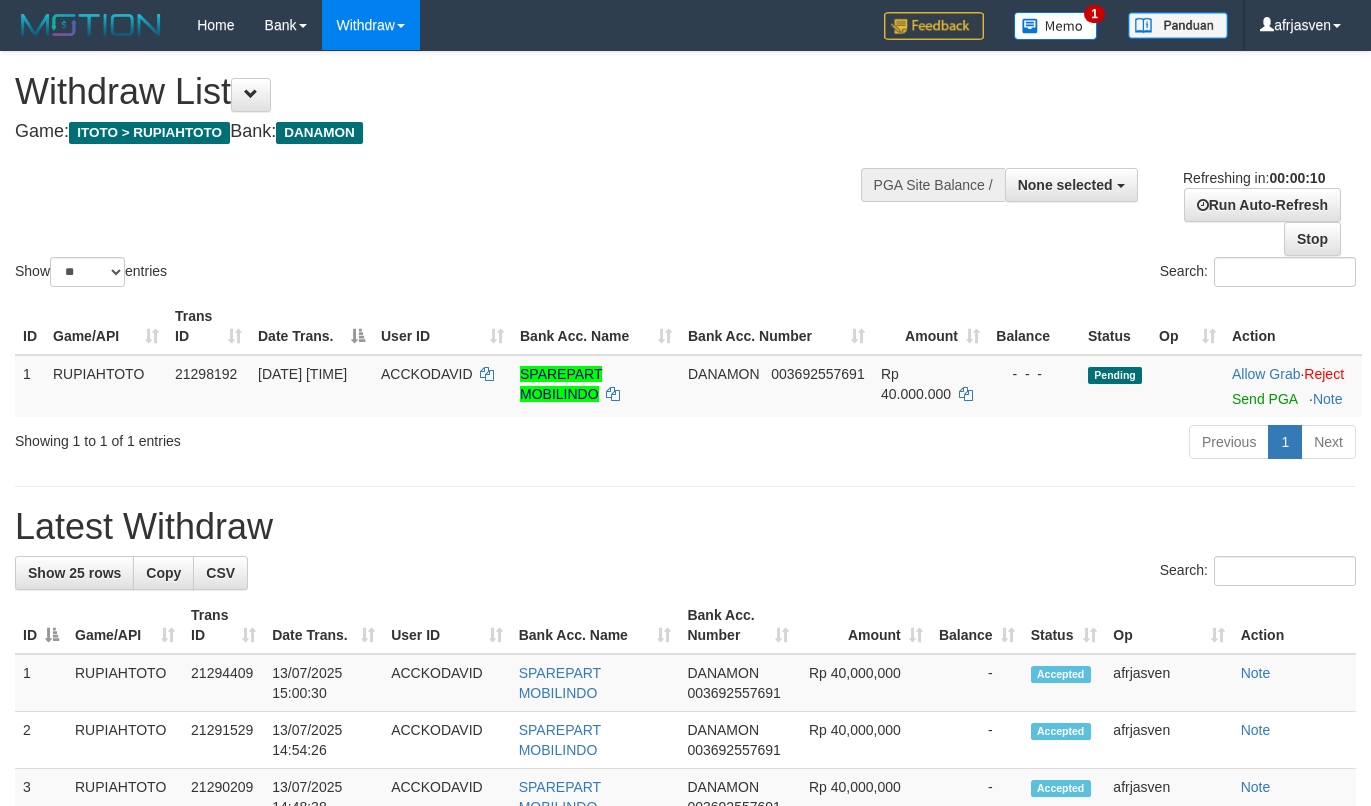 select 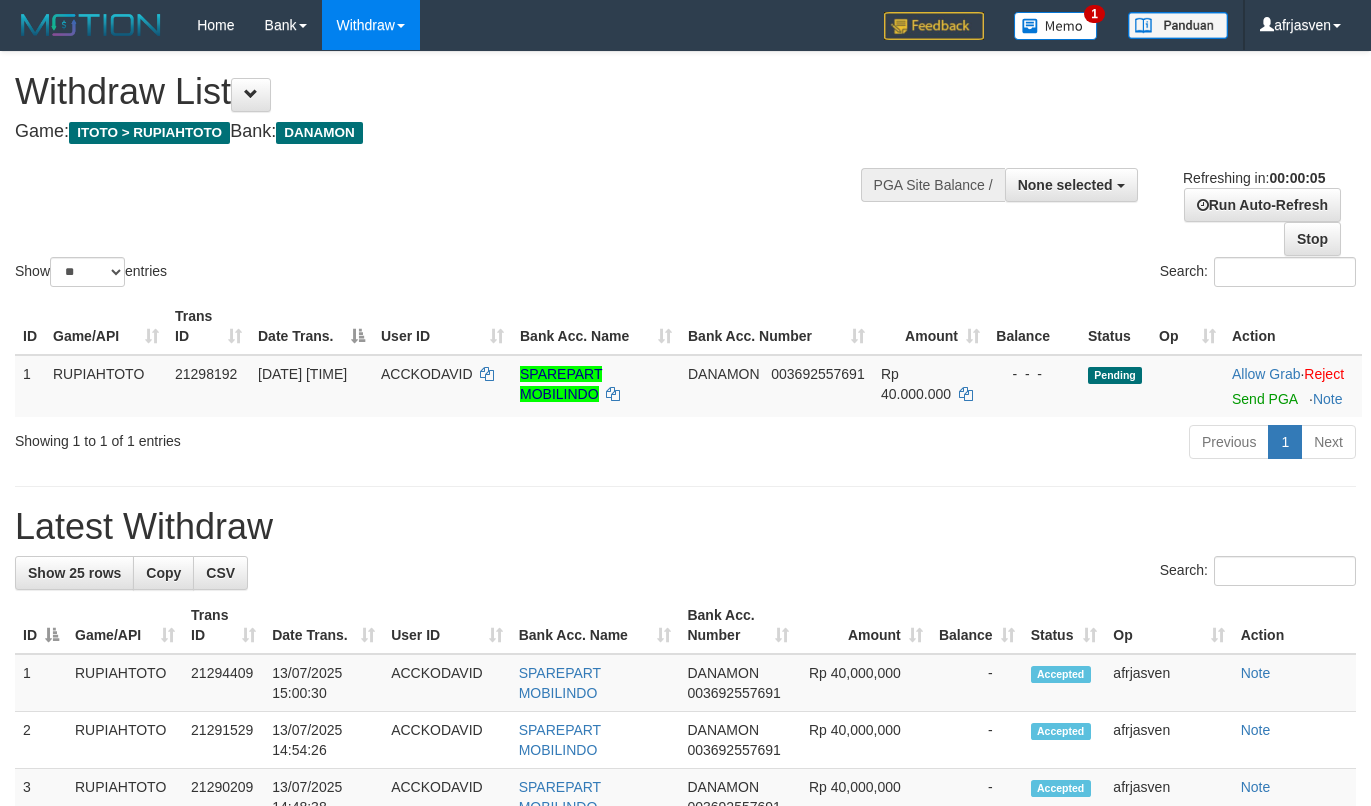 scroll, scrollTop: 0, scrollLeft: 0, axis: both 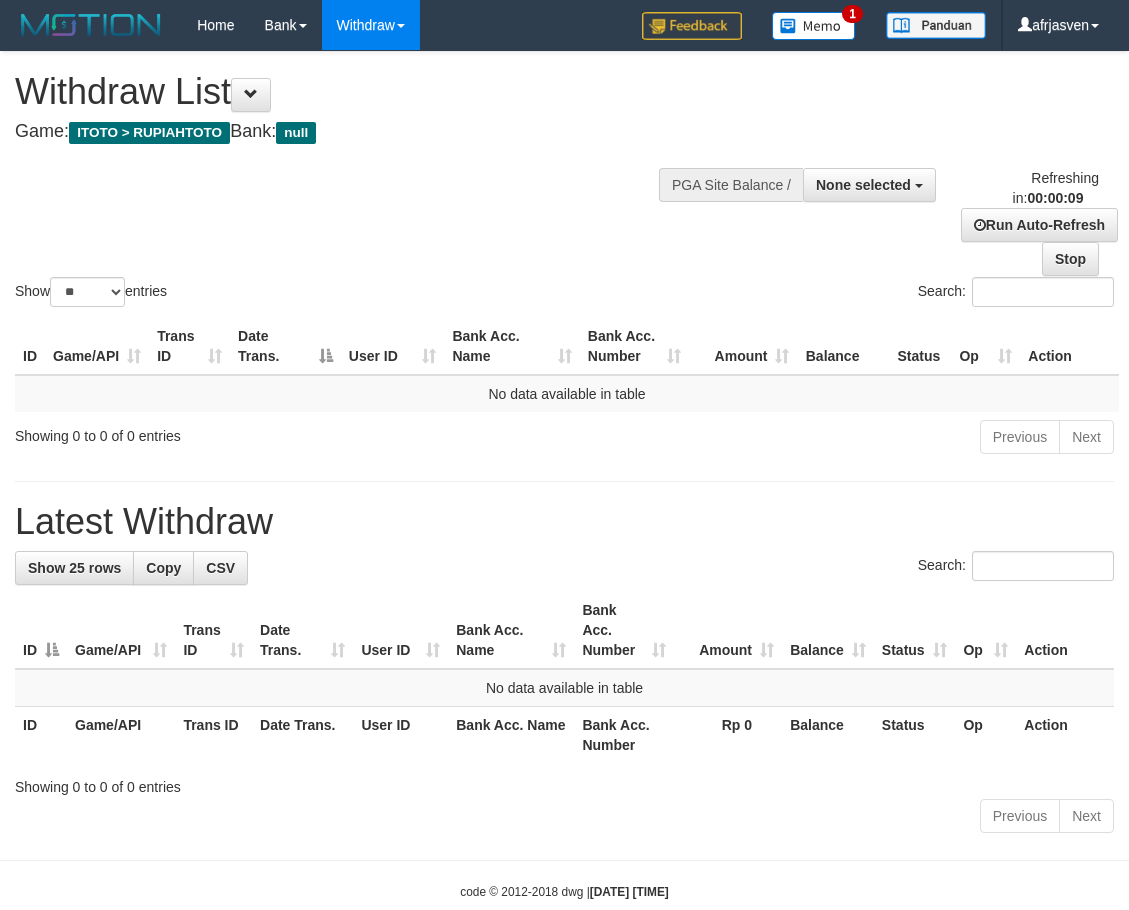 select 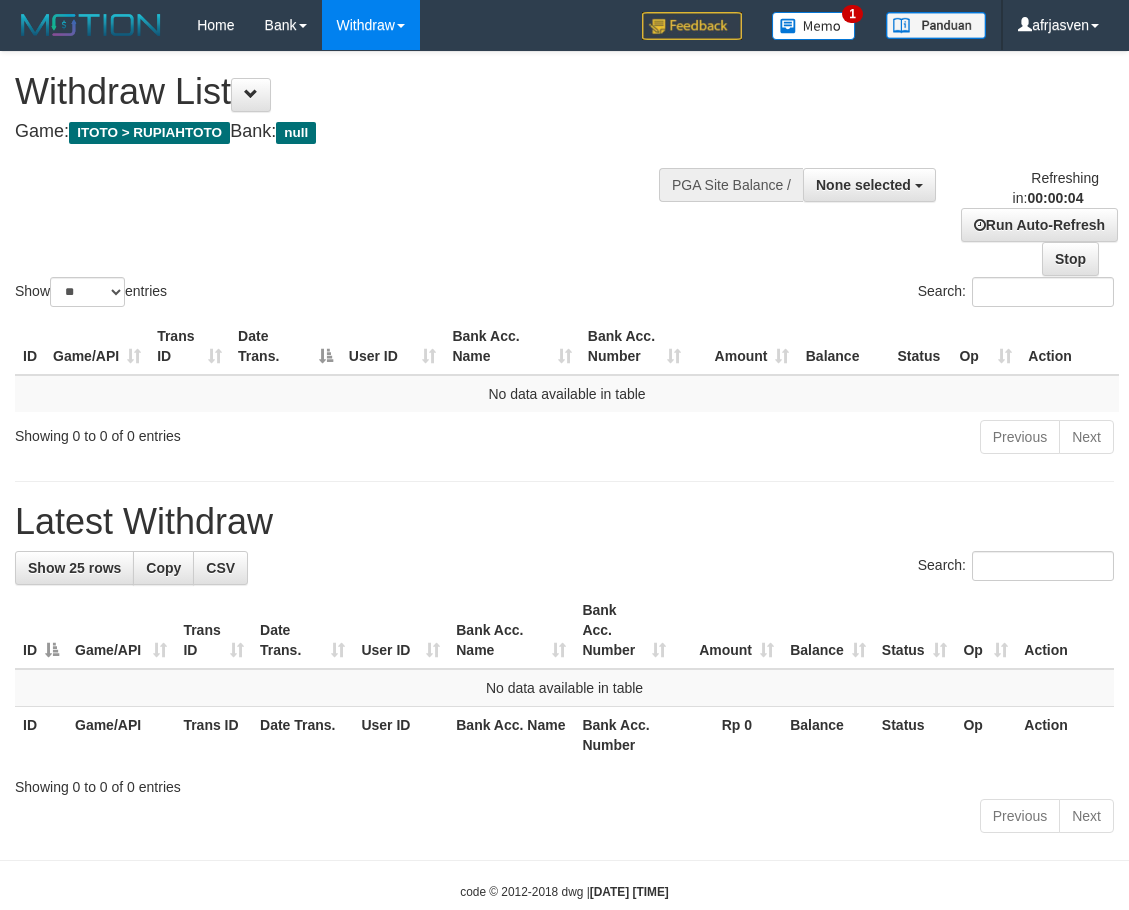 scroll, scrollTop: 0, scrollLeft: 0, axis: both 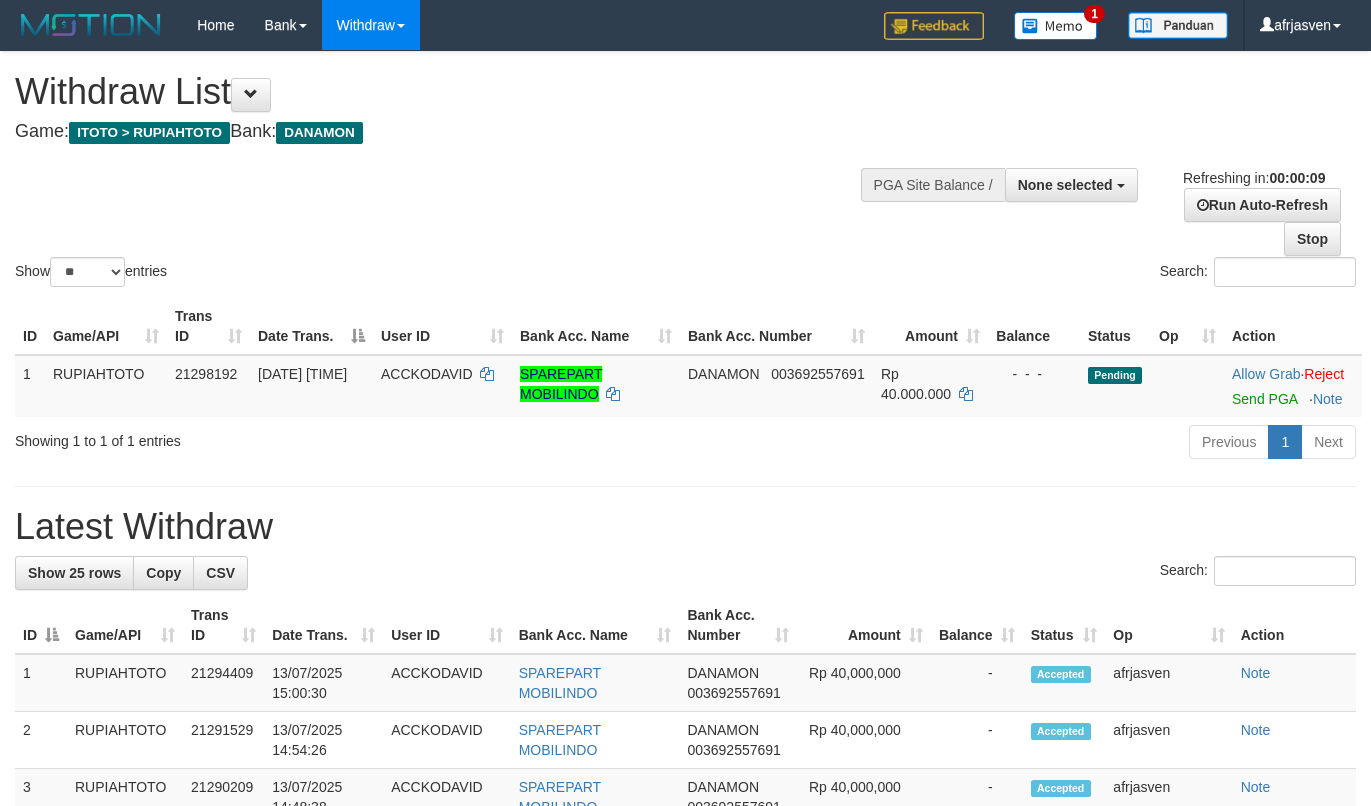 select 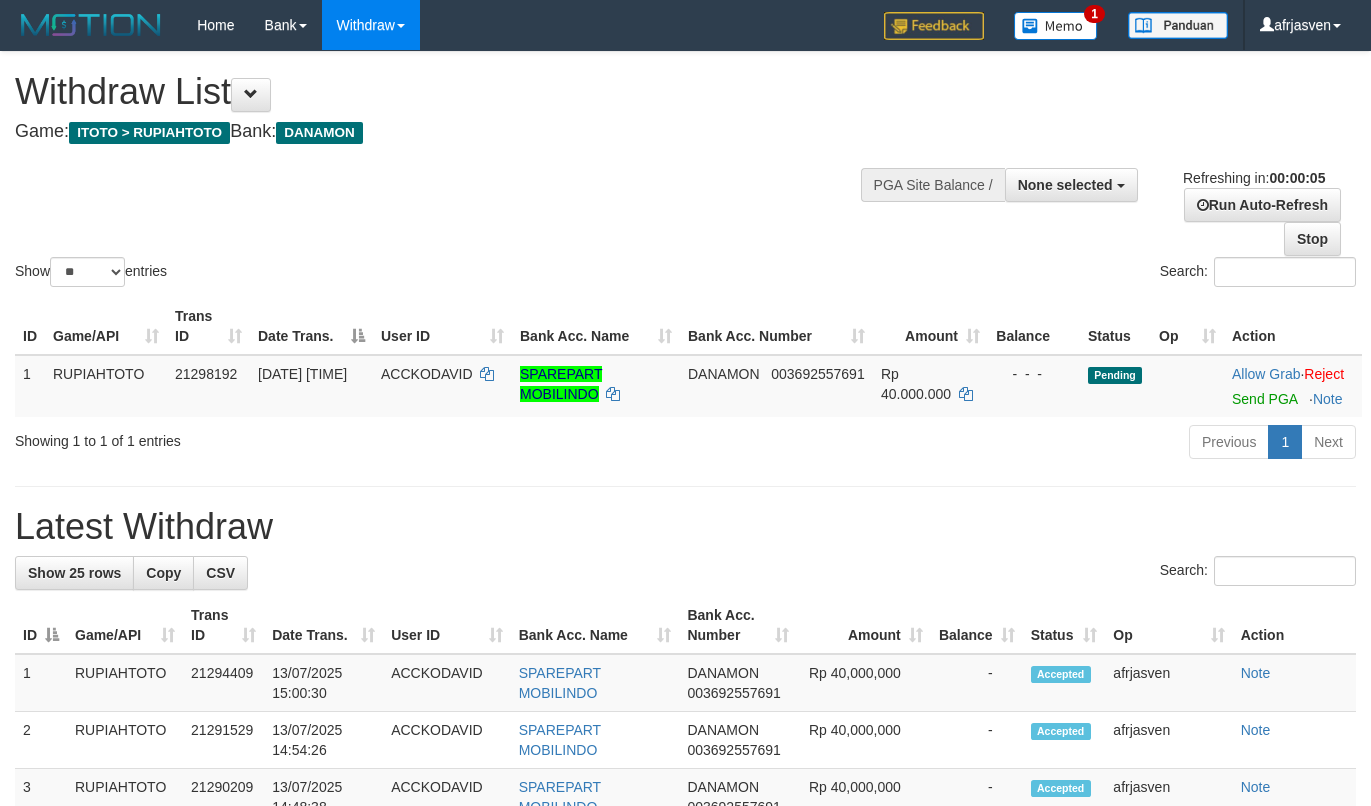 scroll, scrollTop: 0, scrollLeft: 0, axis: both 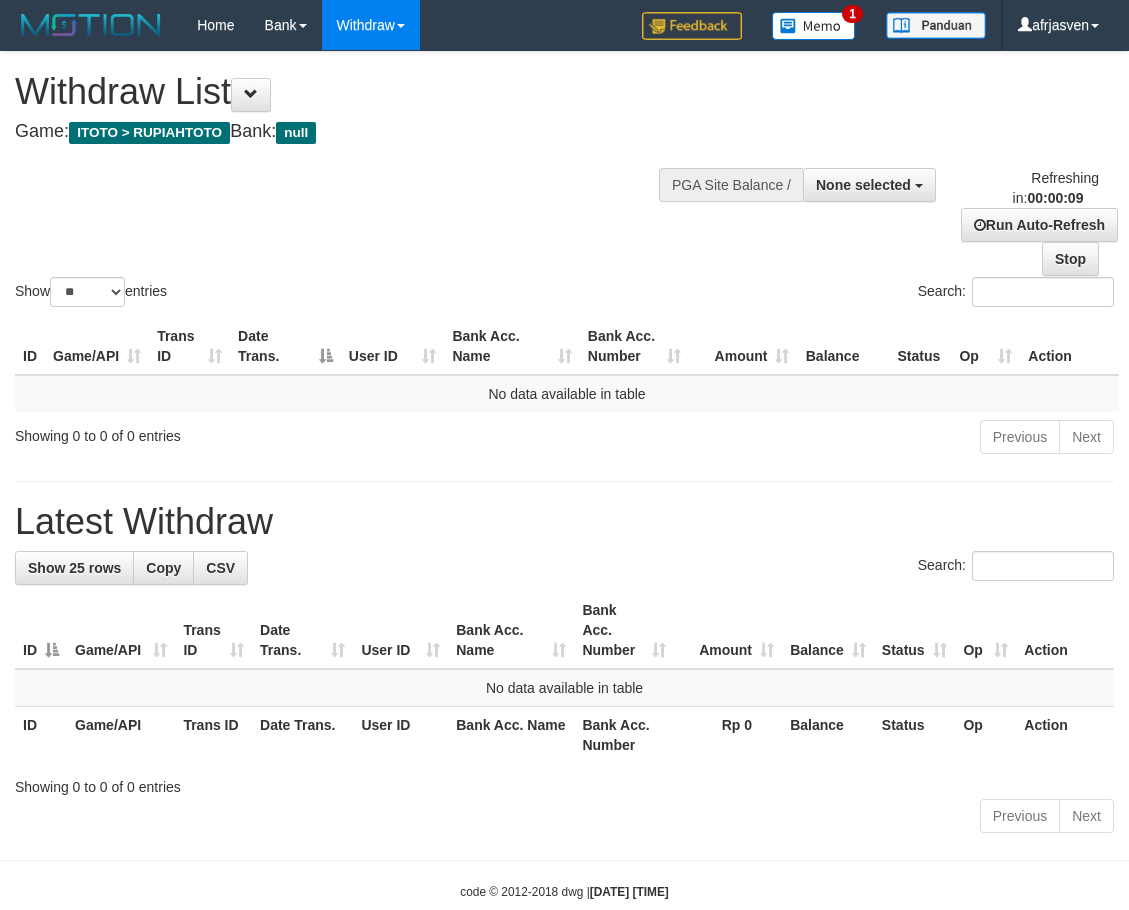 select 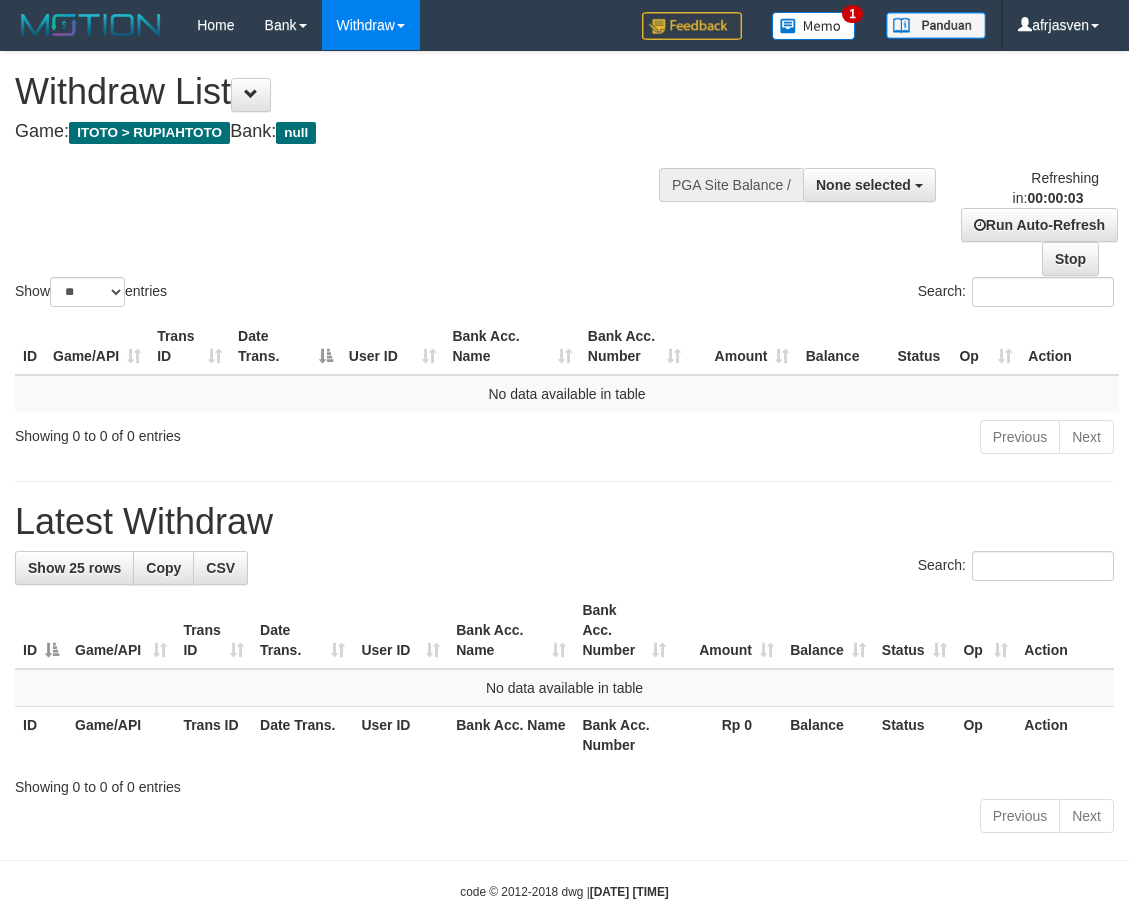 scroll, scrollTop: 0, scrollLeft: 0, axis: both 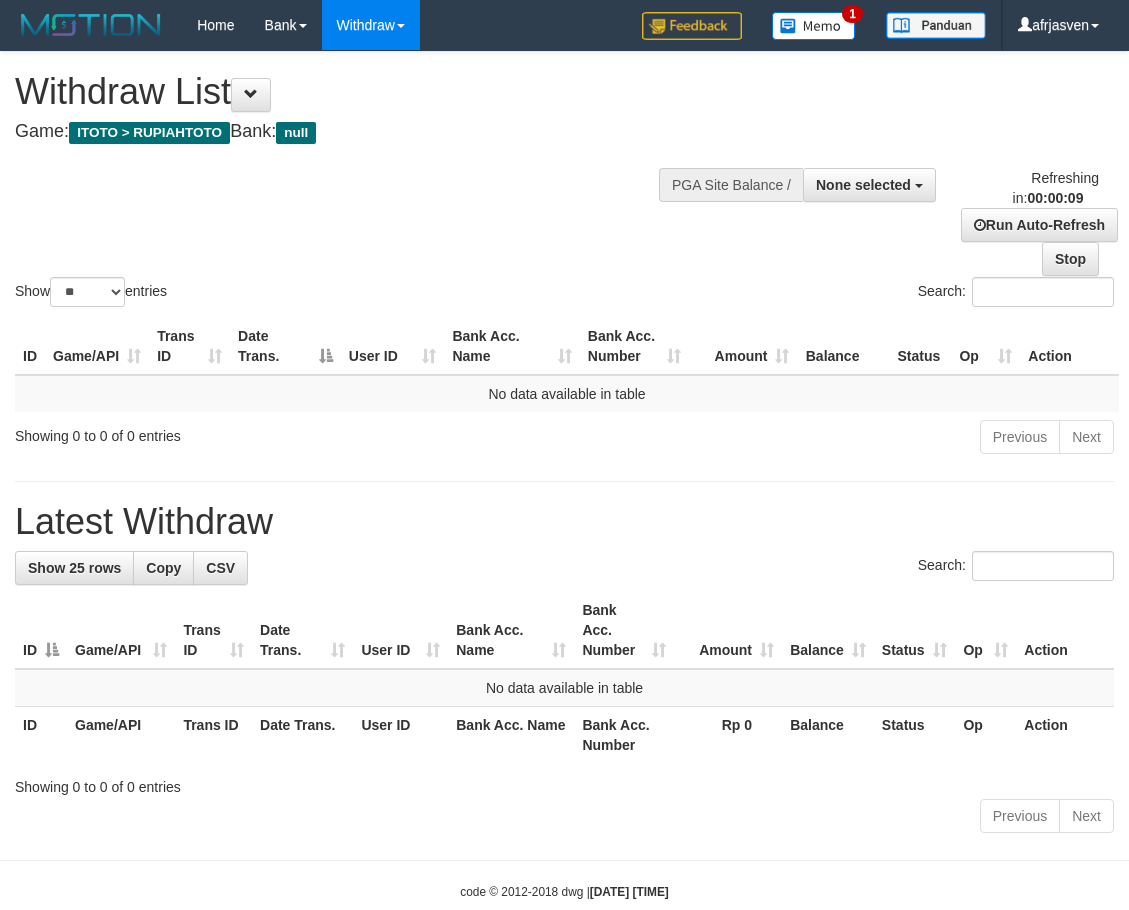 select 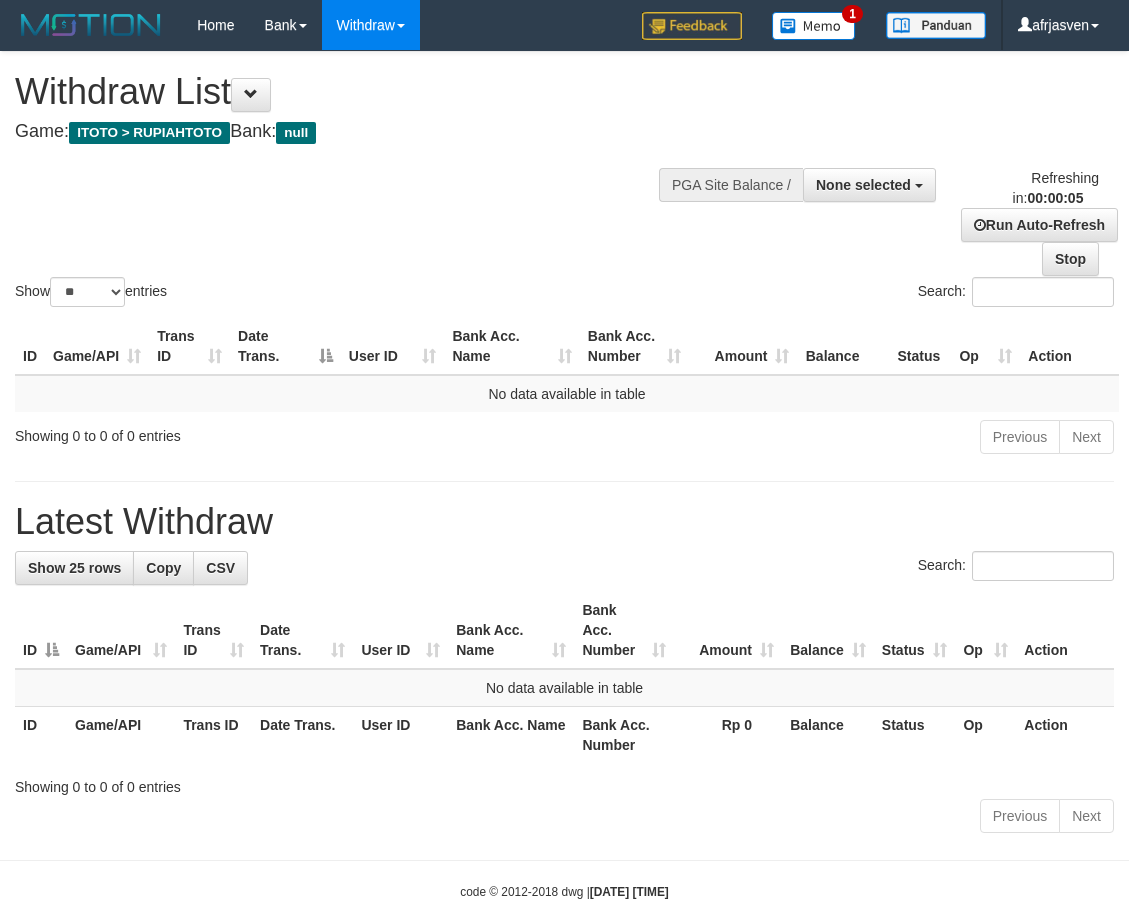 scroll, scrollTop: 0, scrollLeft: 0, axis: both 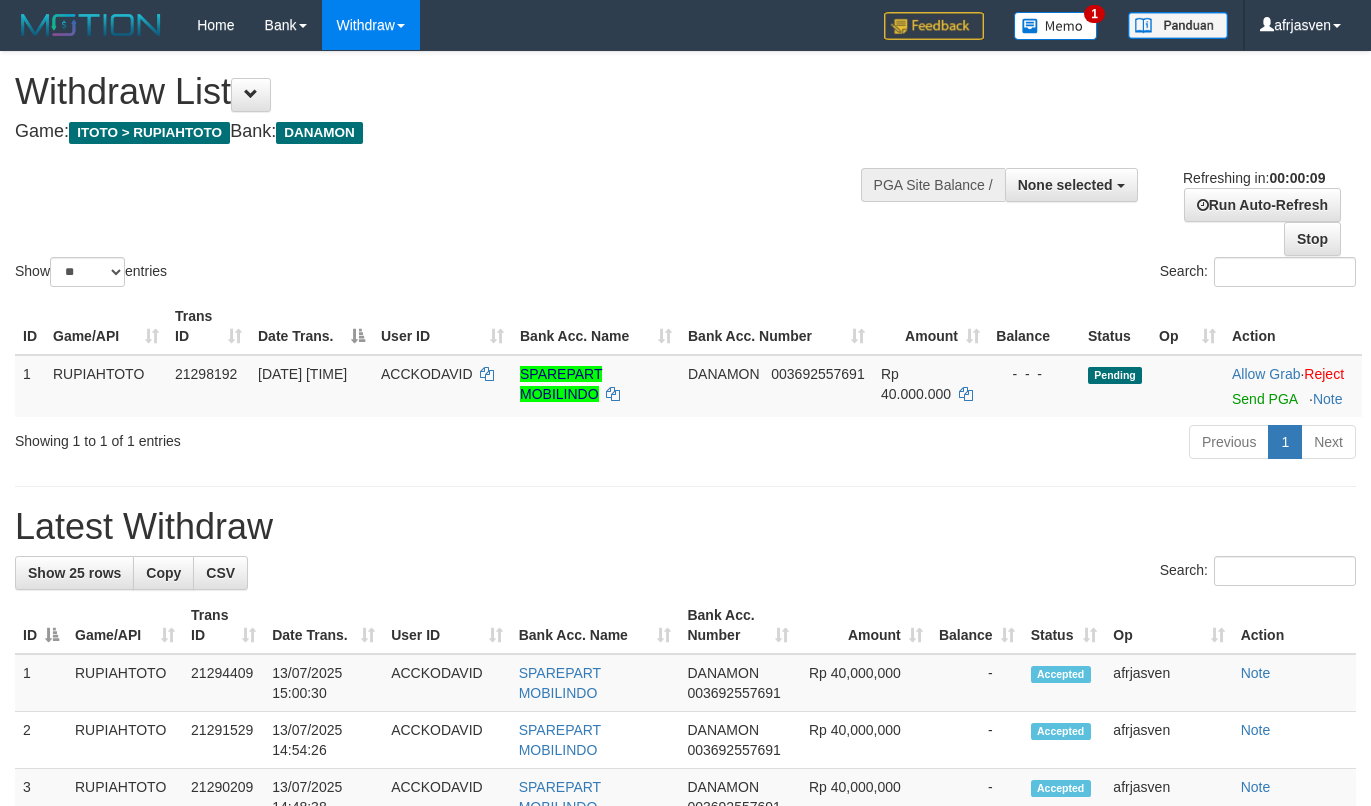 select 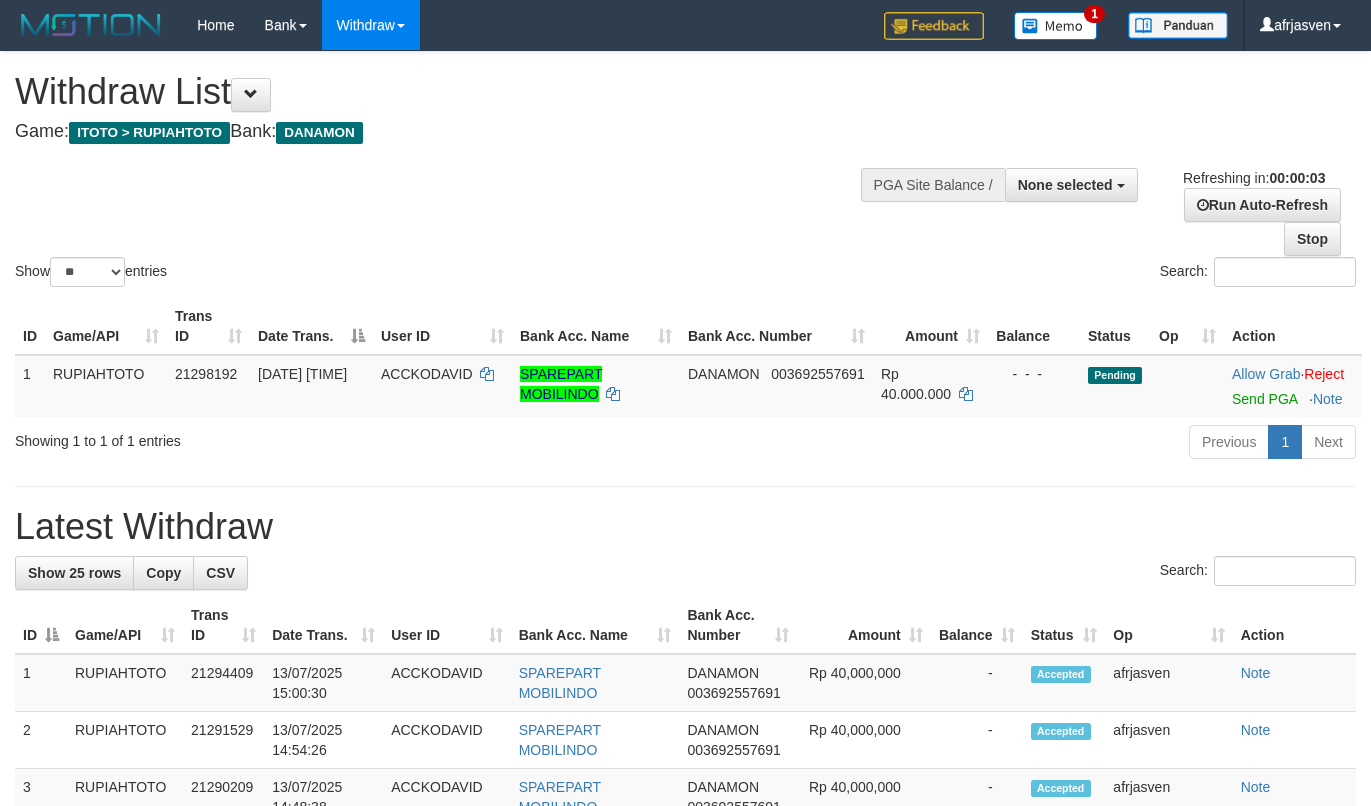 scroll, scrollTop: 0, scrollLeft: 0, axis: both 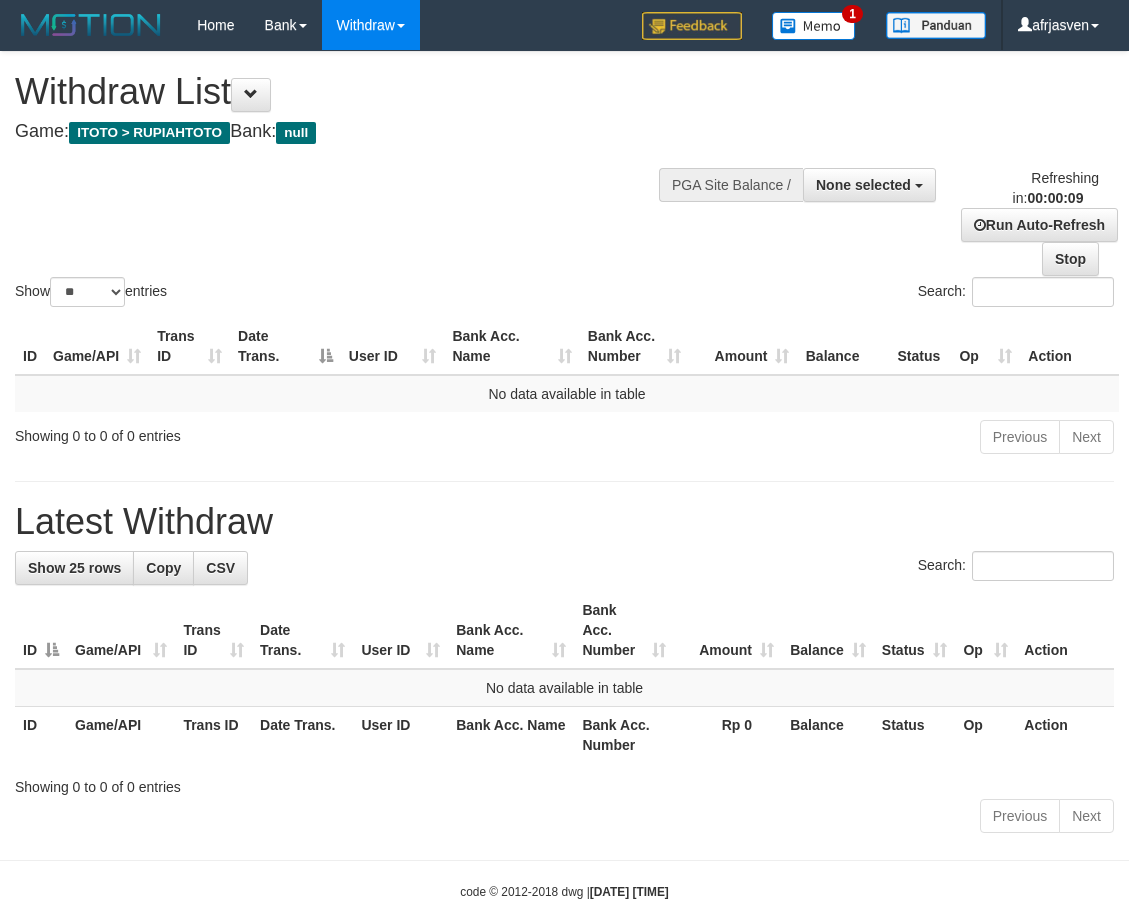 select 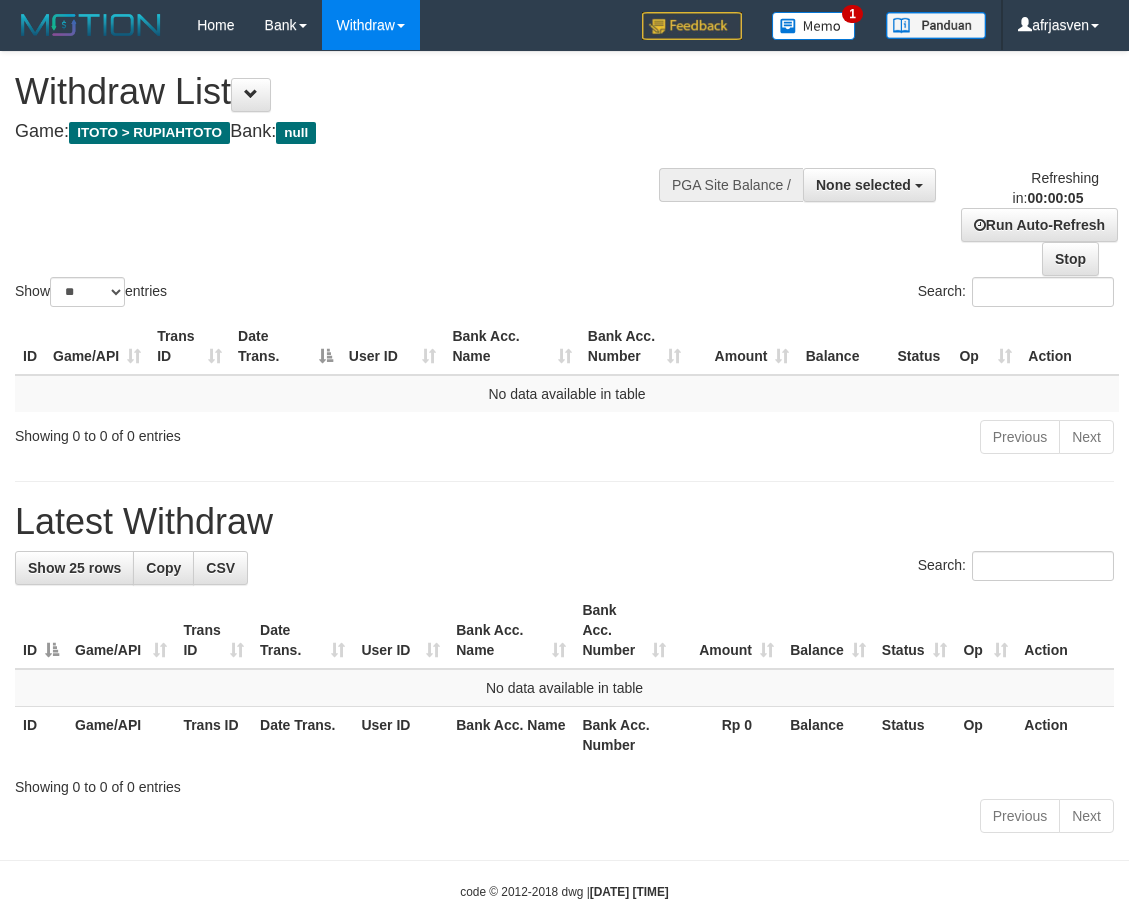 scroll, scrollTop: 0, scrollLeft: 0, axis: both 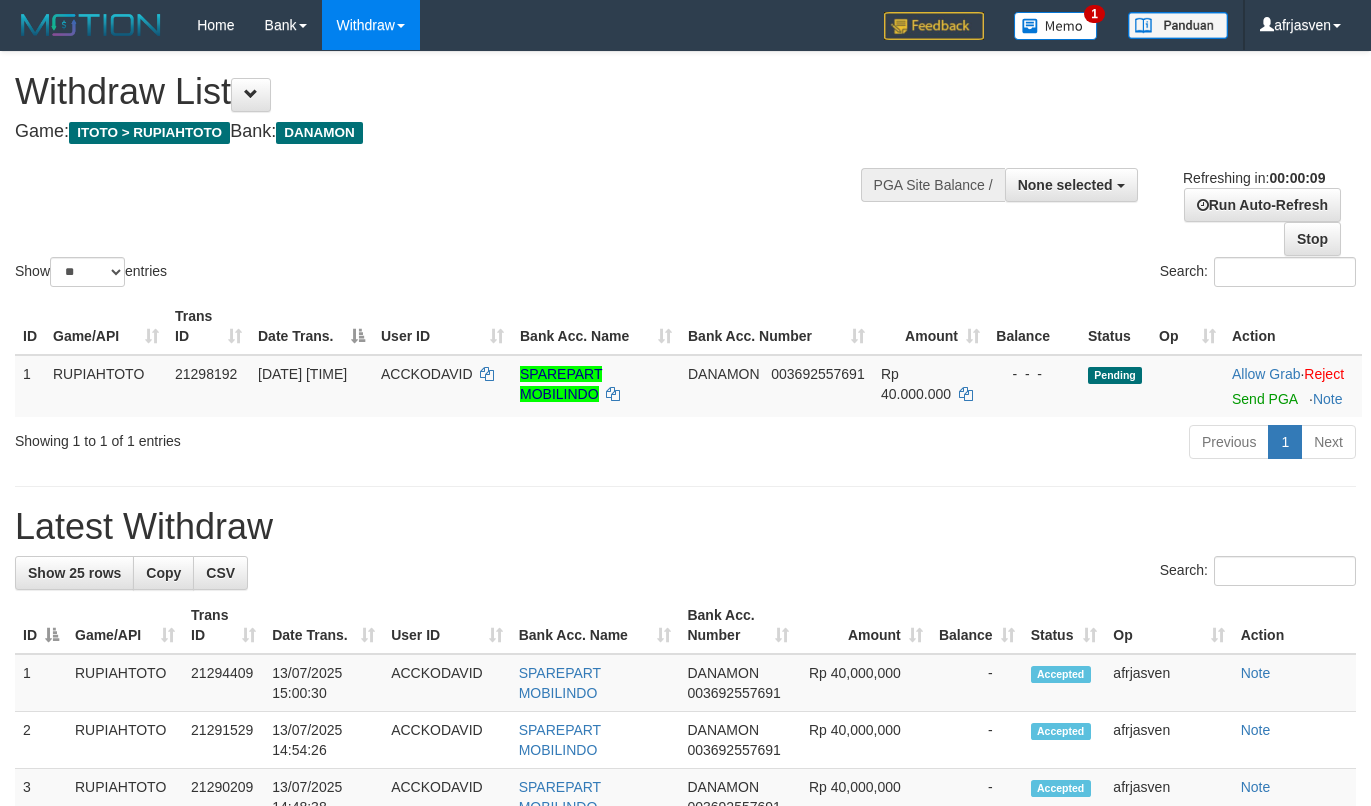 select 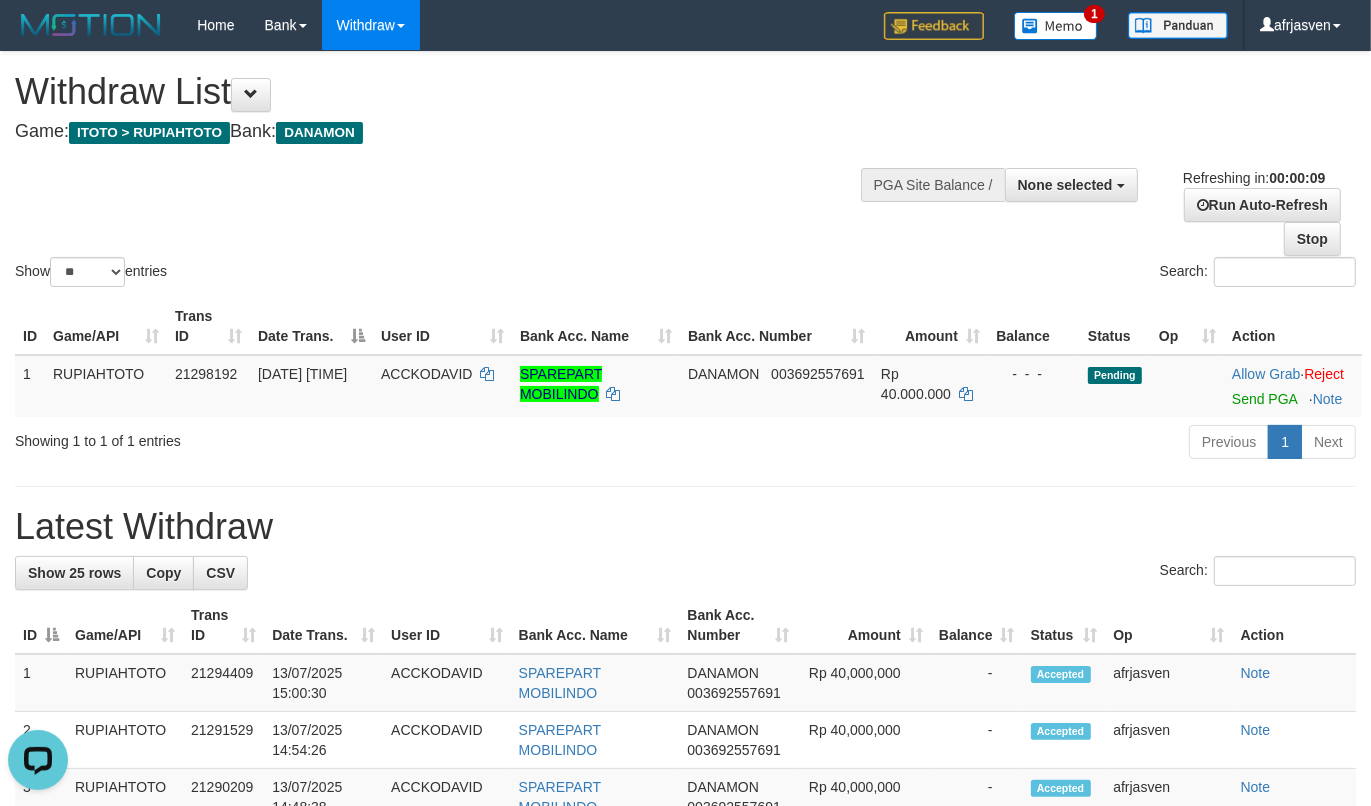 scroll, scrollTop: 0, scrollLeft: 0, axis: both 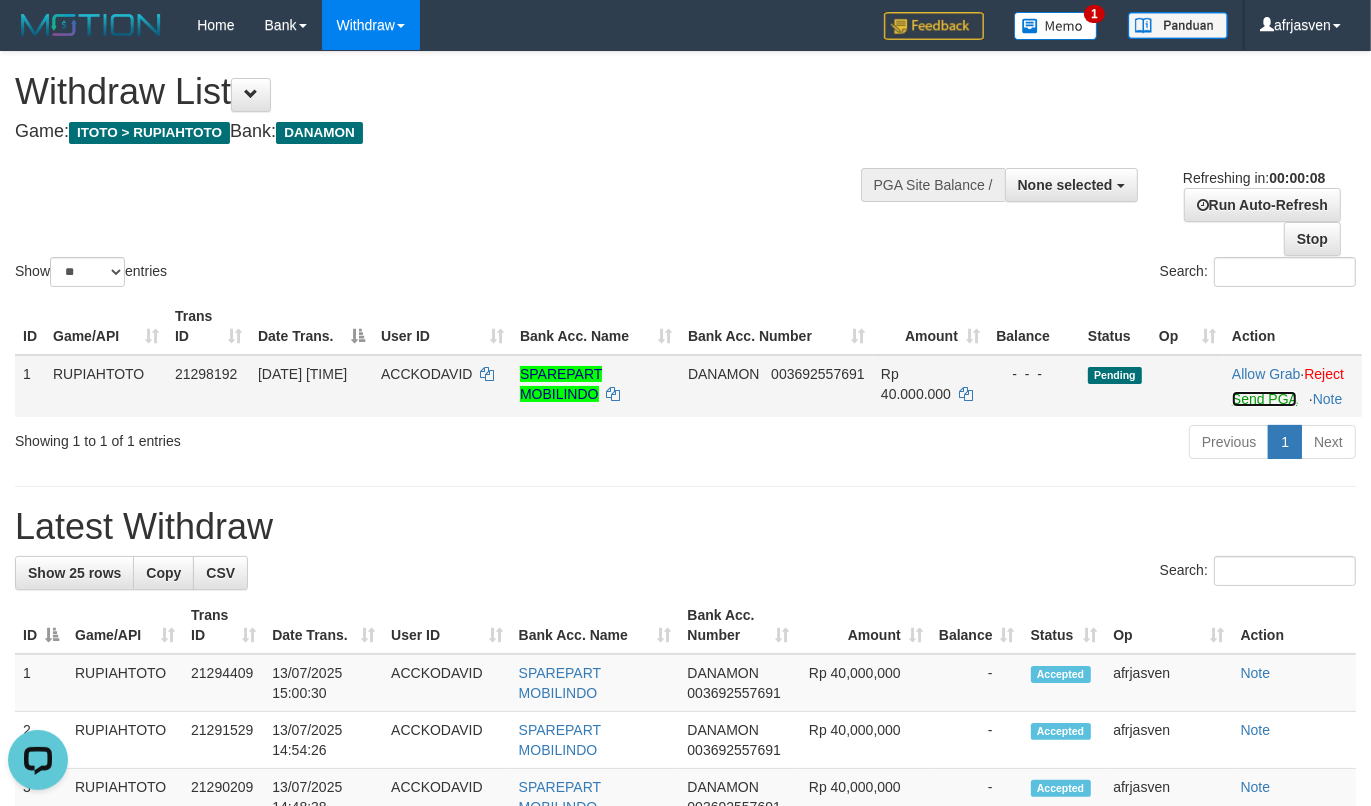 click on "Send PGA" at bounding box center [1264, 399] 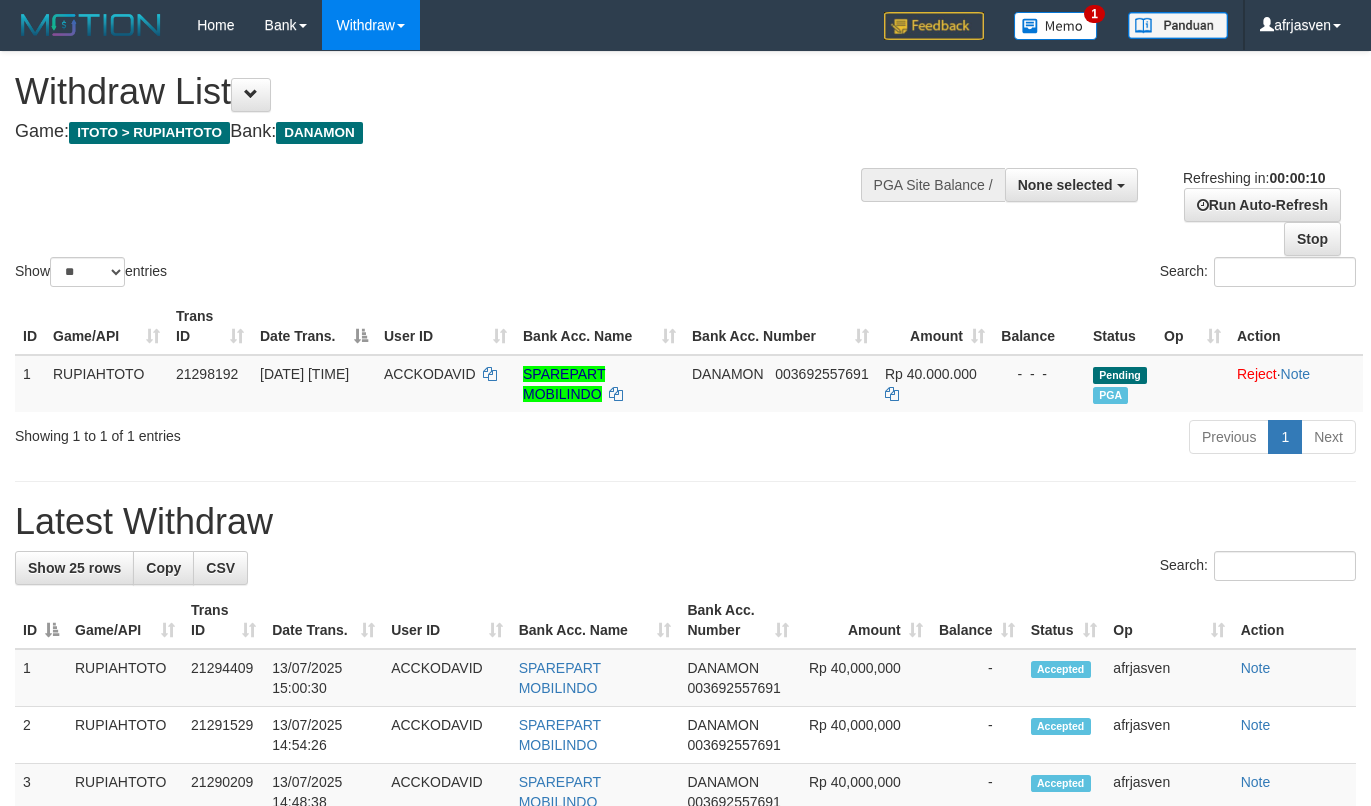 select 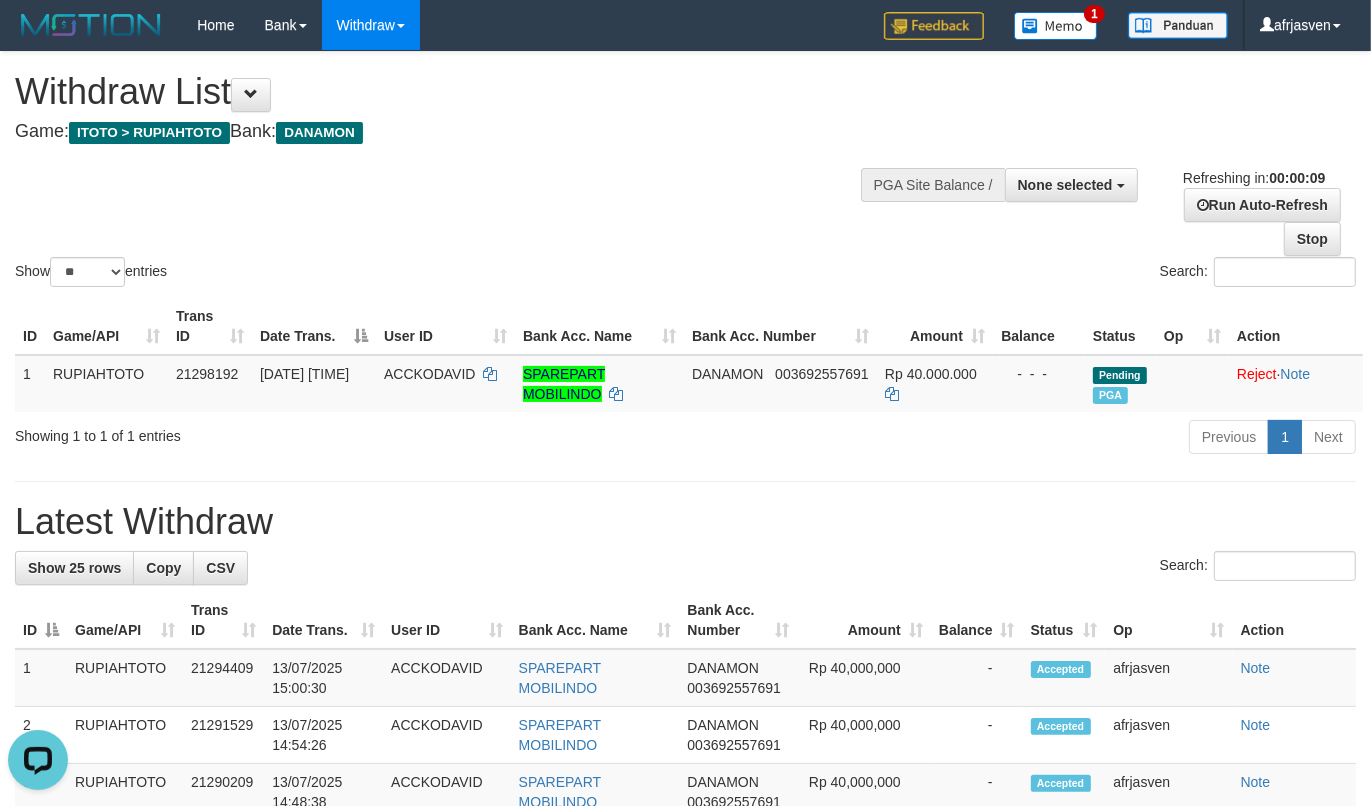 scroll, scrollTop: 0, scrollLeft: 0, axis: both 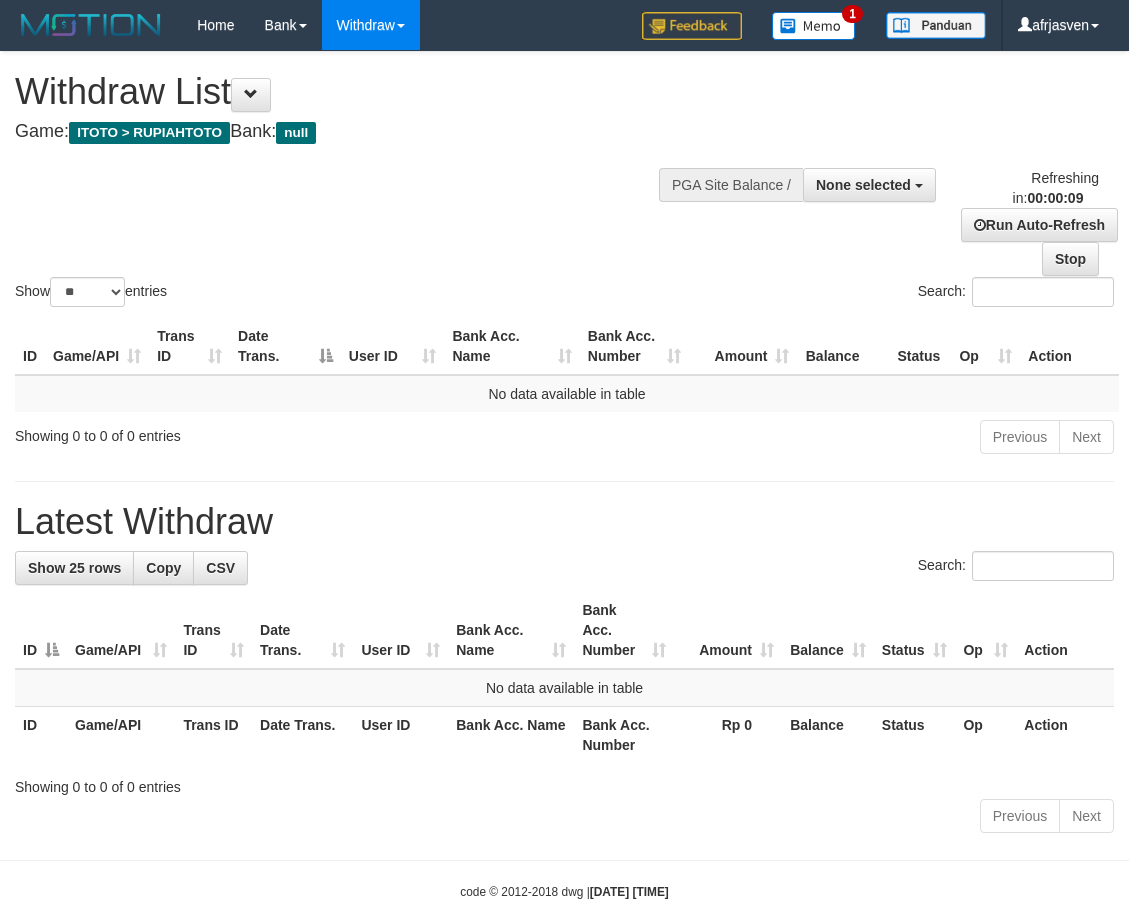 select 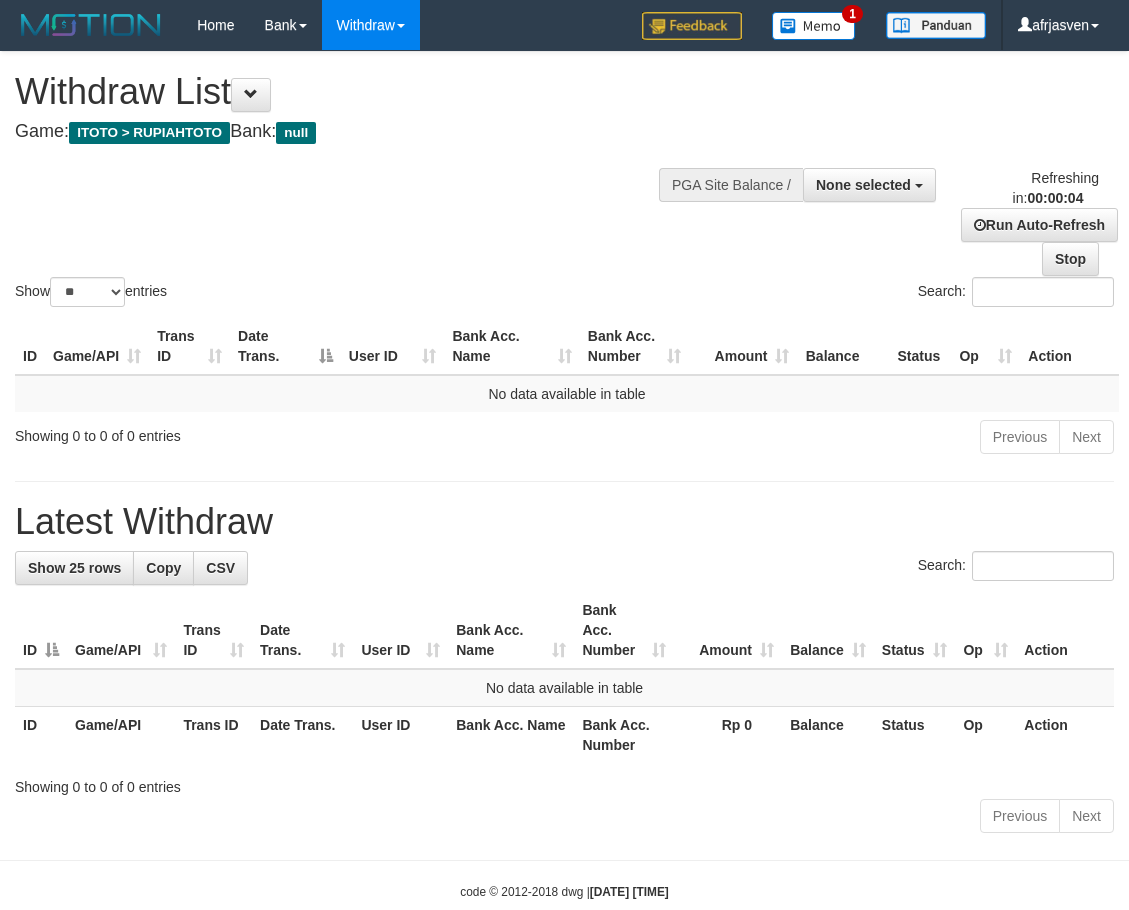 scroll, scrollTop: 0, scrollLeft: 0, axis: both 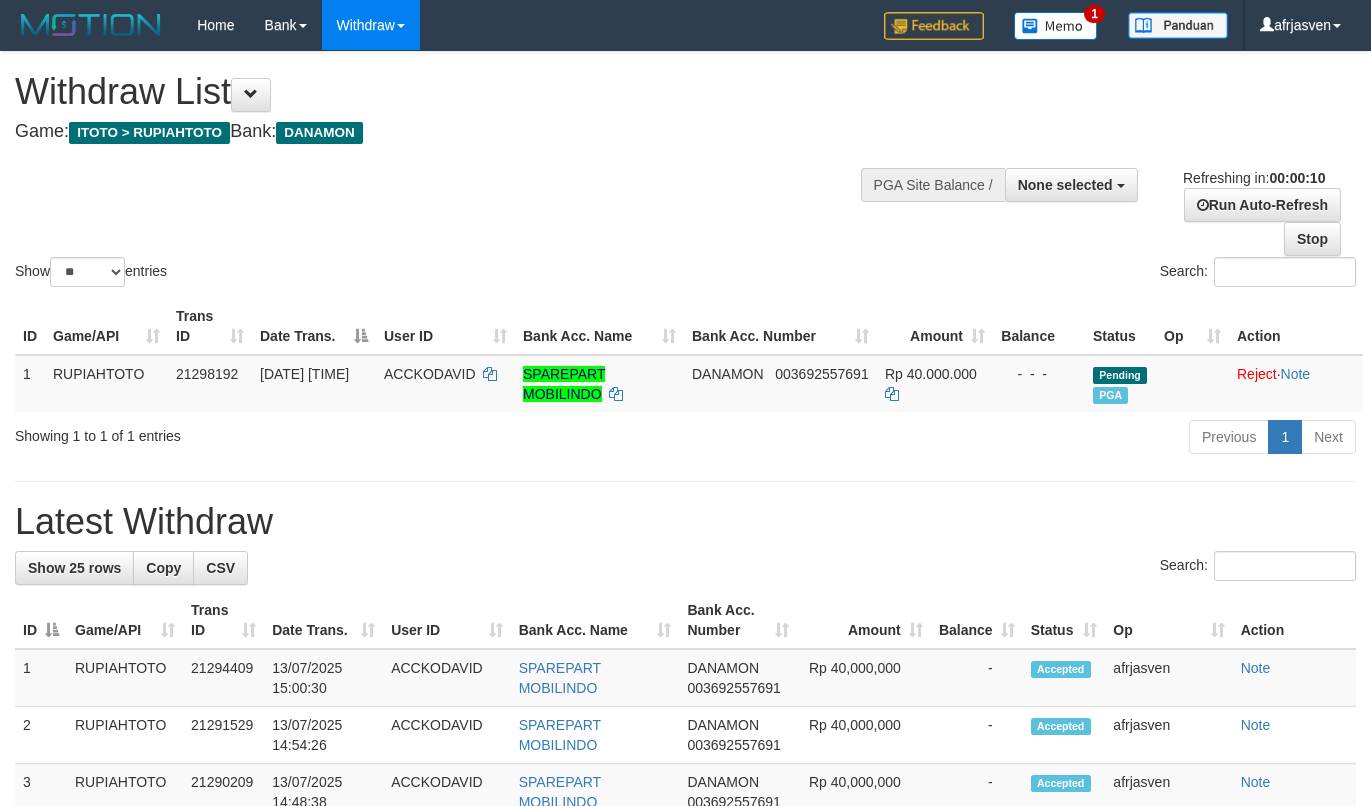 select 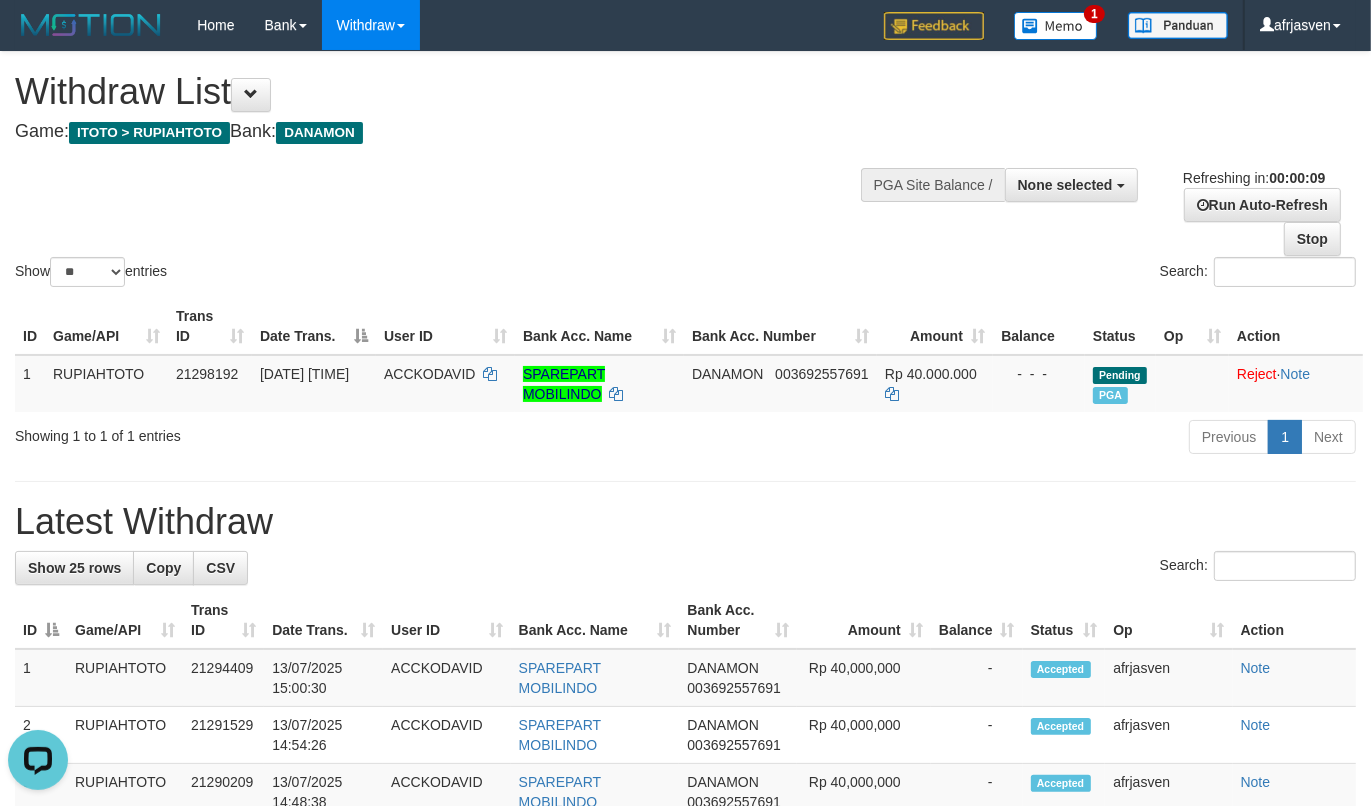 scroll, scrollTop: 0, scrollLeft: 0, axis: both 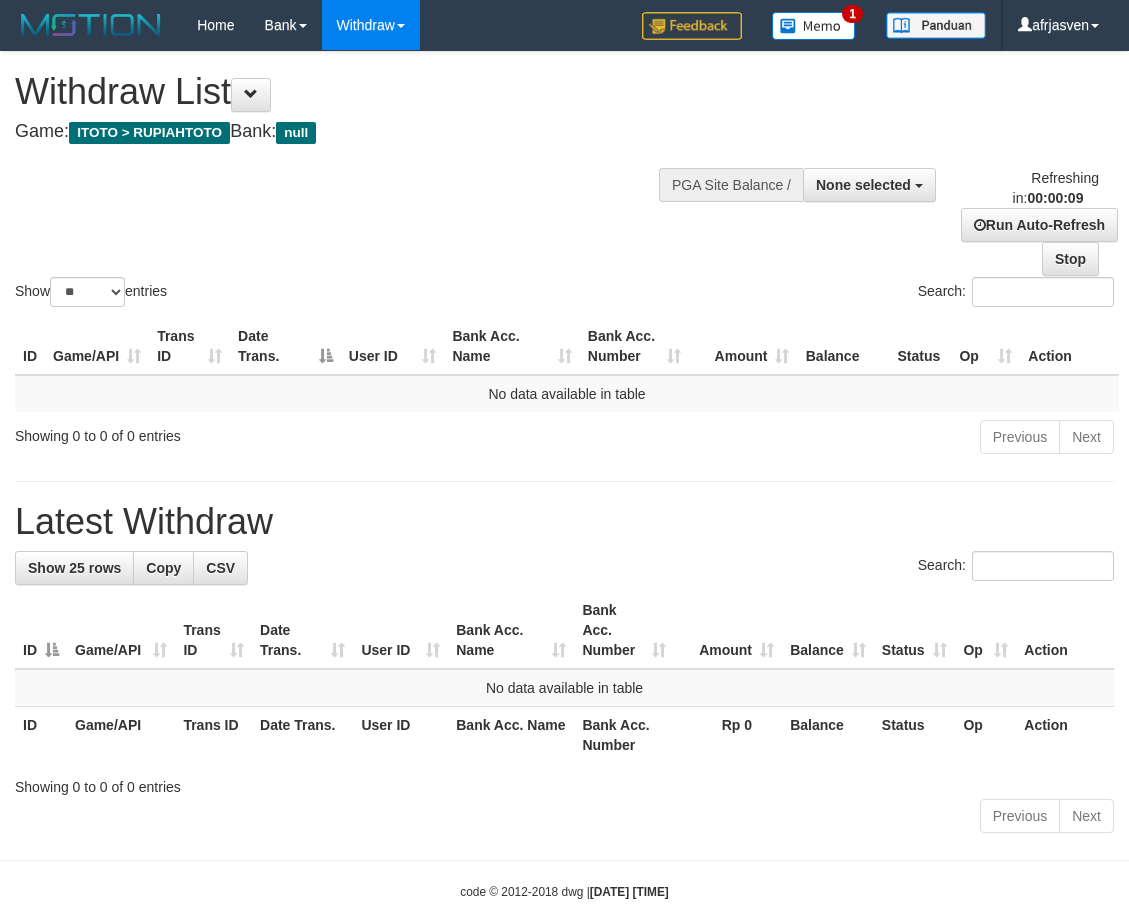 select 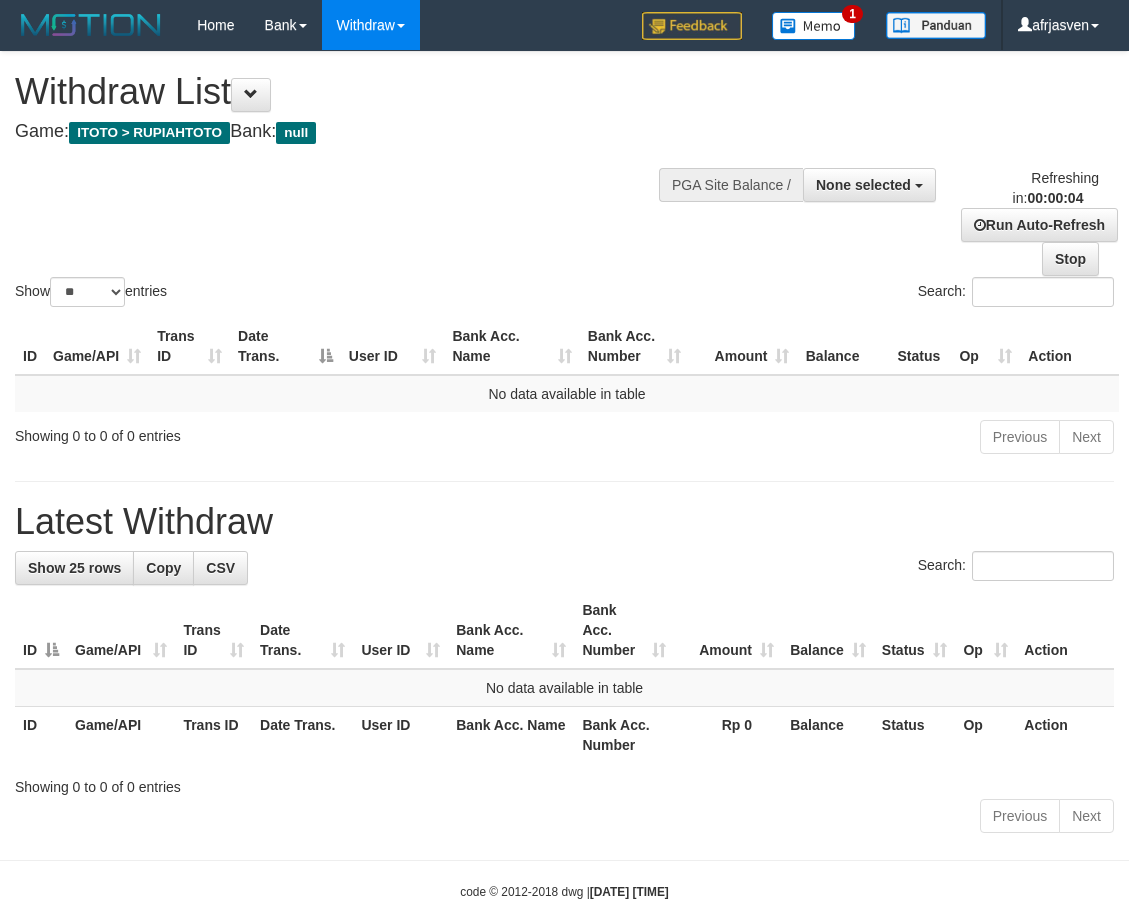 scroll, scrollTop: 0, scrollLeft: 0, axis: both 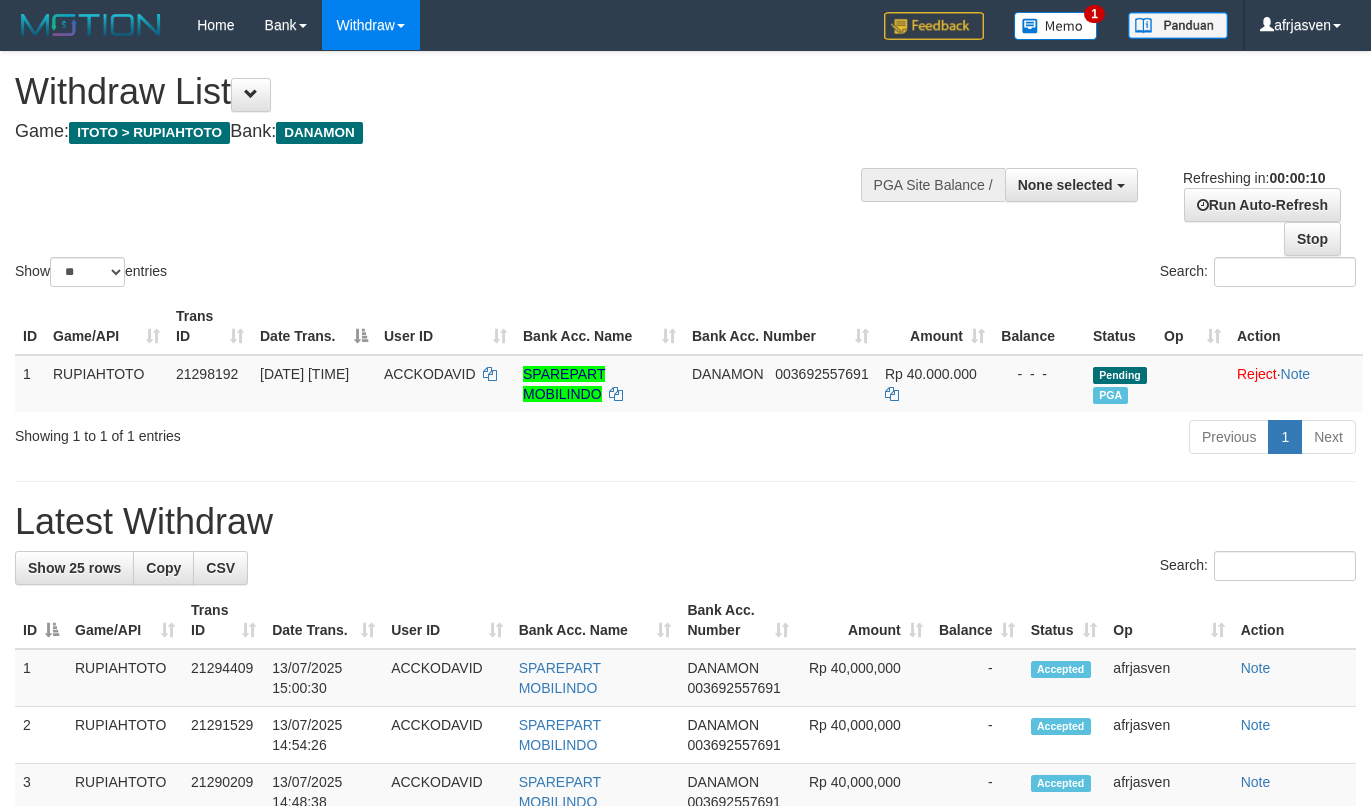 select 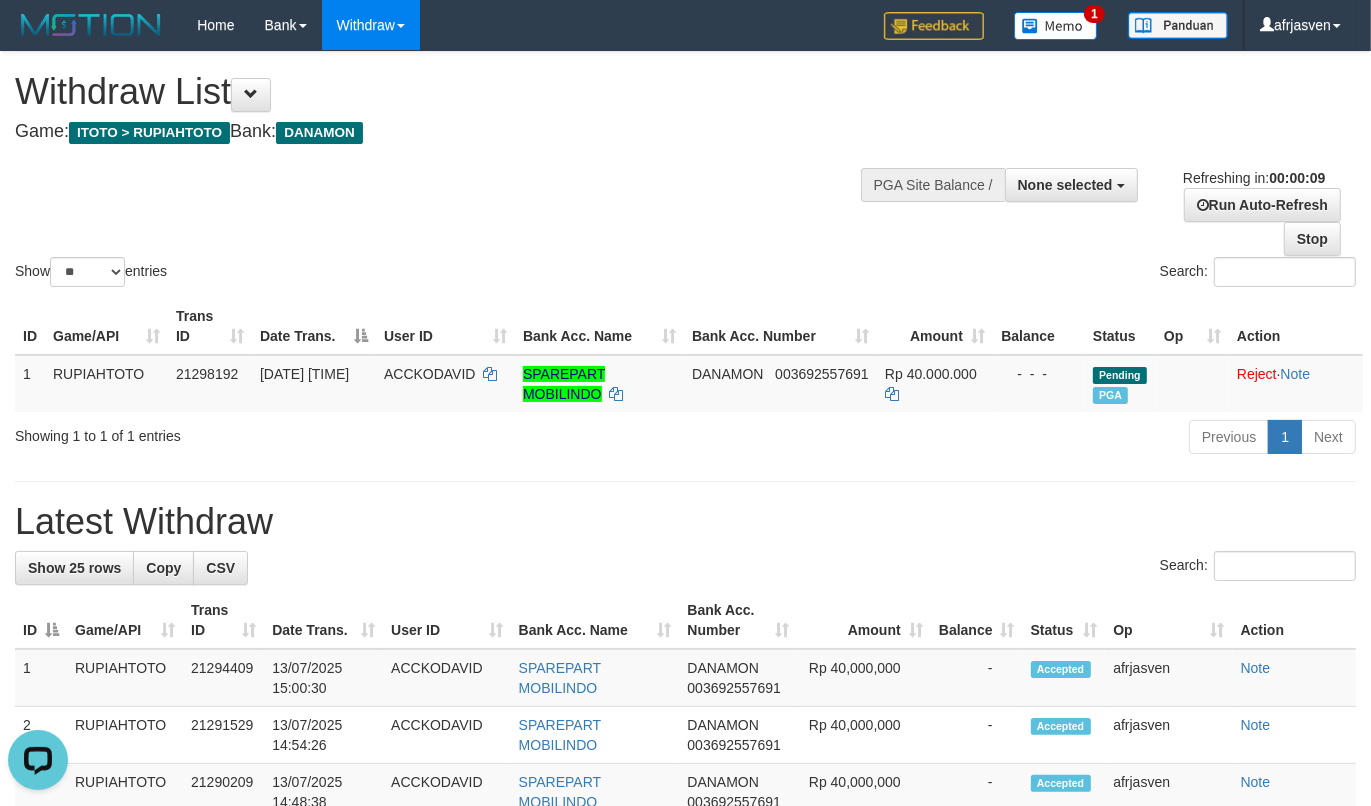 scroll, scrollTop: 0, scrollLeft: 0, axis: both 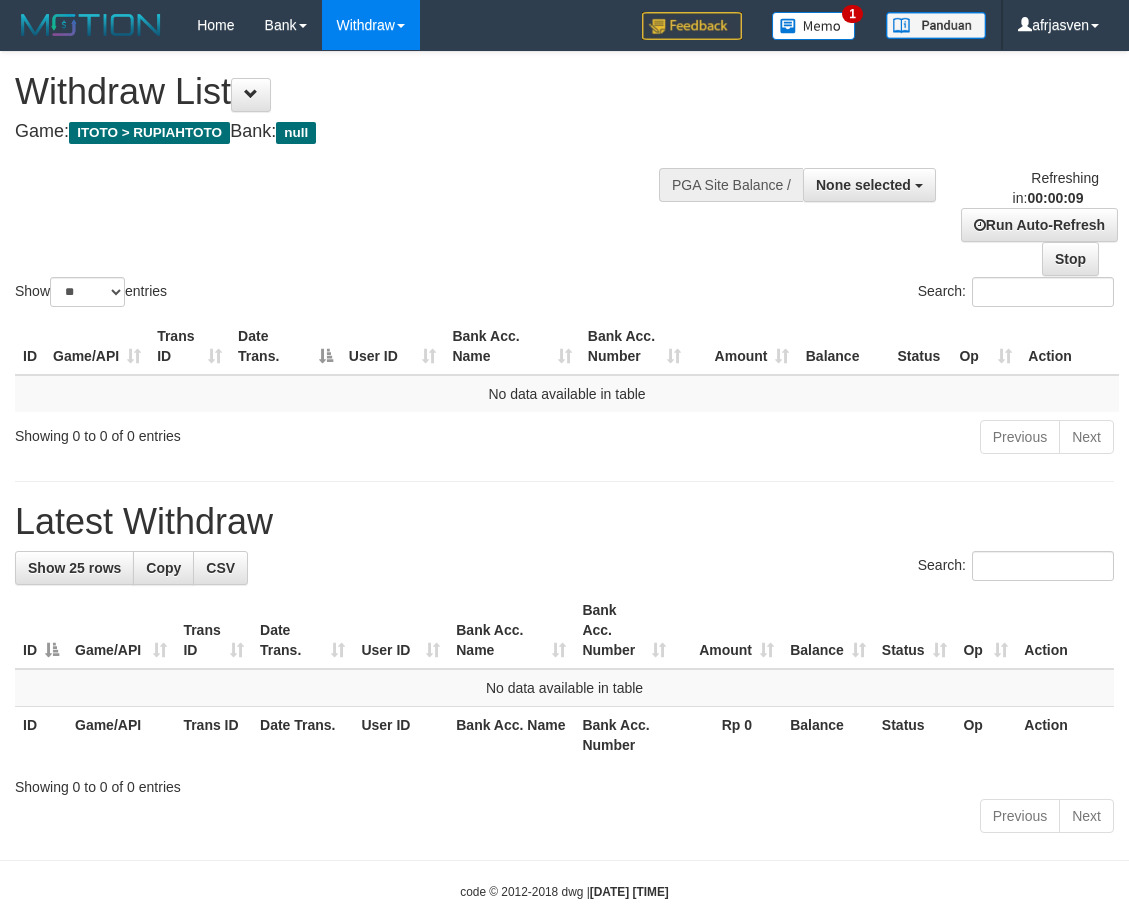 select 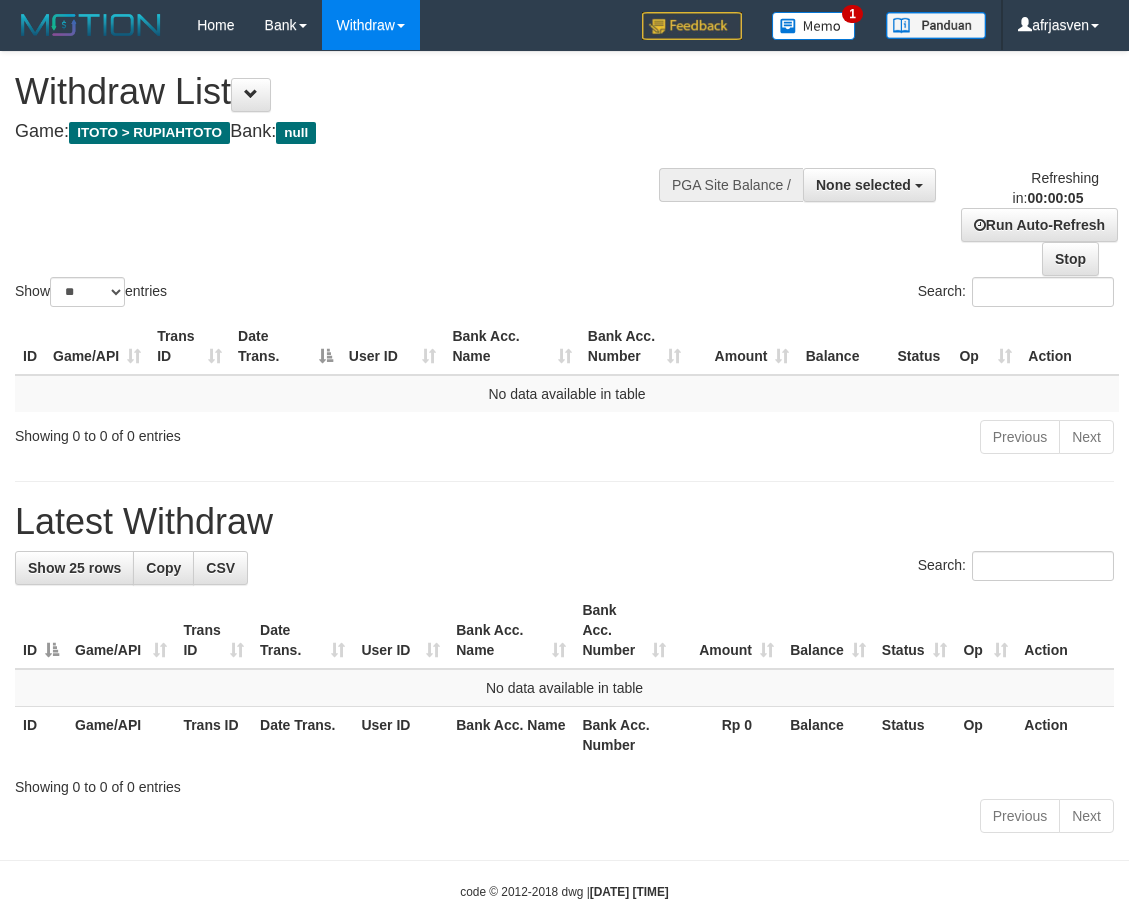 scroll, scrollTop: 0, scrollLeft: 0, axis: both 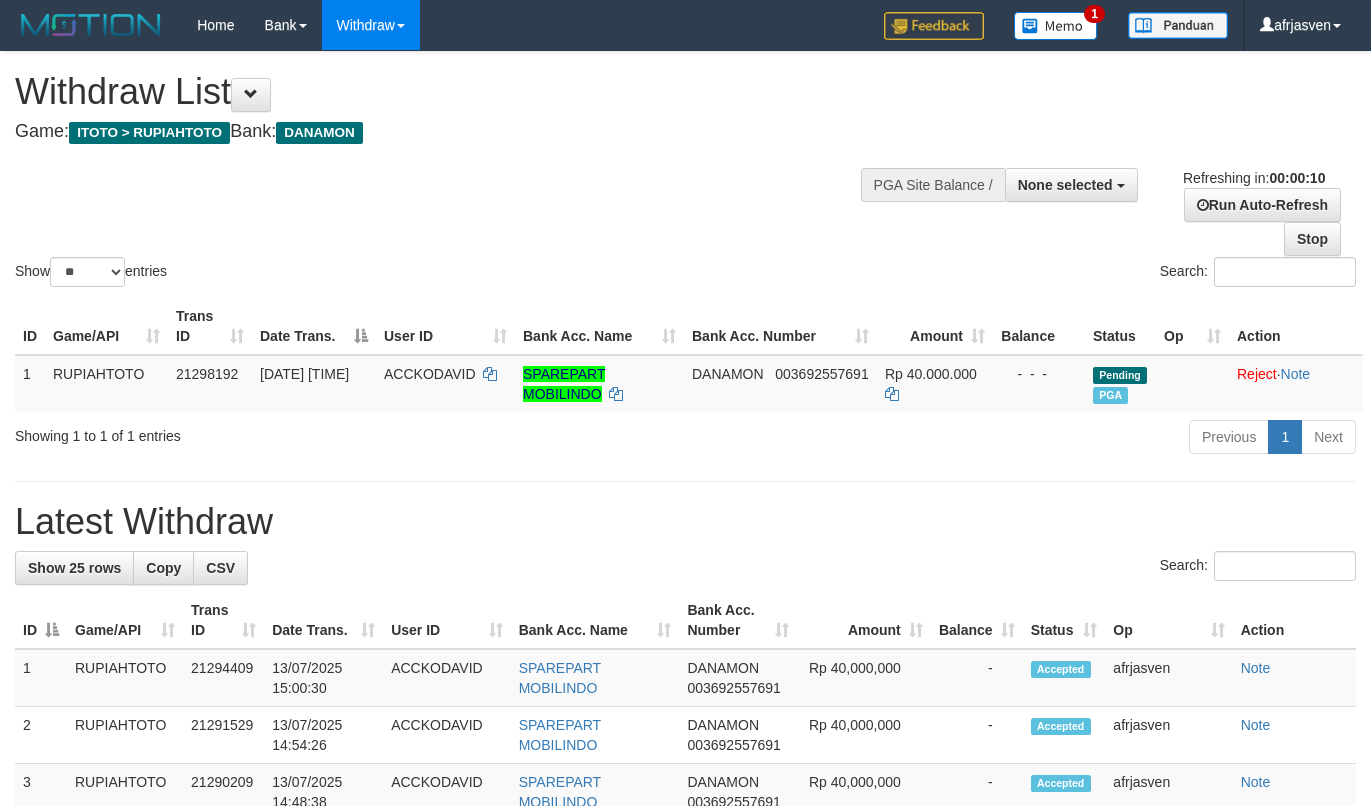 select 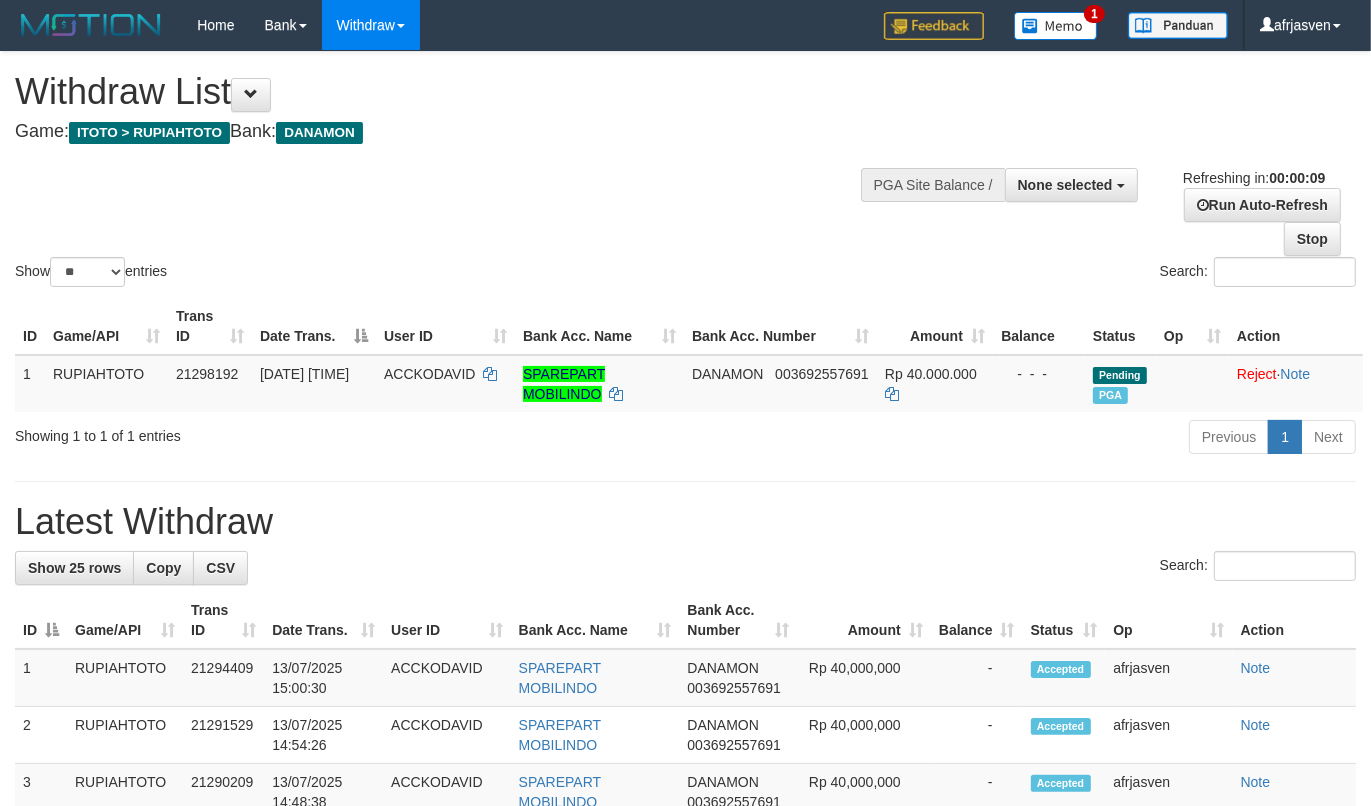 scroll, scrollTop: 0, scrollLeft: 0, axis: both 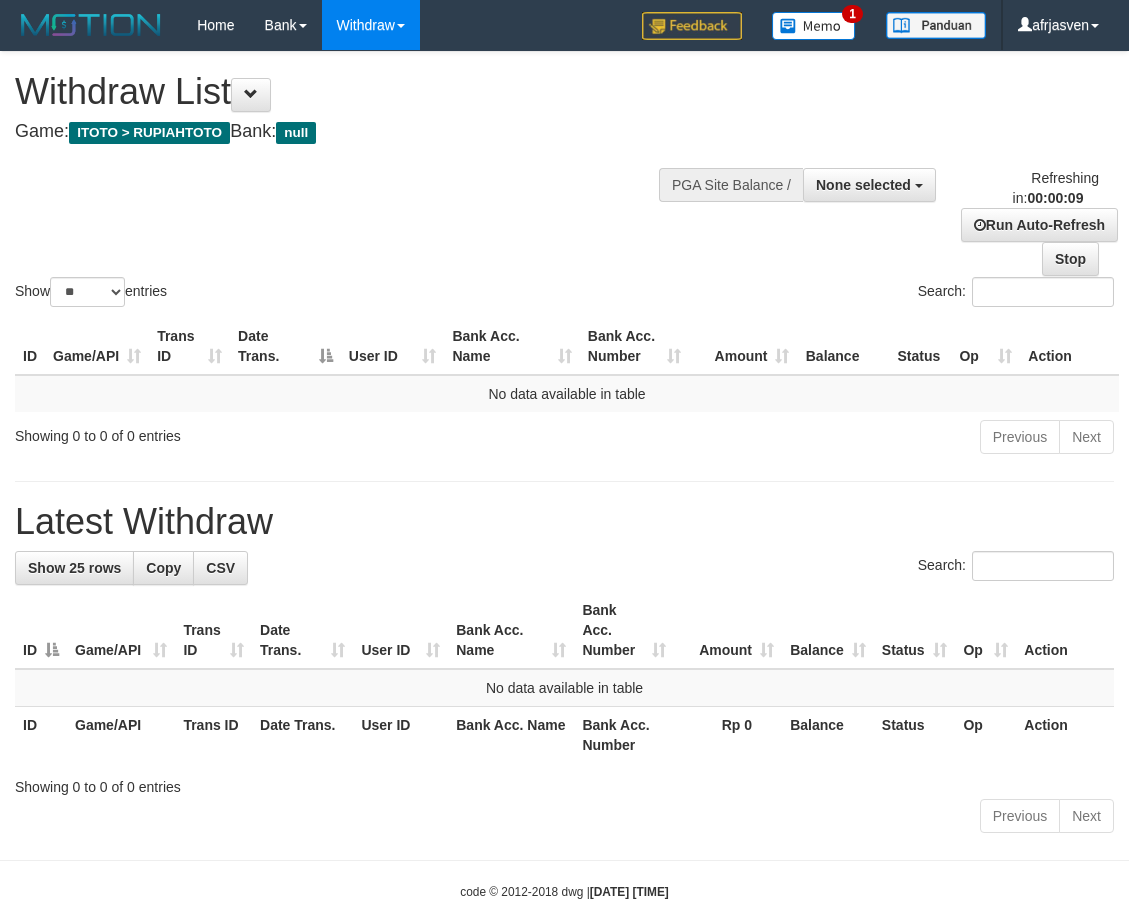 select 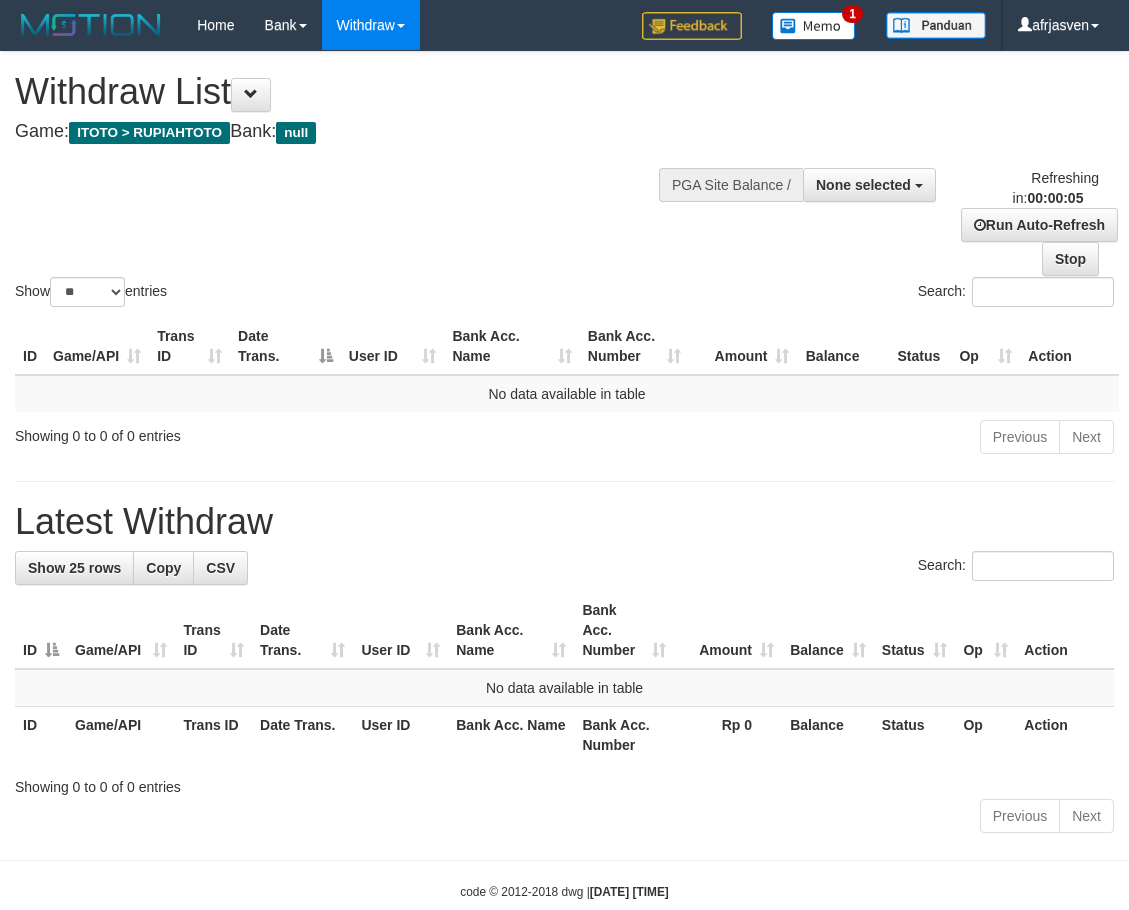 scroll, scrollTop: 0, scrollLeft: 0, axis: both 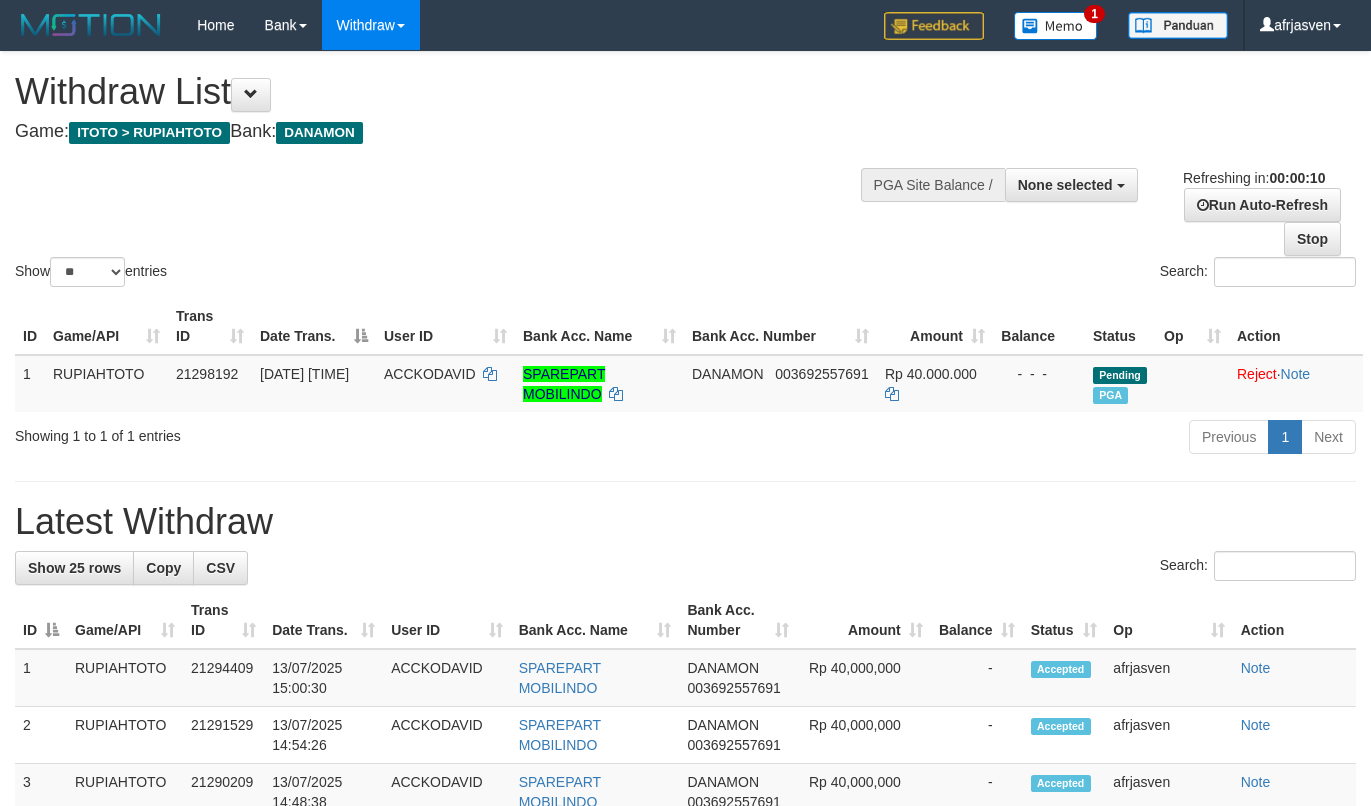 select 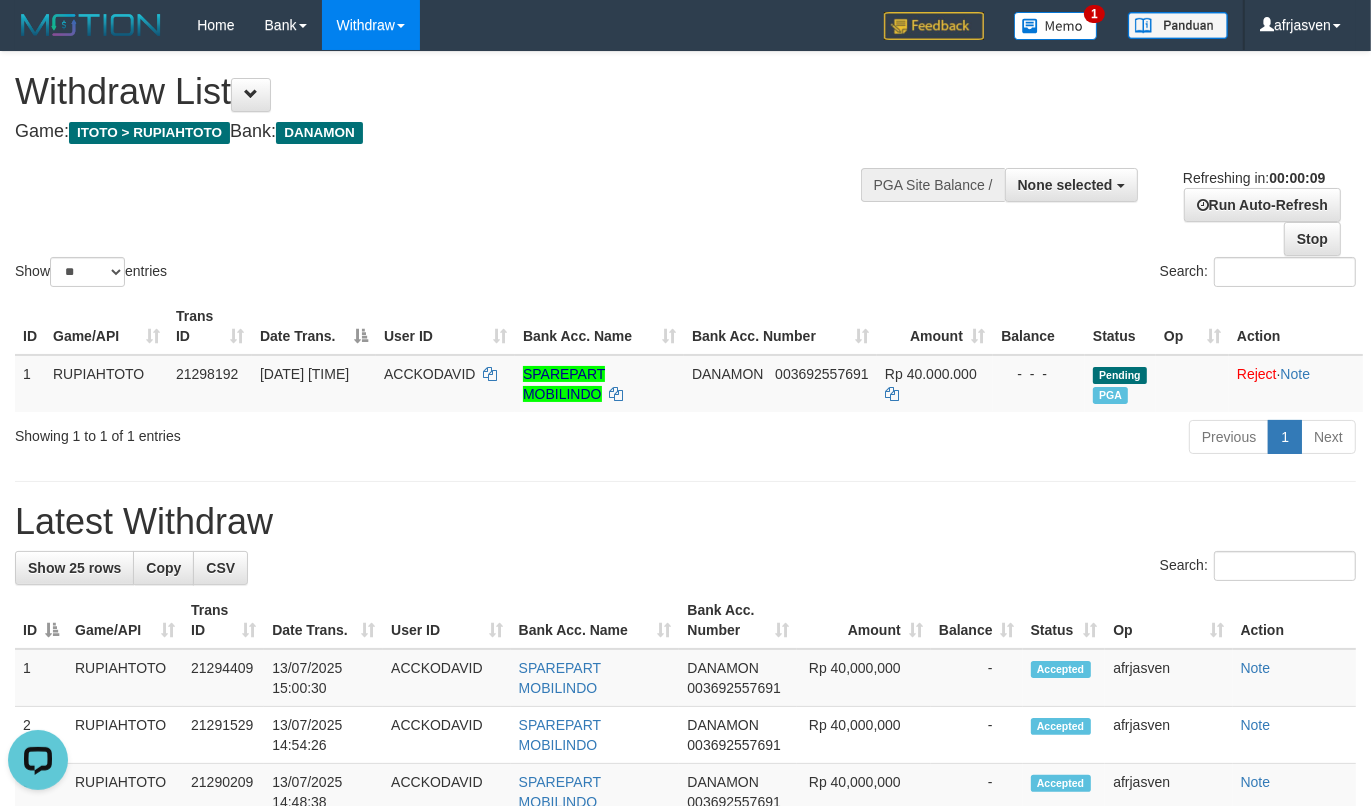 scroll, scrollTop: 0, scrollLeft: 0, axis: both 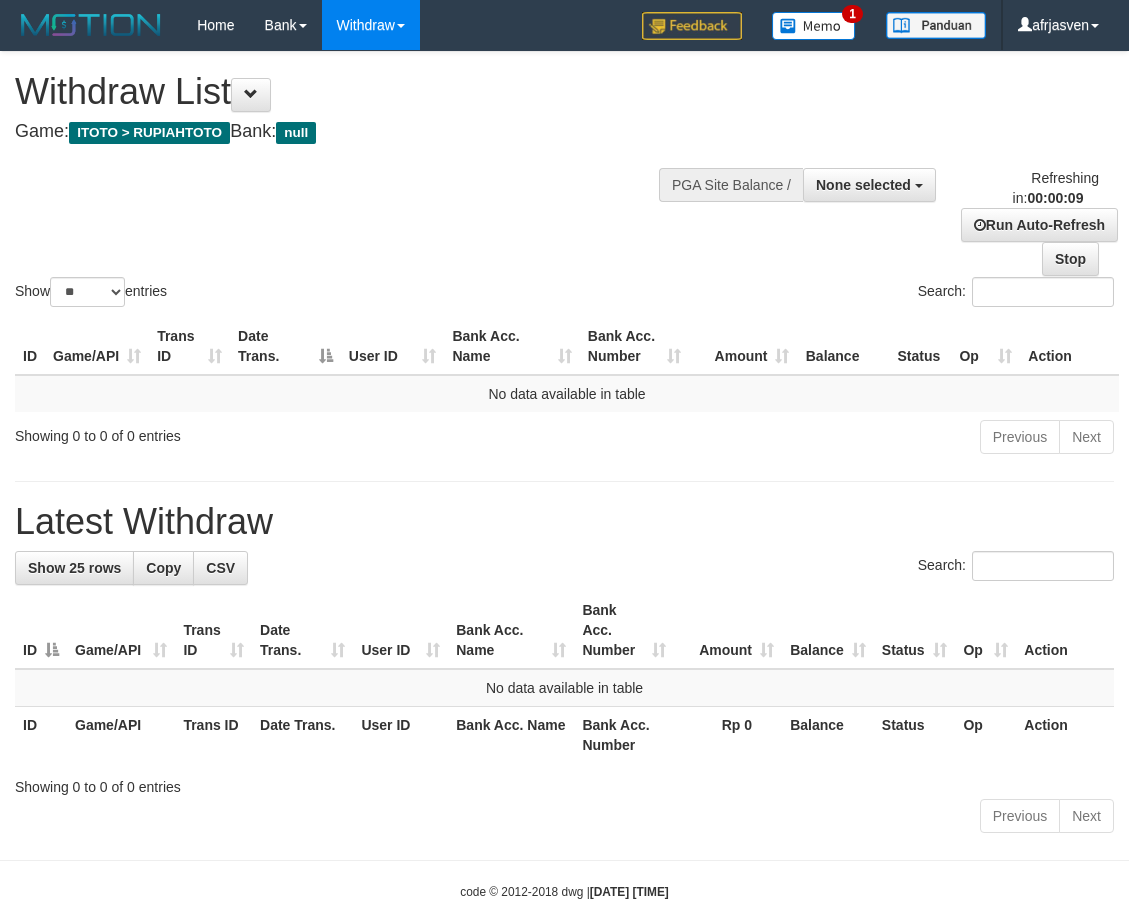 select 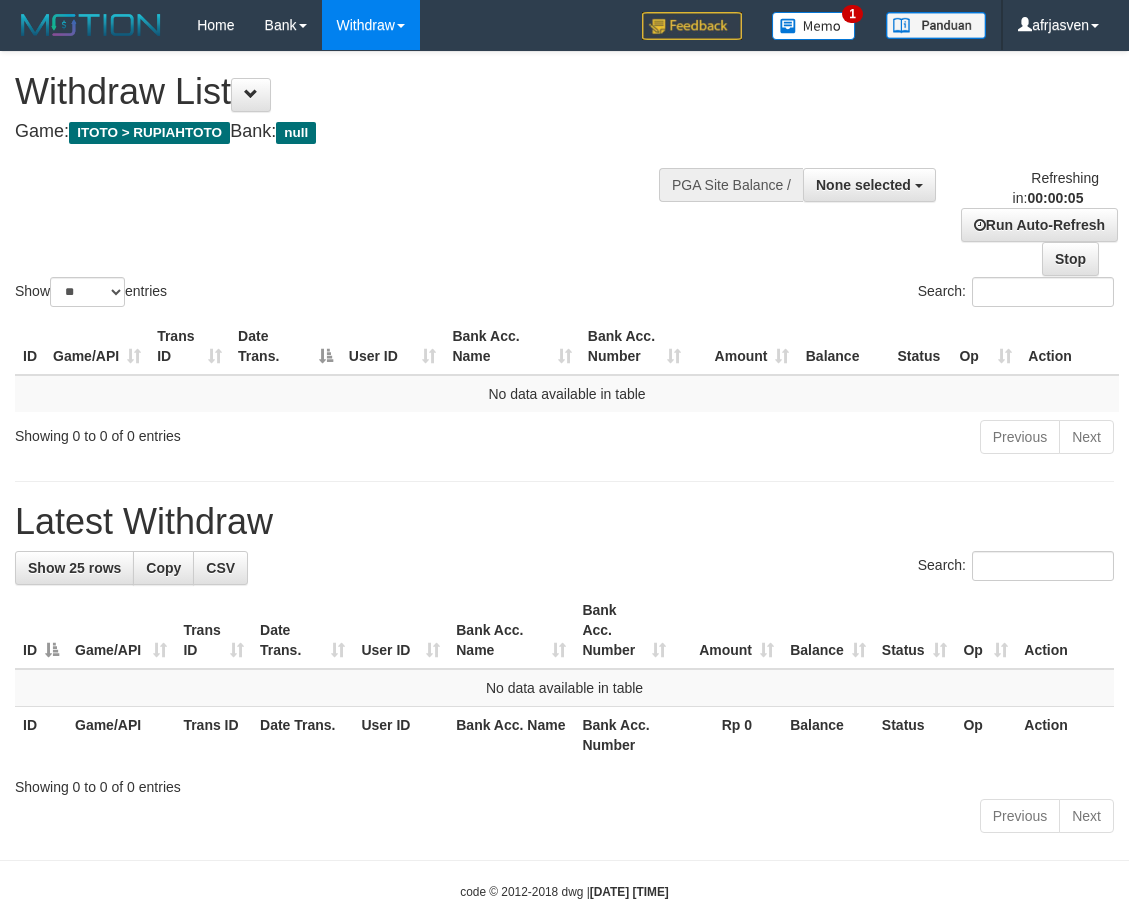 scroll, scrollTop: 0, scrollLeft: 0, axis: both 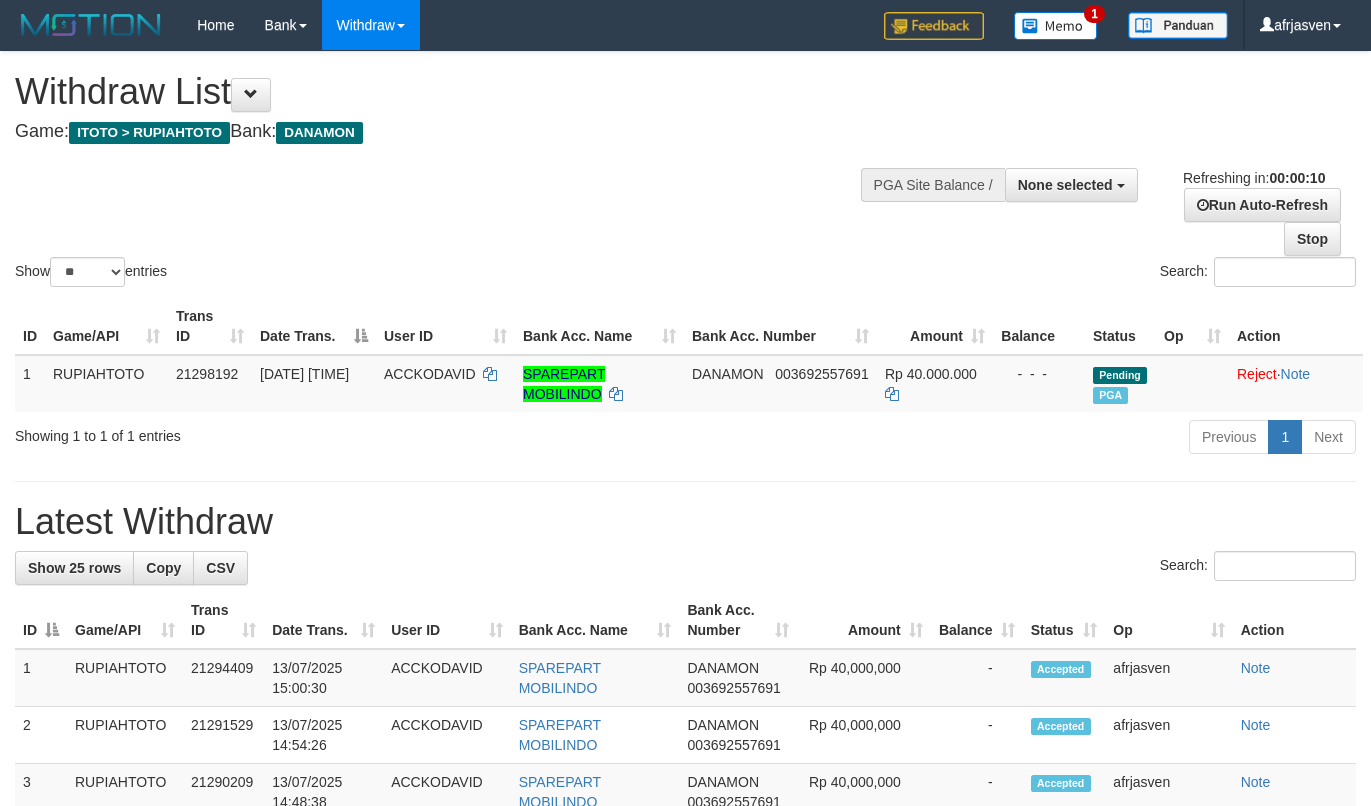 select 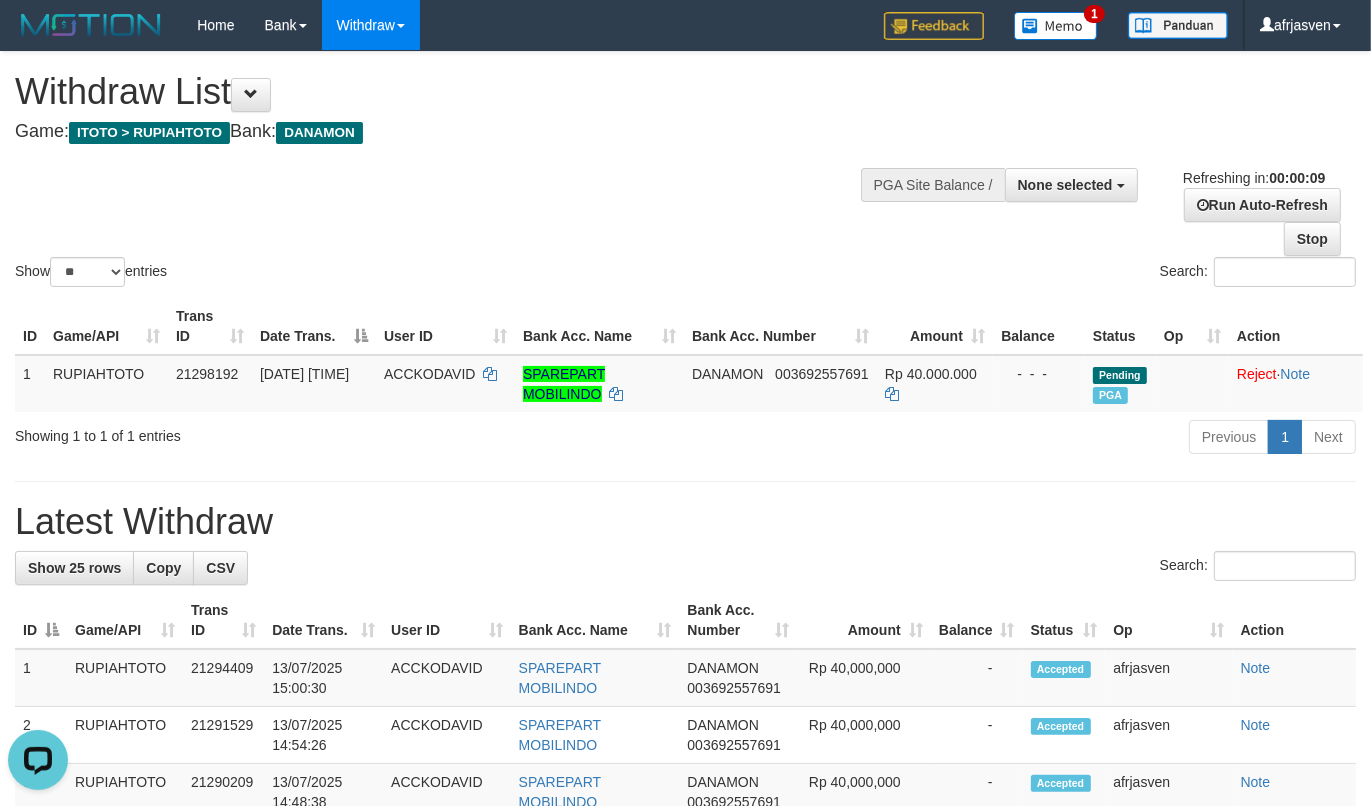 scroll, scrollTop: 0, scrollLeft: 0, axis: both 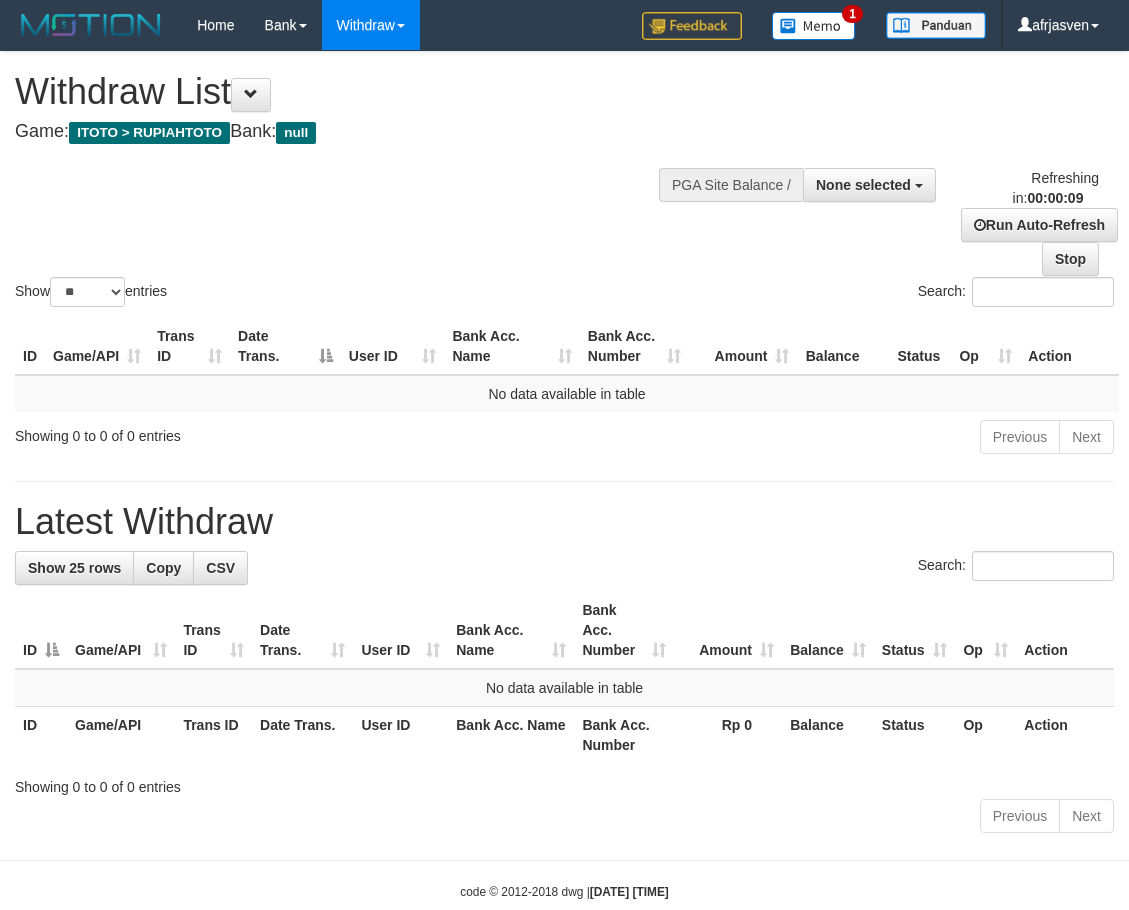select 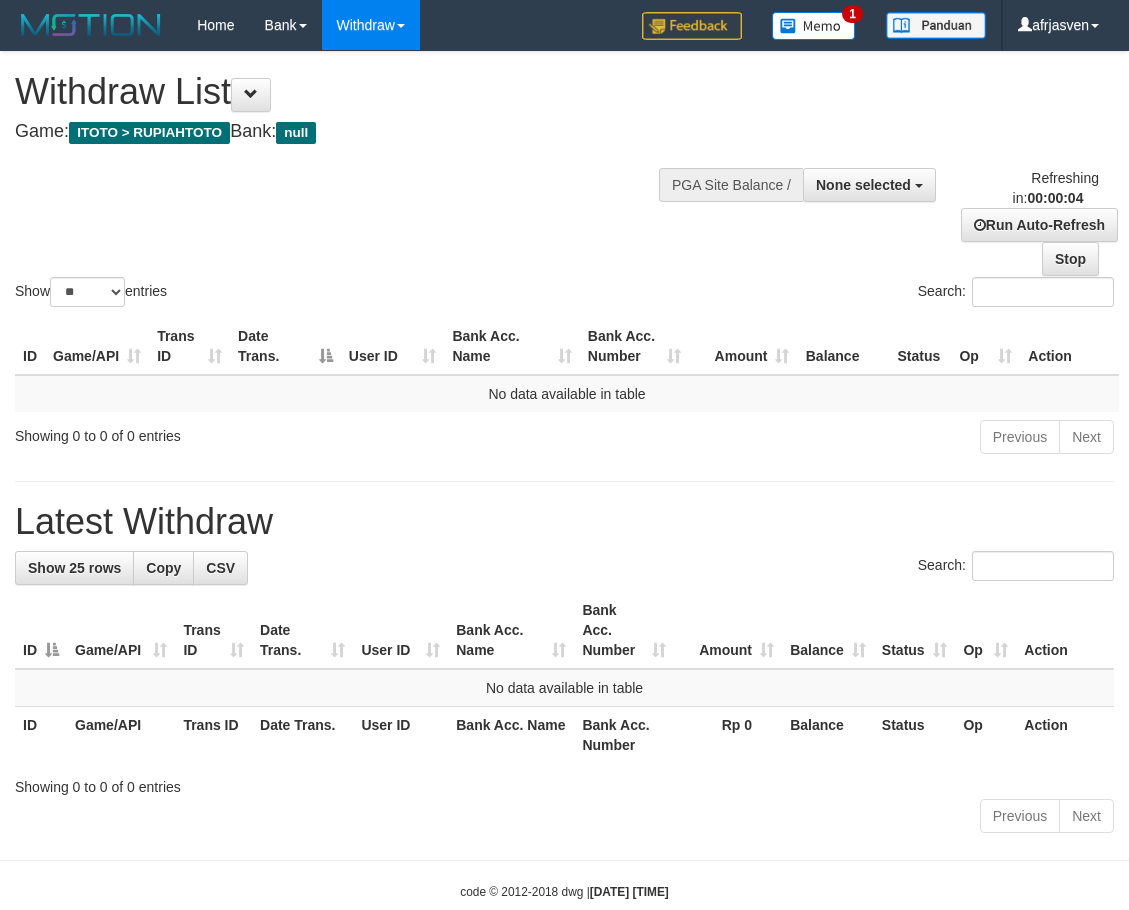 scroll, scrollTop: 0, scrollLeft: 0, axis: both 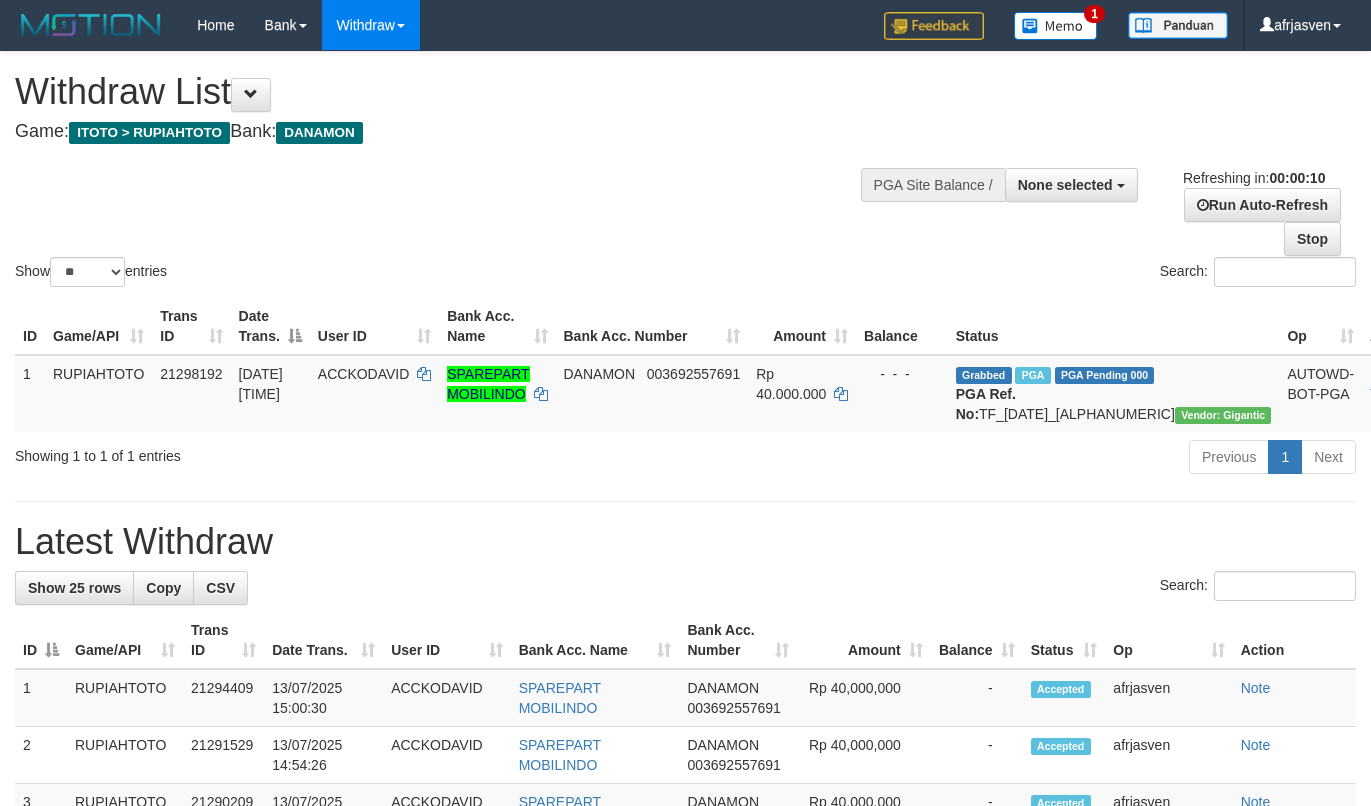 select 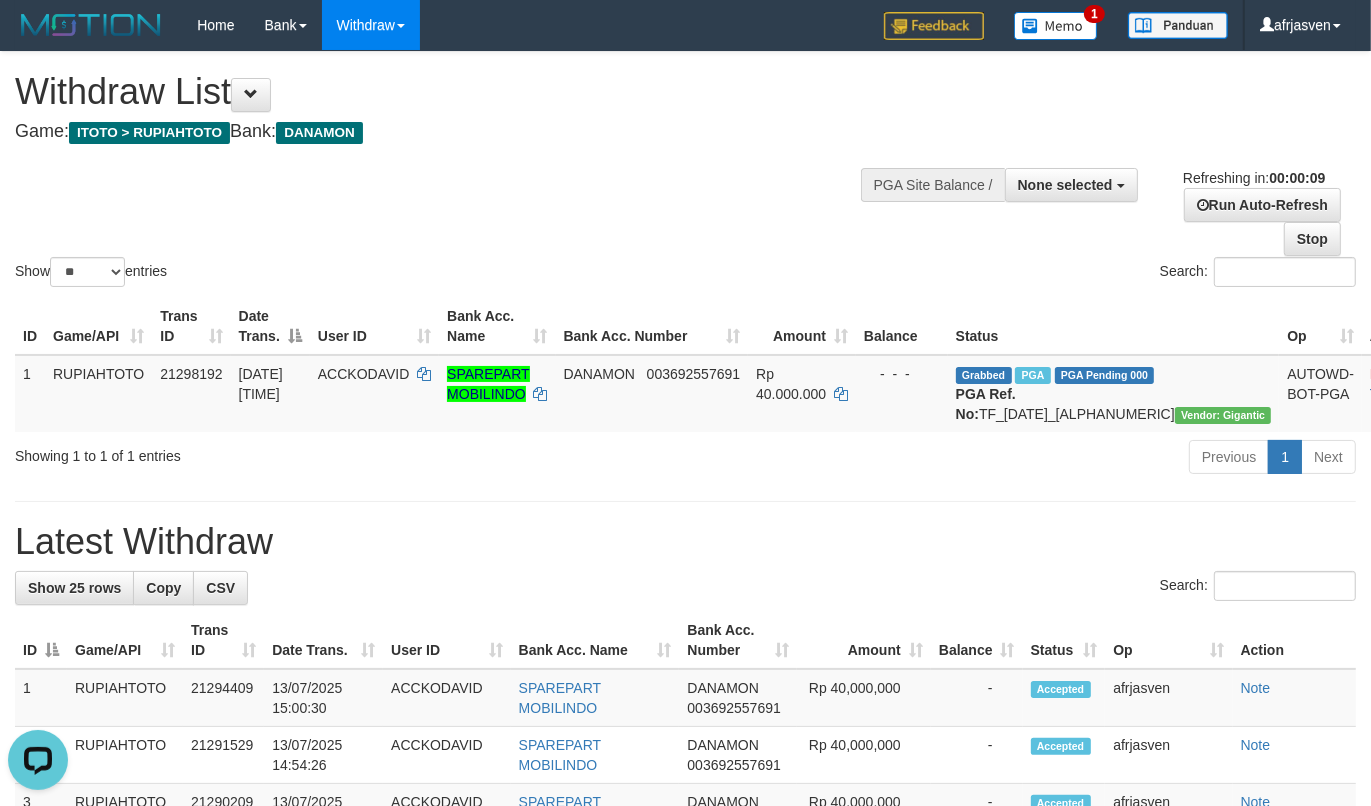 scroll, scrollTop: 0, scrollLeft: 0, axis: both 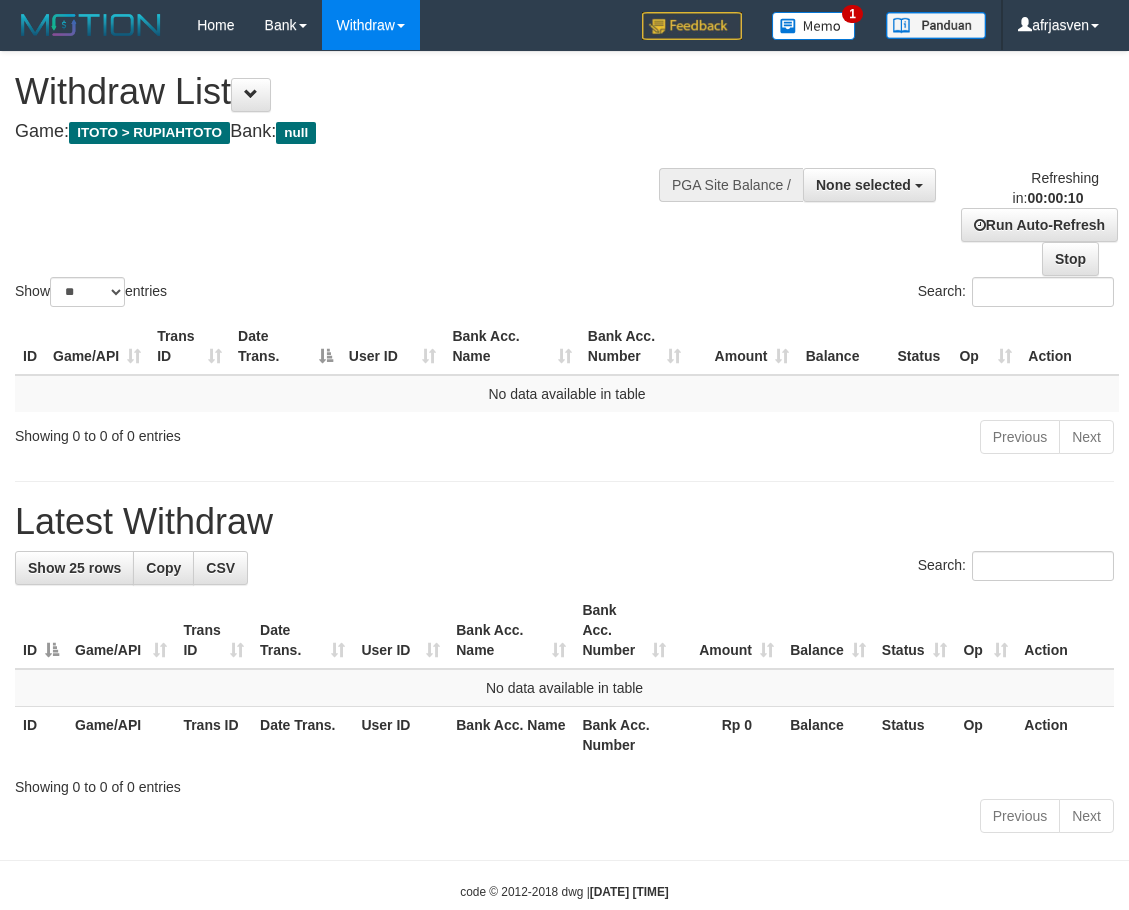 select 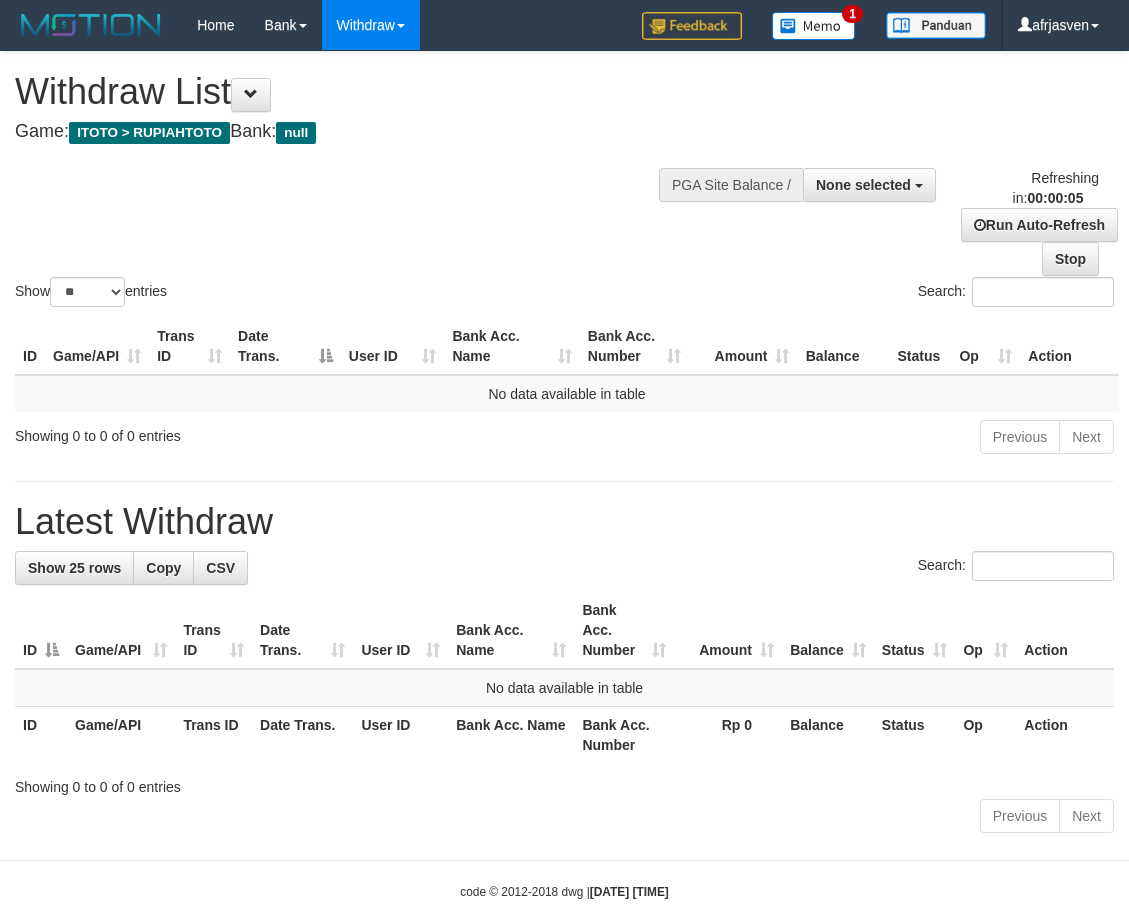scroll, scrollTop: 0, scrollLeft: 0, axis: both 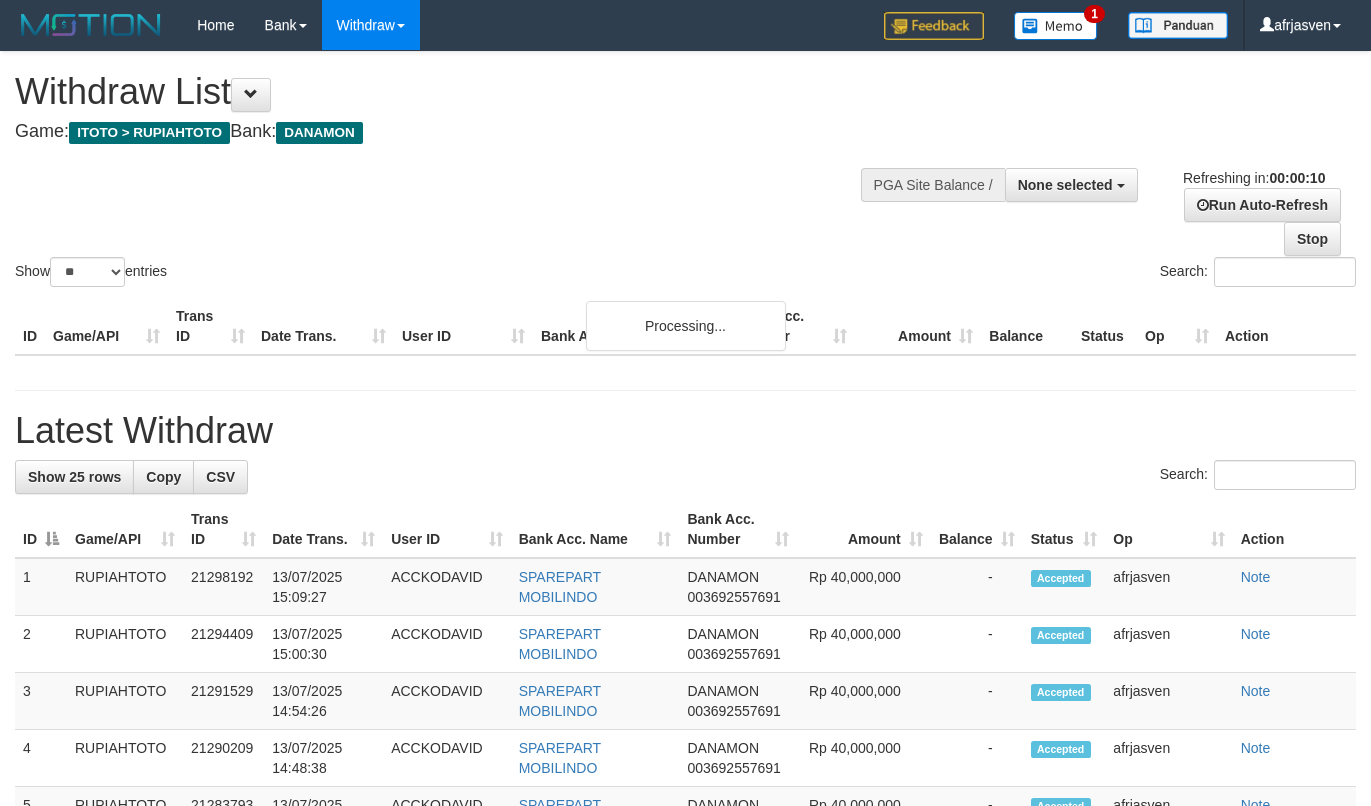 select 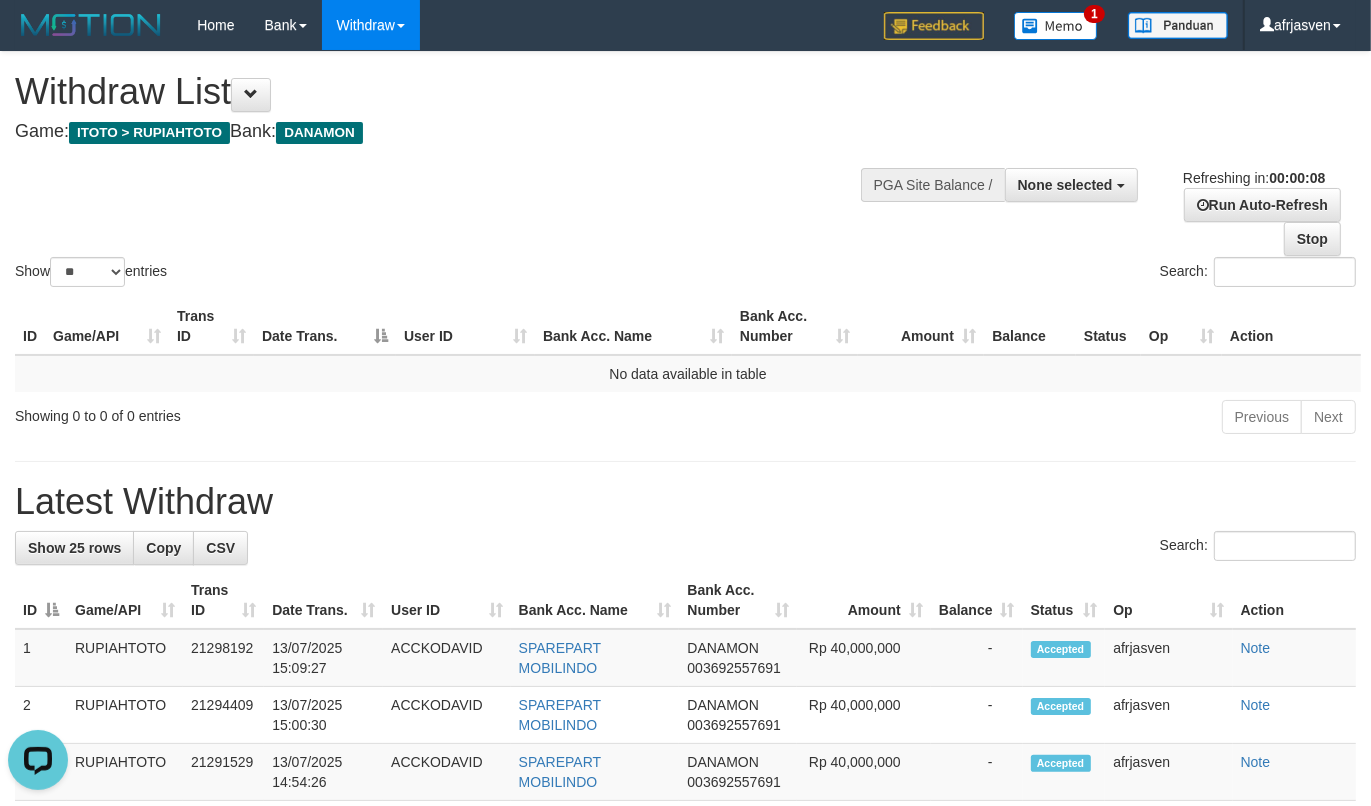 scroll, scrollTop: 0, scrollLeft: 0, axis: both 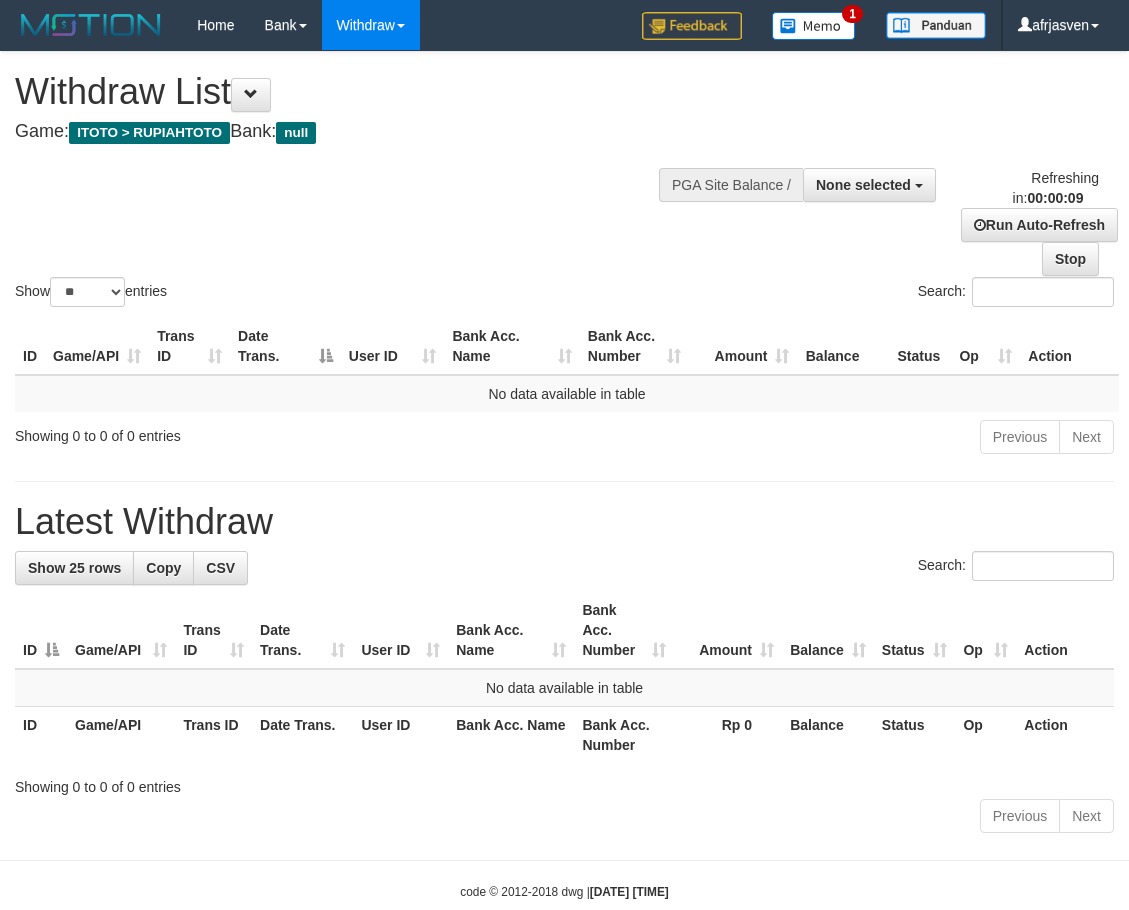 select 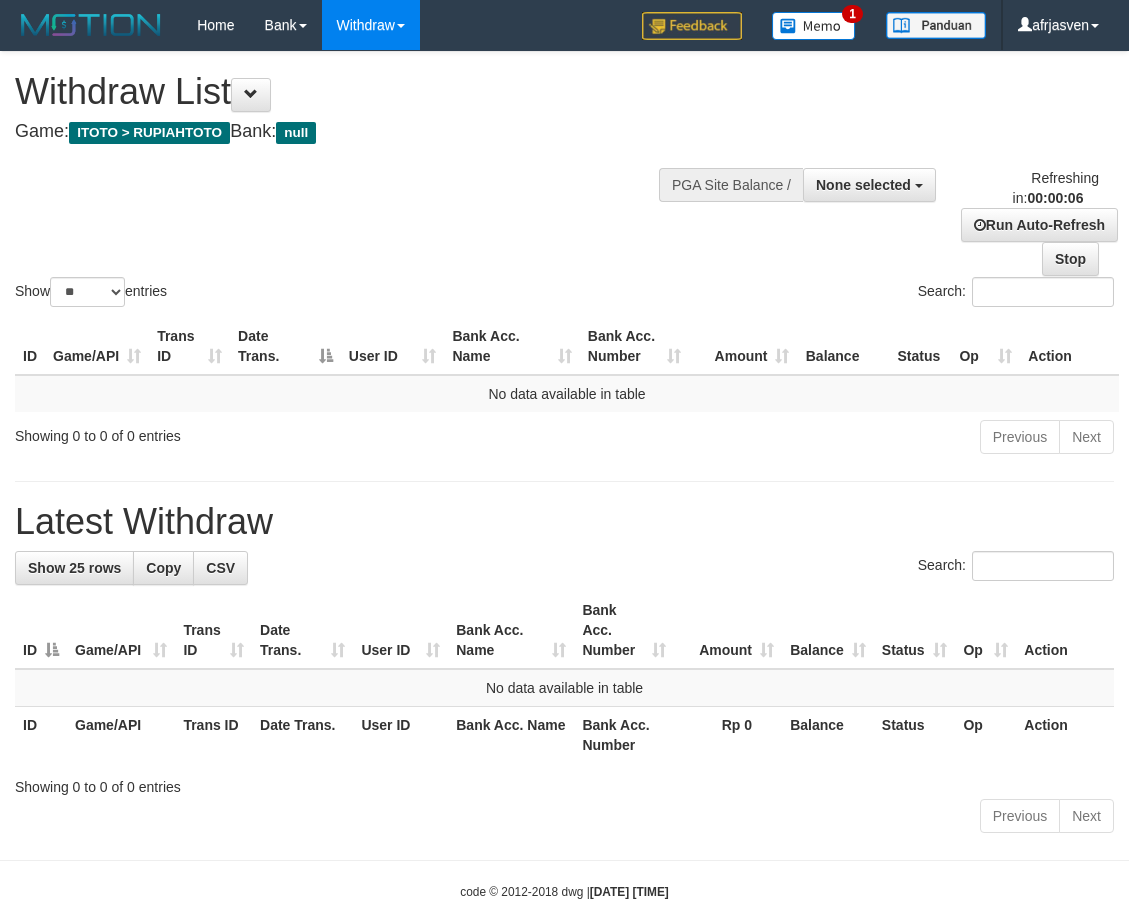 scroll, scrollTop: 0, scrollLeft: 0, axis: both 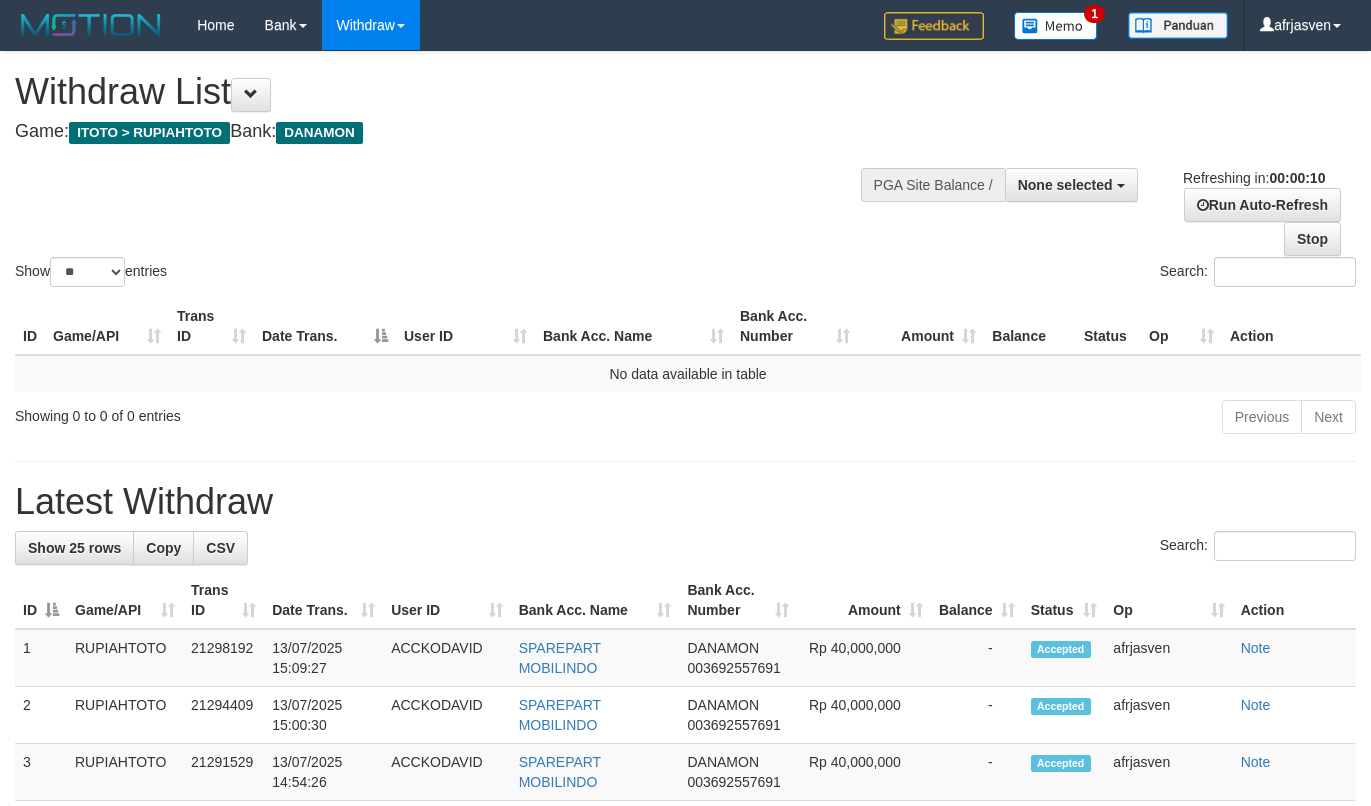 select 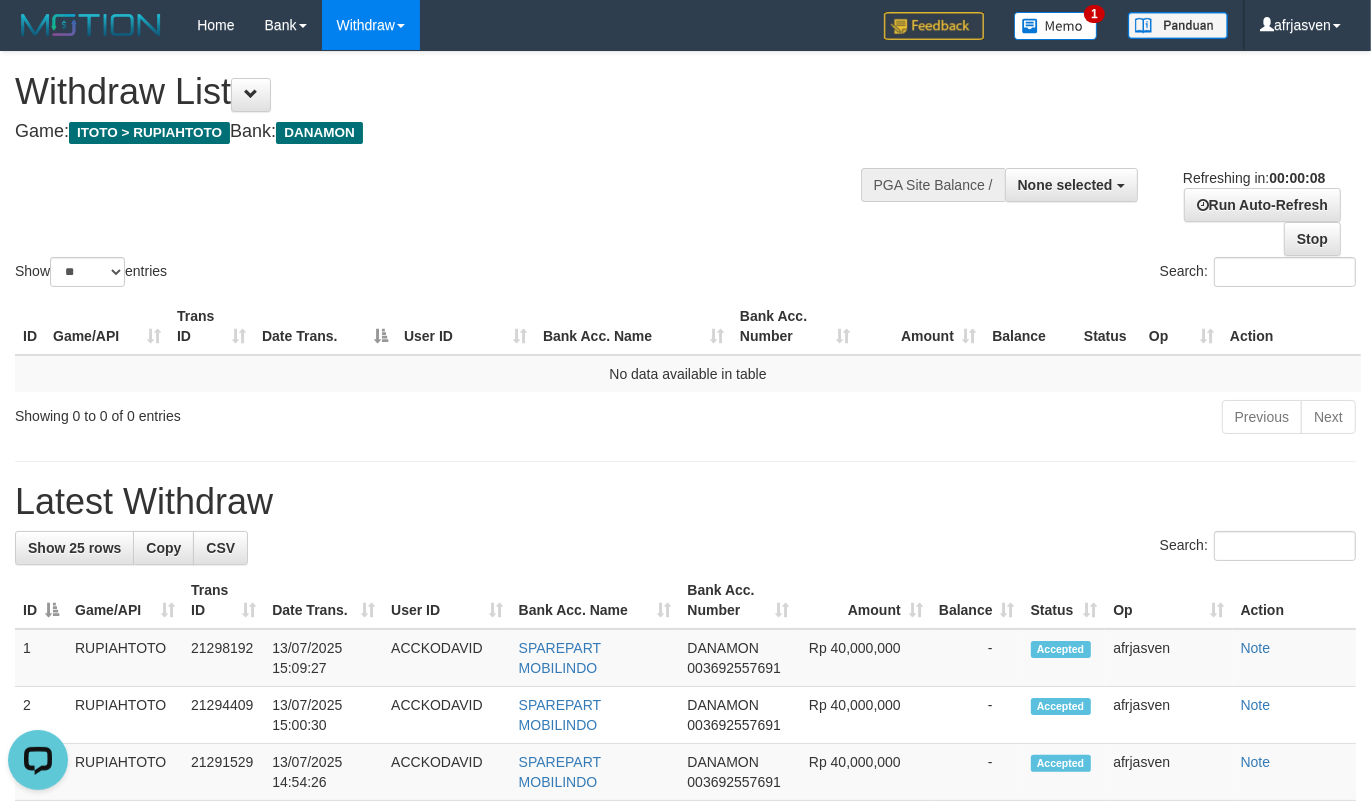 scroll, scrollTop: 0, scrollLeft: 0, axis: both 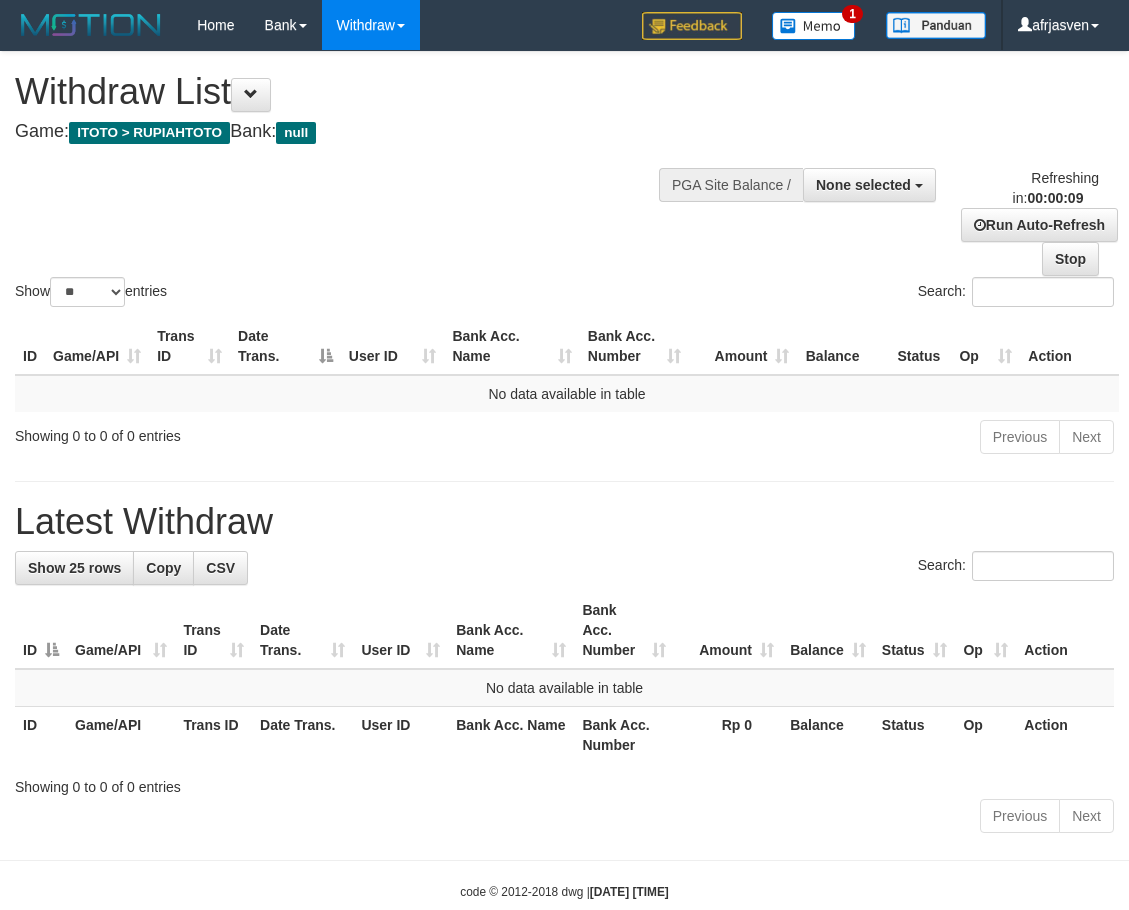 select 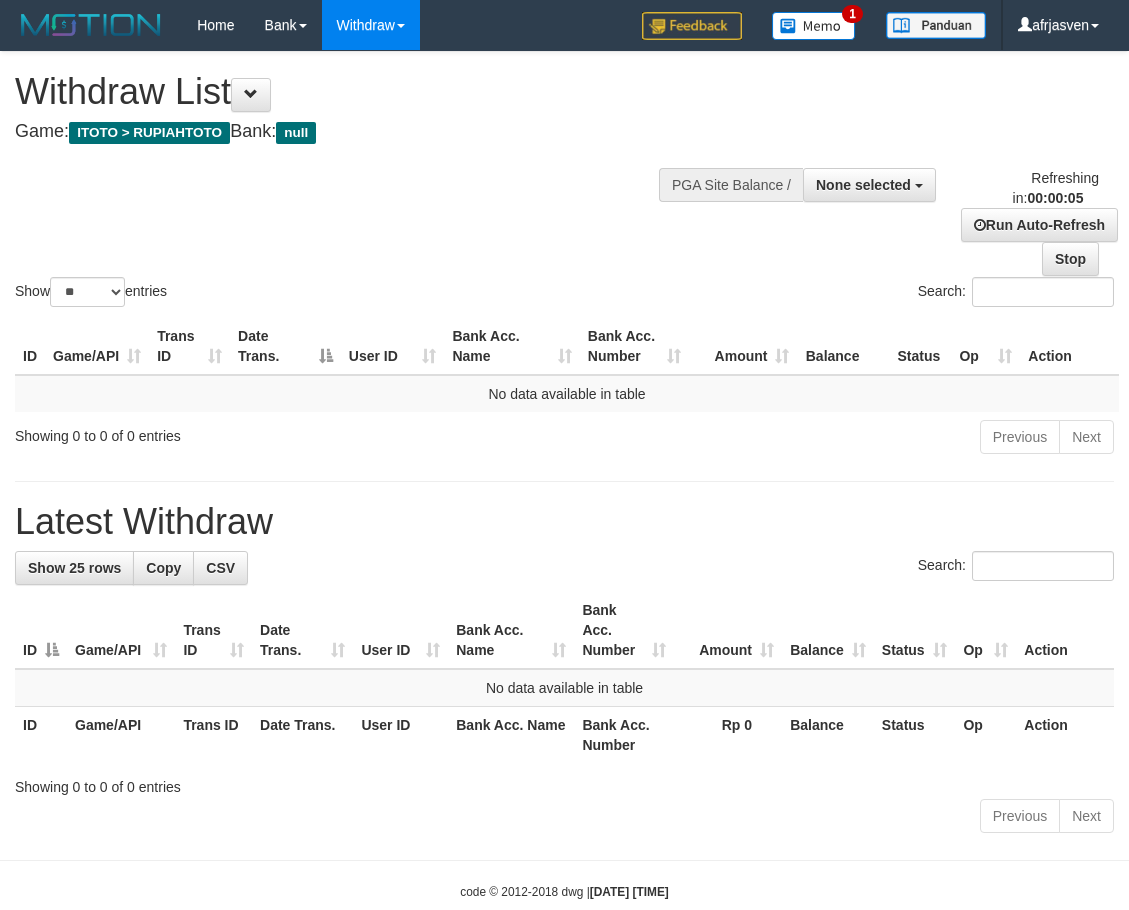 scroll, scrollTop: 0, scrollLeft: 0, axis: both 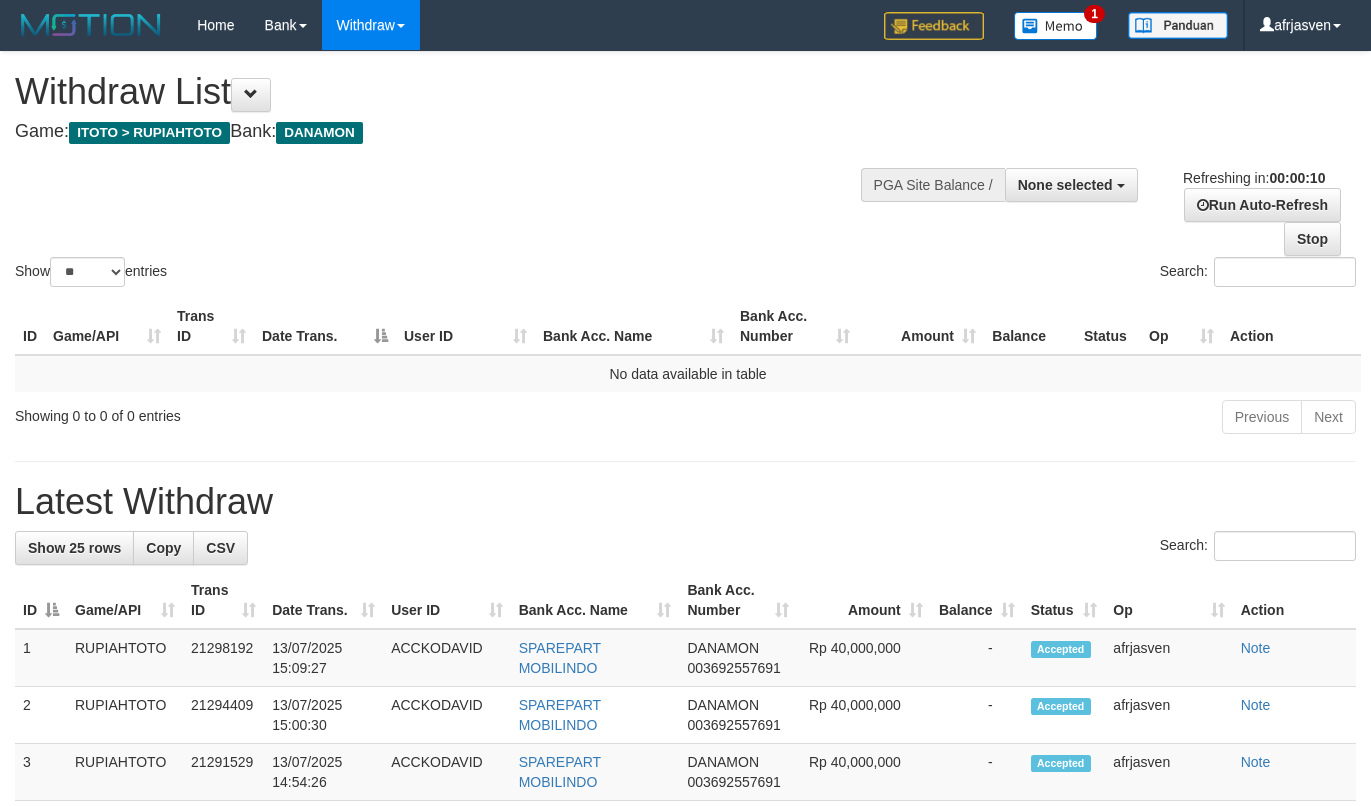 select 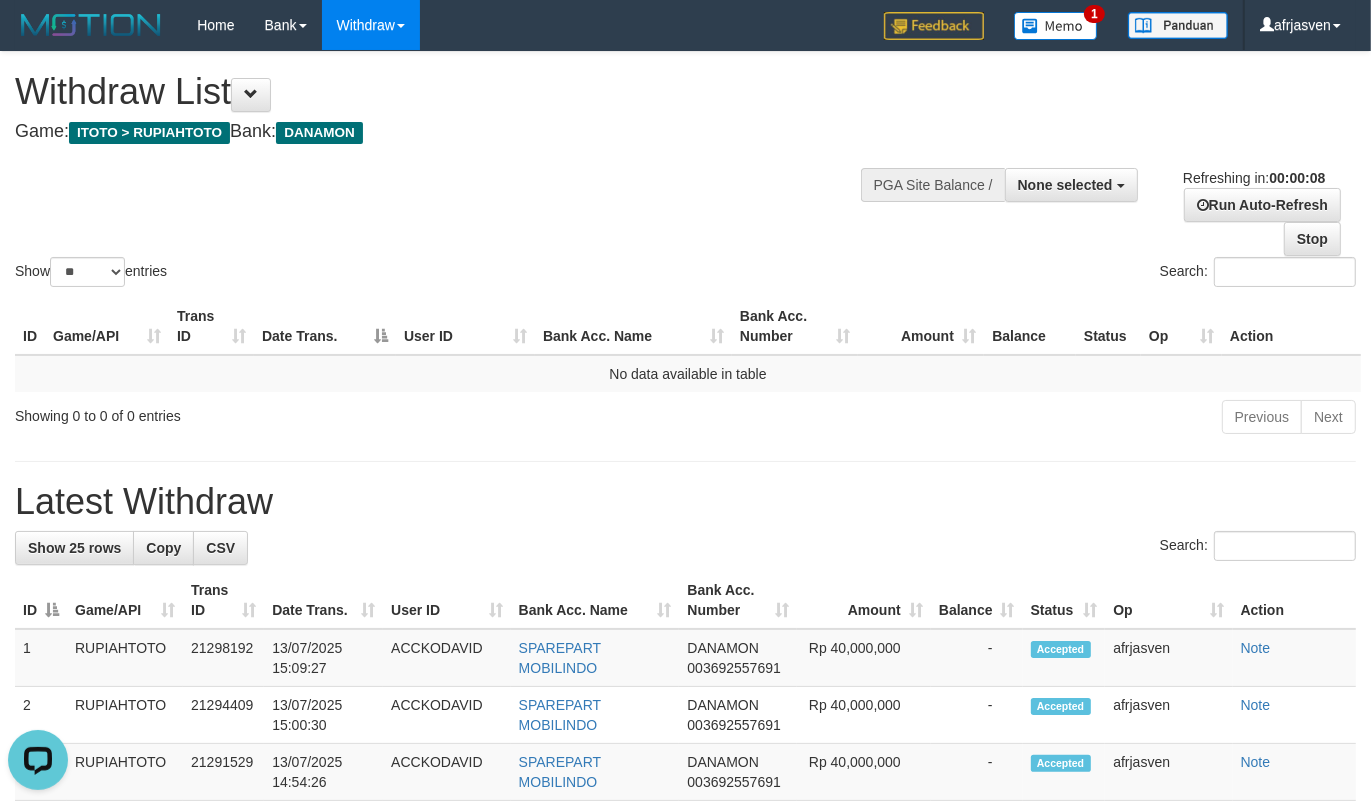 scroll, scrollTop: 0, scrollLeft: 0, axis: both 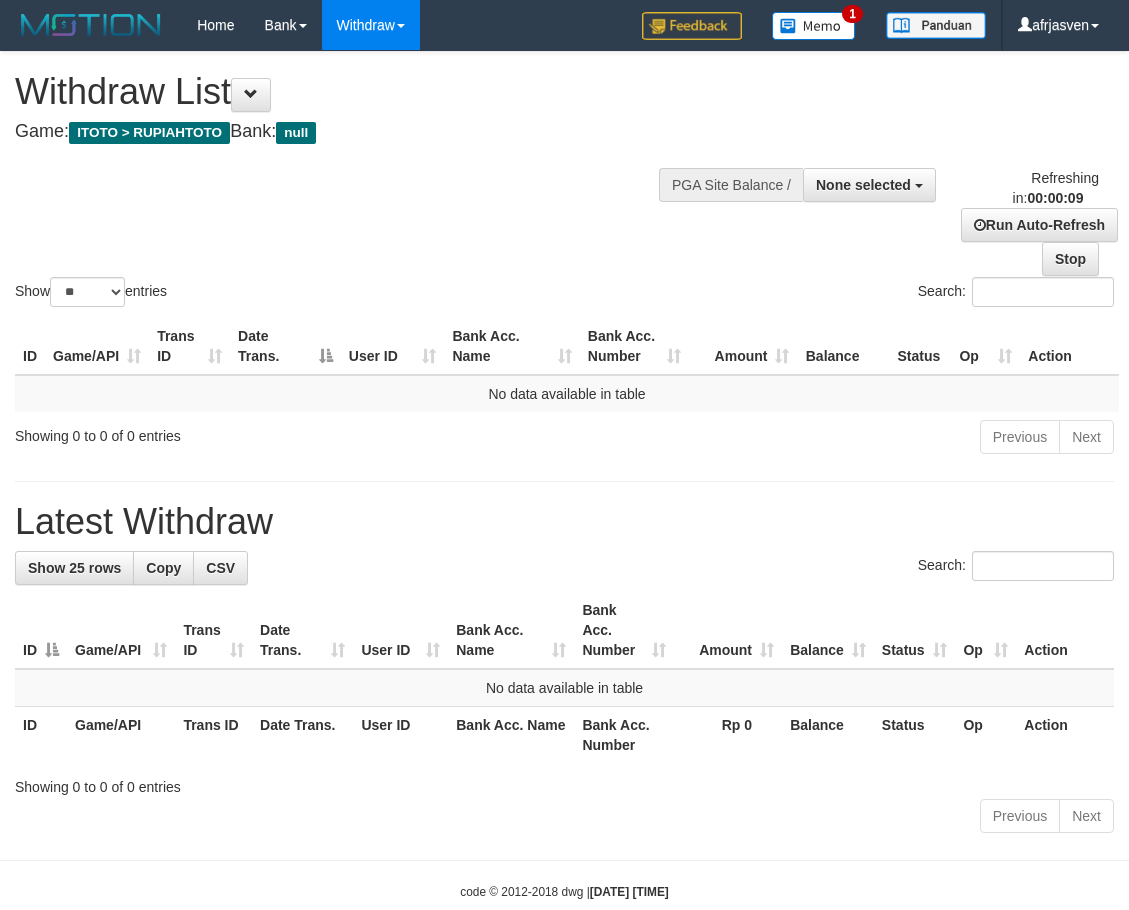 select 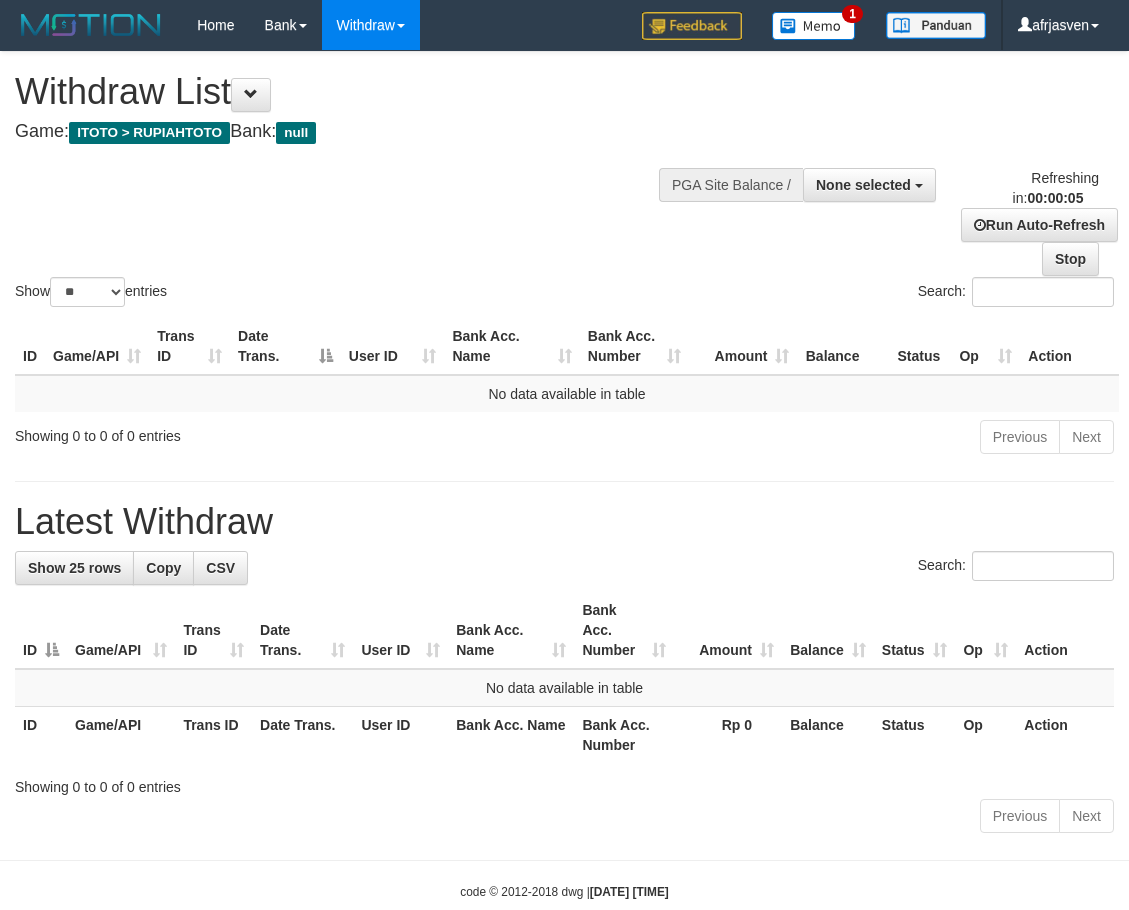 scroll, scrollTop: 0, scrollLeft: 0, axis: both 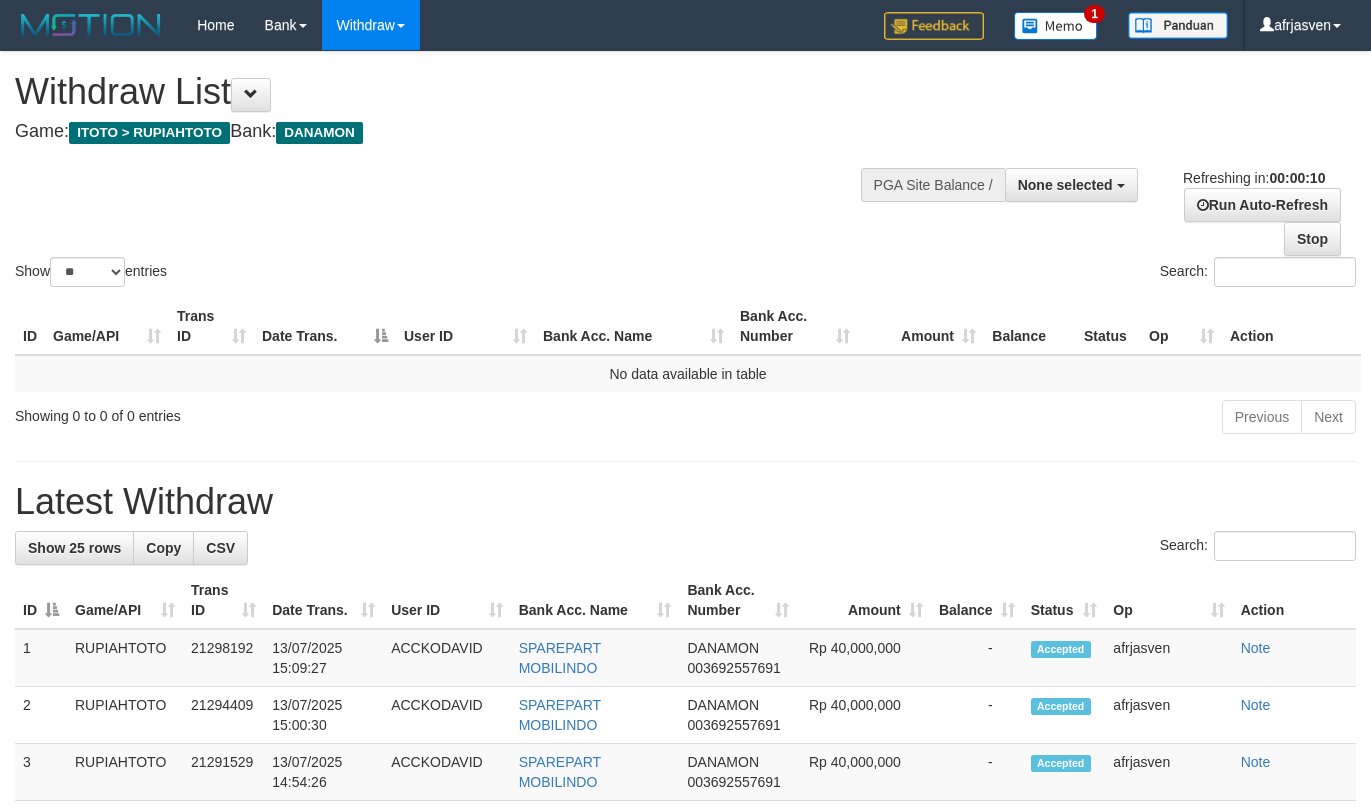select 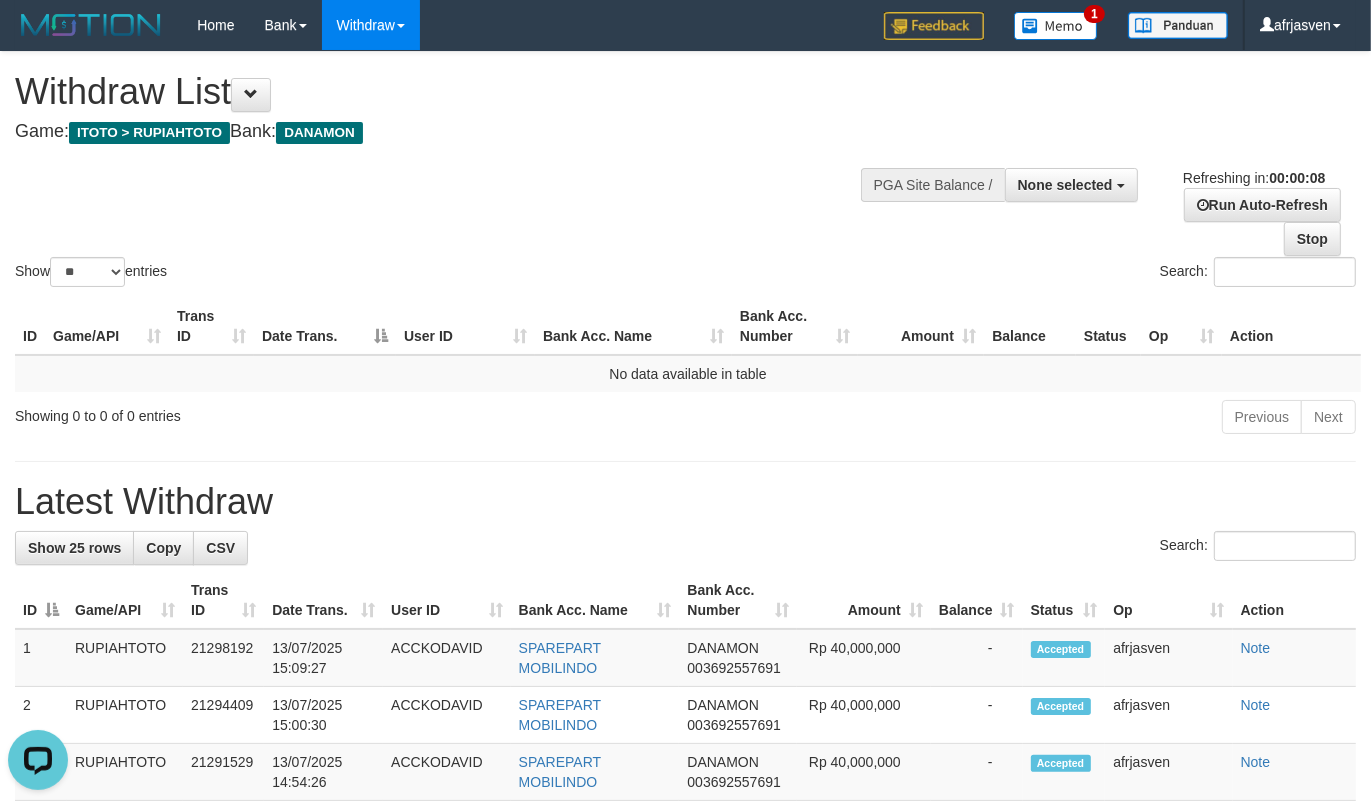 scroll, scrollTop: 0, scrollLeft: 0, axis: both 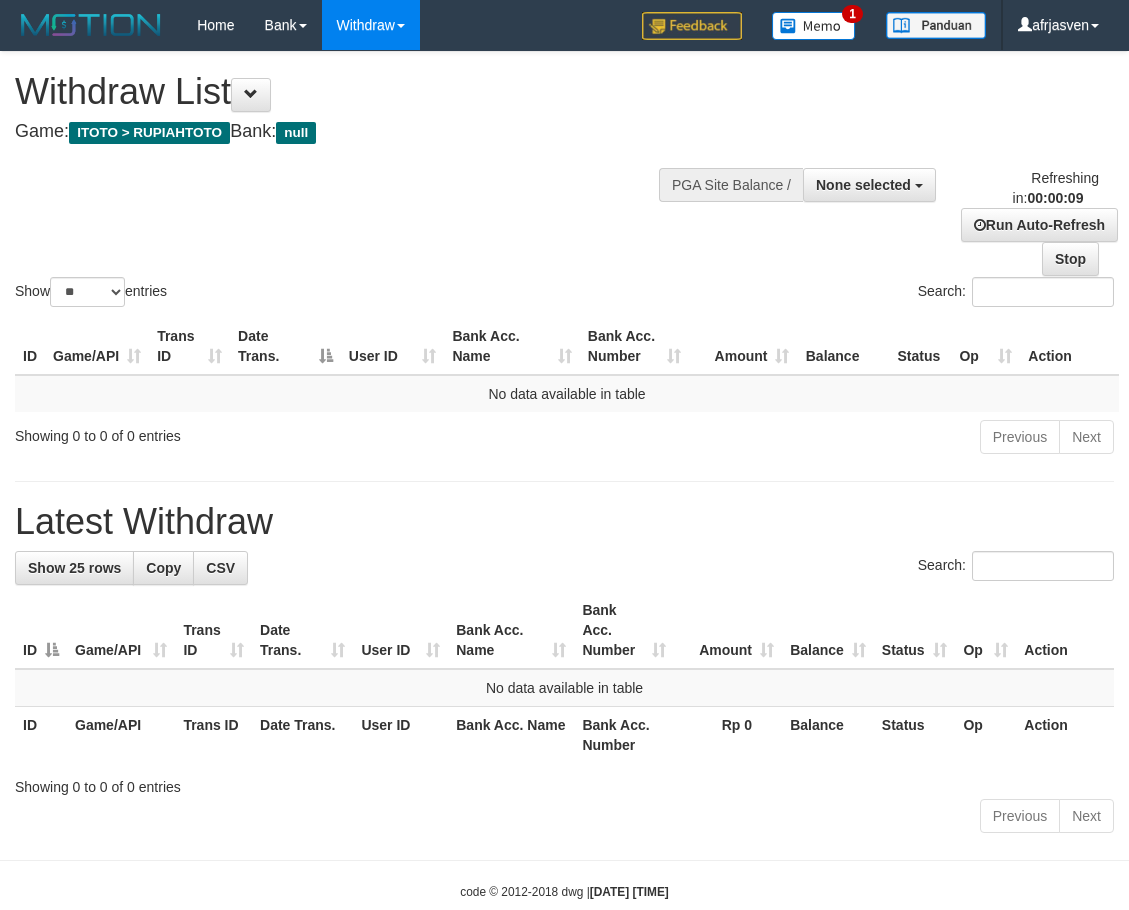 select 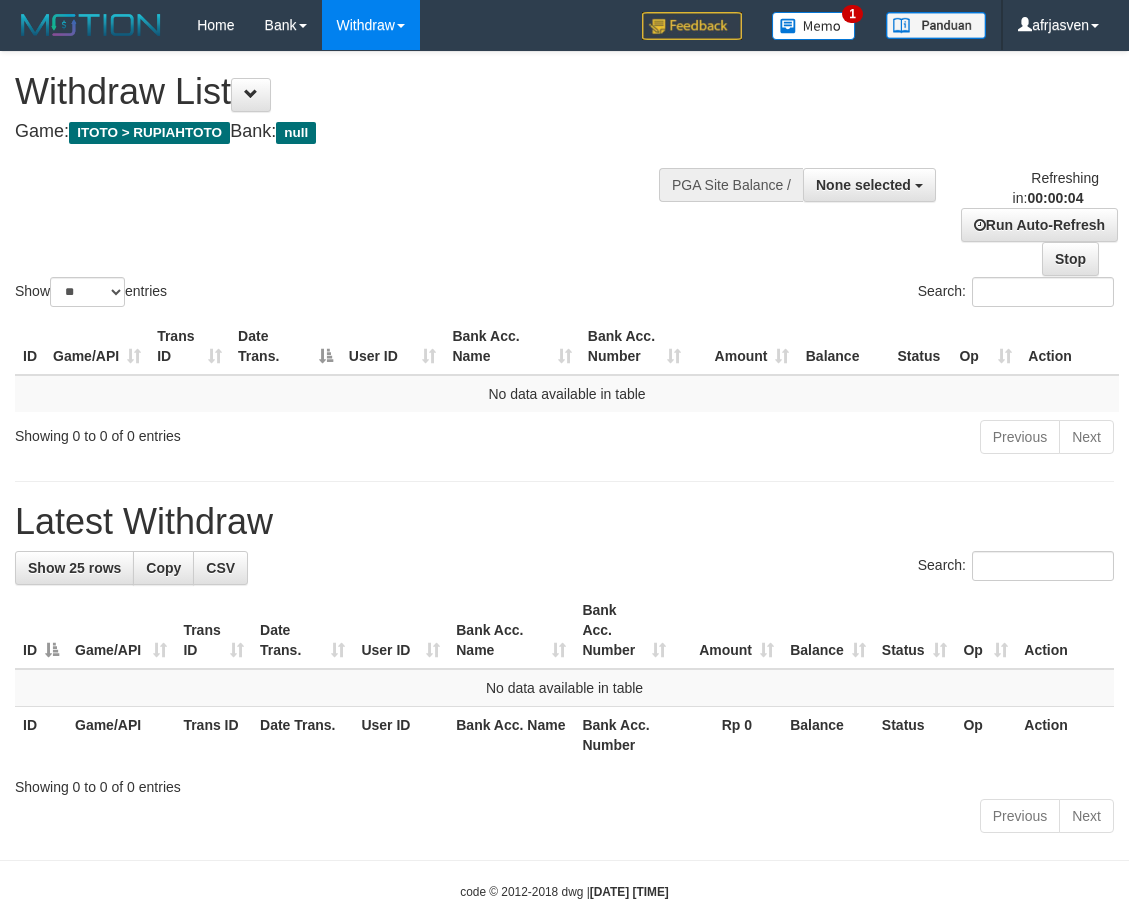 scroll, scrollTop: 0, scrollLeft: 0, axis: both 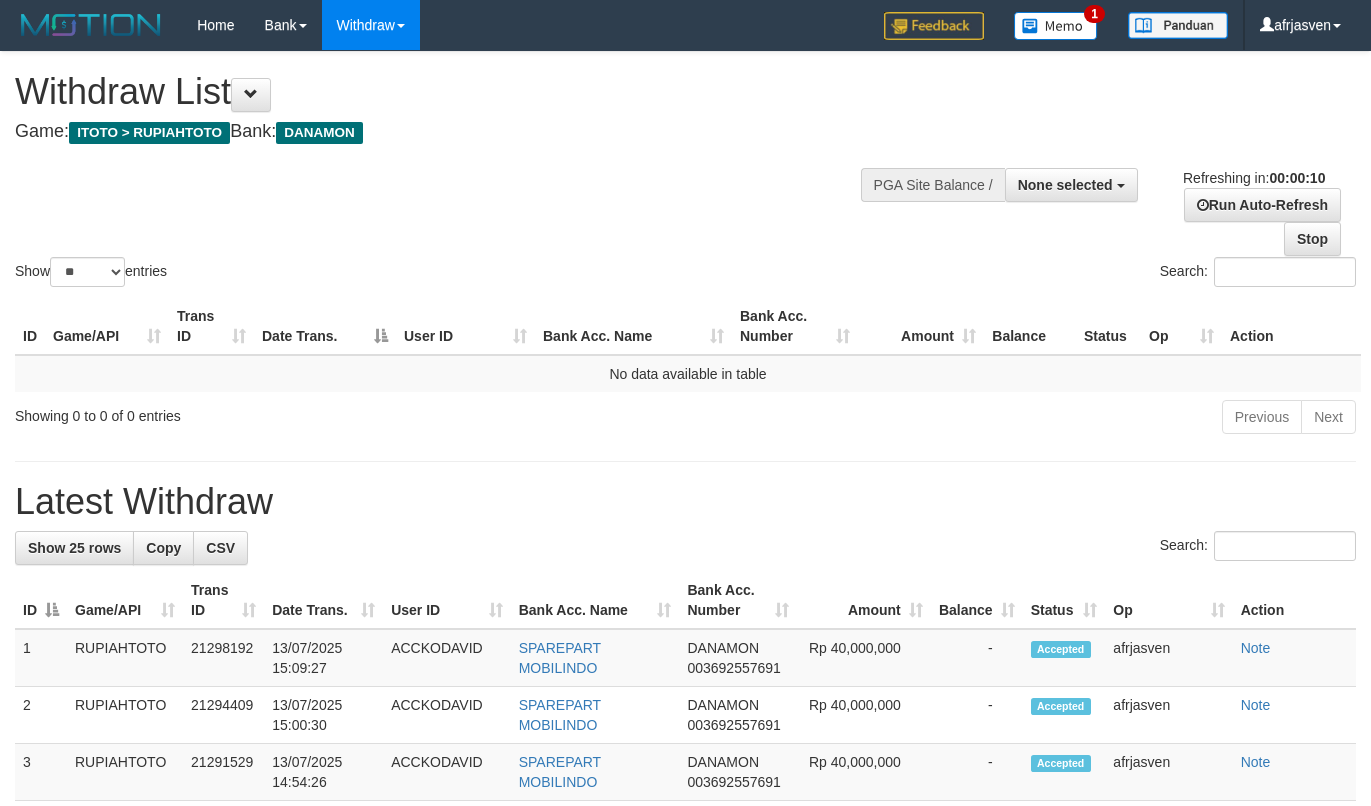 select 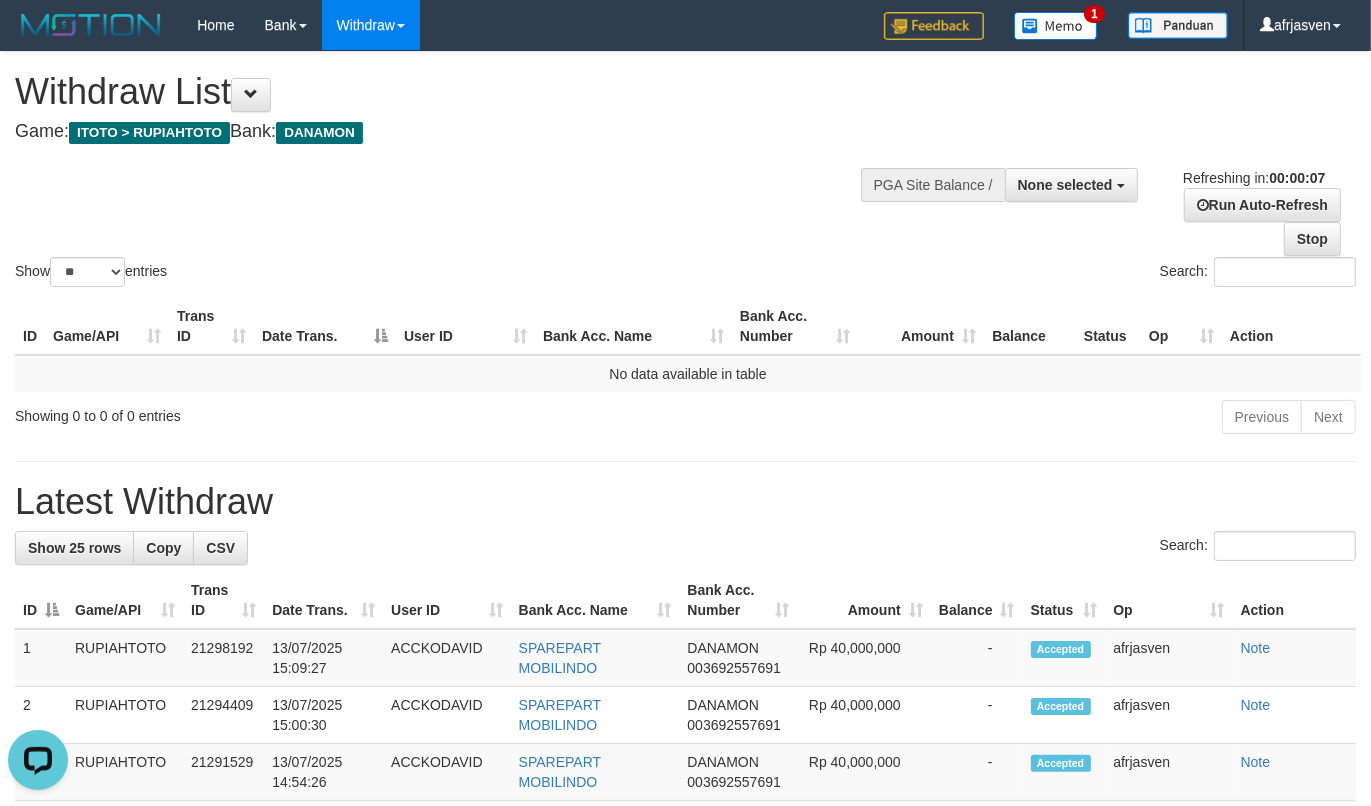 scroll, scrollTop: 0, scrollLeft: 0, axis: both 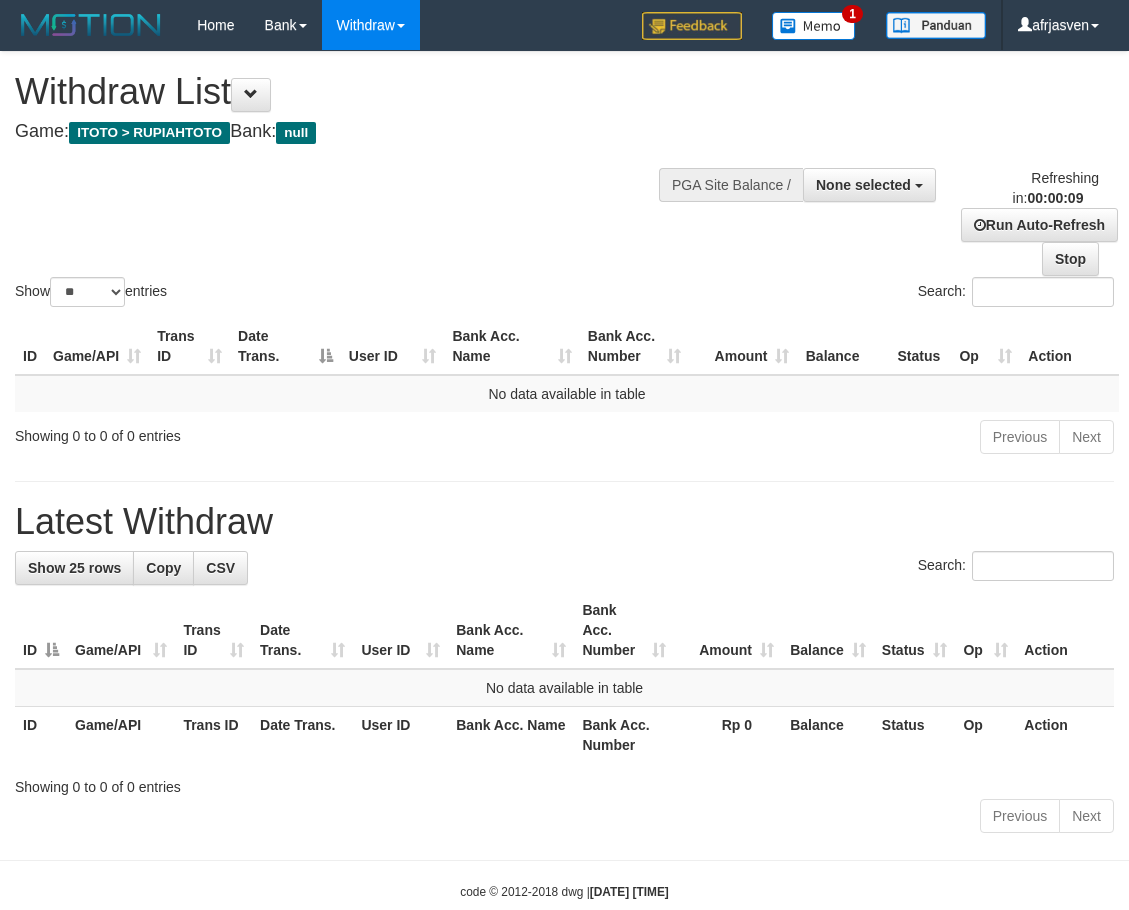 select 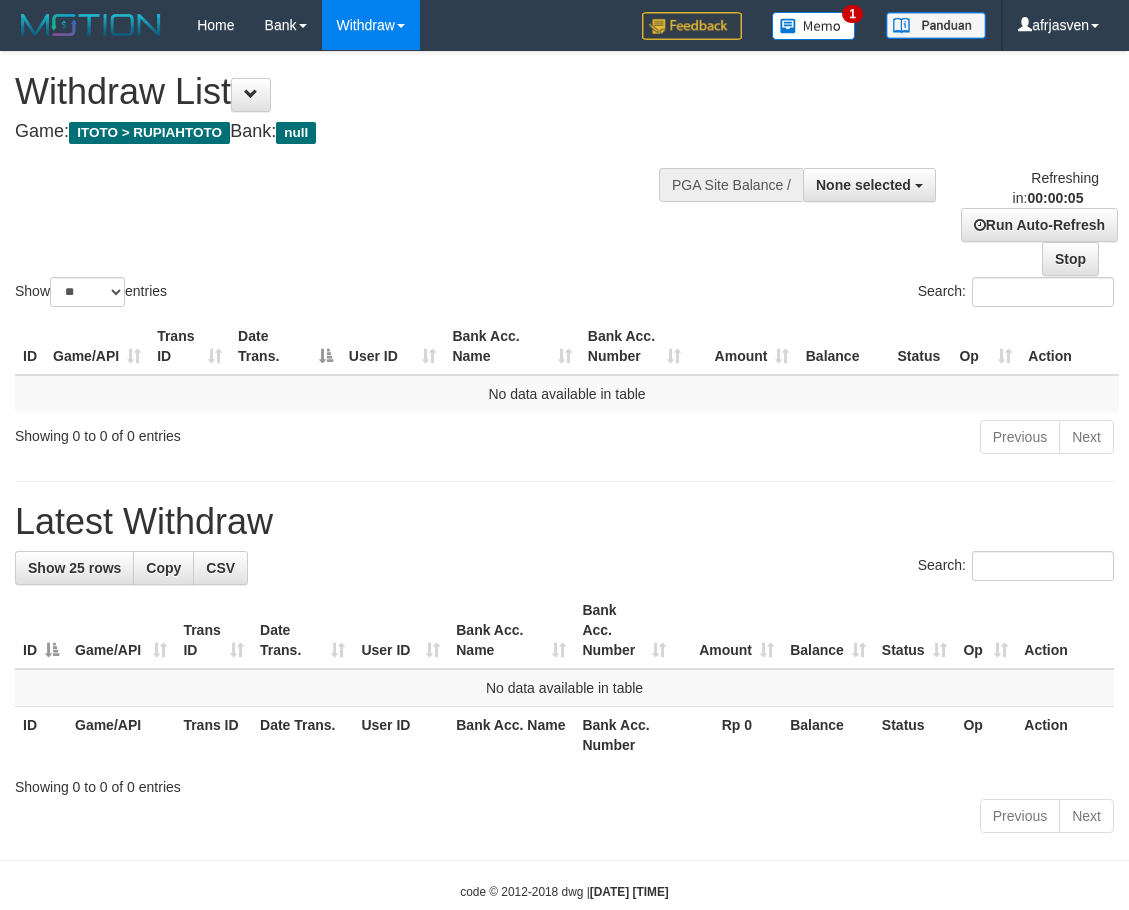 scroll, scrollTop: 0, scrollLeft: 0, axis: both 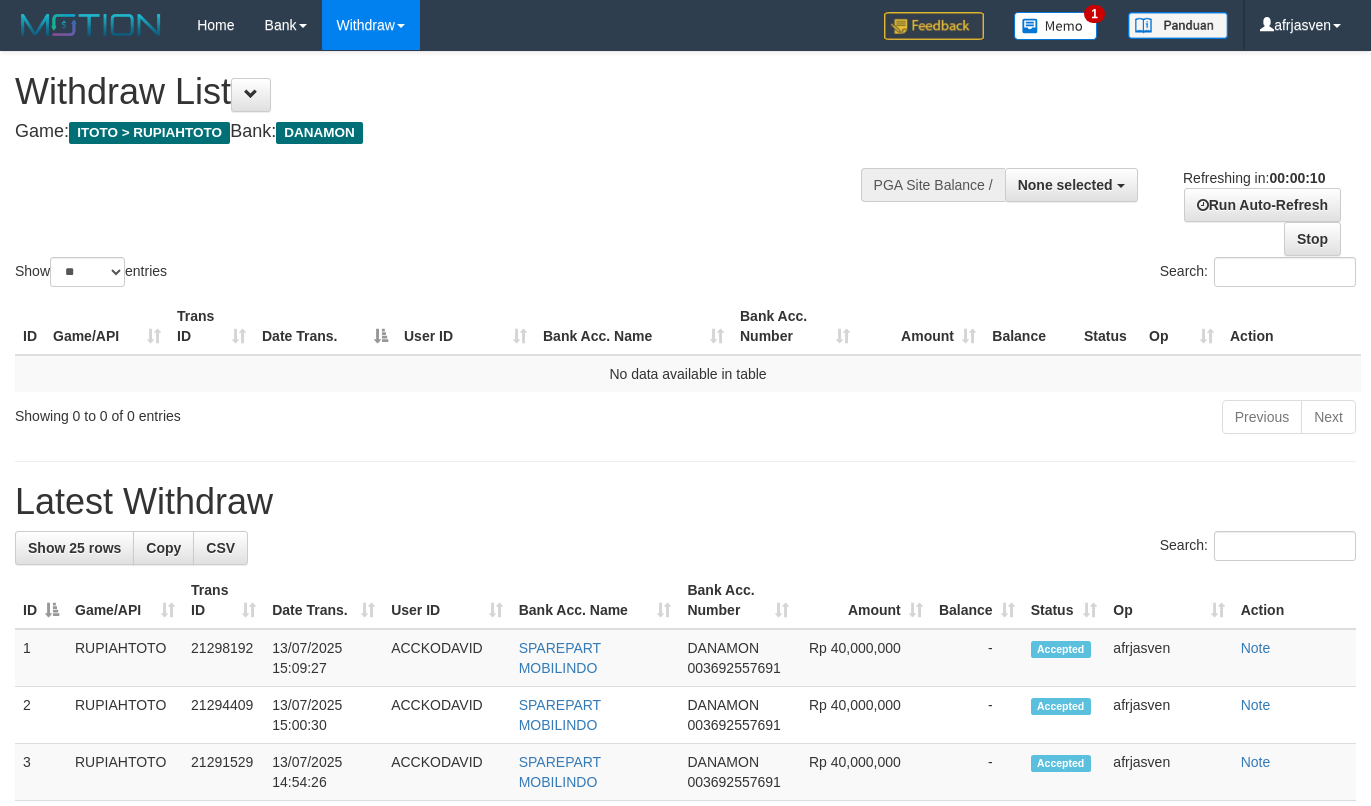 select 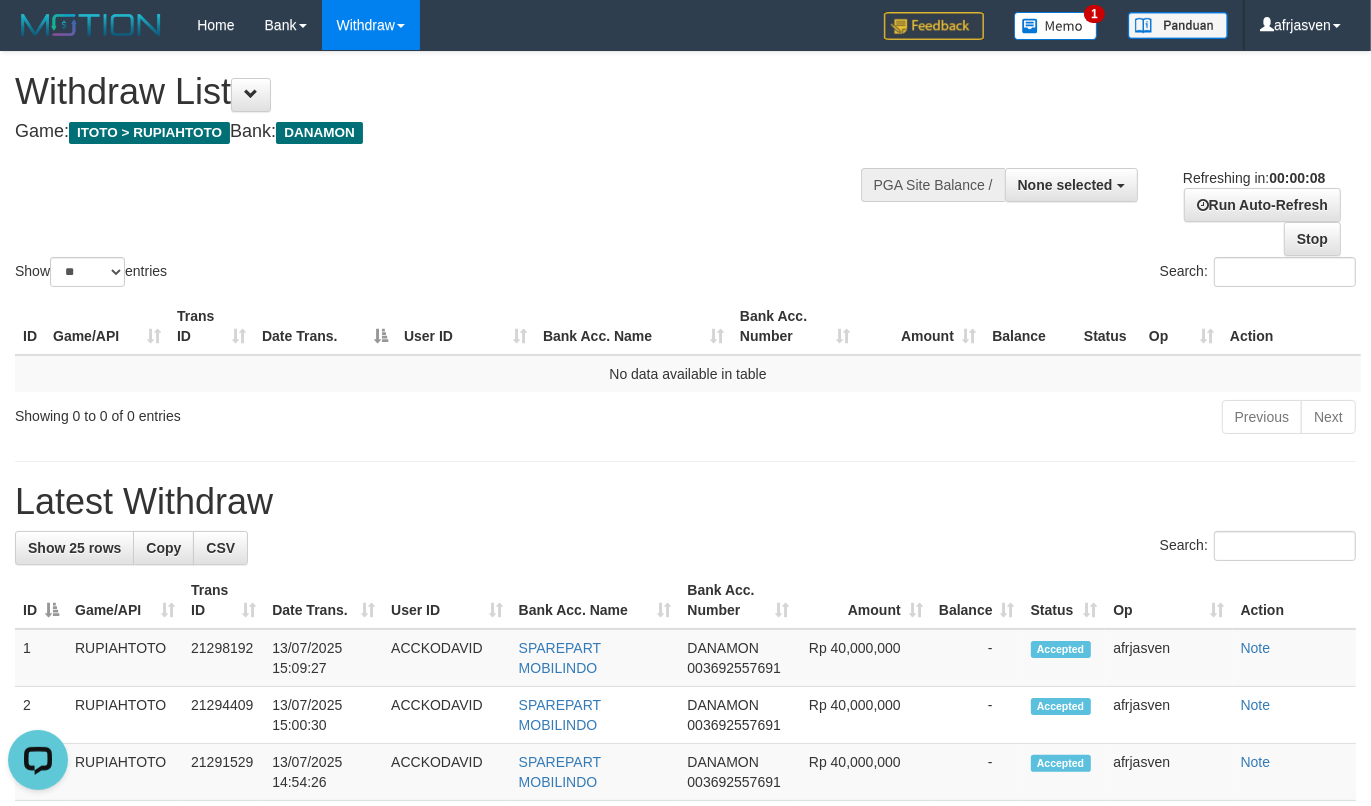 scroll, scrollTop: 0, scrollLeft: 0, axis: both 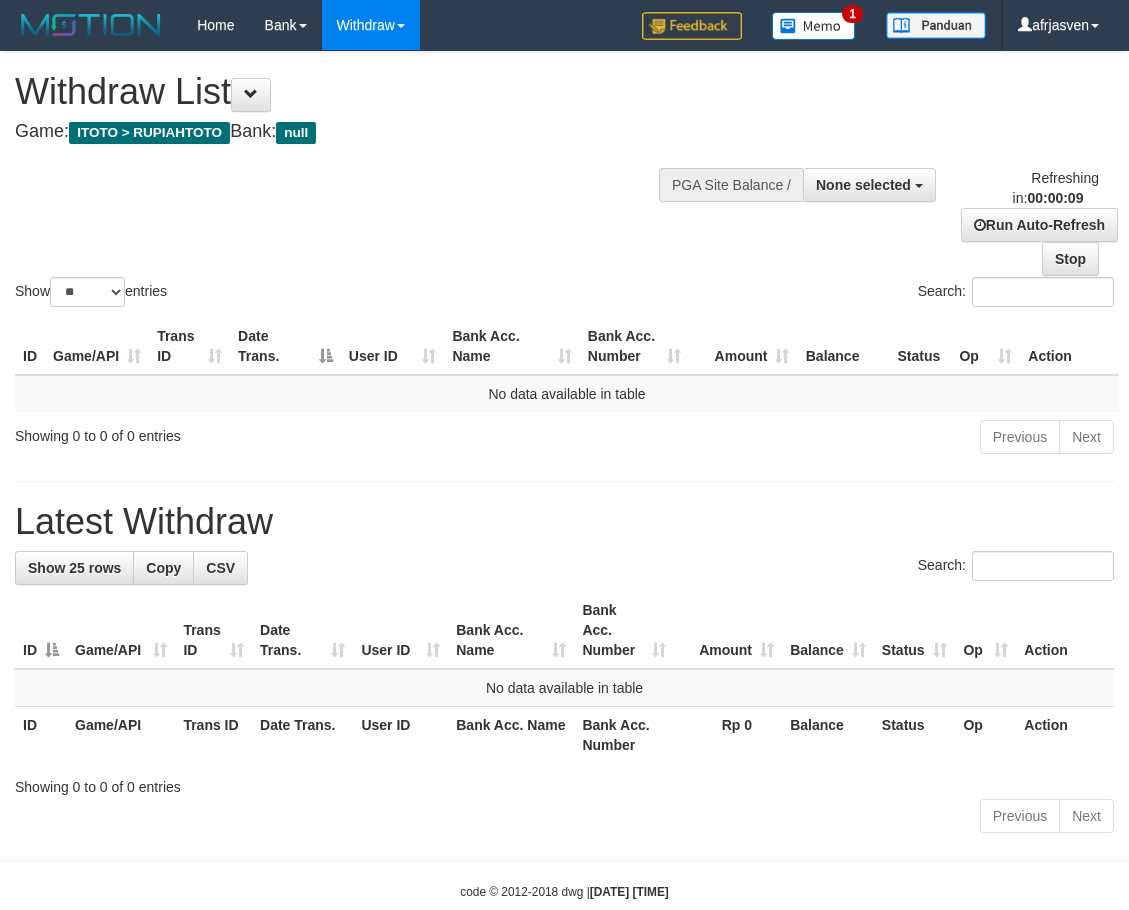 select 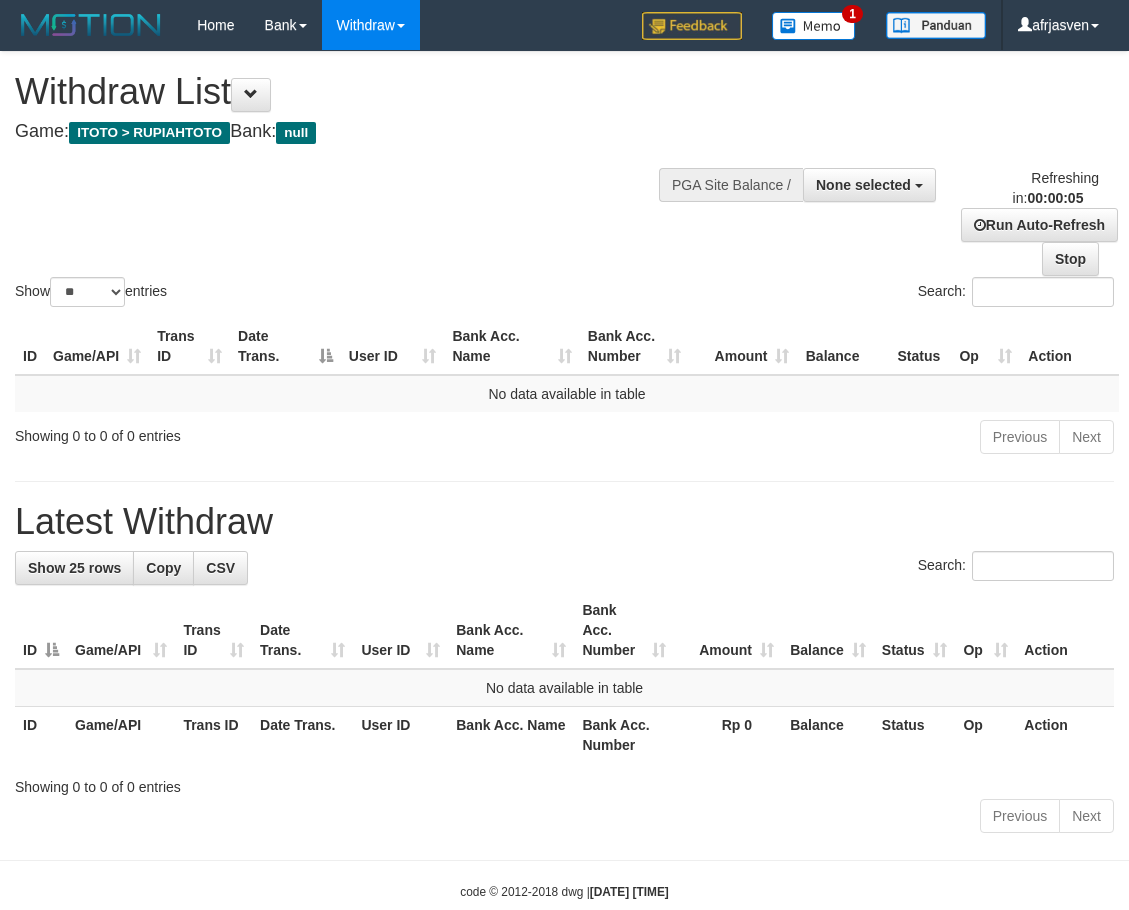 scroll, scrollTop: 0, scrollLeft: 0, axis: both 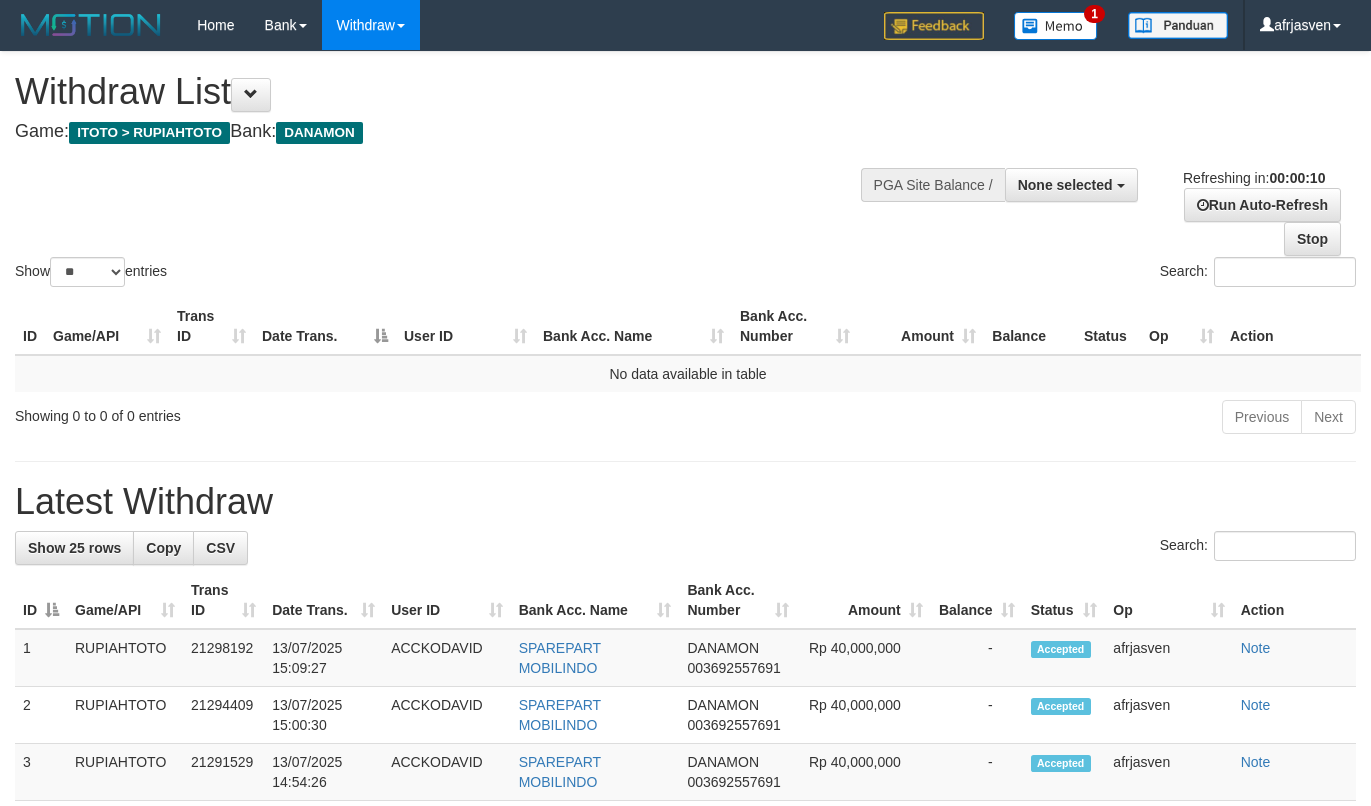 select 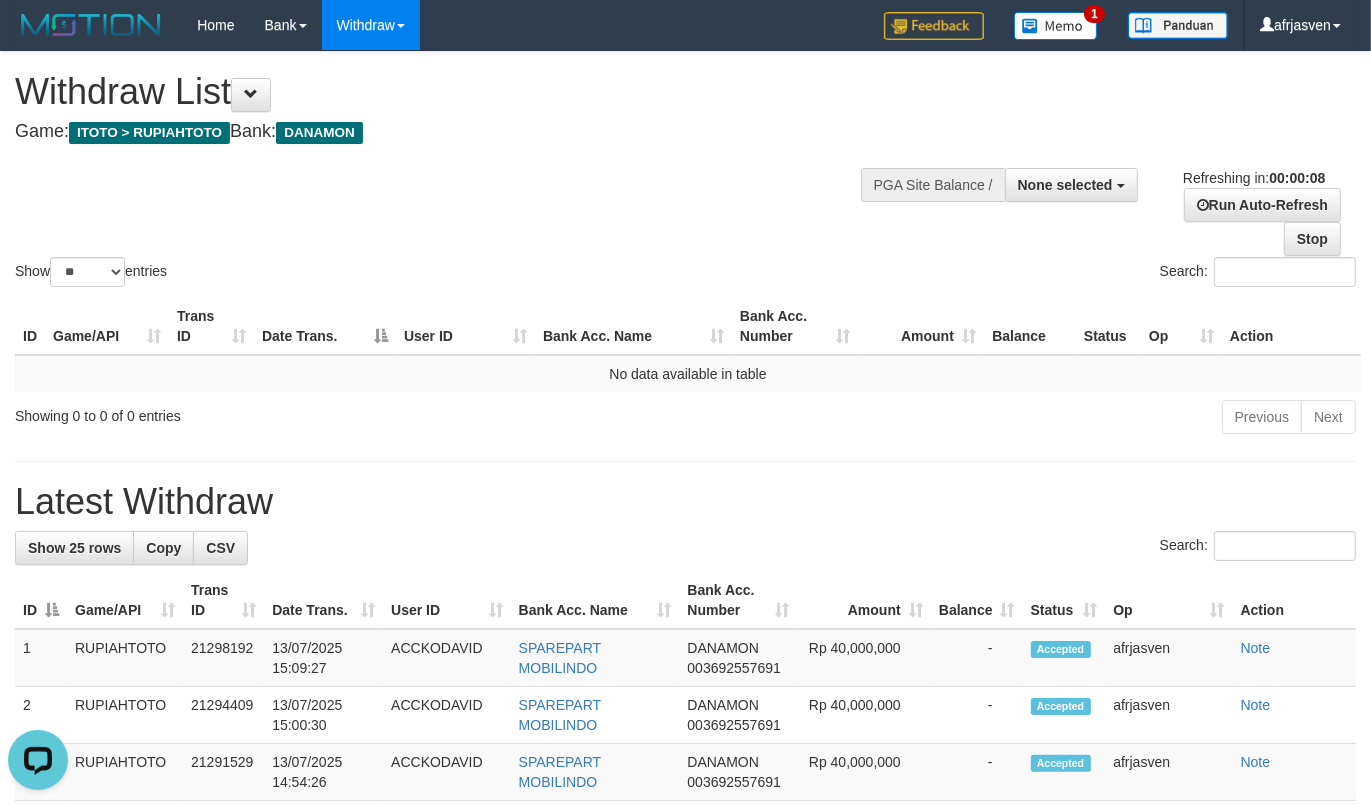 scroll, scrollTop: 0, scrollLeft: 0, axis: both 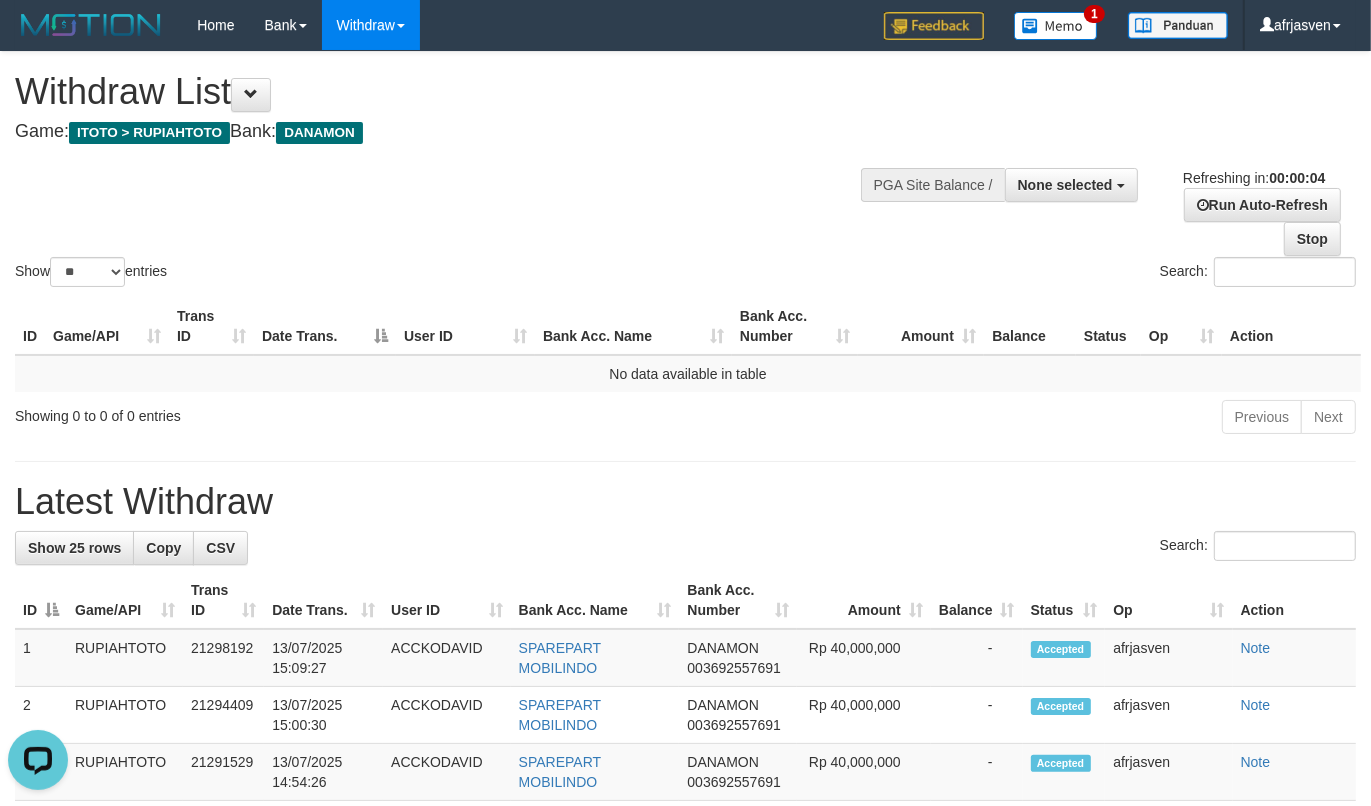 click on "Latest Withdraw" at bounding box center (685, 502) 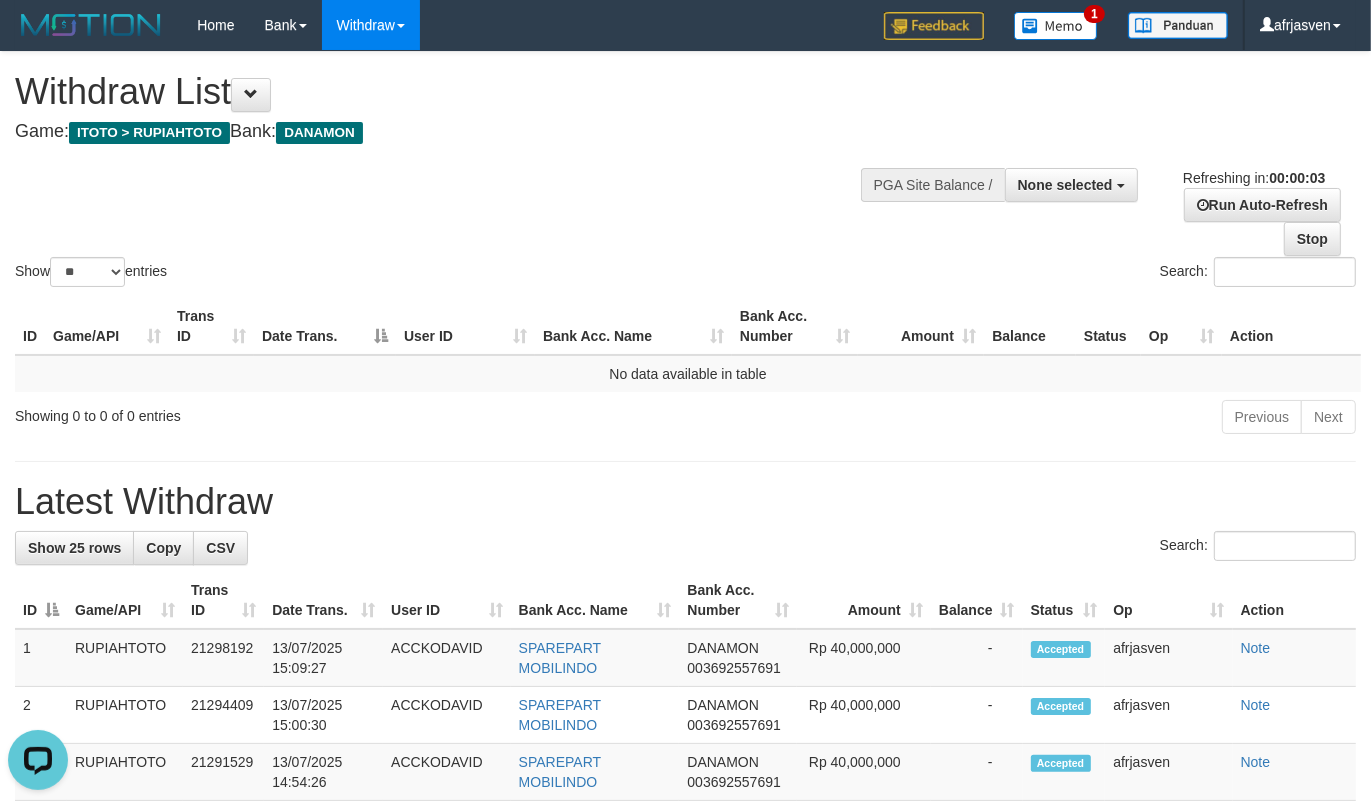 drag, startPoint x: 724, startPoint y: 243, endPoint x: 723, endPoint y: 63, distance: 180.00278 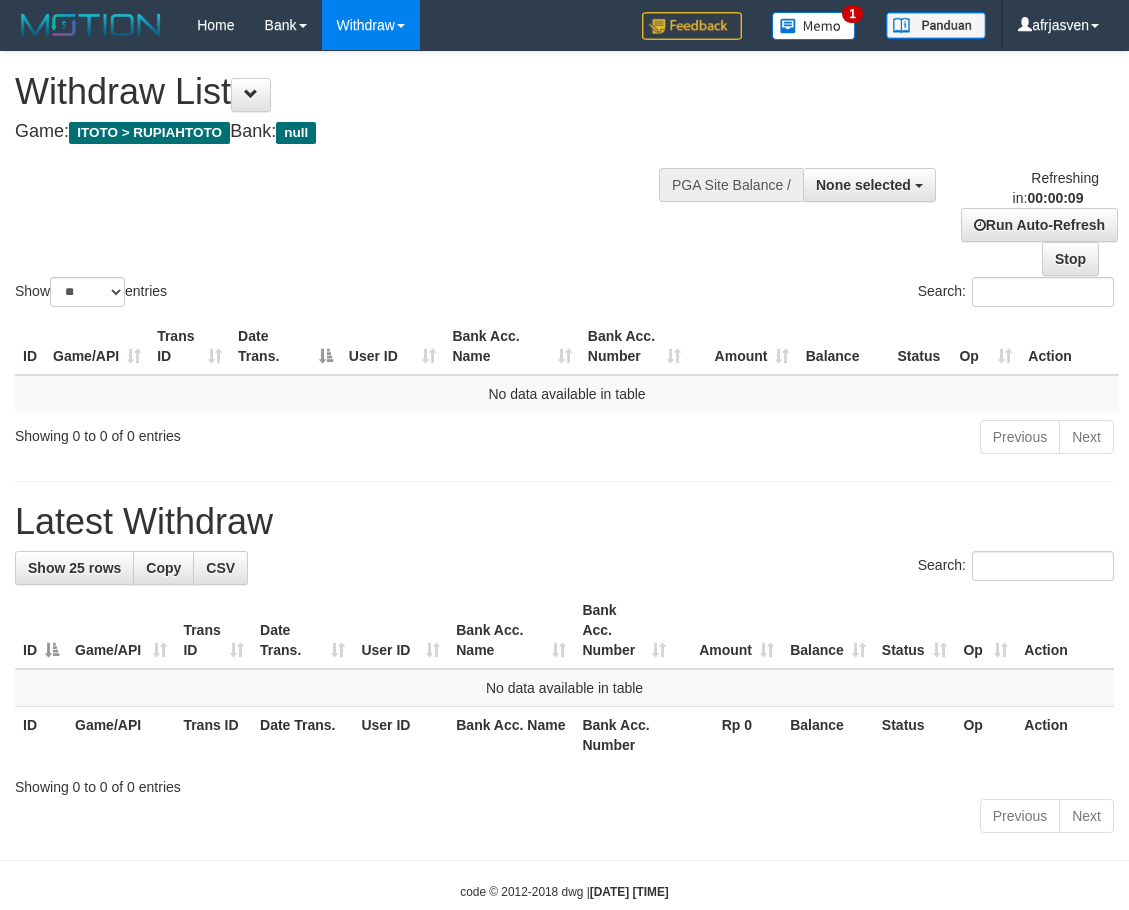 select 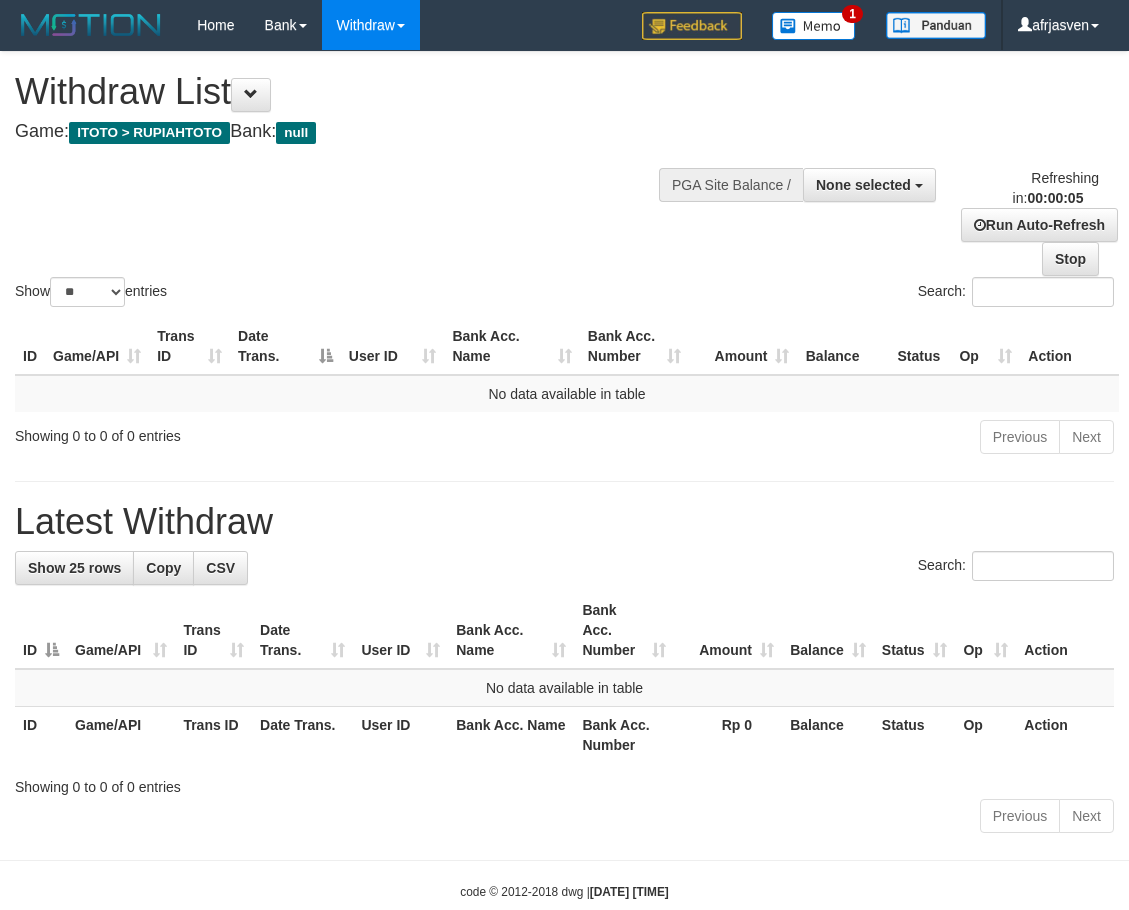scroll, scrollTop: 0, scrollLeft: 0, axis: both 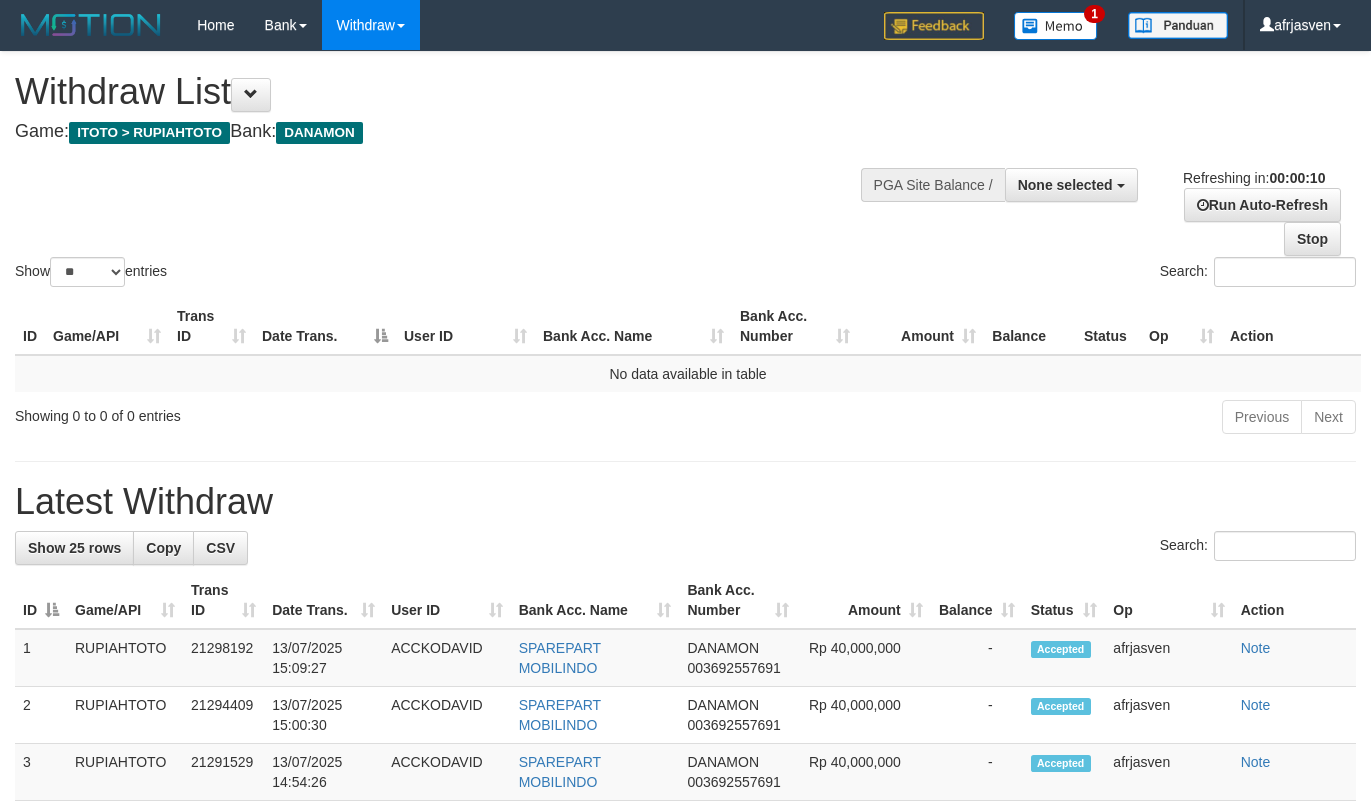 select 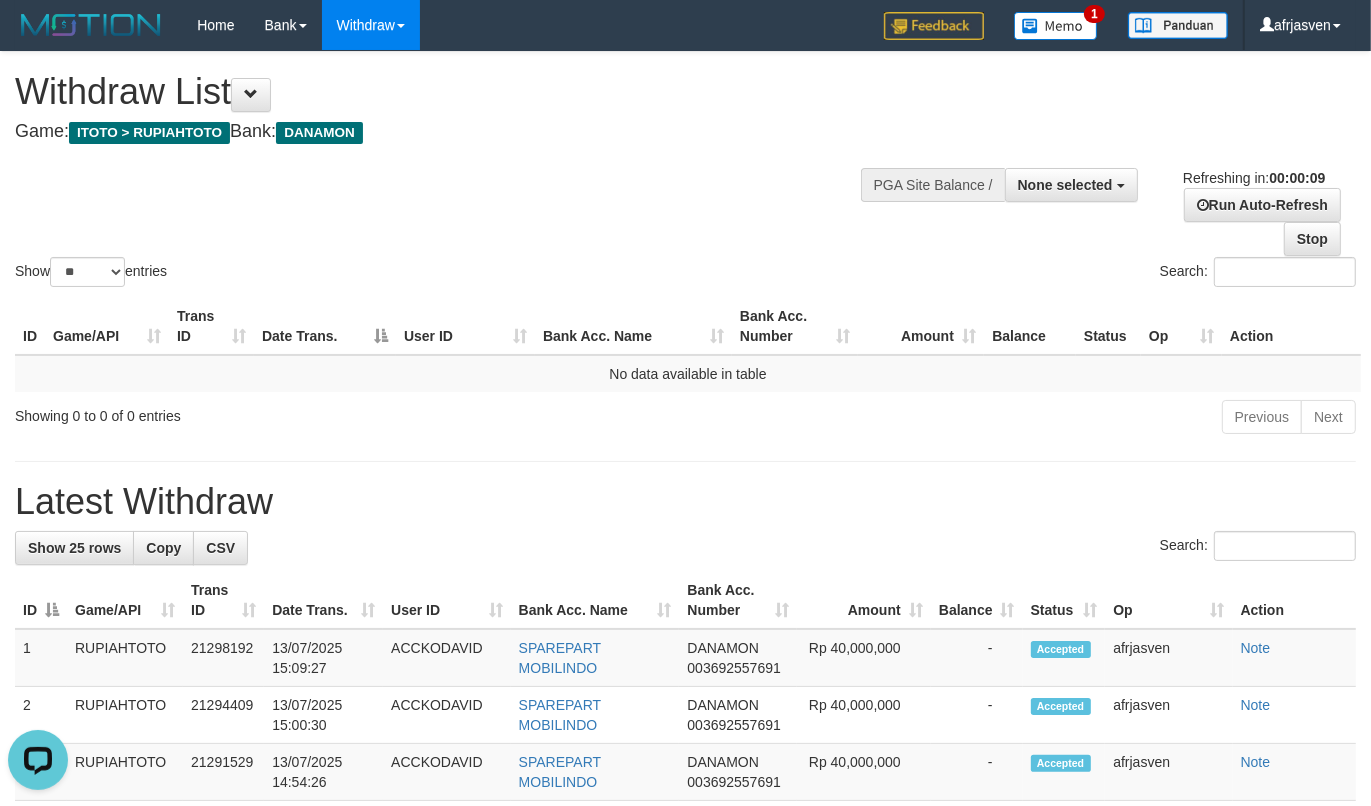 scroll, scrollTop: 0, scrollLeft: 0, axis: both 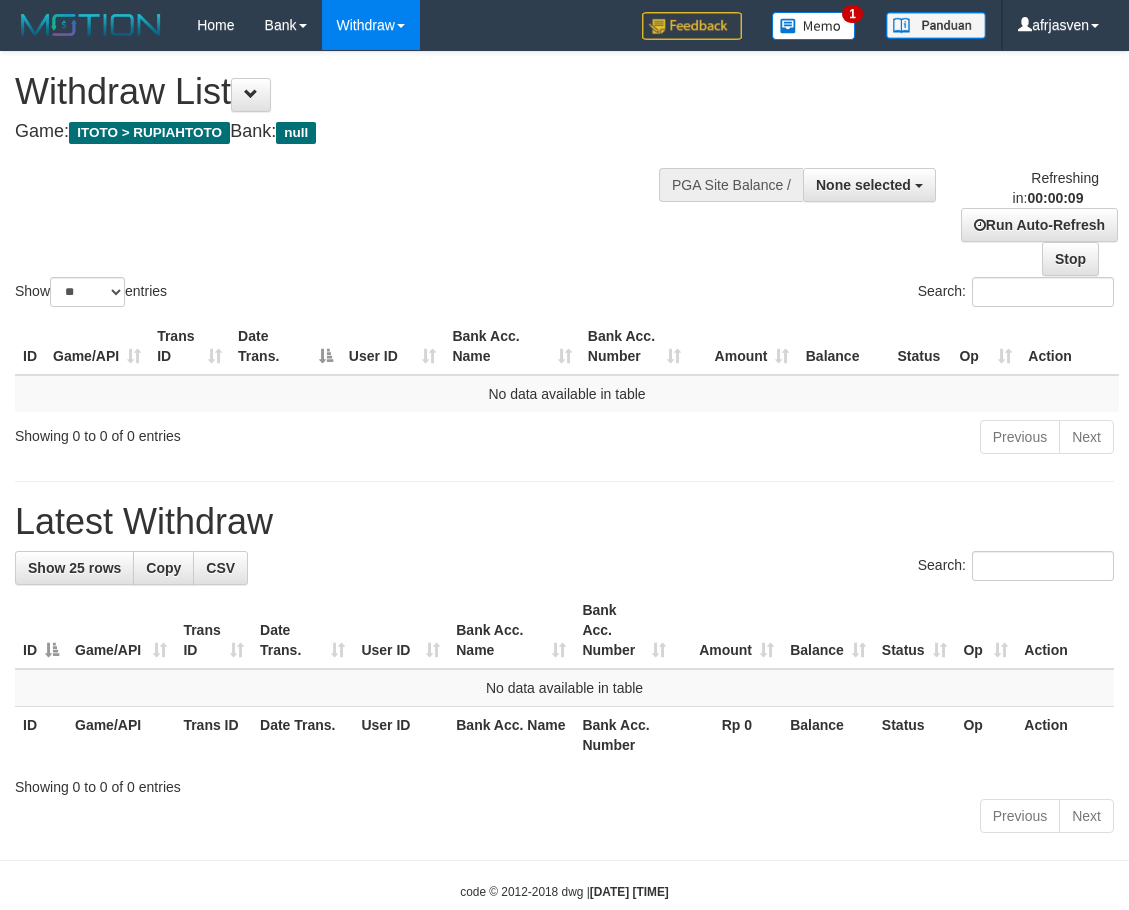 select 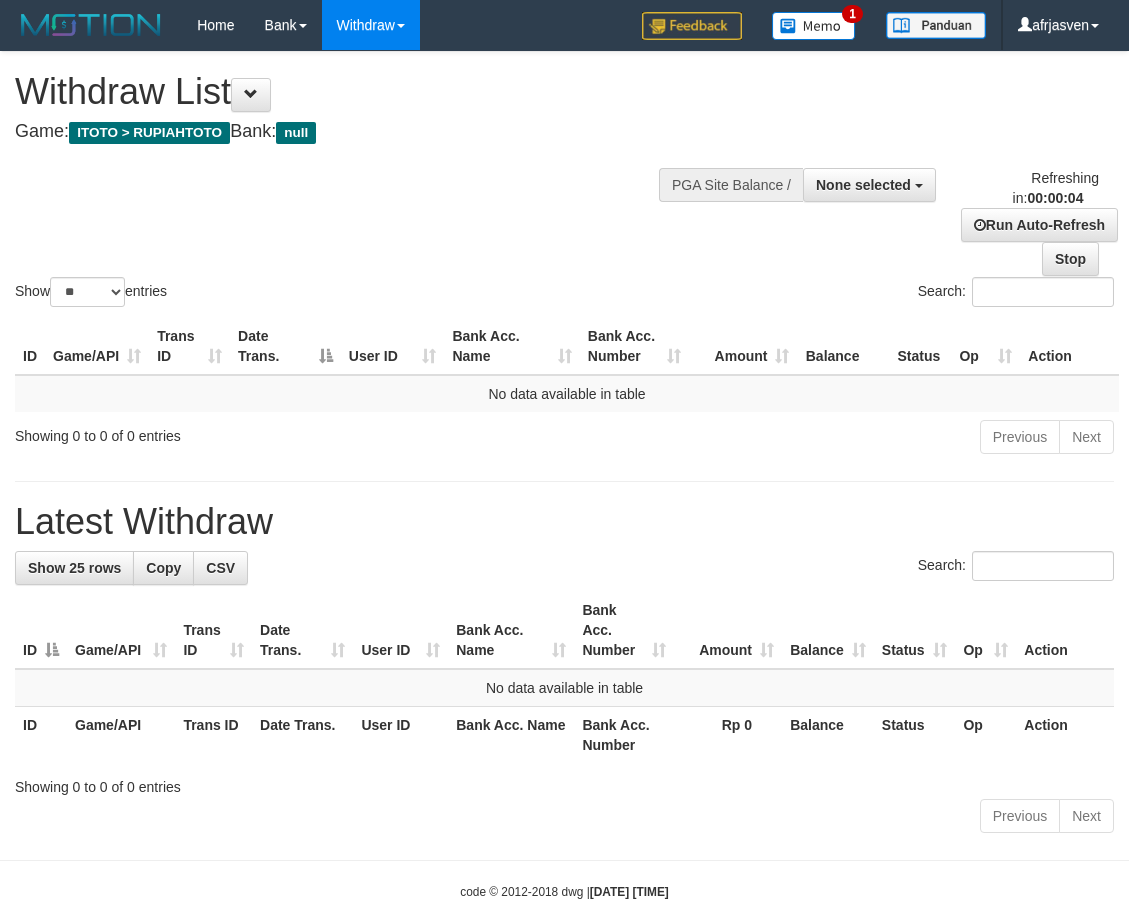 scroll, scrollTop: 0, scrollLeft: 0, axis: both 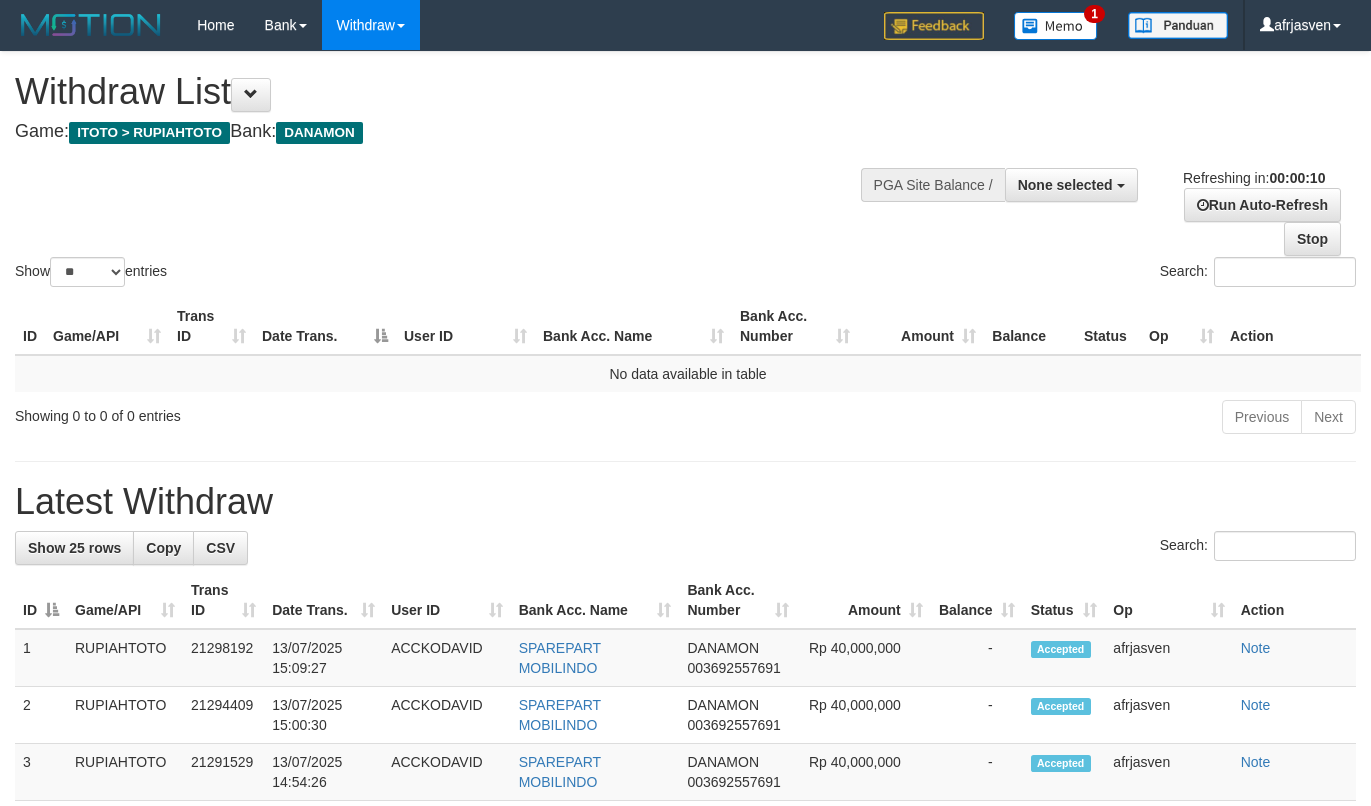 select 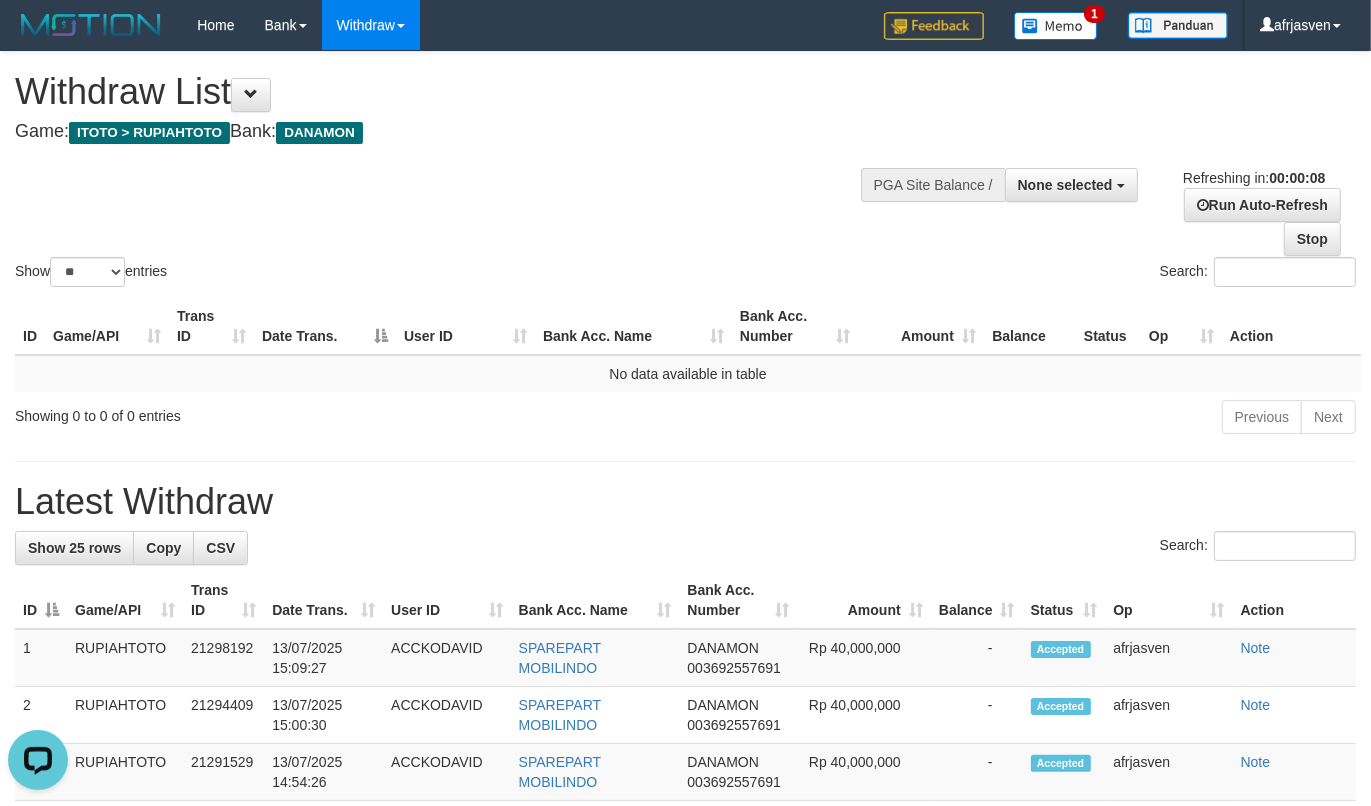 scroll, scrollTop: 0, scrollLeft: 0, axis: both 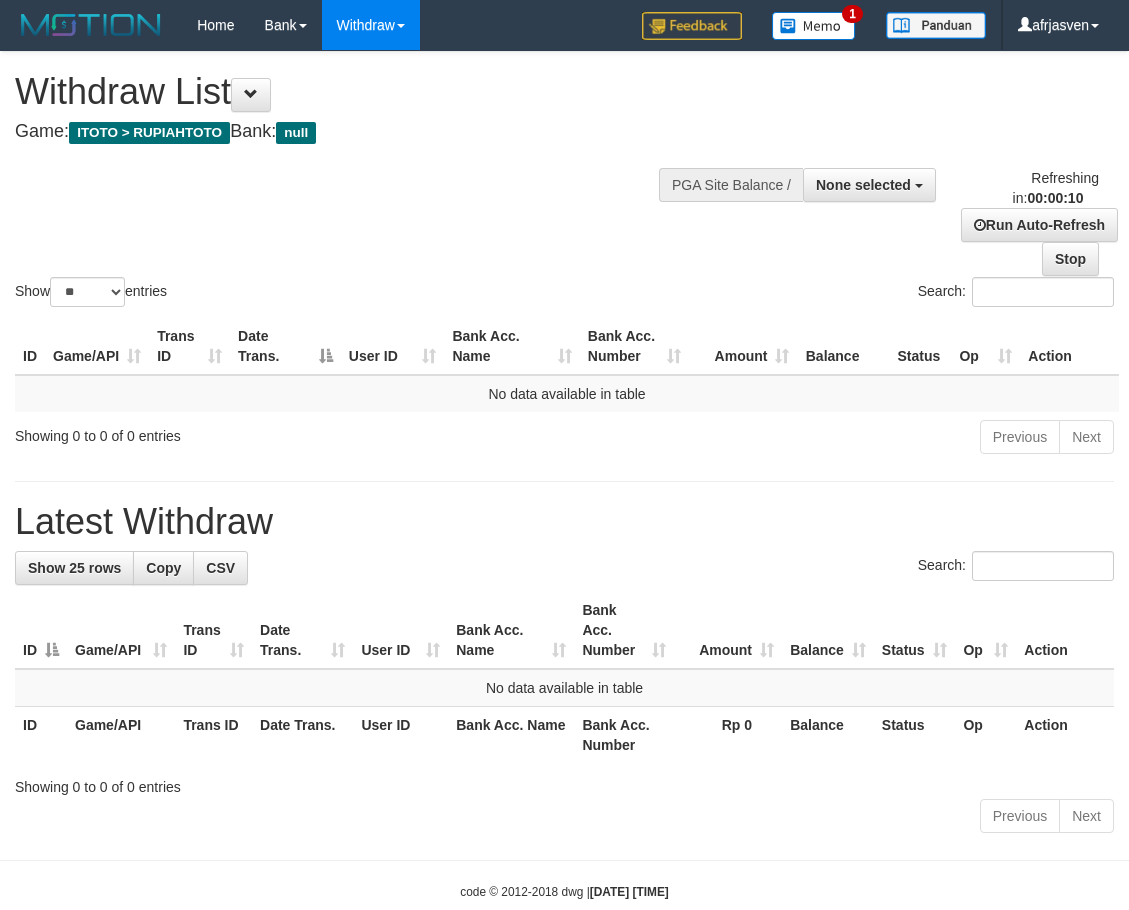 select 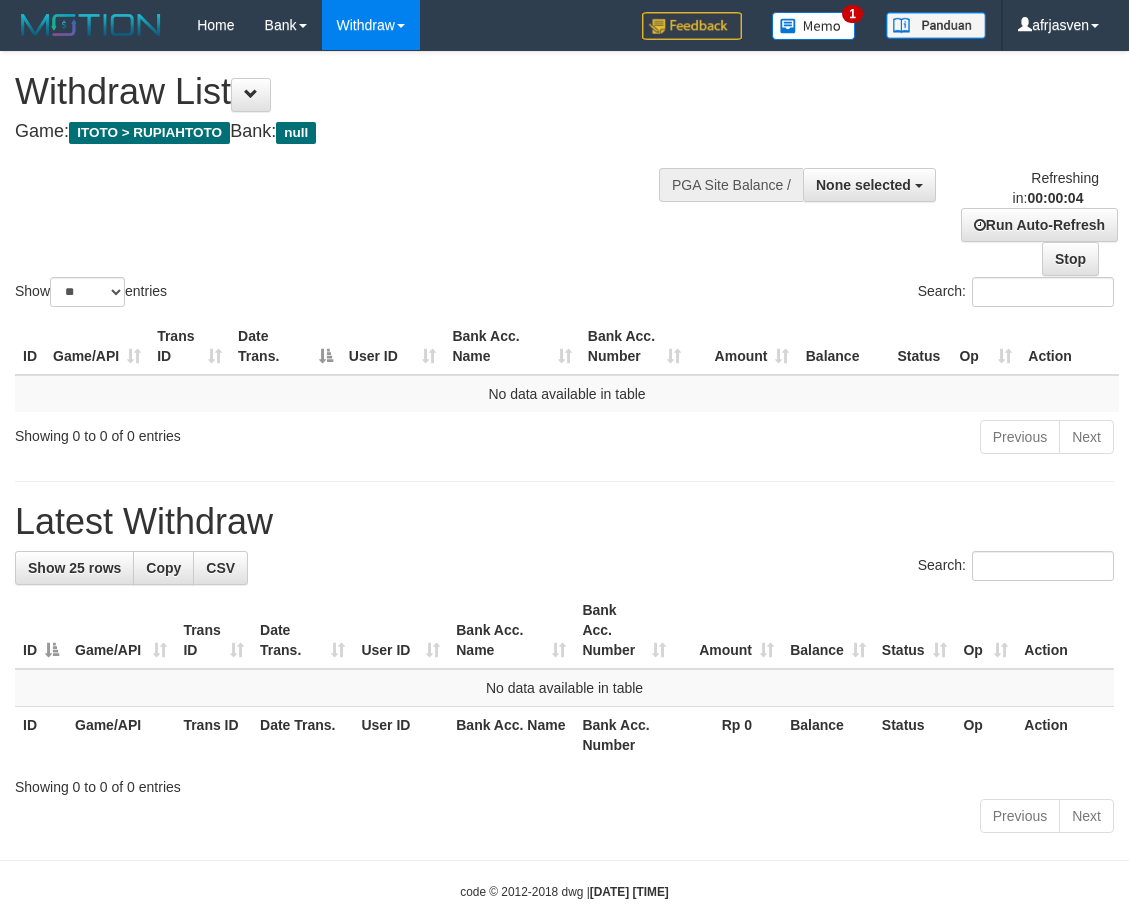 scroll, scrollTop: 0, scrollLeft: 0, axis: both 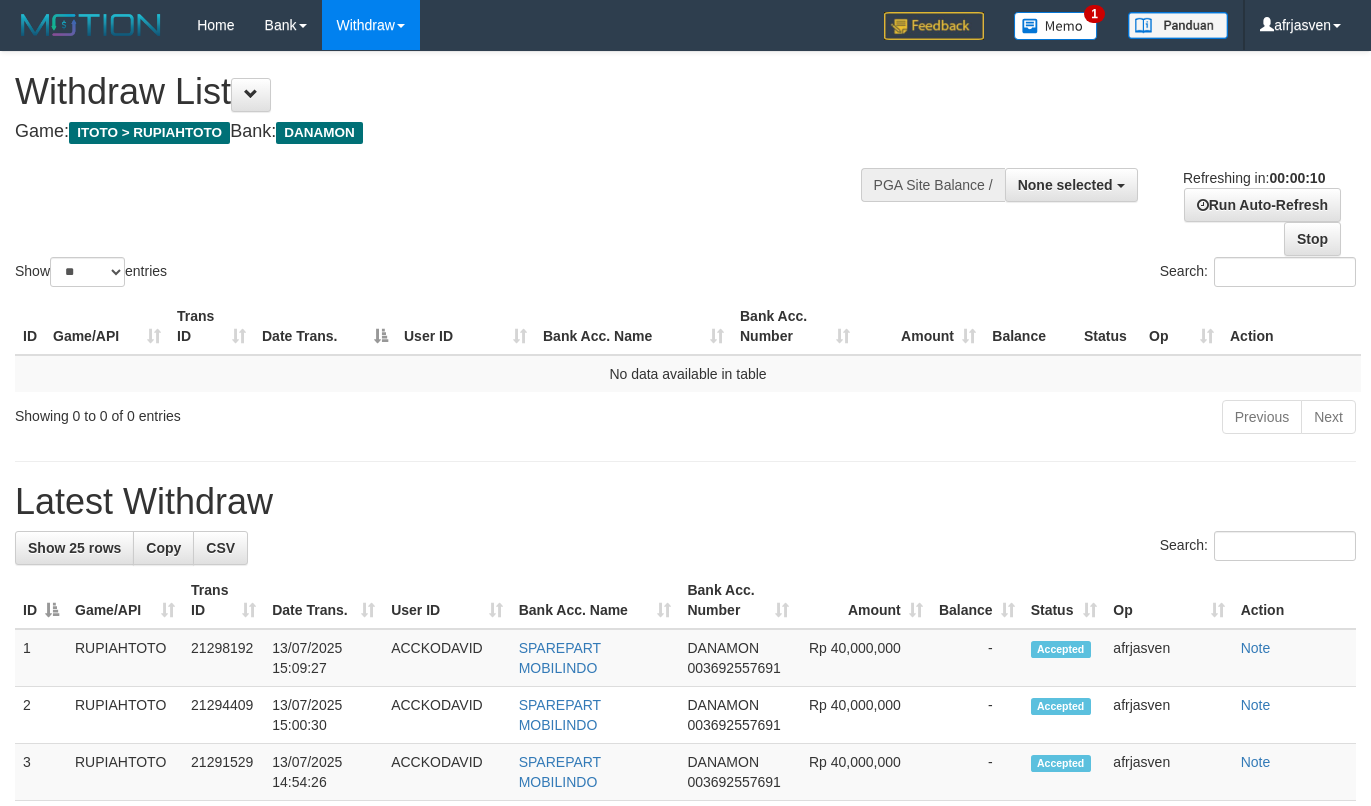 select 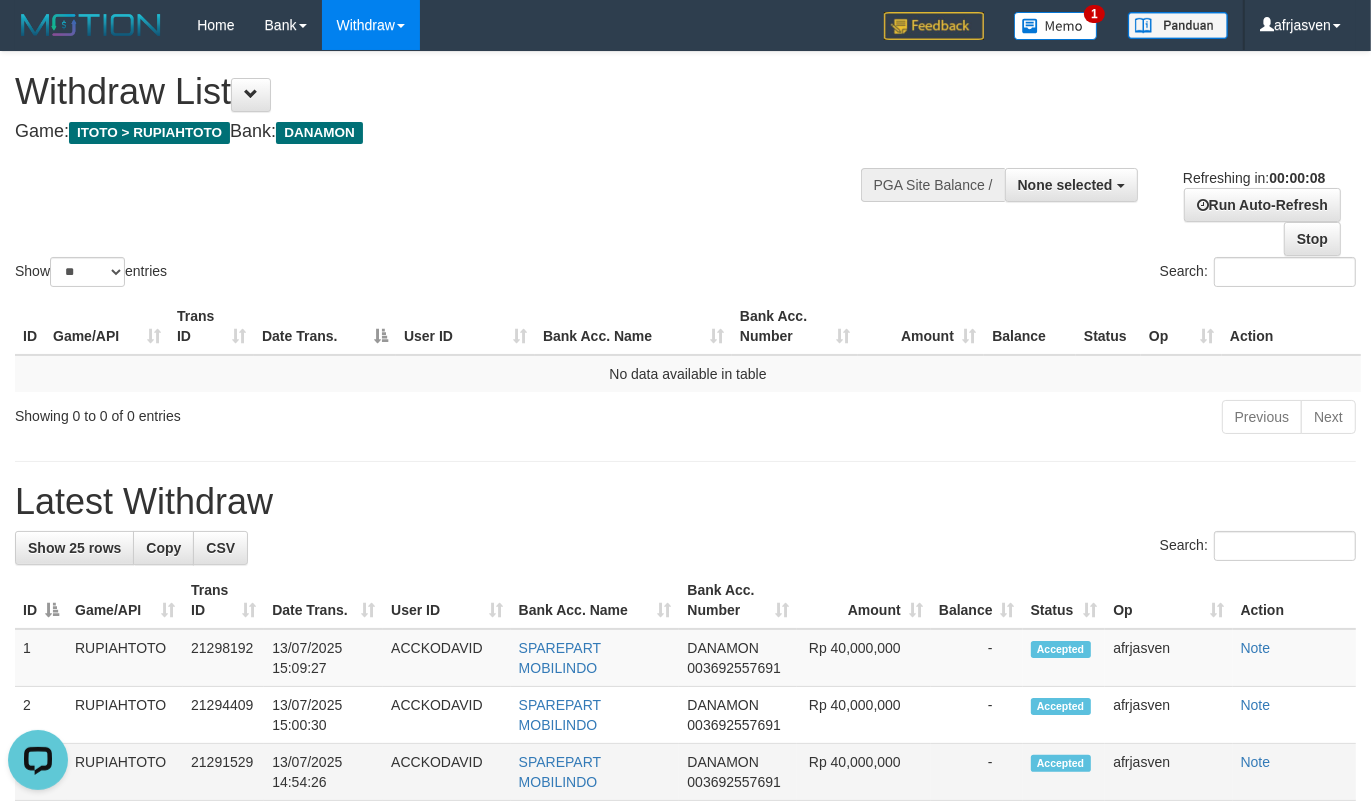 scroll, scrollTop: 0, scrollLeft: 0, axis: both 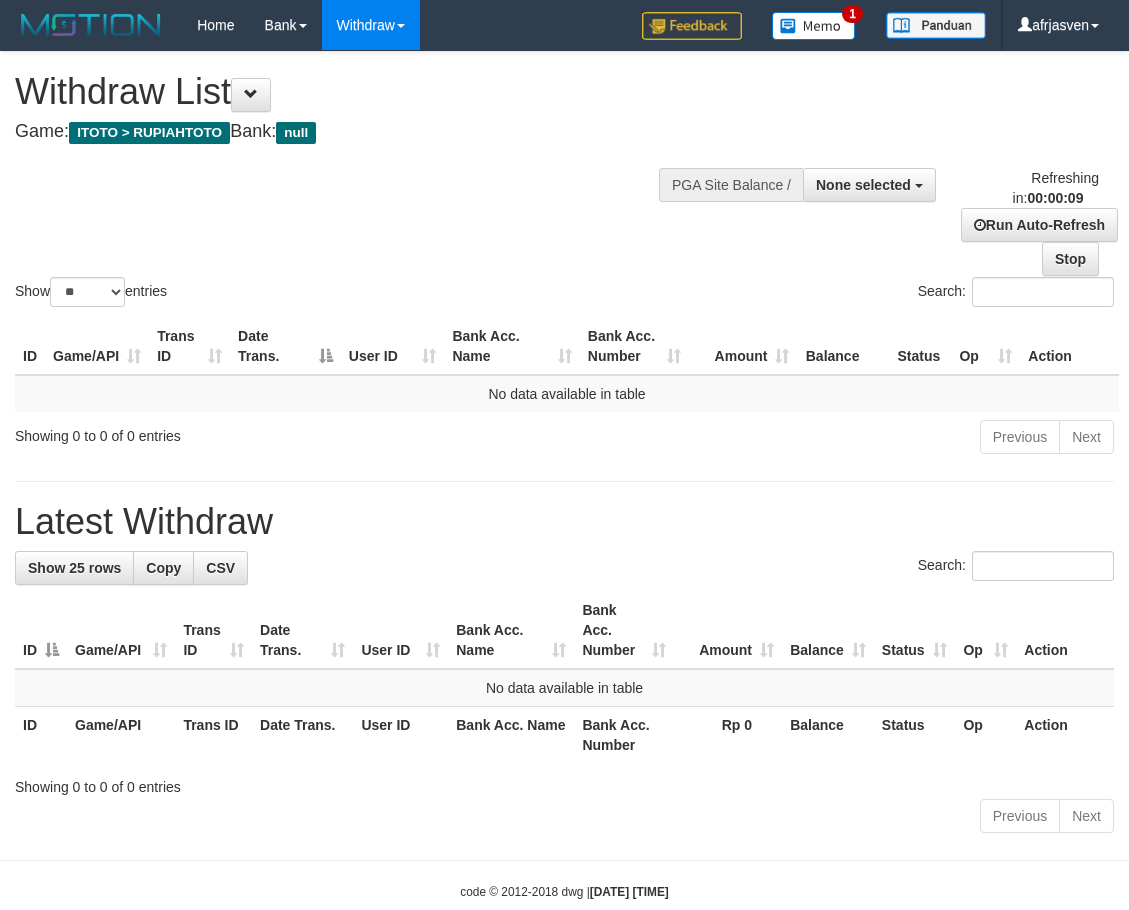 select 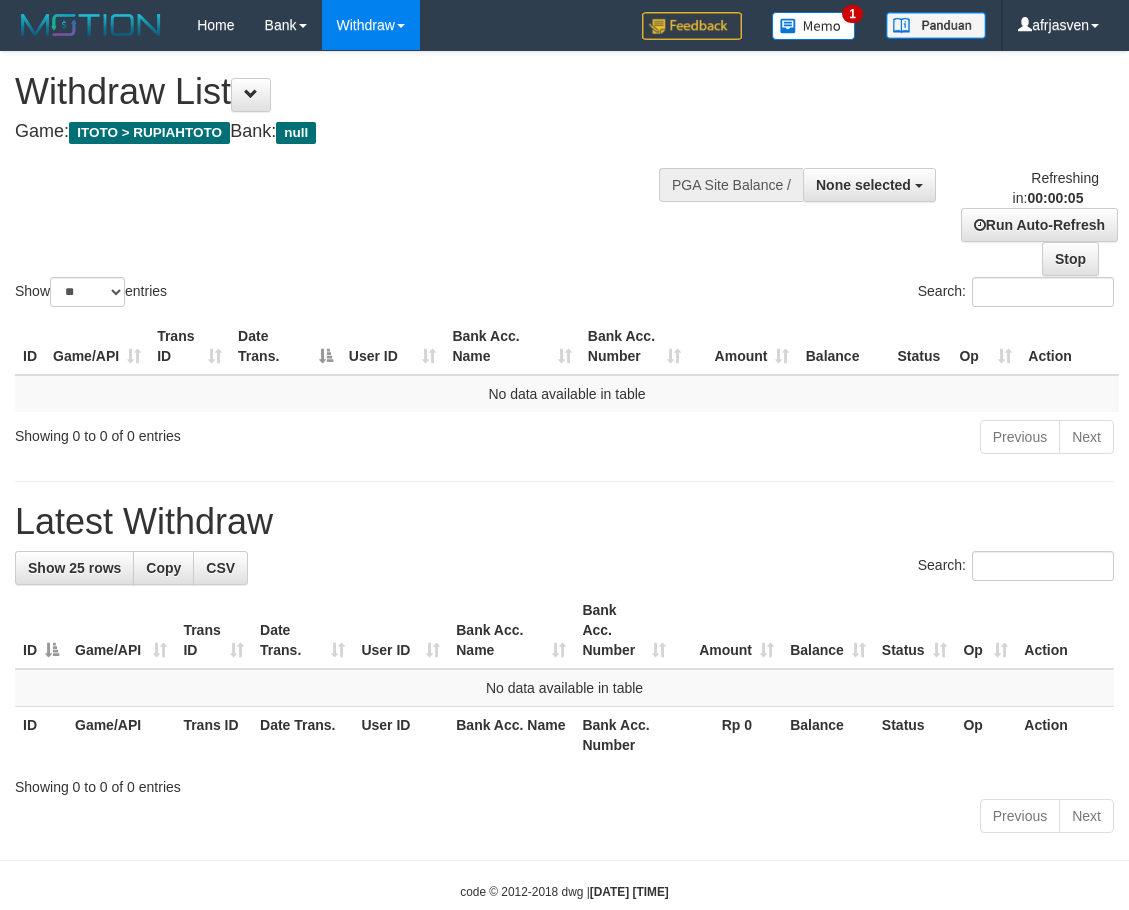 scroll, scrollTop: 0, scrollLeft: 0, axis: both 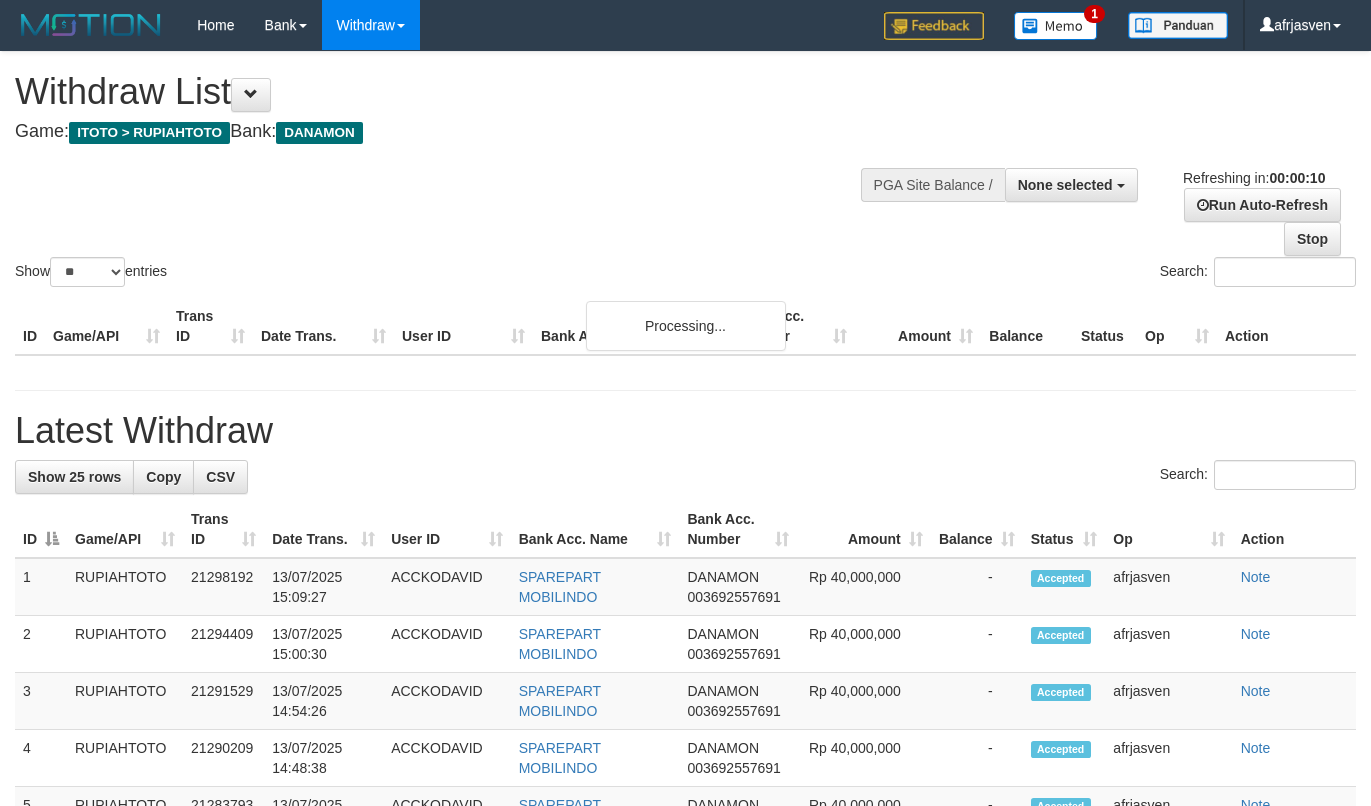 select 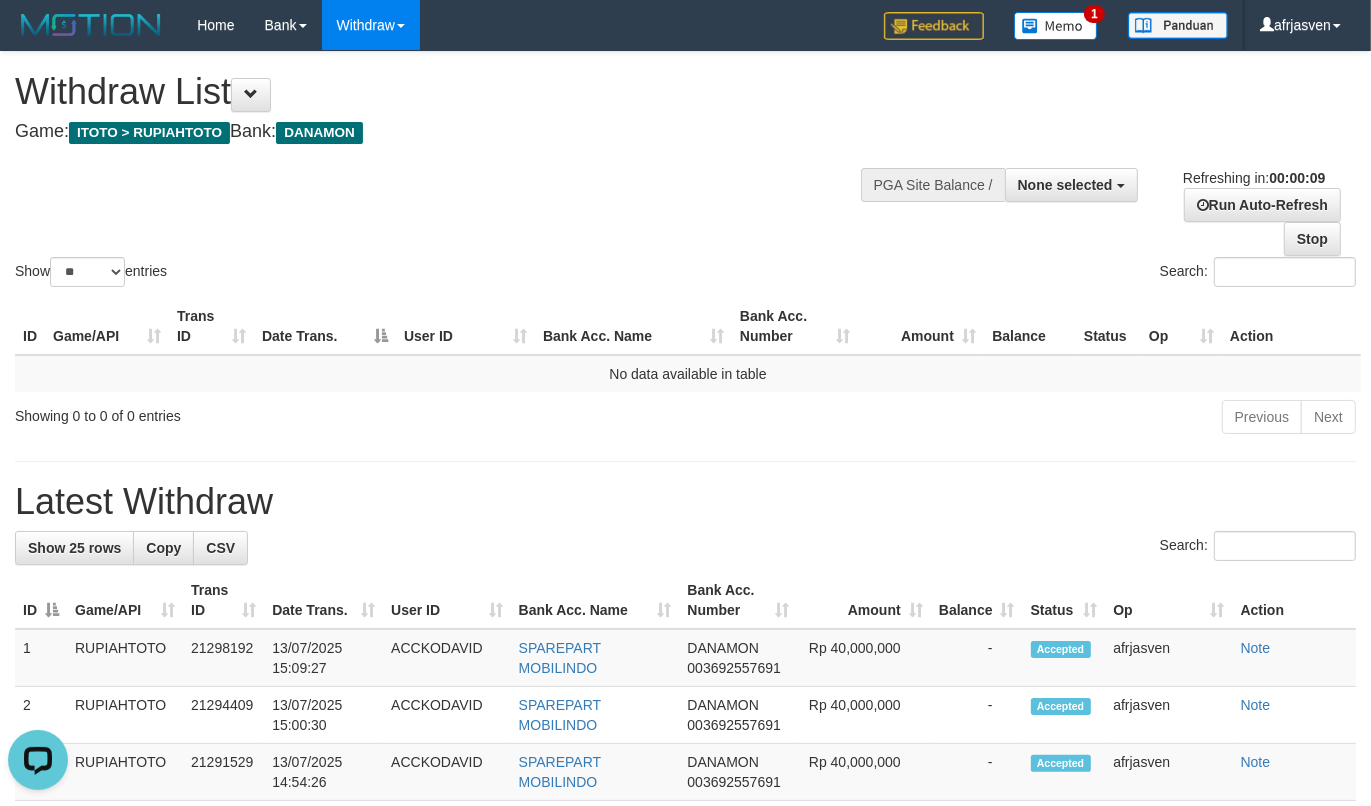 scroll, scrollTop: 0, scrollLeft: 0, axis: both 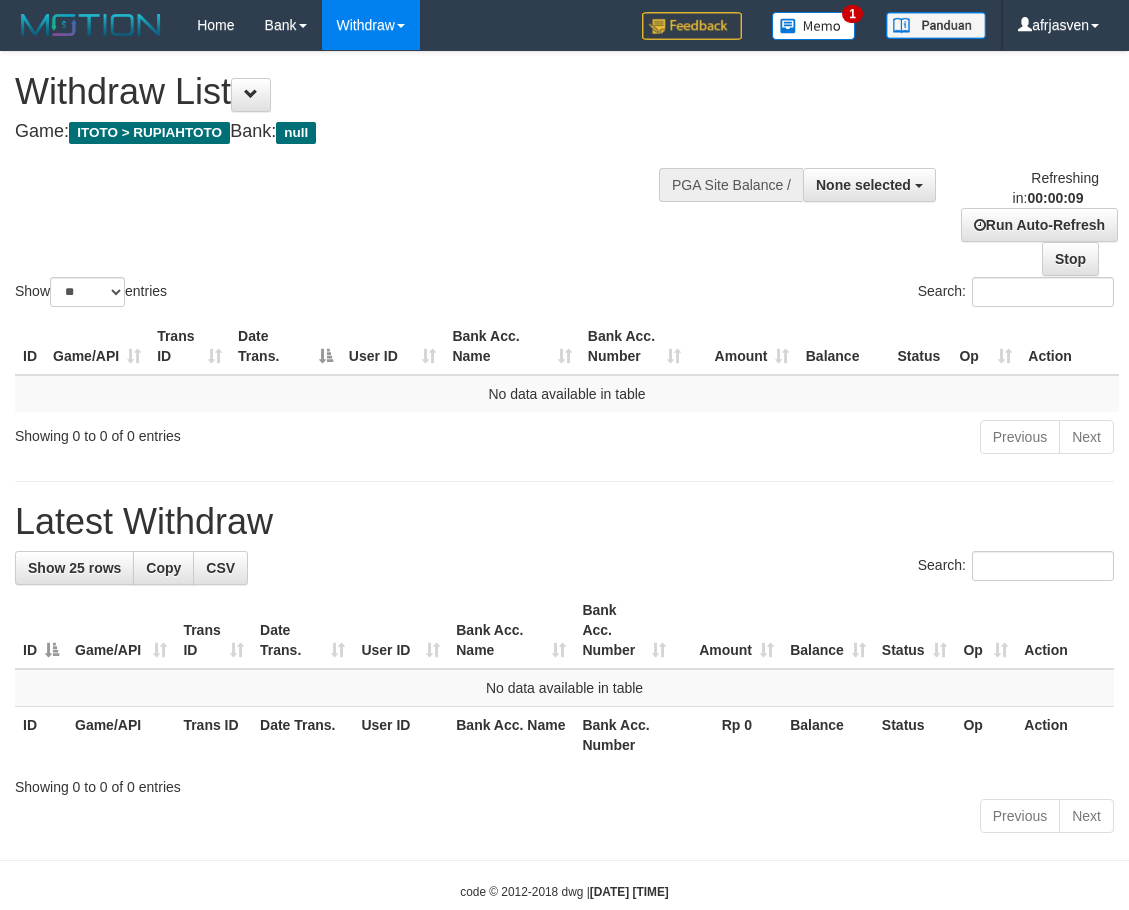 select 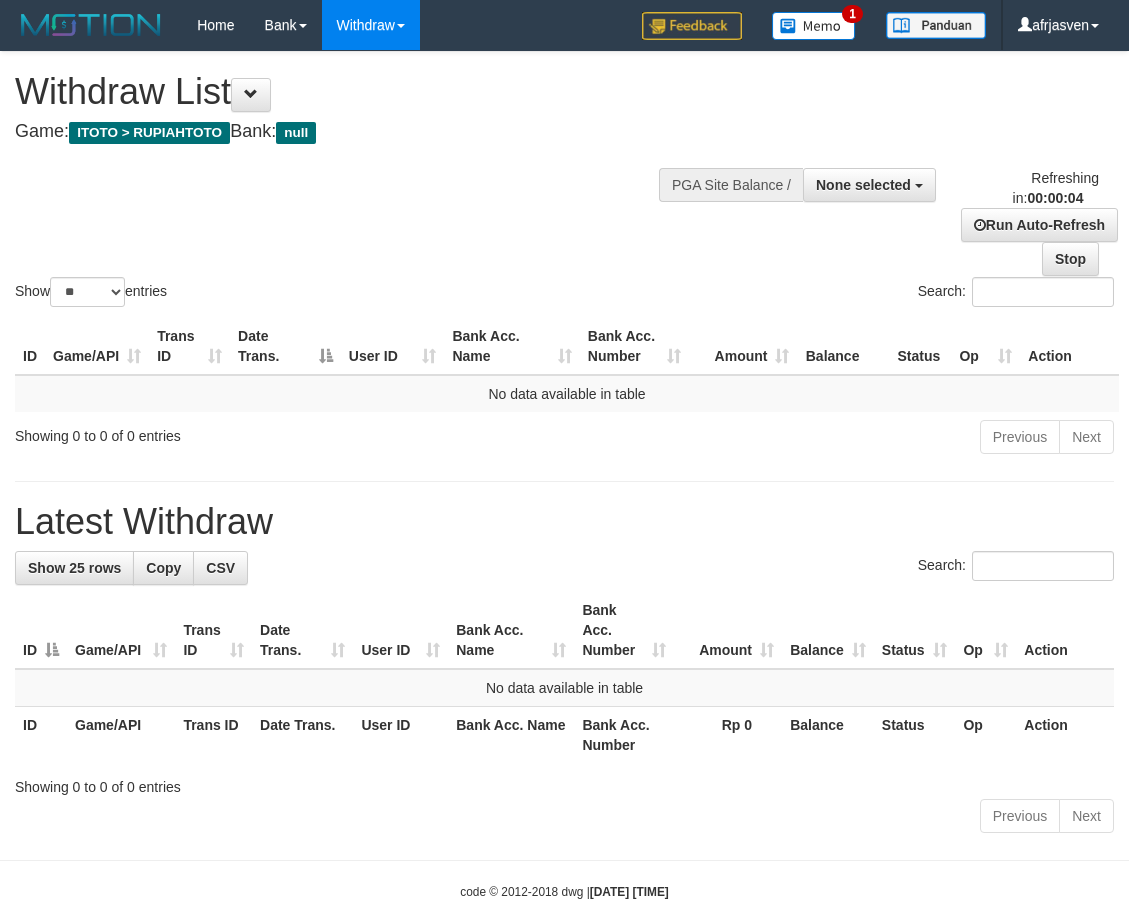 scroll, scrollTop: 0, scrollLeft: 0, axis: both 